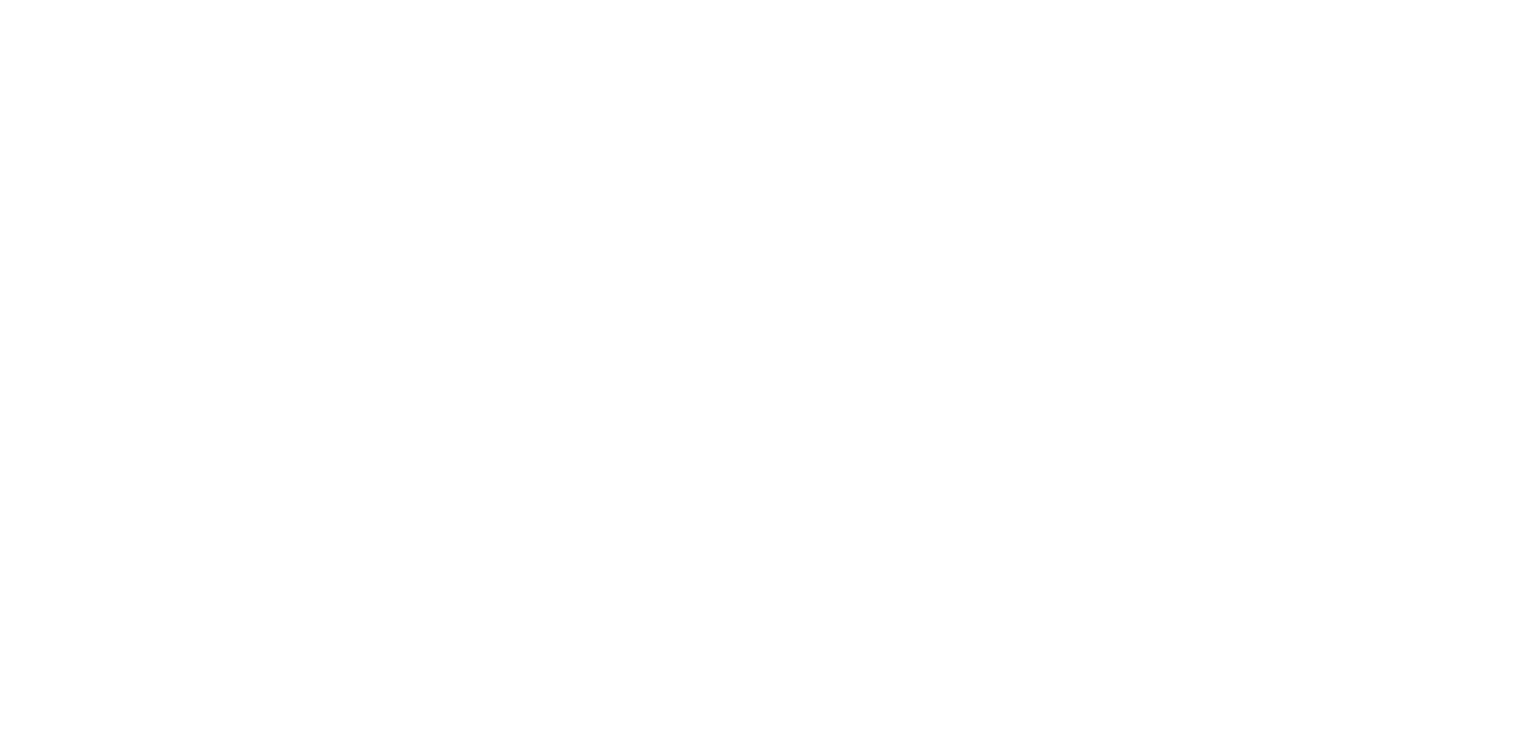 scroll, scrollTop: 0, scrollLeft: 0, axis: both 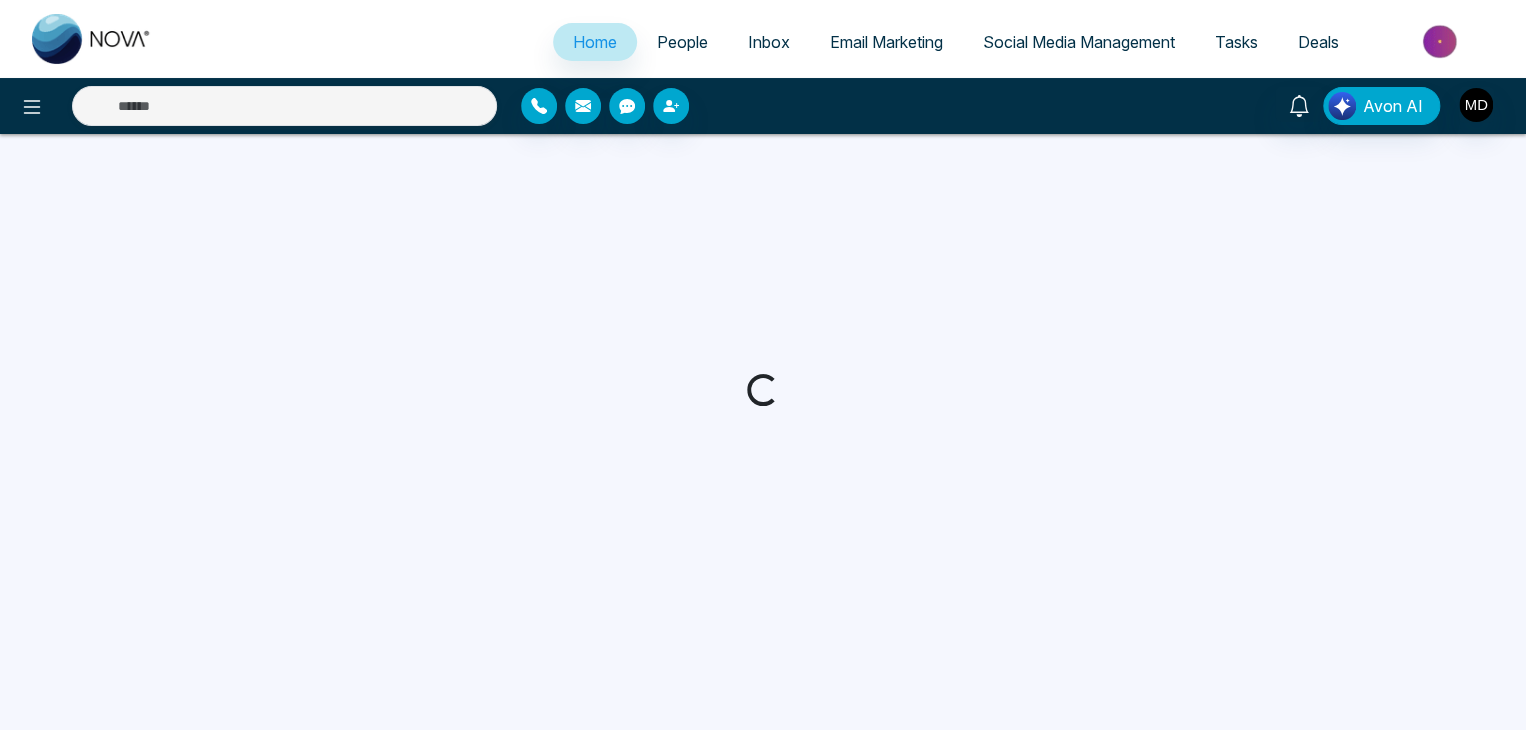 select on "*" 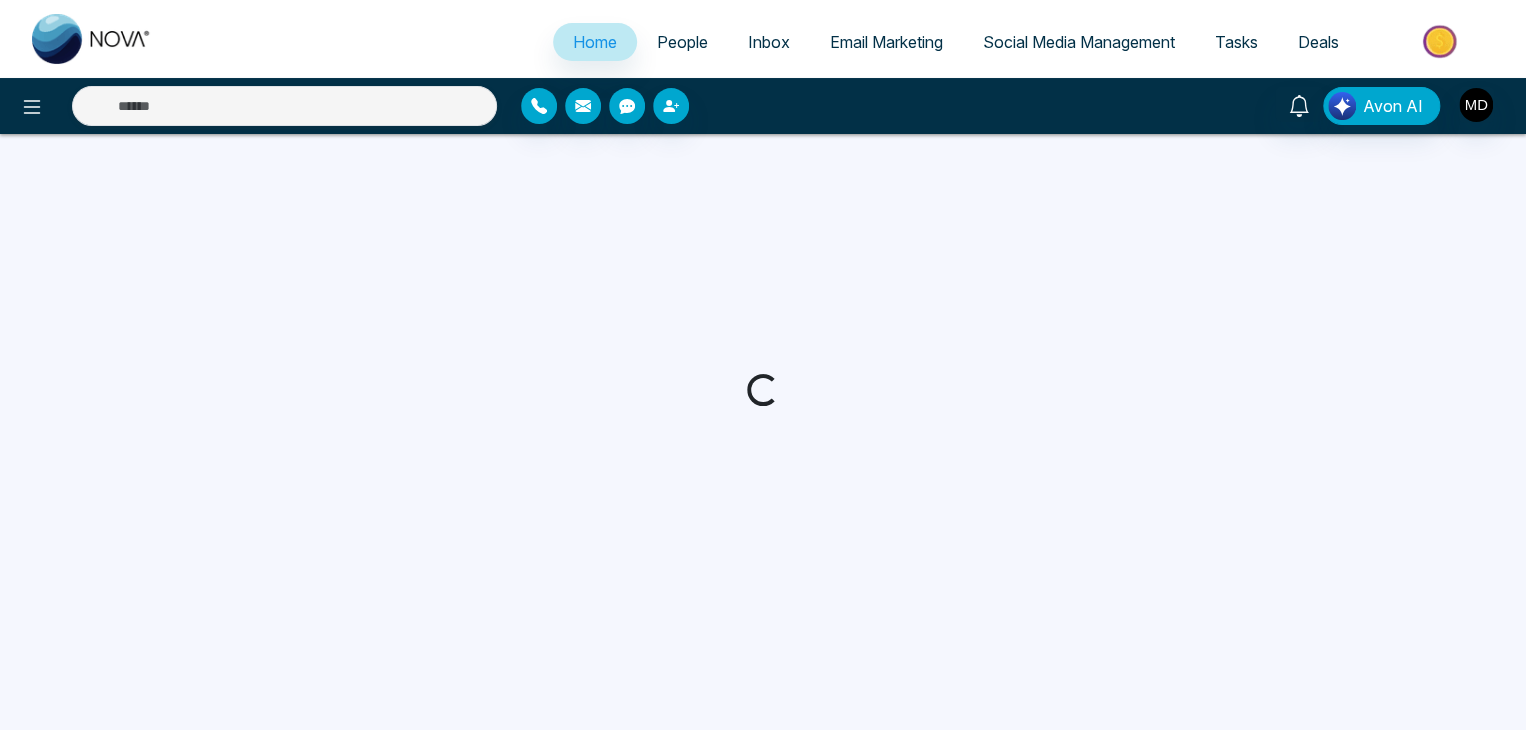 select on "*" 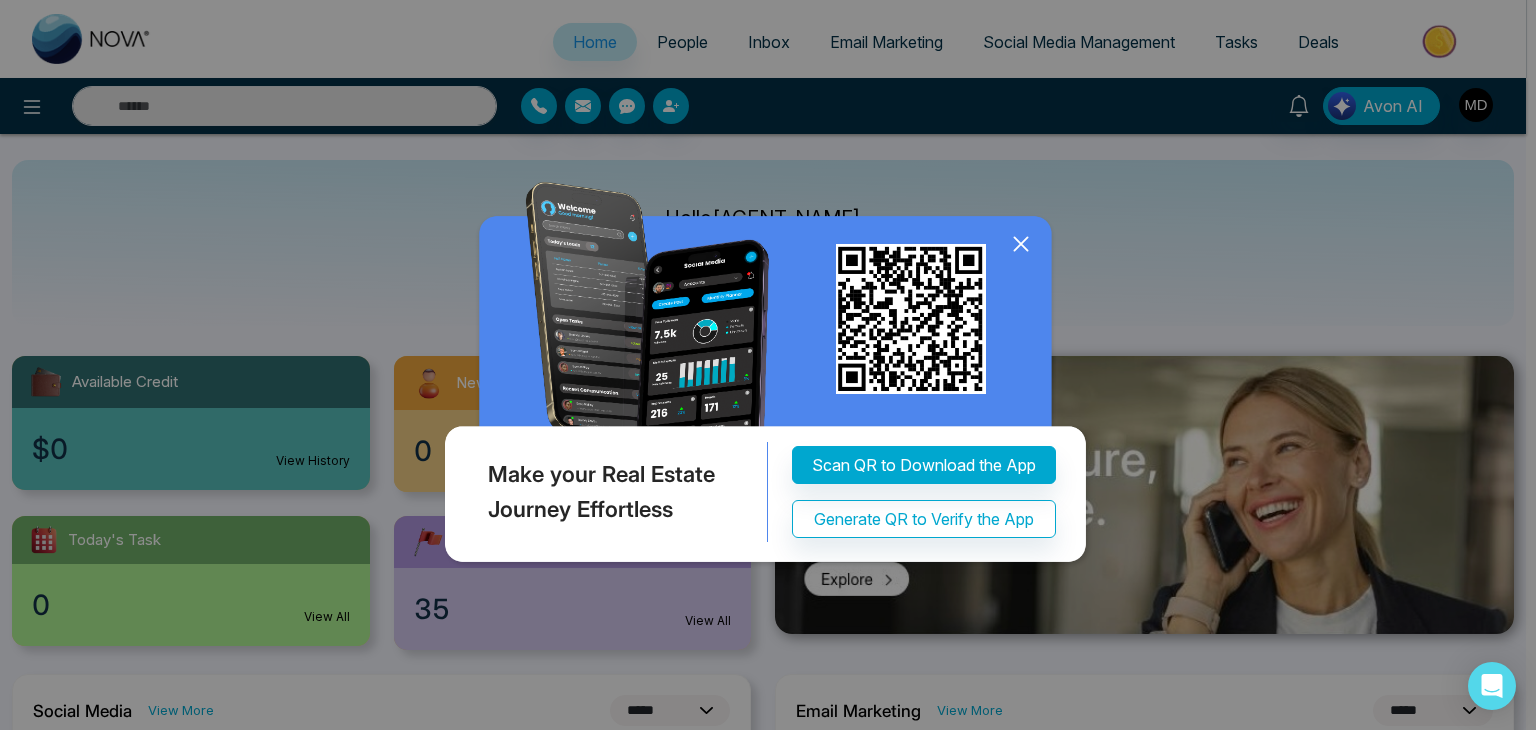 click 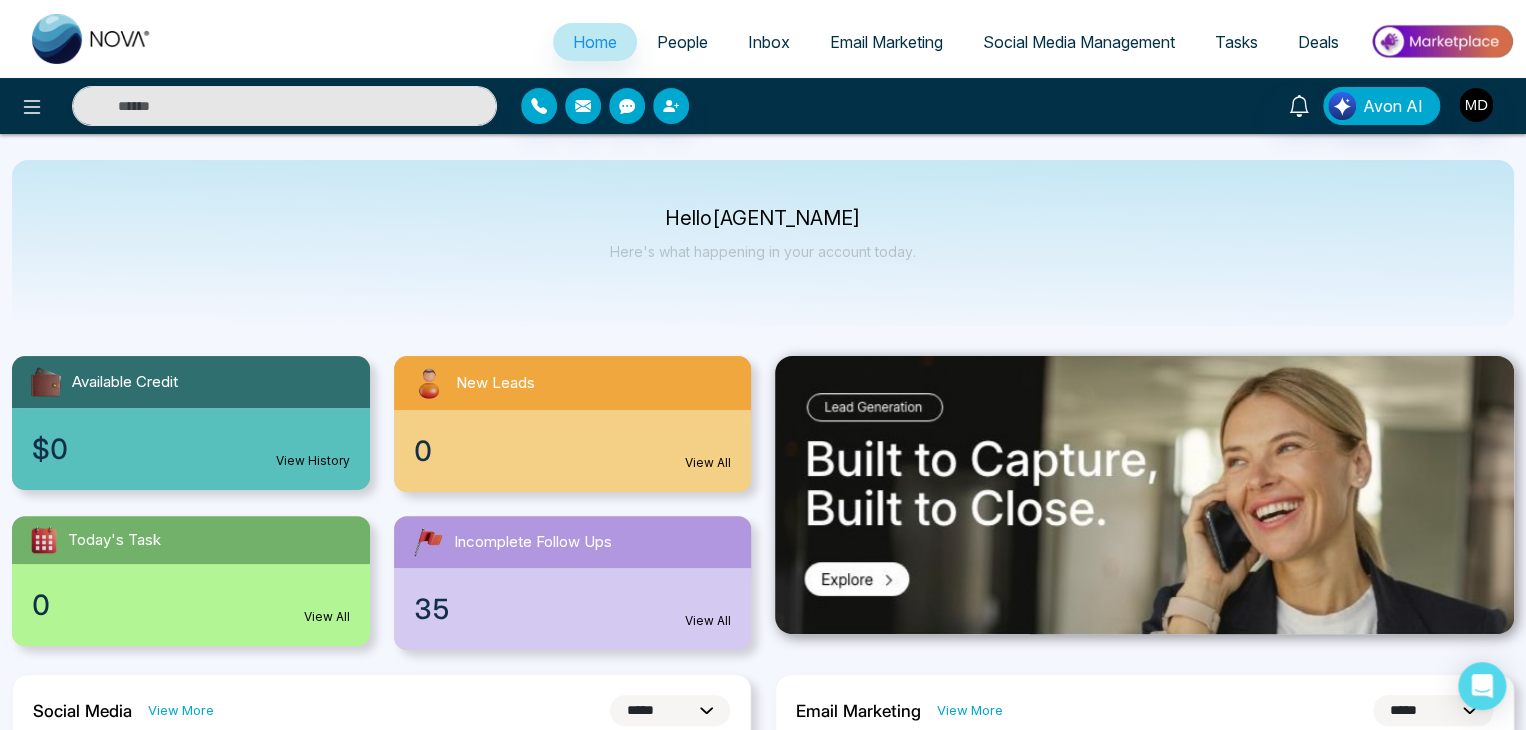 click on "People" at bounding box center (682, 42) 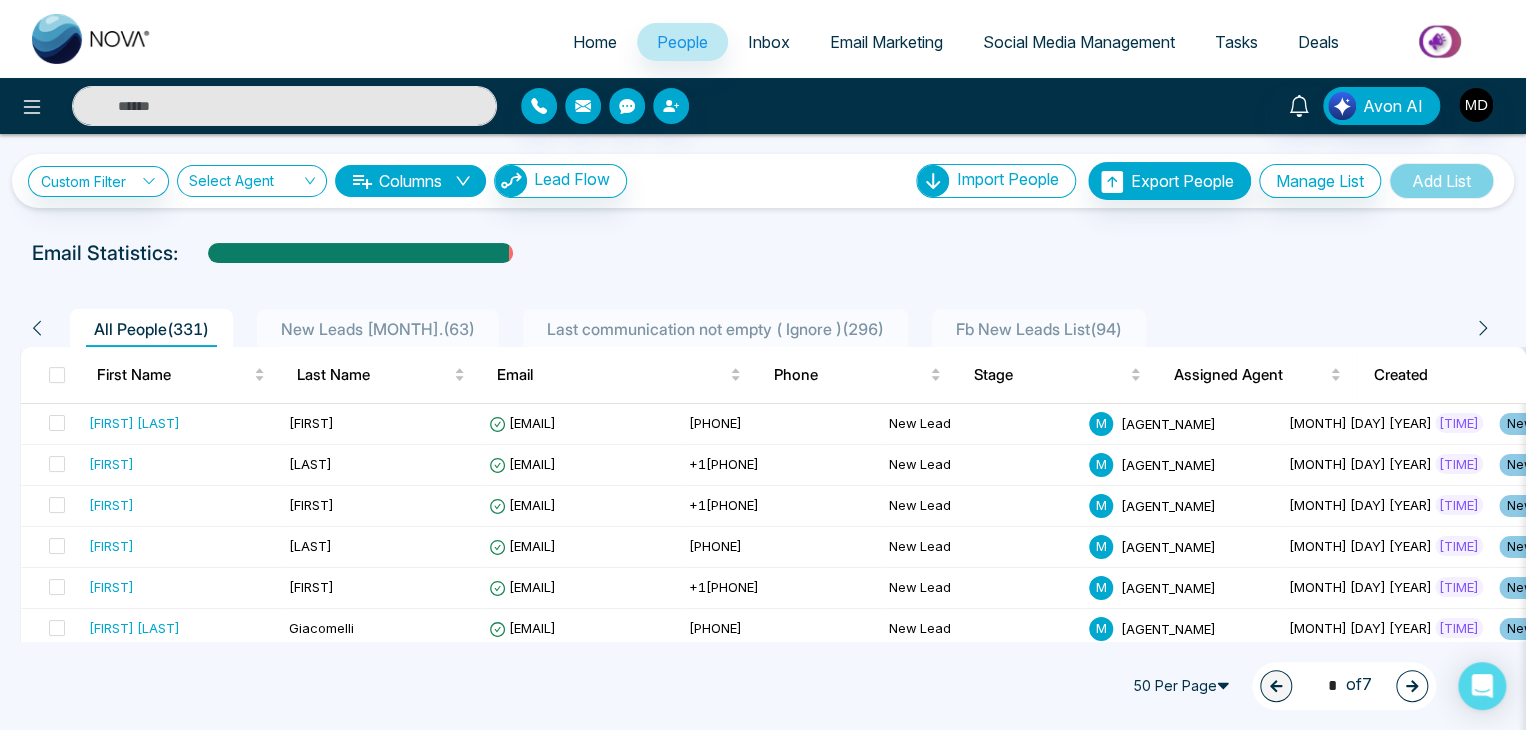 click on "Fb New Leads List  ( [NUMBER] )" at bounding box center [1039, 329] 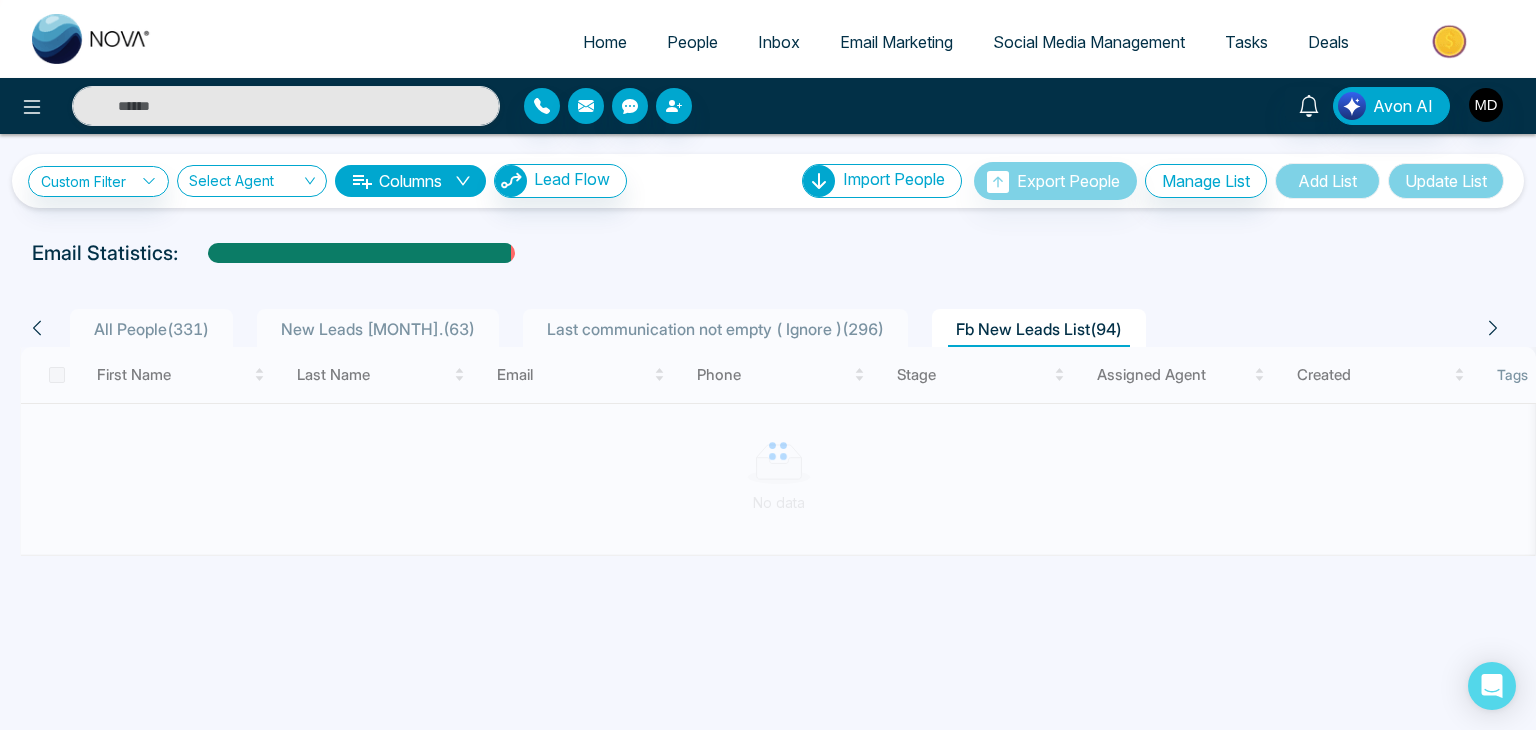 click on "All People  ( 331 ) New Leads [MONTH].  ( 63 ) Last communication not empty ( Ignore )  ( 296 ) Fb New Leads List  ( 94 ) First Name Last Name Email Phone Stage Assigned Agent Created Tags Source Province Timeframe Urgency Buy Area AVG Property Price Home Type Deals Last Communication                                     No data" at bounding box center (768, 460) 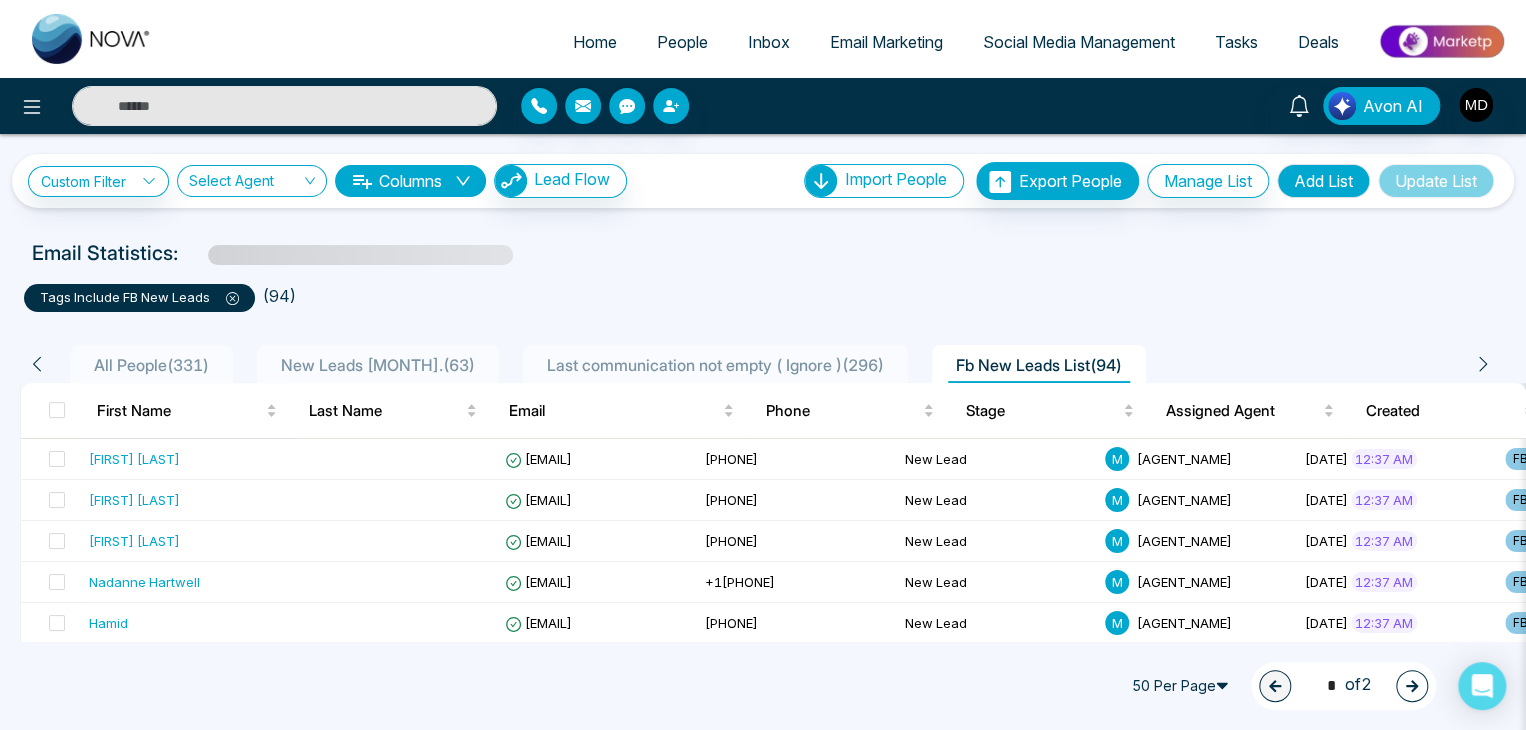 click on "New Leads [MONTH].  ( 63 )" at bounding box center (378, 365) 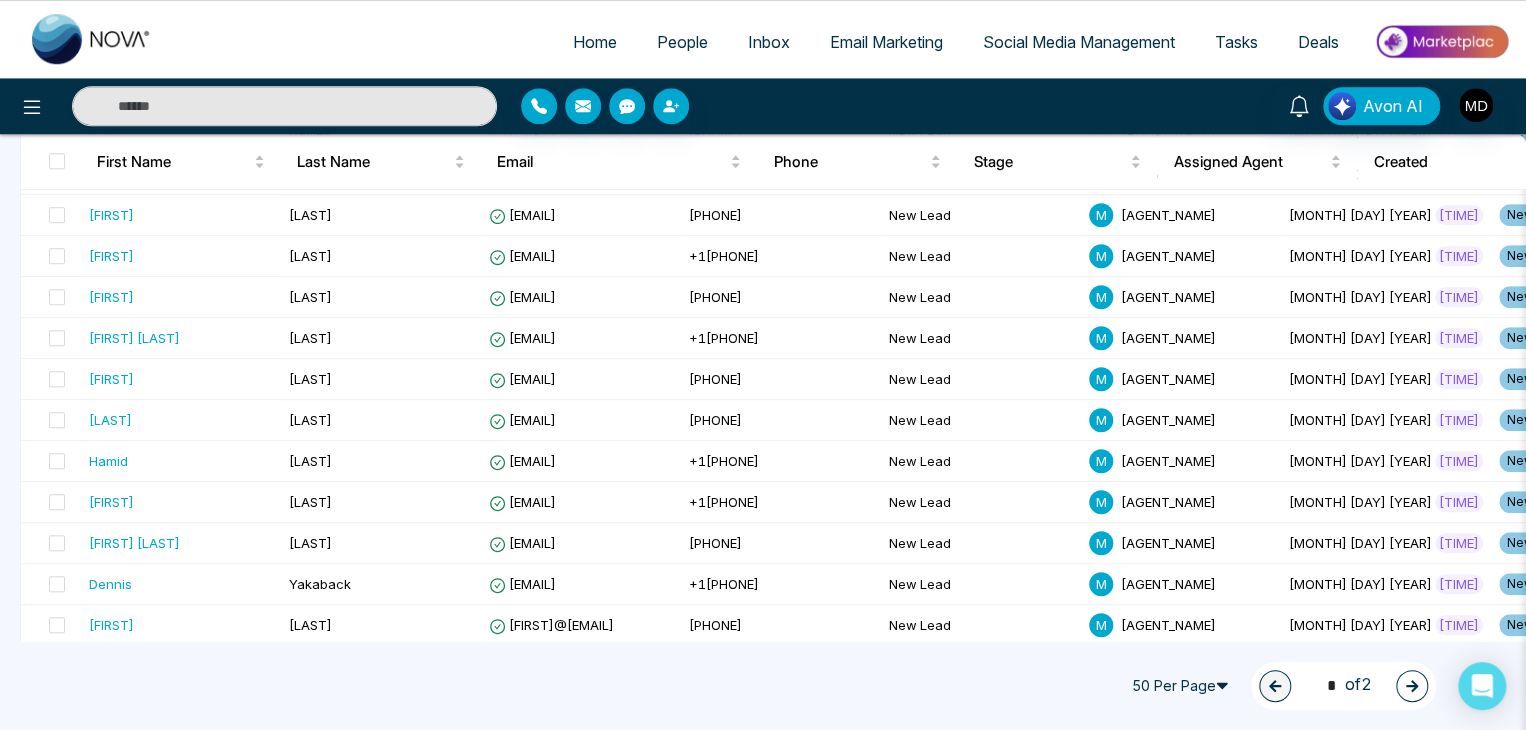 scroll, scrollTop: 1400, scrollLeft: 0, axis: vertical 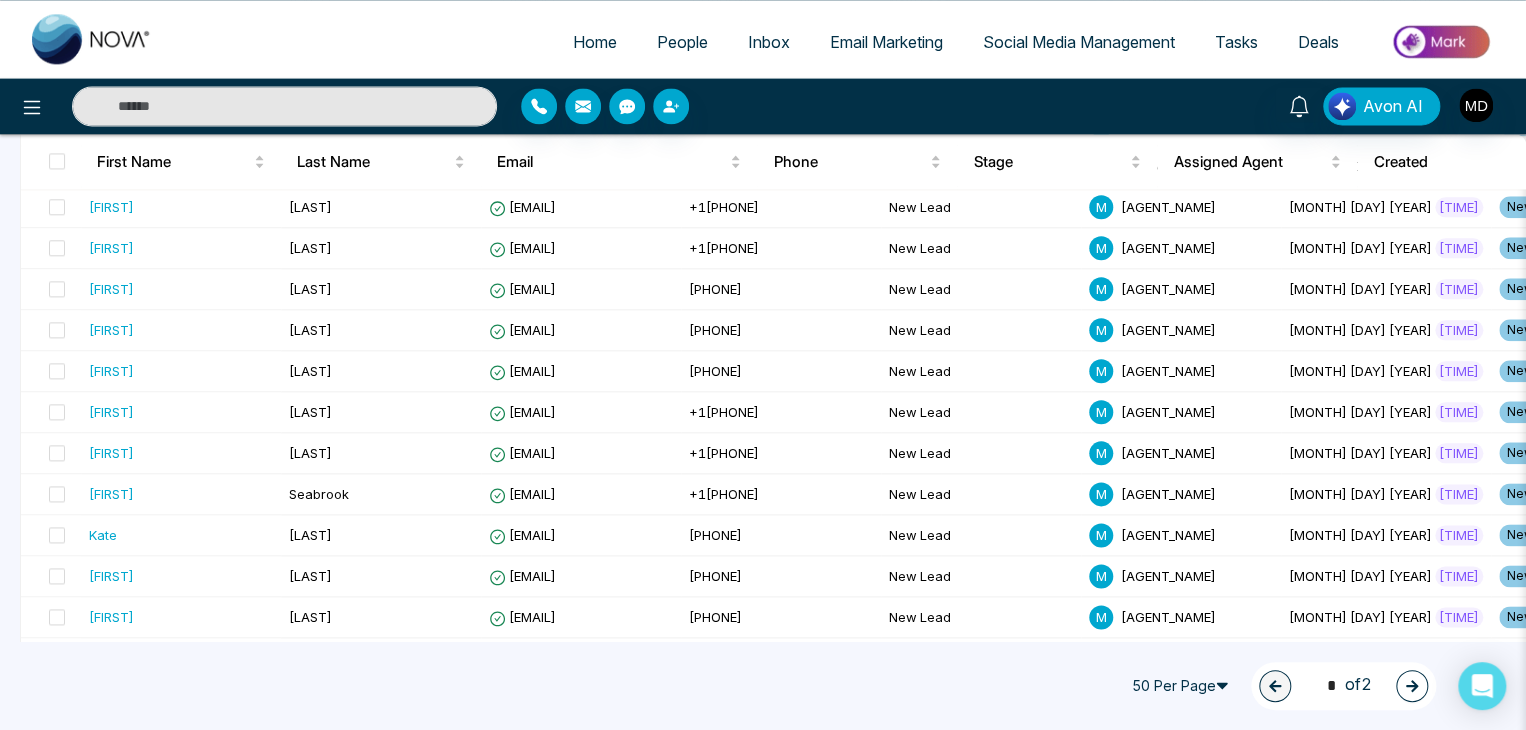 click at bounding box center [284, 106] 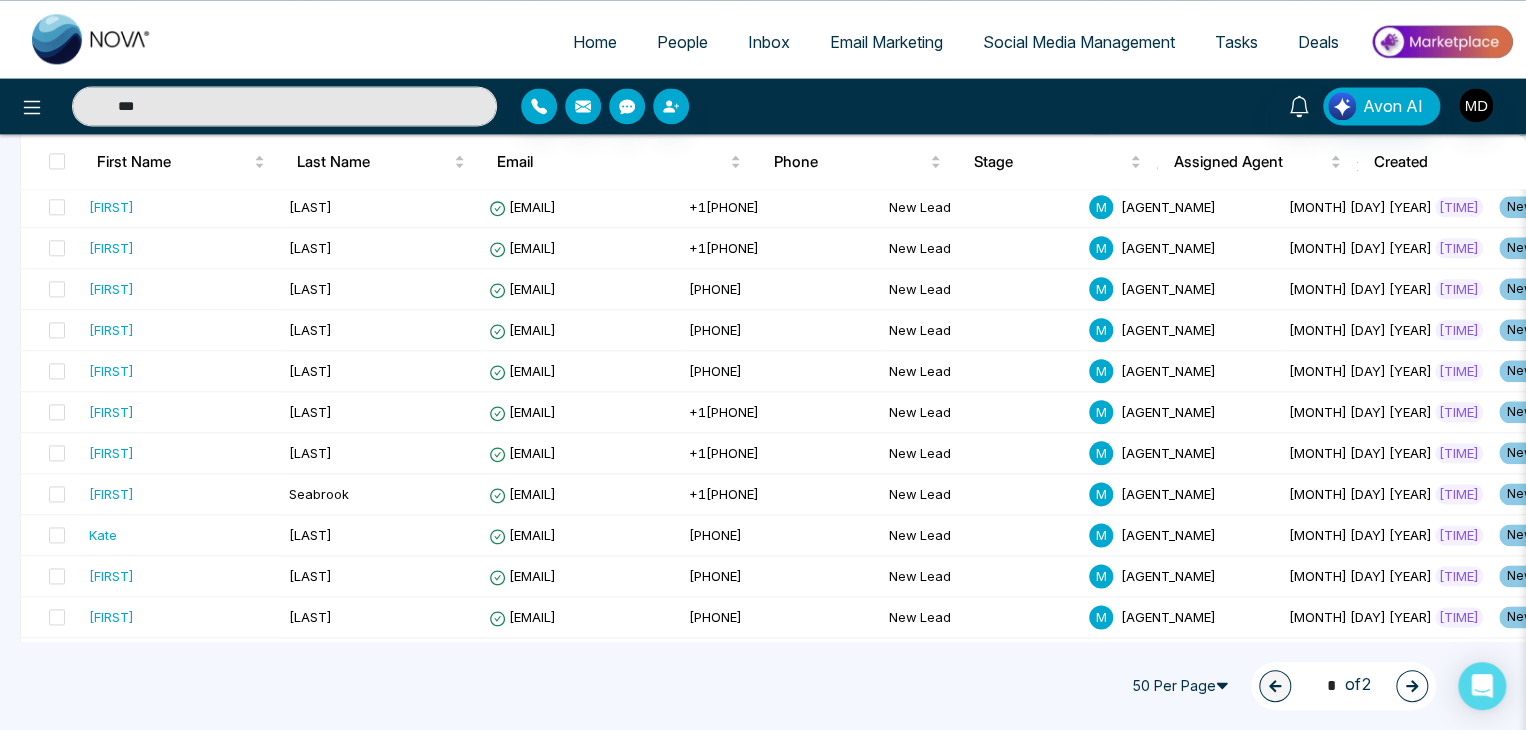 type on "*****" 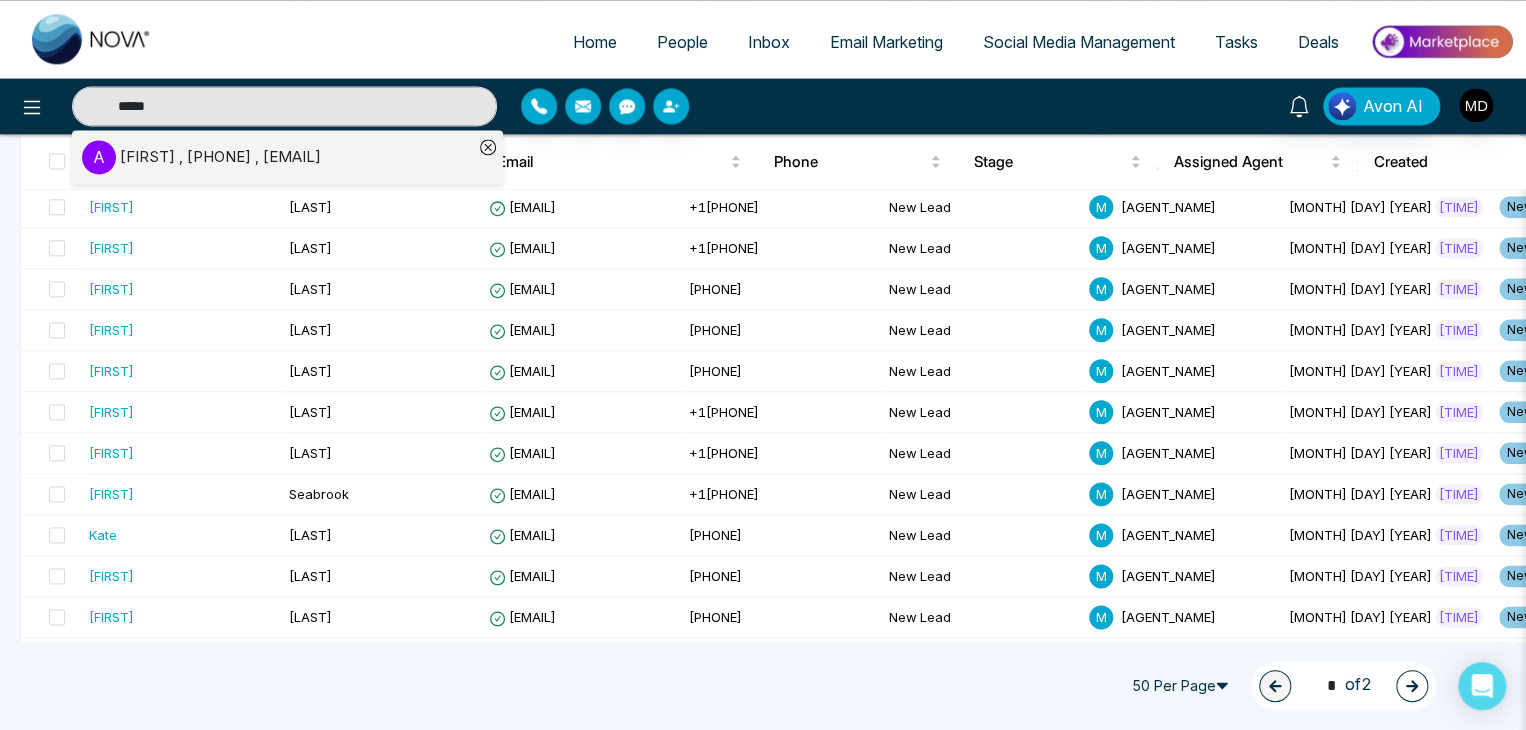 click on "Atusa     , +16048970797   , Atusa.nejad@gmail.com" at bounding box center [220, 157] 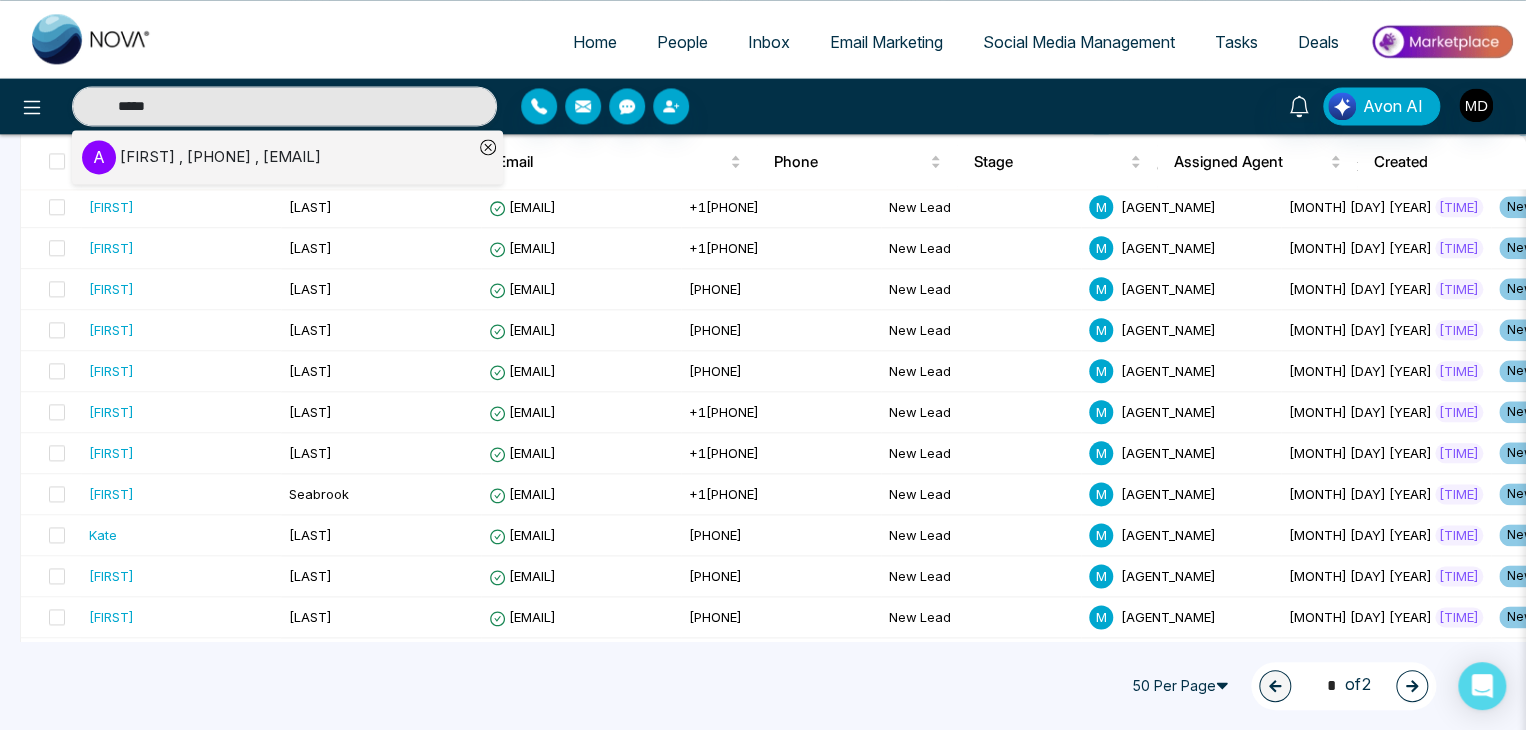 type 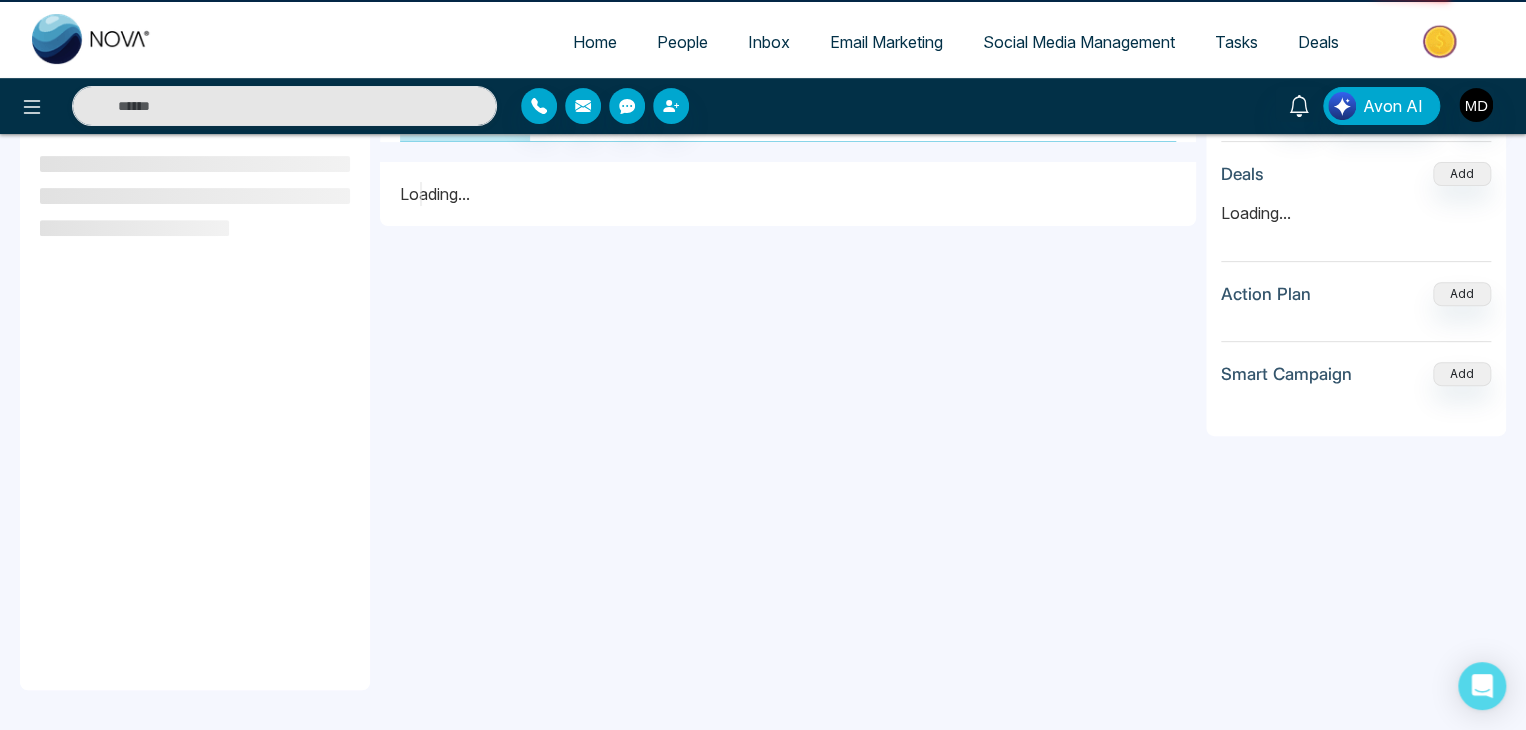 scroll, scrollTop: 0, scrollLeft: 0, axis: both 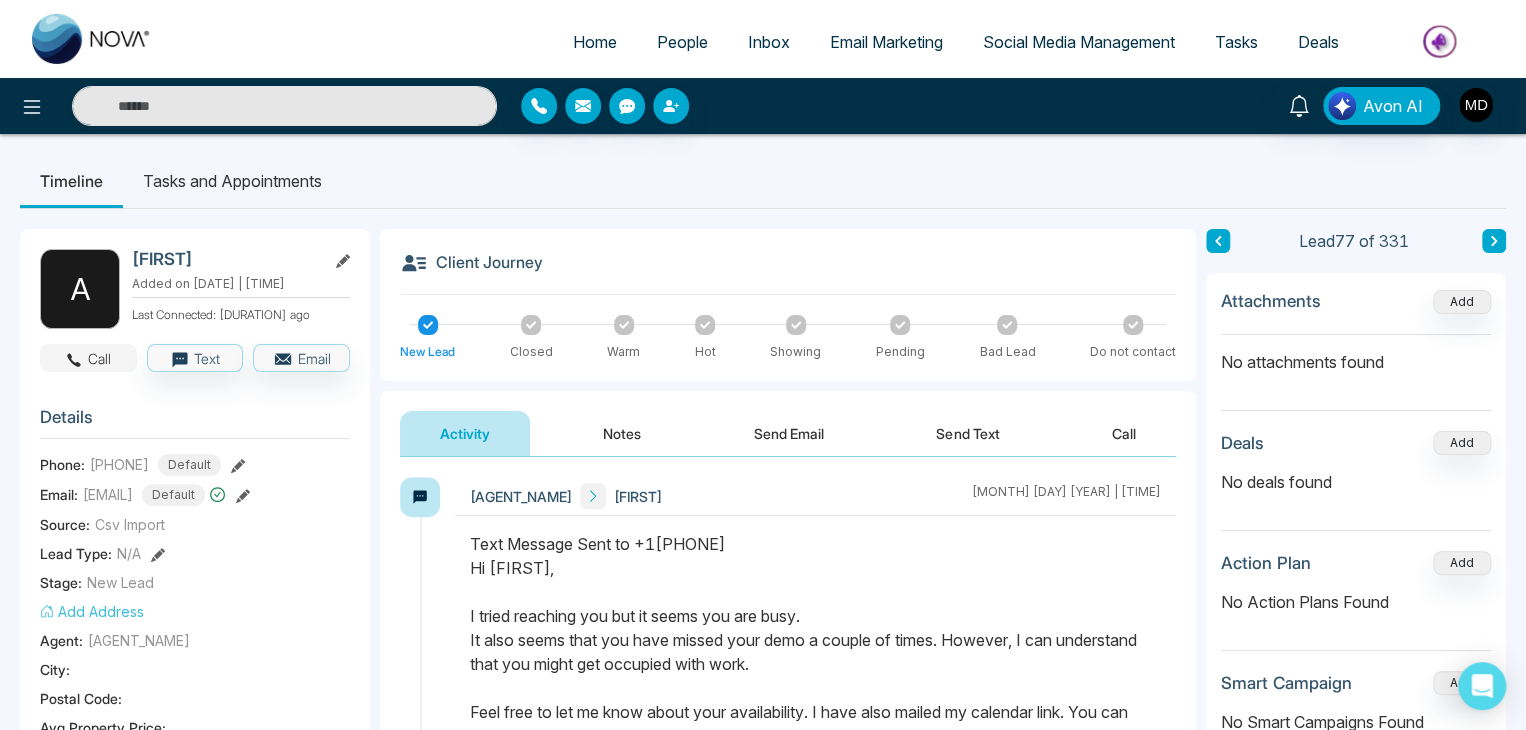 click 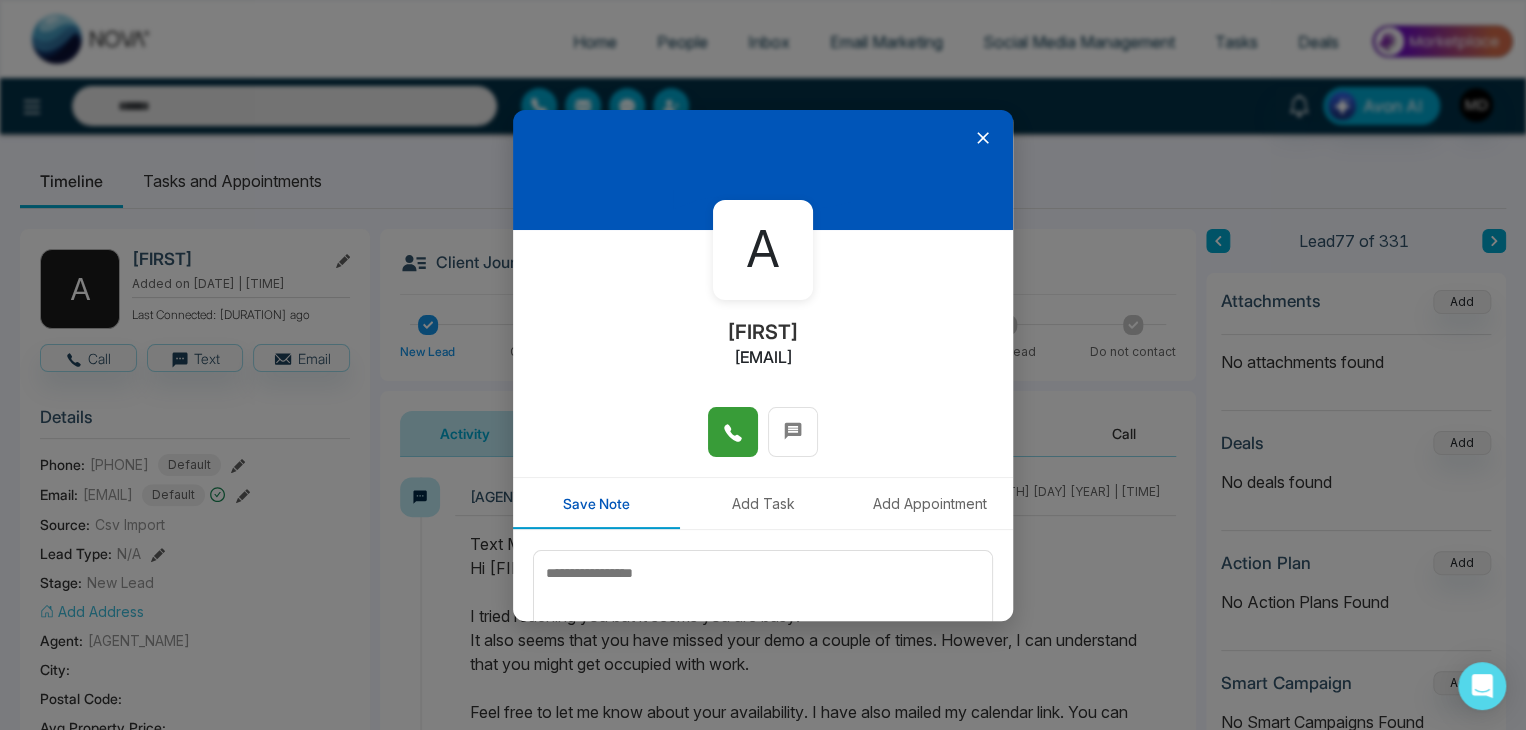 click at bounding box center (733, 432) 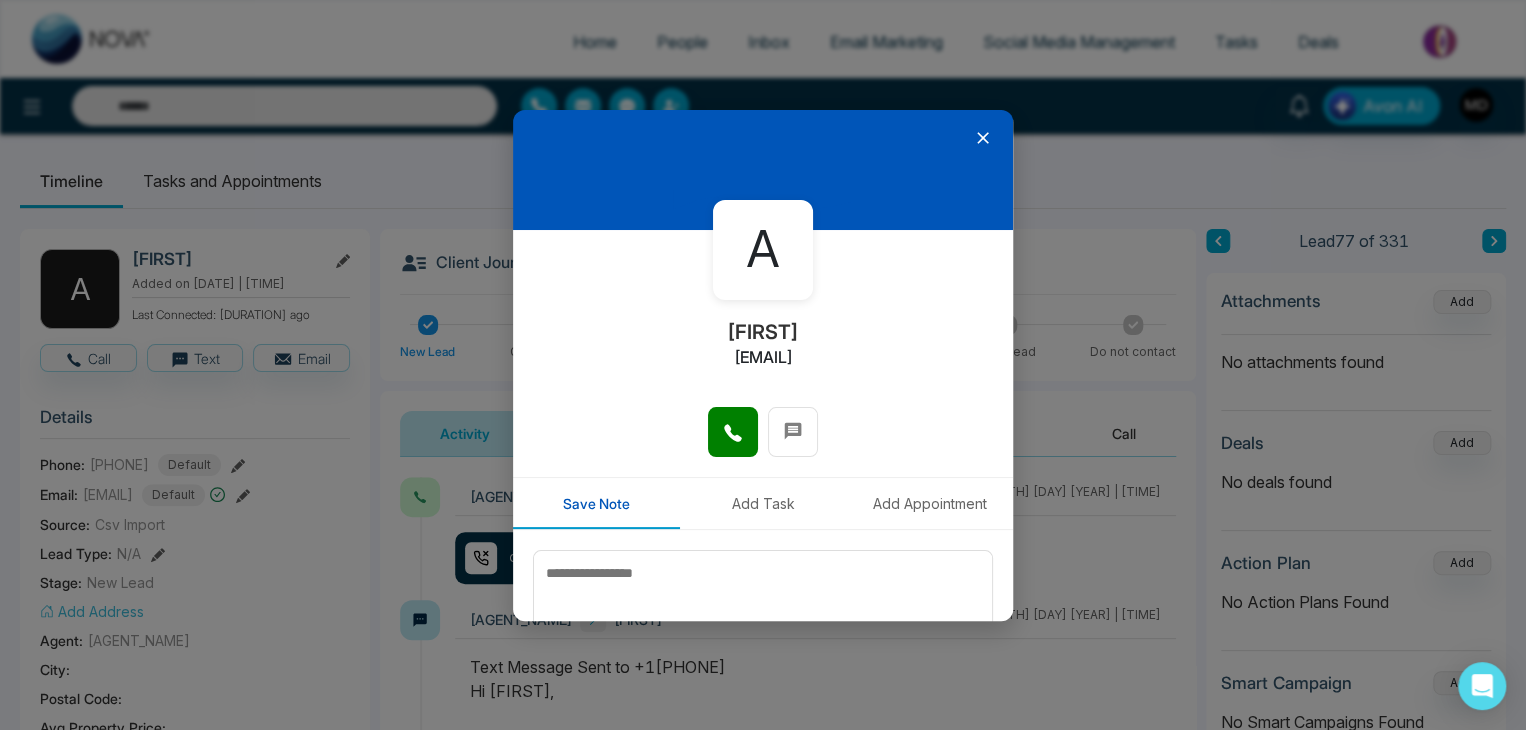 scroll, scrollTop: 0, scrollLeft: 0, axis: both 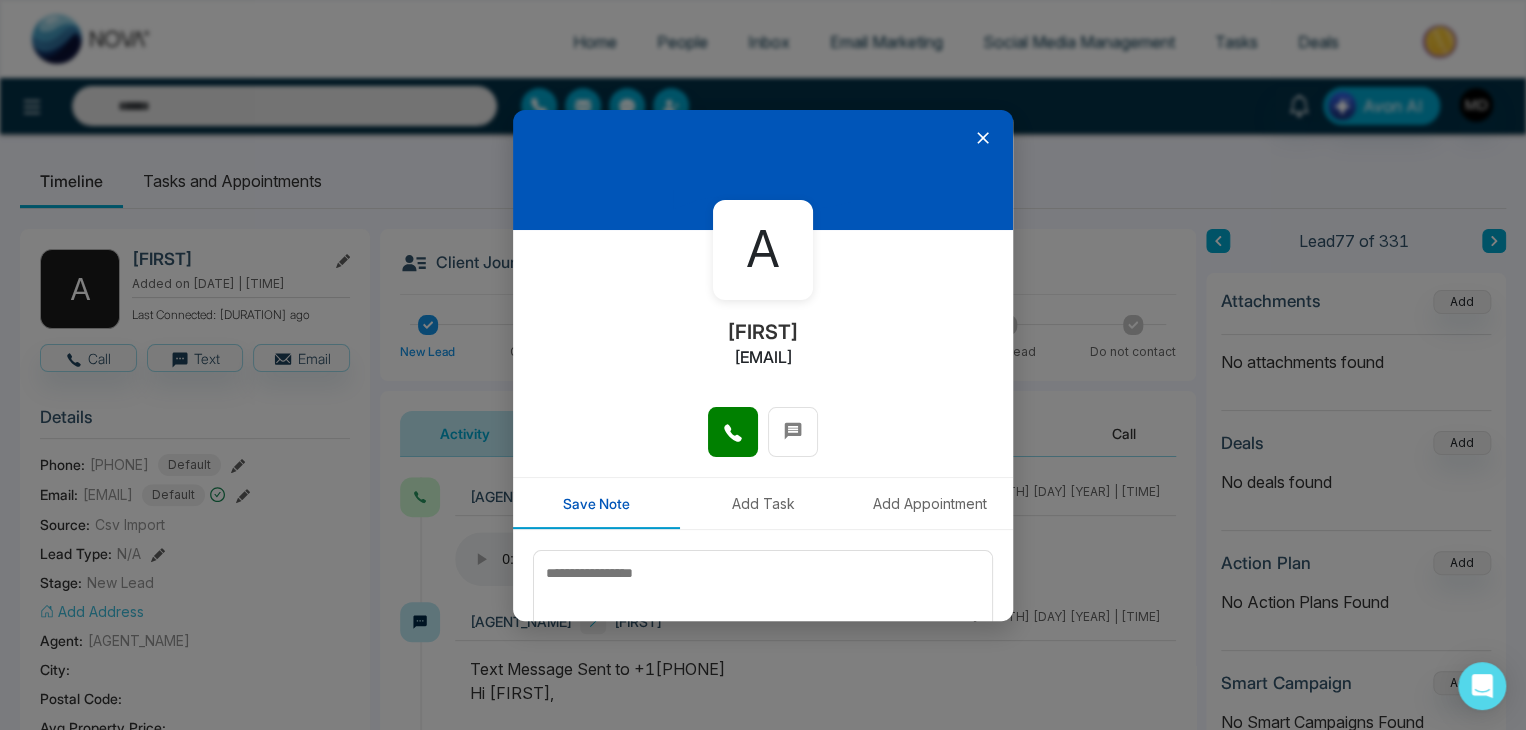 click 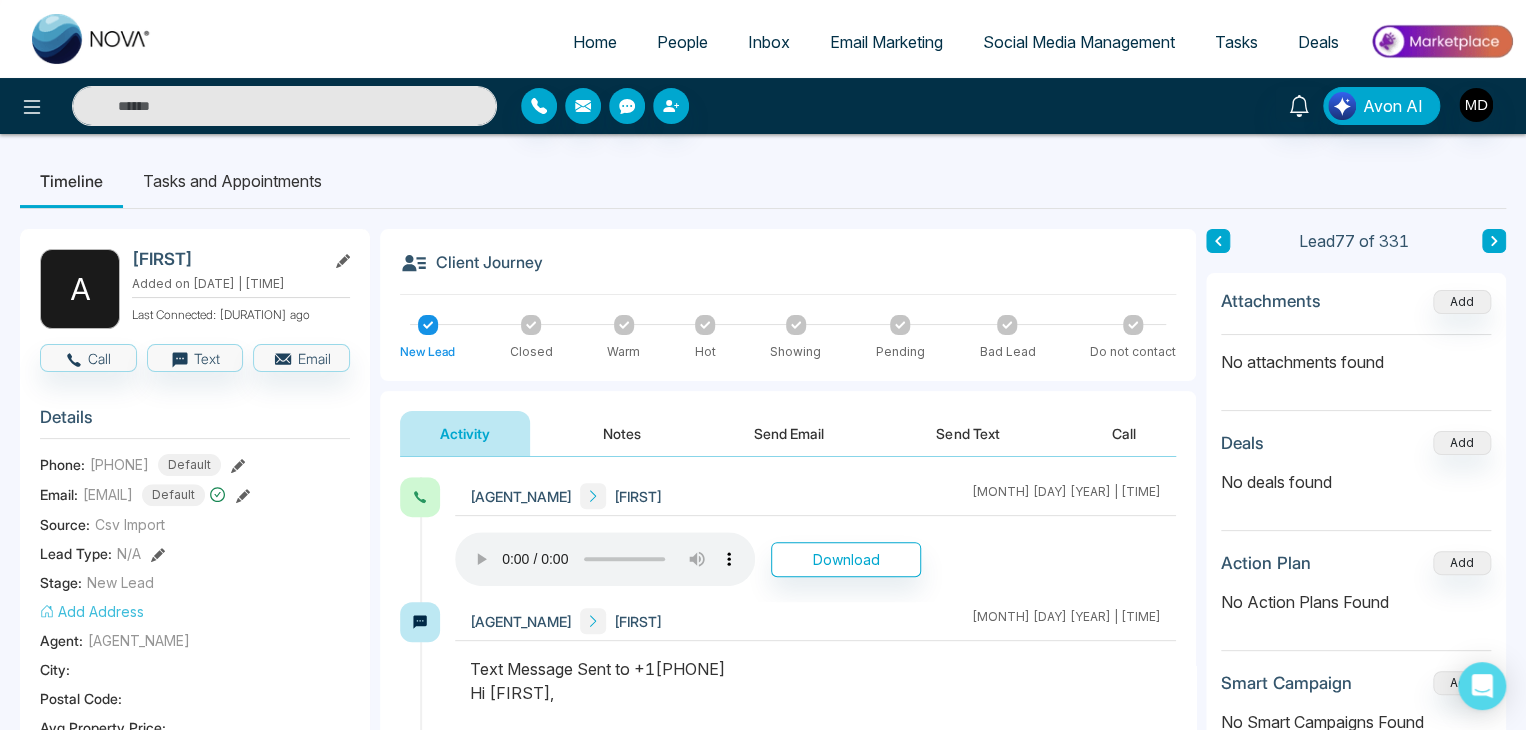 click at bounding box center [284, 106] 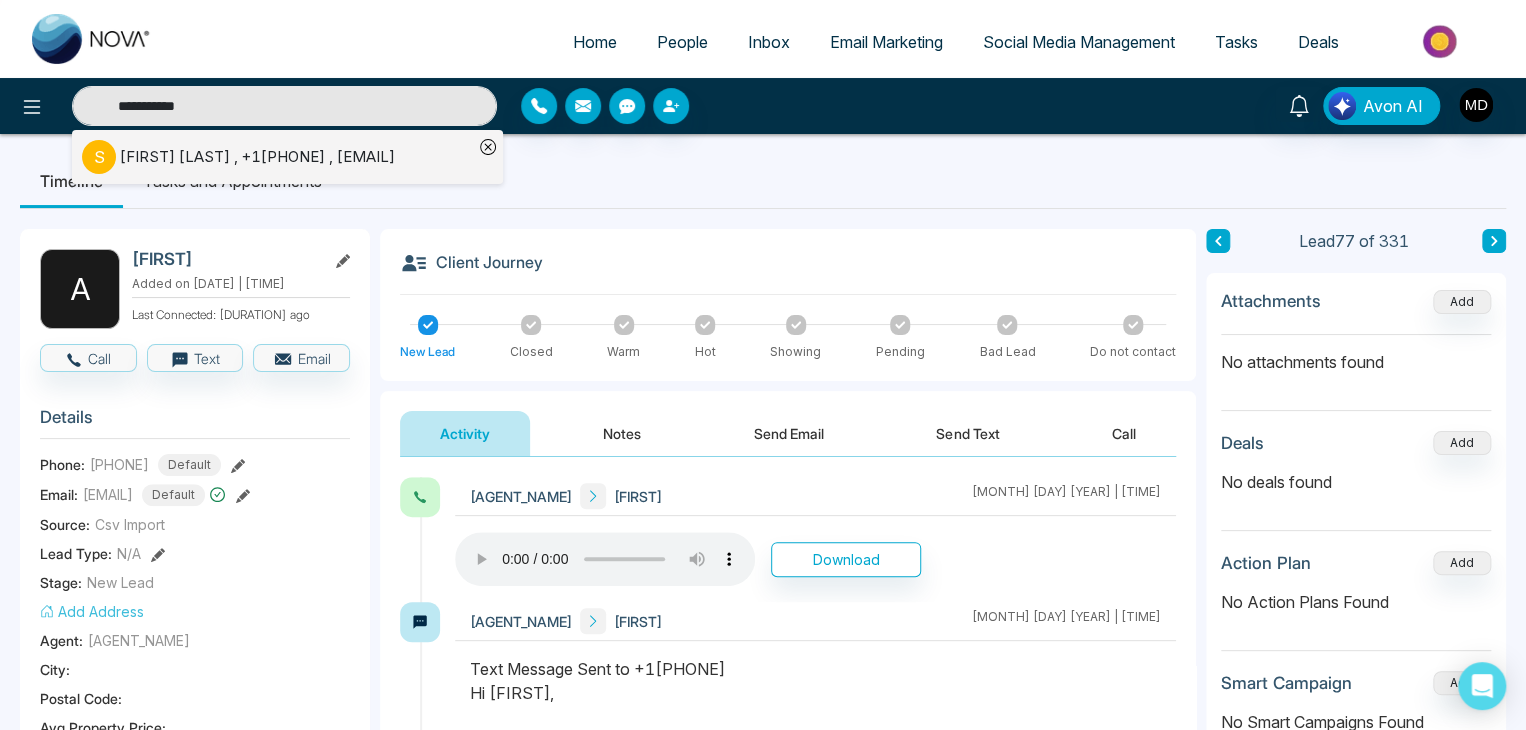 type on "**********" 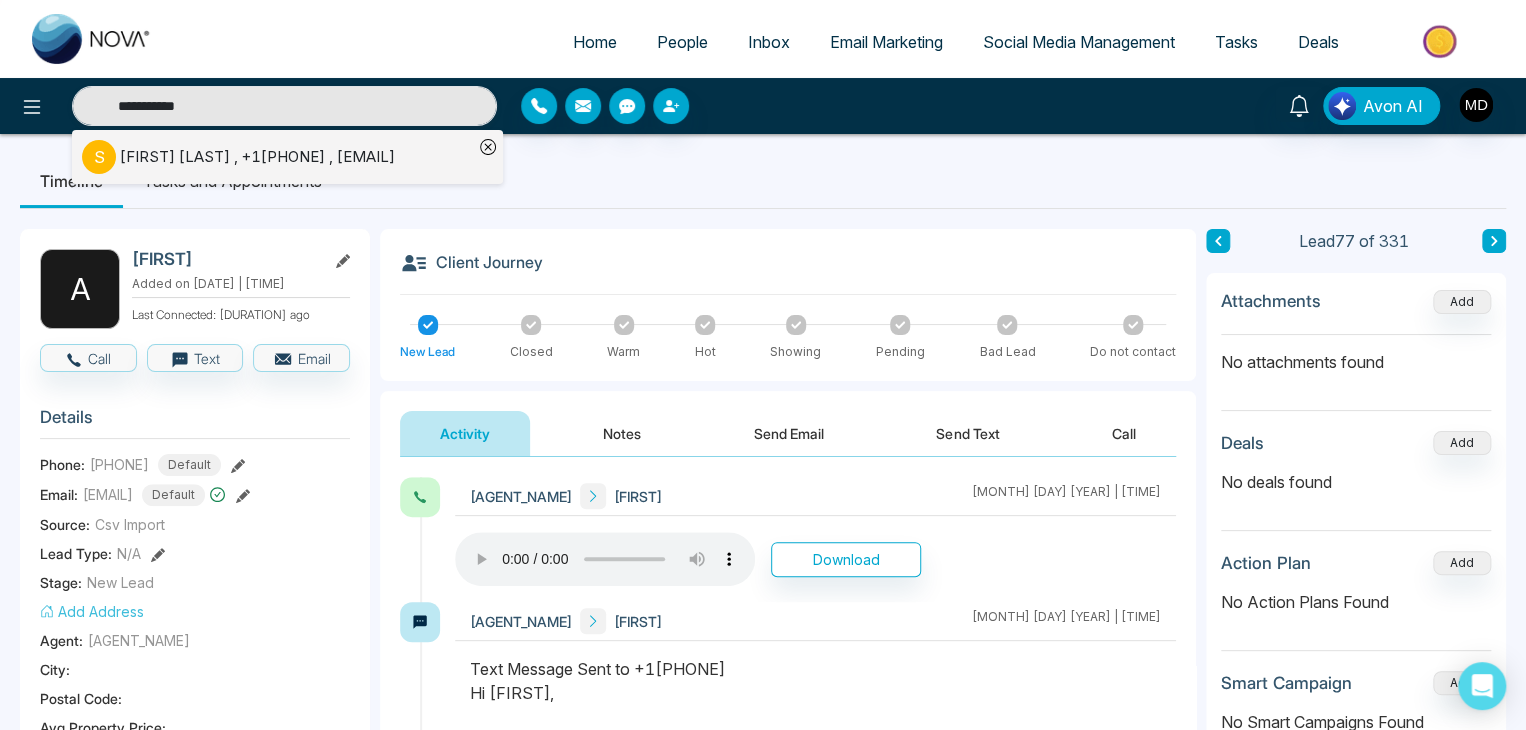 click on "Sam Settino     , +14169385636   , Connectwithsams@gmail.com" at bounding box center (257, 157) 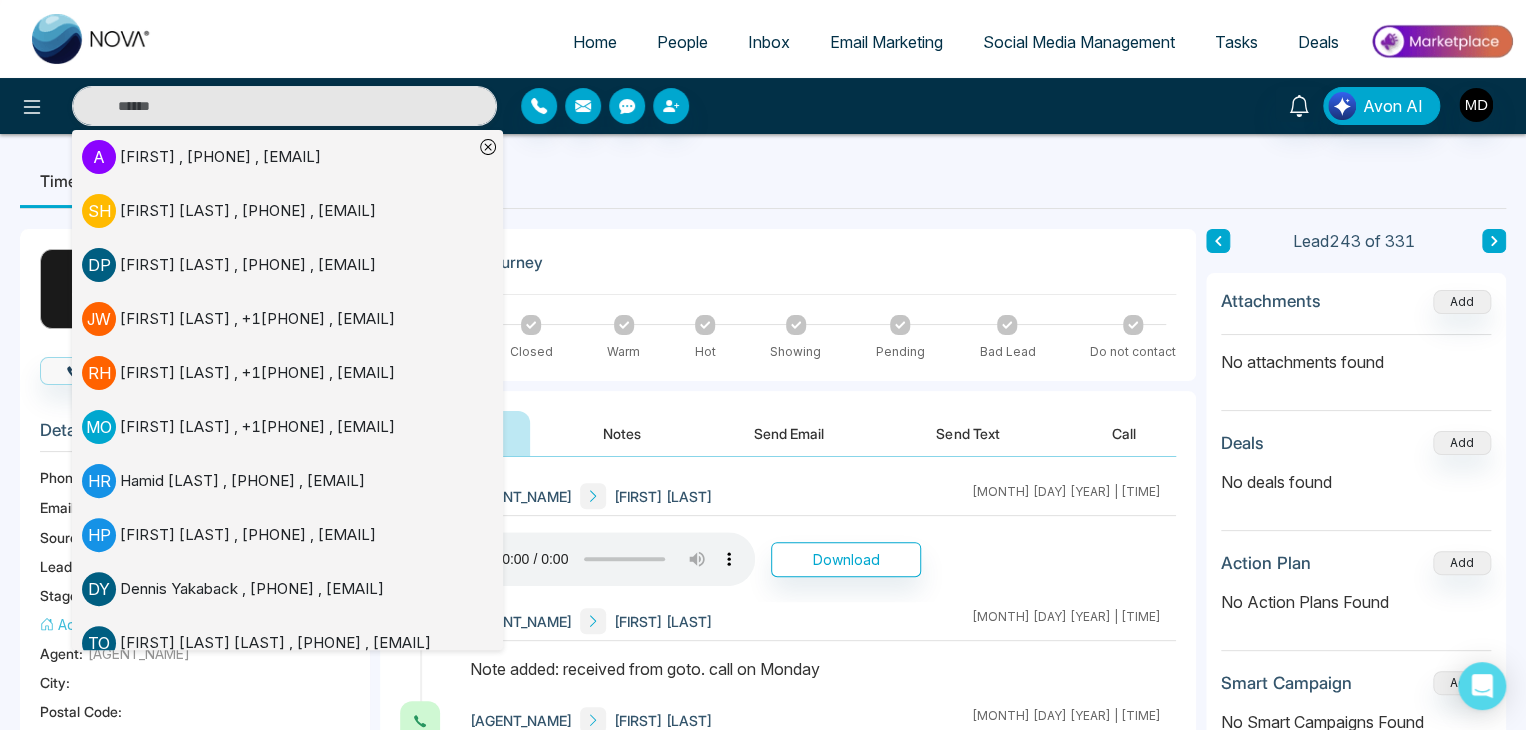 click on "Timeline Tasks and Appointments" at bounding box center [763, 181] 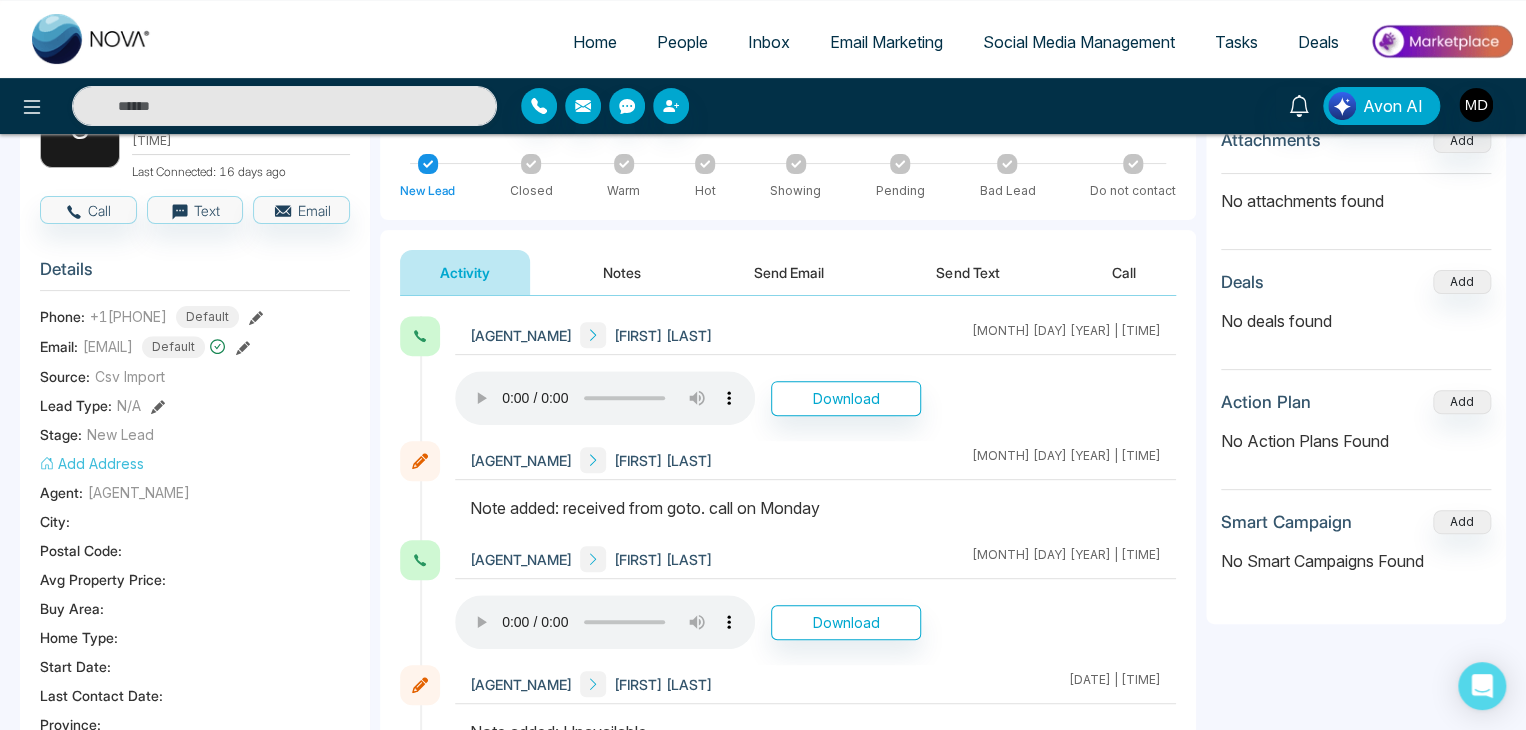 scroll, scrollTop: 0, scrollLeft: 0, axis: both 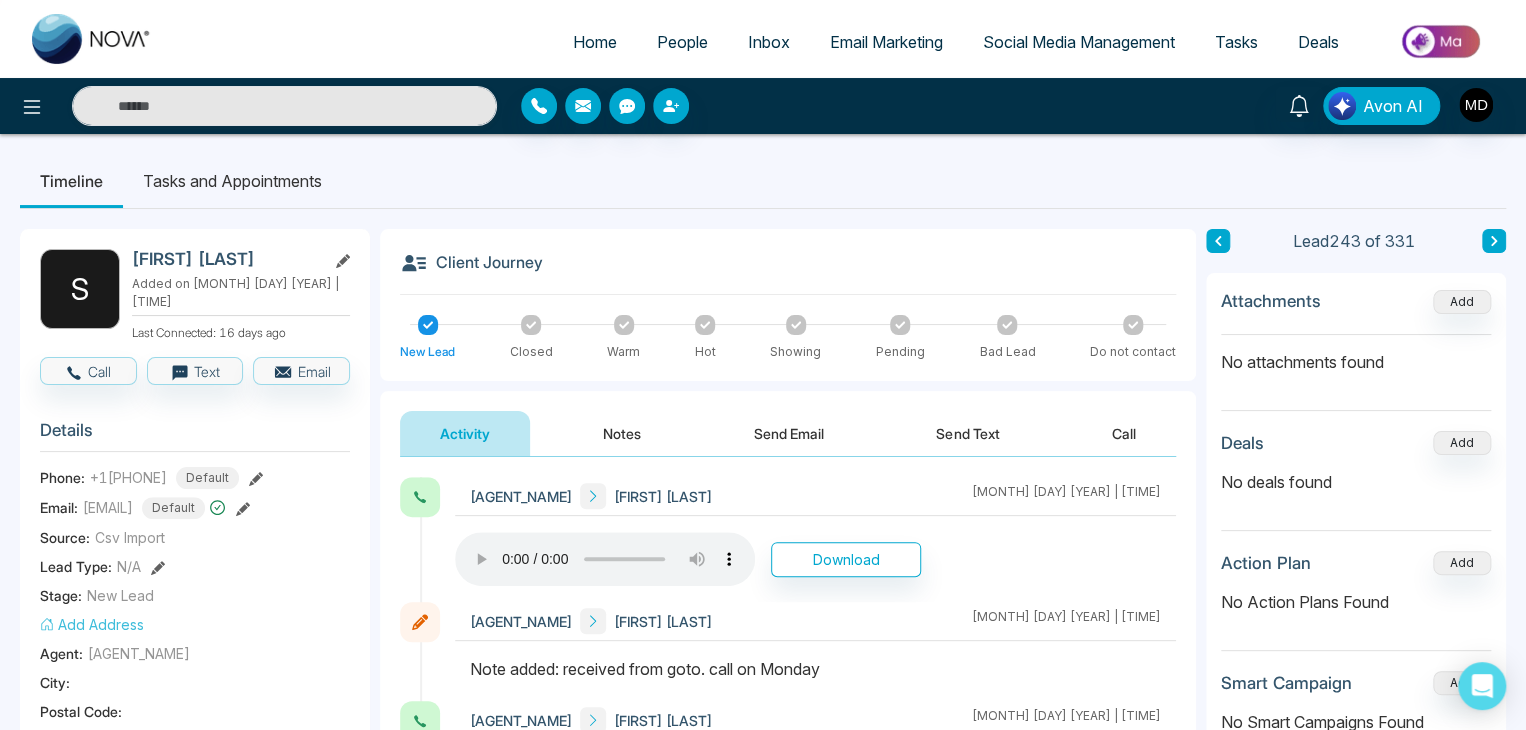 click at bounding box center [256, 477] 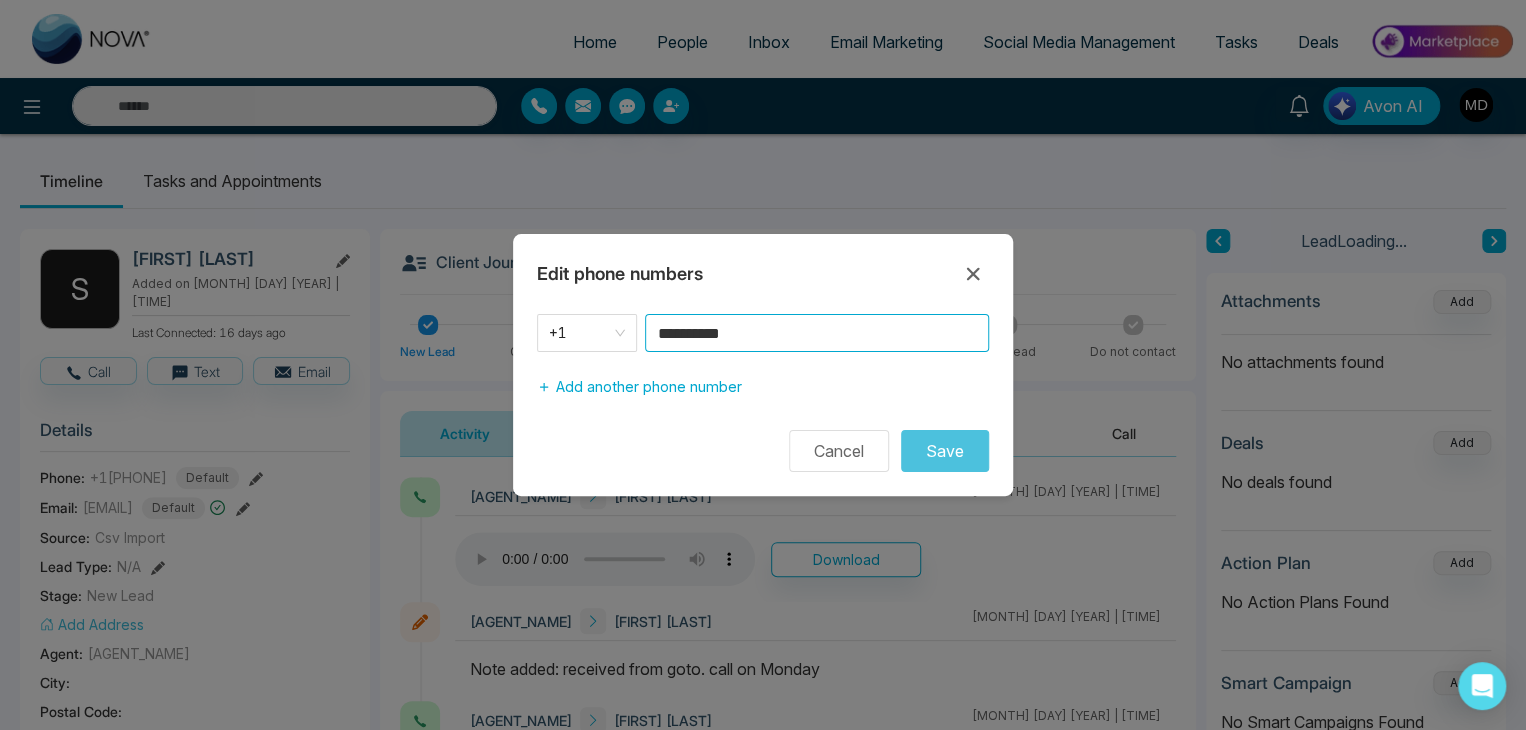 drag, startPoint x: 742, startPoint y: 348, endPoint x: 638, endPoint y: 362, distance: 104.93808 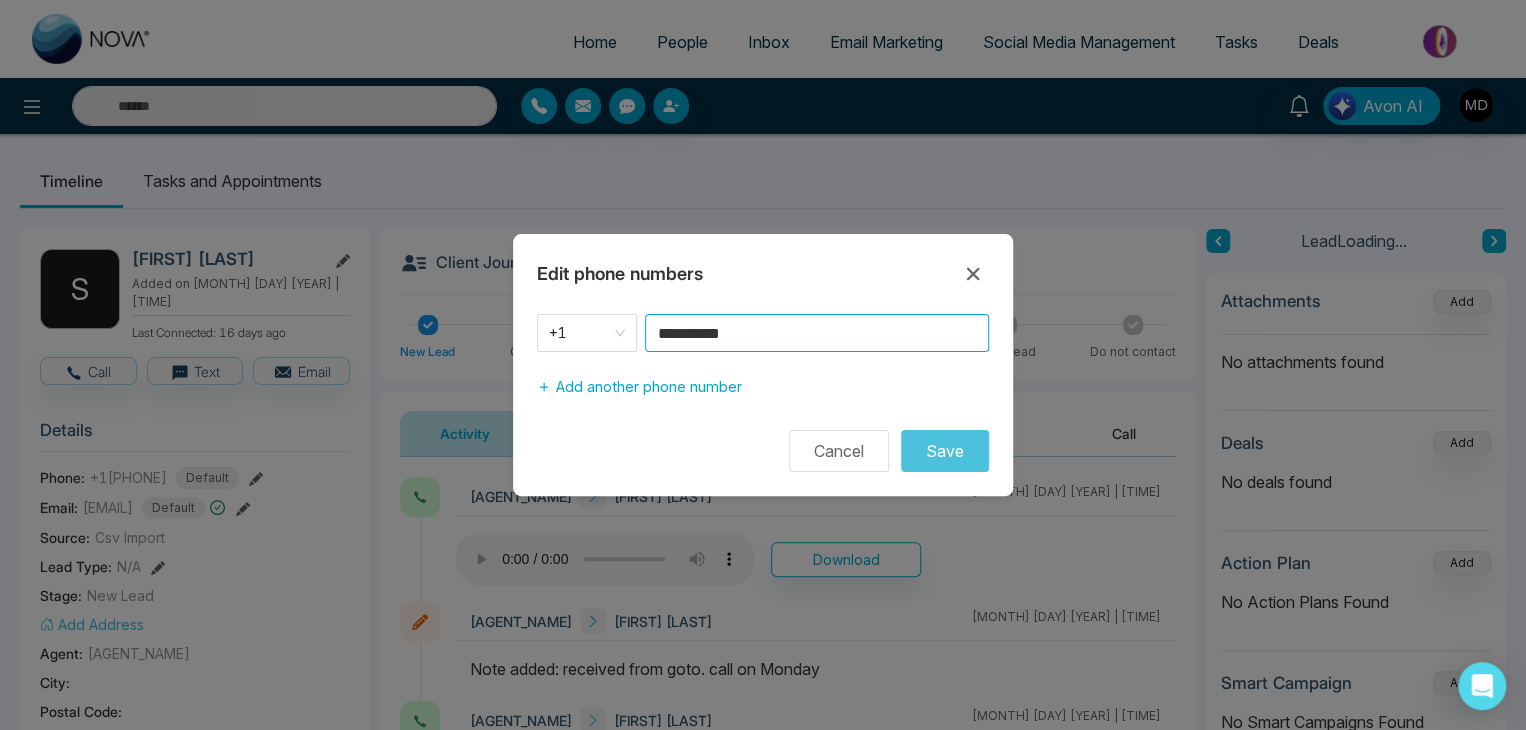 click on "[PHONE]" at bounding box center (763, 360) 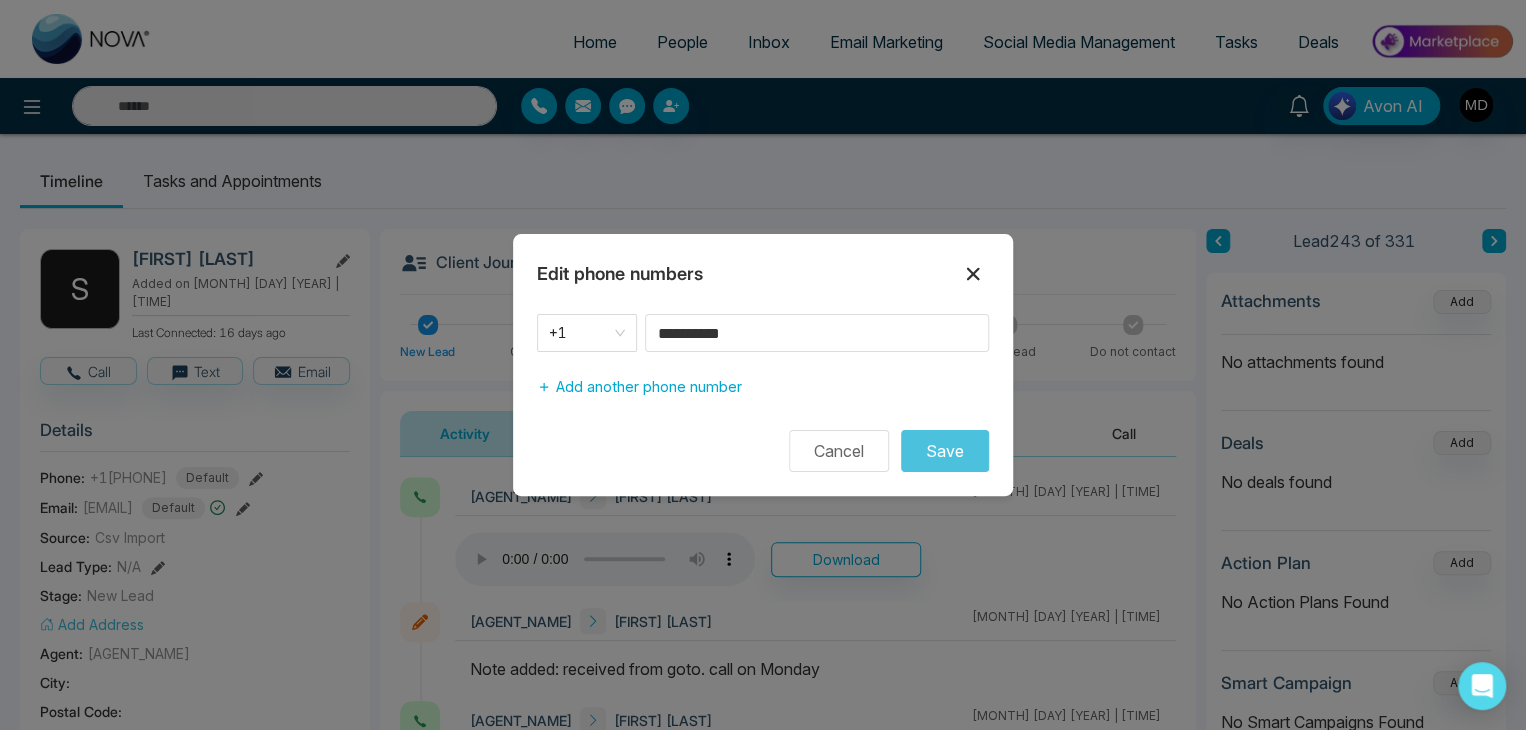 click 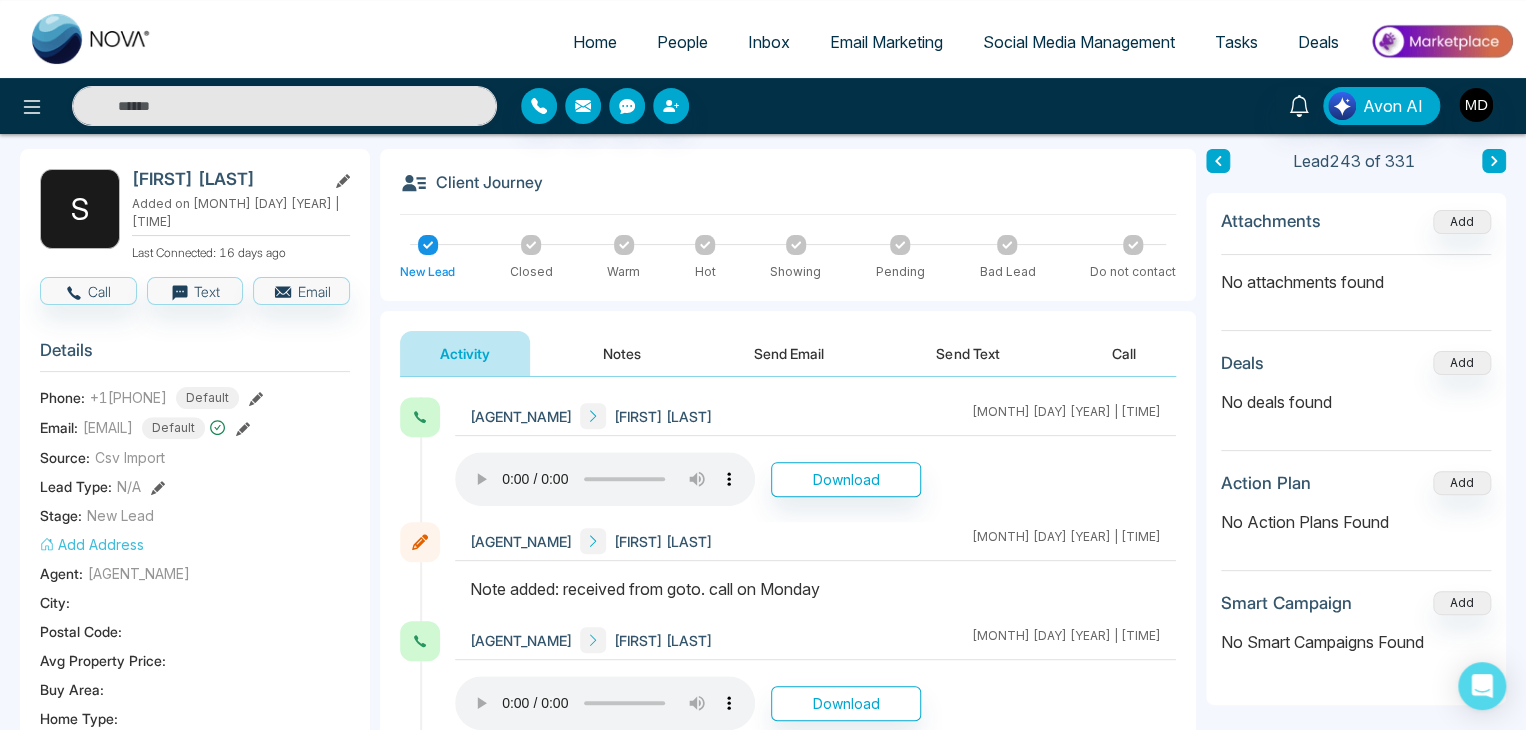 scroll, scrollTop: 0, scrollLeft: 0, axis: both 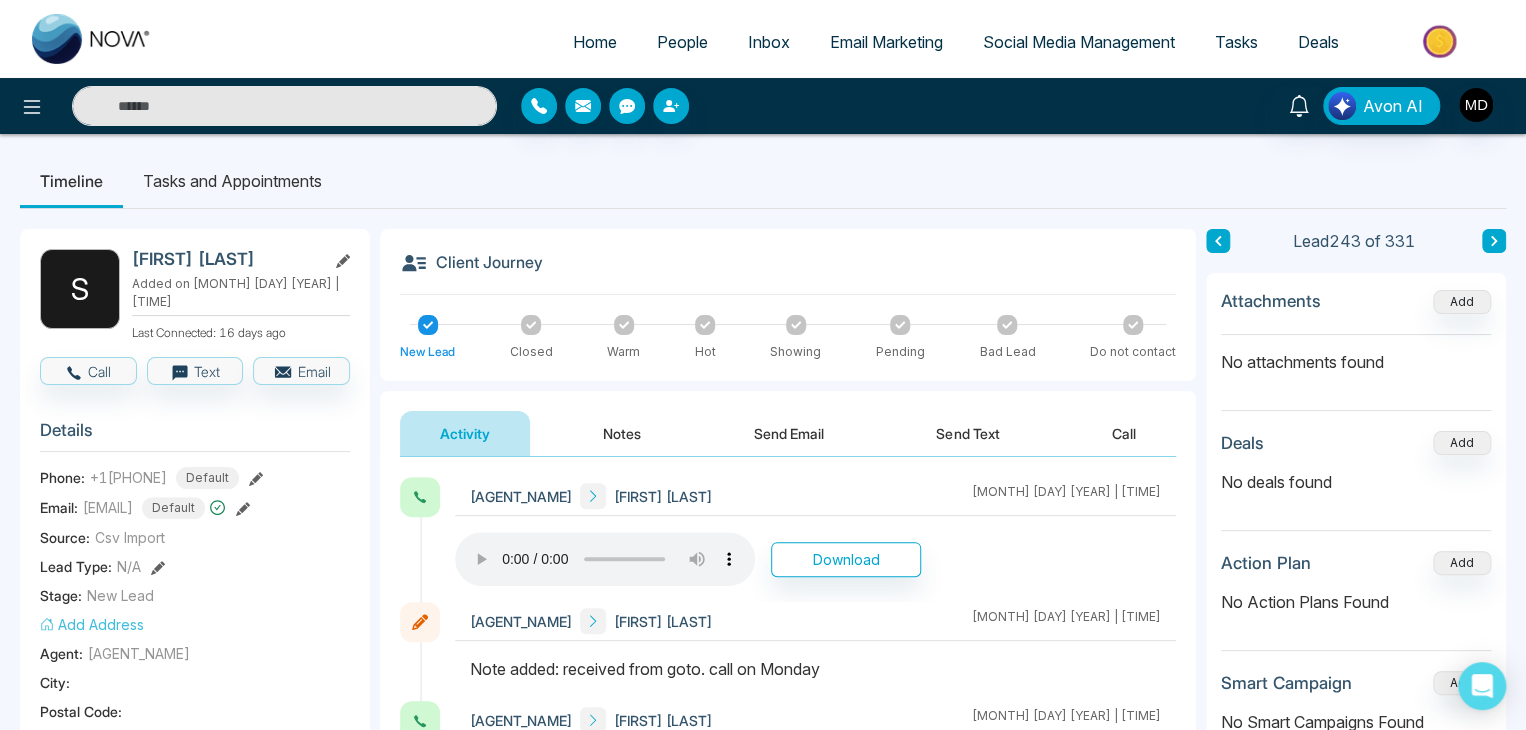 click at bounding box center (284, 106) 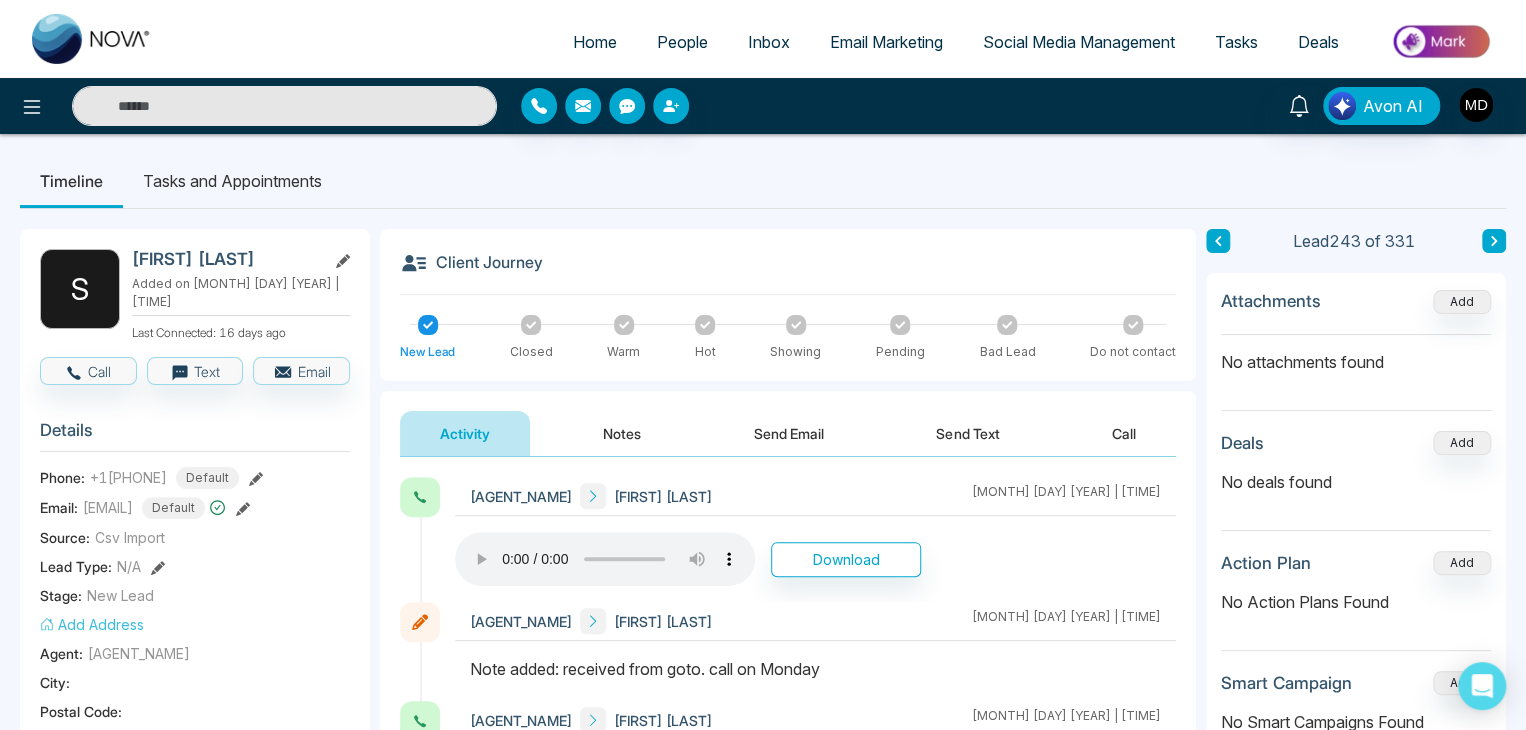 click at bounding box center (284, 106) 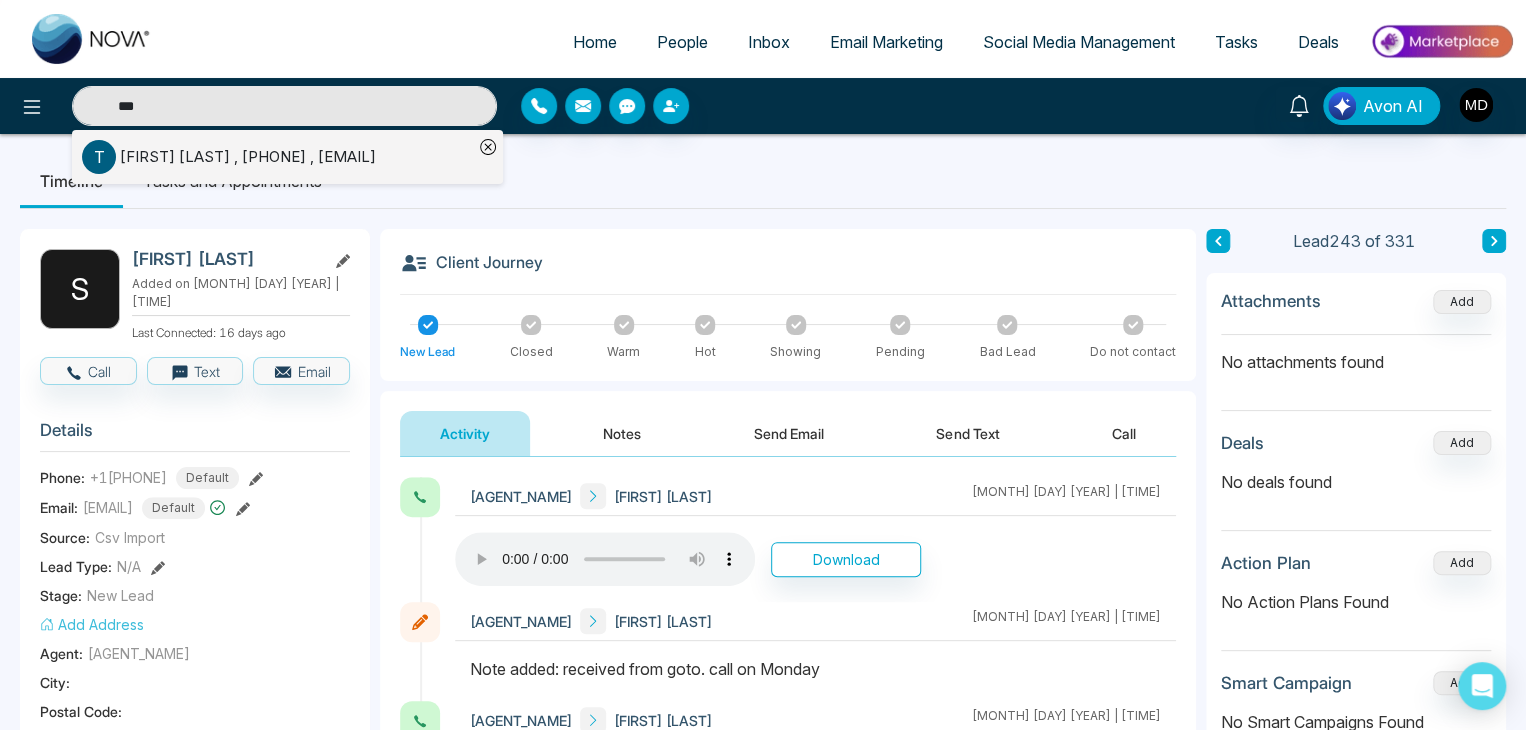 type on "***" 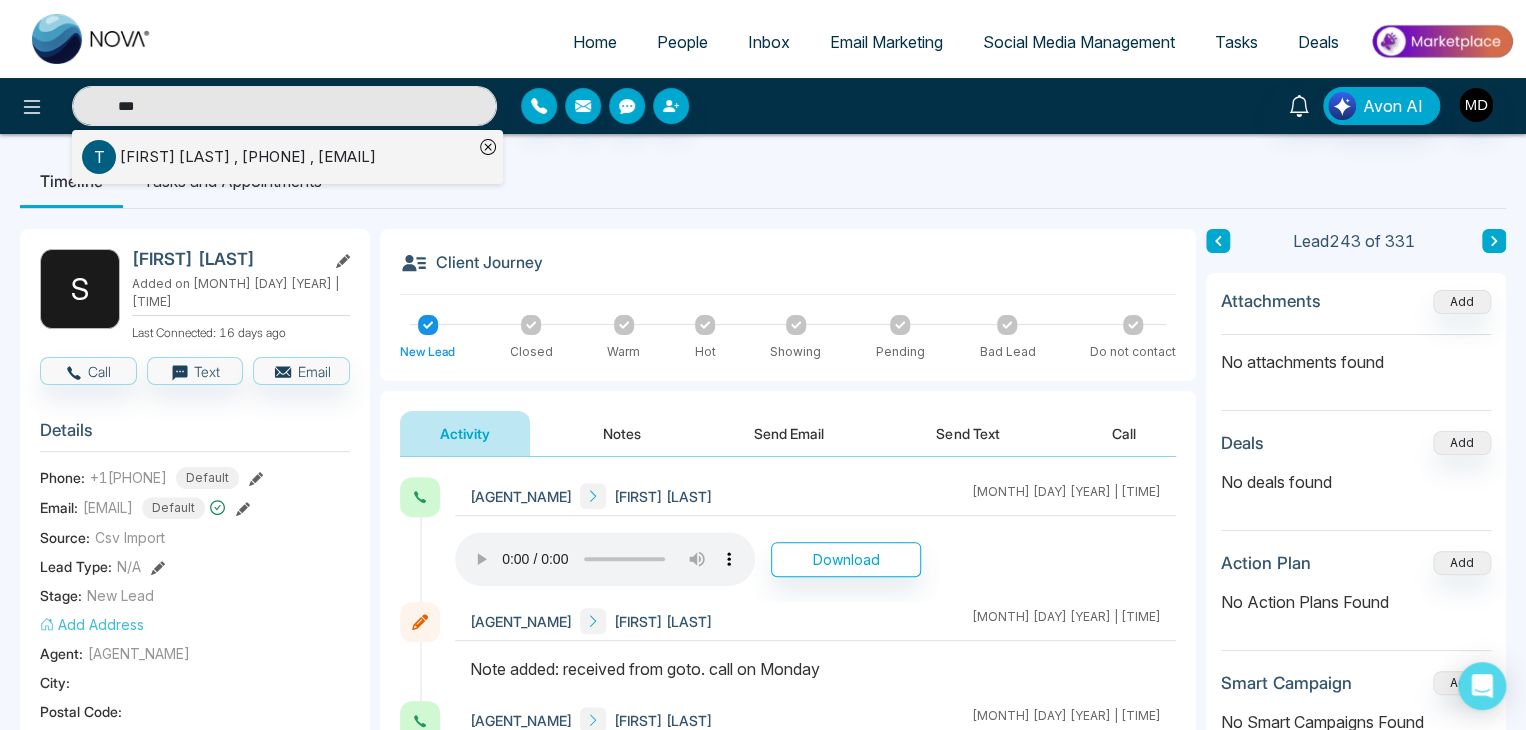 click on "Tasks and Appointments" at bounding box center [232, 181] 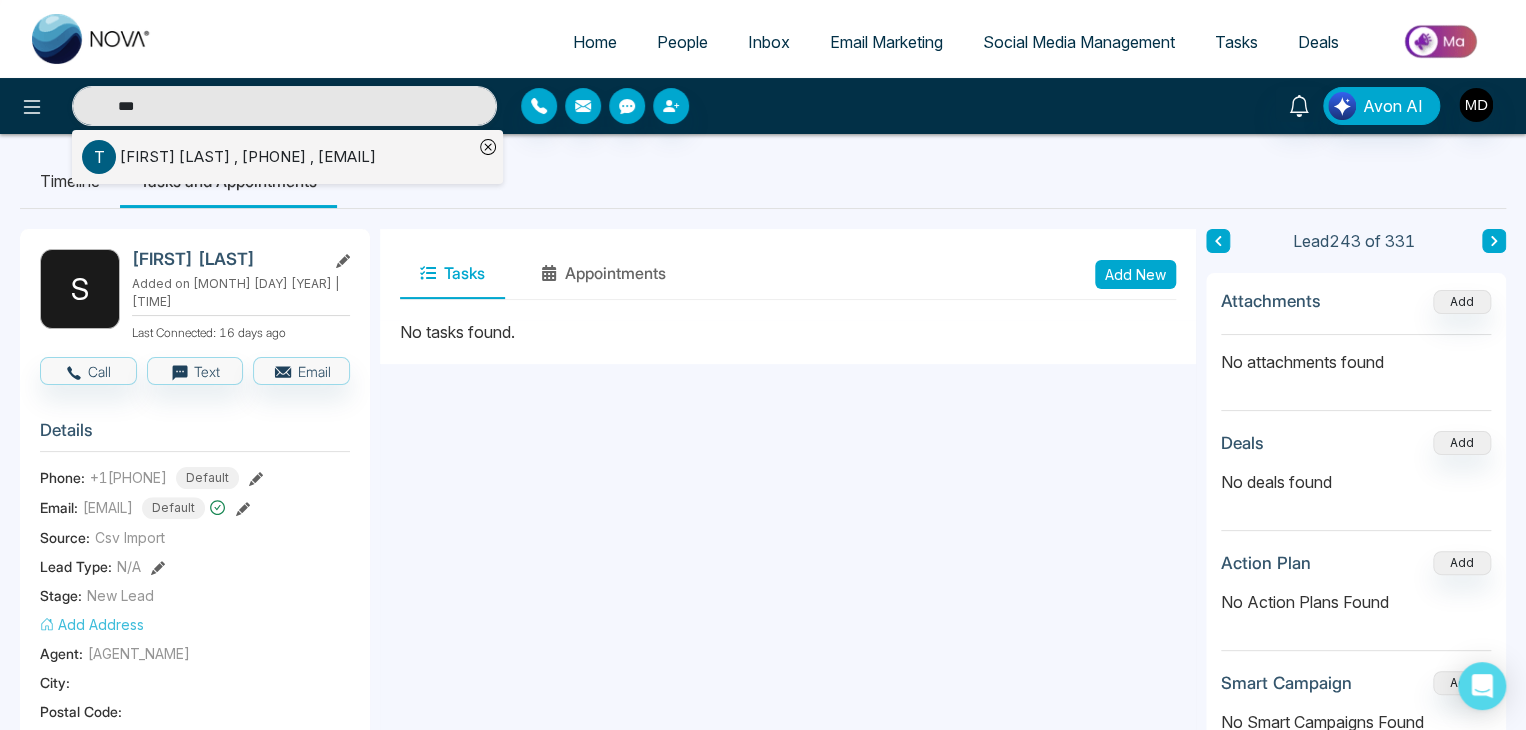 click on "Tej Sidhu     , +19057837776   , tejendersidhu@gmail.com" at bounding box center (248, 157) 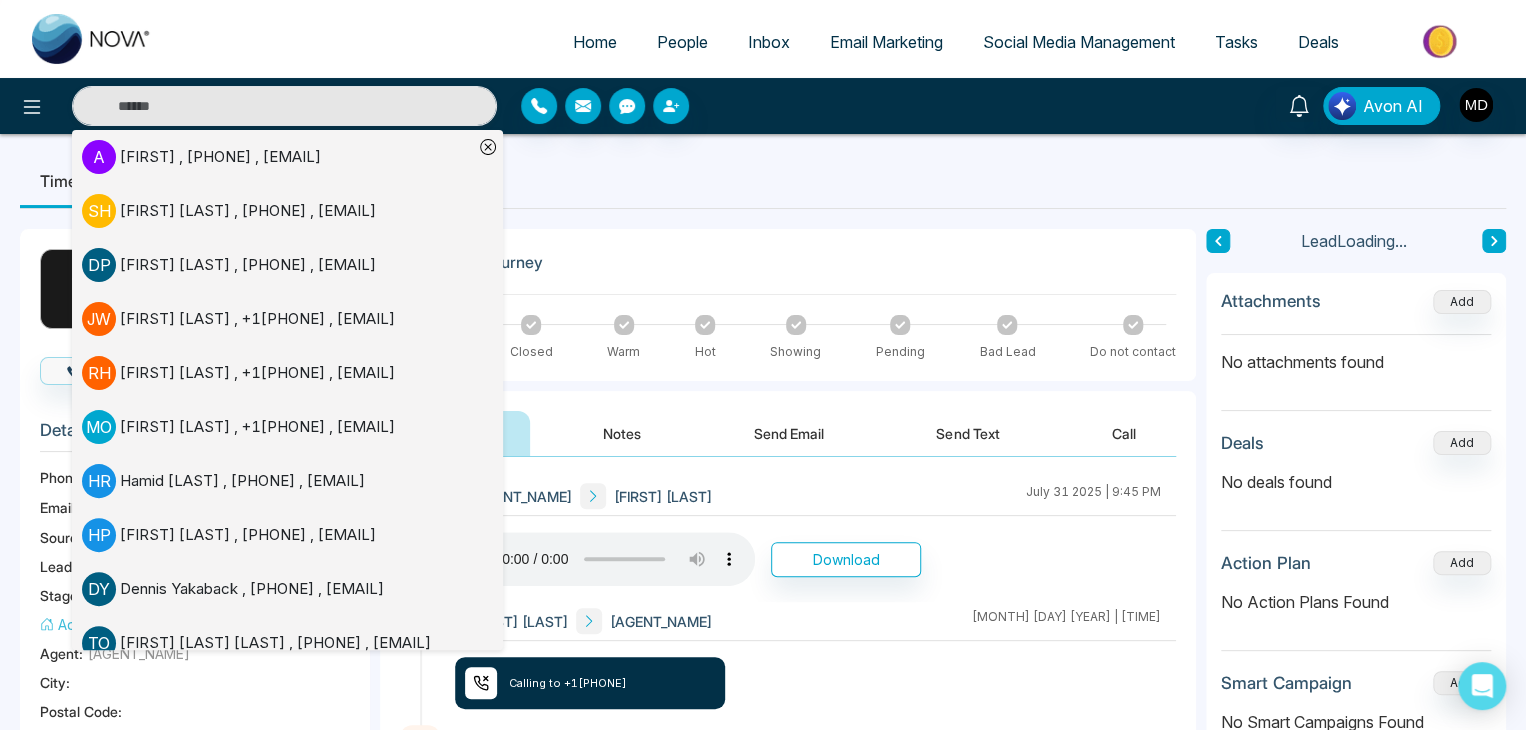 click on "Timeline Tasks and Appointments" at bounding box center [763, 181] 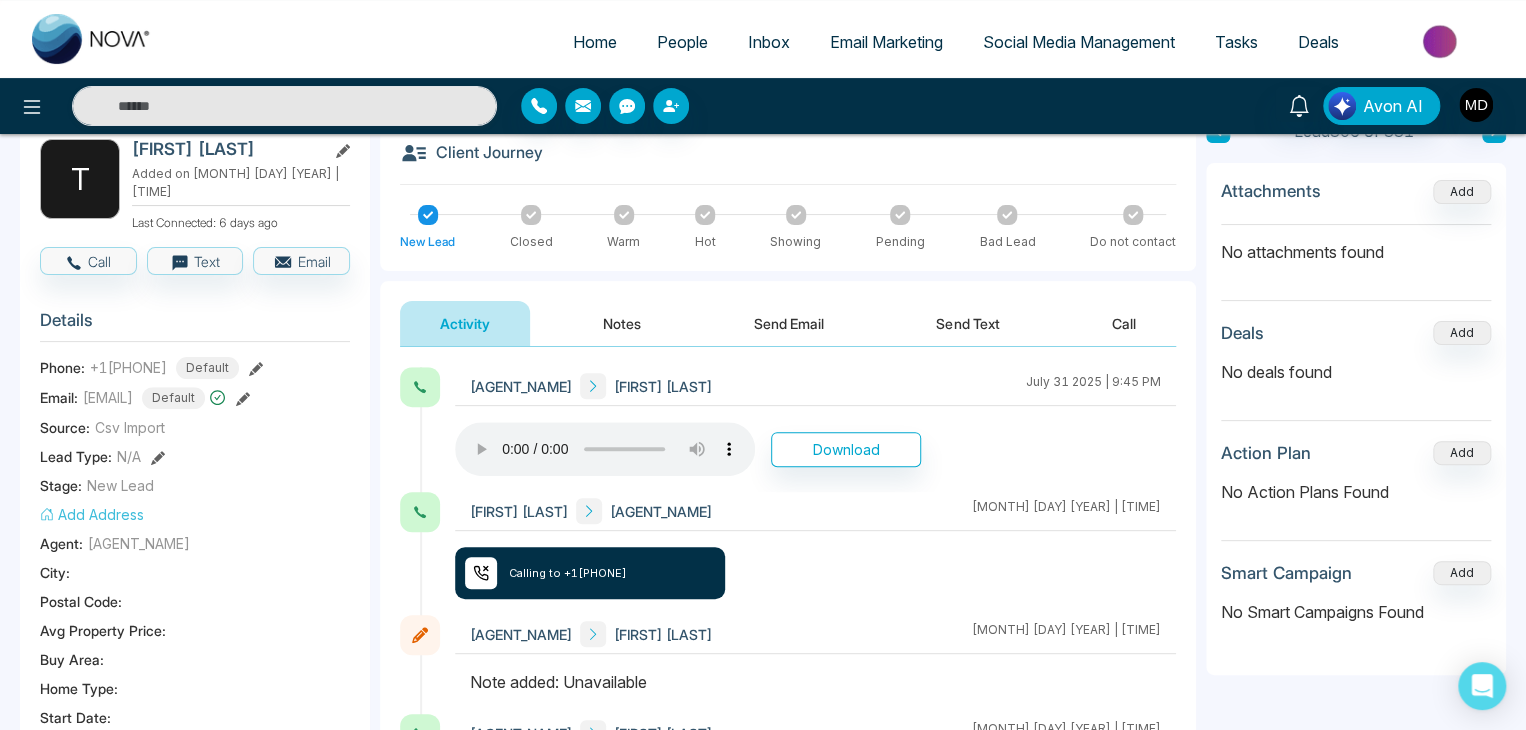scroll, scrollTop: 300, scrollLeft: 0, axis: vertical 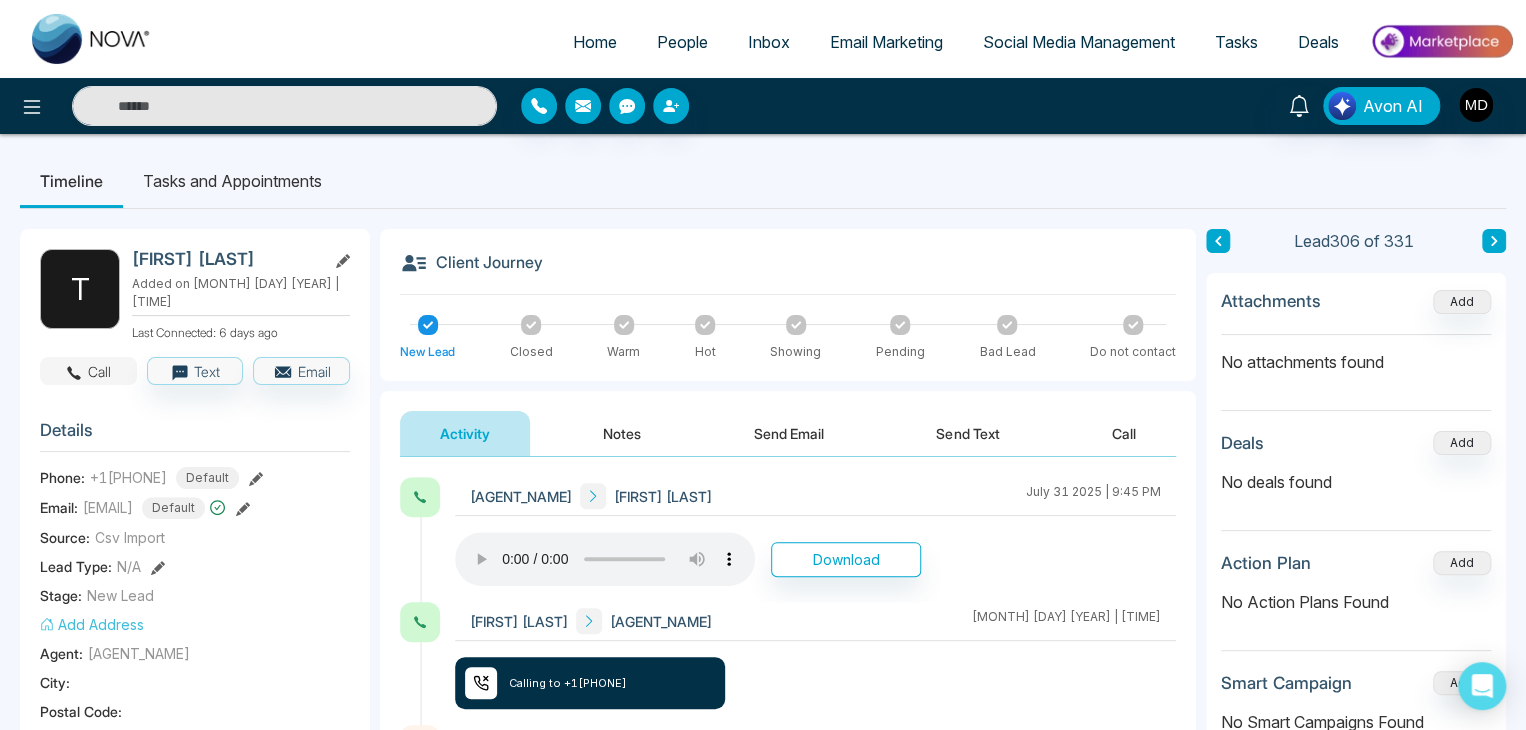 click on "Call" at bounding box center (88, 371) 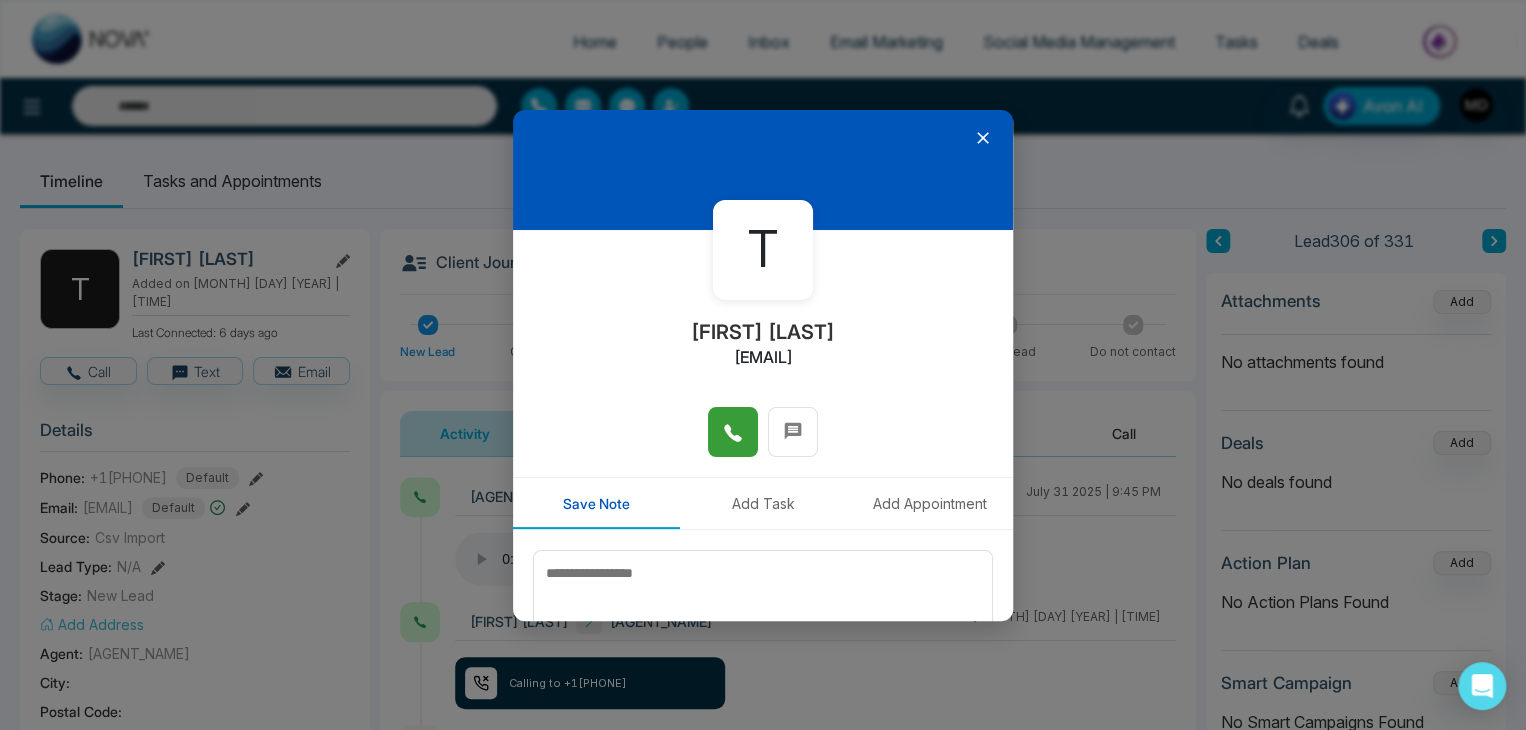 click 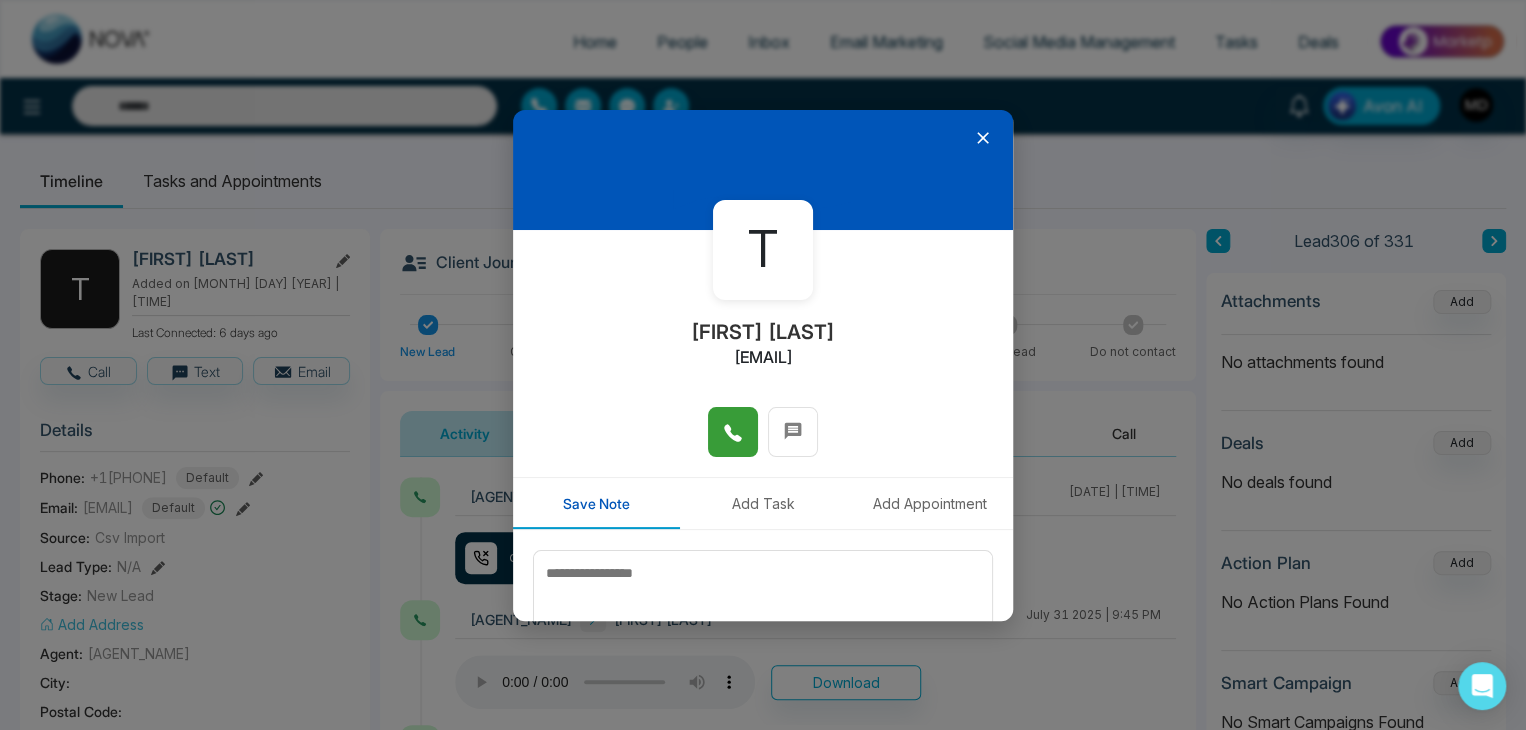 click on "Add Task" at bounding box center [763, 503] 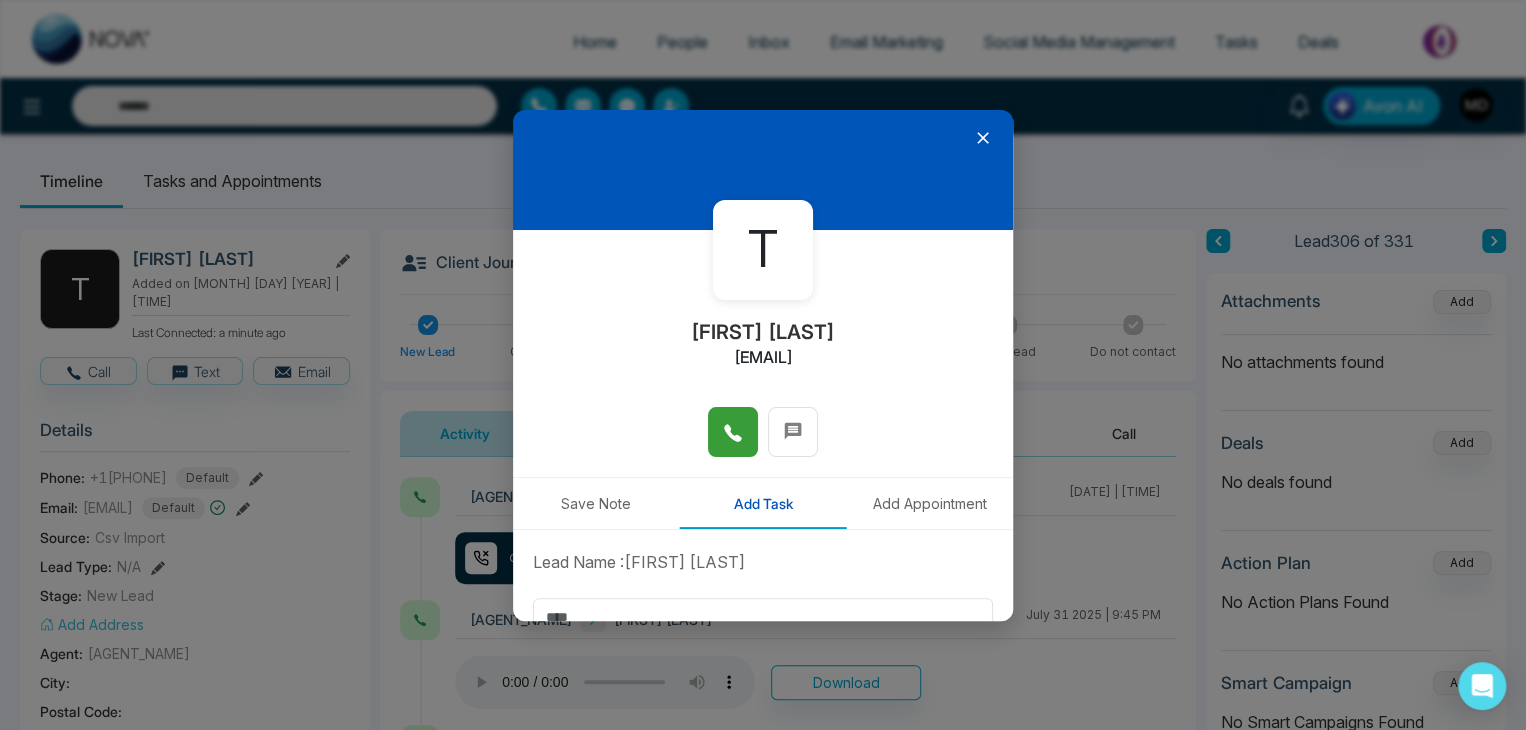 click on "Save Note" at bounding box center (596, 503) 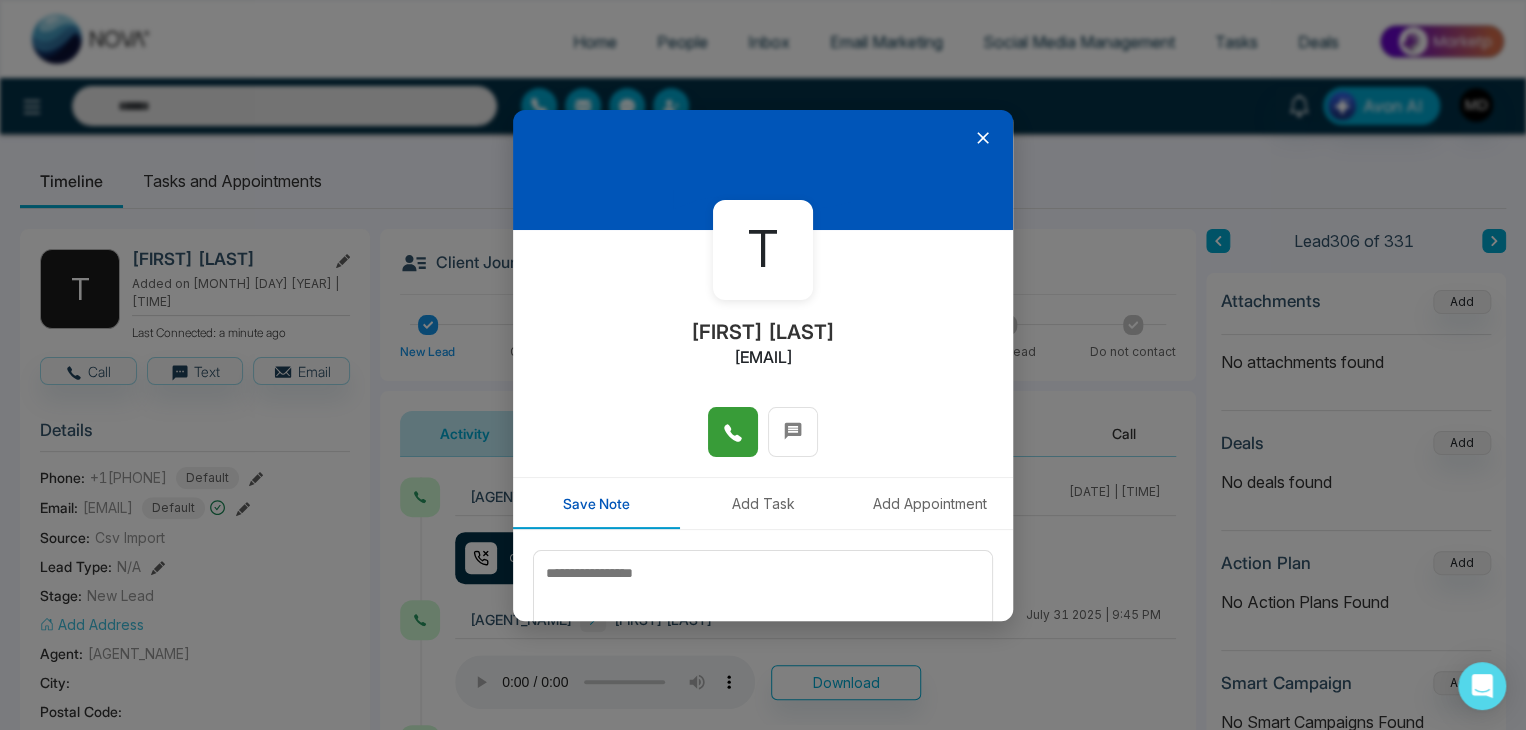 click 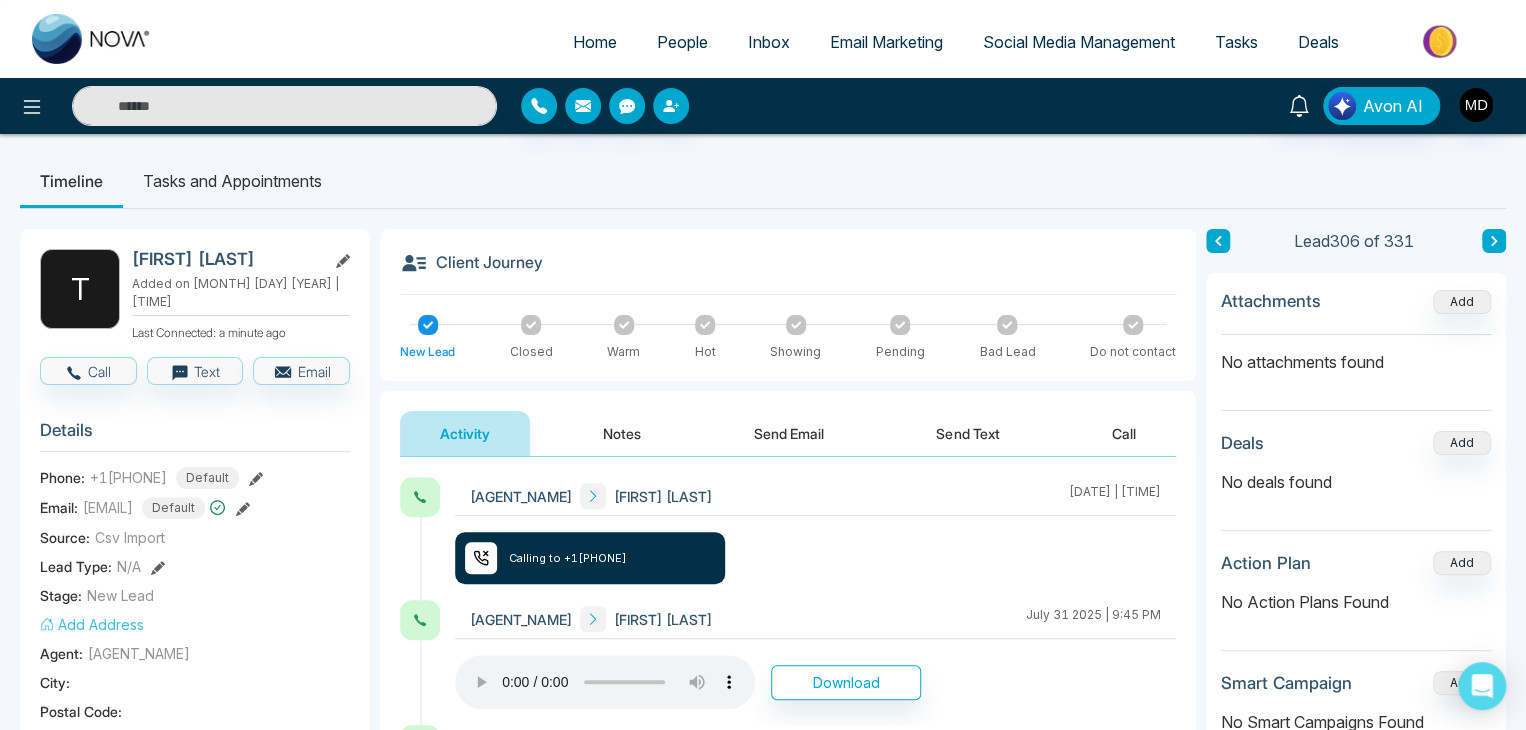 click at bounding box center [284, 106] 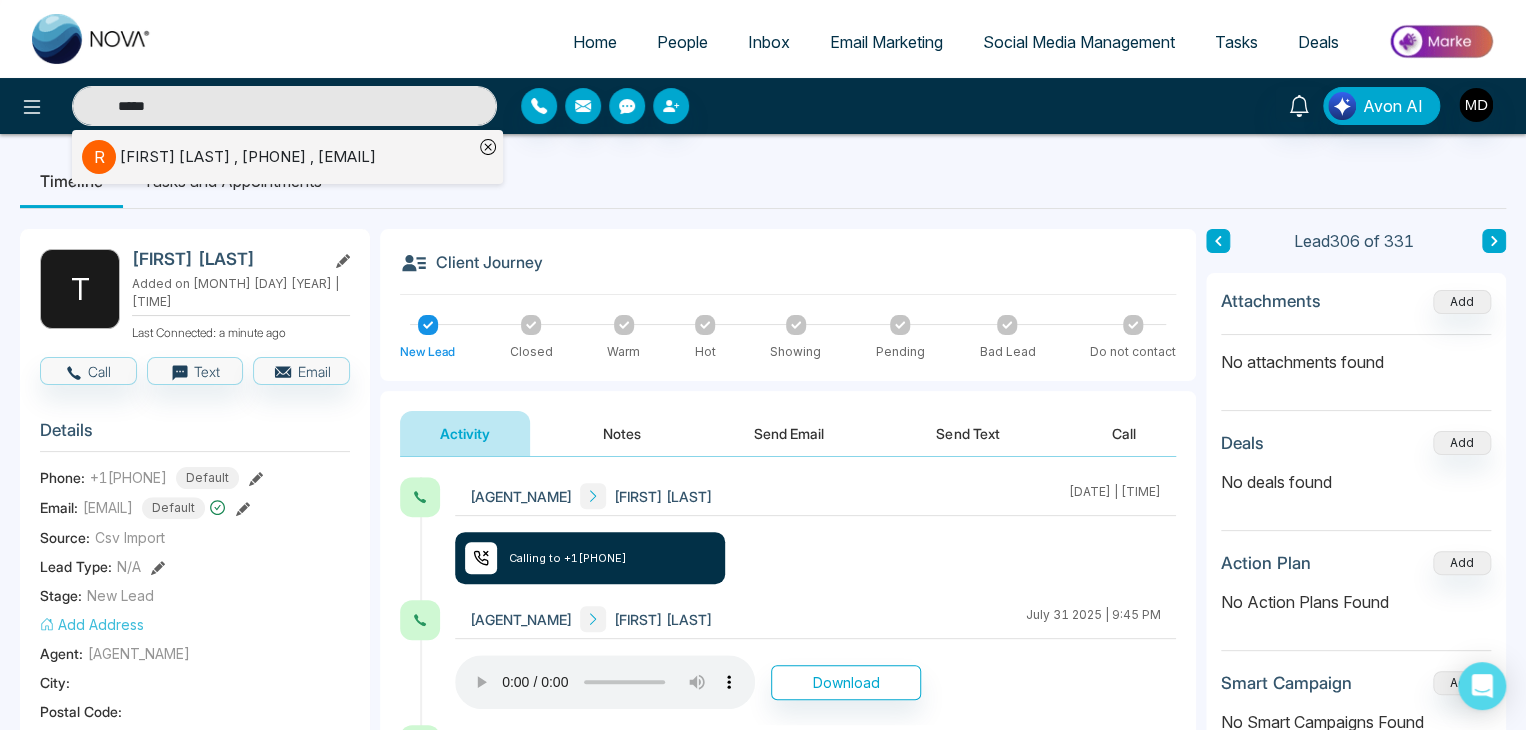 type on "*****" 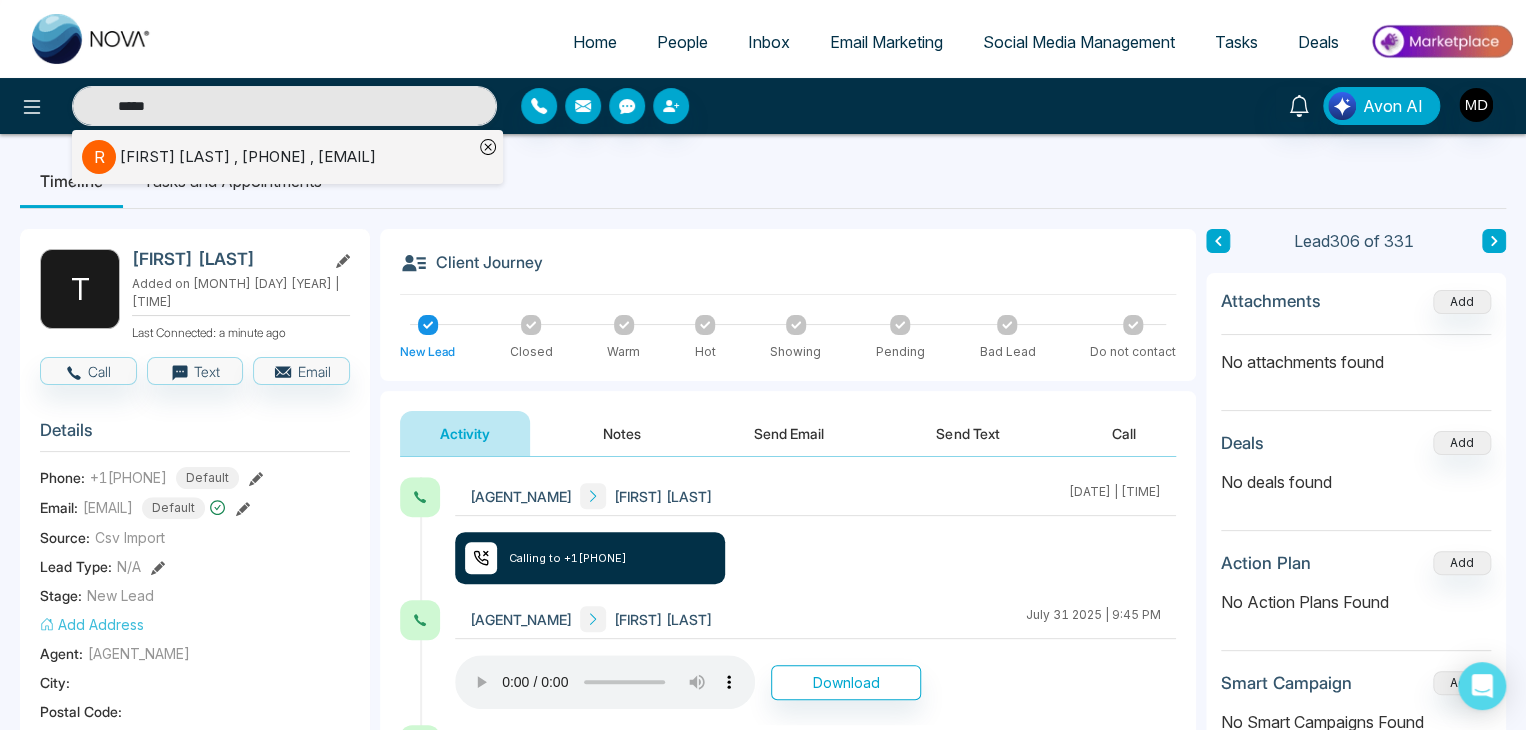 click on "Raseelan Selvarajah     , +14165097247   , raseelanhome@gmail.com" at bounding box center [248, 157] 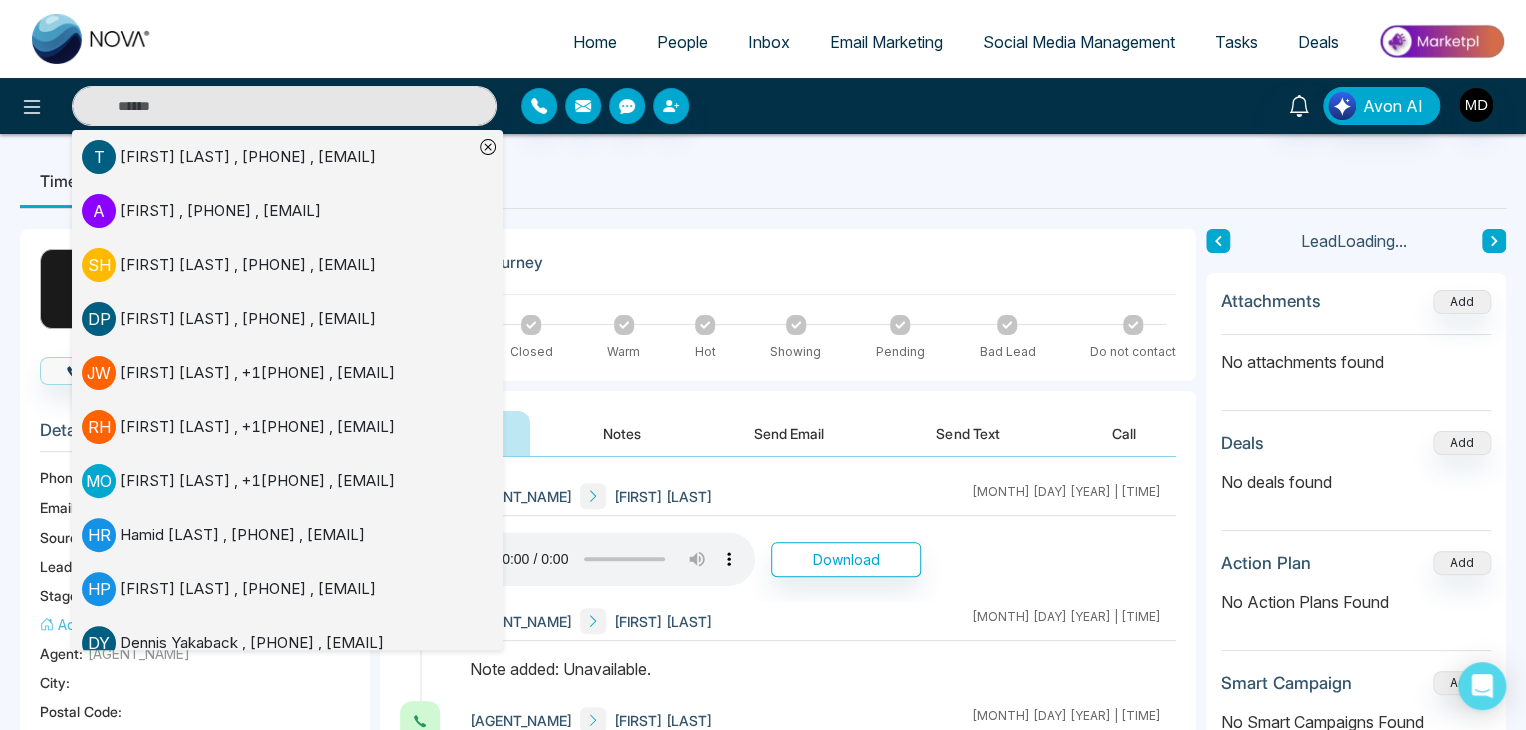 click on "R Raseelan Selvarajah  Added on   July 7 2025 | 9:32 PM Last Connected:   9 days ago   Call   Text   Email Details Phone: +14165097247 Default Email: raseelanhome@gmail.com Default Source: Csv Import Lead Type: N/A Stage: New Lead Add Address Agent: Mriganka Deka City : Postal Code : Avg Property Price : Buy Area : Home Type : Start Date : Last Contact Date : Province : Timeframe : Urgency : Tags No Tag Found Is this lead a Realtor? Lead Summary 8 Calls 0 Texts 0 Emails Social Profile   Not found Not found Not found Custom Lead Data Delete lead   Client Journey New Lead Closed Warm Hot Showing Pending Bad Lead Do not contact Activity Notes Send Email Send Text Call Mriganka Deka Raseelan Selvarajah July 29 2025 | 1:11 AM Download Mriganka Deka Raseelan Selvarajah July 24 2025 | 11:15 PM Mriganka Deka Raseelan Selvarajah July 24 2025 | 11:14 PM Download Mriganka Deka Raseelan Selvarajah July 22 2025 | 10:24 PM Download Mriganka Deka Raseelan Selvarajah July 22 2025 | 10:14 PM Download Mriganka Deka Download" at bounding box center (763, 931) 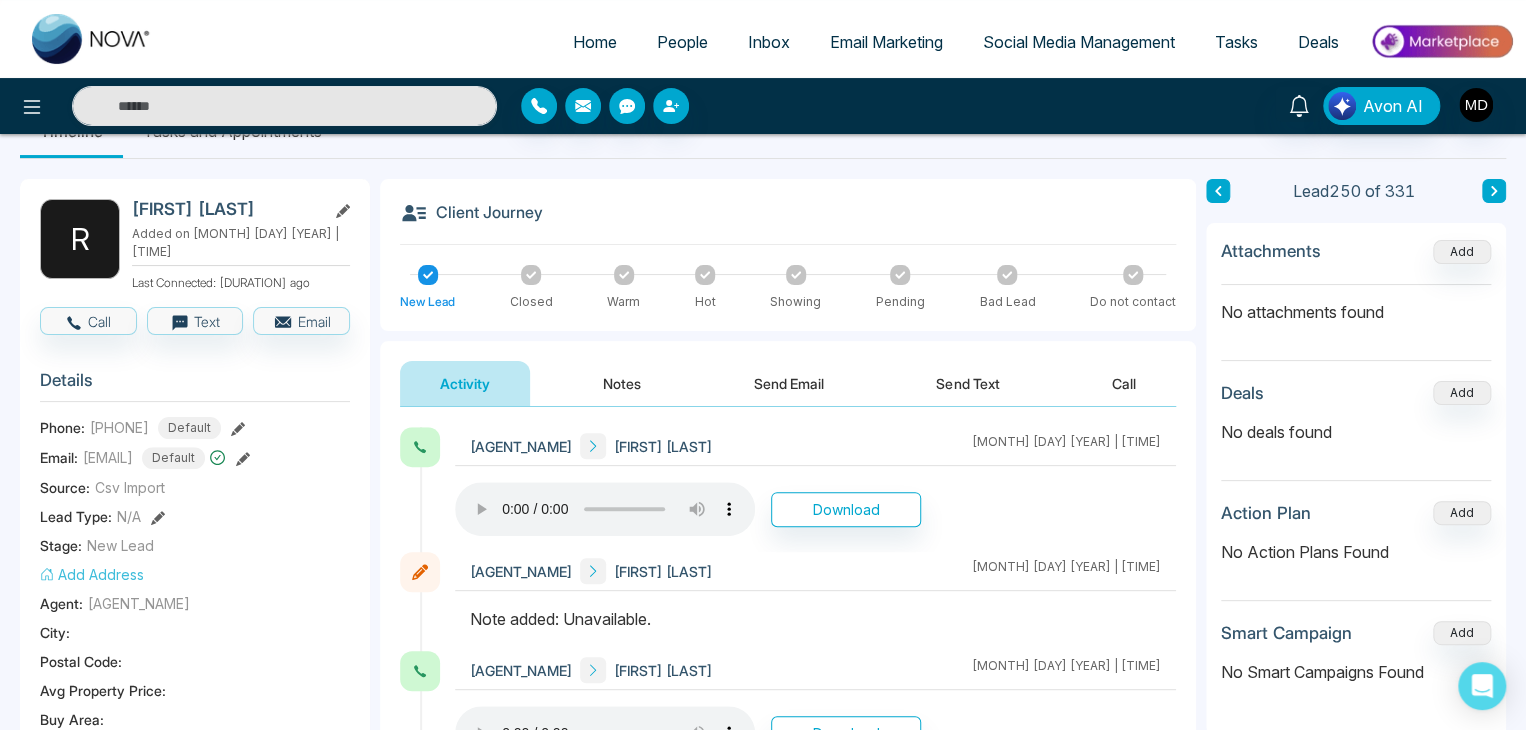 scroll, scrollTop: 0, scrollLeft: 0, axis: both 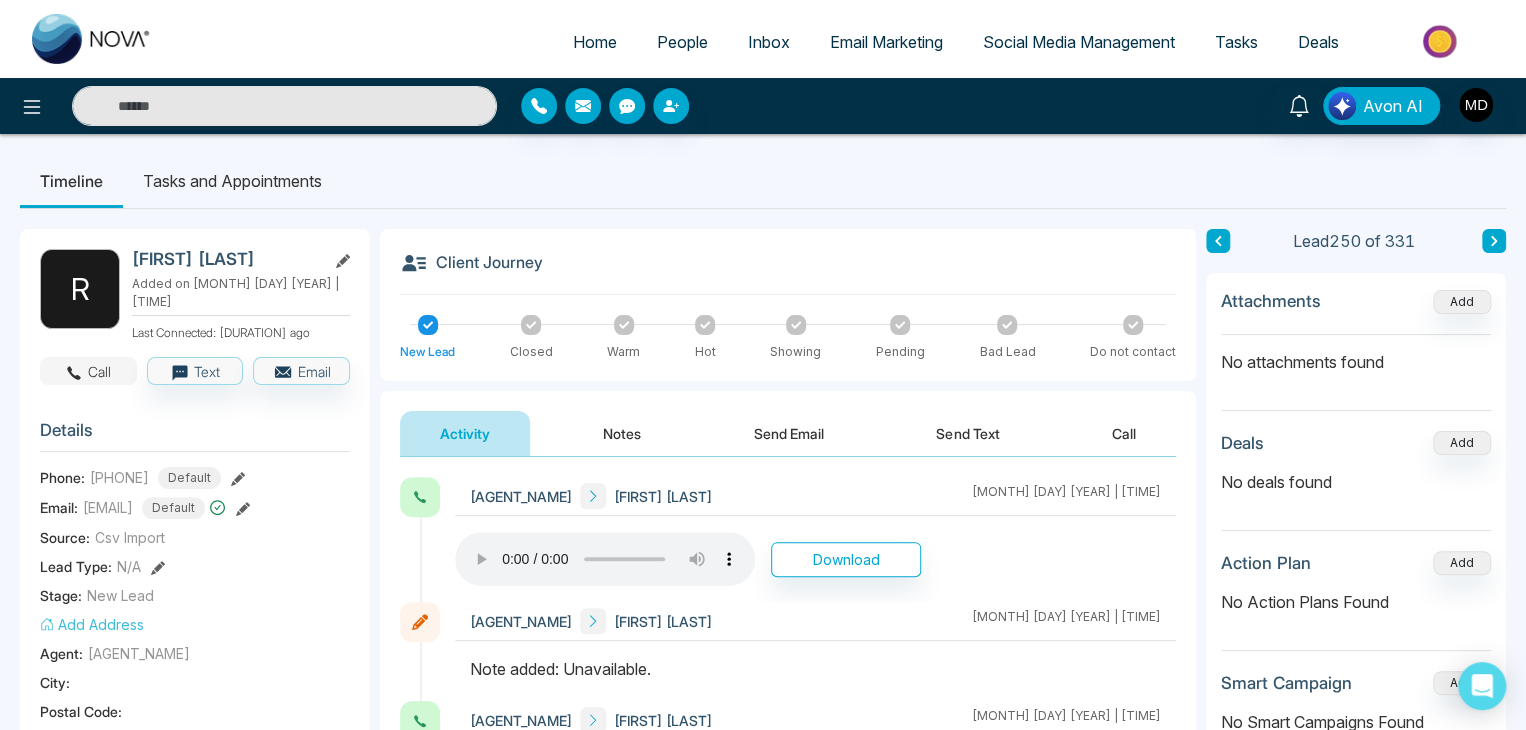 click 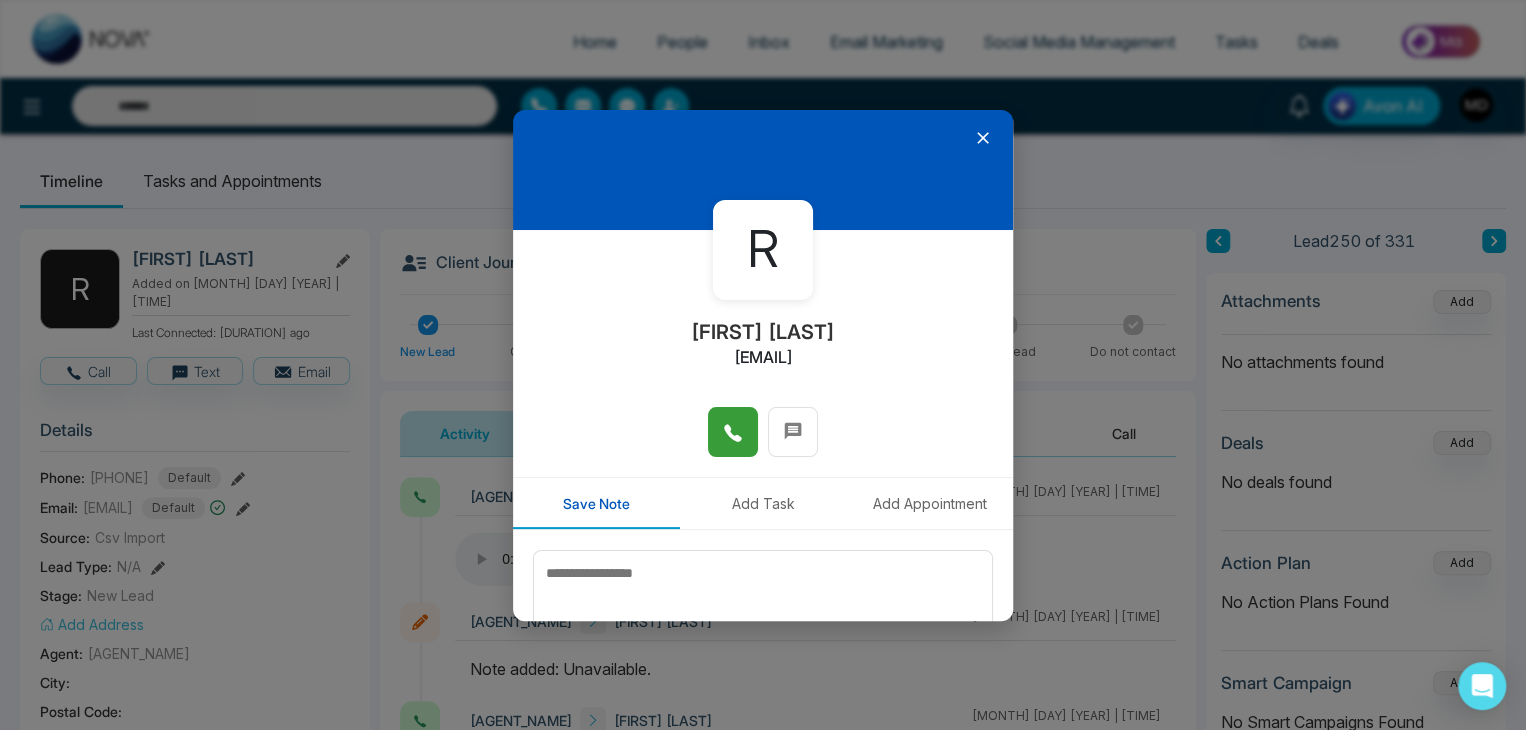 click 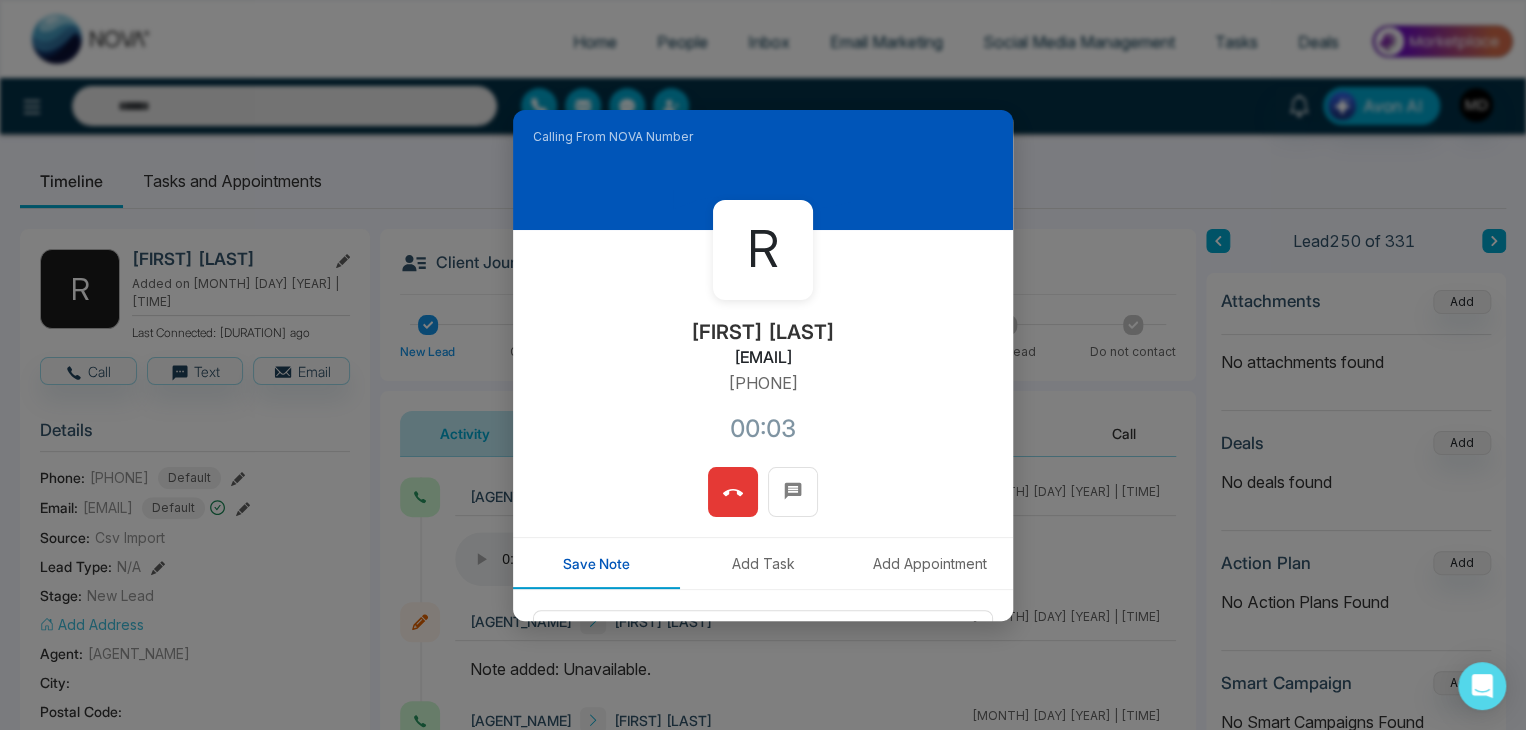 click at bounding box center [733, 492] 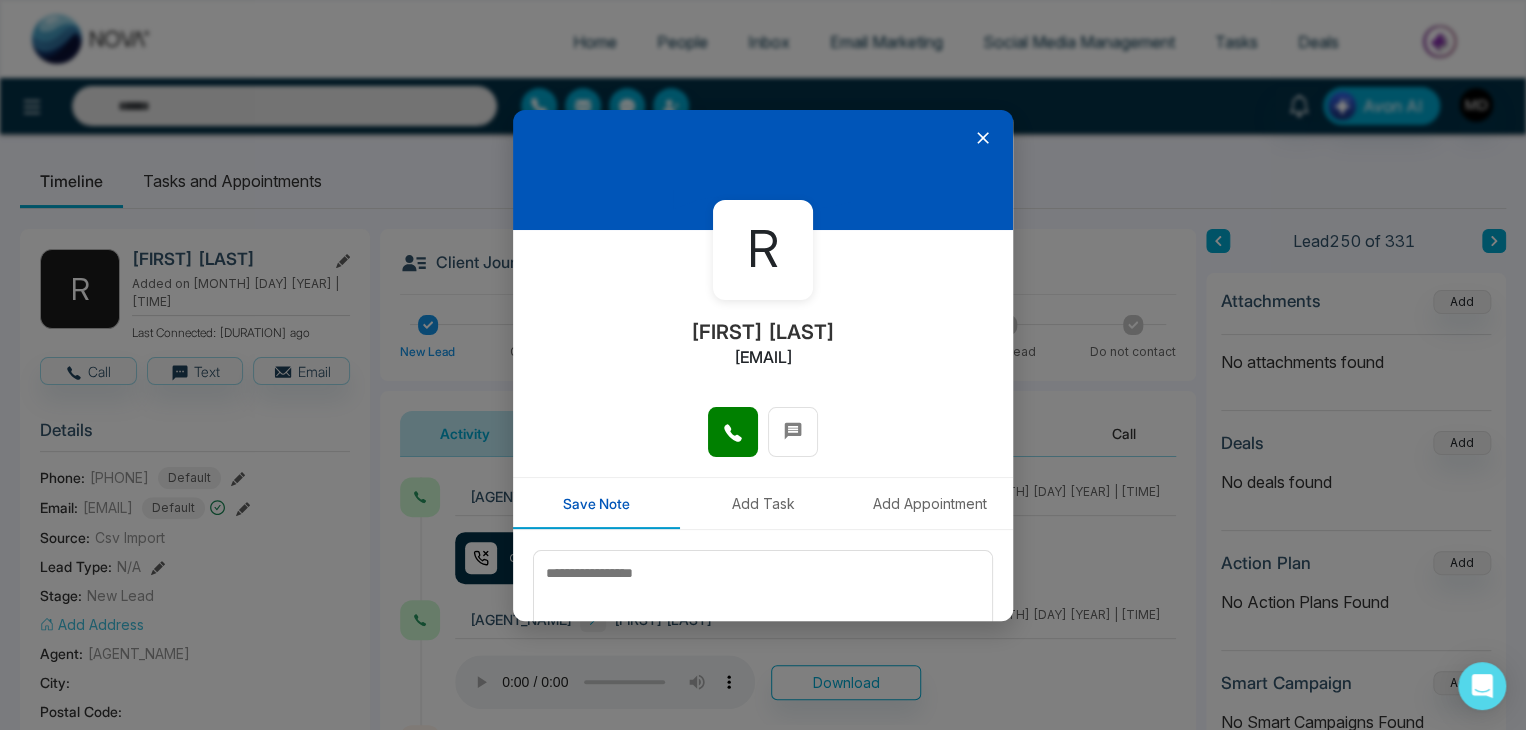 click 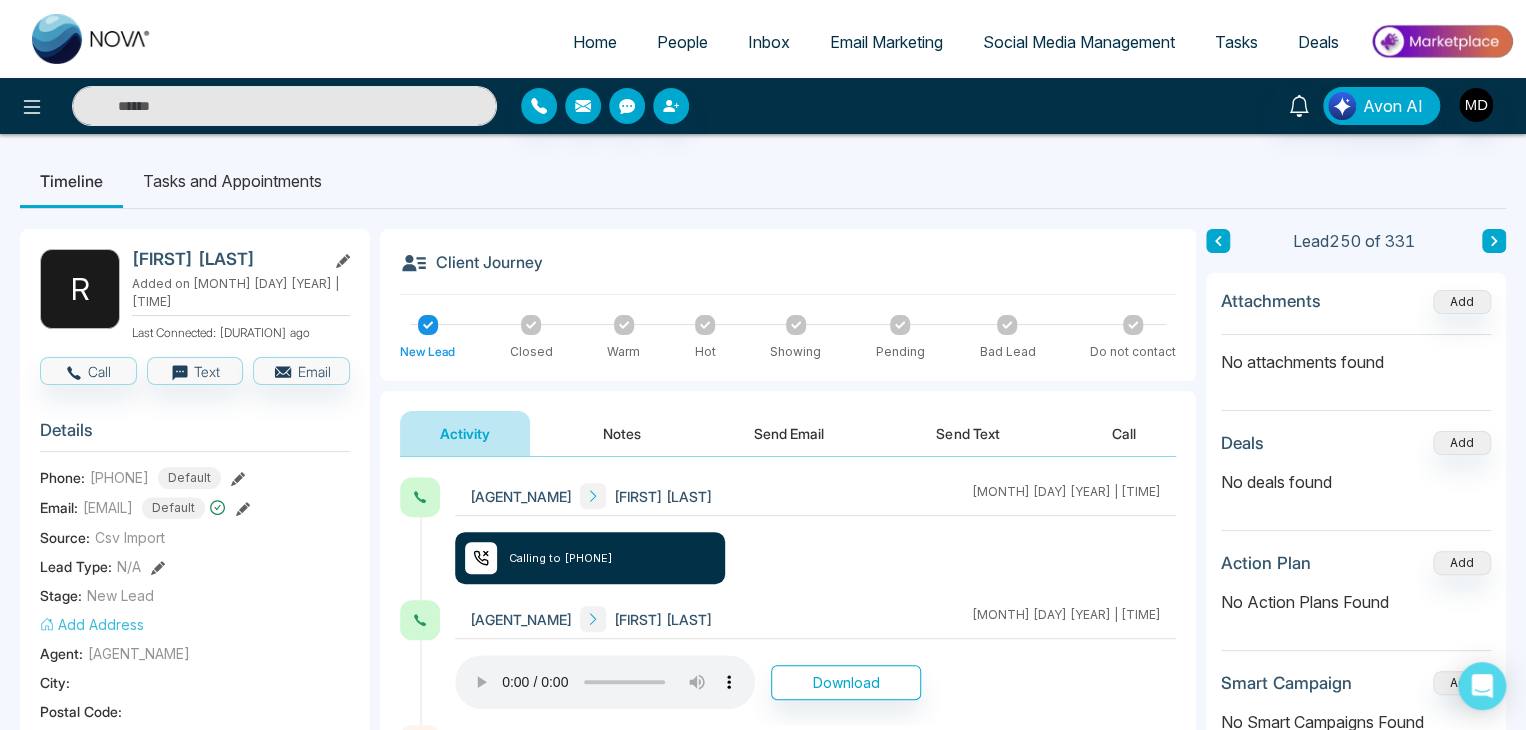 click 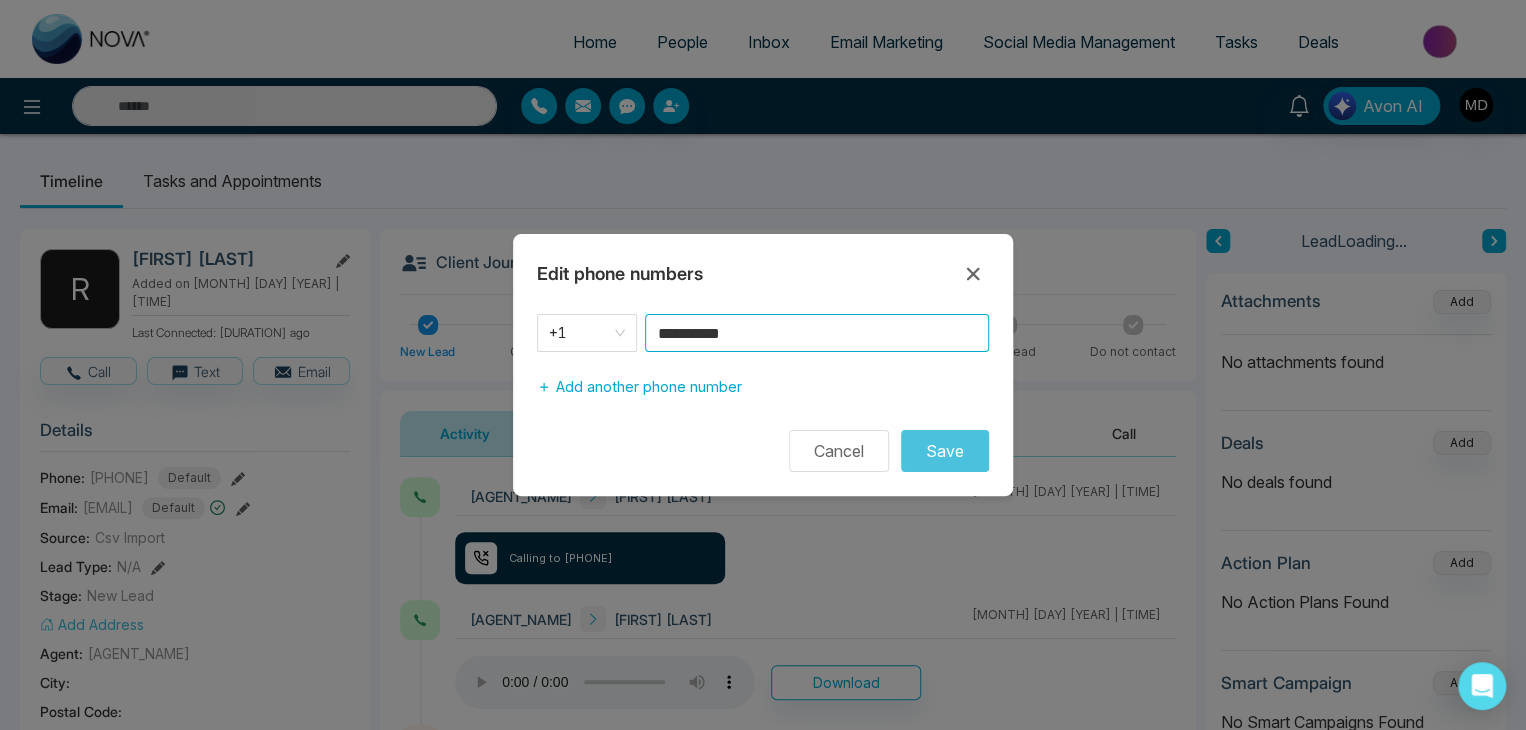 drag, startPoint x: 766, startPoint y: 338, endPoint x: 646, endPoint y: 343, distance: 120.10412 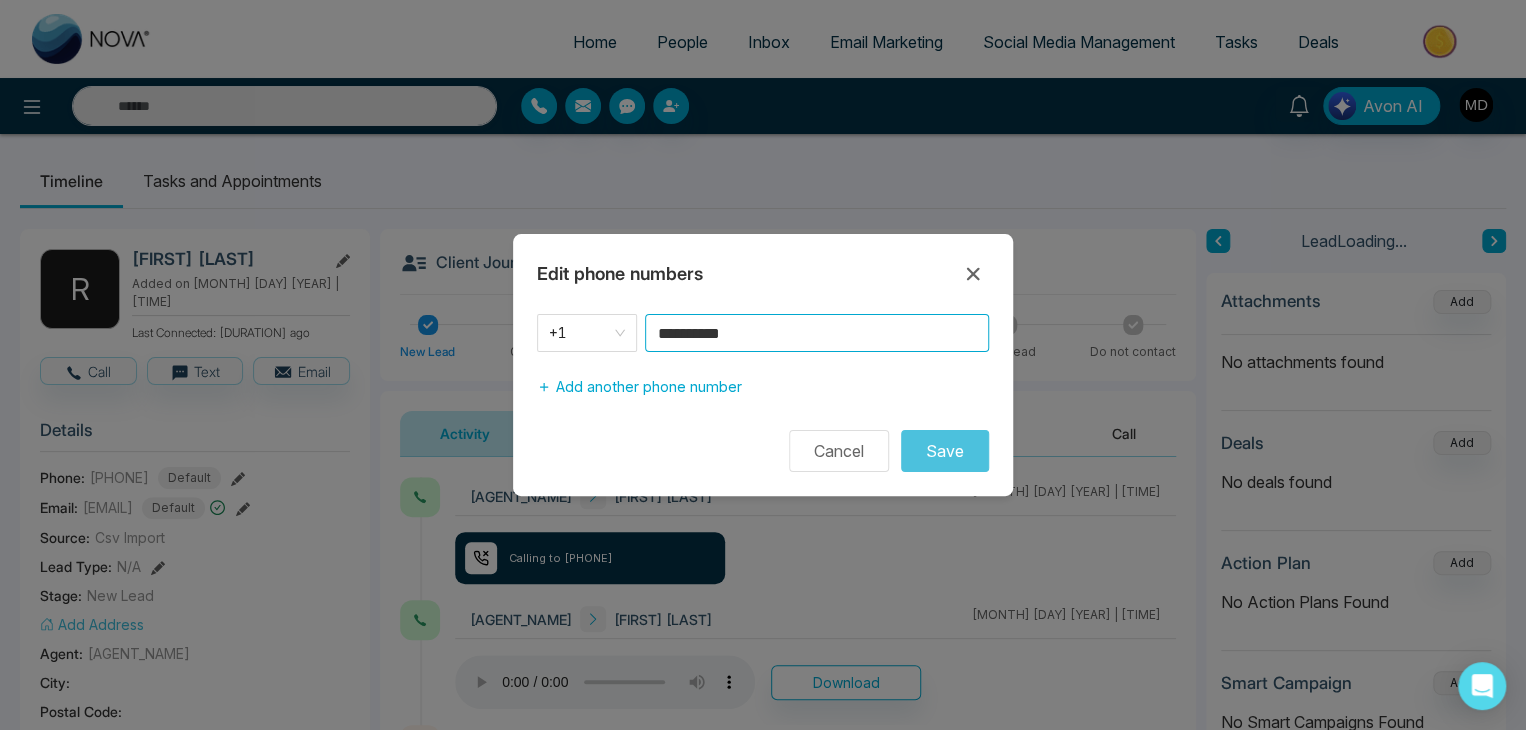 click on "**********" at bounding box center (817, 333) 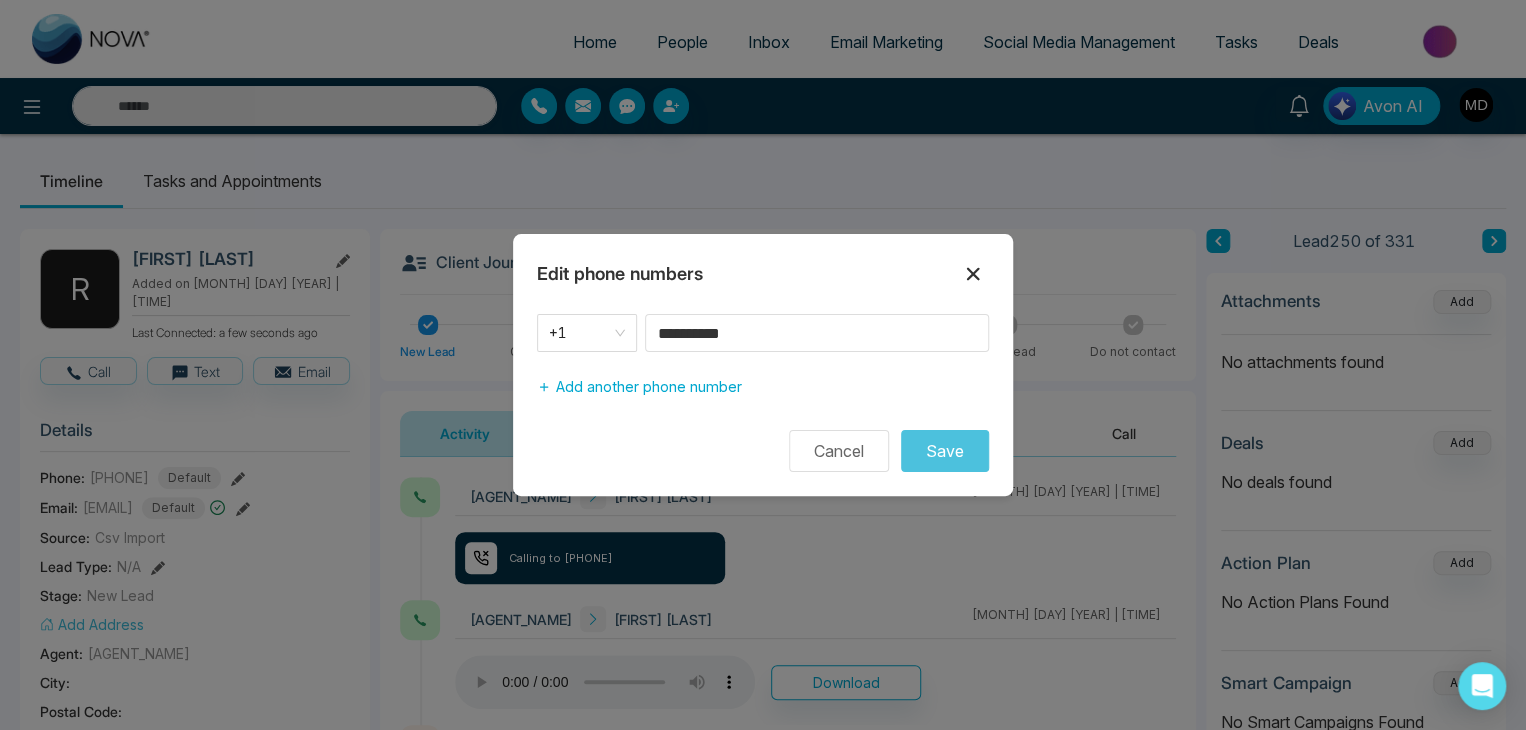 click 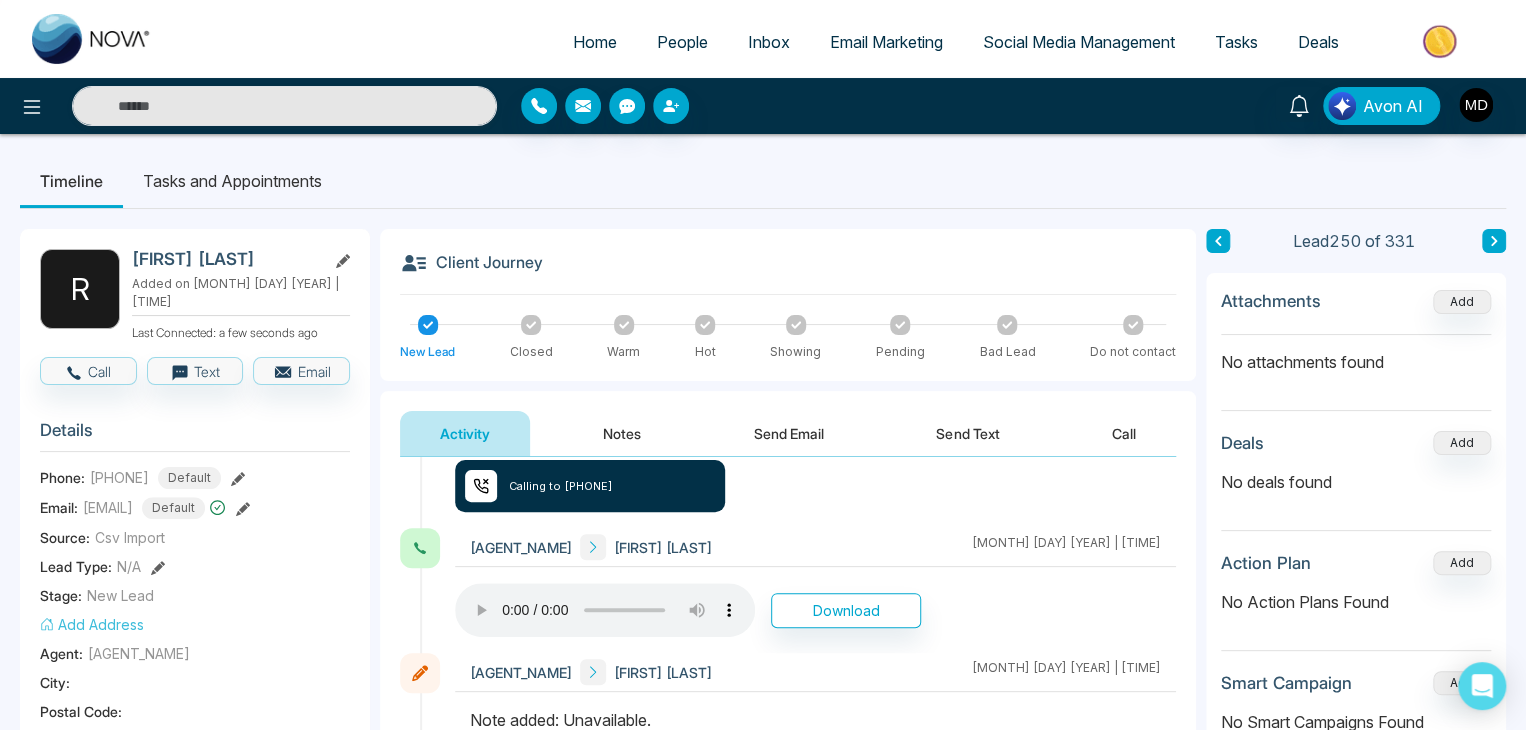 scroll, scrollTop: 93, scrollLeft: 0, axis: vertical 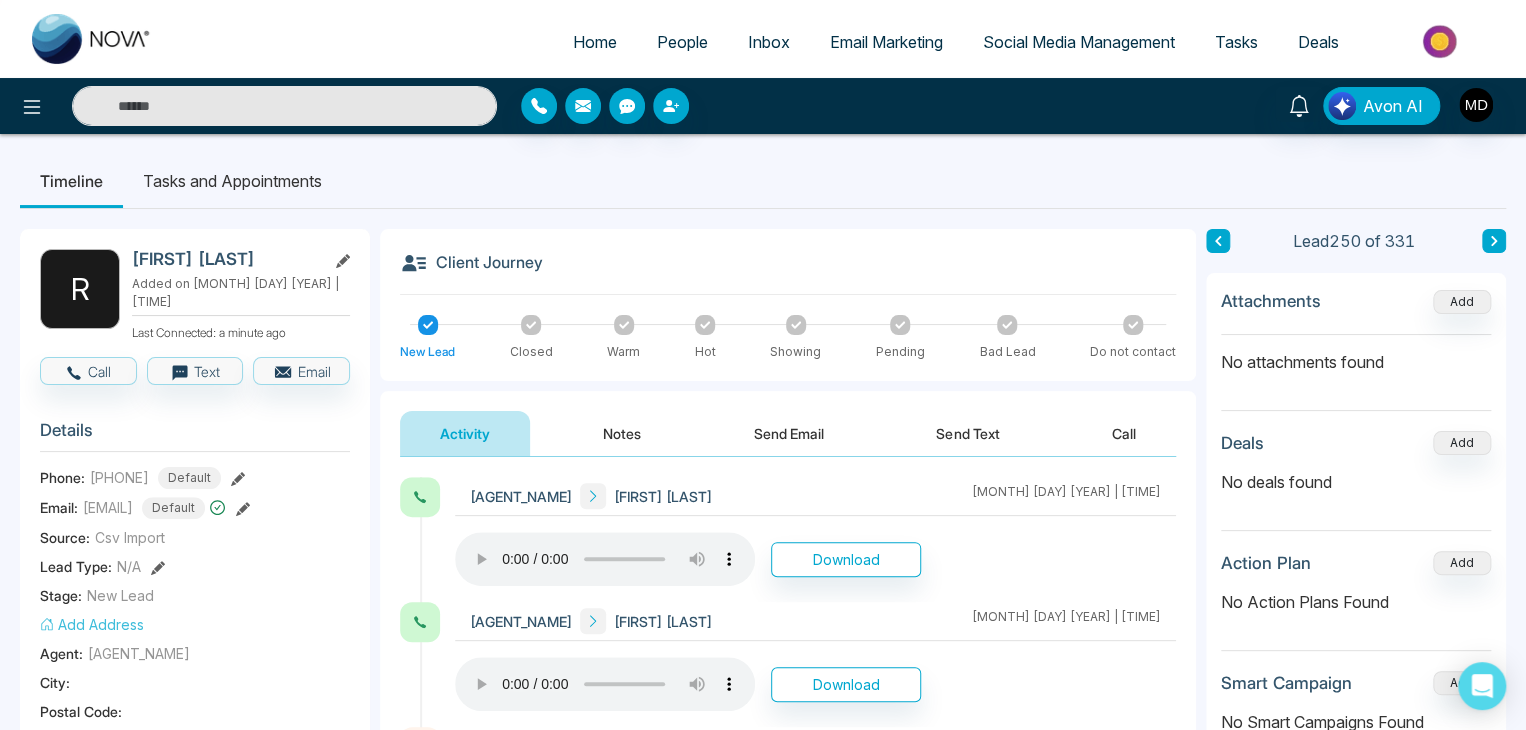 click at bounding box center [284, 106] 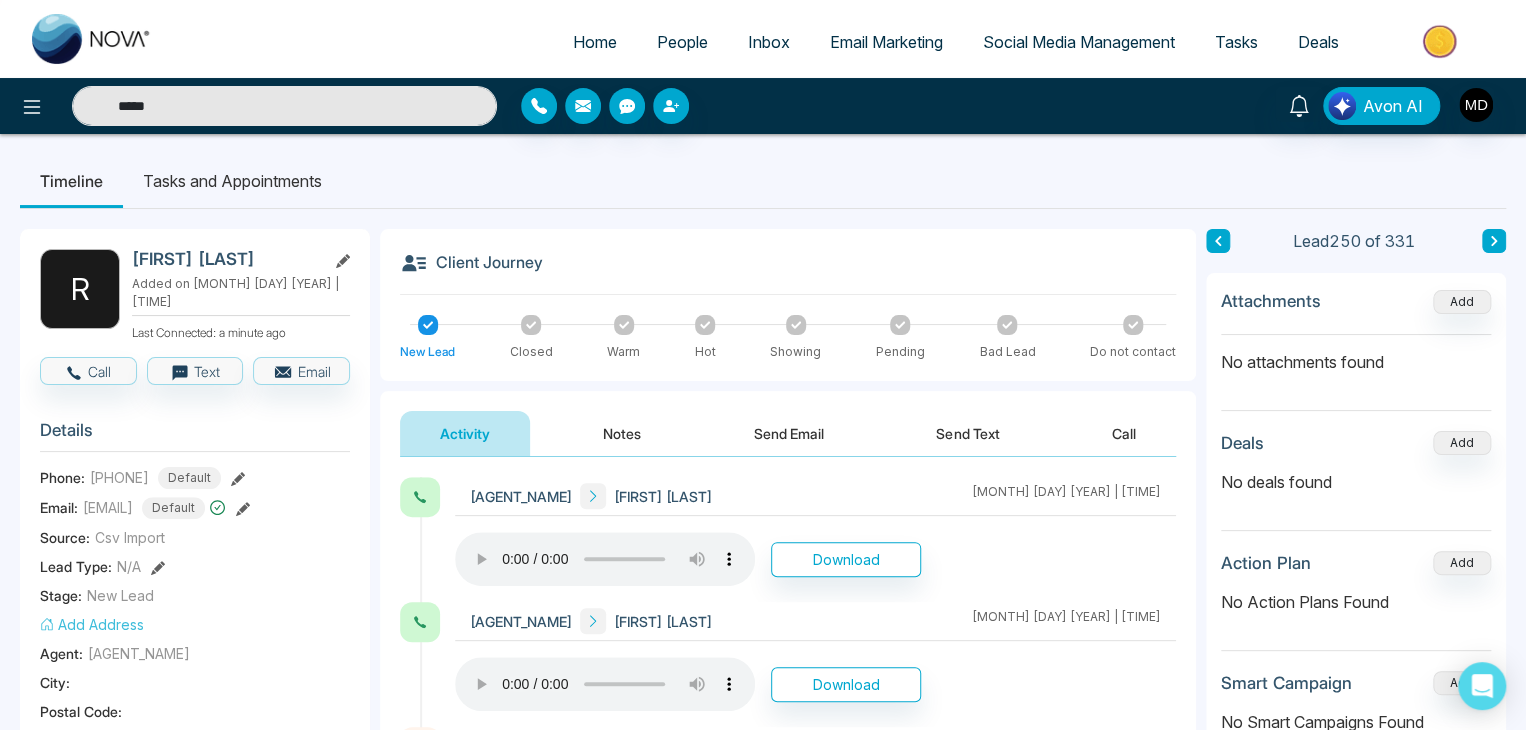 type on "*****" 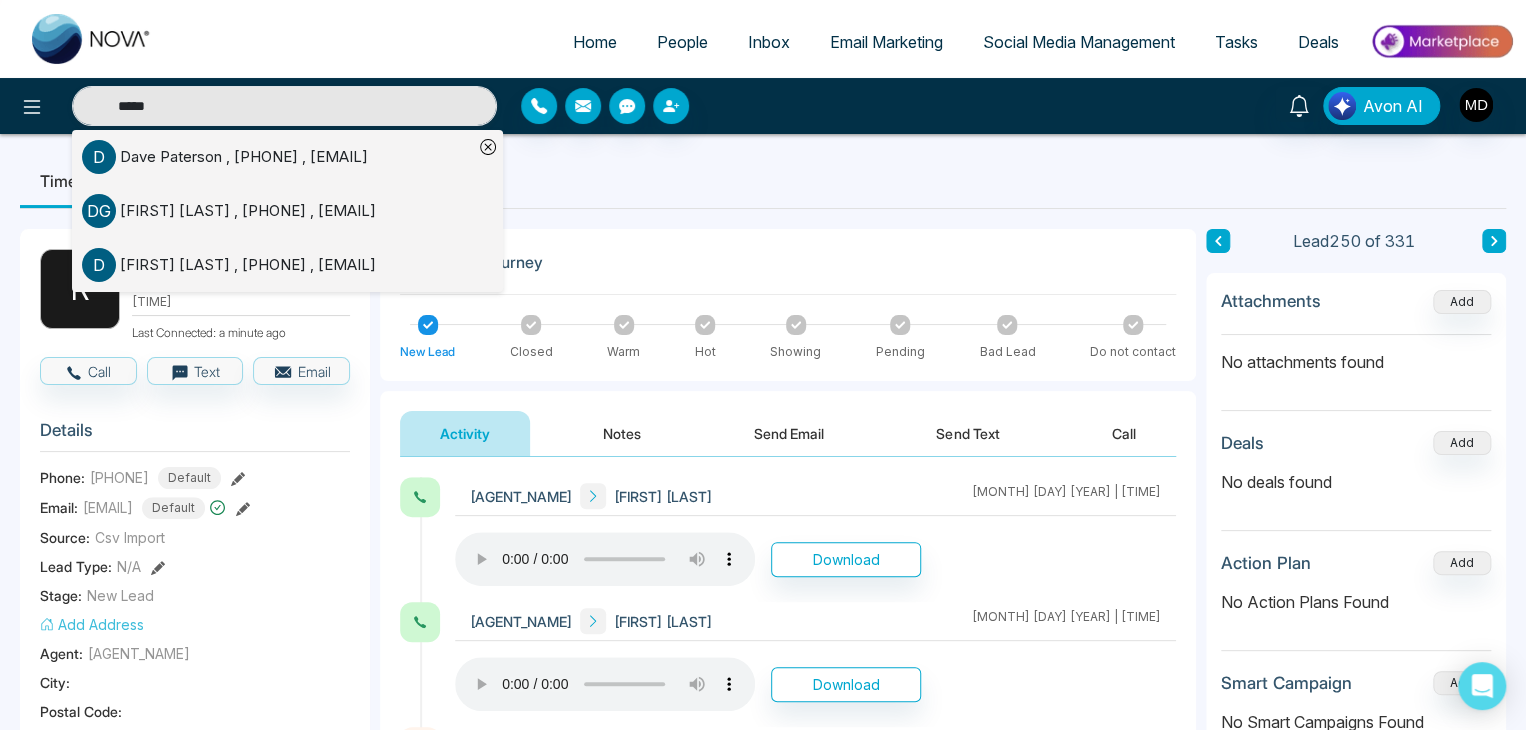 click on "David Sciuto     , +17053099740   , davidcsciuto@gmail.com" at bounding box center (248, 265) 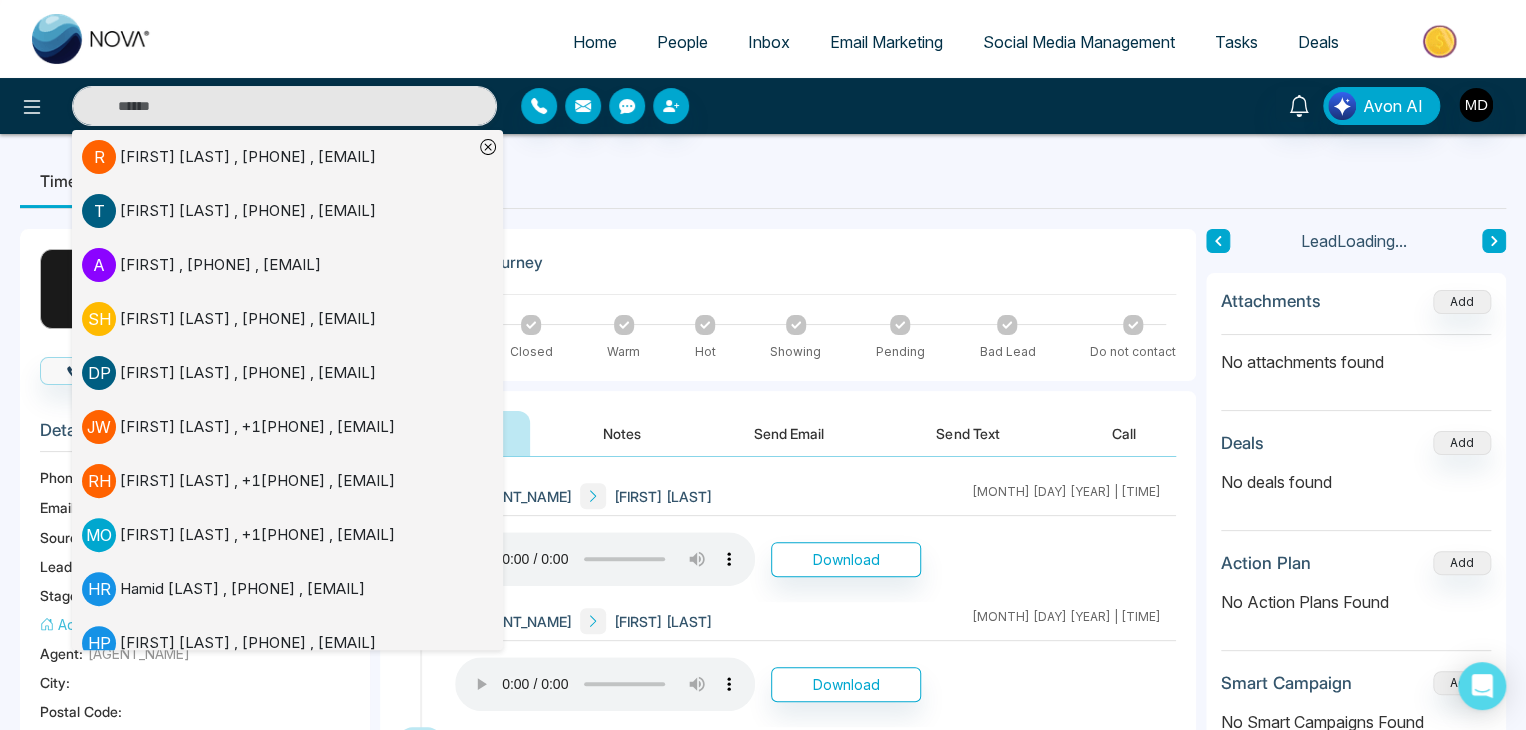 click on "Client Journey New Lead Closed Warm Hot Showing Pending Bad Lead Do not contact" at bounding box center [788, 305] 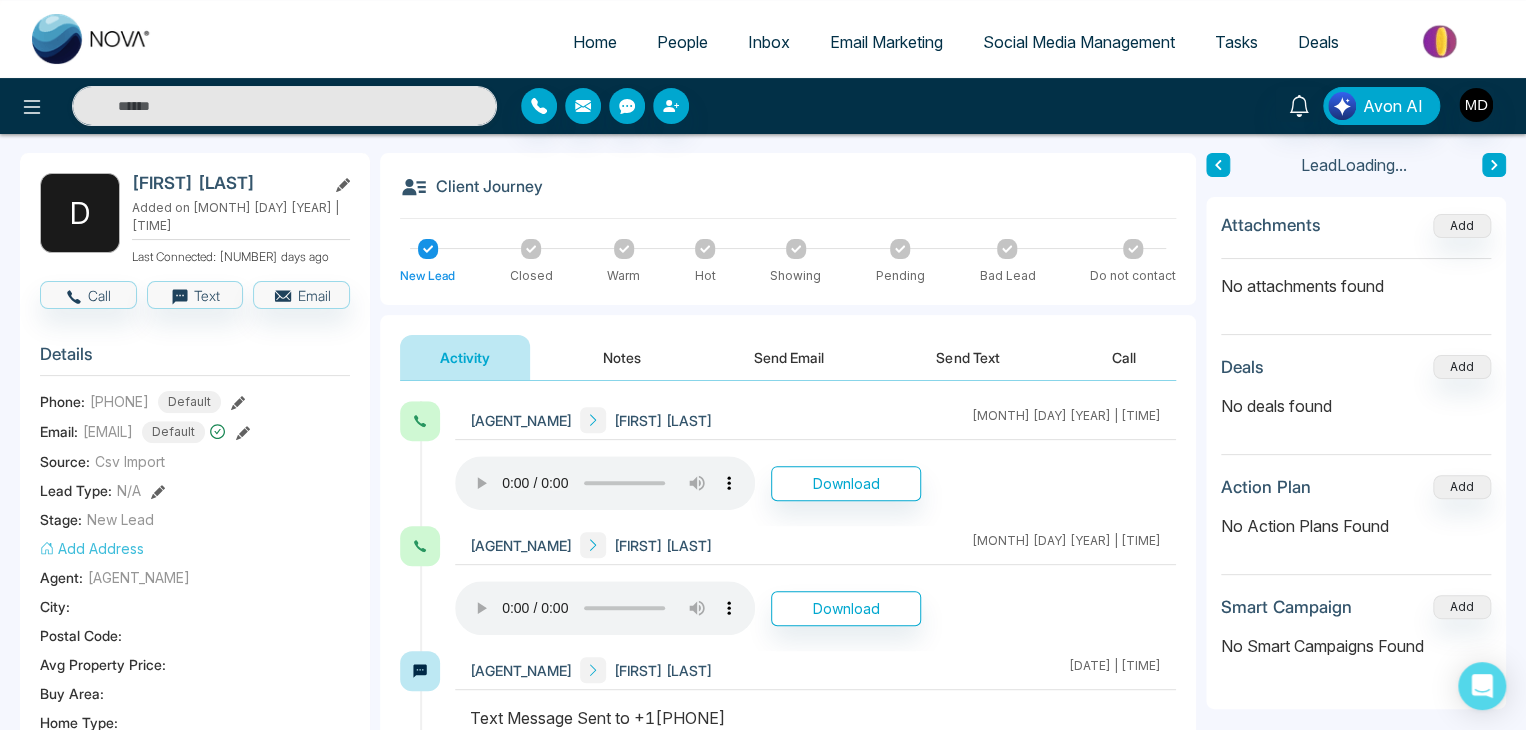 scroll, scrollTop: 500, scrollLeft: 0, axis: vertical 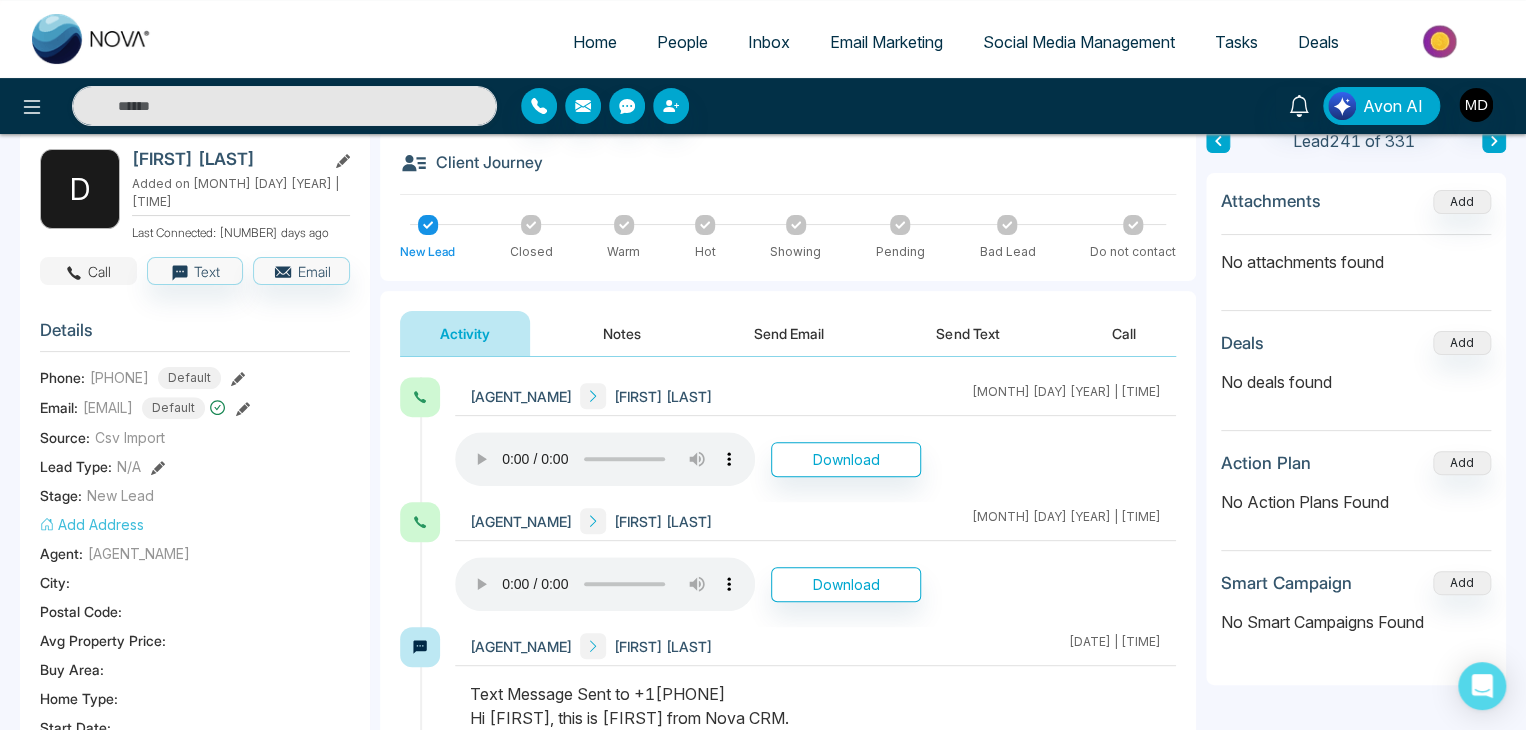 click on "Call" at bounding box center (88, 271) 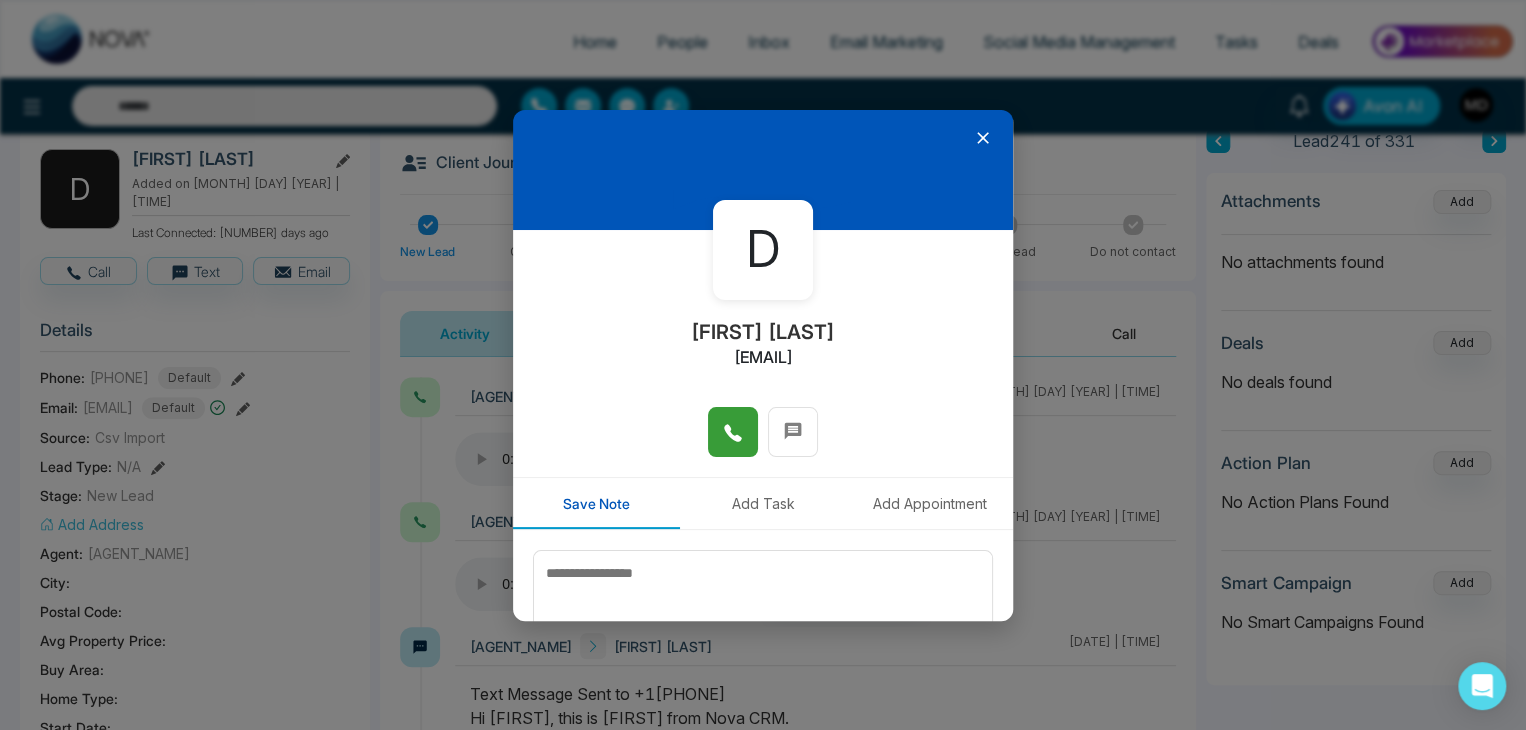 click at bounding box center [733, 432] 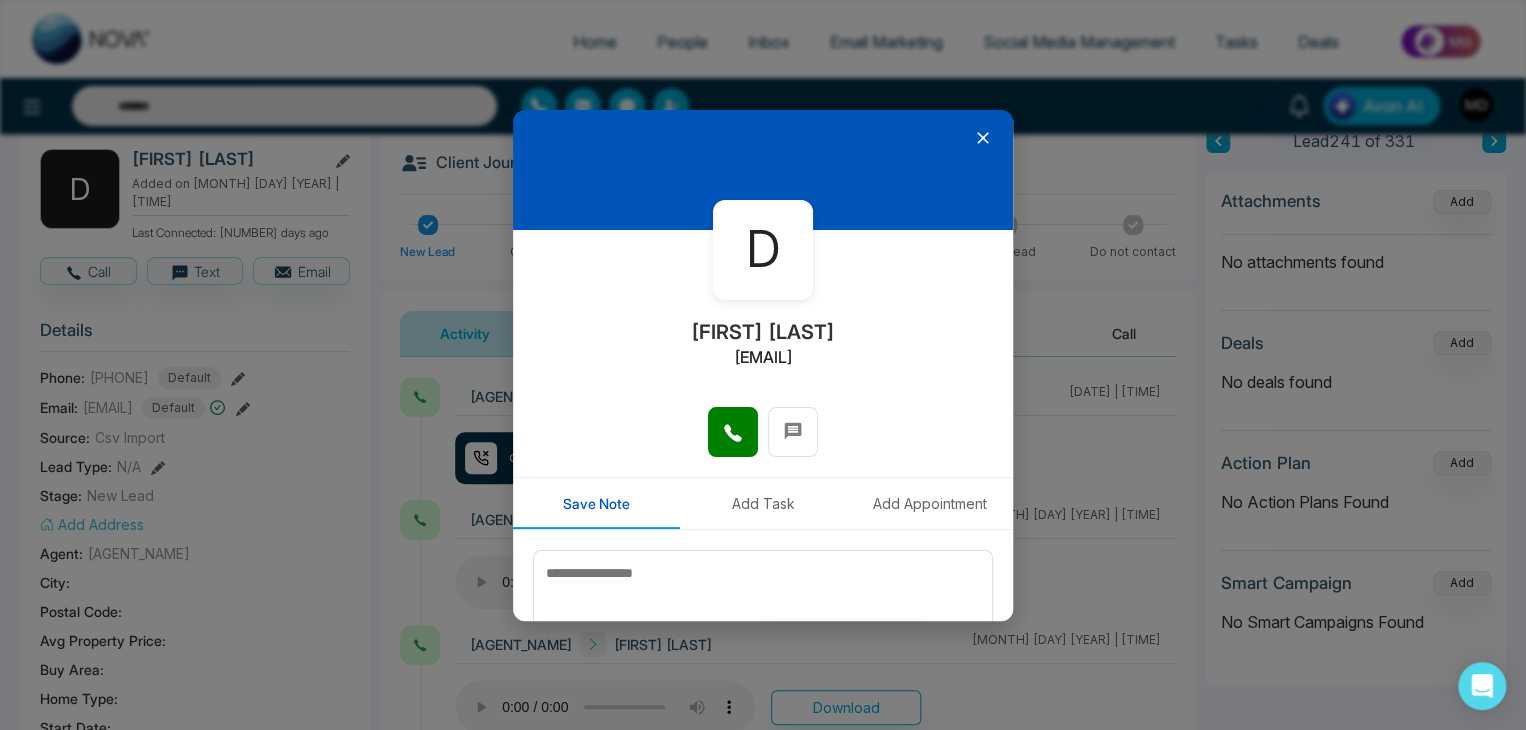 click 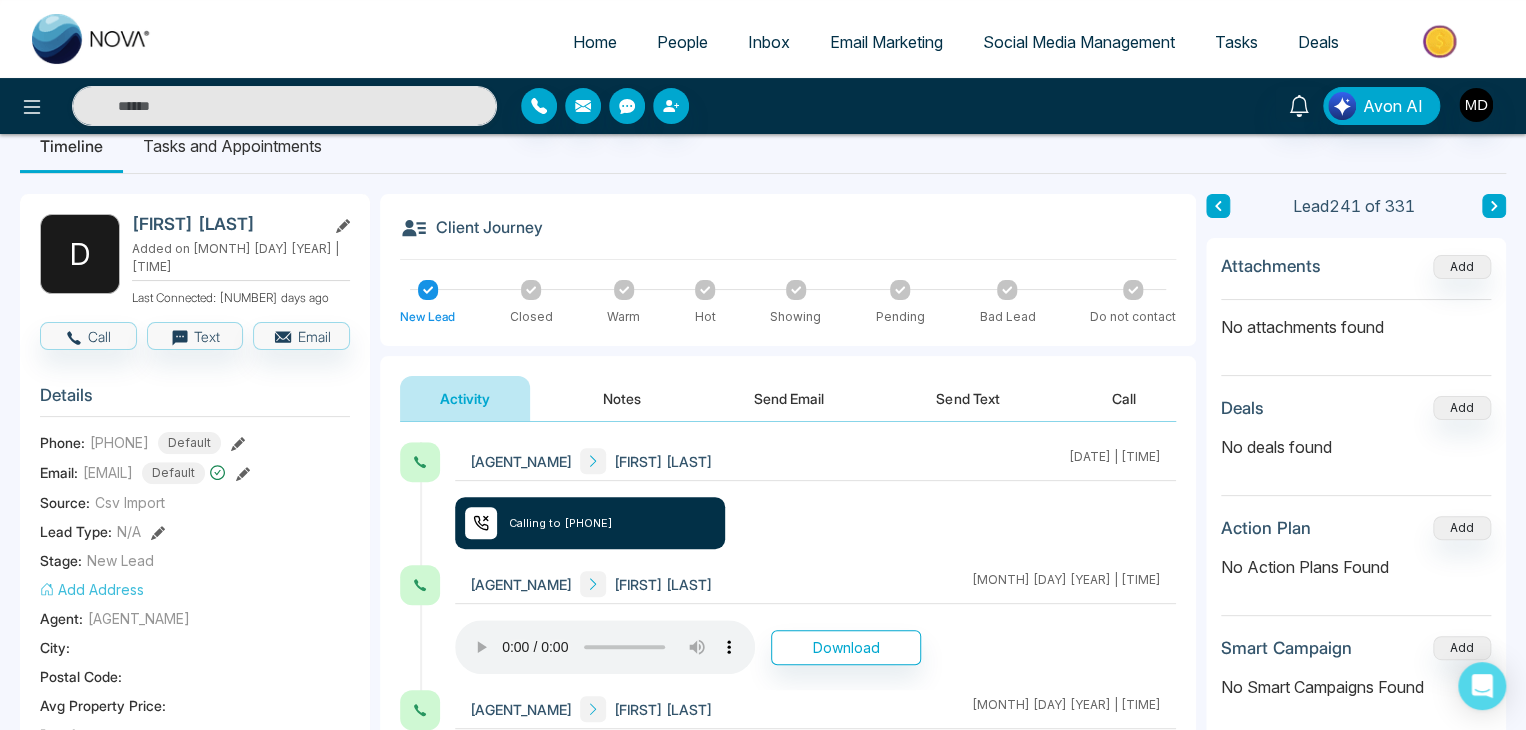 scroll, scrollTop: 0, scrollLeft: 0, axis: both 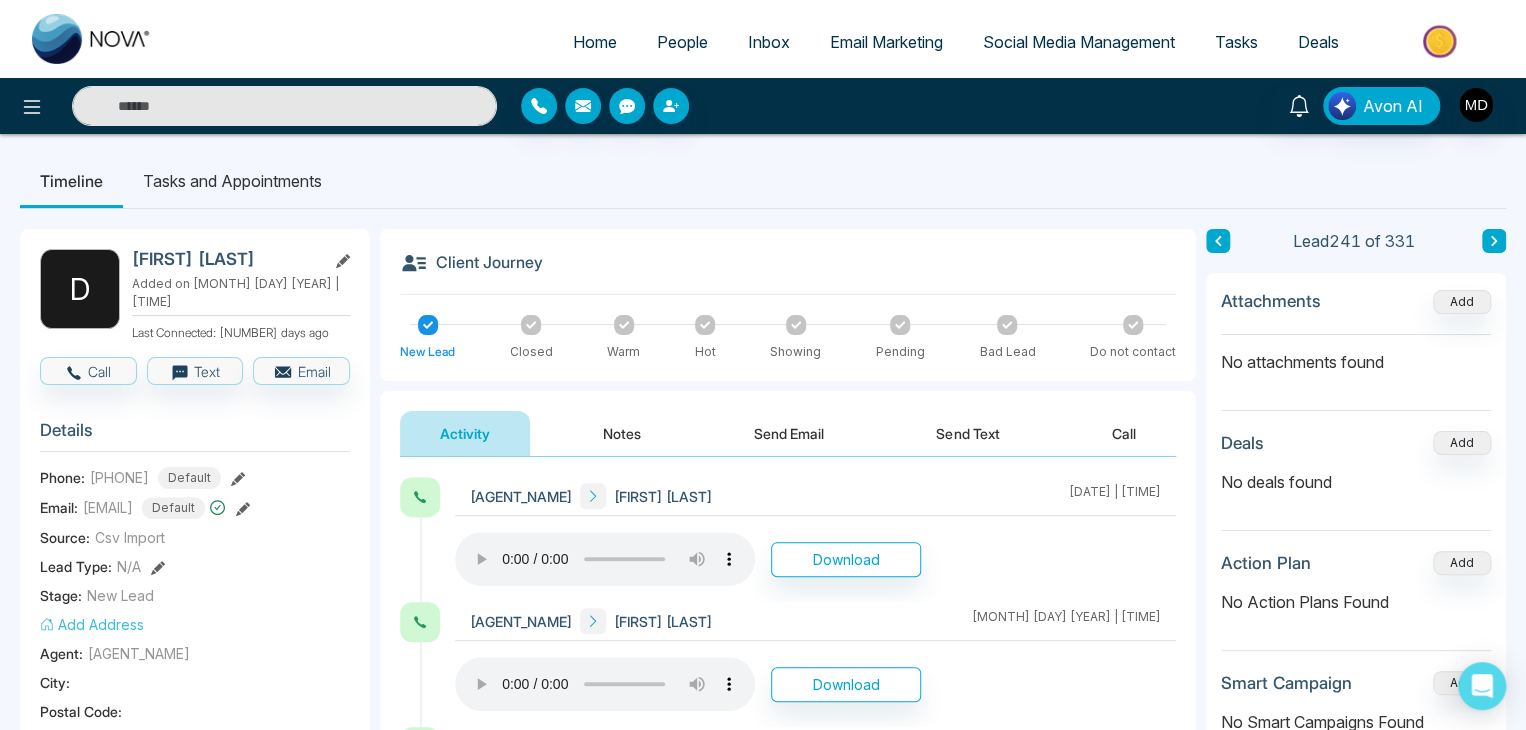 click at bounding box center [284, 106] 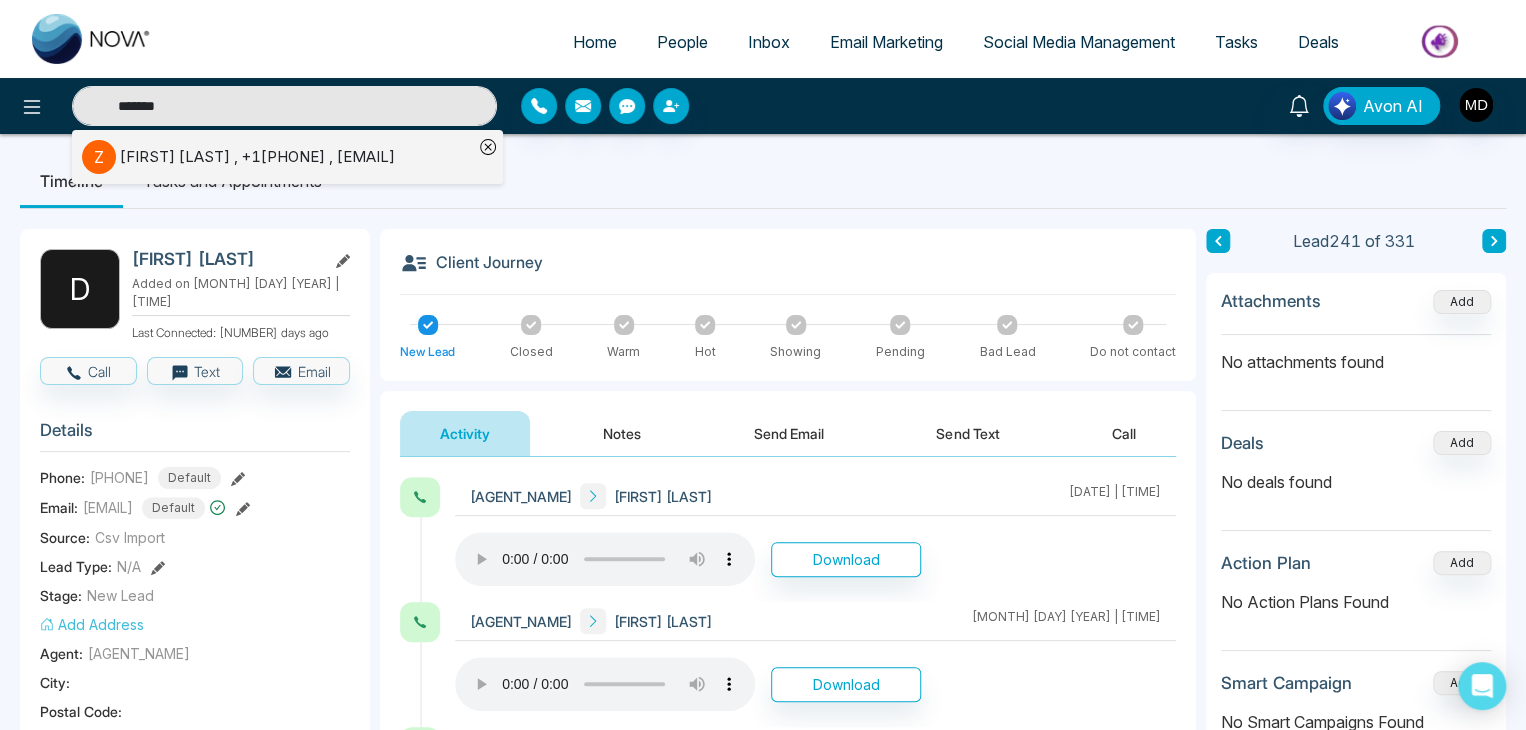 type on "*******" 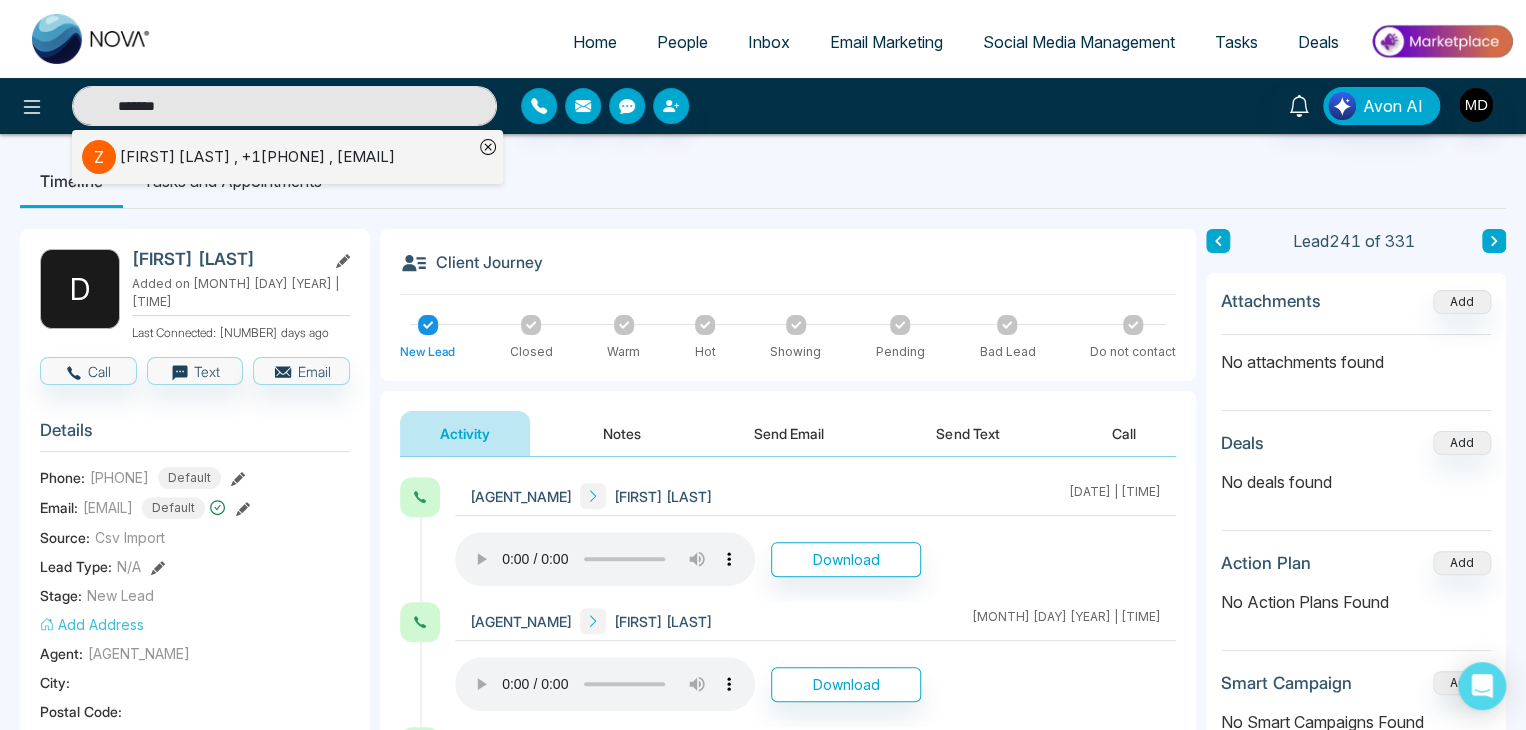 click on "Zachary Miner     , +19023061151   , minerzachary13@gmail.com" at bounding box center (257, 157) 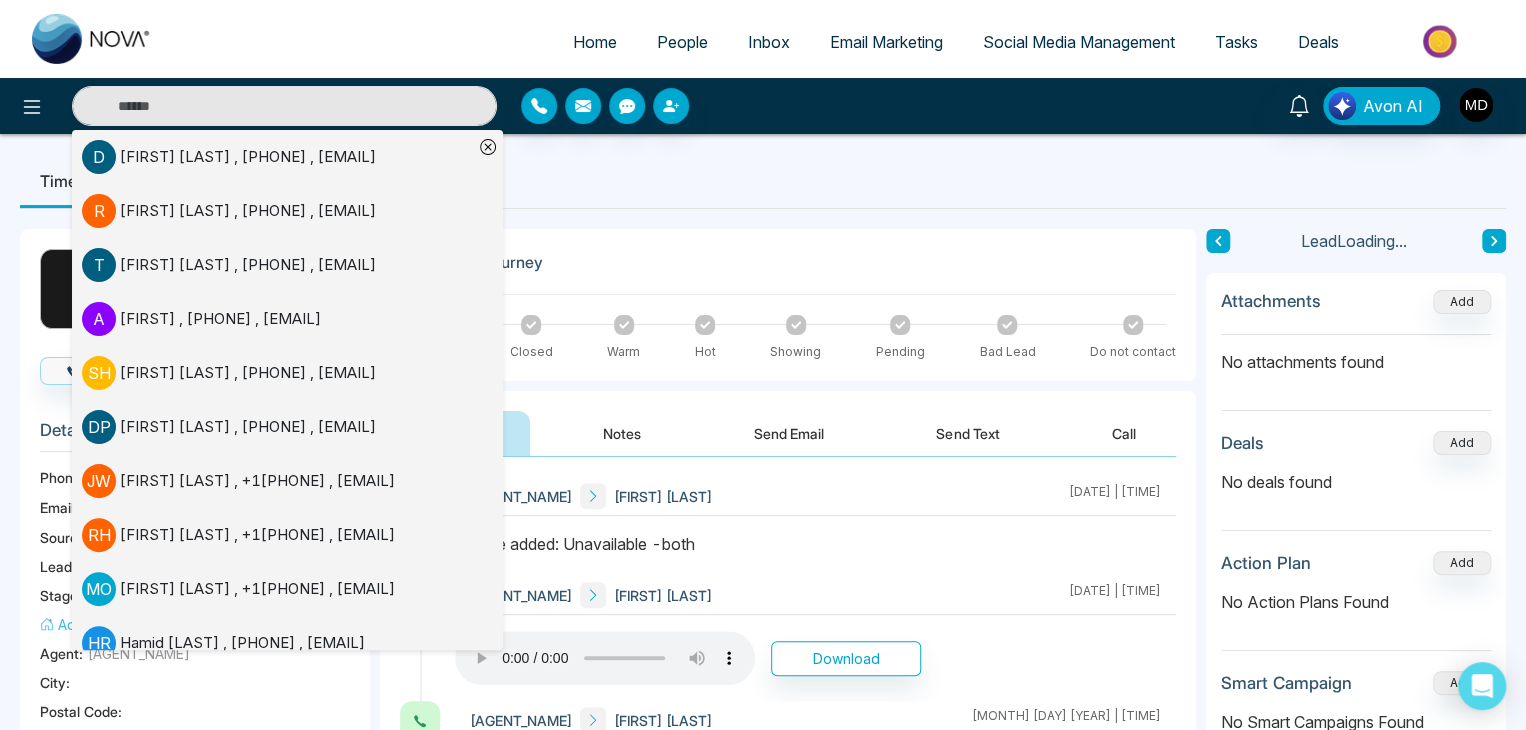 click on "Timeline Tasks and Appointments" at bounding box center [763, 181] 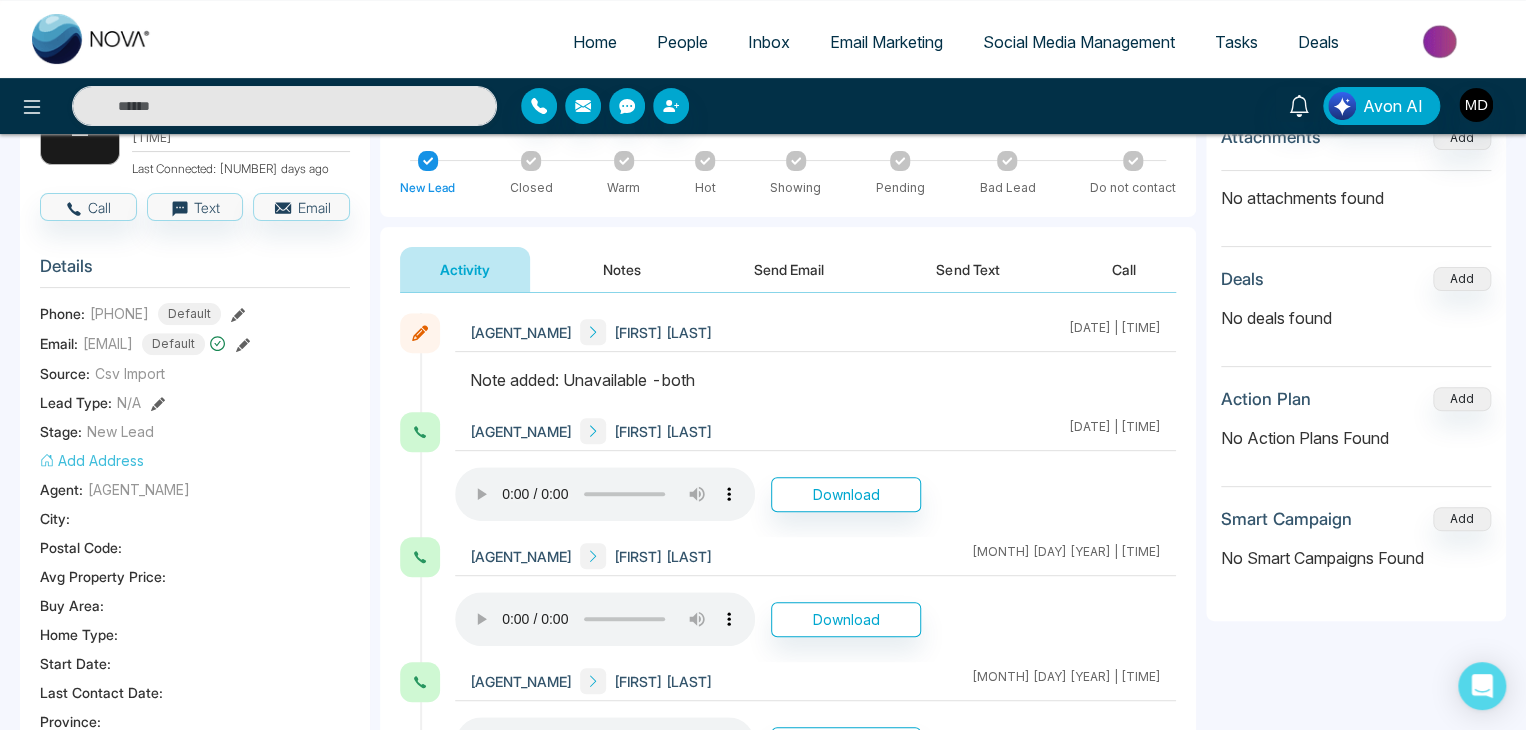 scroll, scrollTop: 400, scrollLeft: 0, axis: vertical 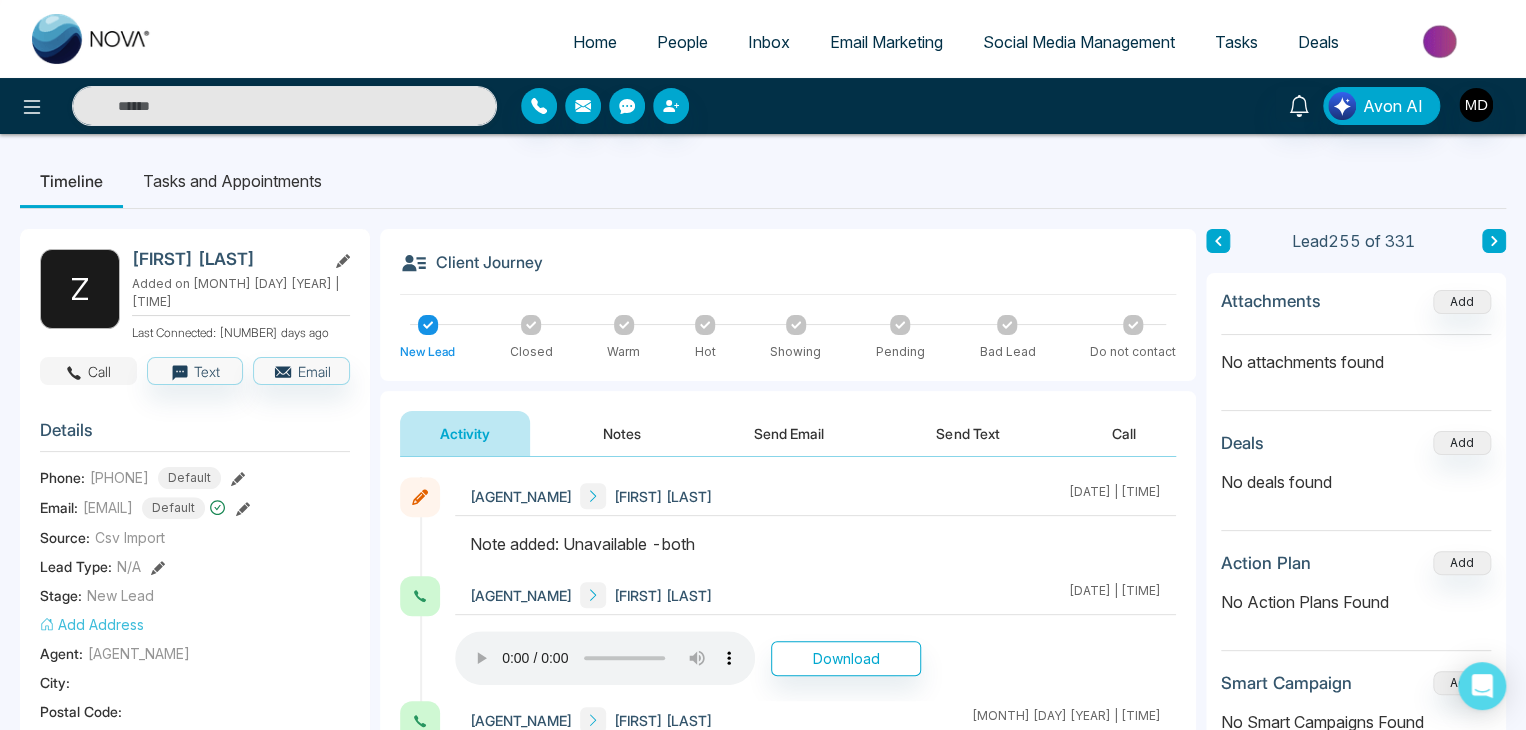 click at bounding box center [74, 371] 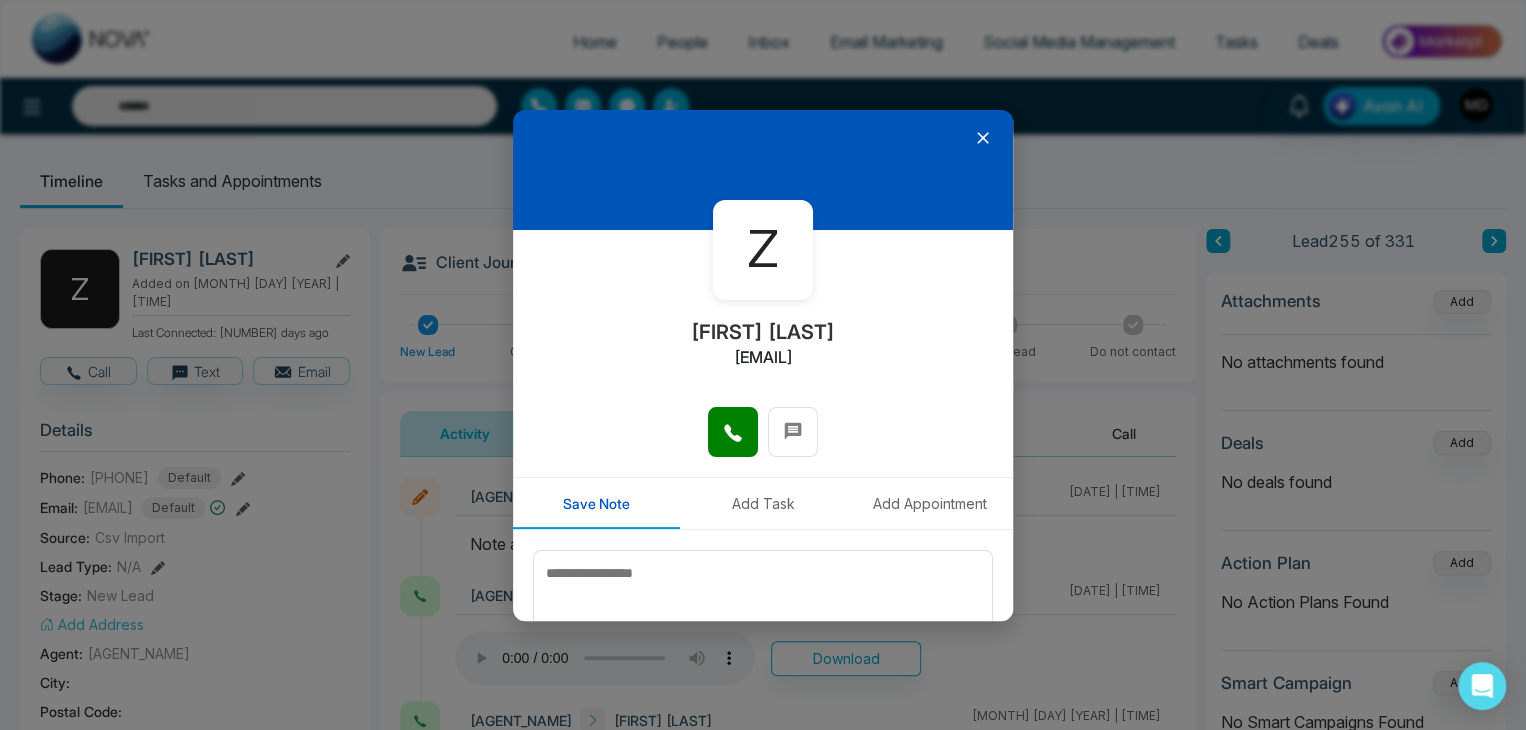 click at bounding box center [733, 432] 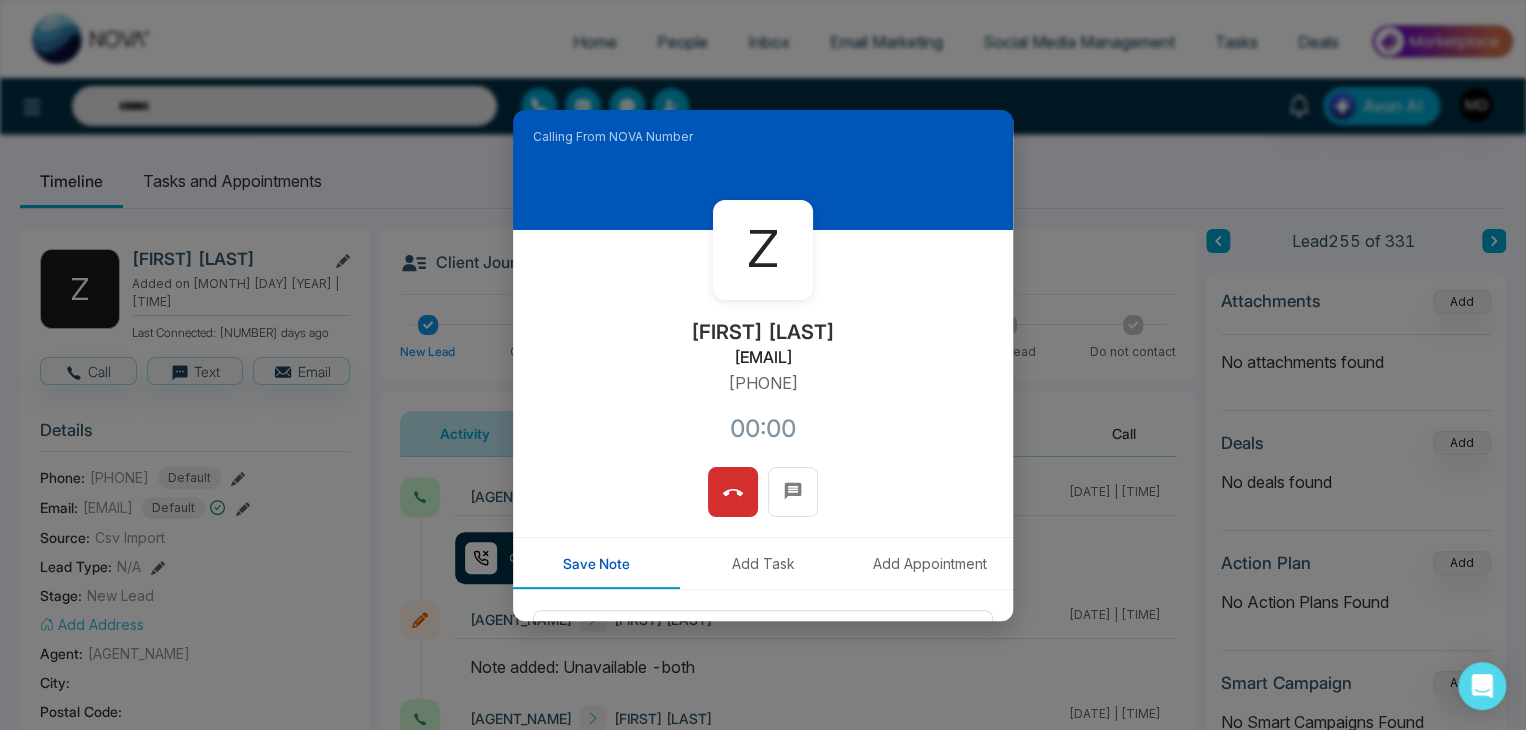 drag, startPoint x: 826, startPoint y: 382, endPoint x: 664, endPoint y: 382, distance: 162 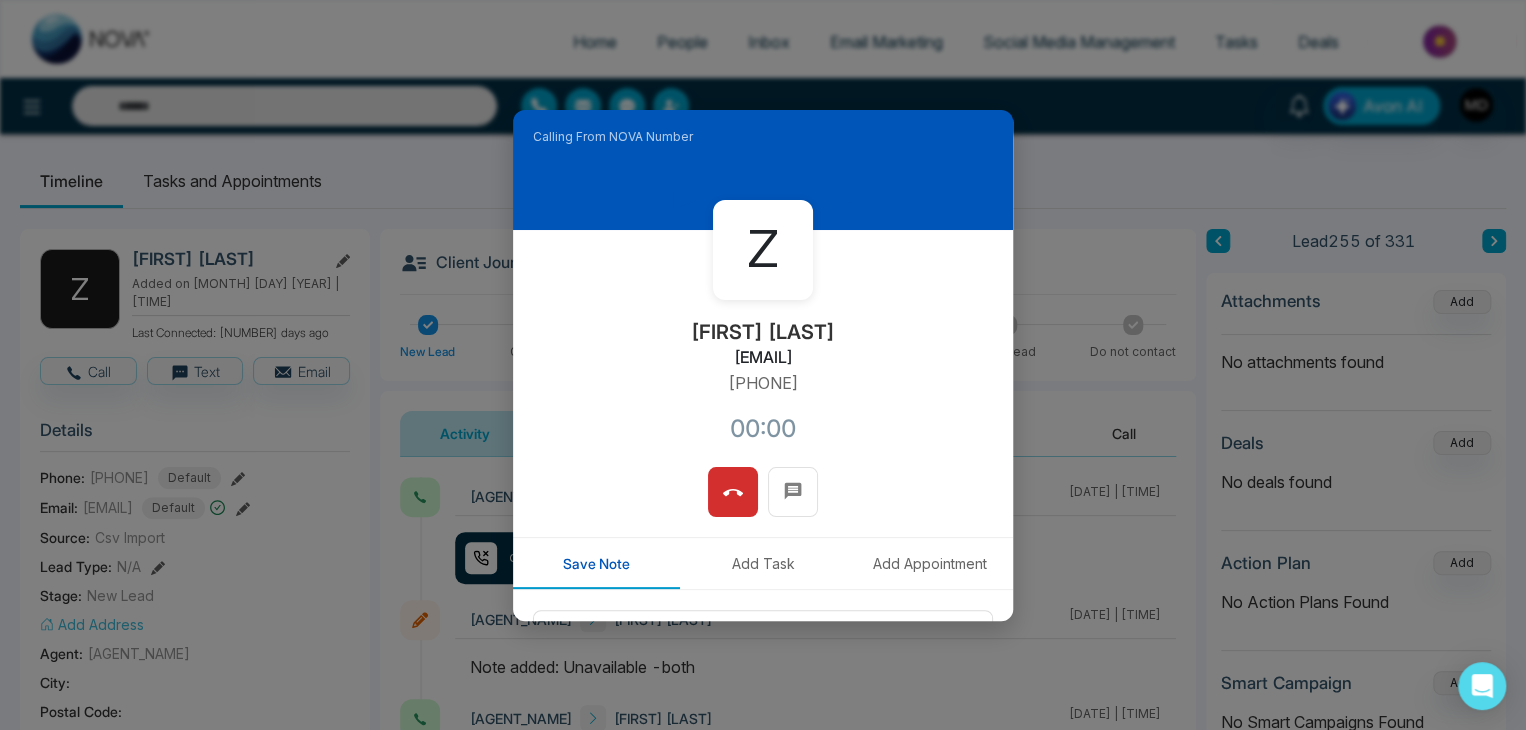 click on "Z Zachary Miner minerzachary13@gmail.com +19023061151 00:00" at bounding box center [763, 348] 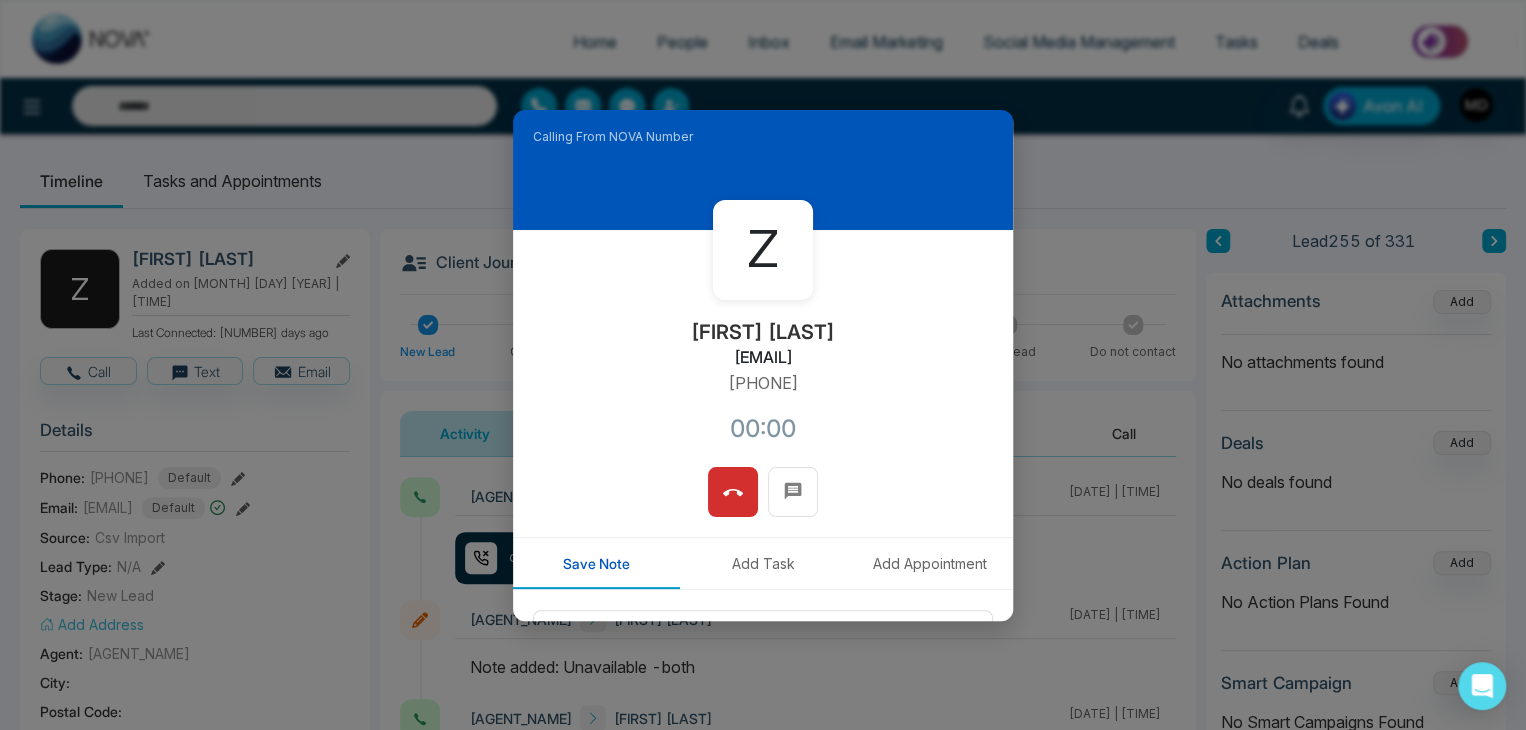 click on "Z Zachary Miner minerzachary13@gmail.com +19023061151 00:00" at bounding box center [763, 348] 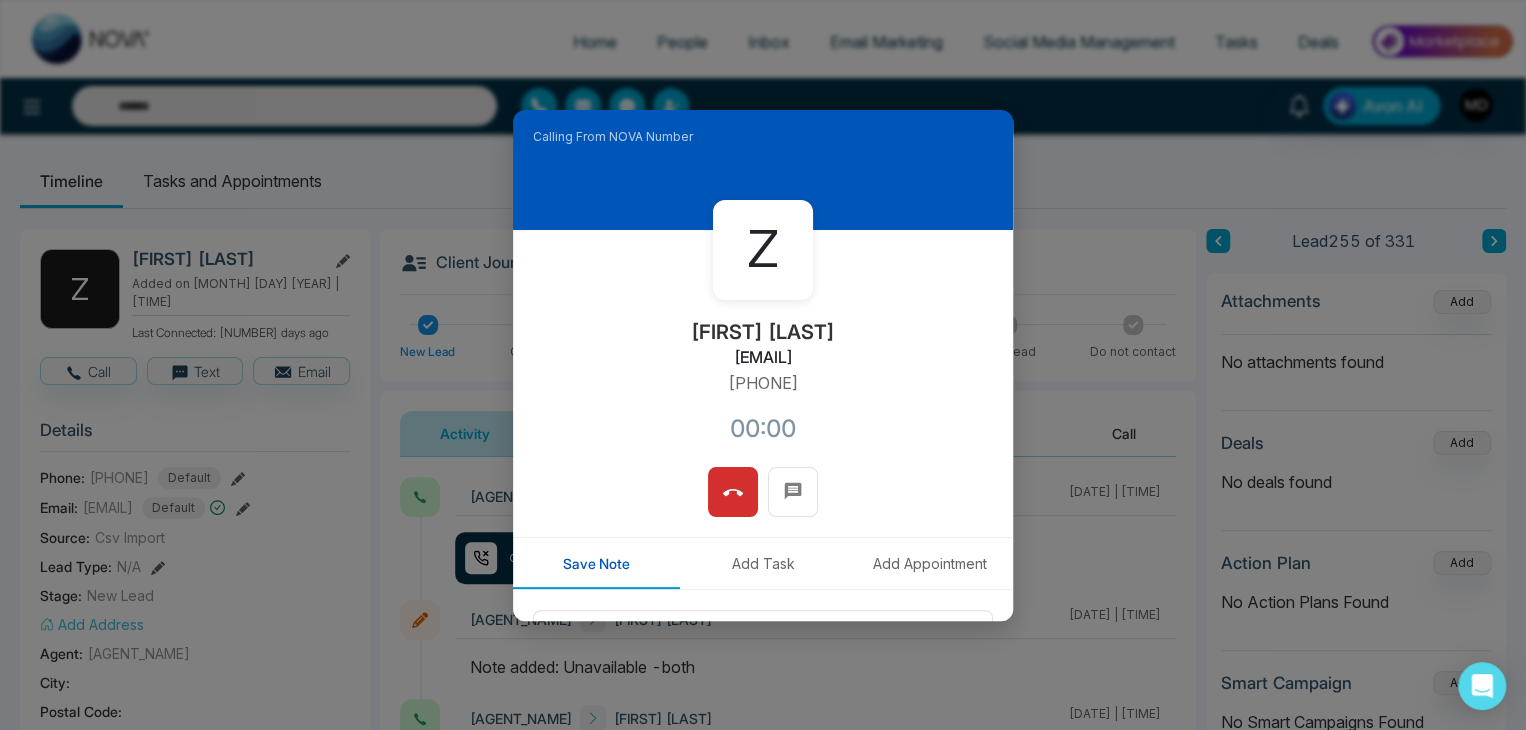drag, startPoint x: 780, startPoint y: 393, endPoint x: 692, endPoint y: 394, distance: 88.005684 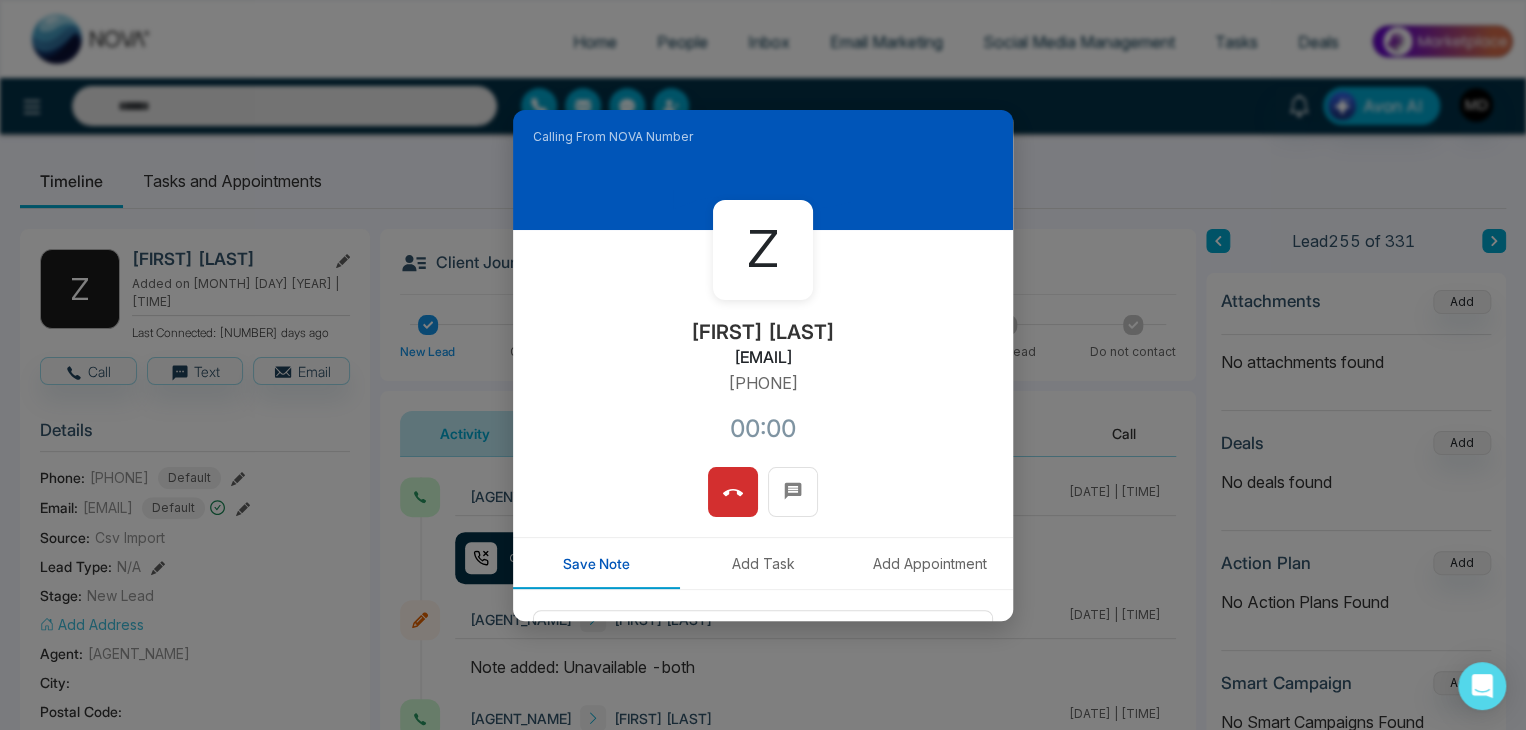 click on "Z Zachary Miner minerzachary13@gmail.com +19023061151 00:00" at bounding box center (763, 348) 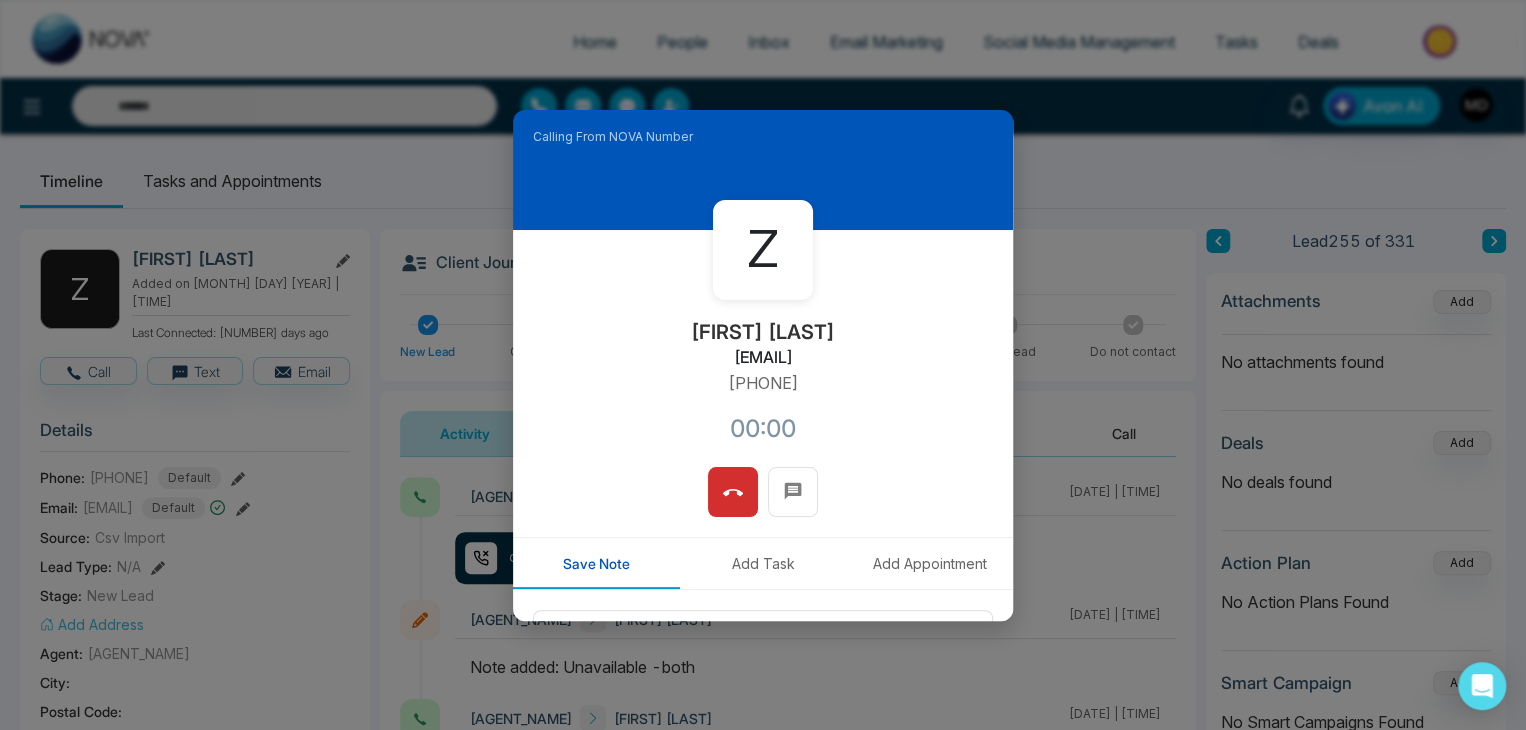 copy on "+19023061151" 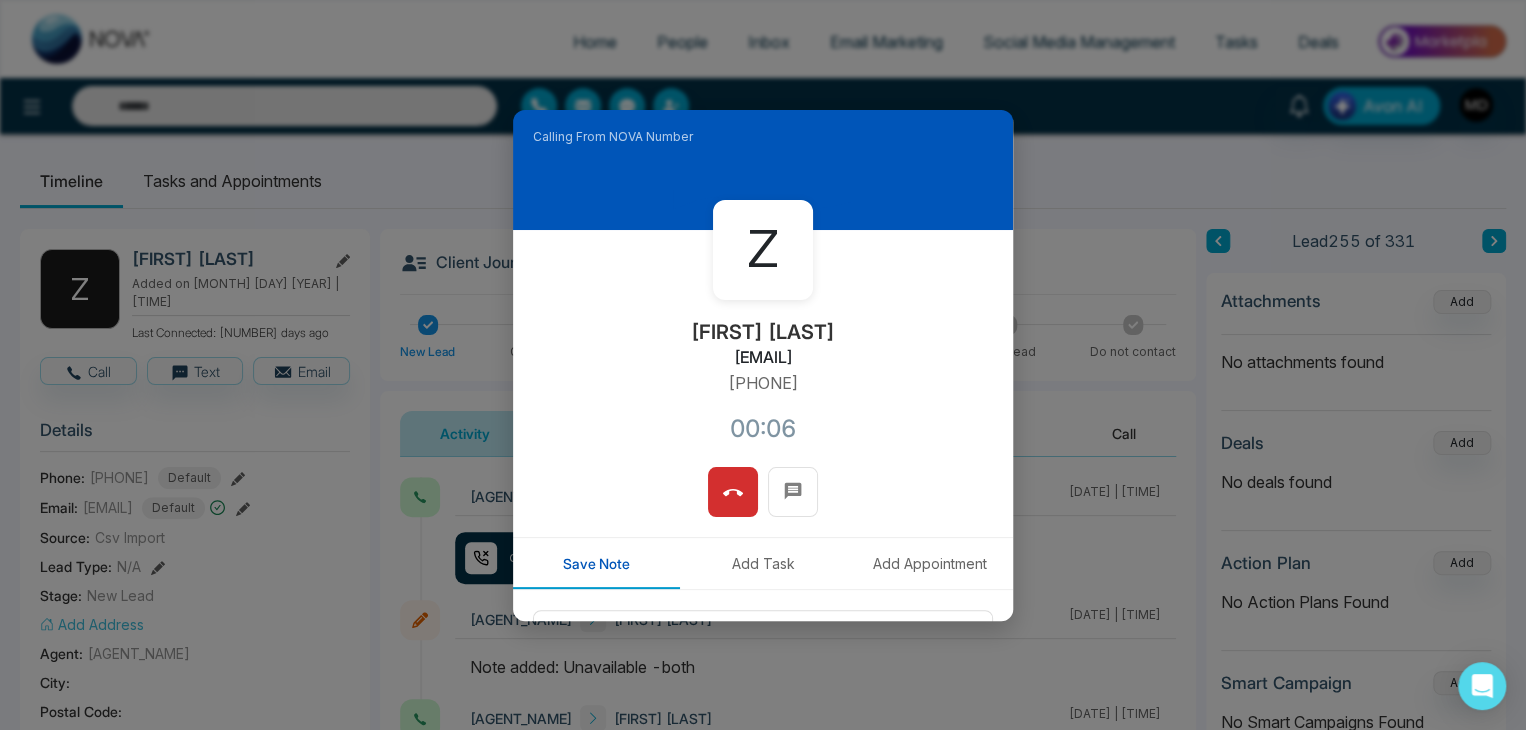 copy on "+19023061151" 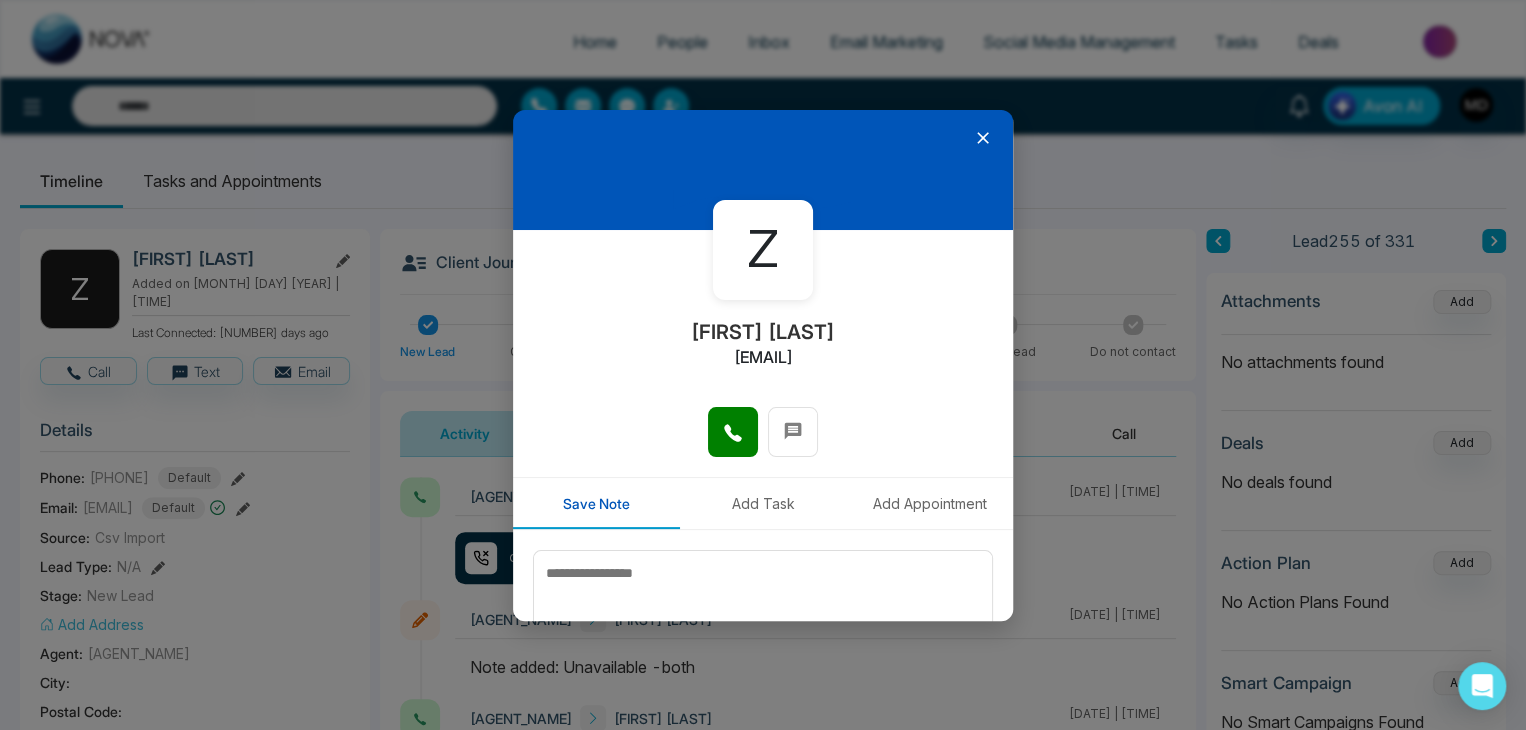 click on "Z Zachary Miner minerzachary13@gmail.com Save Note Add Task Add Appointment Save Note" at bounding box center [763, 365] 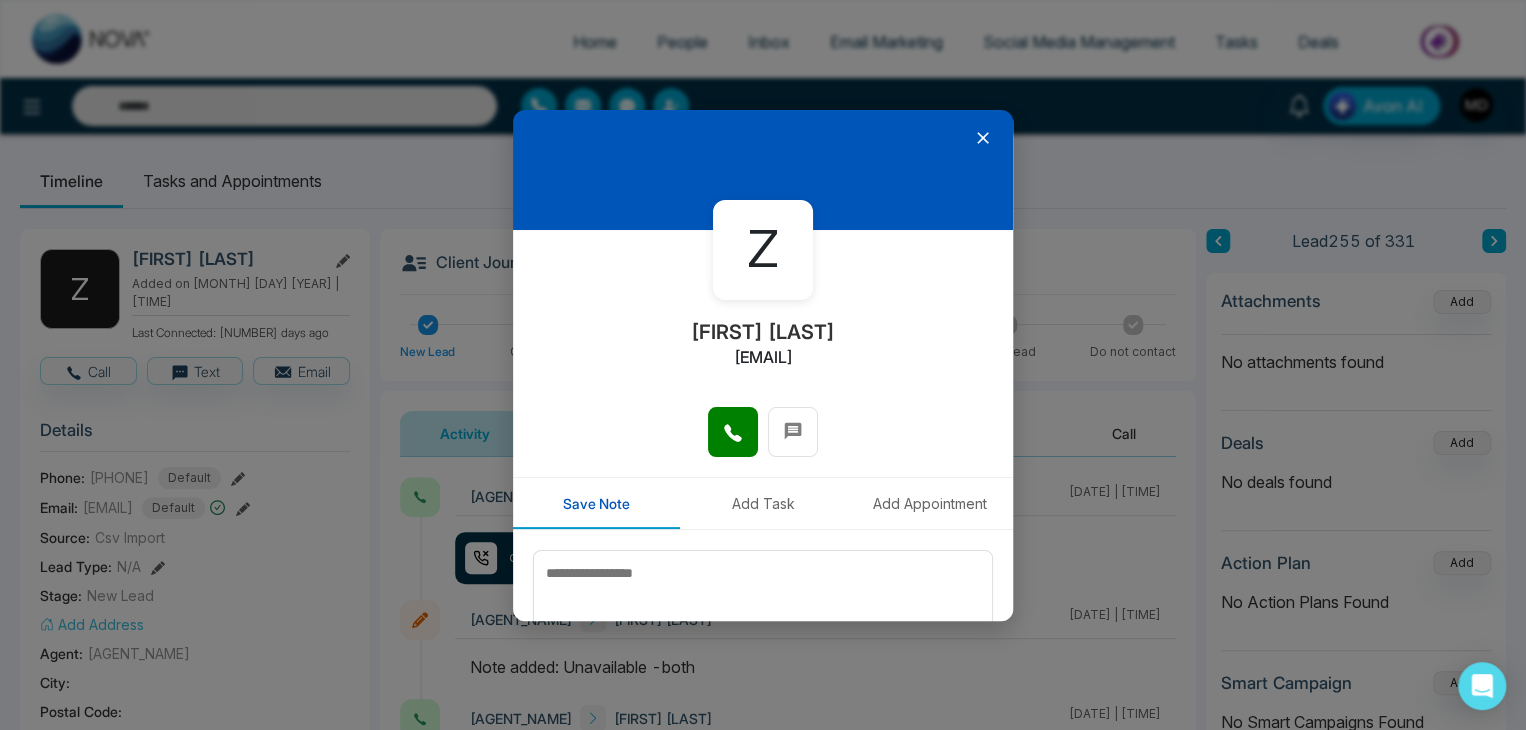 click 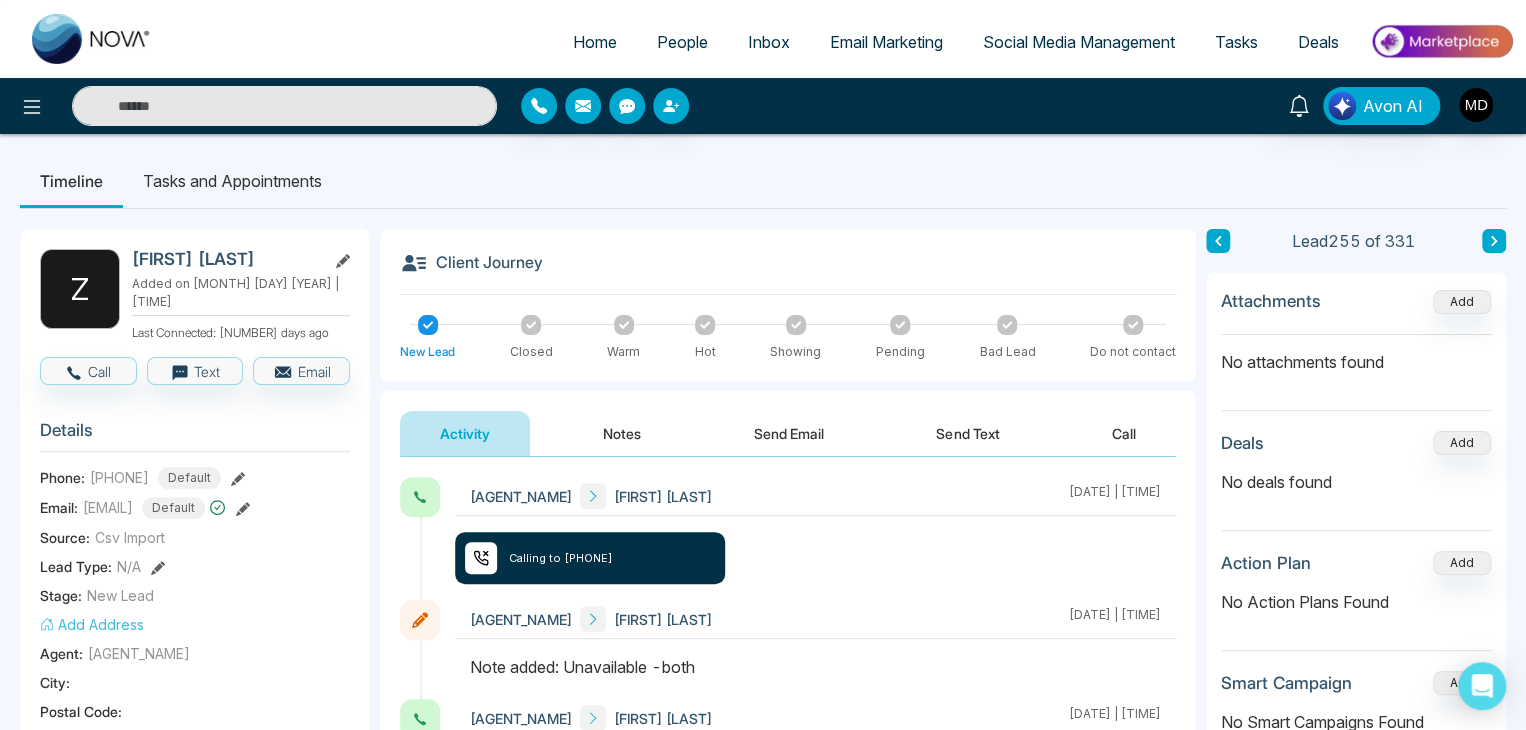 click at bounding box center (284, 106) 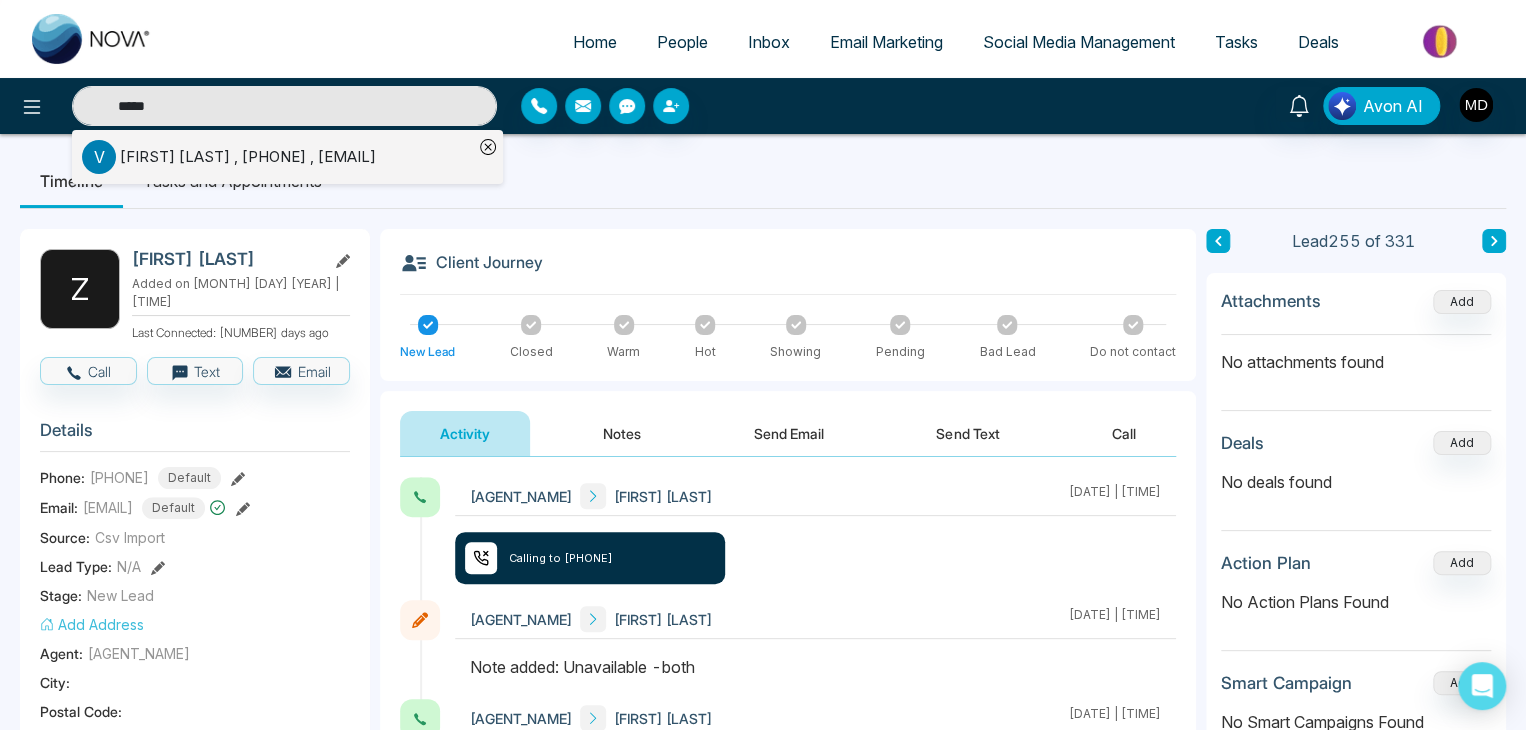 type on "*****" 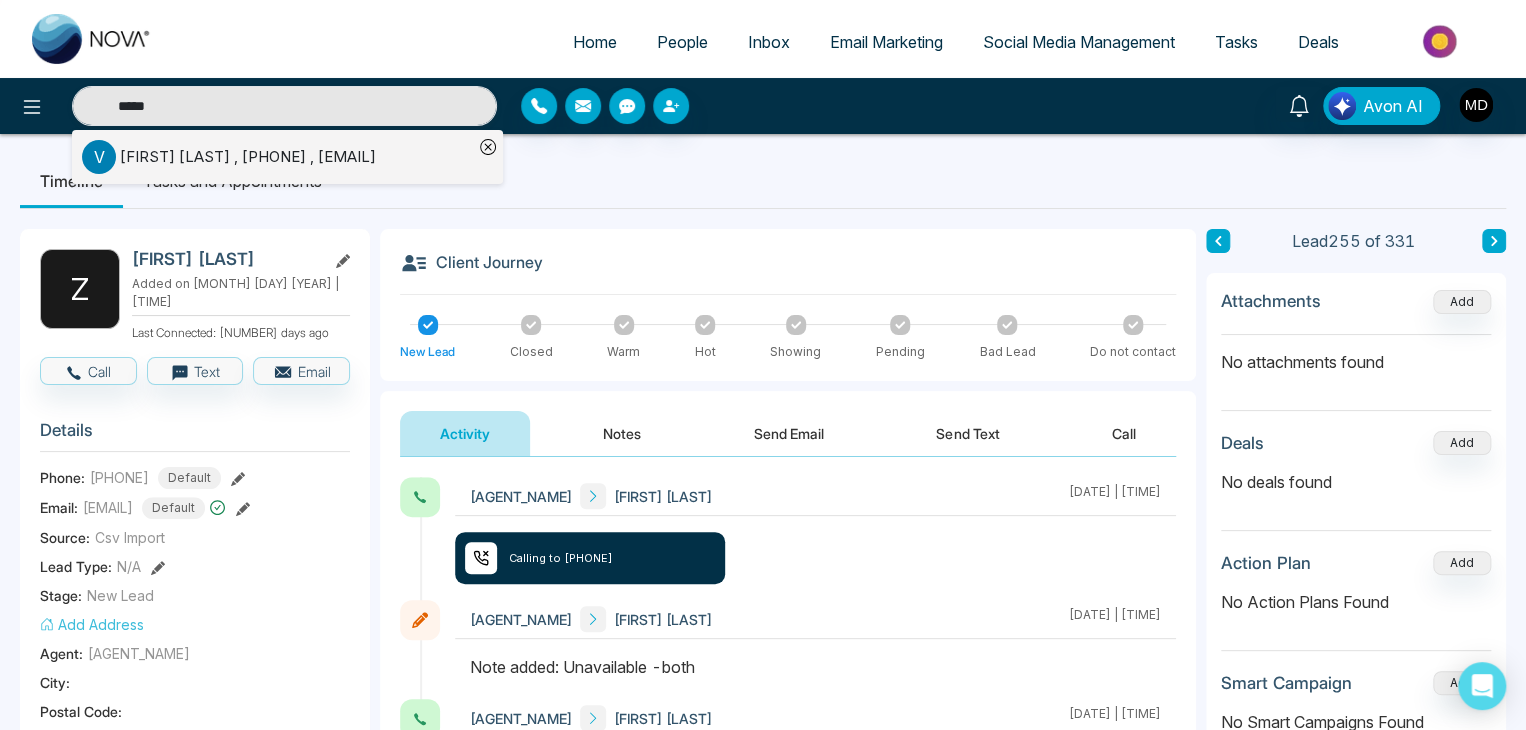 click on "Vinod Sharma     , +14168245897   , vinod.remax@gmail.com" at bounding box center (248, 157) 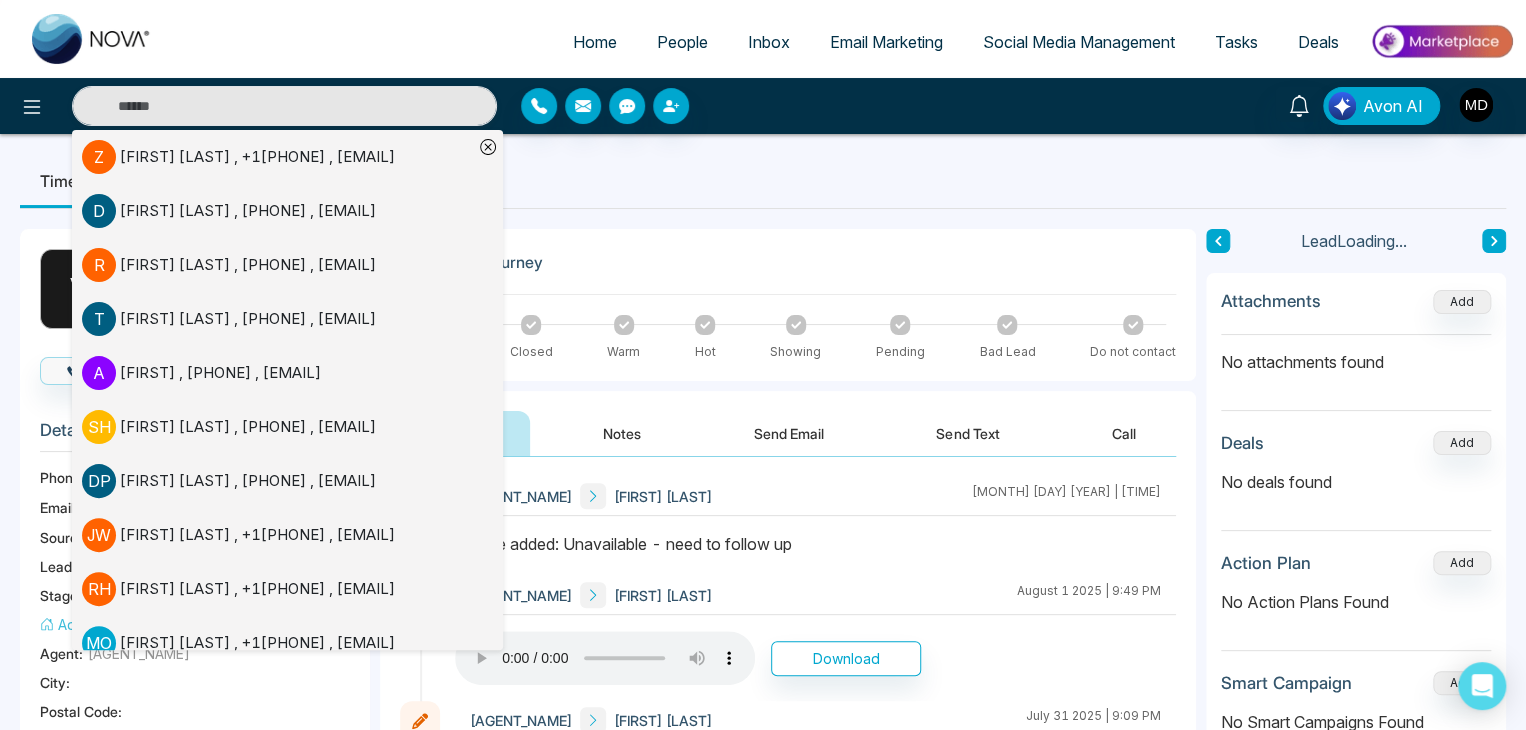 click on "V Vinod Sharma  Added on   July 7 2025 | 9:32 PM Last Connected:   5 days ago   Call   Text   Email Details Phone: +14168245897 Default Email: vinod.remax@gmail.com Default Source: Csv Import Lead Type: N/A Stage: New Lead Add Address Agent: Mriganka Deka City : Postal Code : Avg Property Price : Buy Area : Home Type : Start Date : Last Contact Date : Province : Timeframe : Urgency : Tags No Tag Found Is this lead a Realtor? Lead Summary 9 Calls 2 Texts 0 Emails Social Profile   Not found Not found Not found Custom Lead Data Delete lead   Client Journey New Lead Closed Warm Hot Showing Pending Bad Lead Do not contact Activity Notes Send Email Send Text Call Mriganka Deka Vinod Sharma August 1 2025 | 9:51 PM Mriganka Deka Vinod Sharma August 1 2025 | 9:49 PM Download Mriganka Deka Vinod Sharma July 31 2025 | 9:09 PM Mriganka Deka Vinod Sharma July 31 2025 | 9:09 PM Download Mriganka Deka Vinod Sharma July 30 2025 | 11:15 PM Download Mriganka Deka Vinod Sharma July 25 2025 | 8:30 PM Download Mriganka Deka   ***" at bounding box center [763, 931] 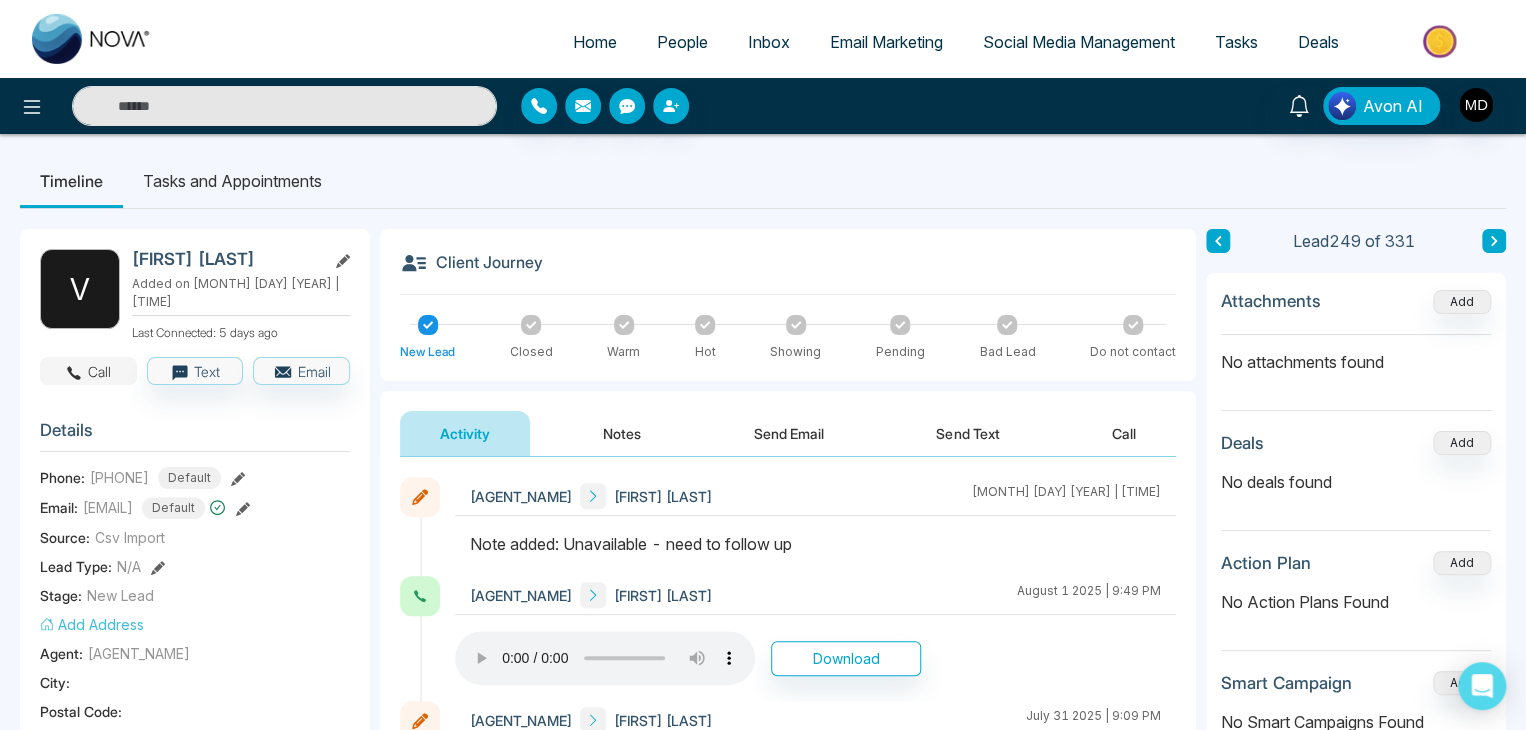 click 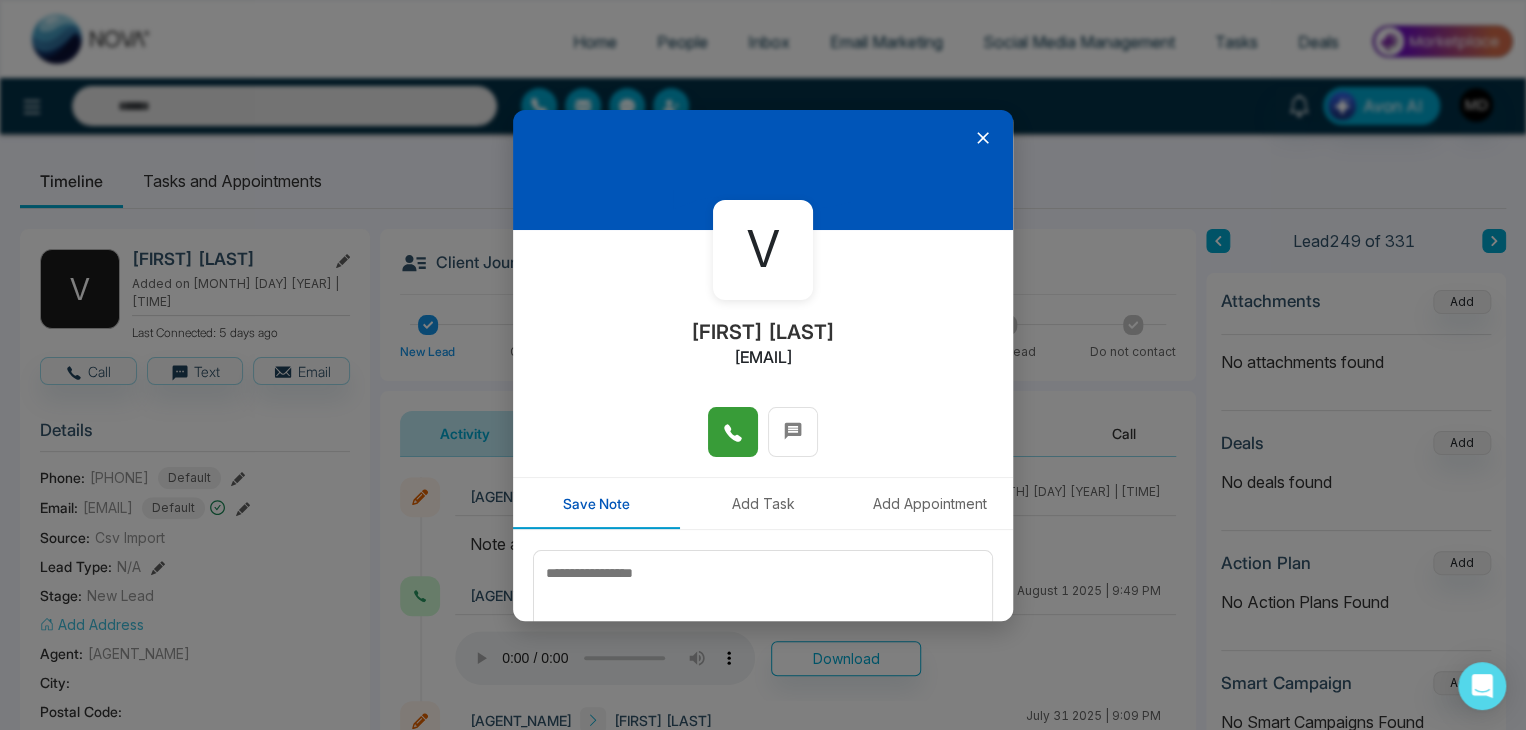 click at bounding box center (733, 432) 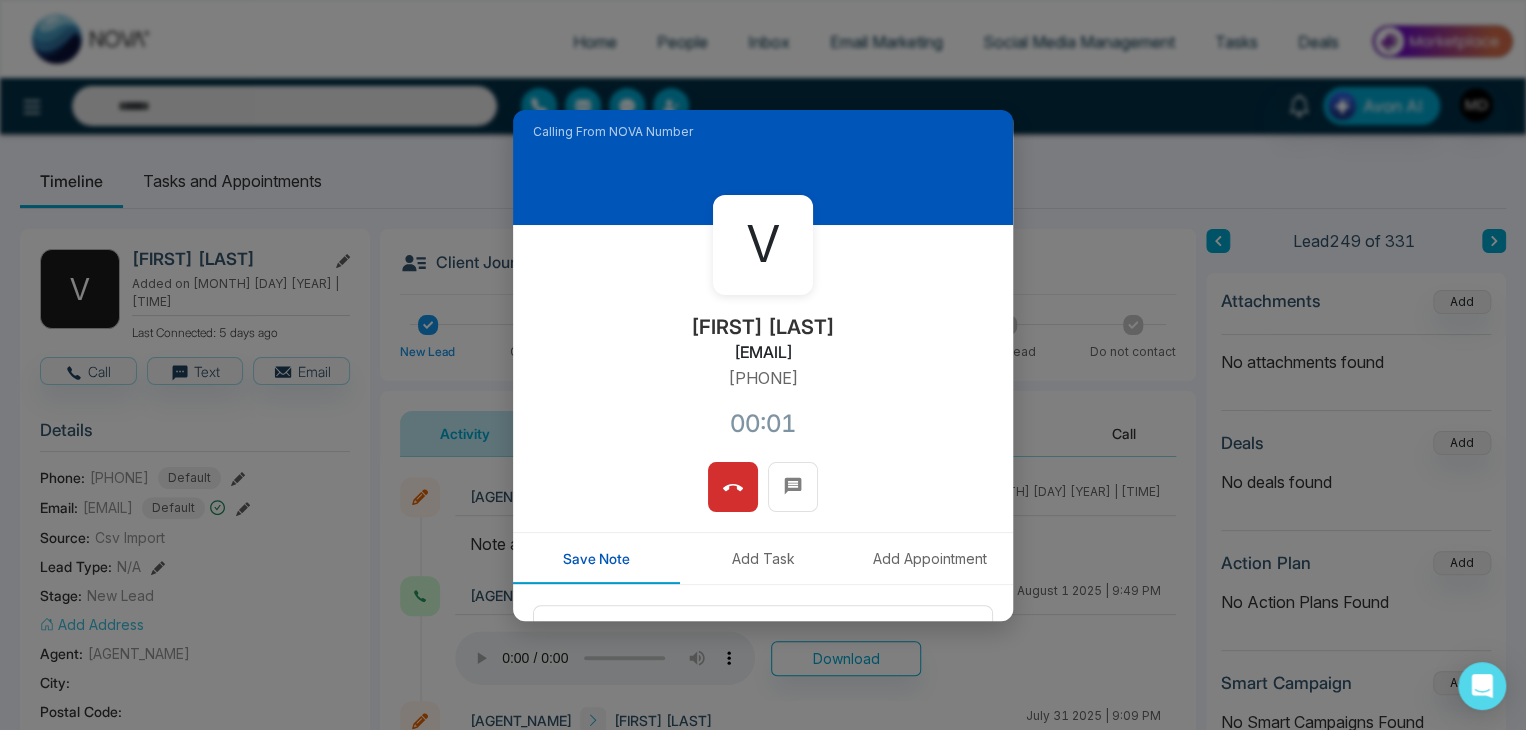scroll, scrollTop: 0, scrollLeft: 0, axis: both 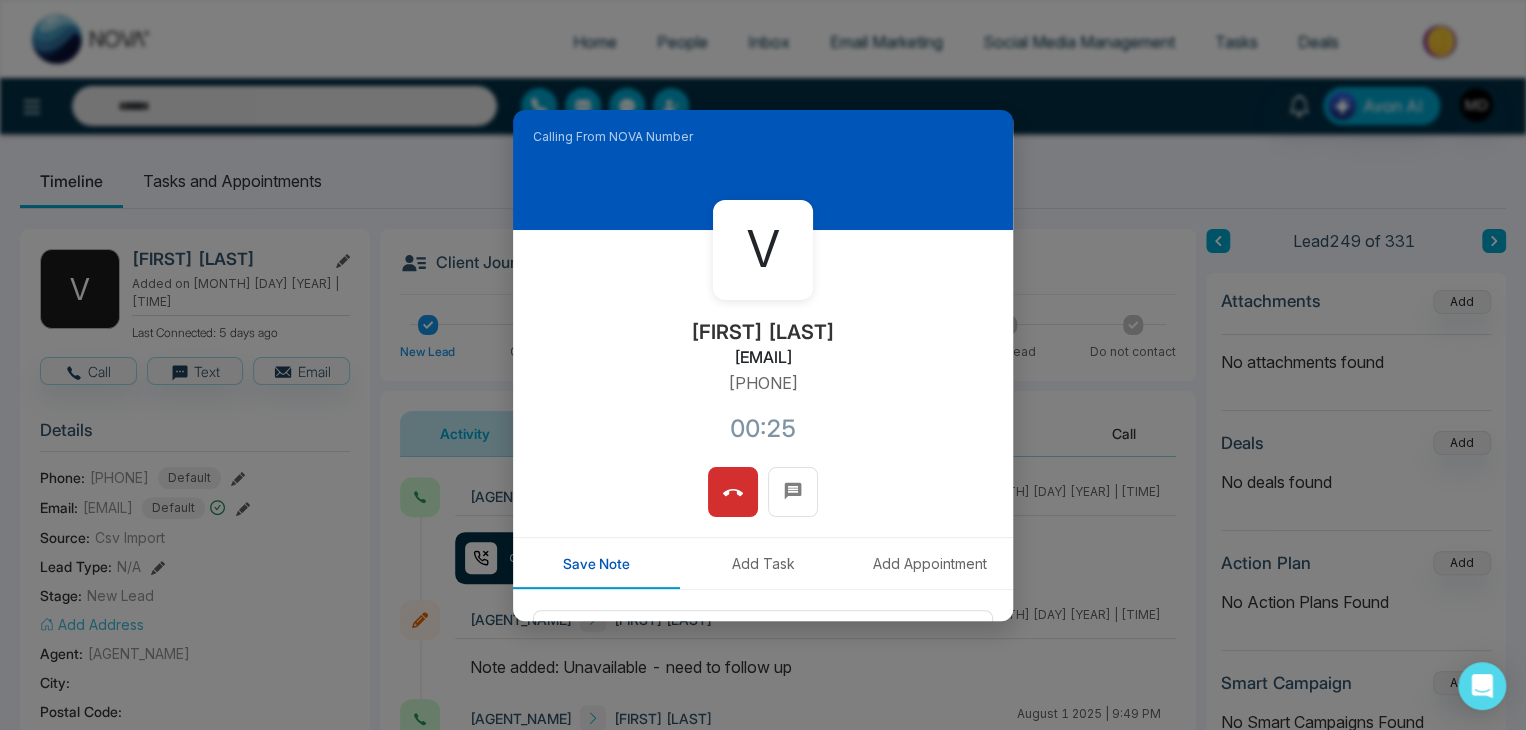 click on "V Vinod Sharma vinod.remax@gmail.com +14168245897 00:25" at bounding box center [763, 348] 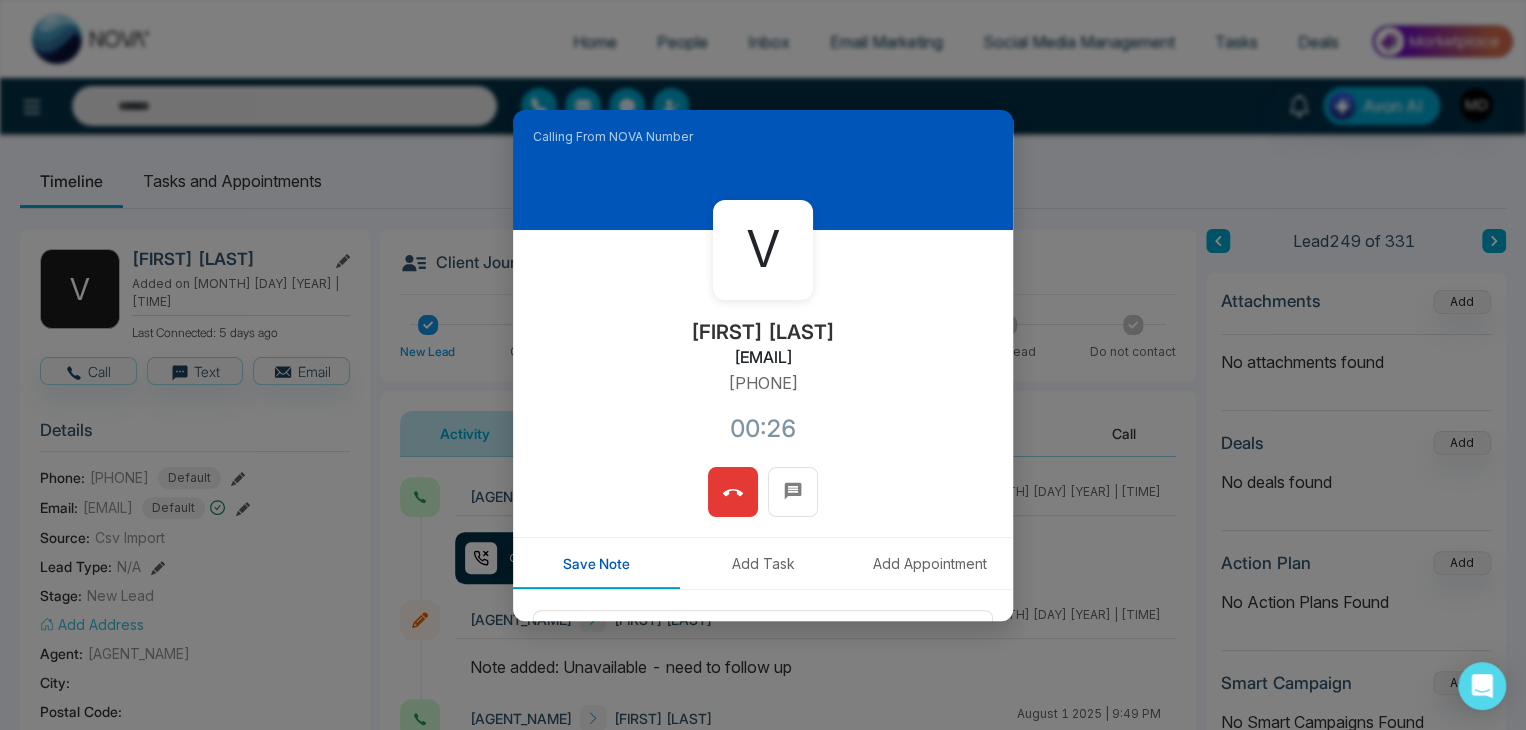 click at bounding box center [733, 492] 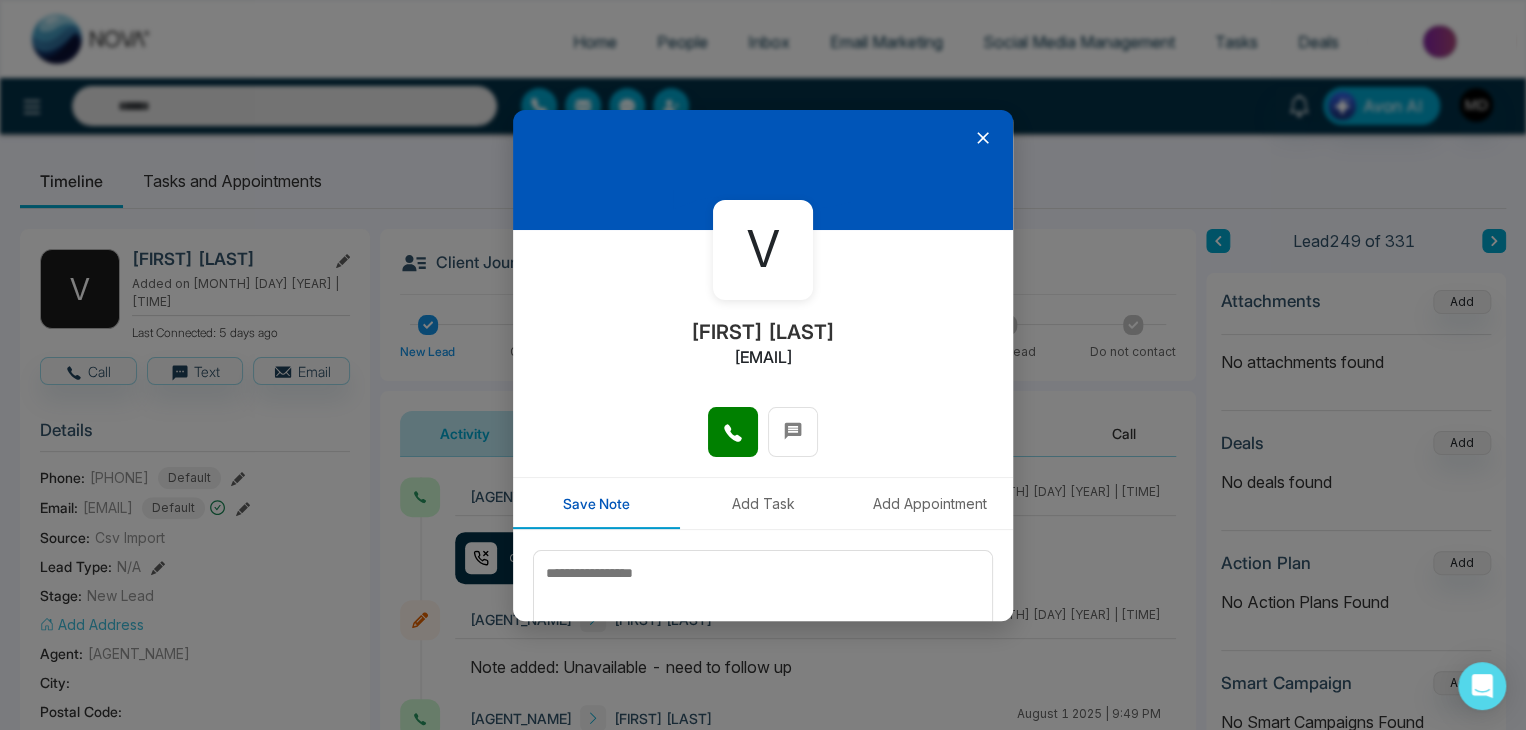 click 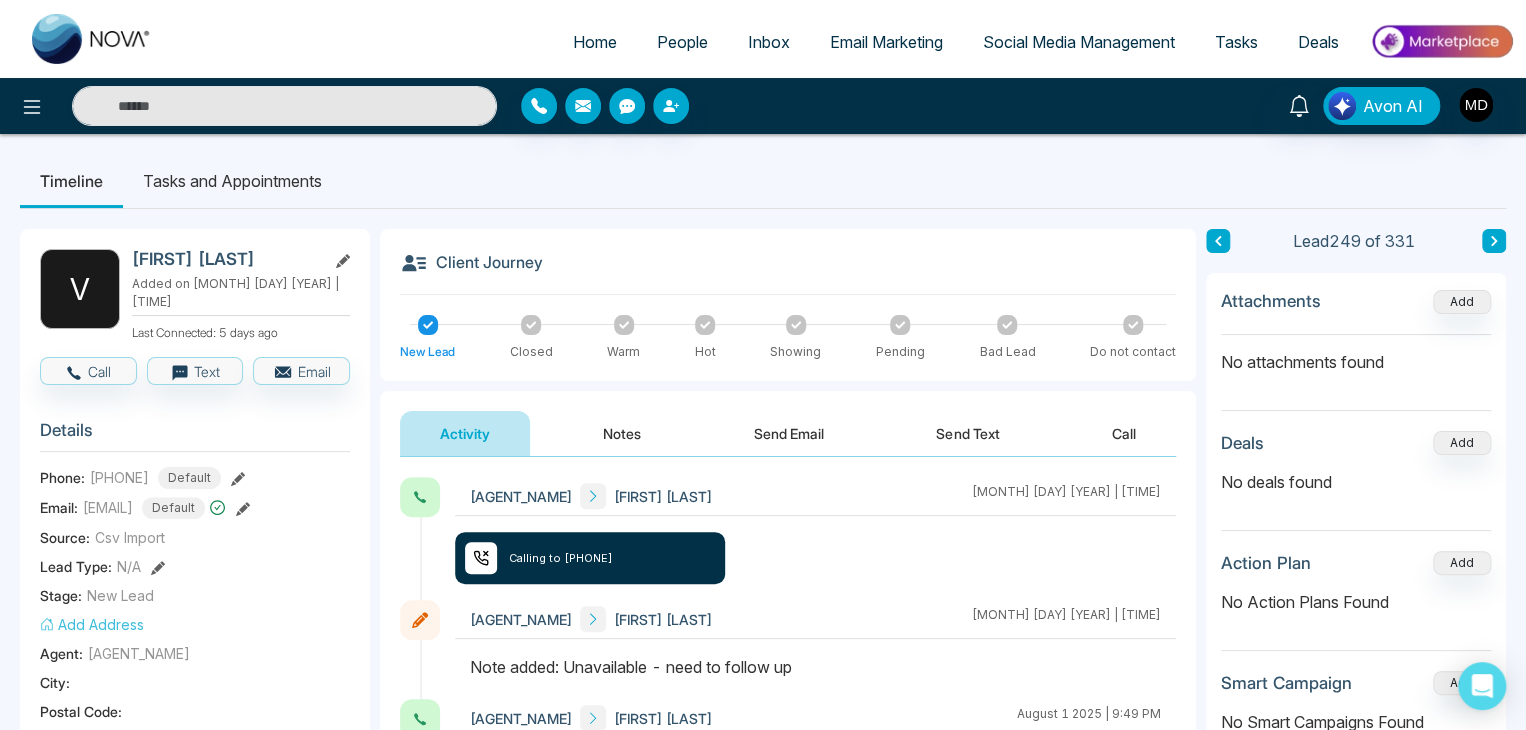 click 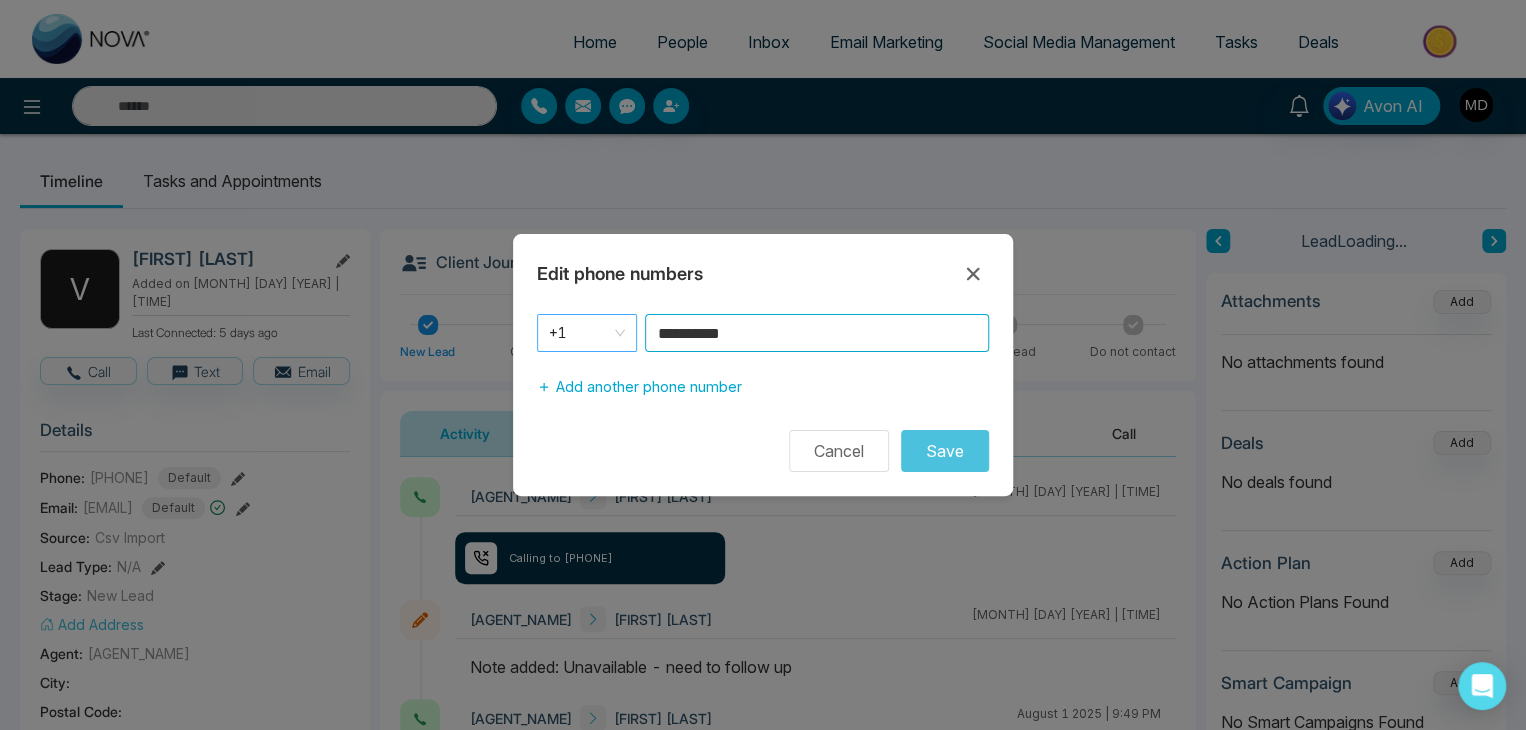 drag, startPoint x: 752, startPoint y: 339, endPoint x: 628, endPoint y: 343, distance: 124.0645 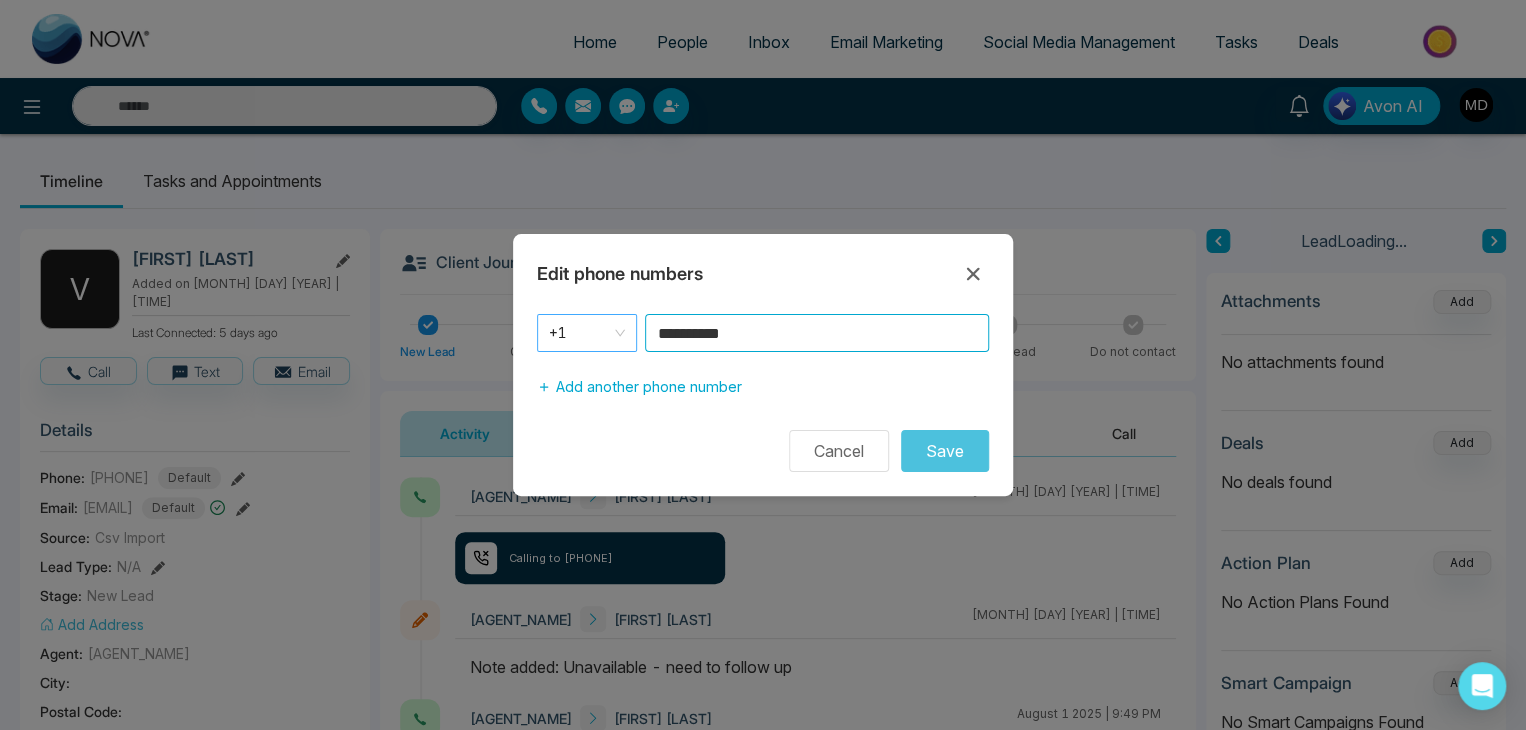 click on "[PHONE]" at bounding box center [763, 333] 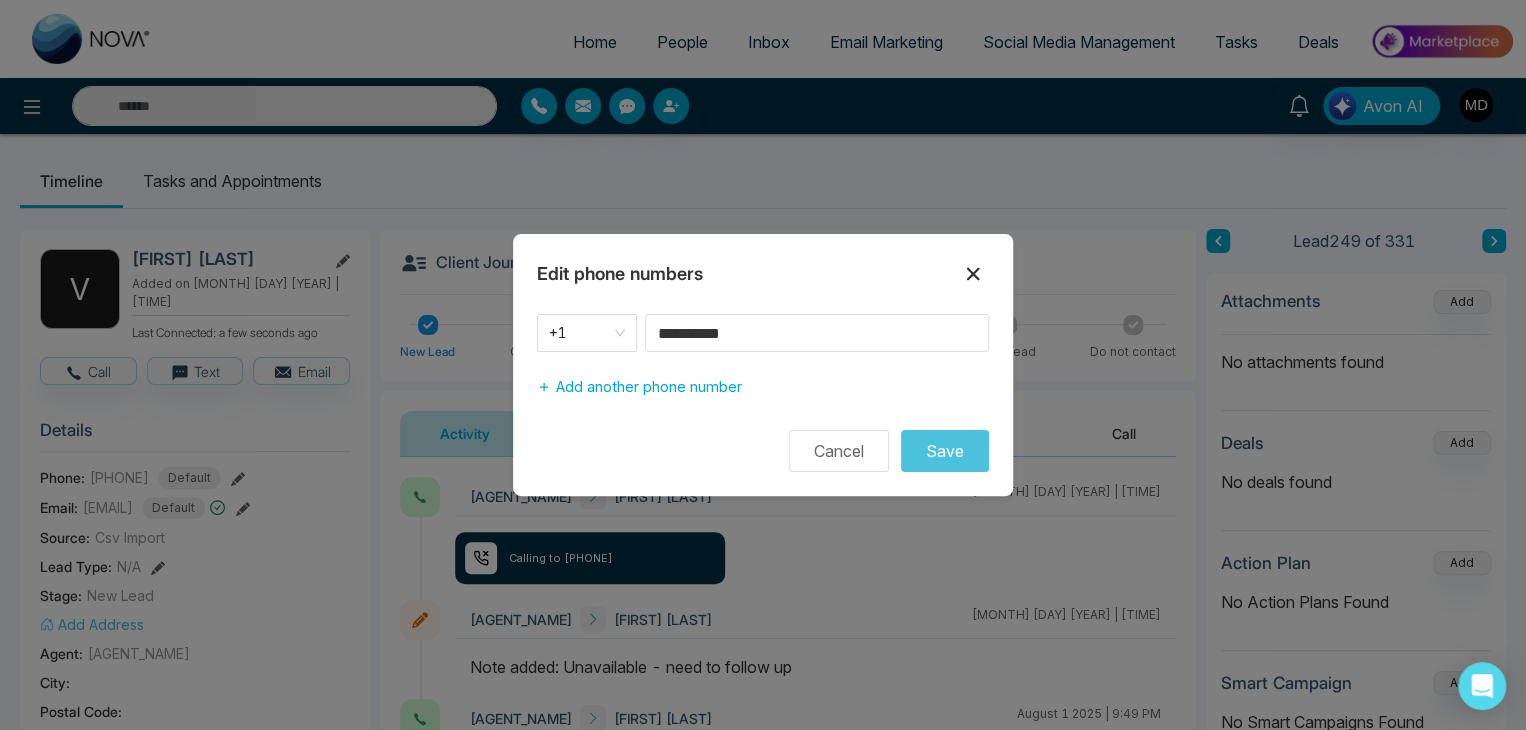 click 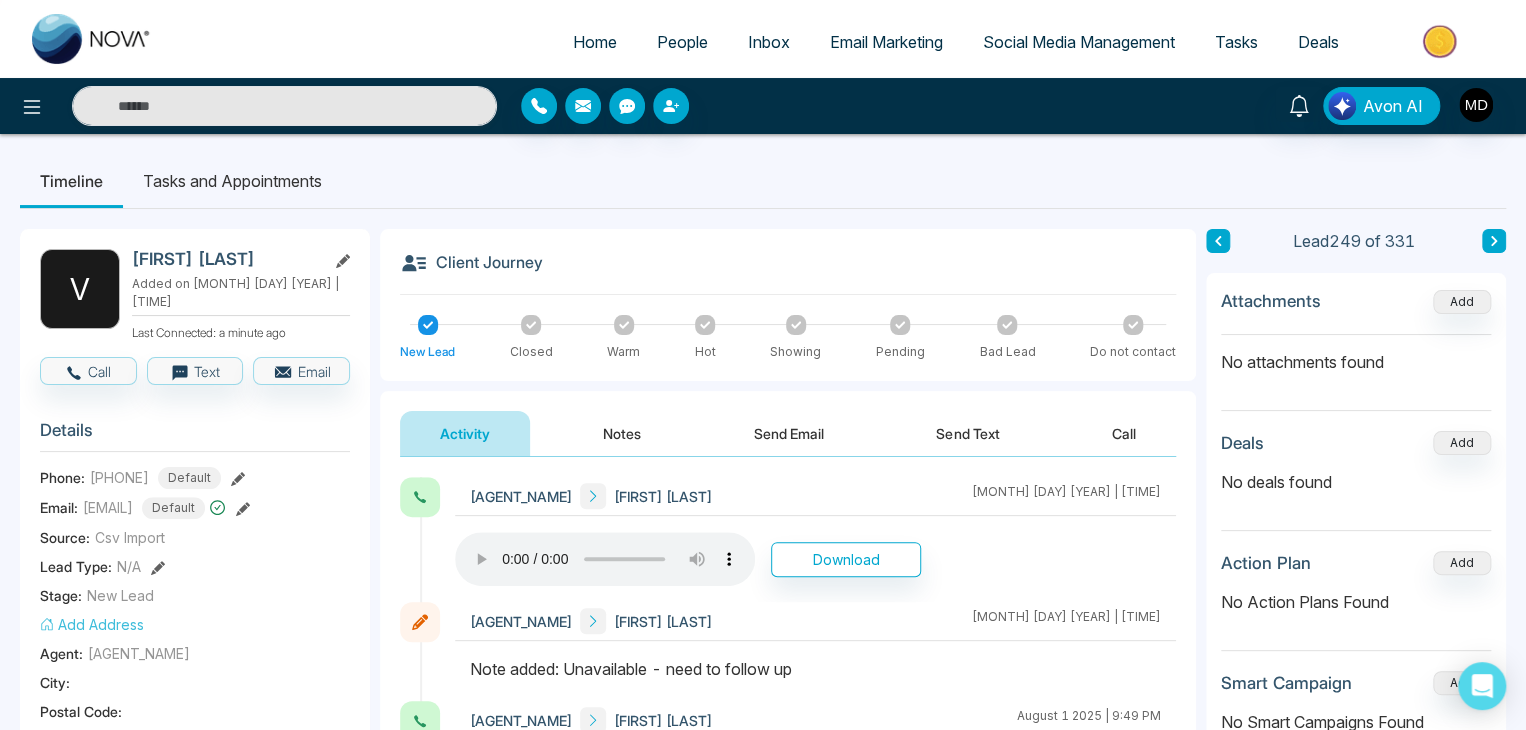 click on "Timeline Tasks and Appointments" at bounding box center [763, 181] 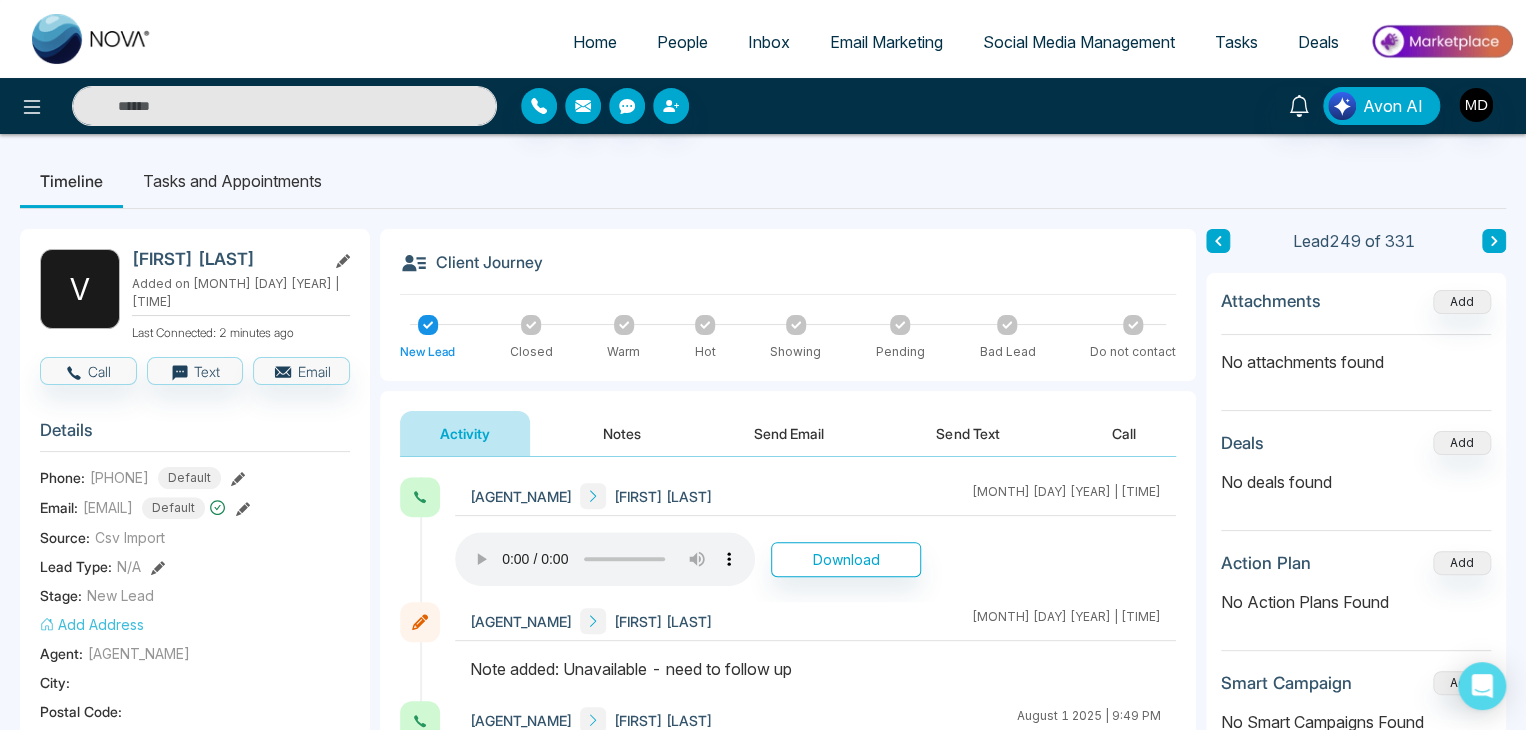 click at bounding box center [284, 106] 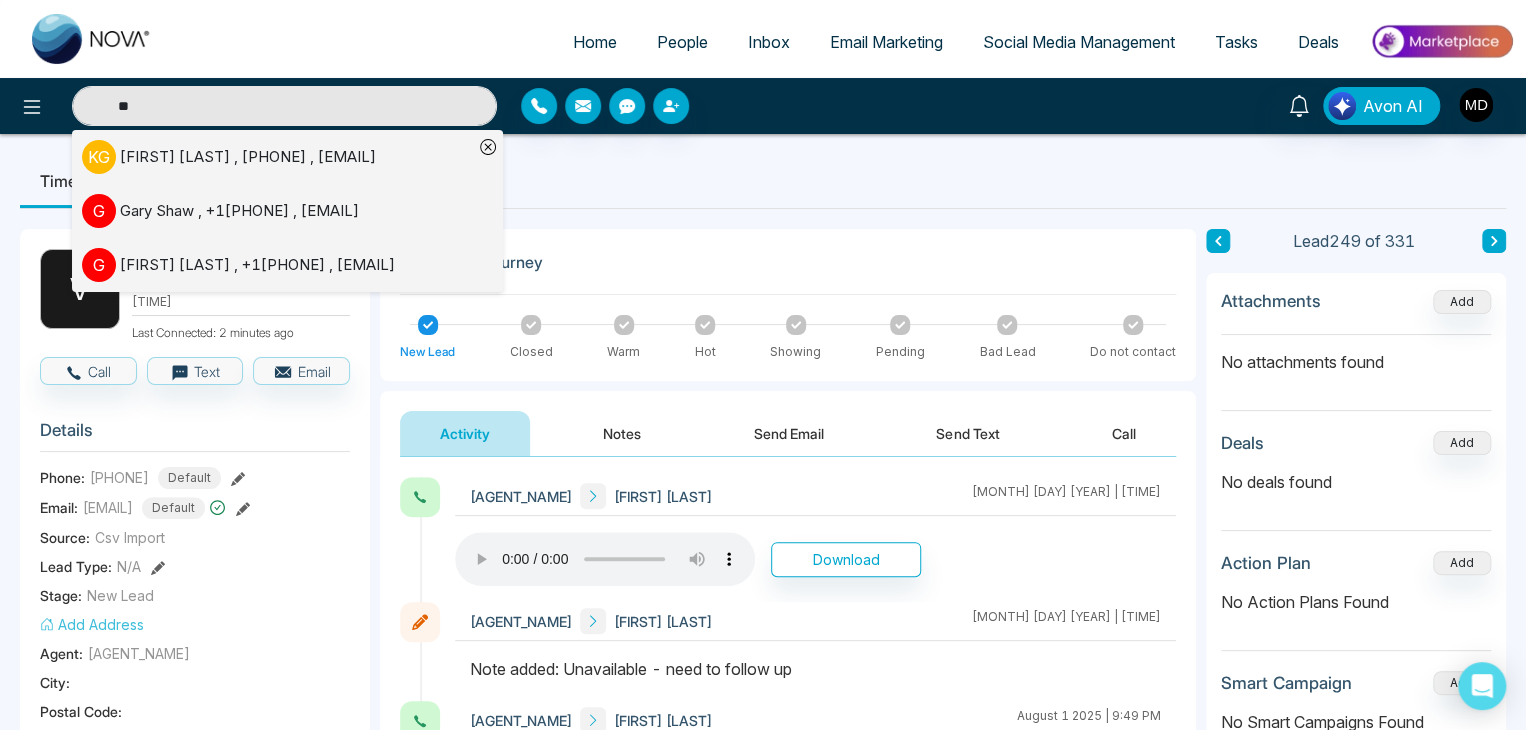 type on "*" 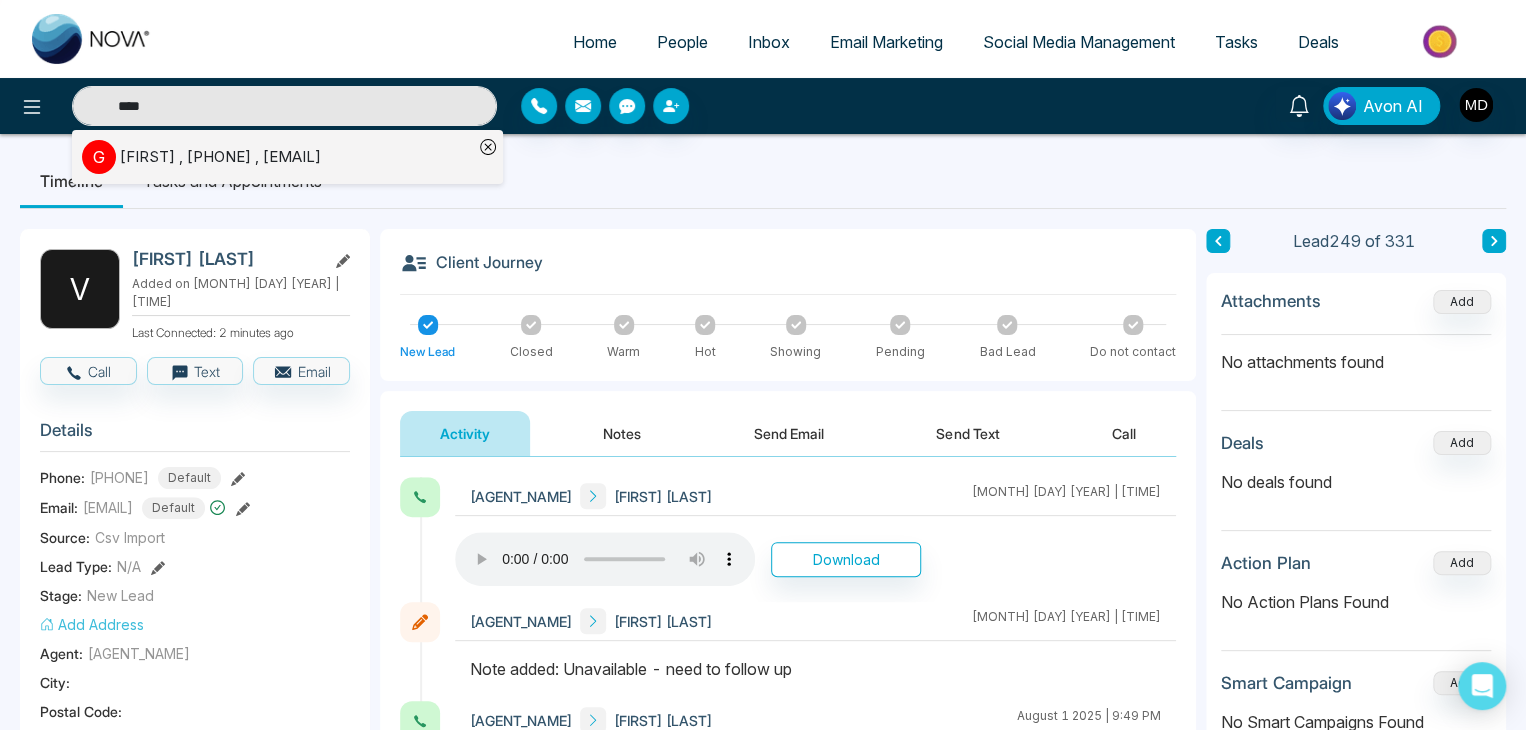 type on "****" 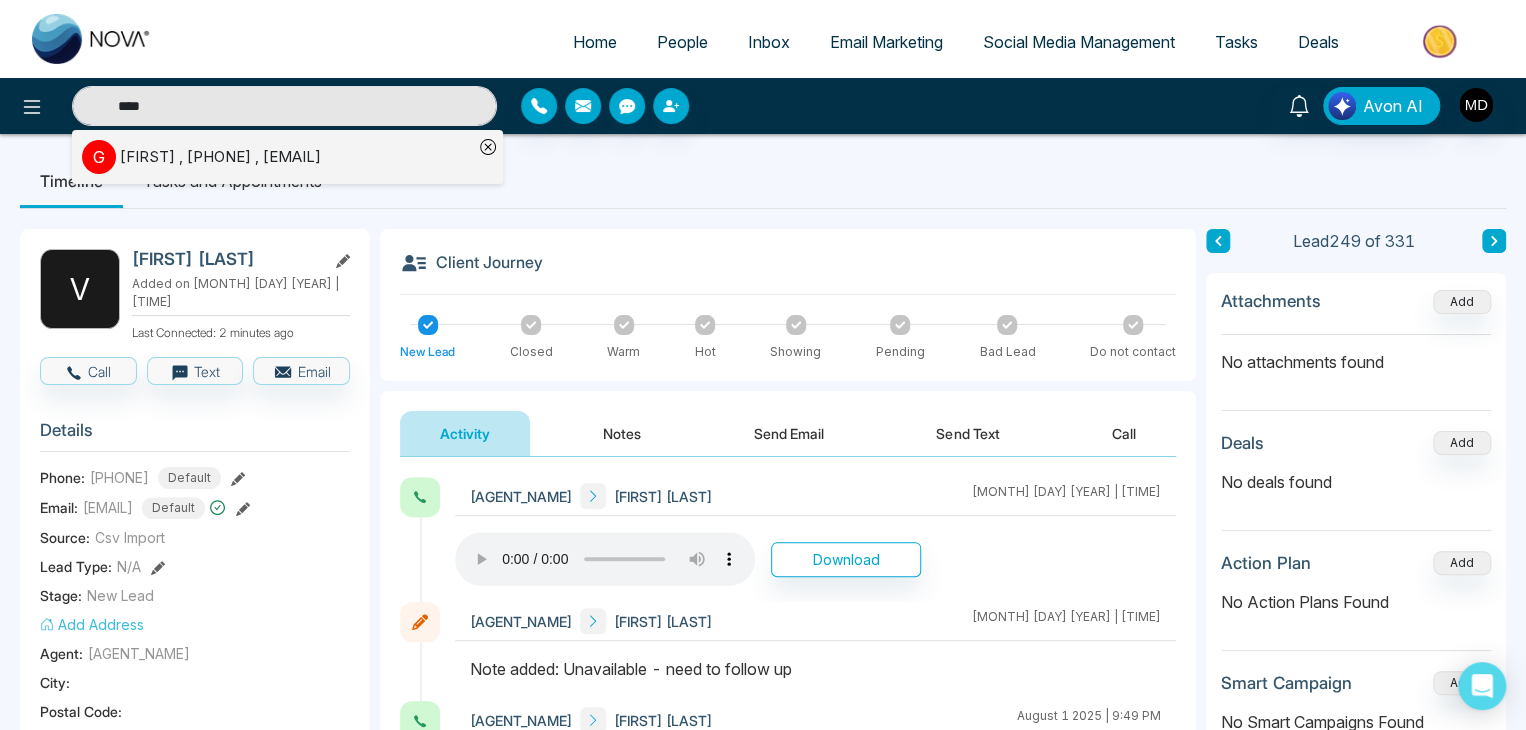 click on "Gorette     , +14169957344   , gorettemjj@yahoo.ca" at bounding box center (220, 157) 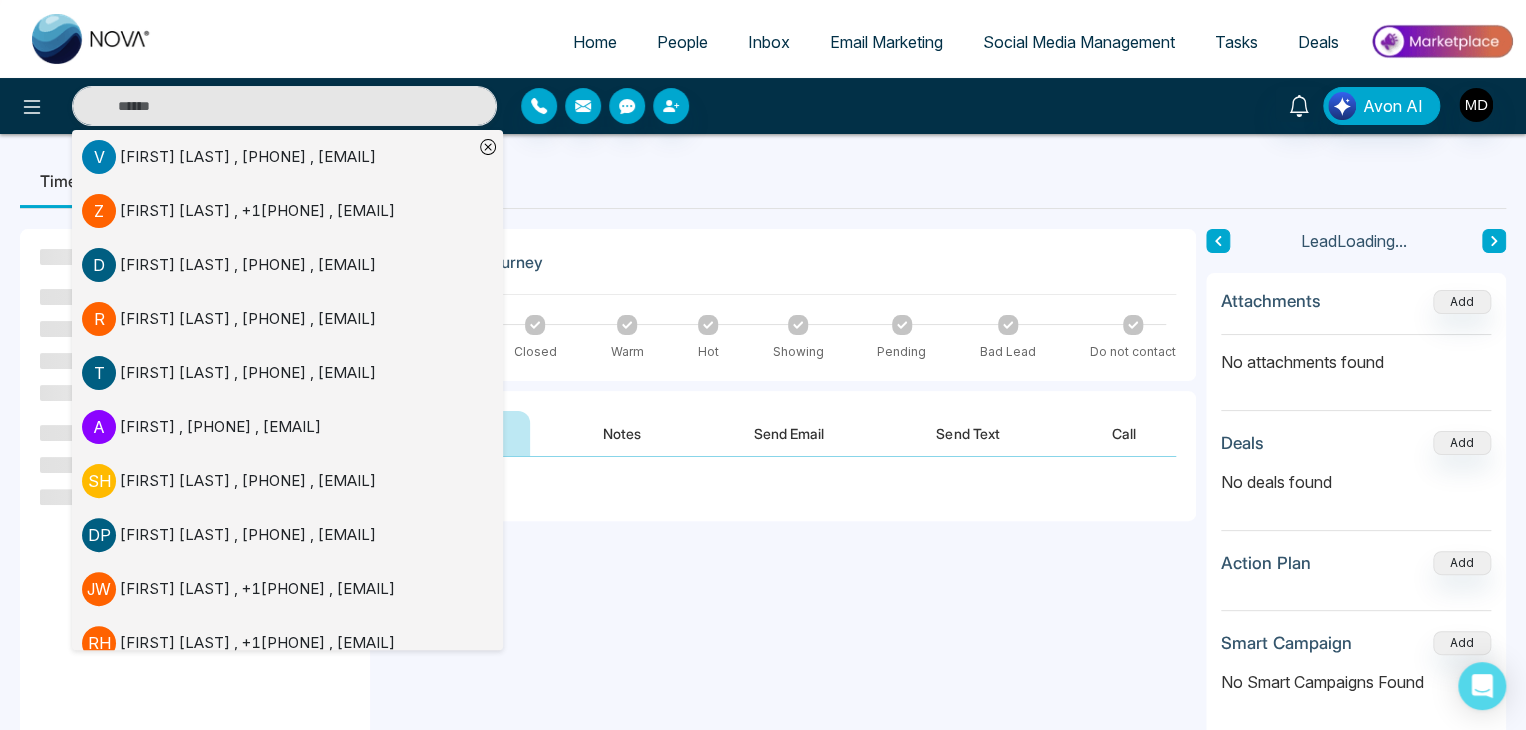 click on "**********" at bounding box center [763, 594] 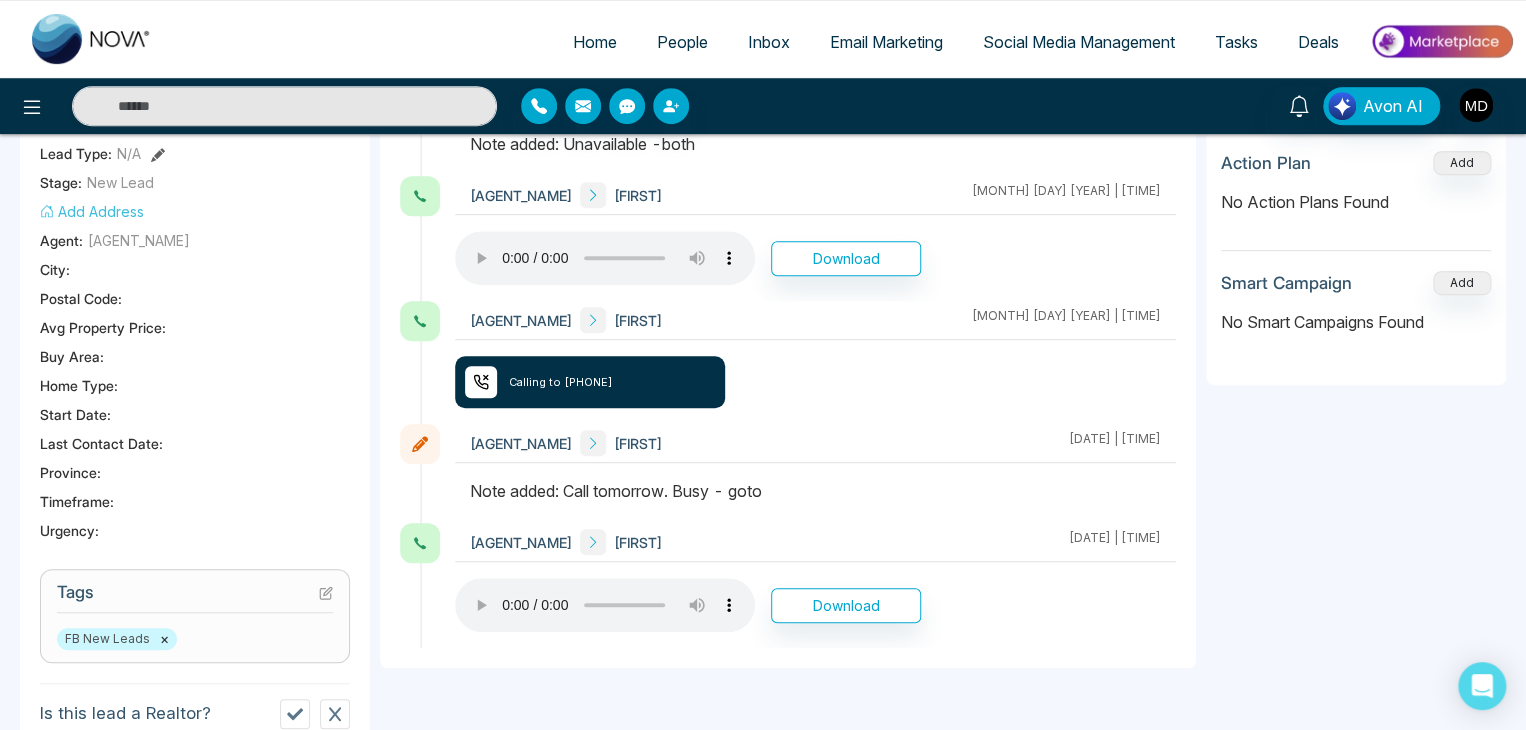 scroll, scrollTop: 0, scrollLeft: 0, axis: both 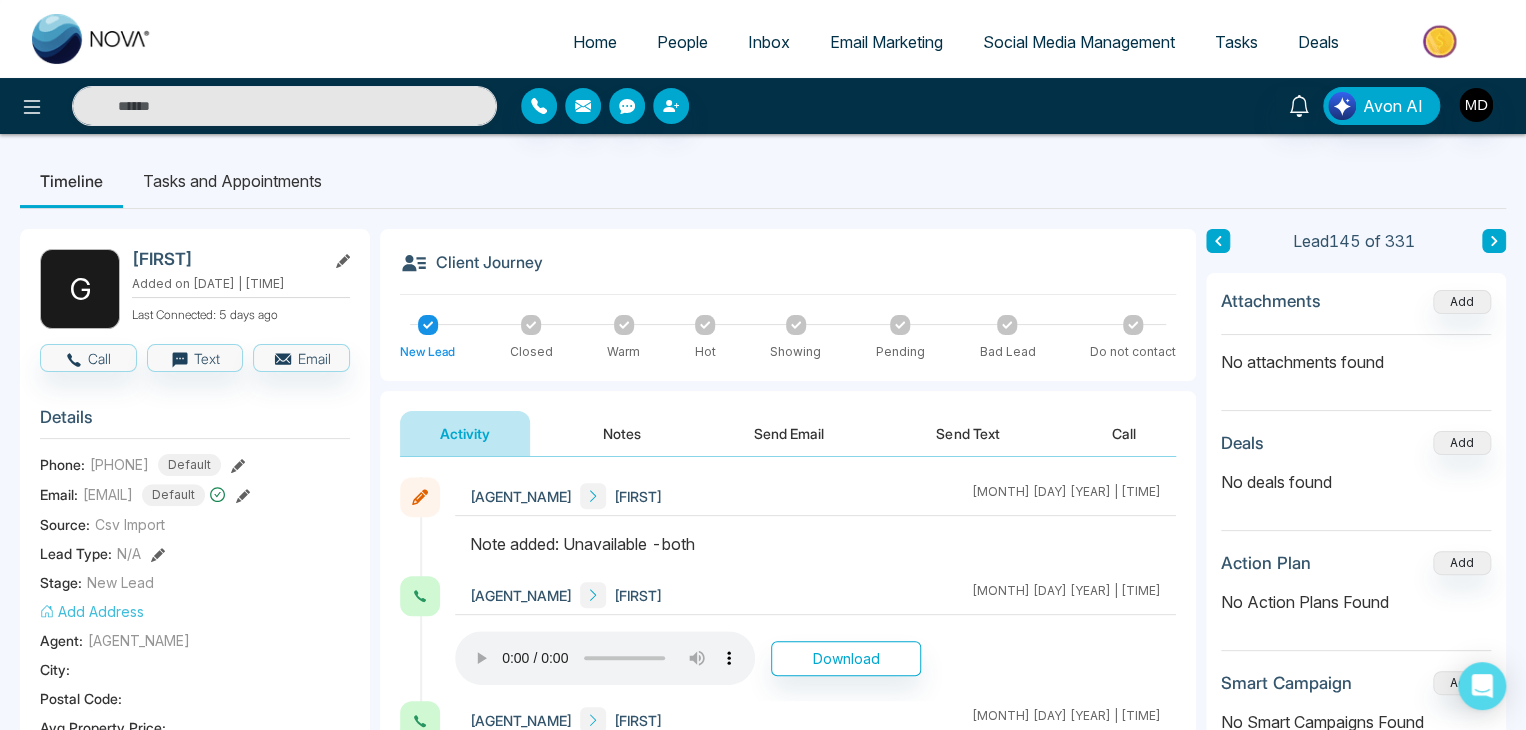 click on "Phone: +14169957344 Default" at bounding box center (195, 465) 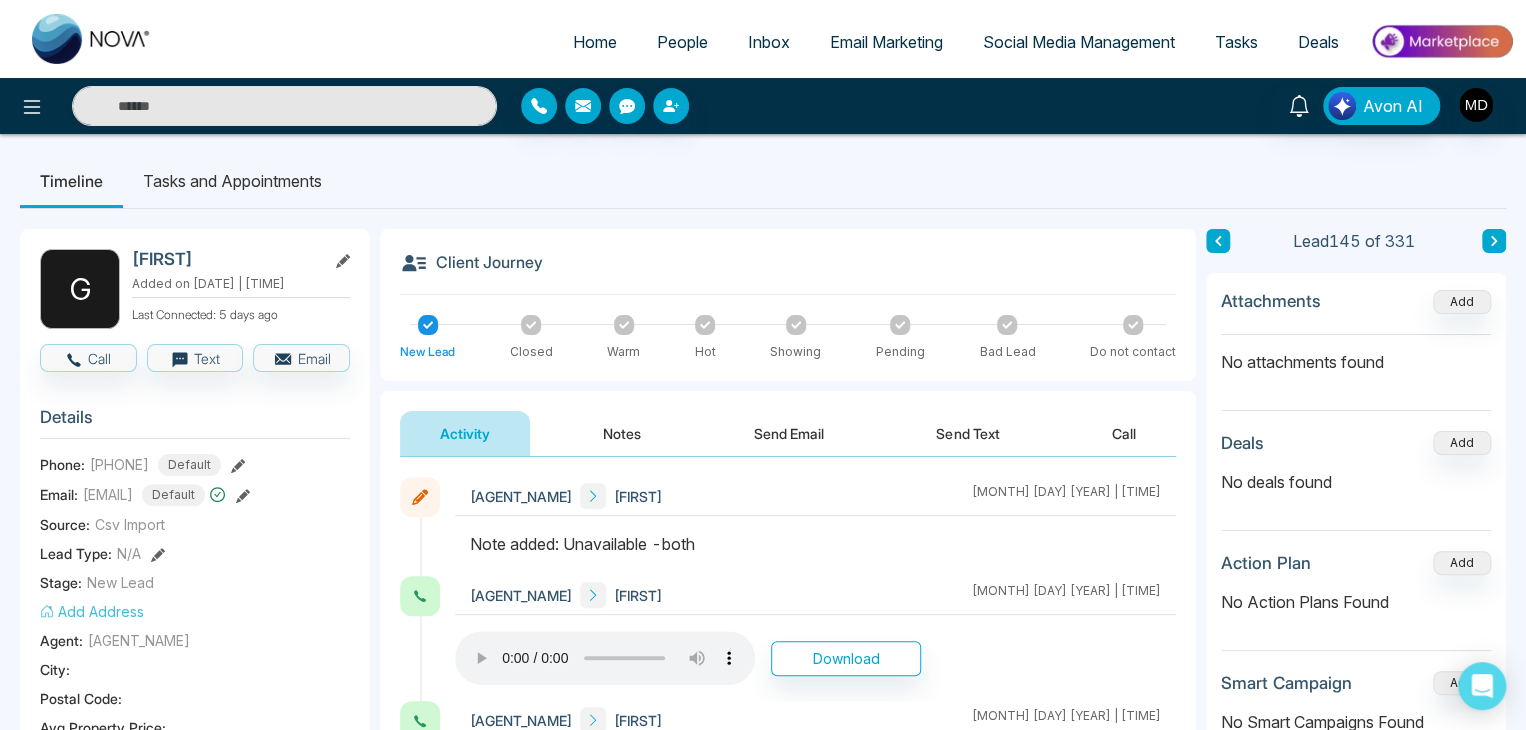 click 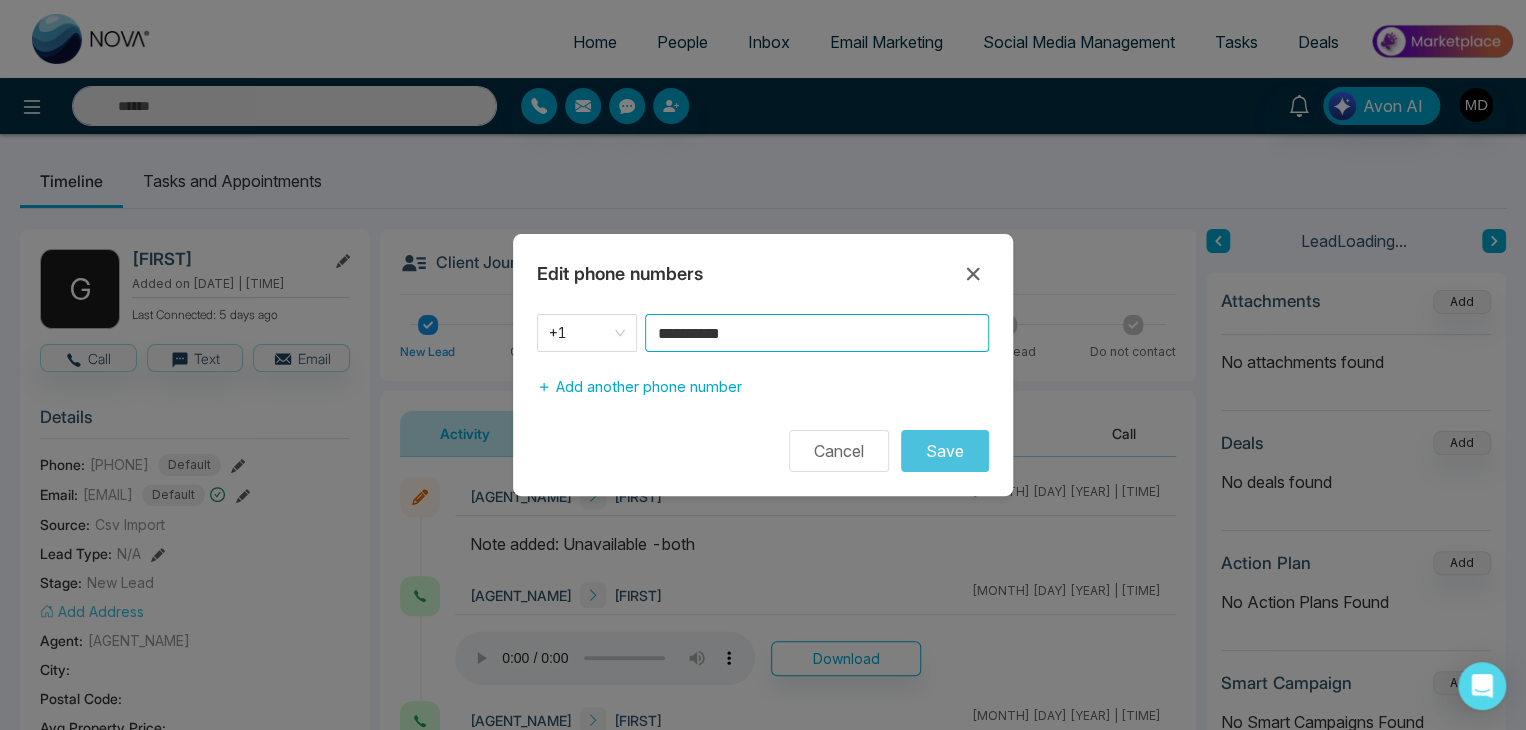 drag, startPoint x: 664, startPoint y: 359, endPoint x: 653, endPoint y: 361, distance: 11.18034 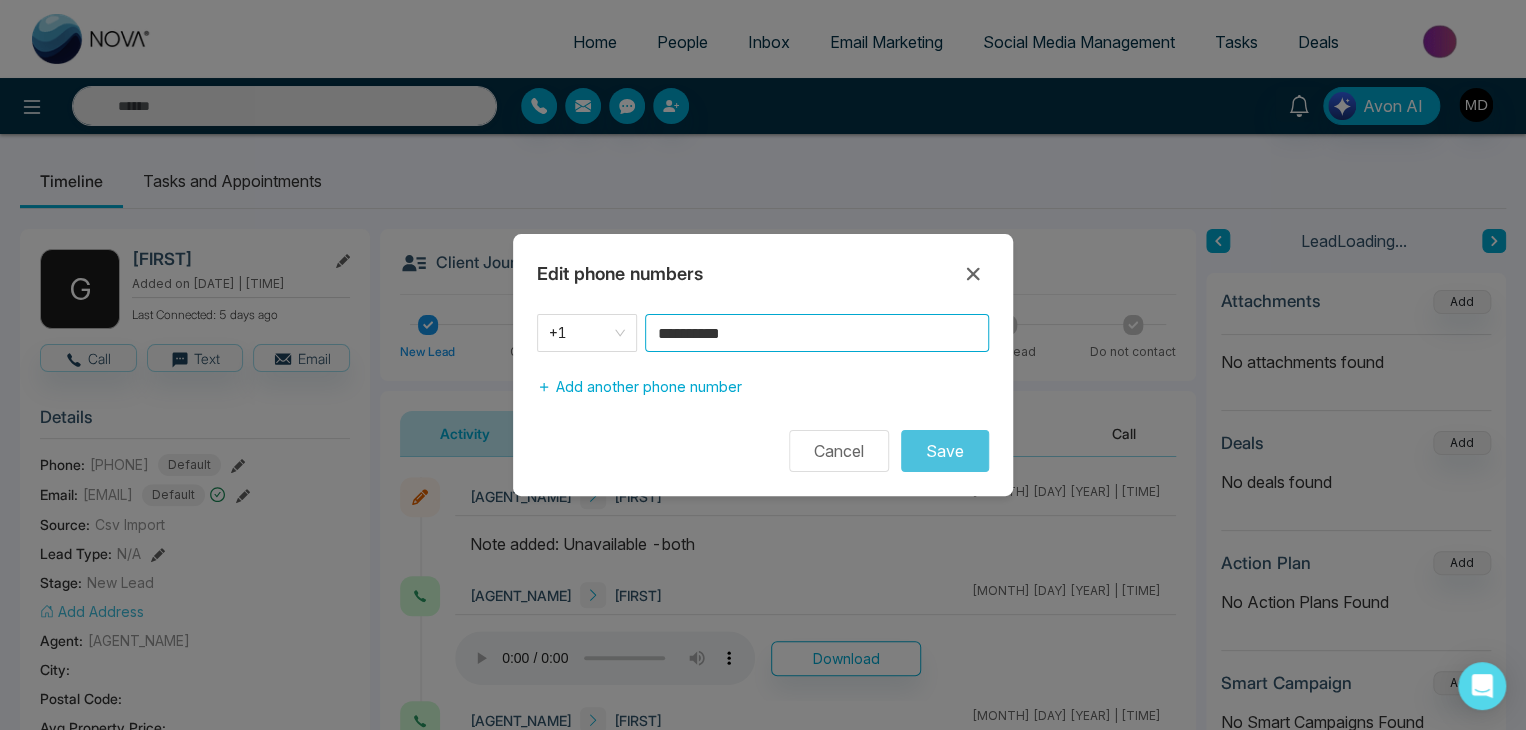 click on "[PHONE]" at bounding box center (763, 360) 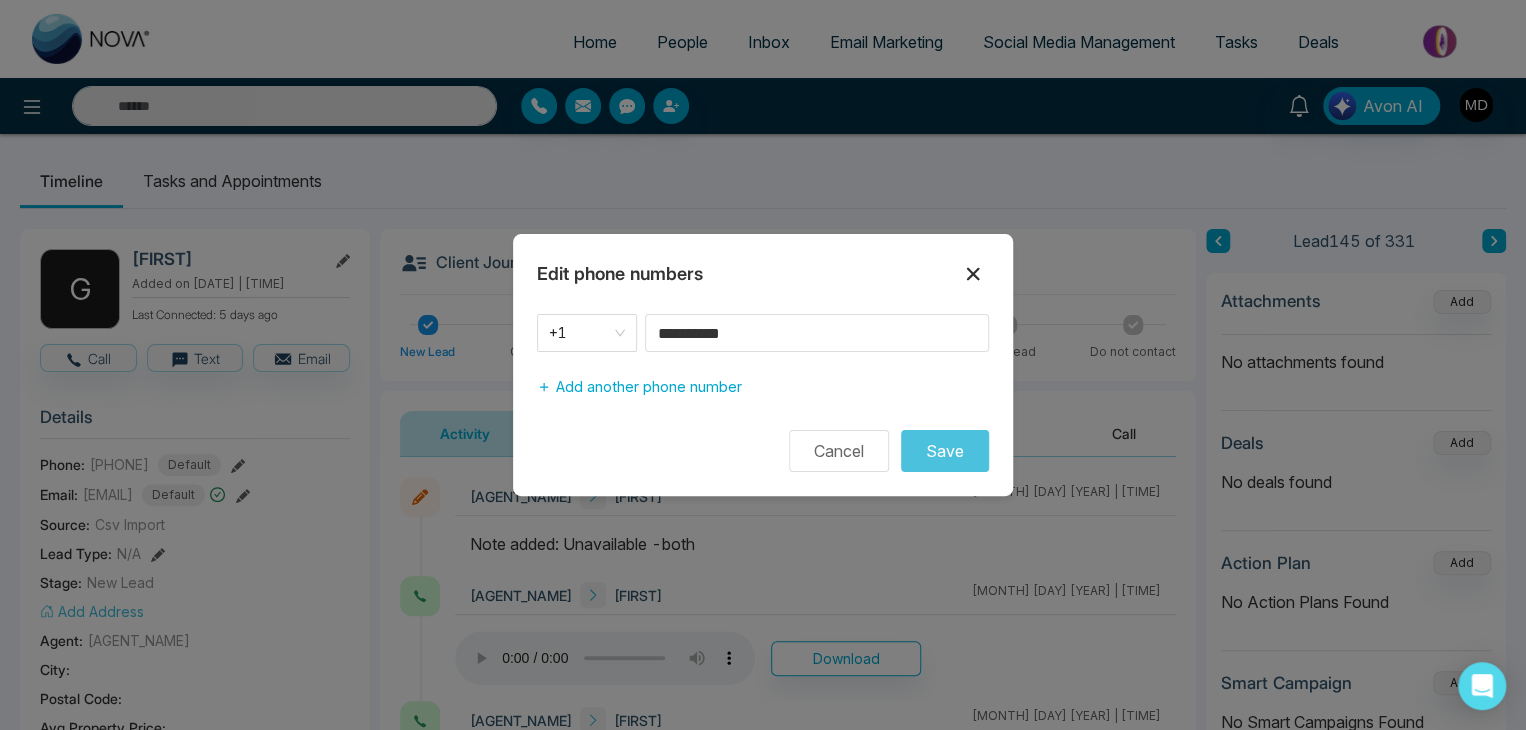 click 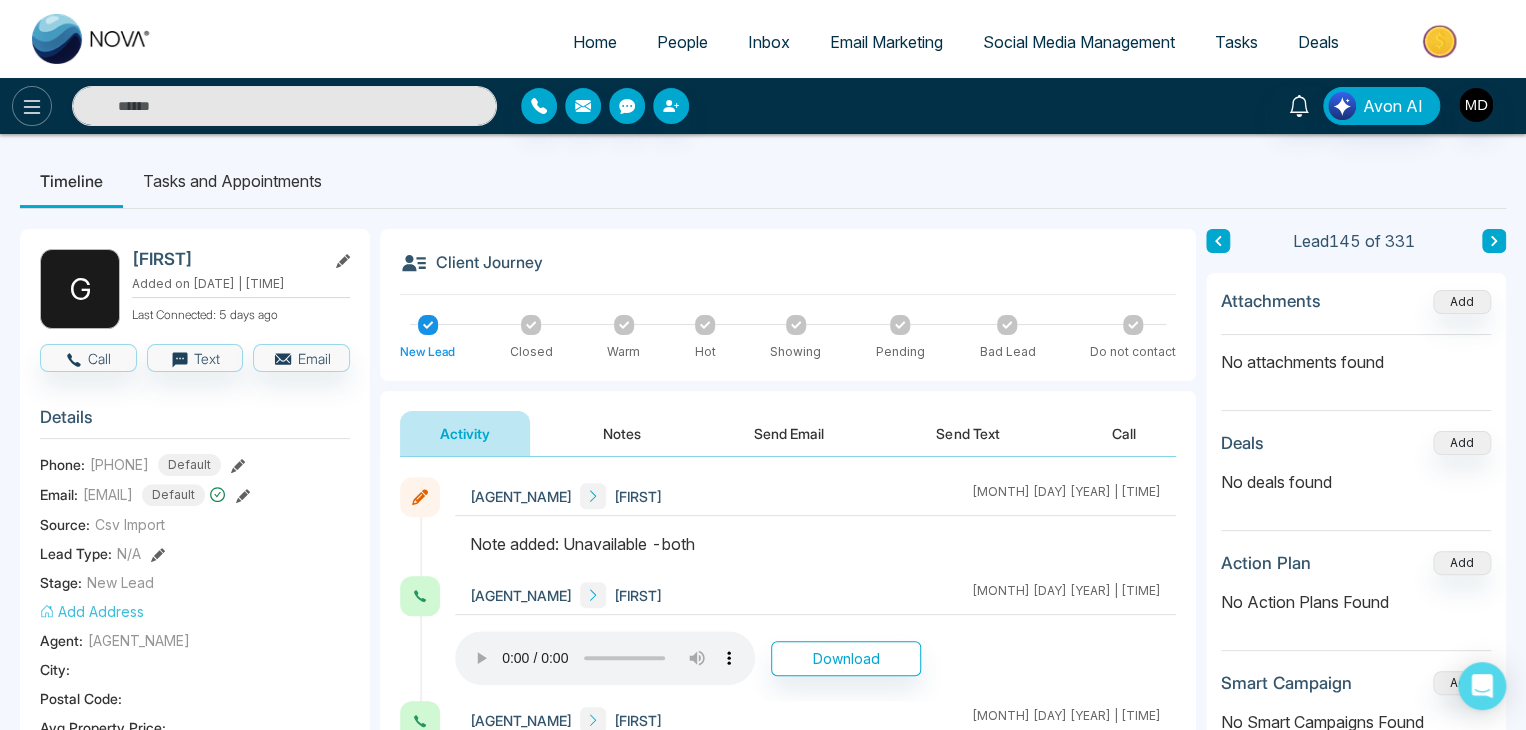 click 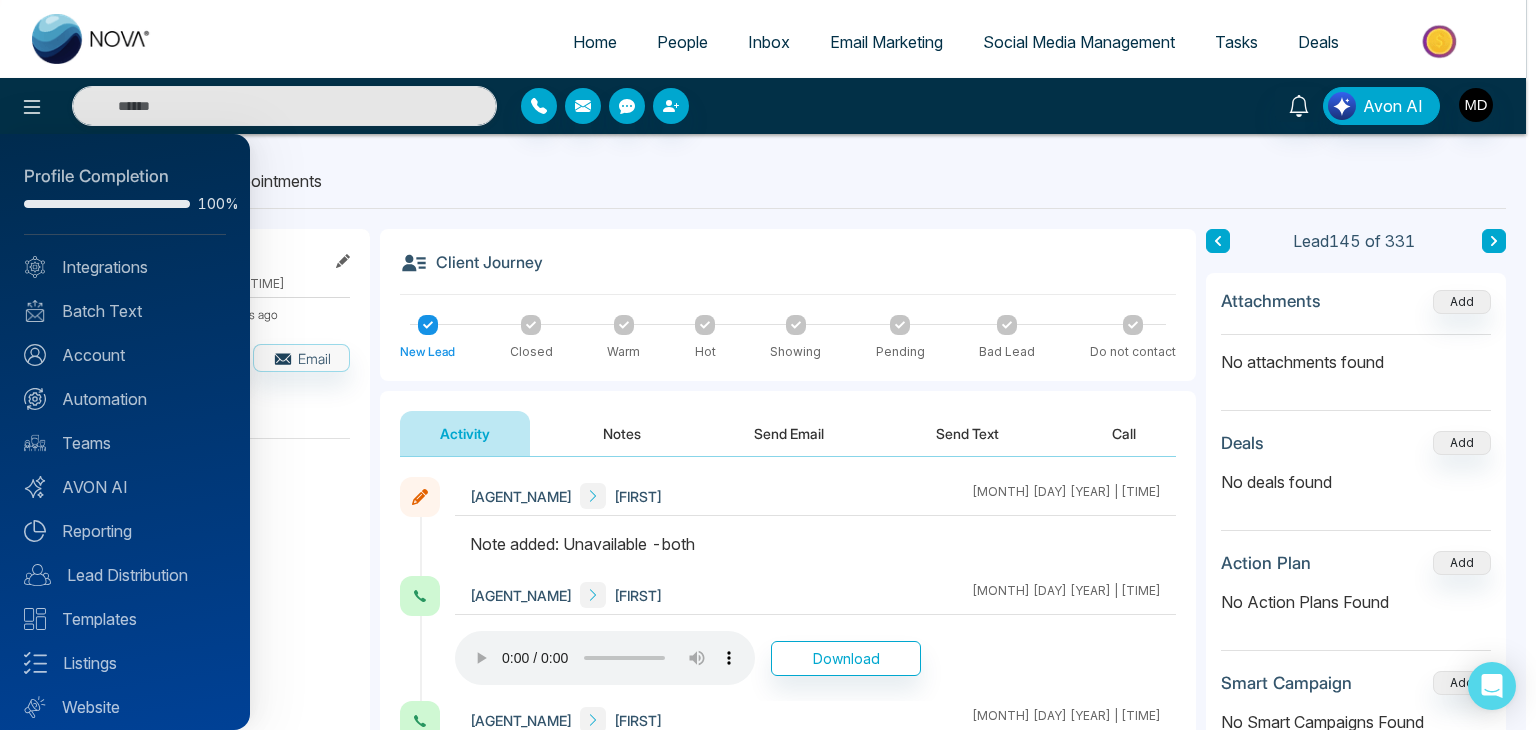 click at bounding box center (768, 365) 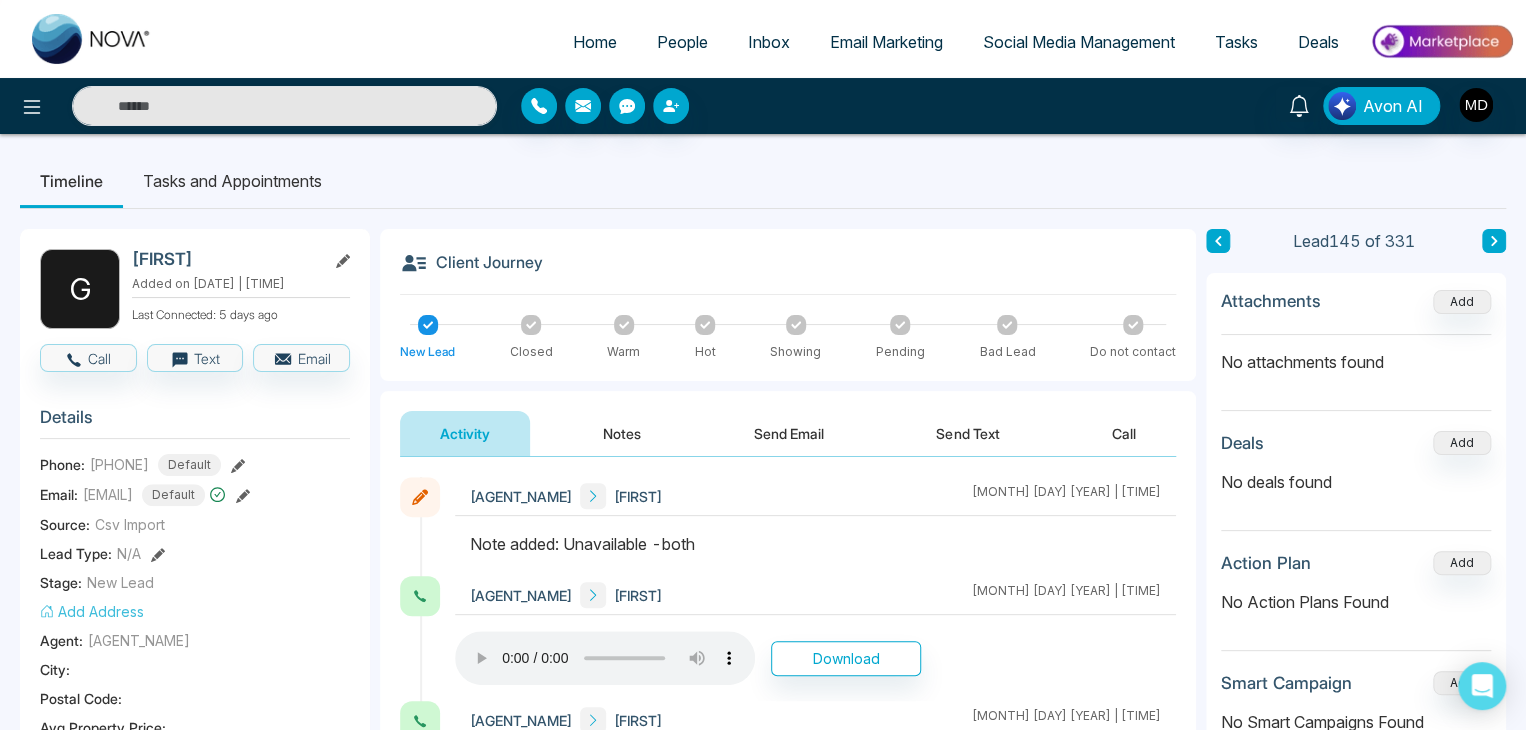 drag, startPoint x: 198, startPoint y: 465, endPoint x: 89, endPoint y: 467, distance: 109.01835 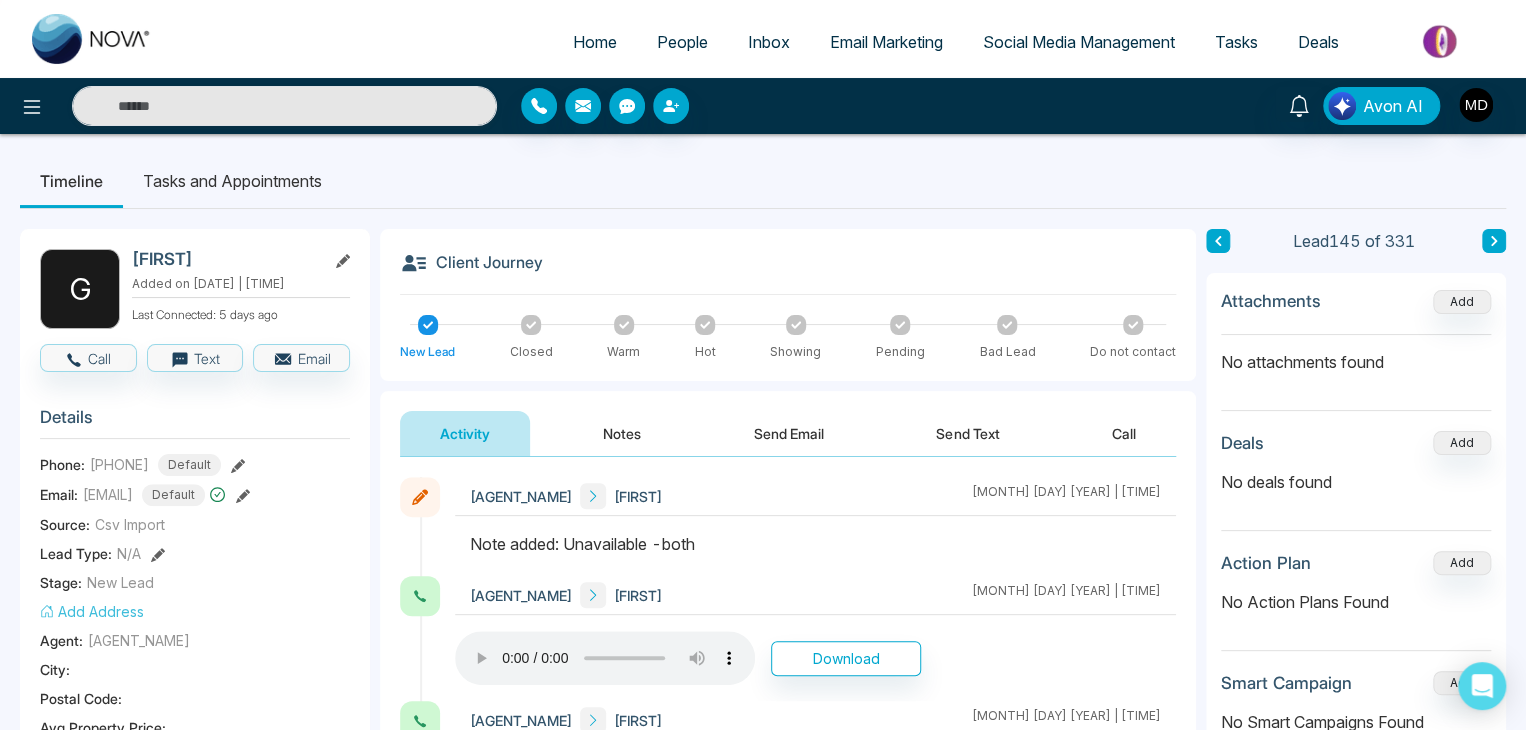 click on "+14169957344 Default" at bounding box center (155, 465) 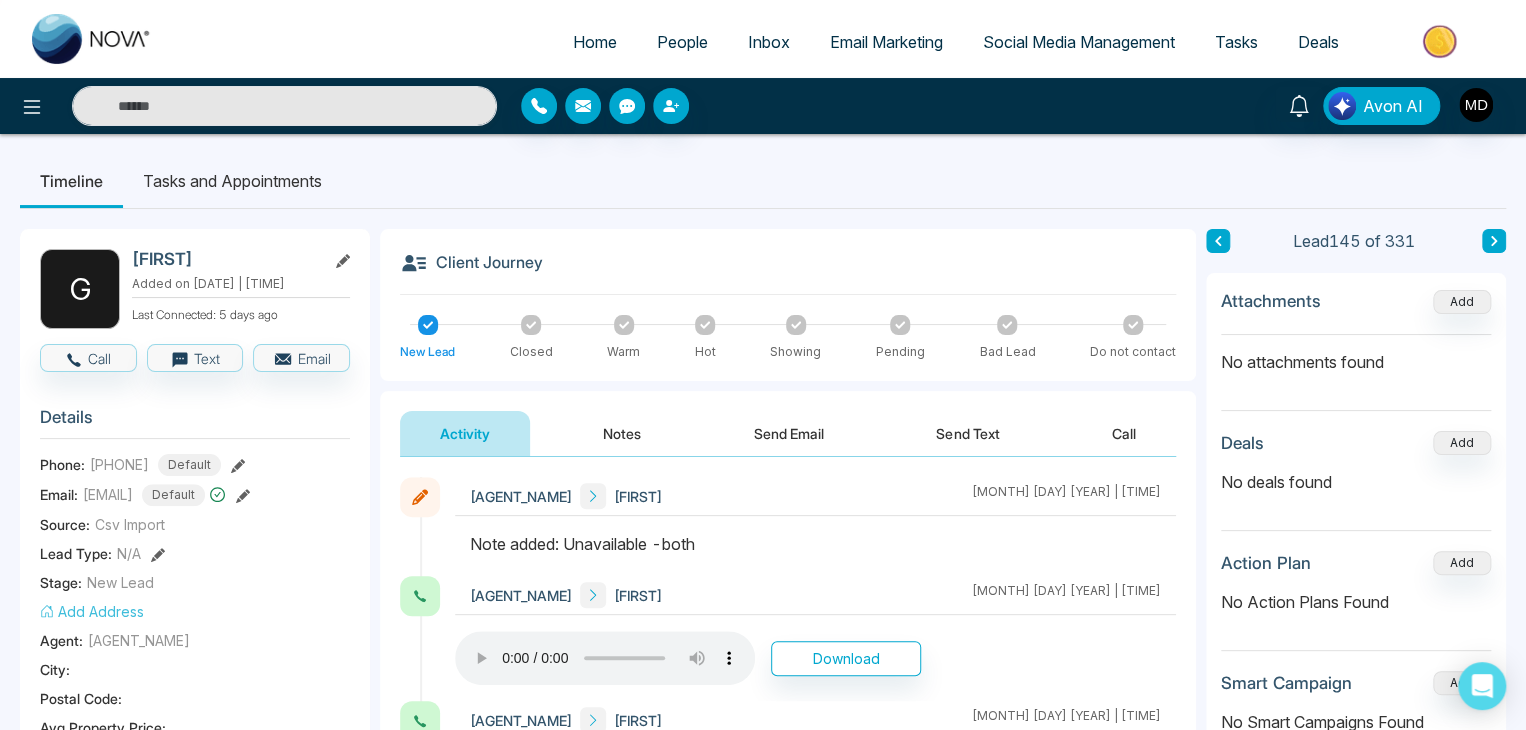 copy on "+14169957344" 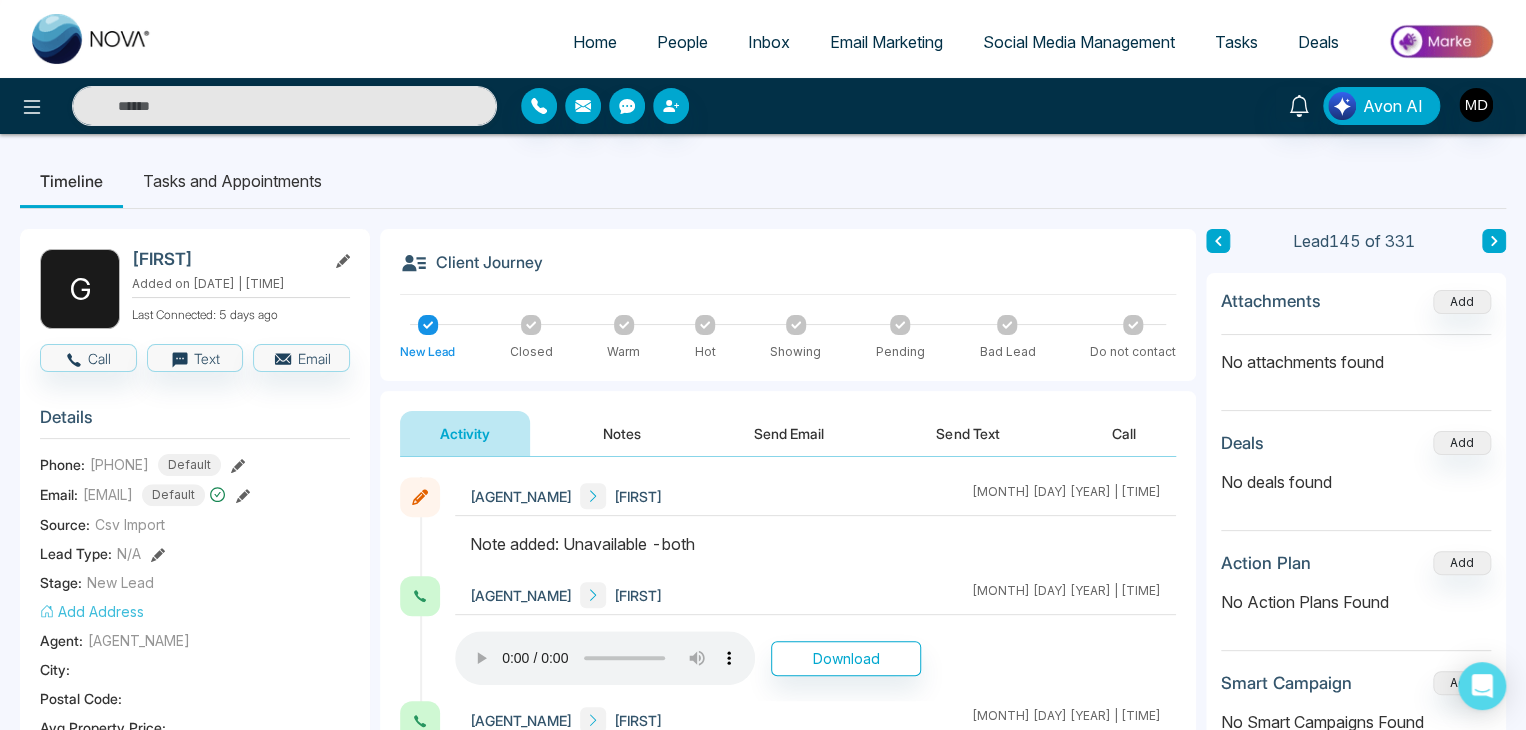 copy on "+14169957344" 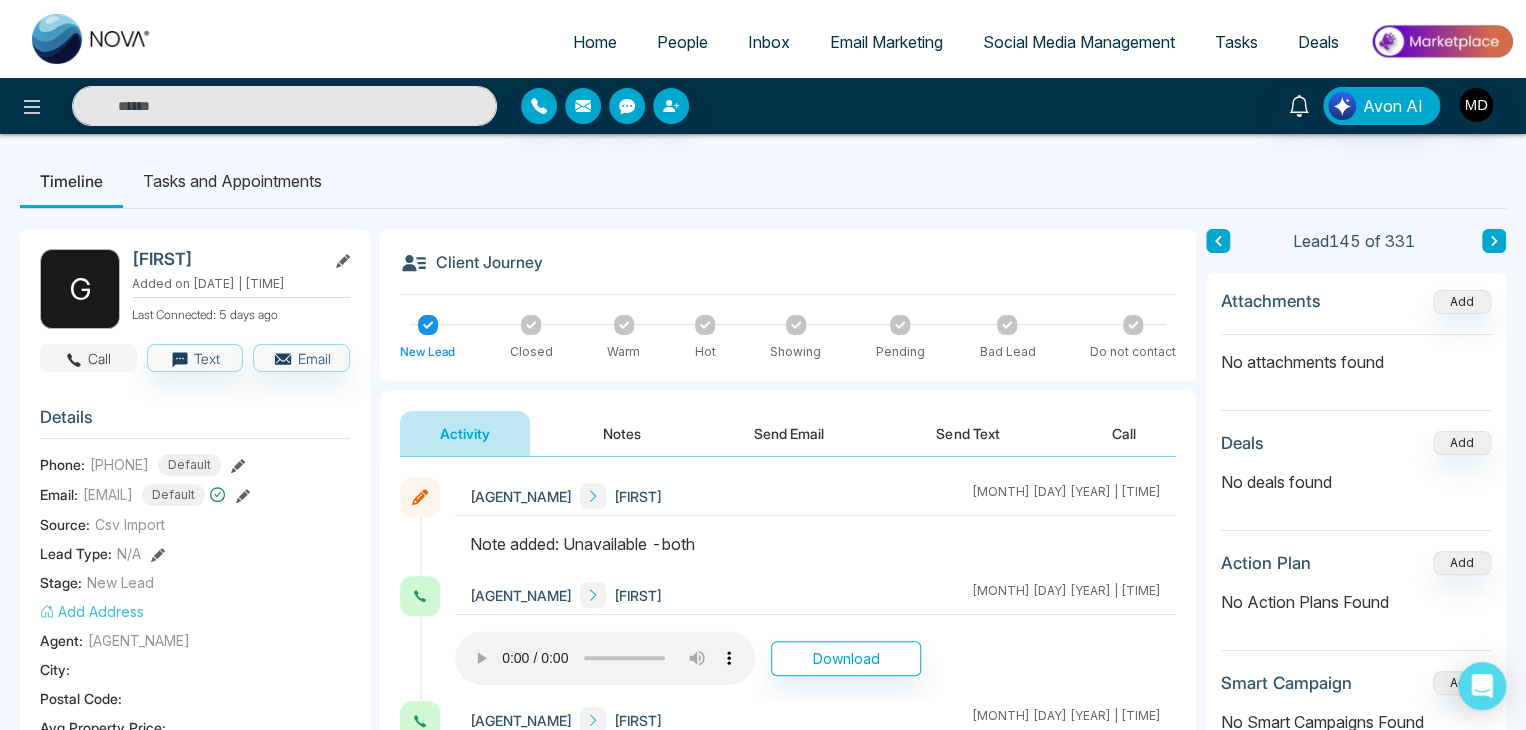 click on "Call" at bounding box center [88, 358] 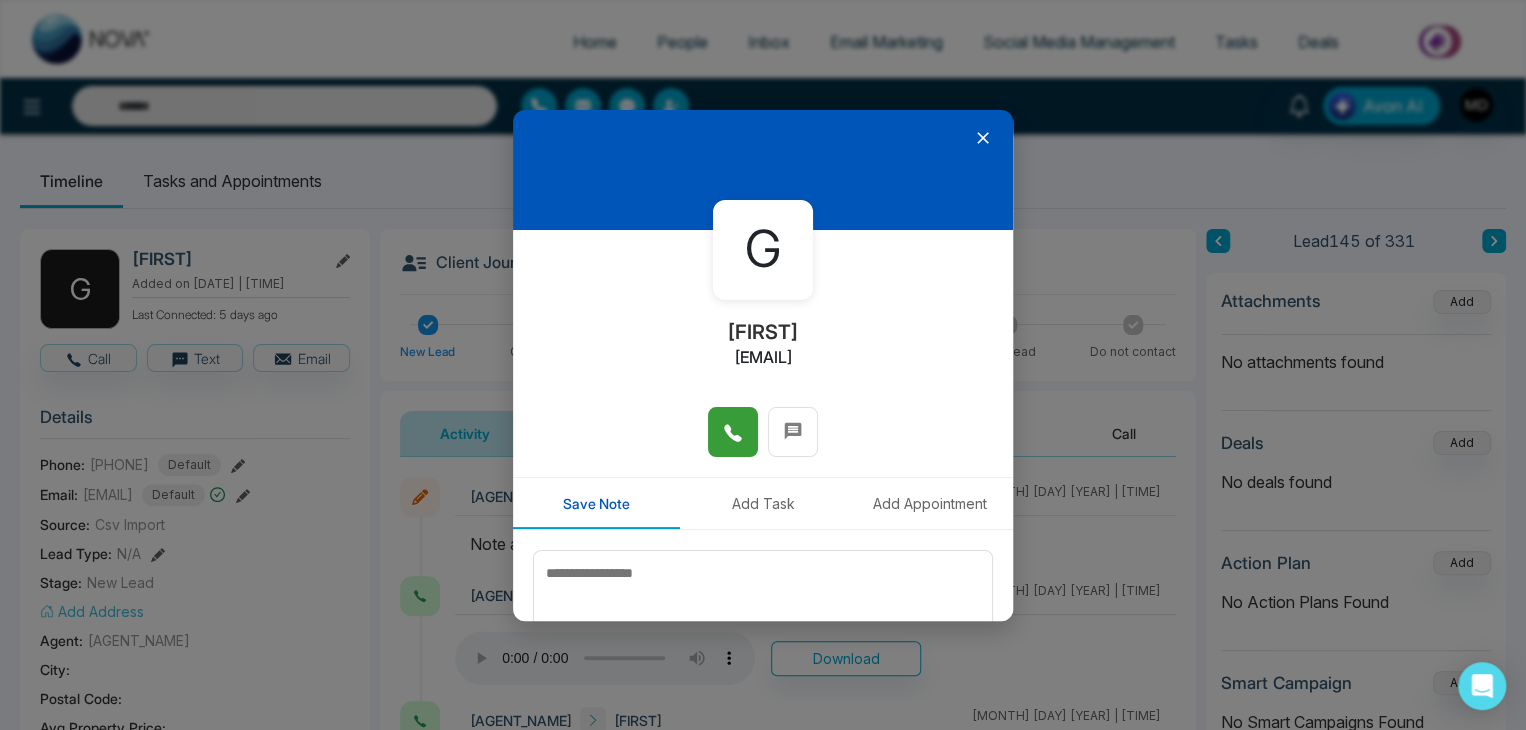 click 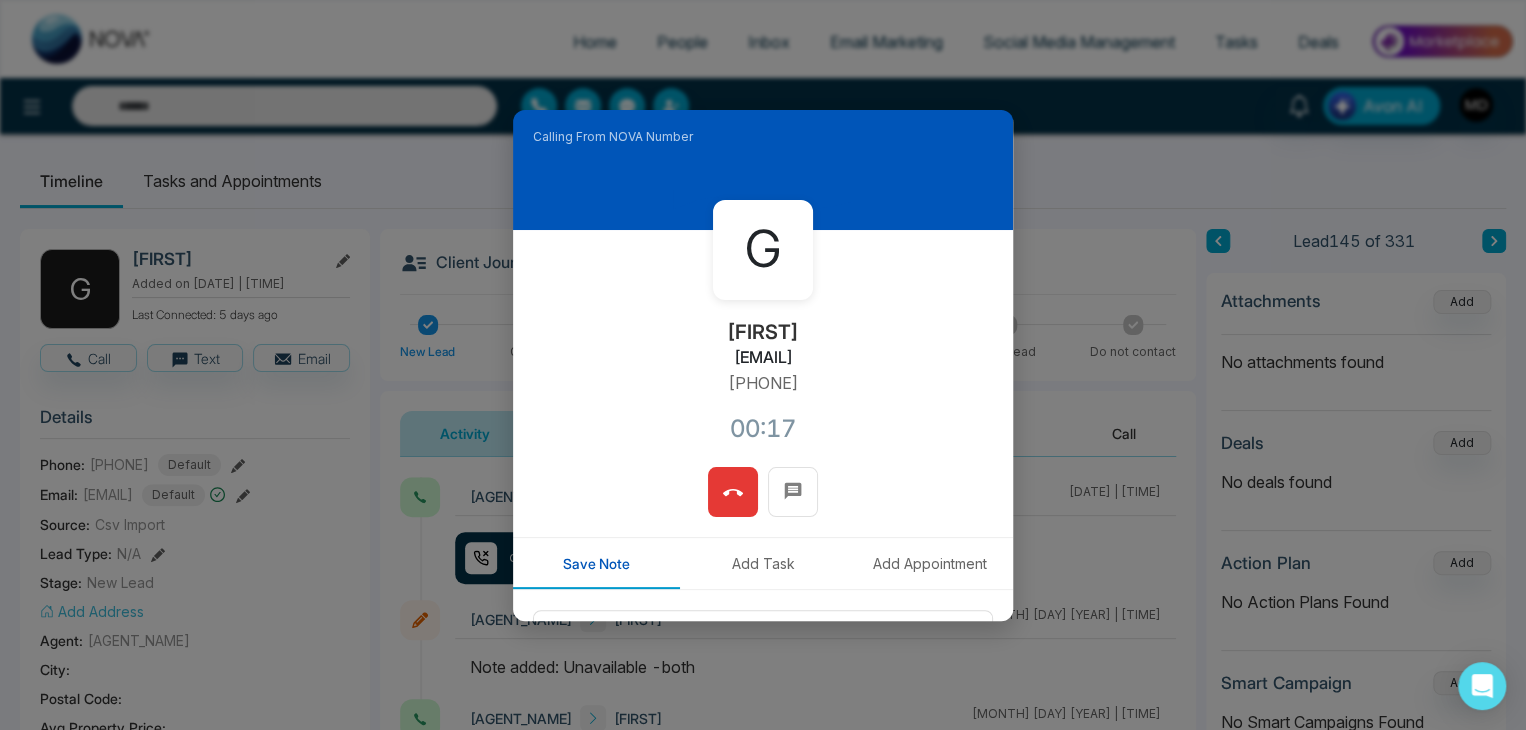 click at bounding box center (733, 492) 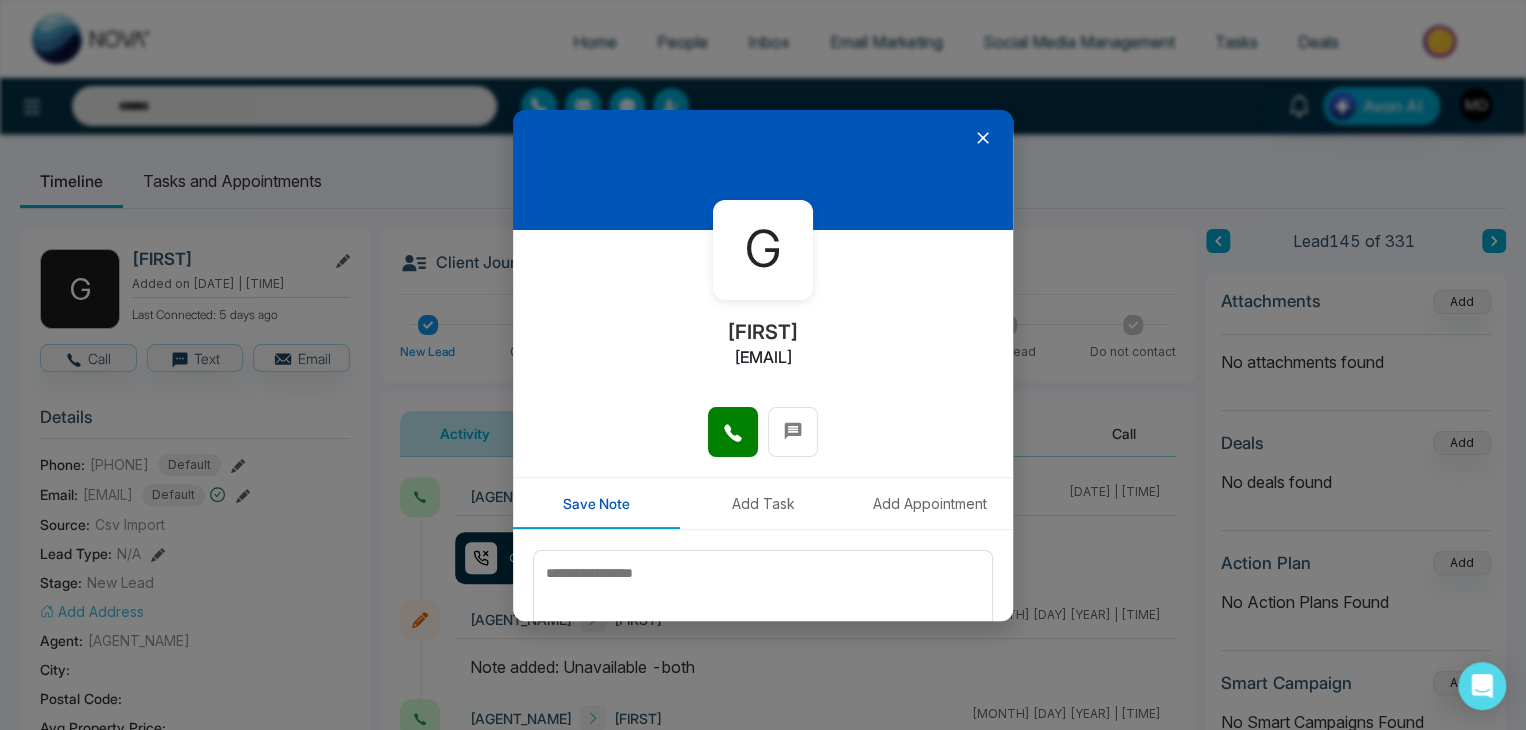 click 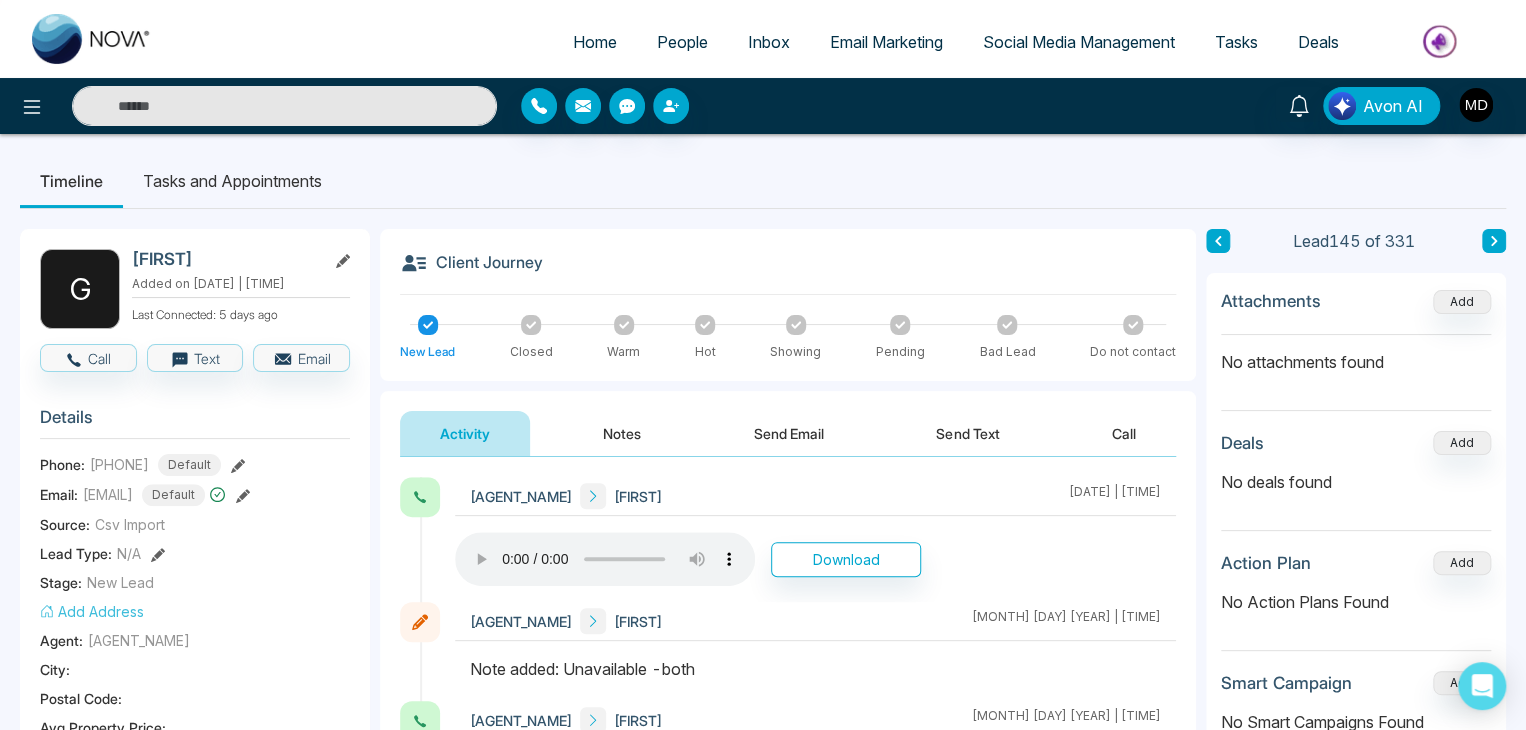 click at bounding box center [284, 106] 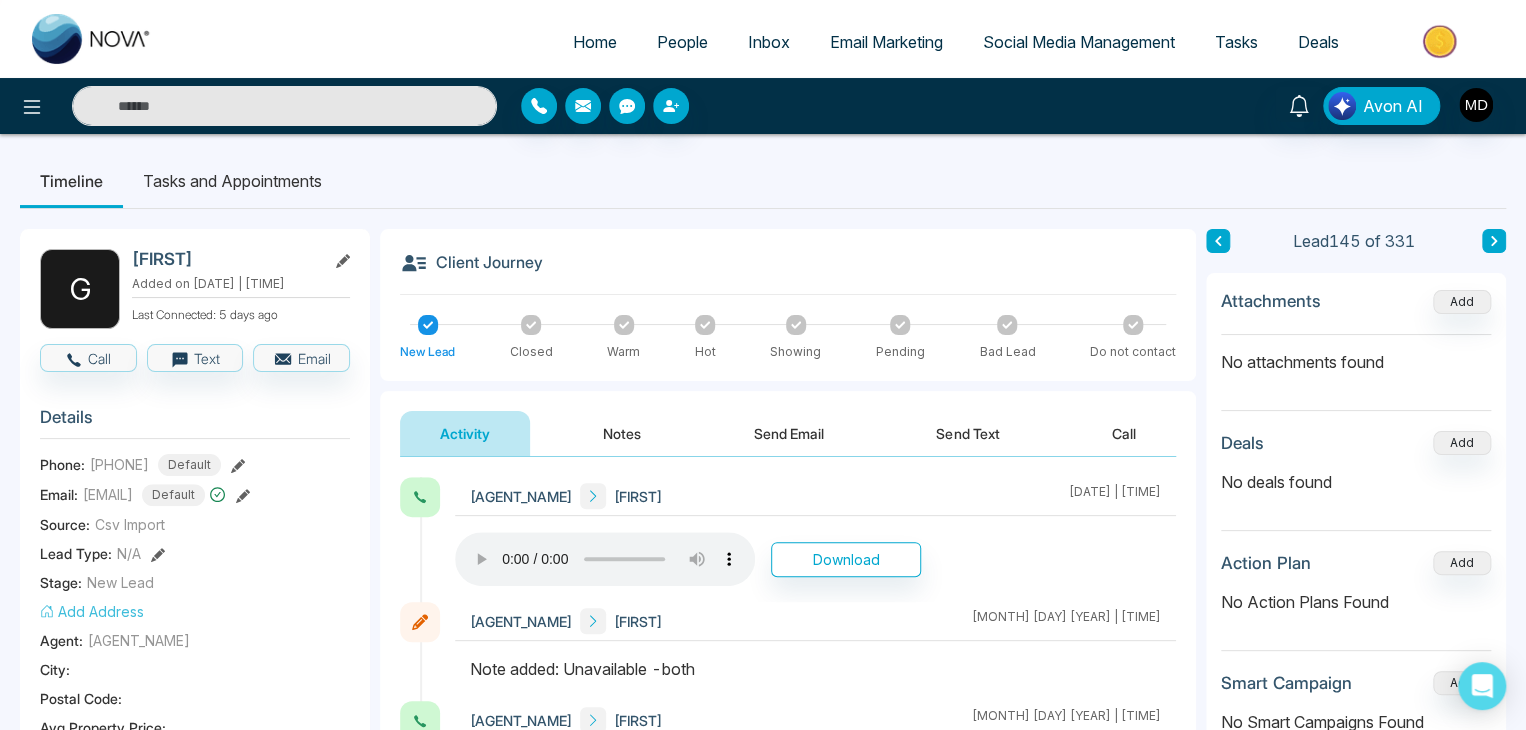 click at bounding box center (284, 106) 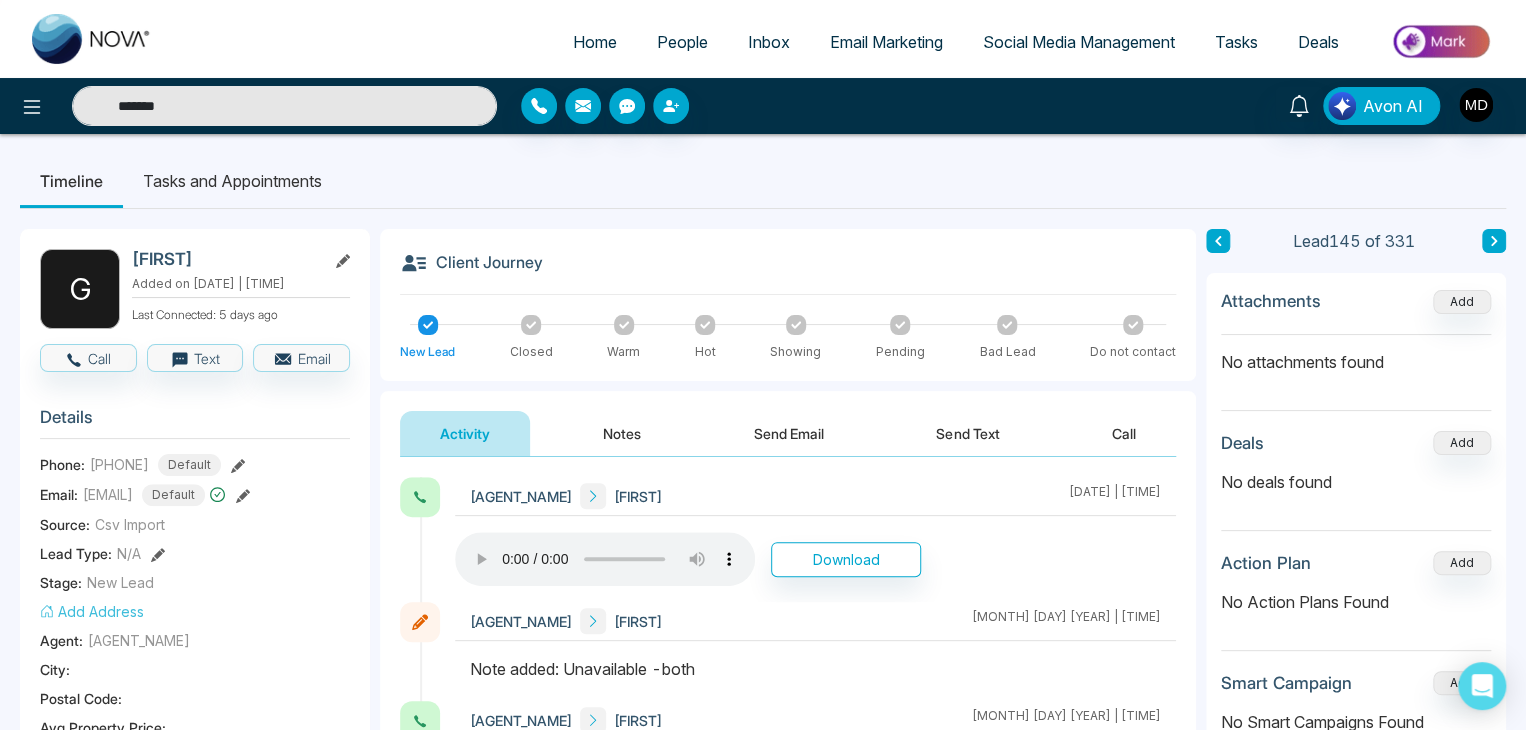 type on "******" 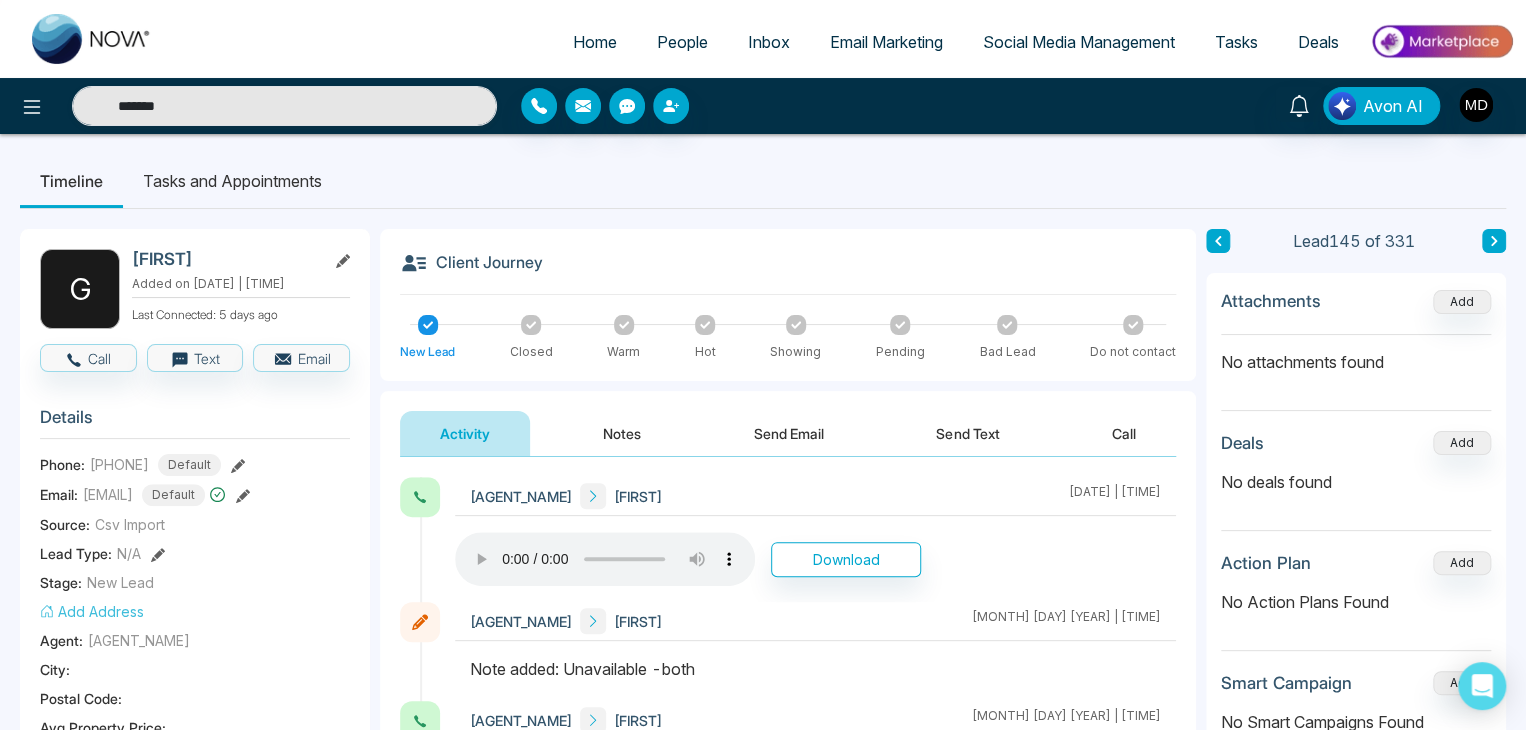 click at bounding box center (92, 39) 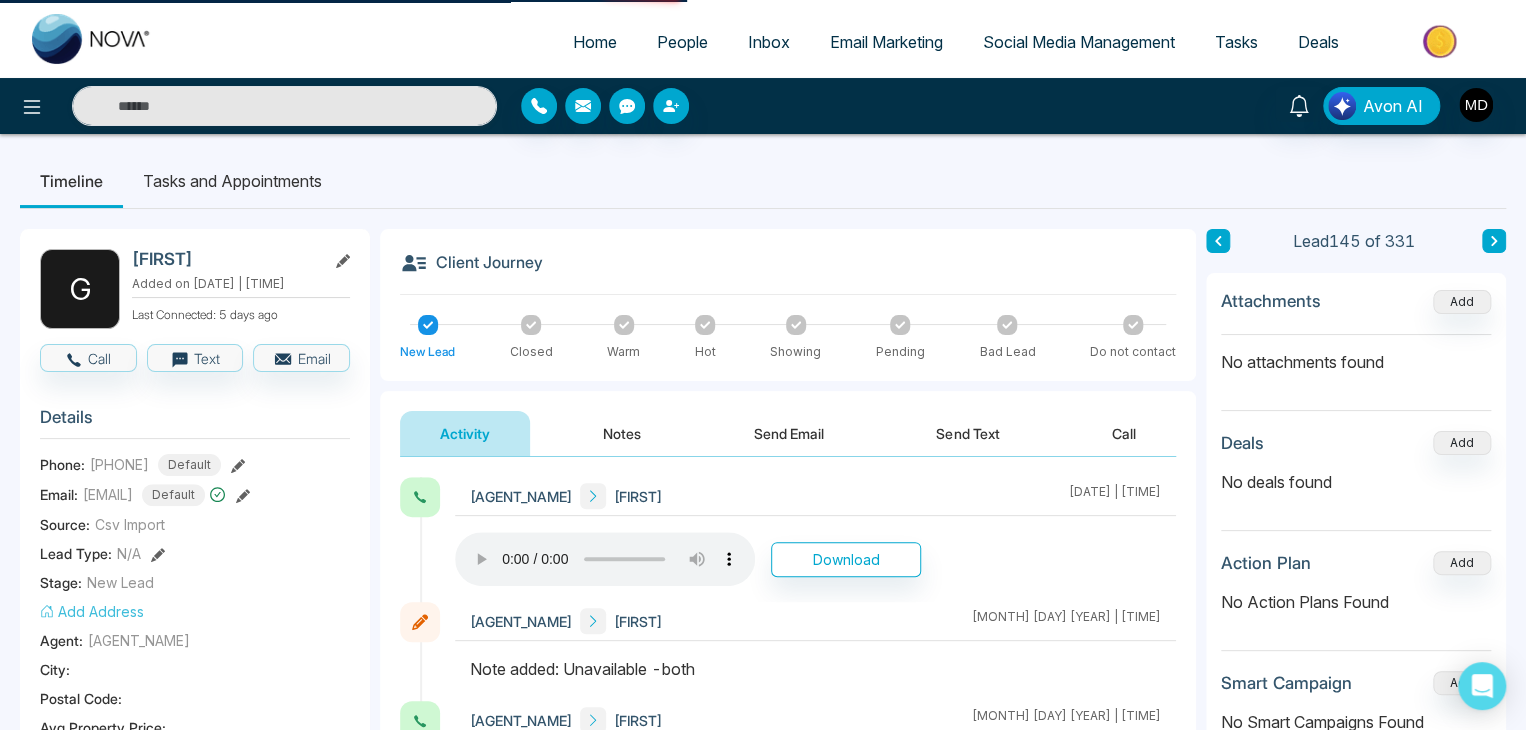 select on "*" 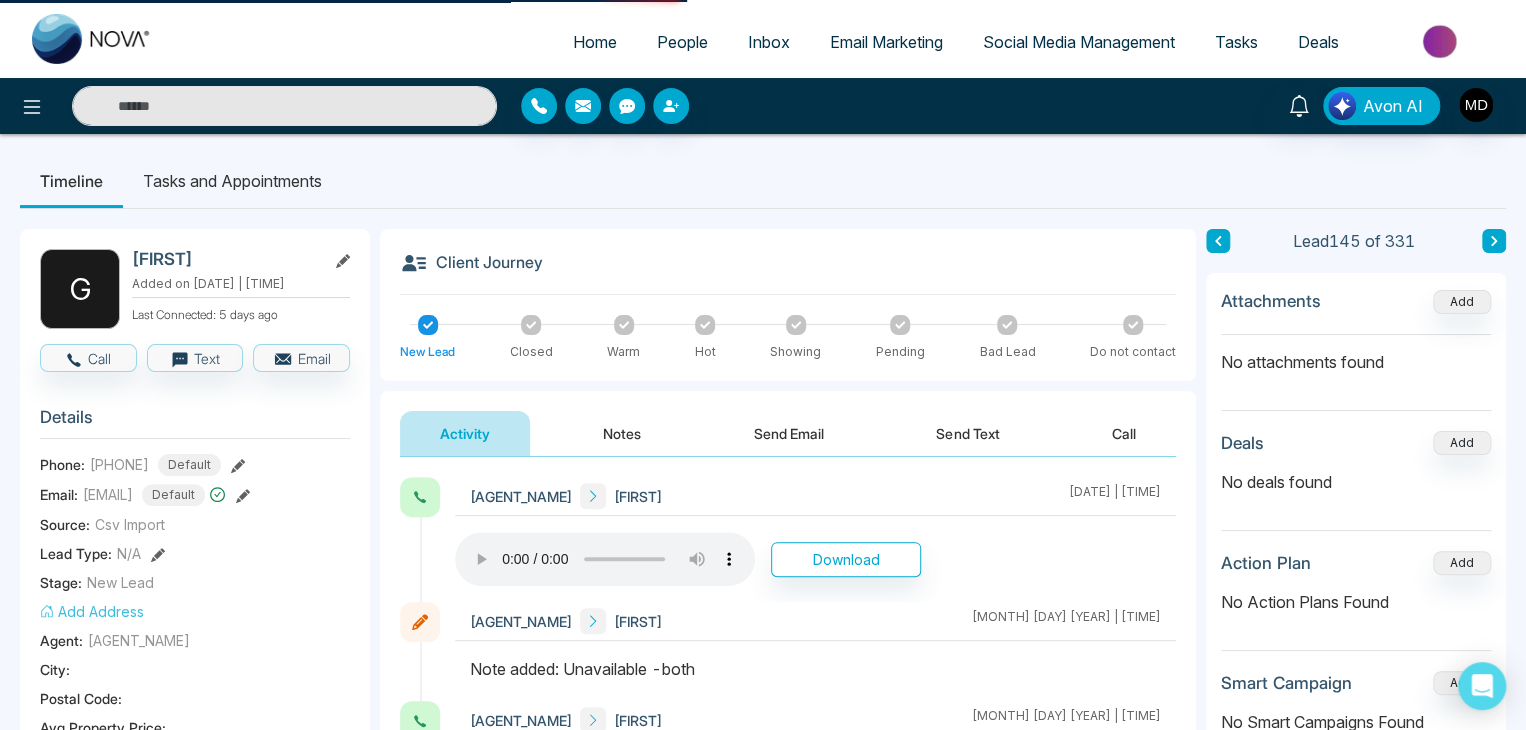 select on "*" 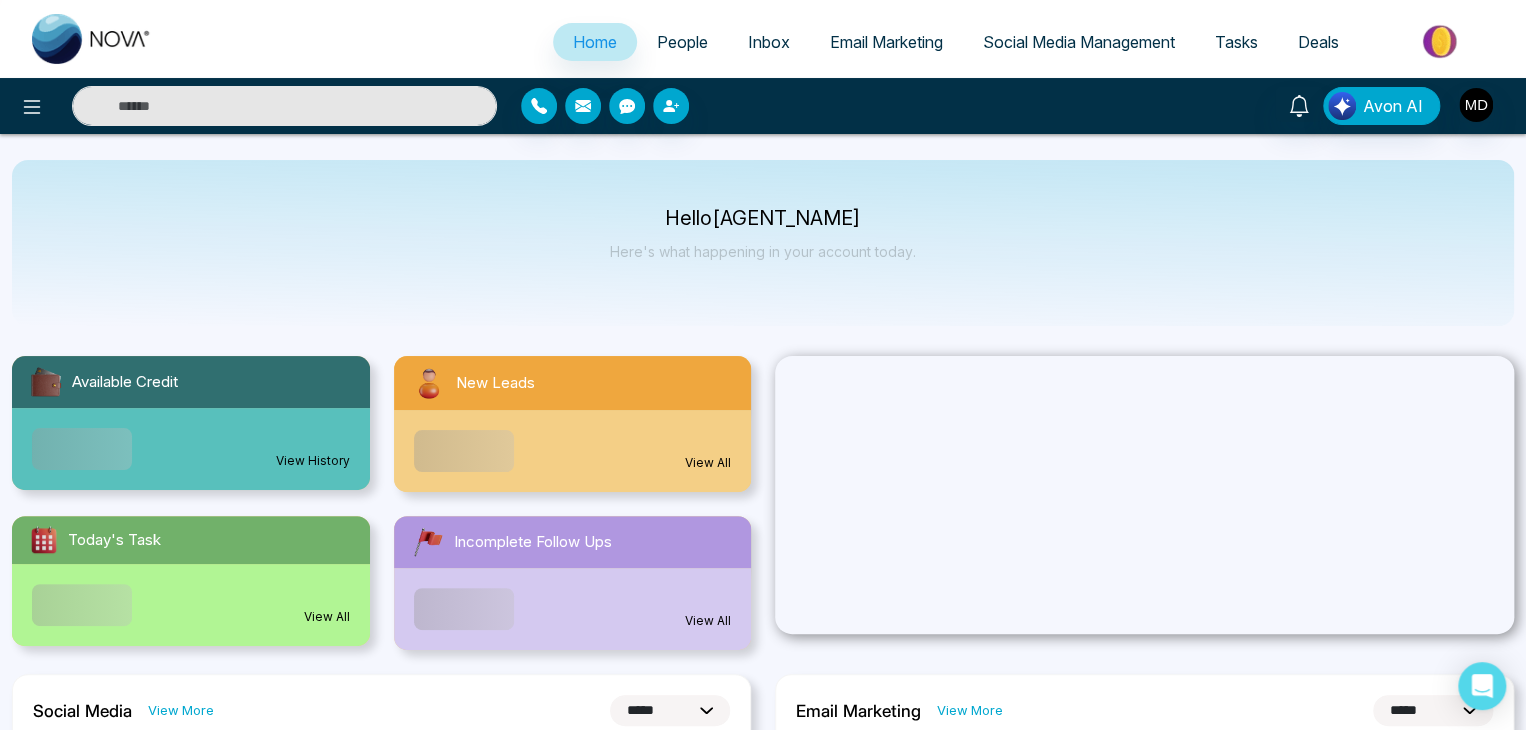click at bounding box center (284, 106) 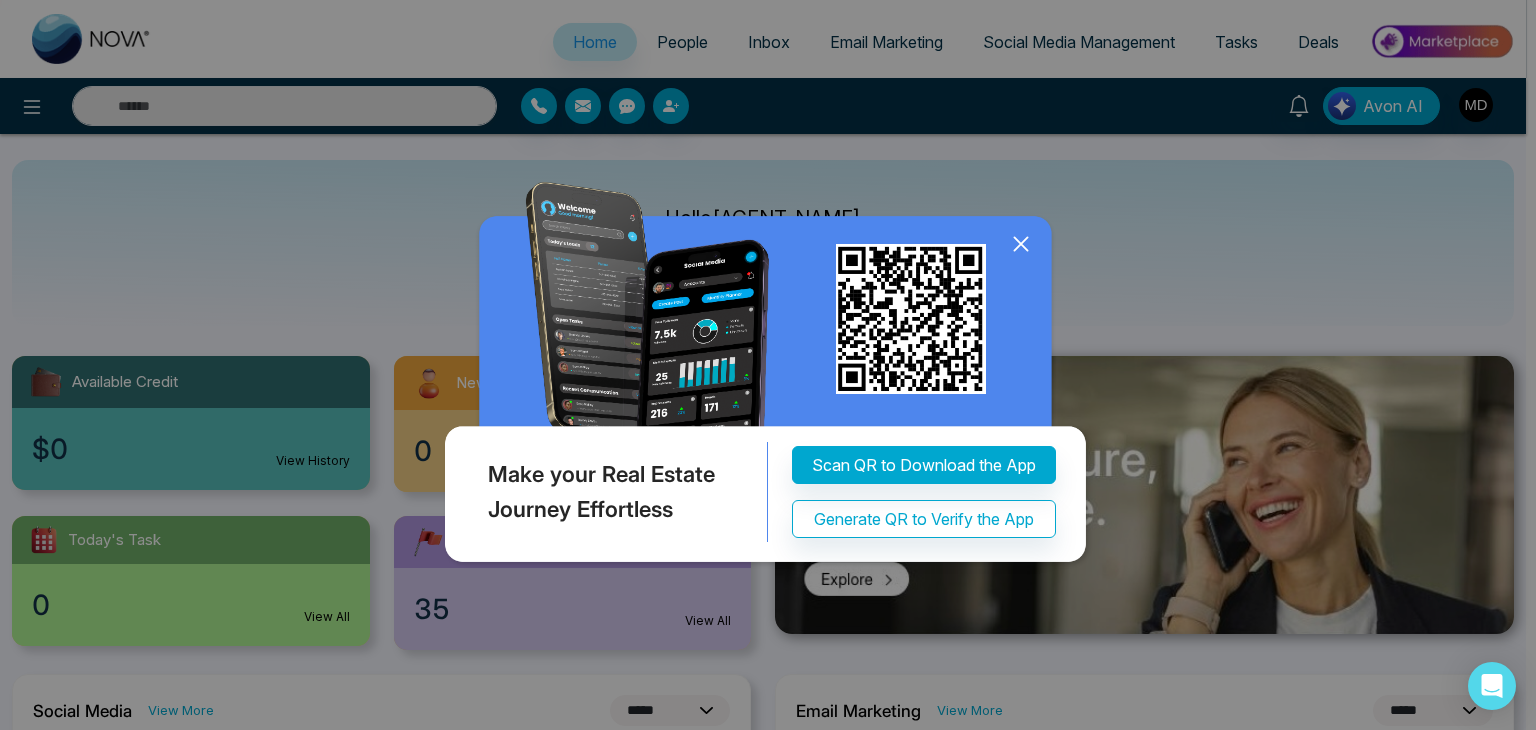 click 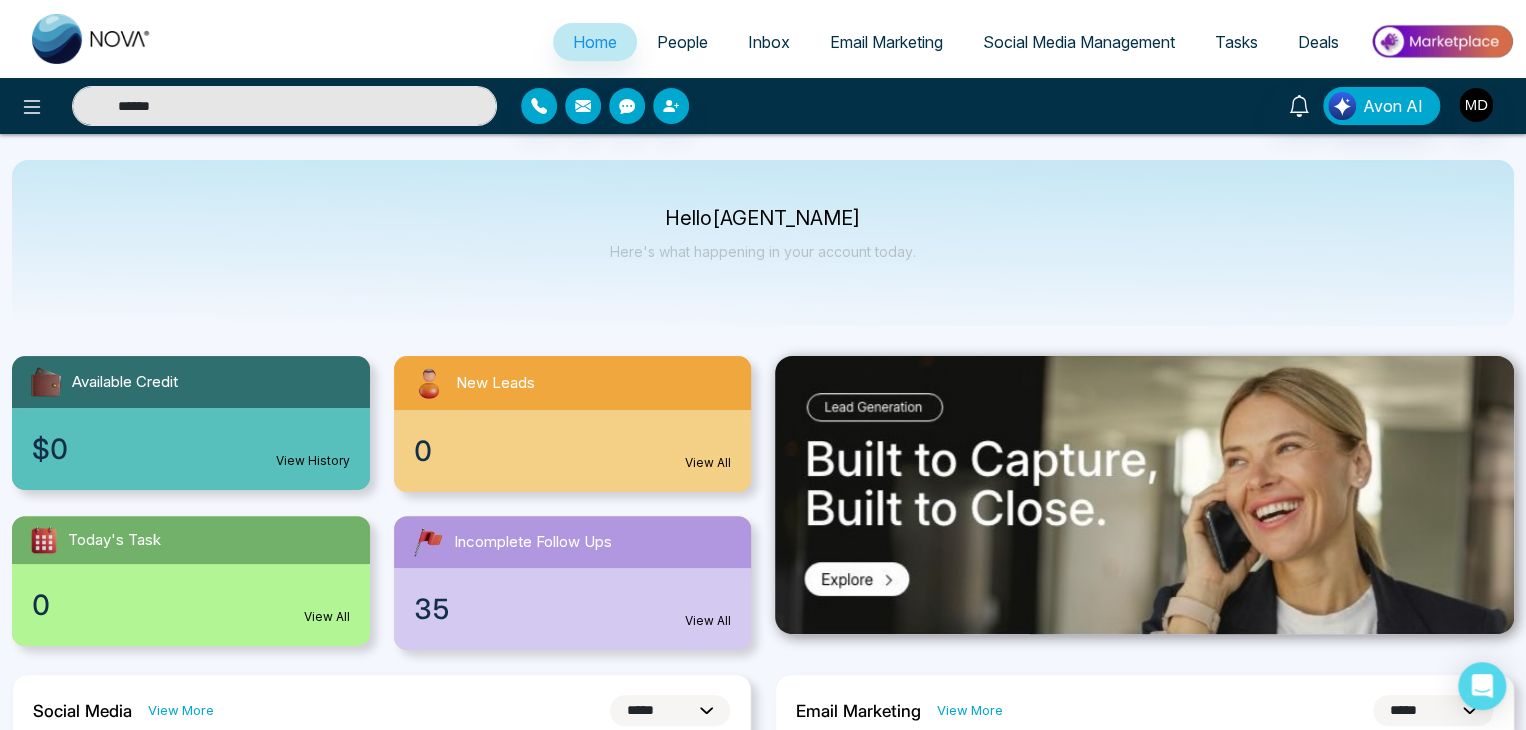type on "******" 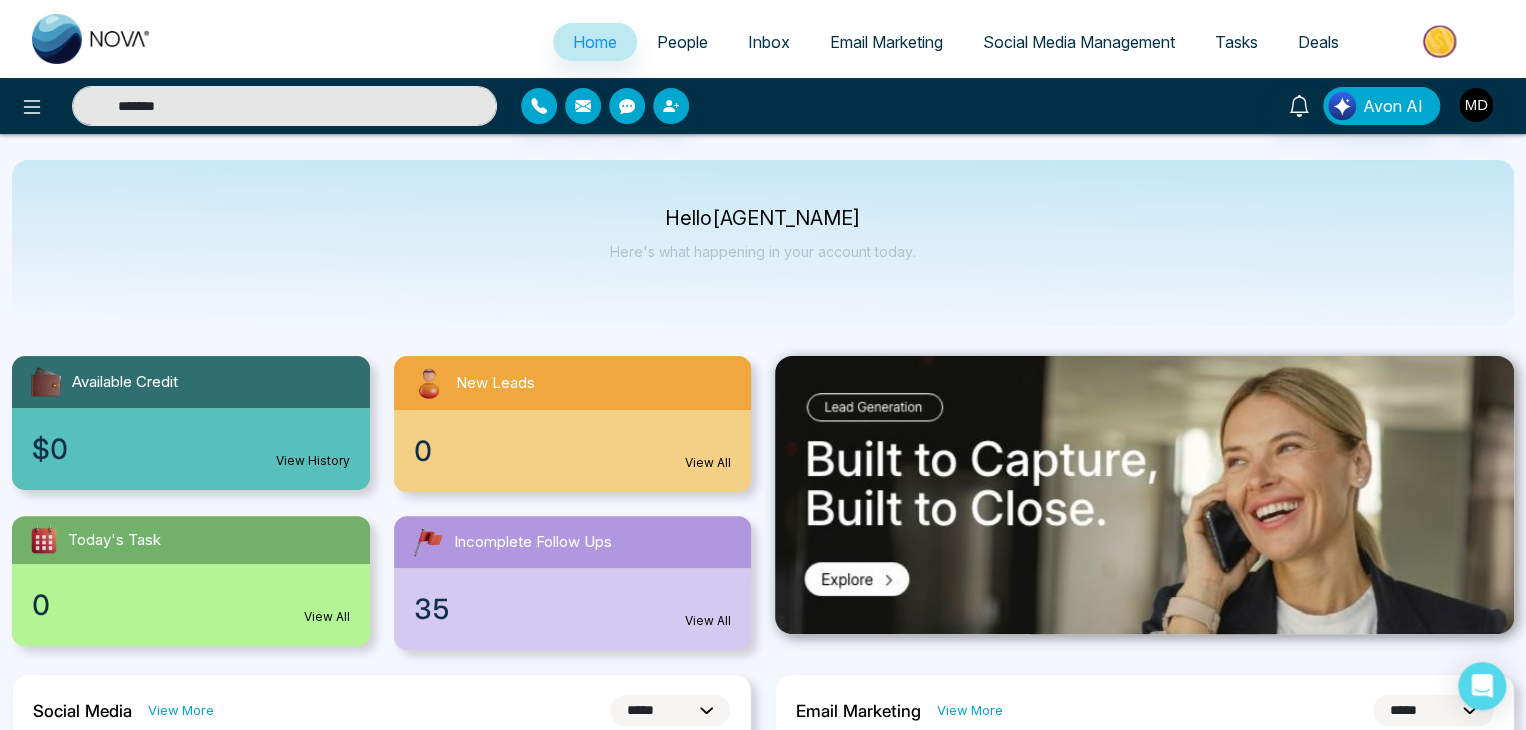 drag, startPoint x: 212, startPoint y: 105, endPoint x: 100, endPoint y: 137, distance: 116.48176 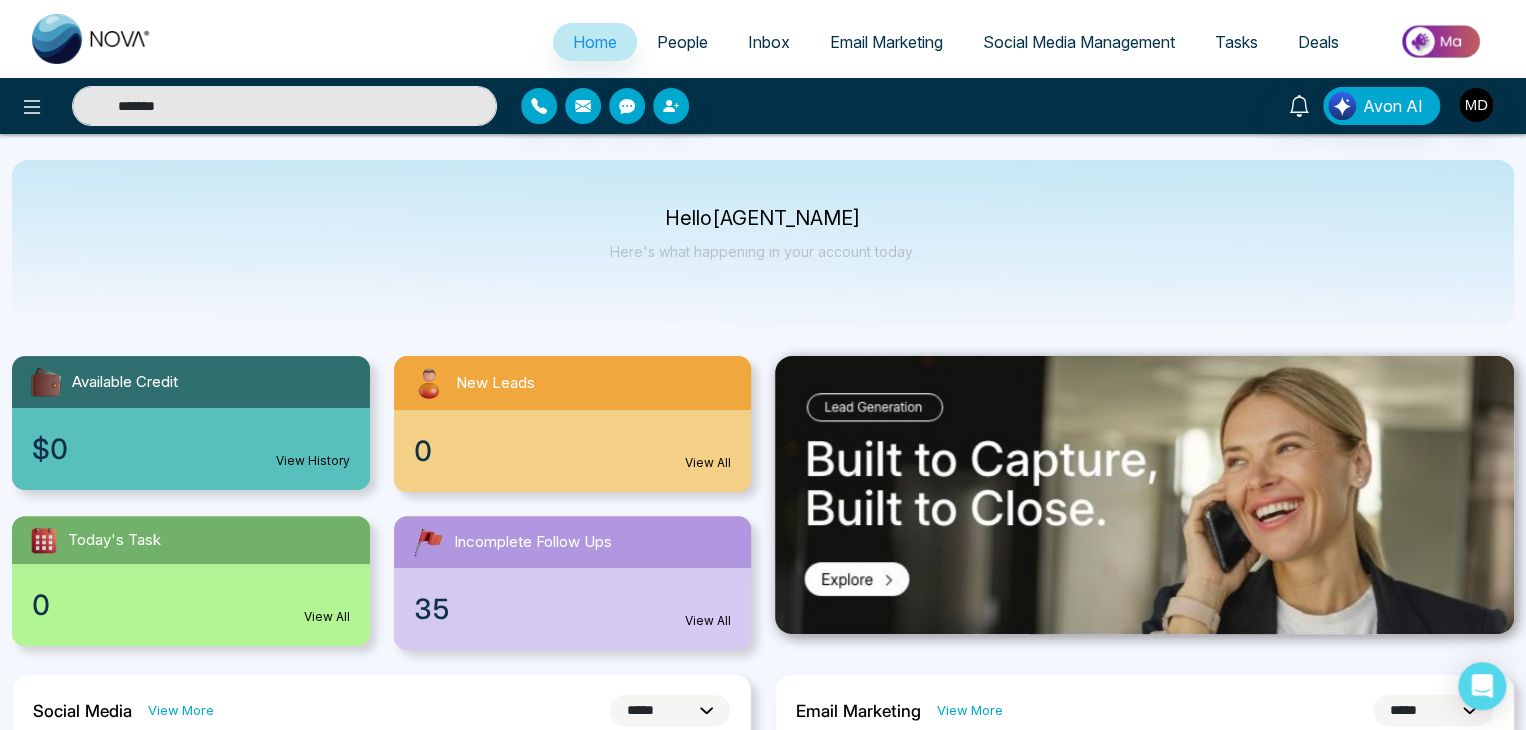 click on "**********" at bounding box center (763, 967) 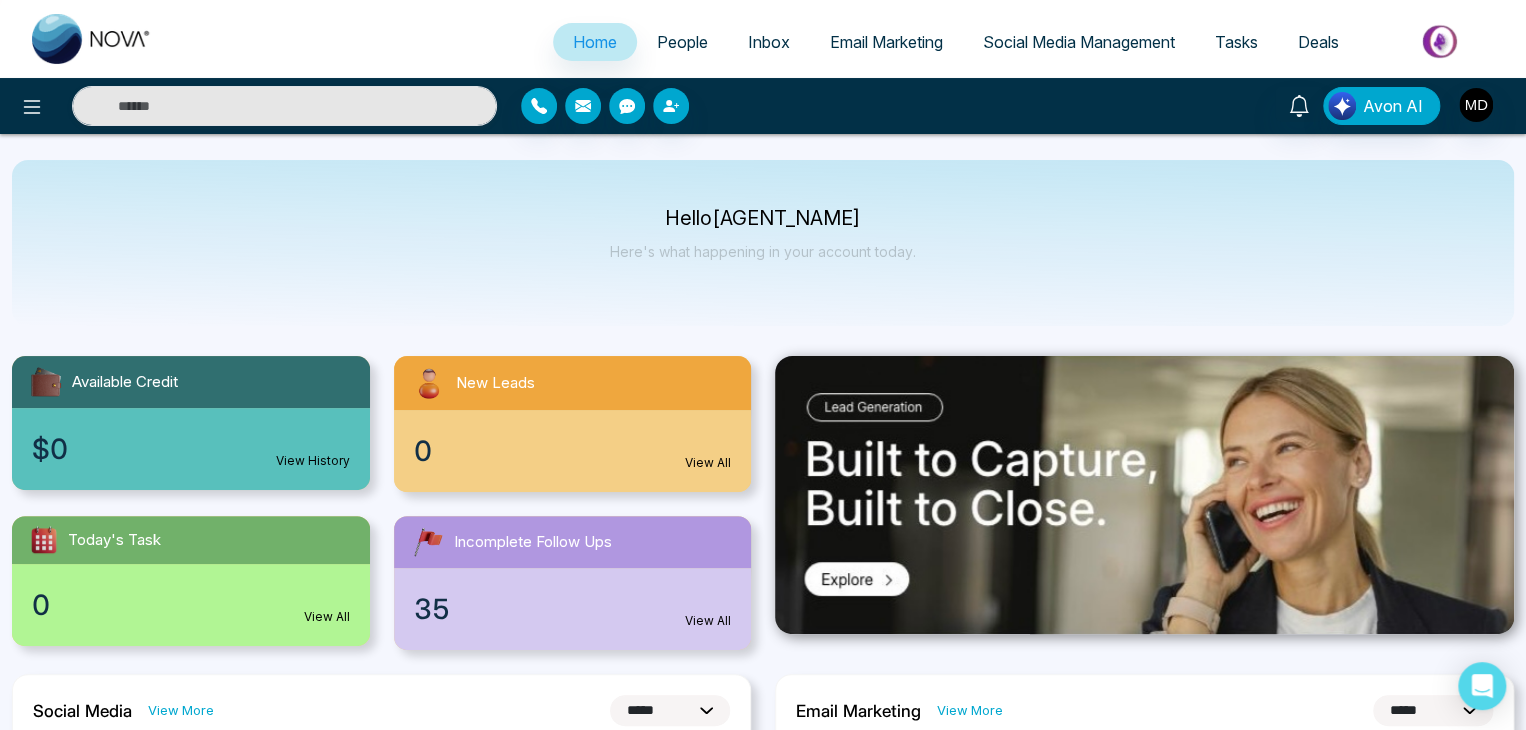 click on "People" at bounding box center (682, 42) 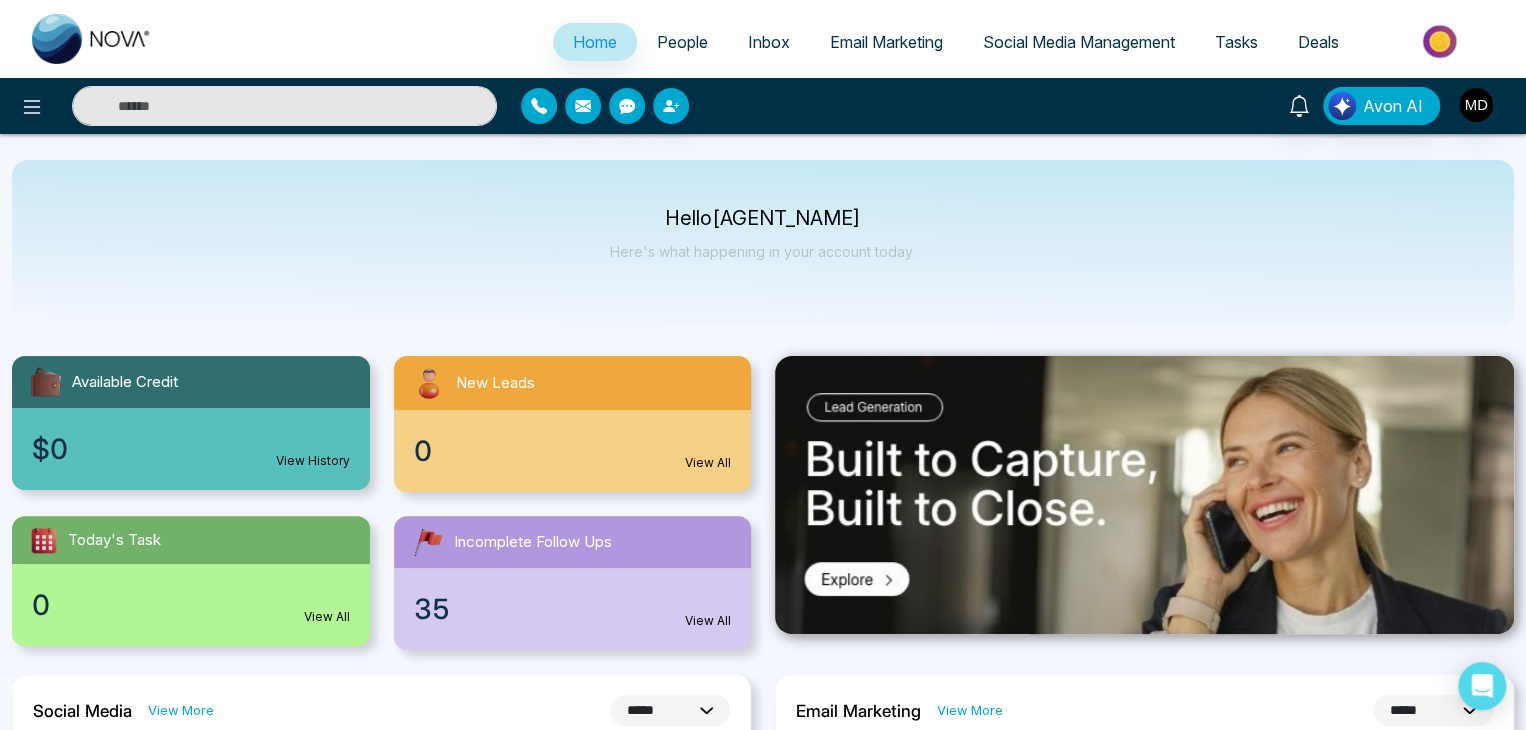 type 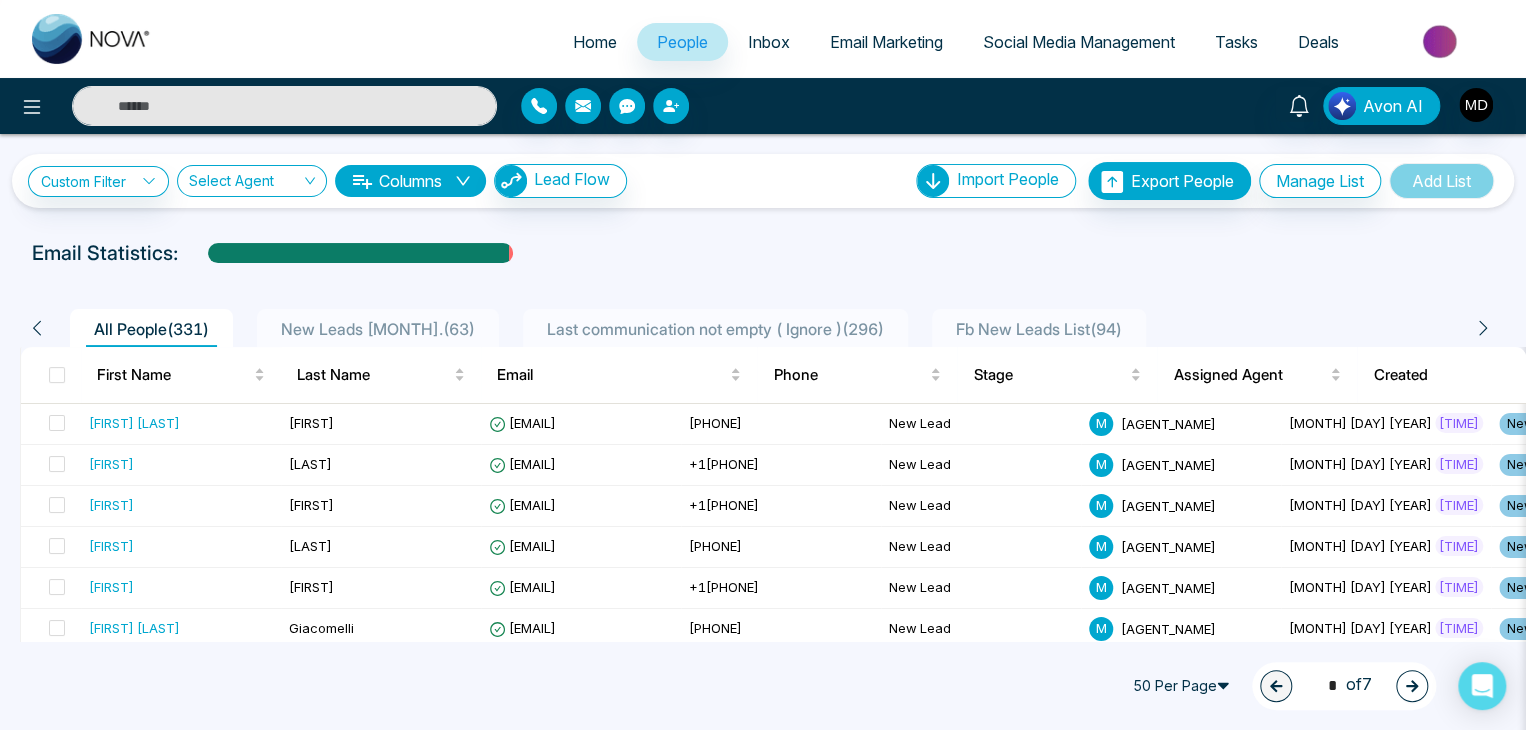 click at bounding box center (284, 106) 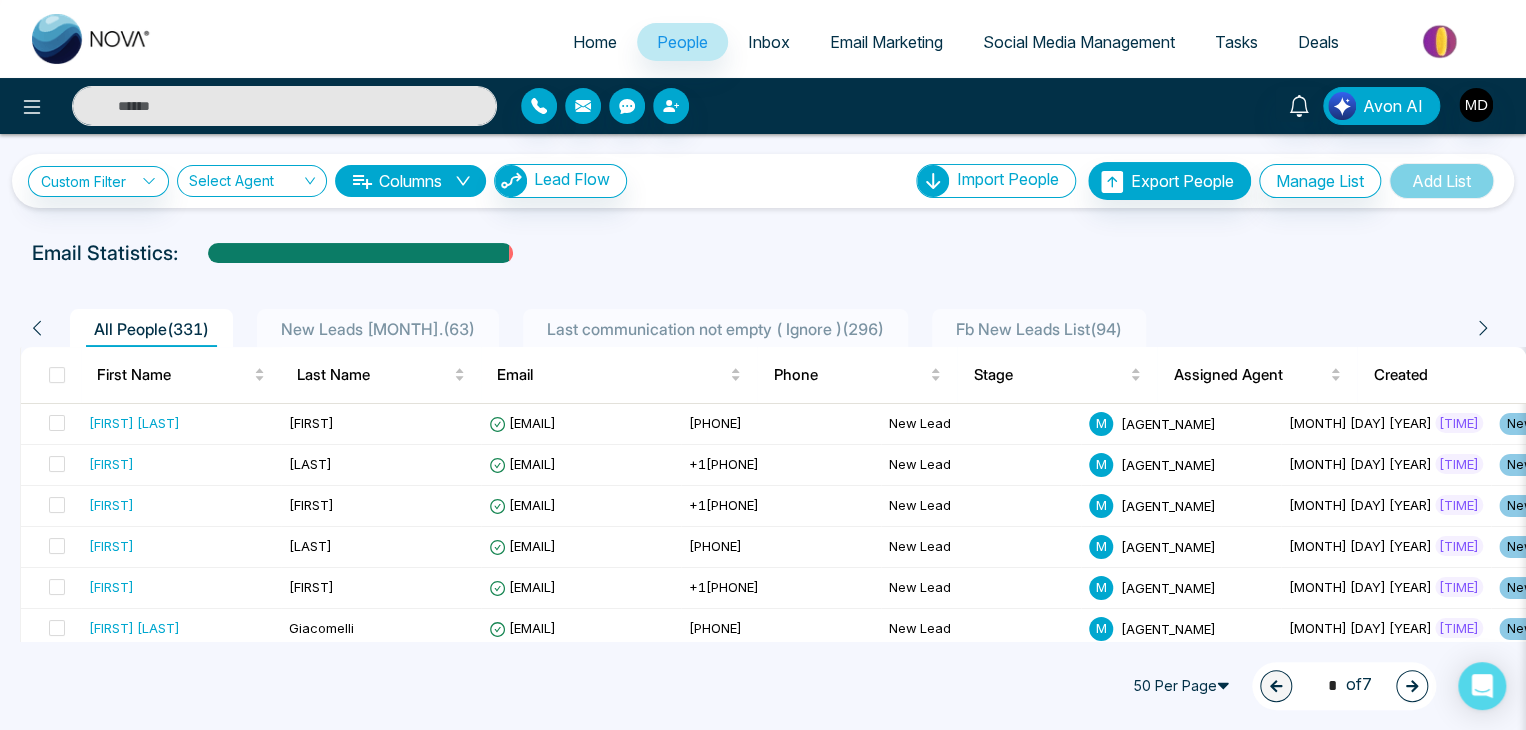 type on "*" 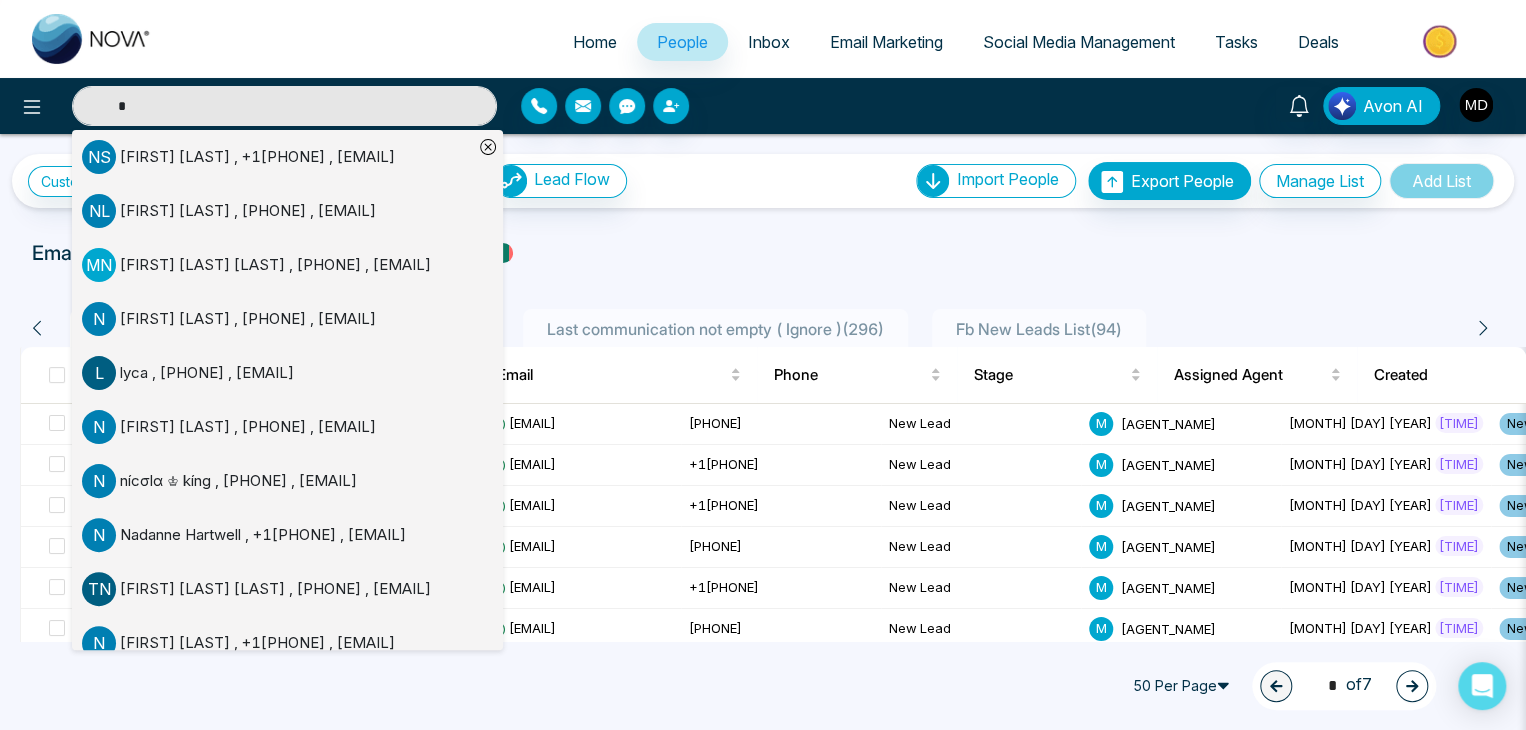click on "*" at bounding box center [284, 106] 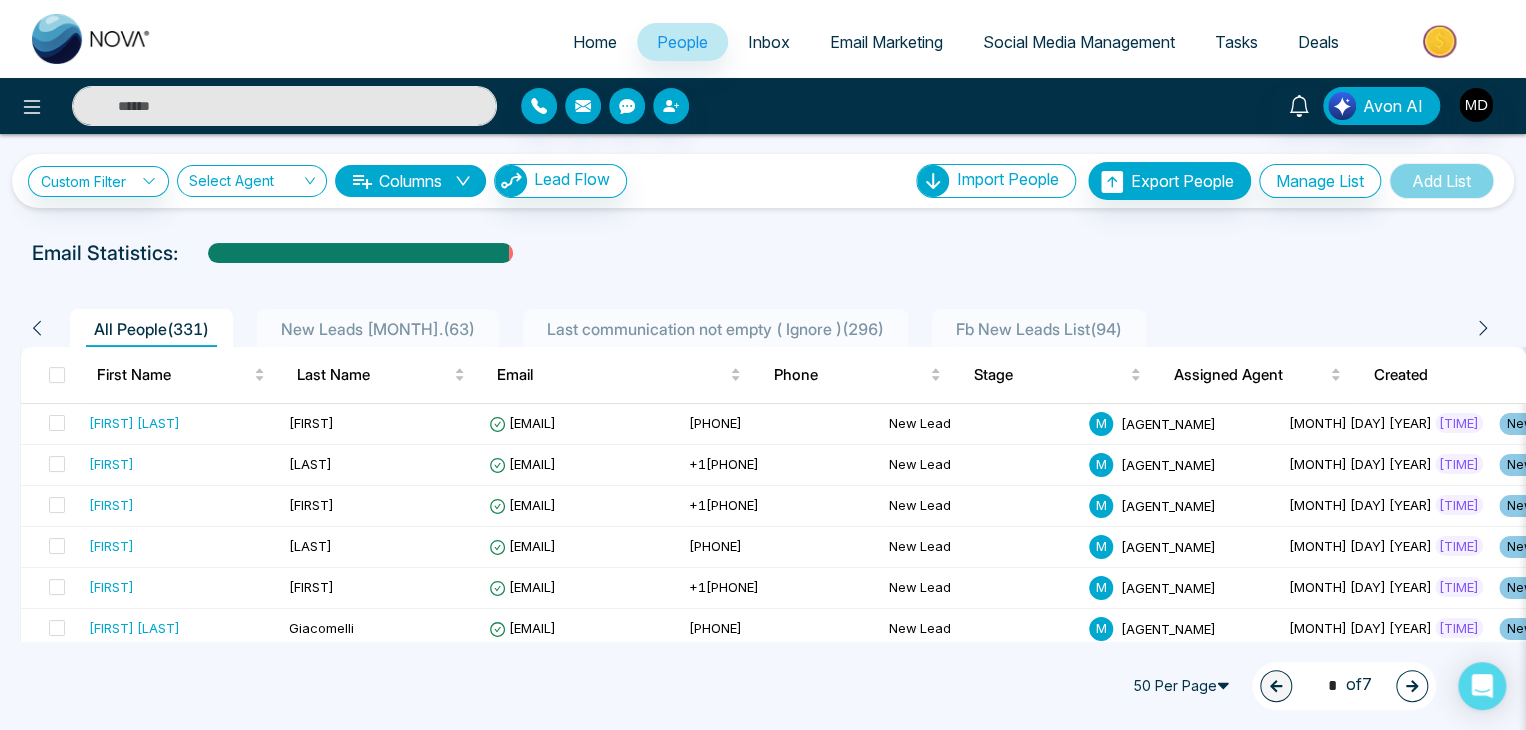 type on "*" 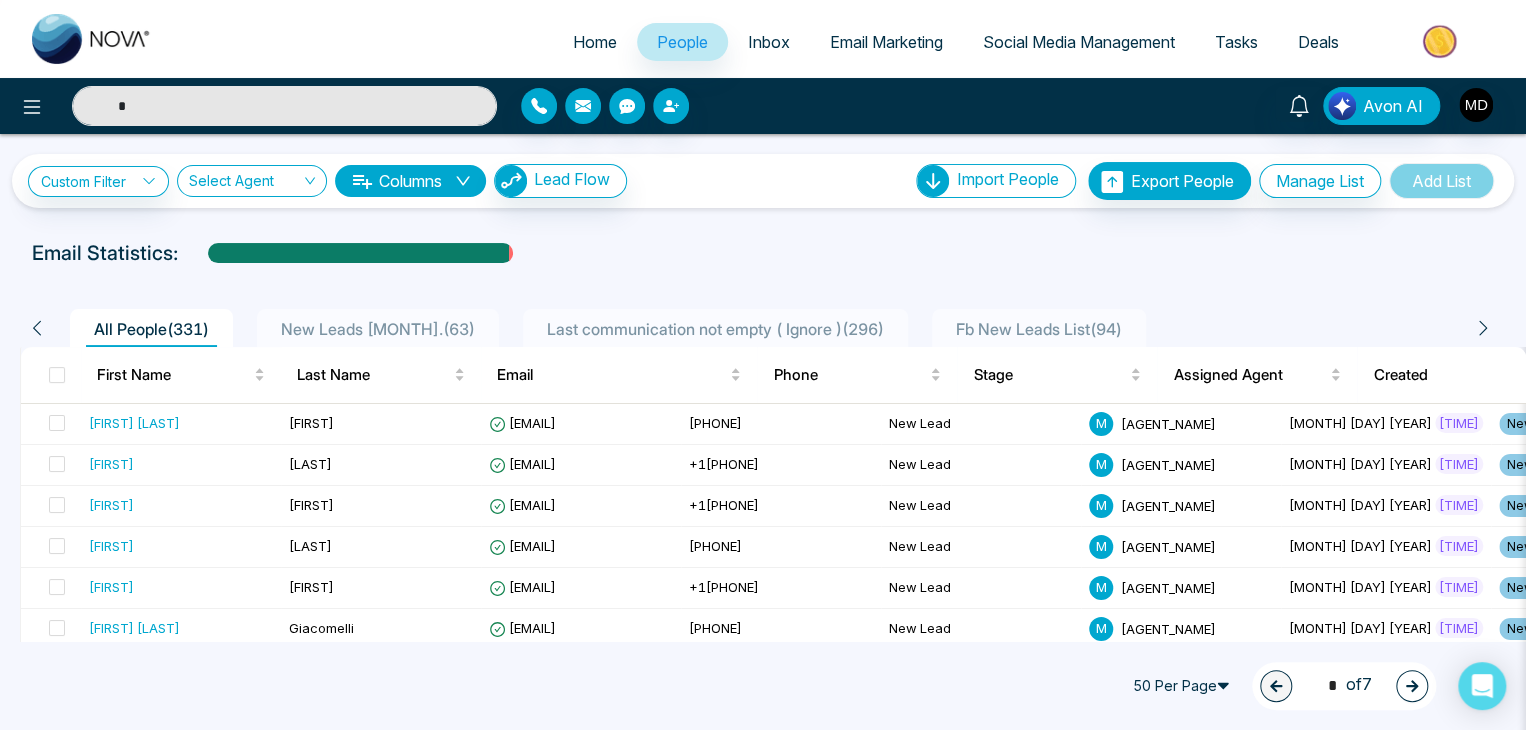 click on "*" at bounding box center (284, 106) 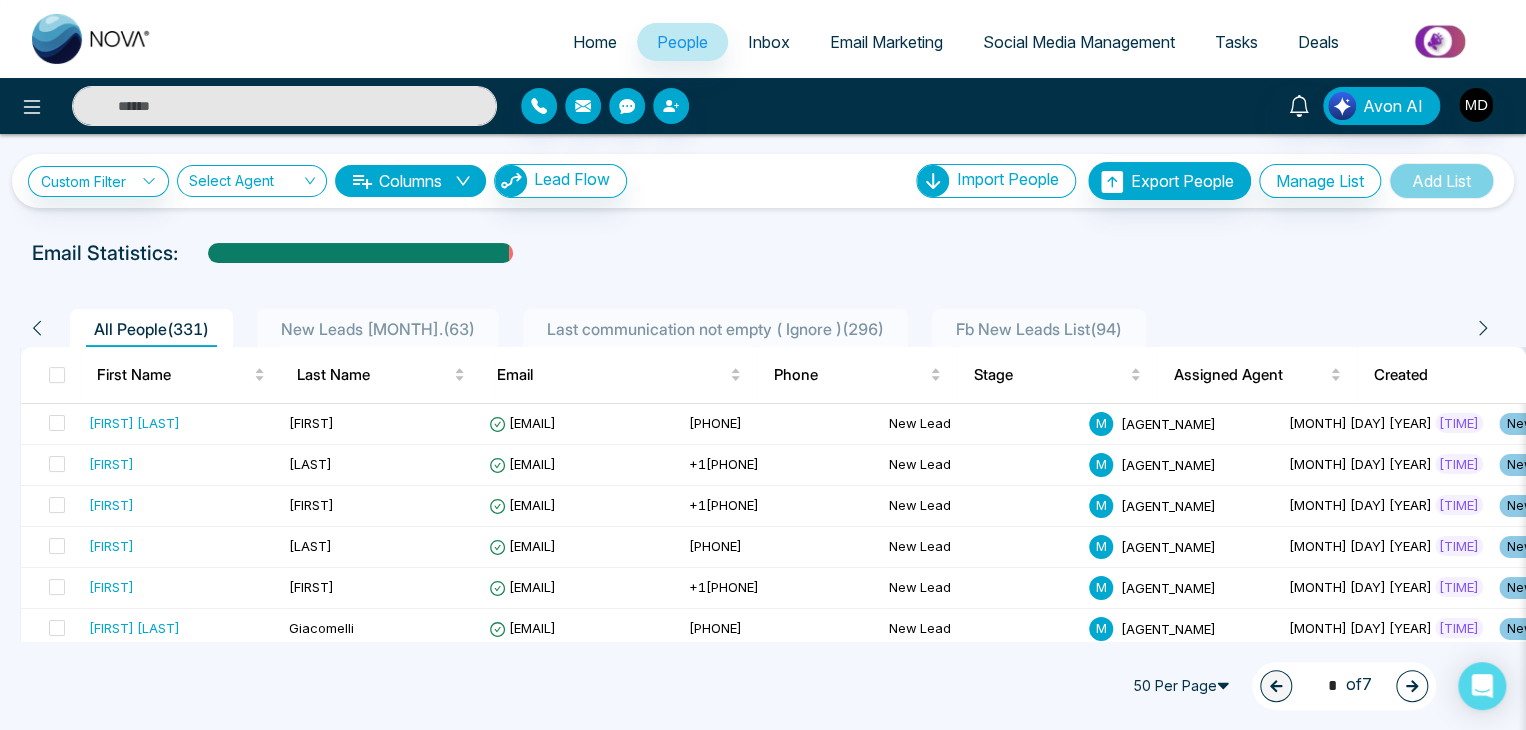 click at bounding box center (284, 106) 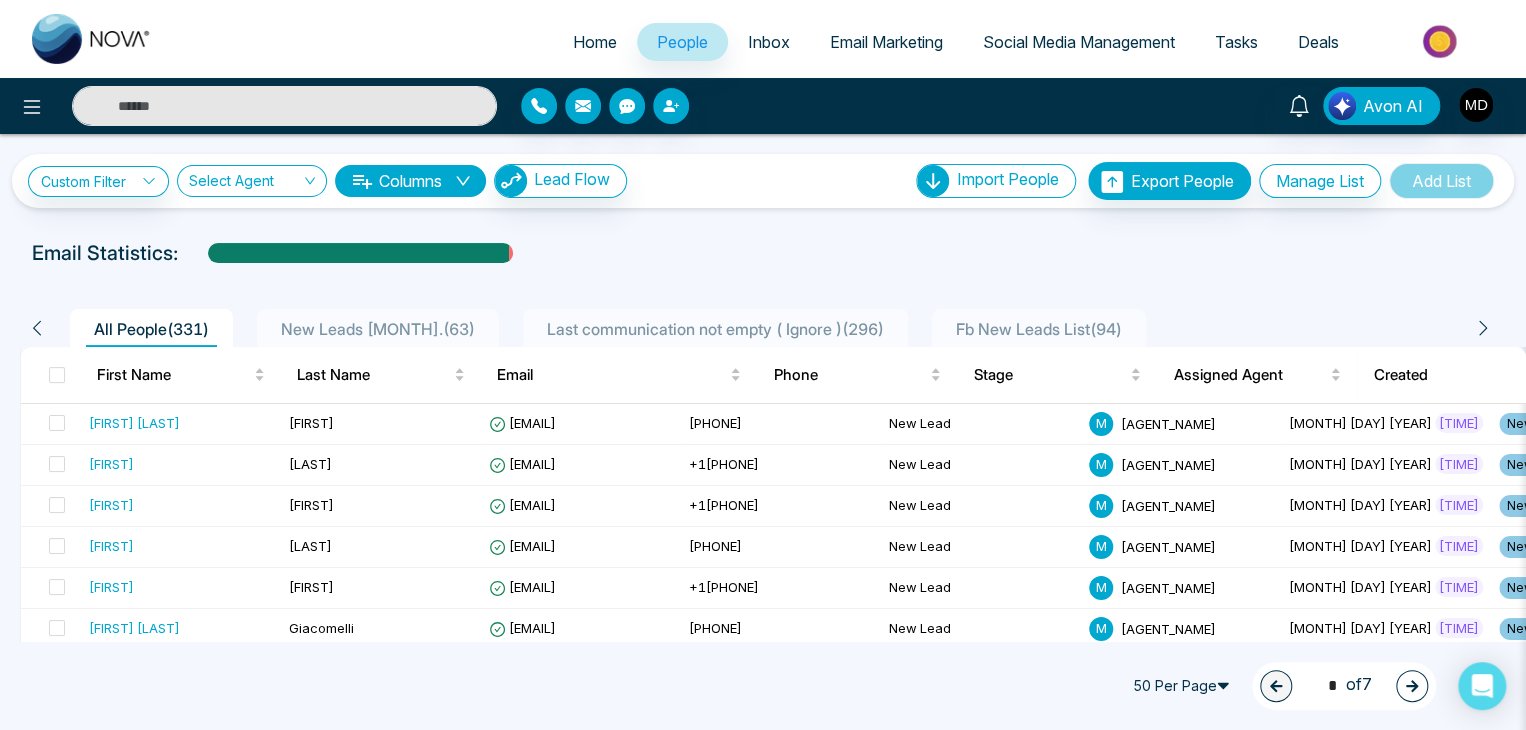 type on "*" 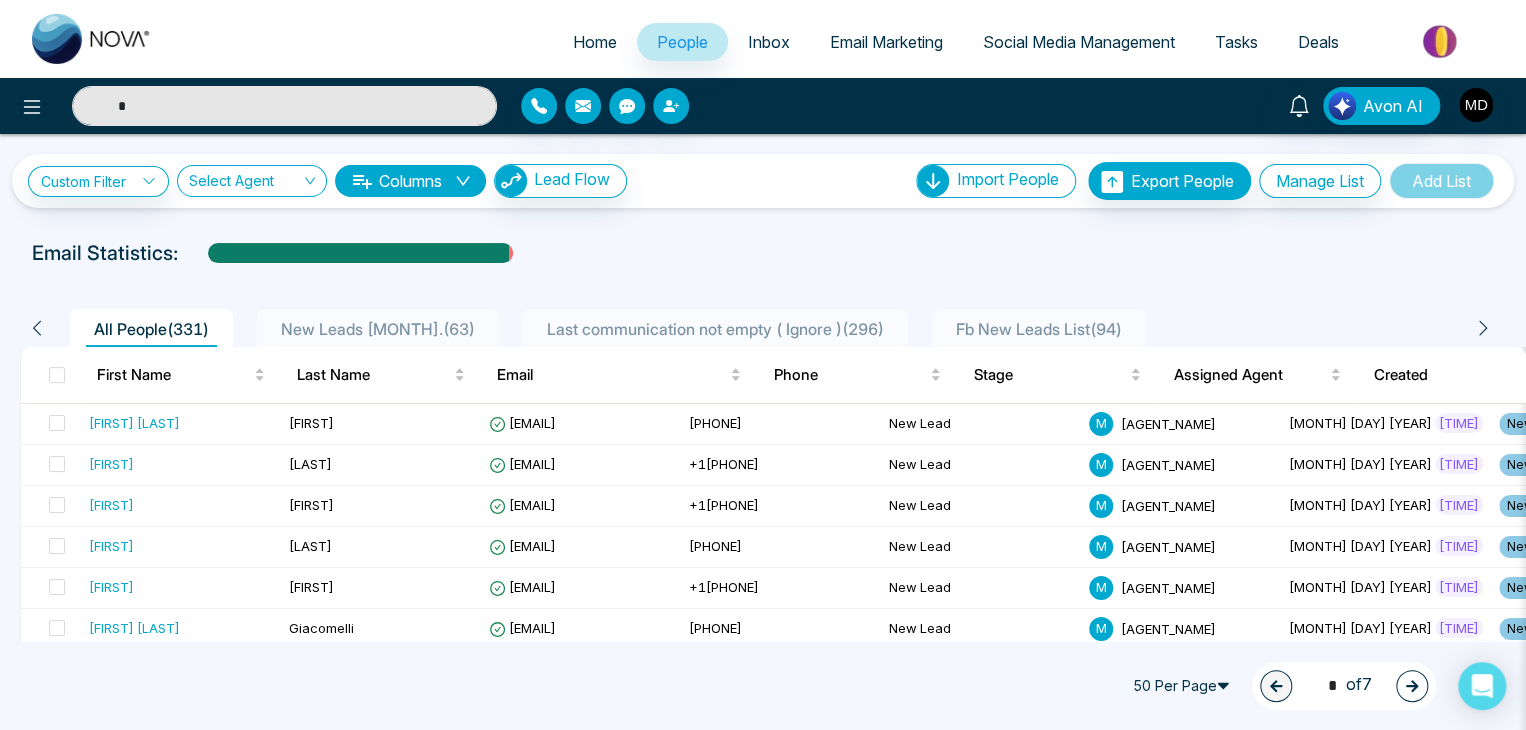 click on "*" at bounding box center (284, 106) 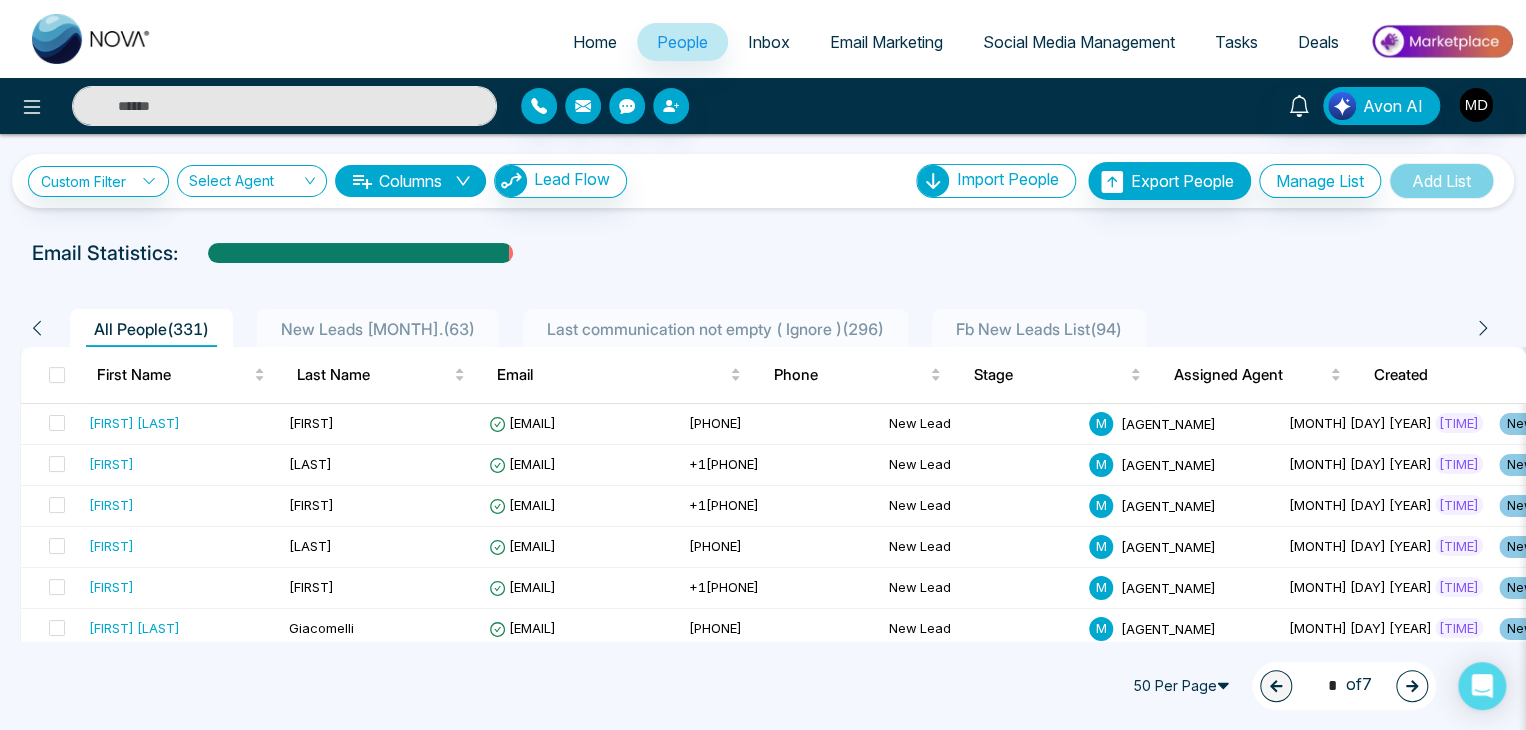 click at bounding box center [284, 106] 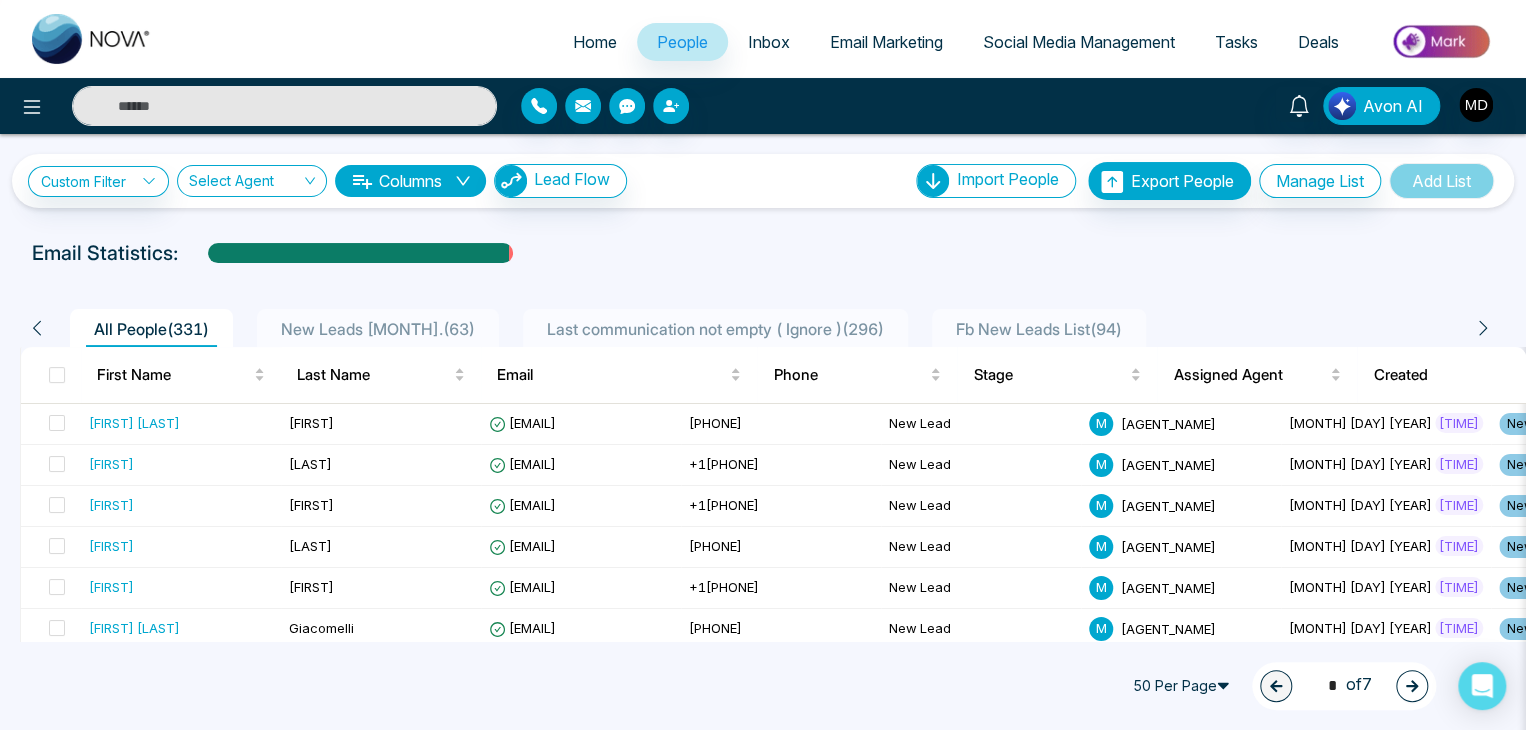 click at bounding box center [284, 106] 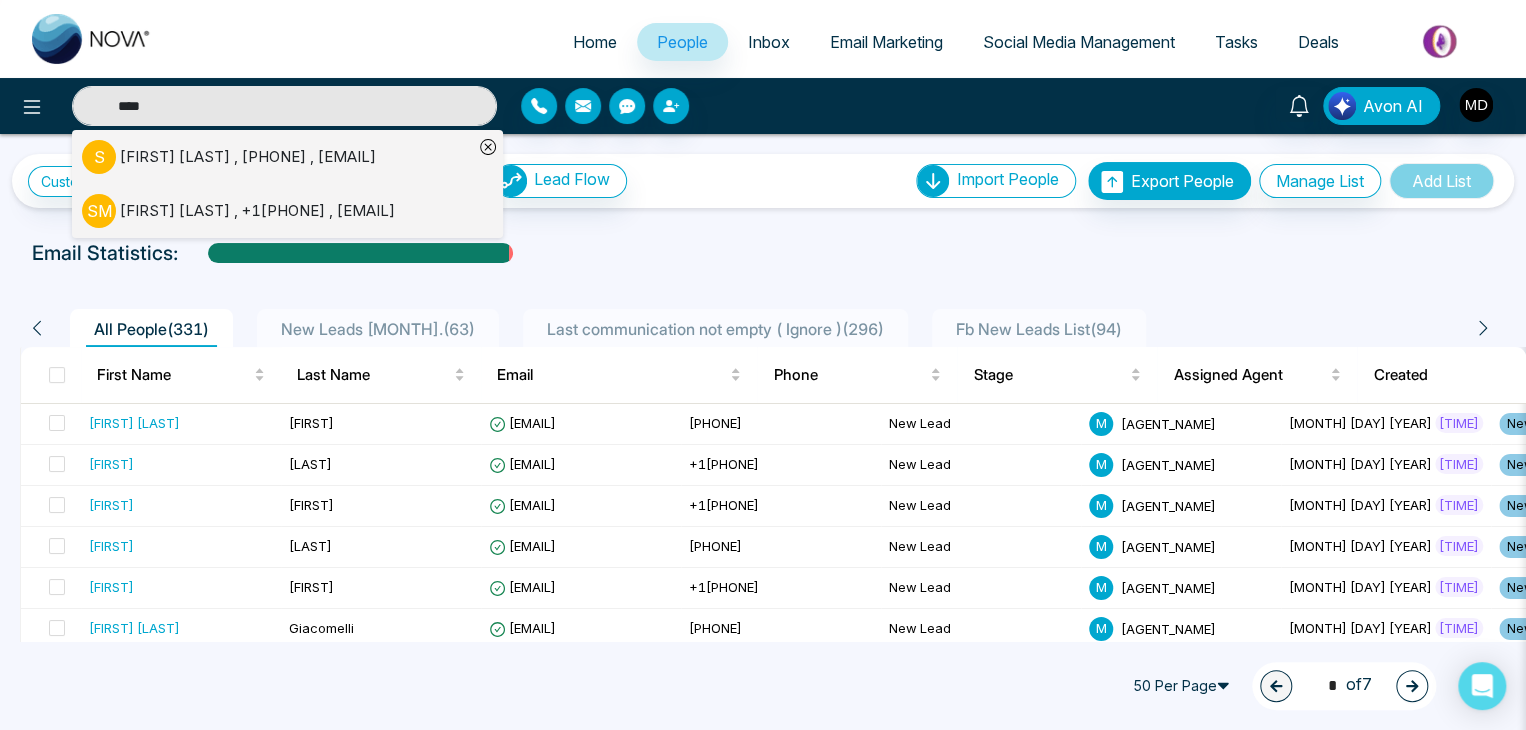 type on "****" 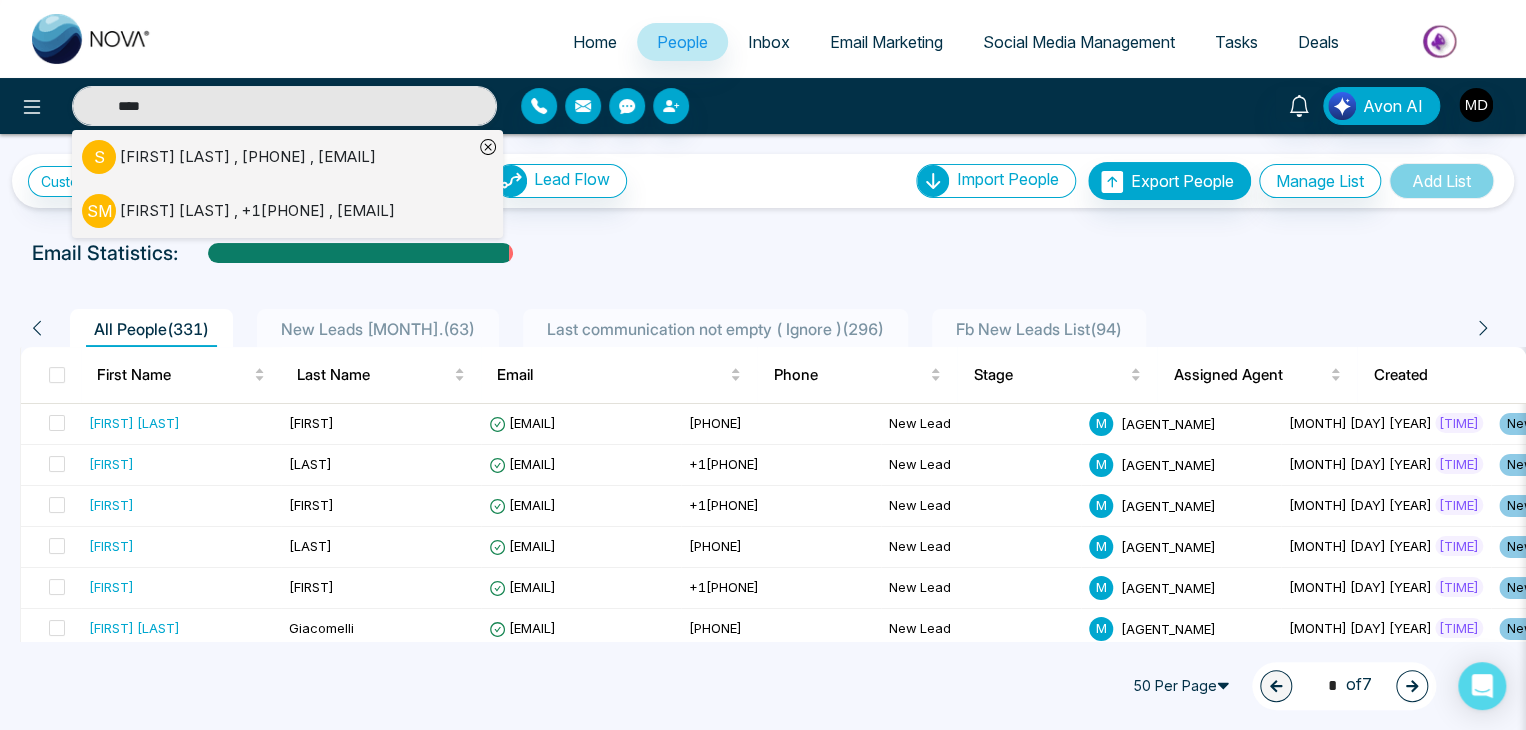 click on "Sean Wilkinson     , +17057917369   , sean@bellwethergroup.ca" at bounding box center [248, 157] 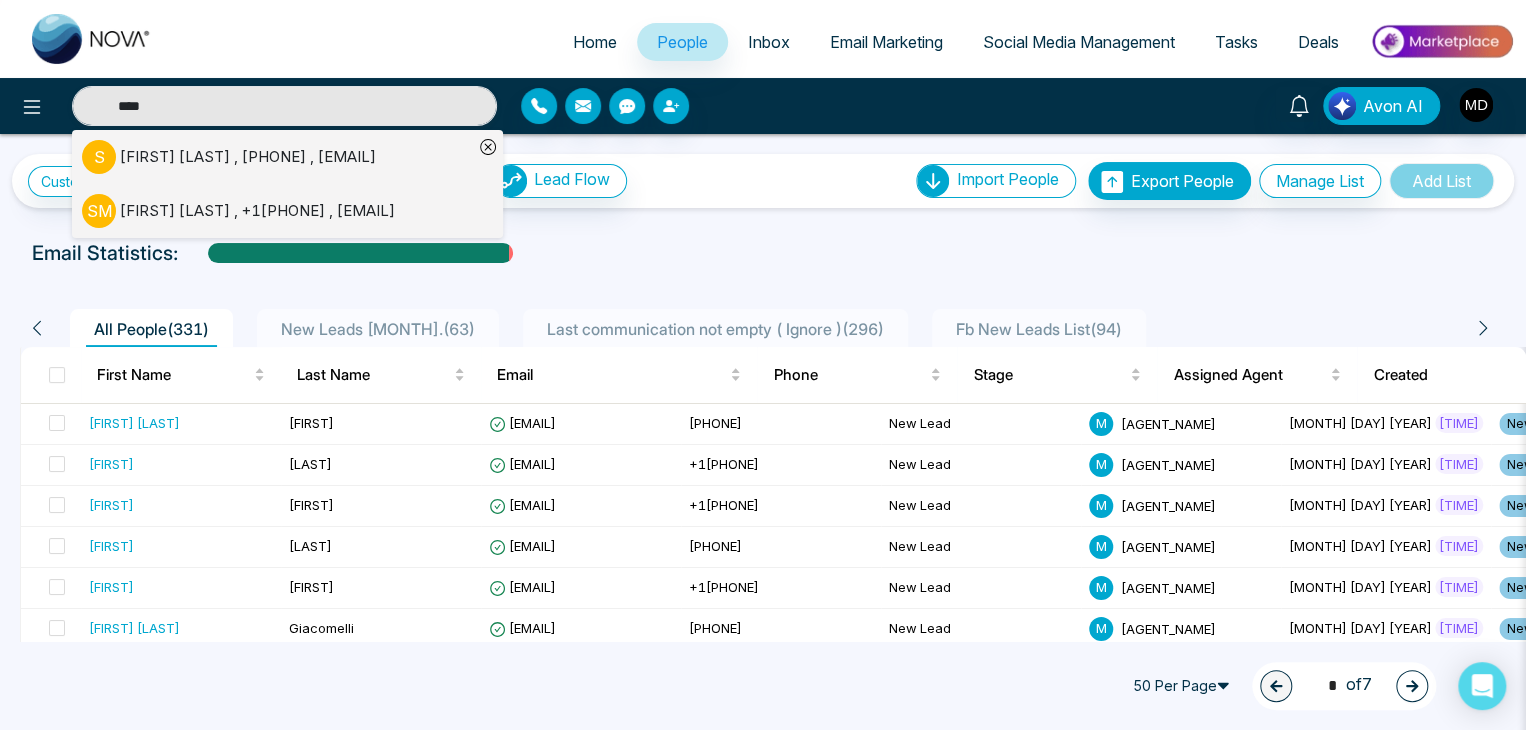 type 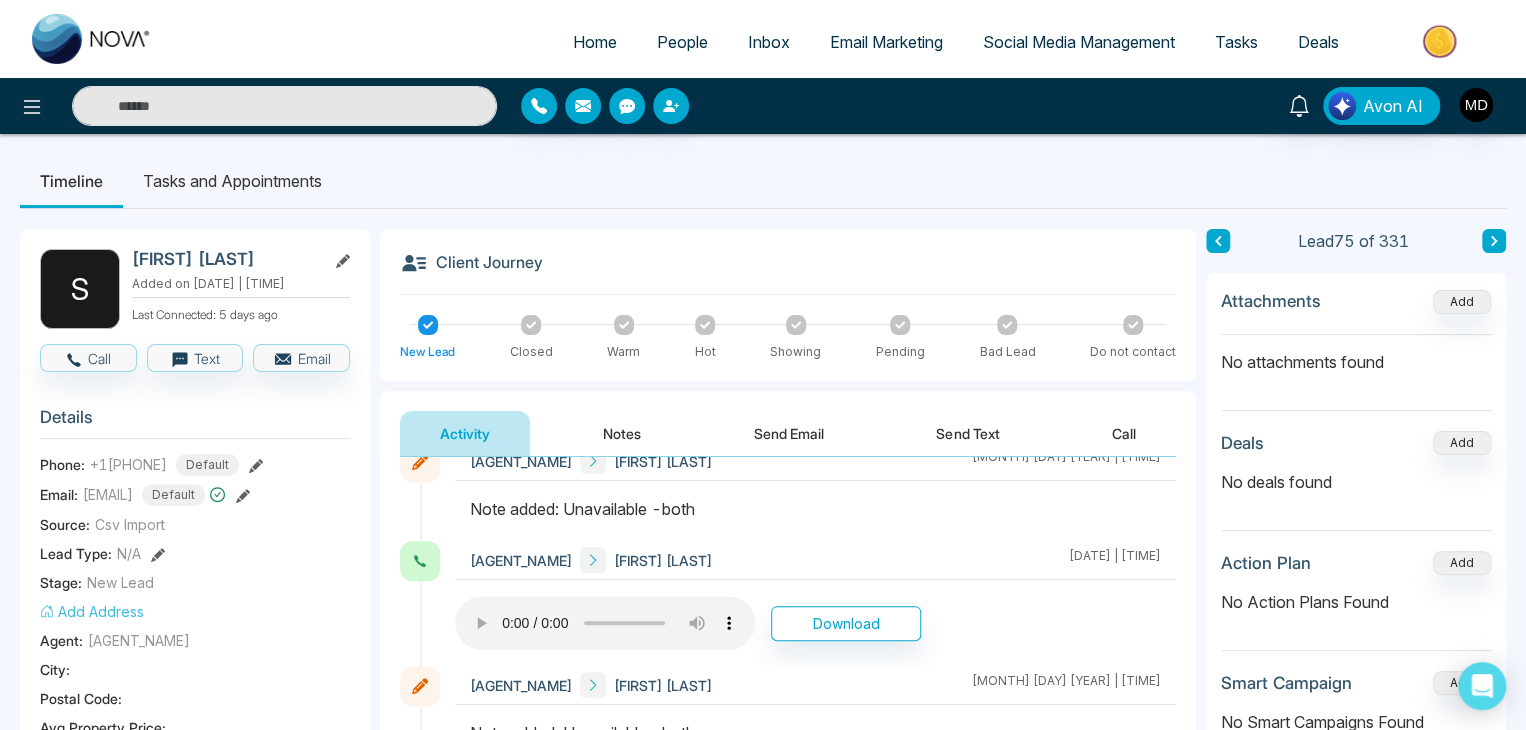 scroll, scrollTop: 49, scrollLeft: 0, axis: vertical 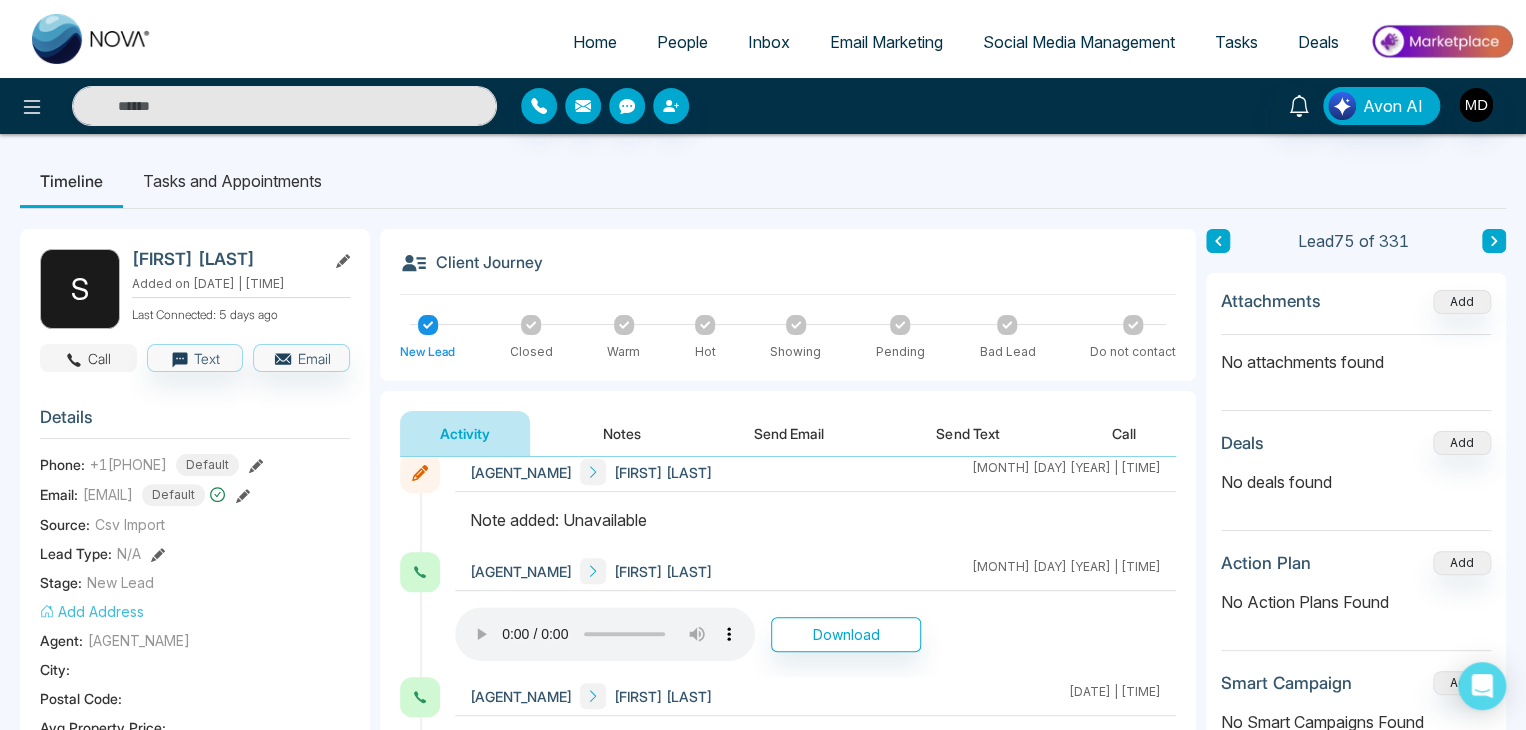 click on "Call" at bounding box center [88, 358] 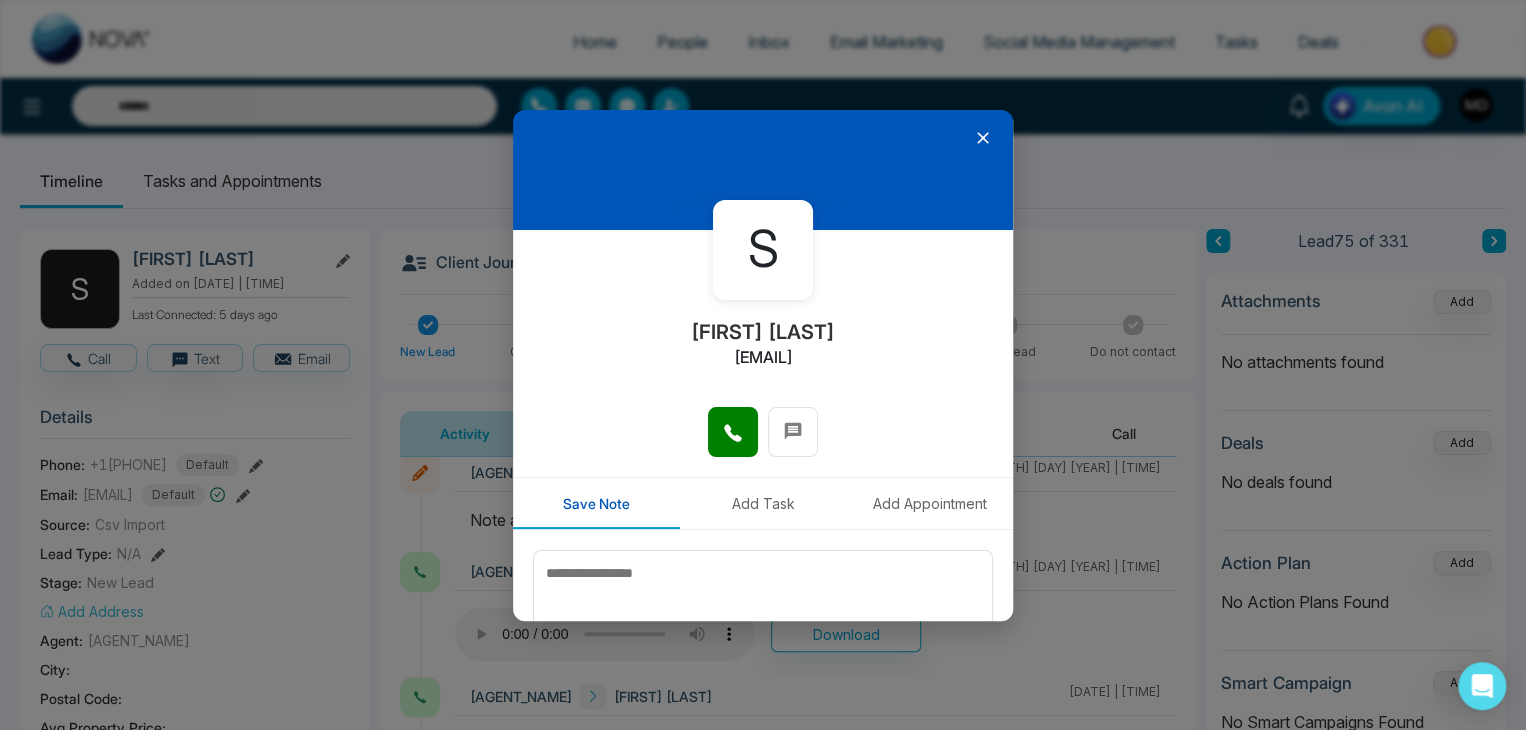 click at bounding box center (763, 442) 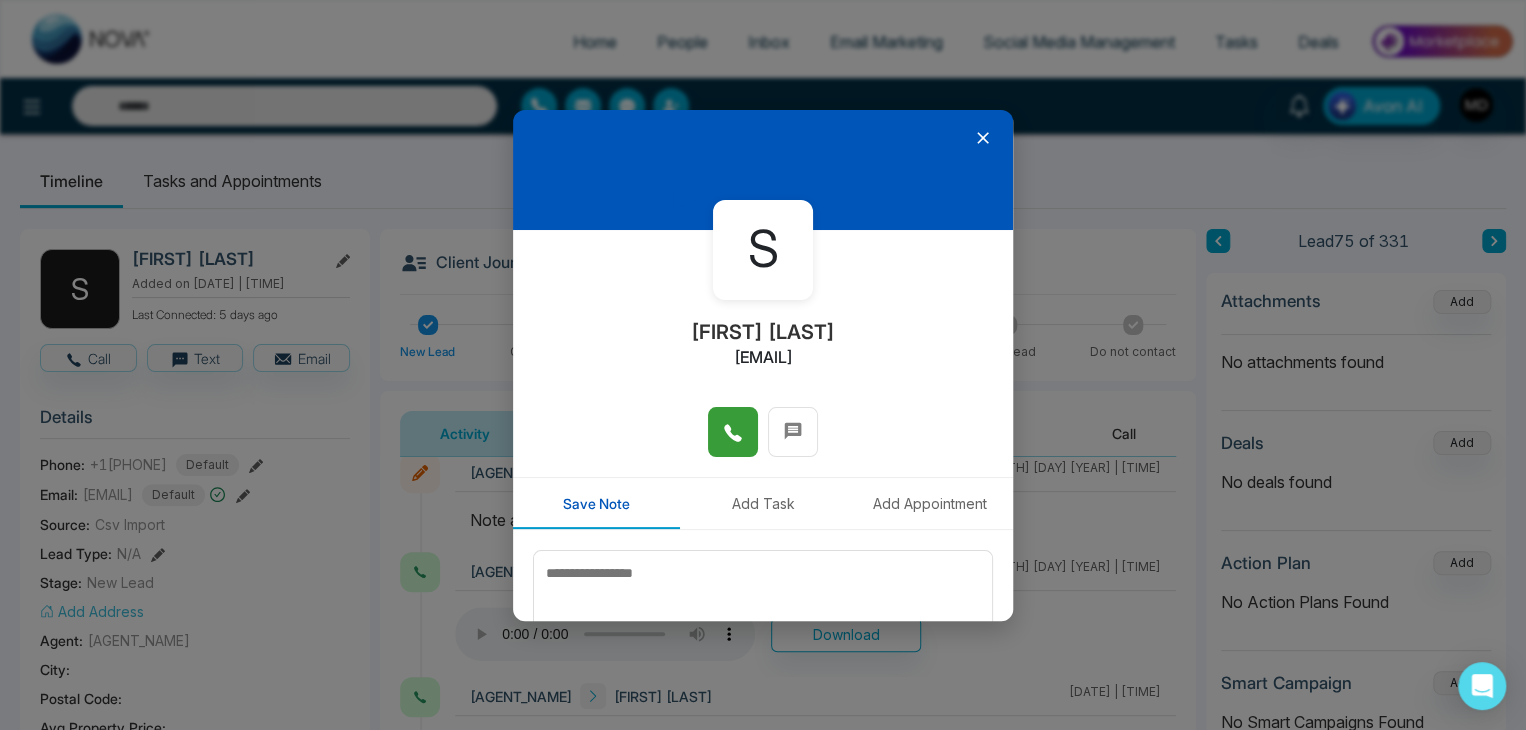 click at bounding box center [733, 432] 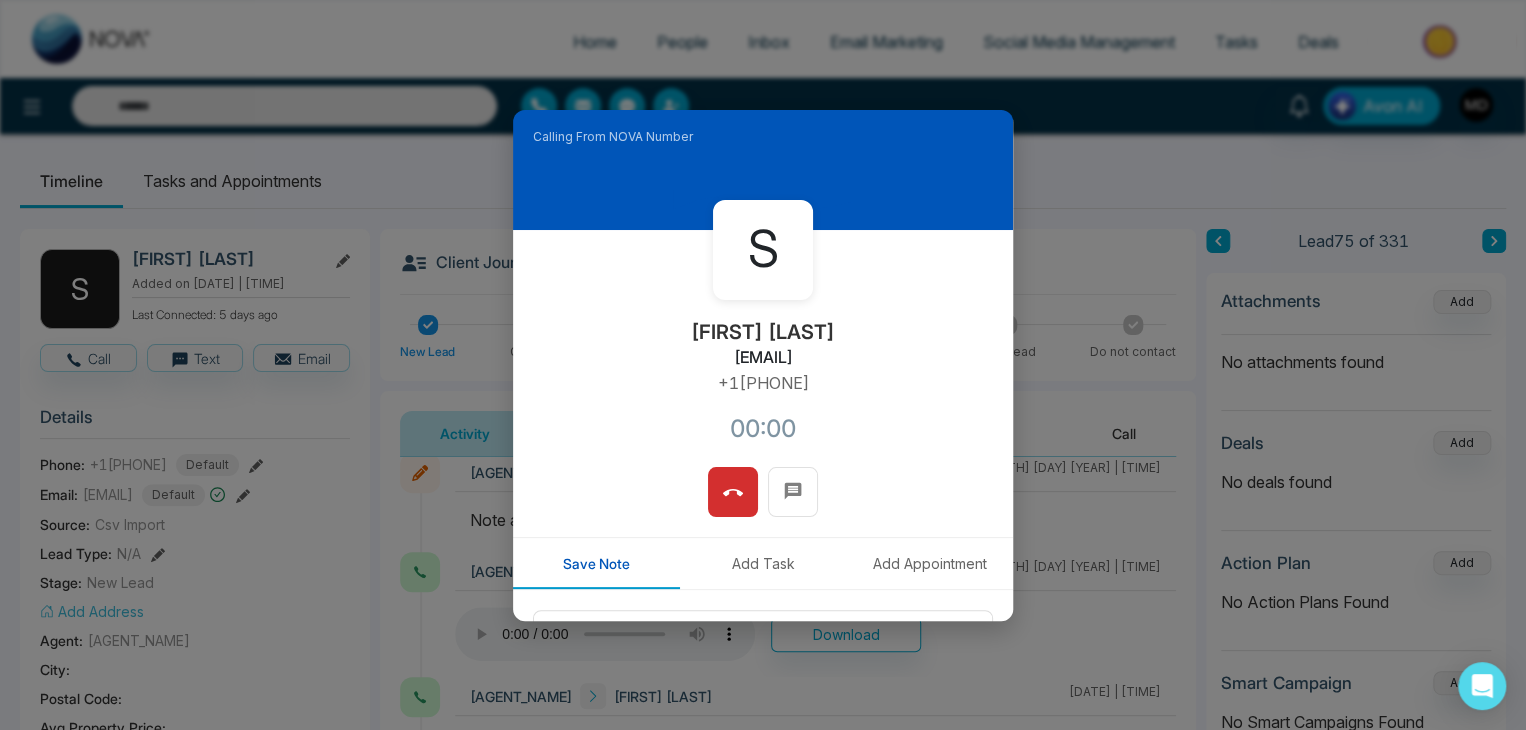 drag, startPoint x: 837, startPoint y: 380, endPoint x: 828, endPoint y: 390, distance: 13.453624 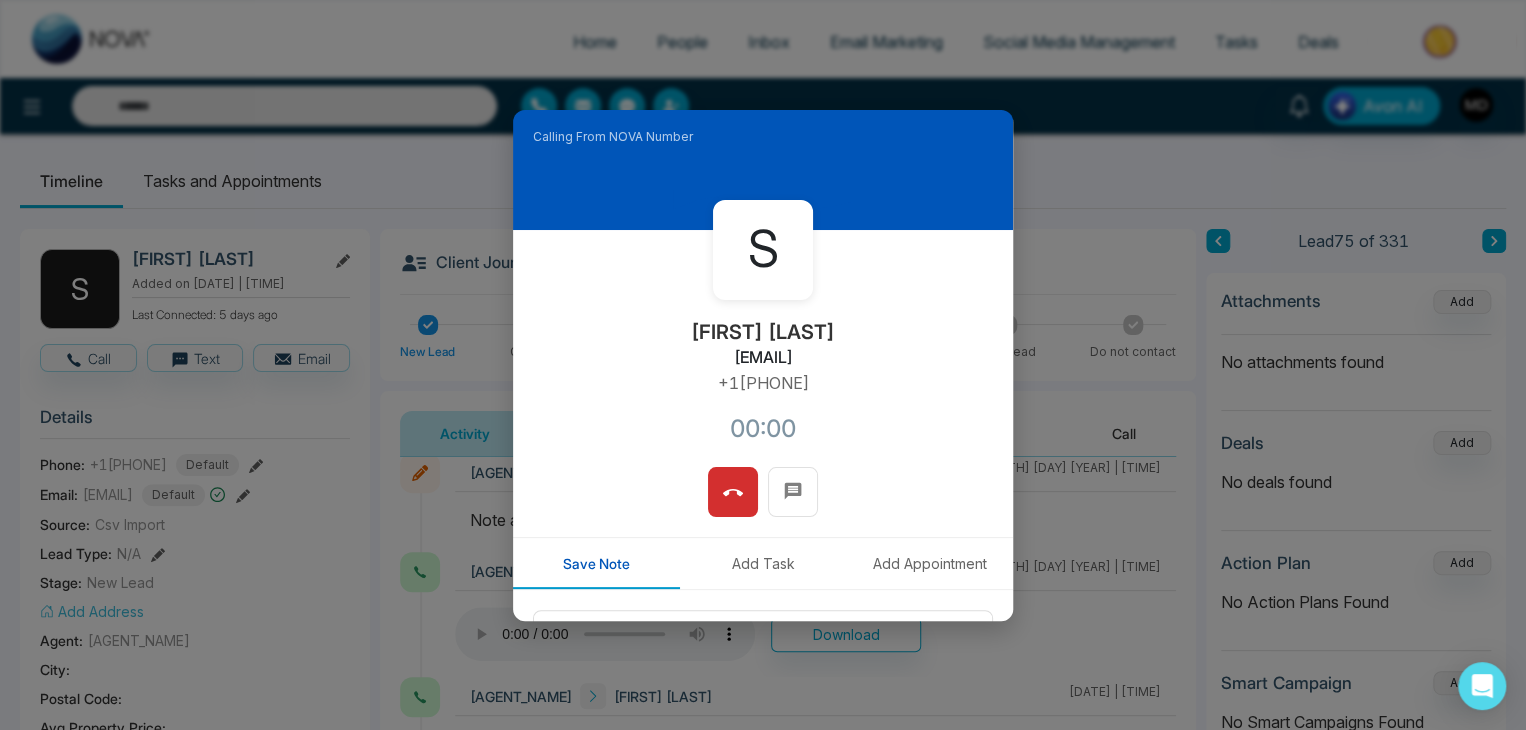 click on "S Sean Wilkinson sean@bellwethergroup.ca +17057917369 00:00" at bounding box center [763, 348] 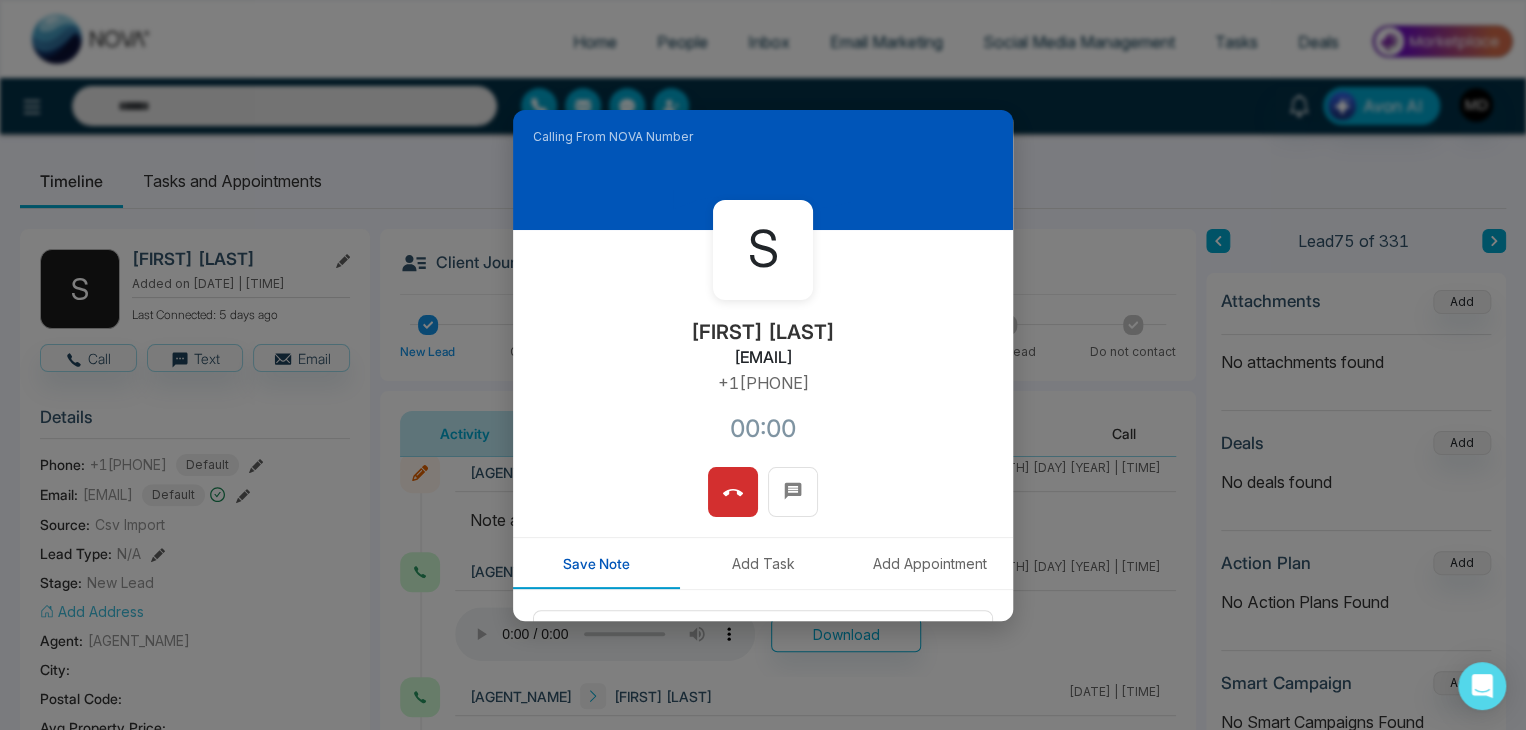 click on "S Sean Wilkinson sean@bellwethergroup.ca +17057917369 00:00" at bounding box center [763, 348] 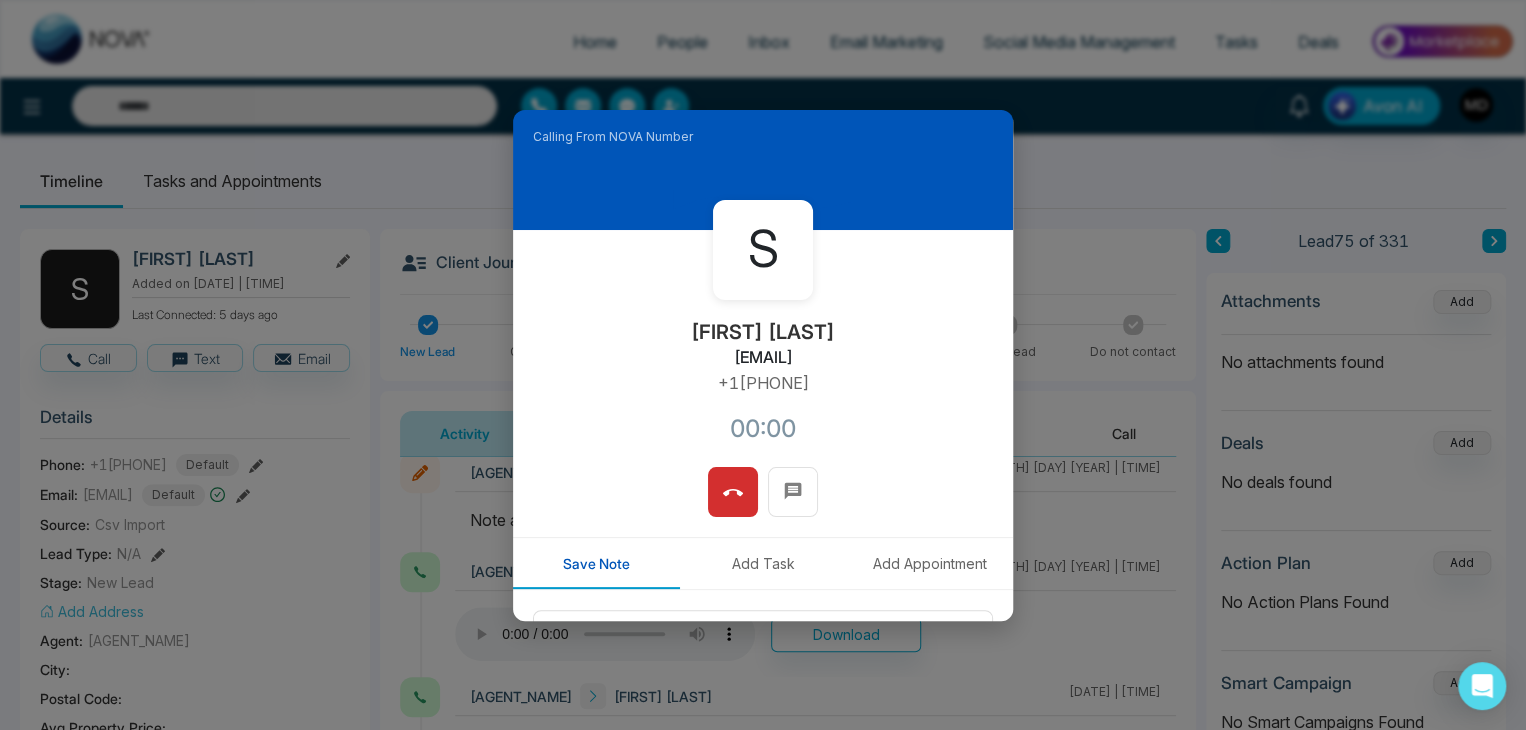 drag, startPoint x: 834, startPoint y: 389, endPoint x: 688, endPoint y: 389, distance: 146 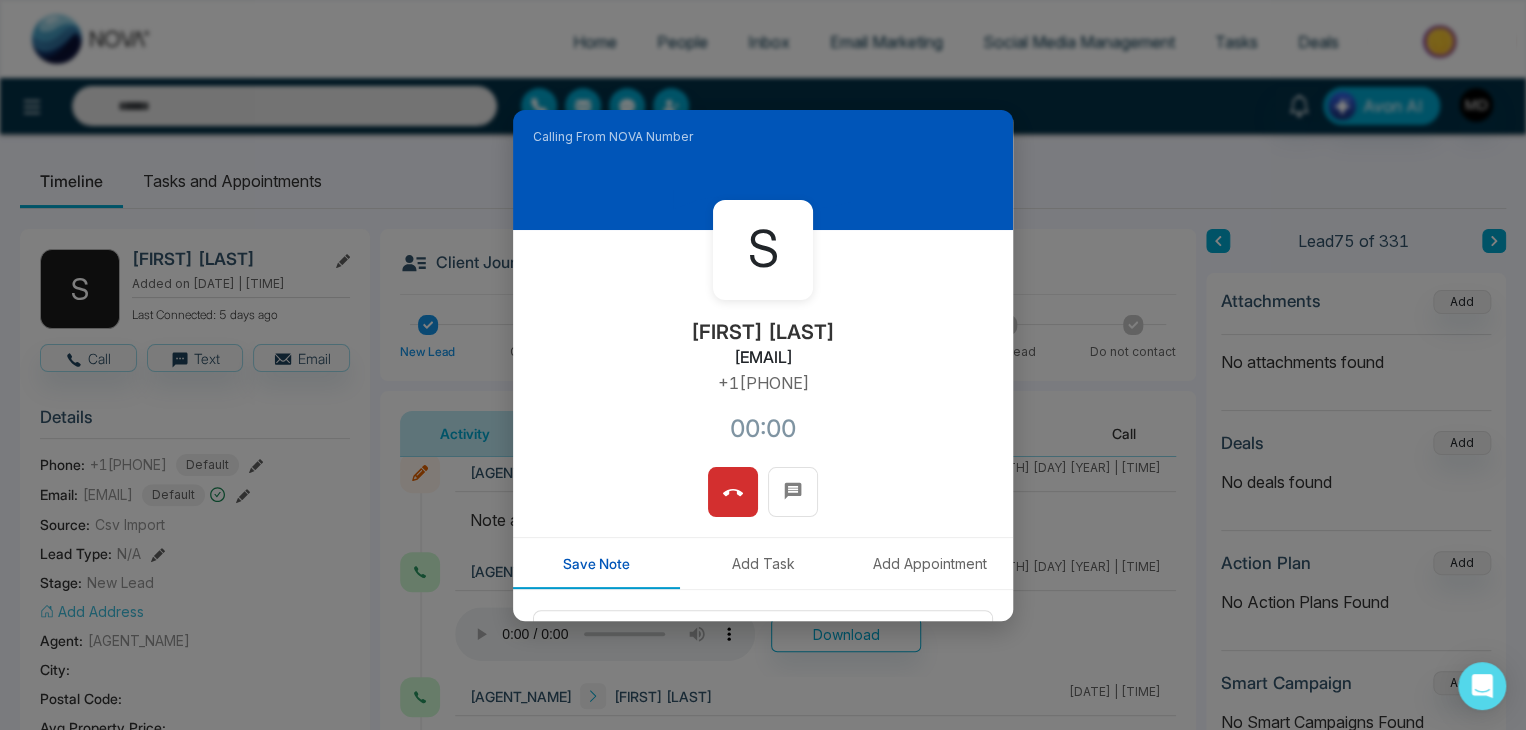 click on "S Sean Wilkinson sean@bellwethergroup.ca +17057917369 00:00" at bounding box center [763, 348] 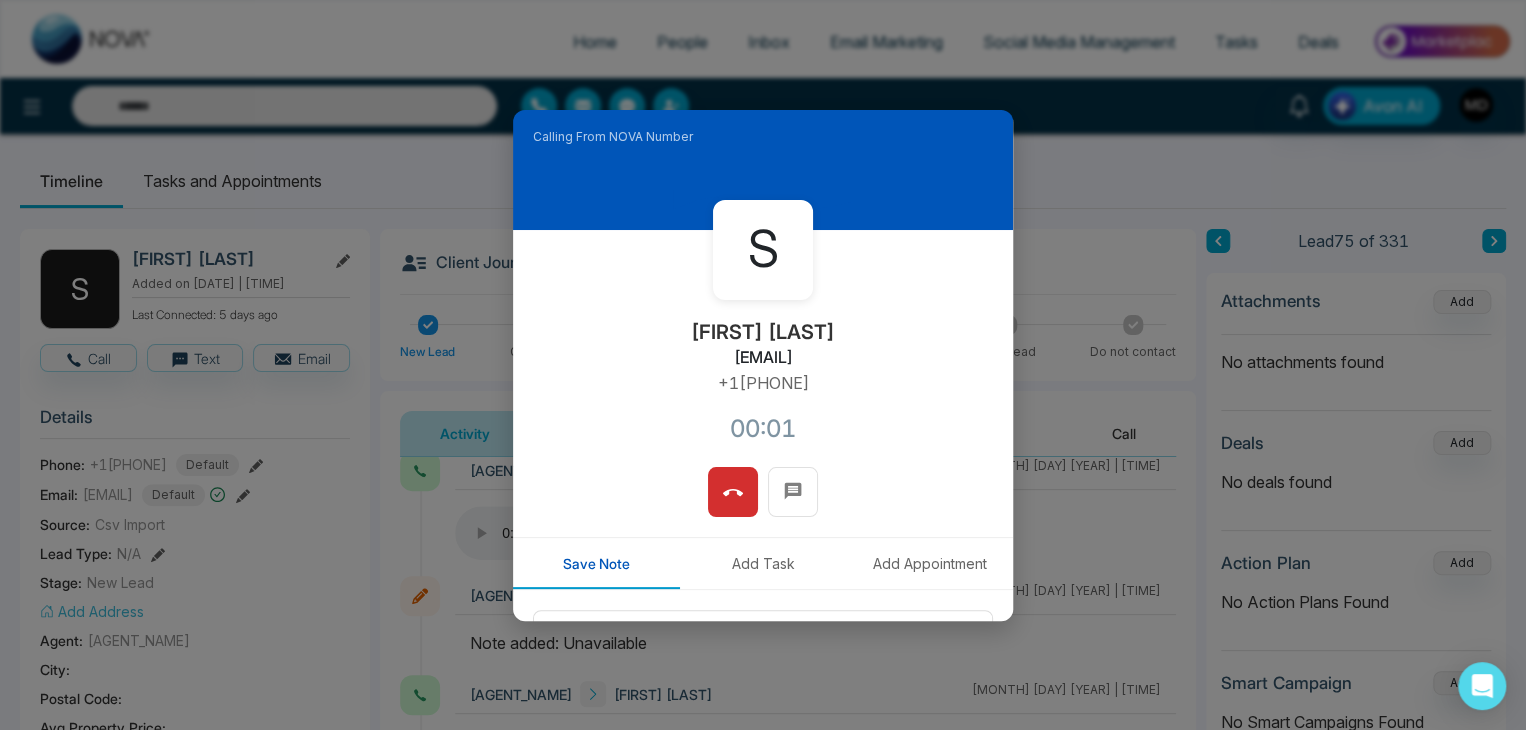 copy on "+17057917369" 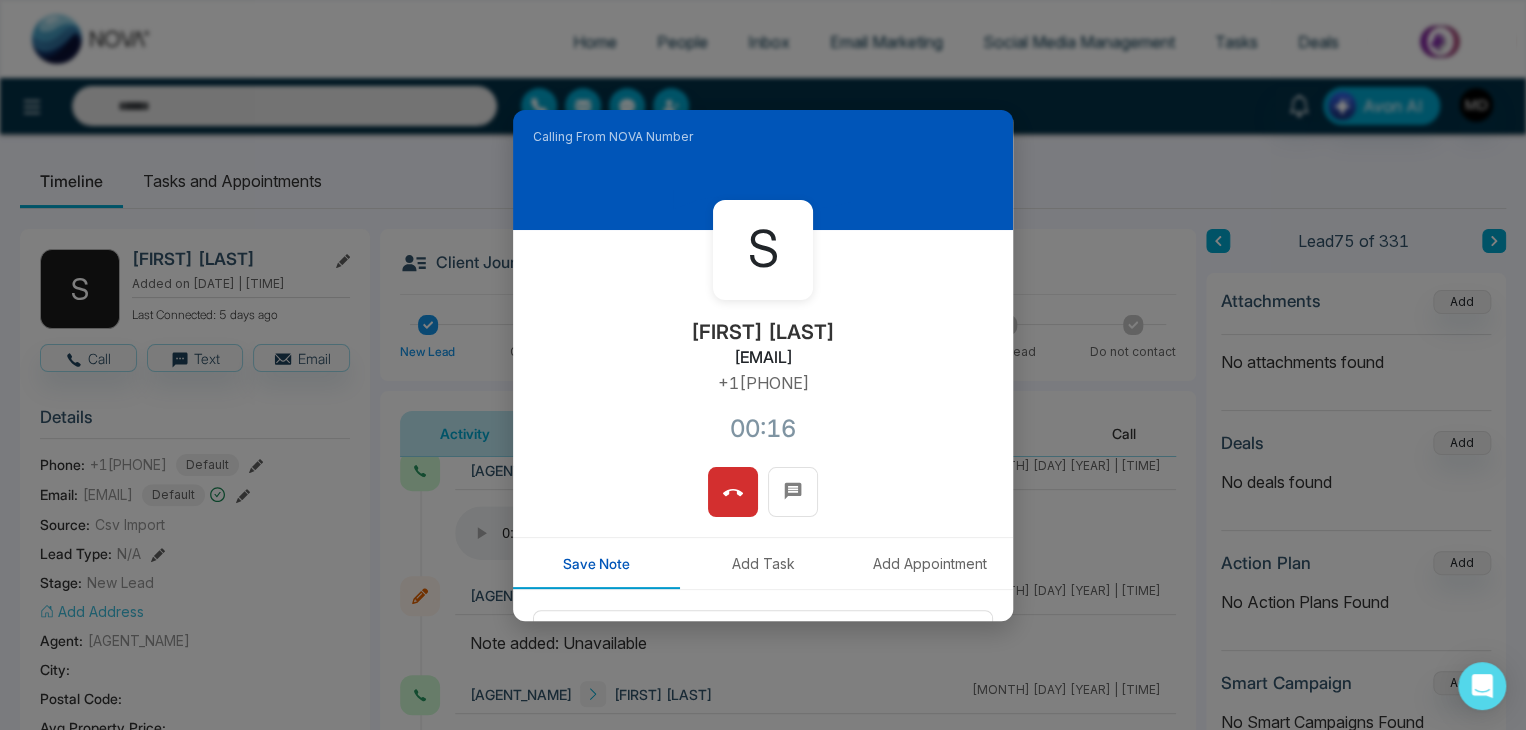 copy on "+17057917369" 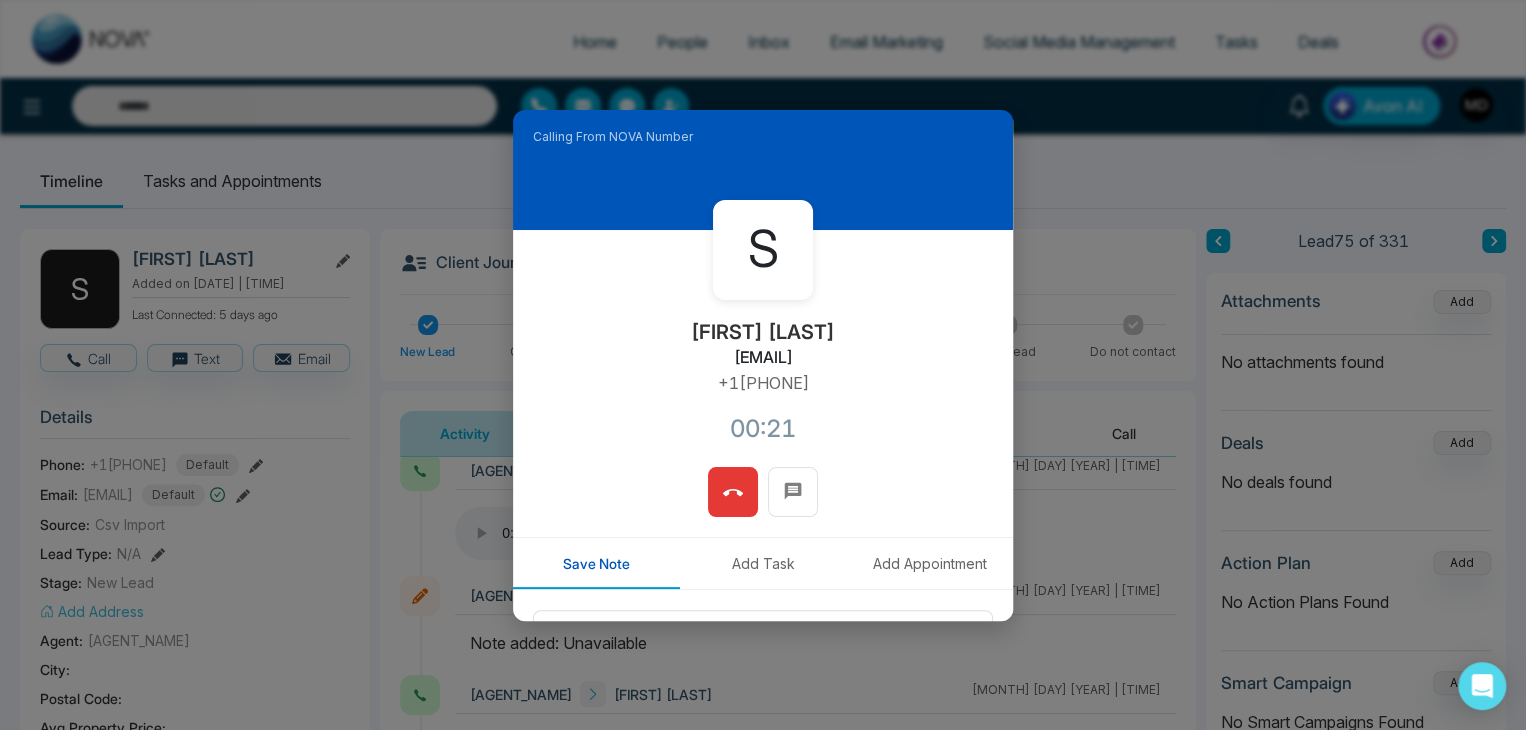 click at bounding box center [733, 492] 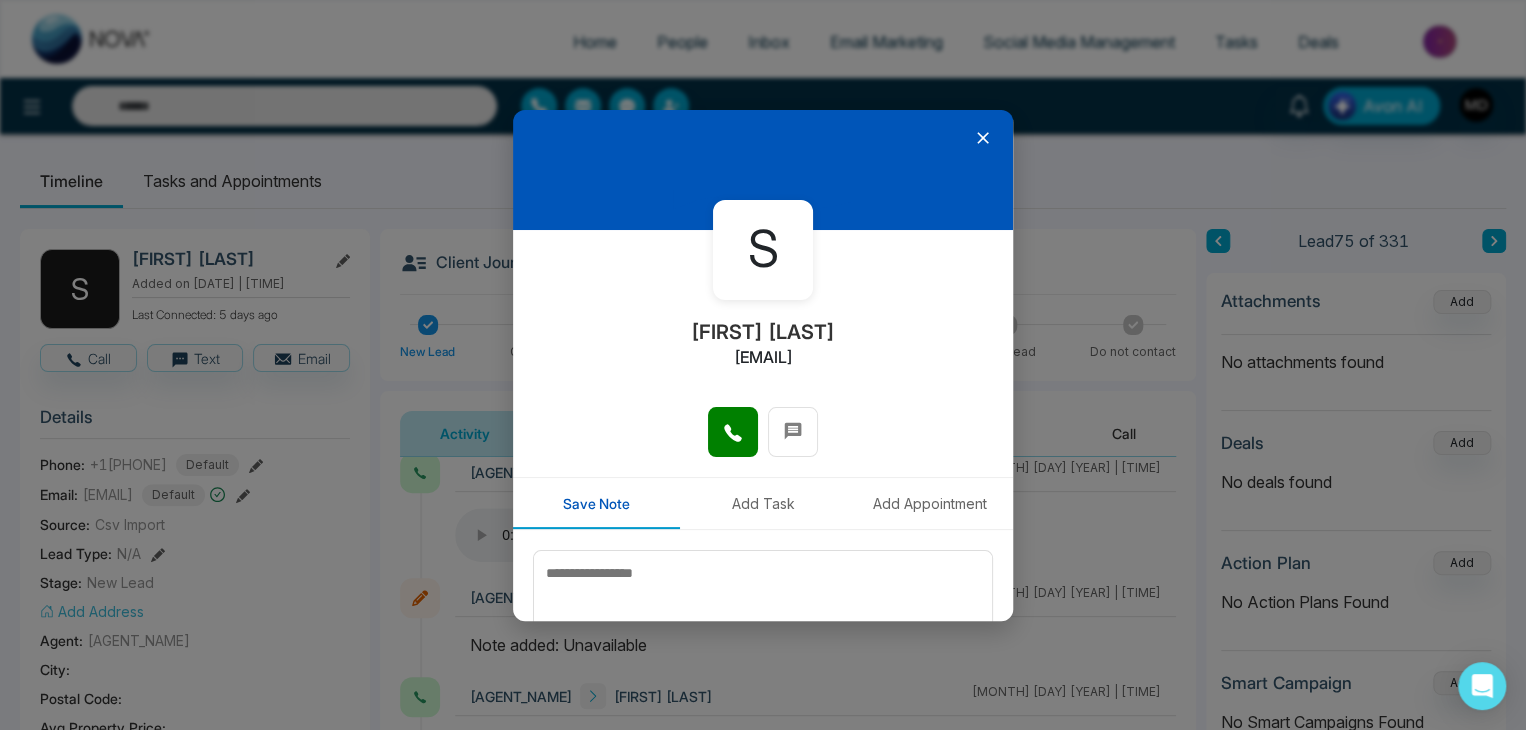 click on "S Sean Wilkinson sean@bellwethergroup.ca Save Note Add Task Add Appointment Save Note" at bounding box center [763, 365] 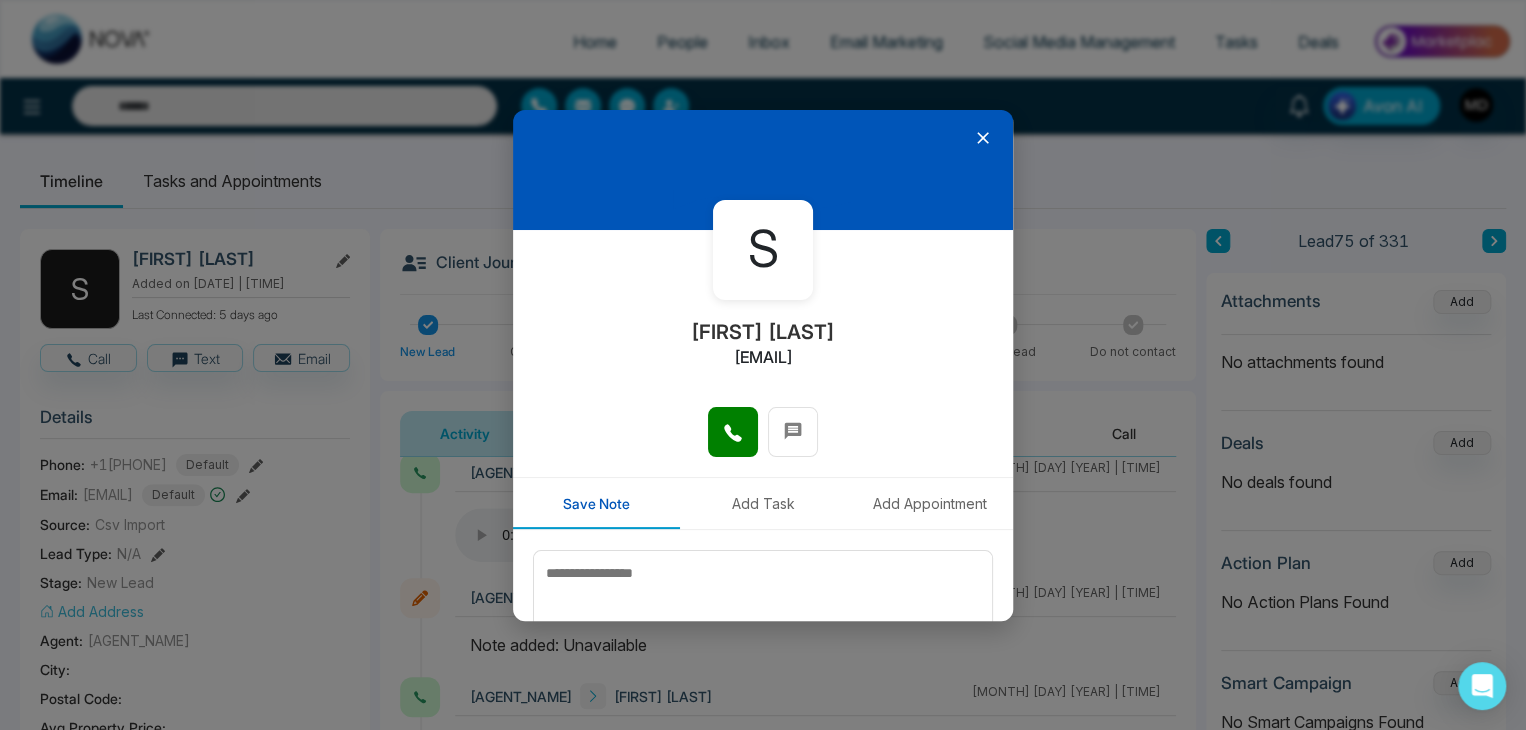 click 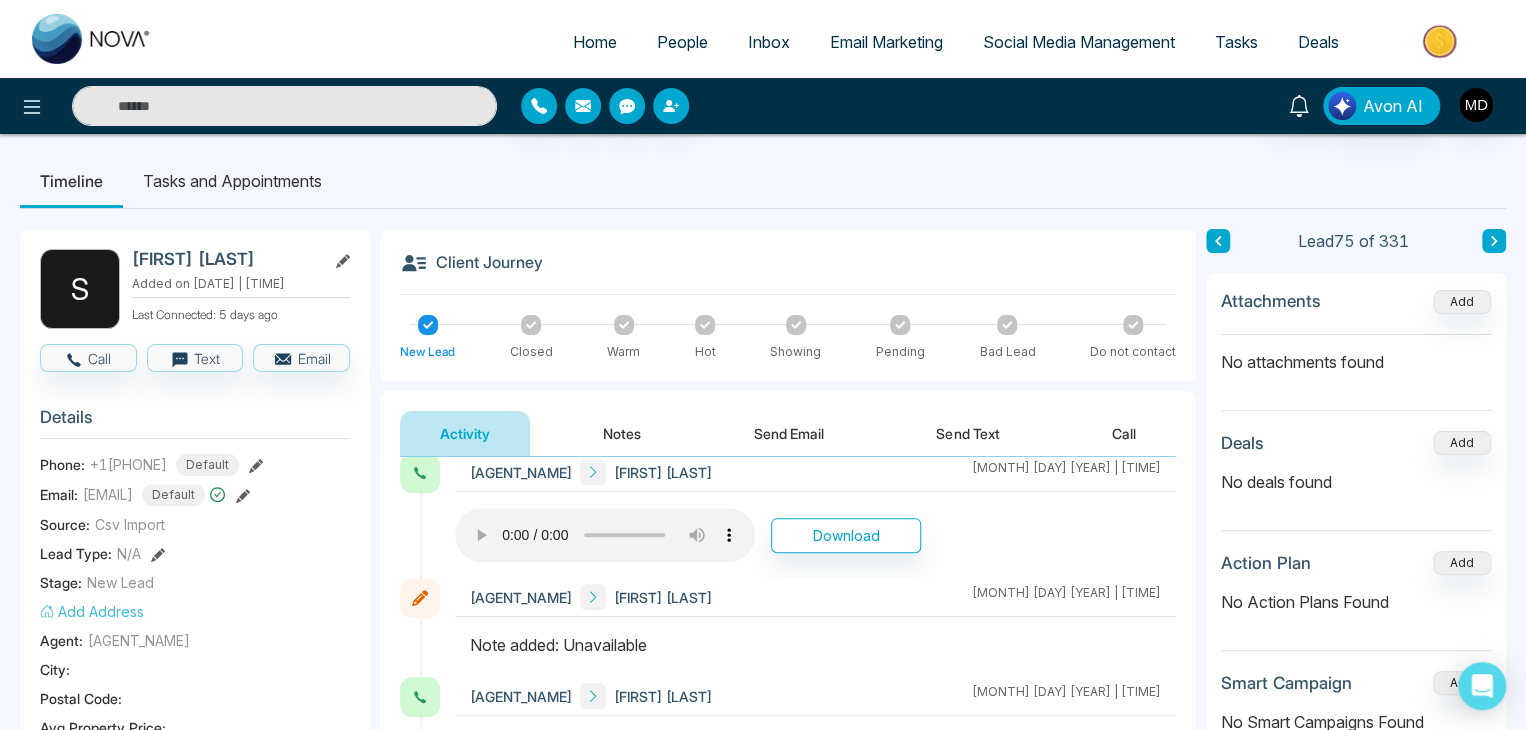 click at bounding box center [284, 106] 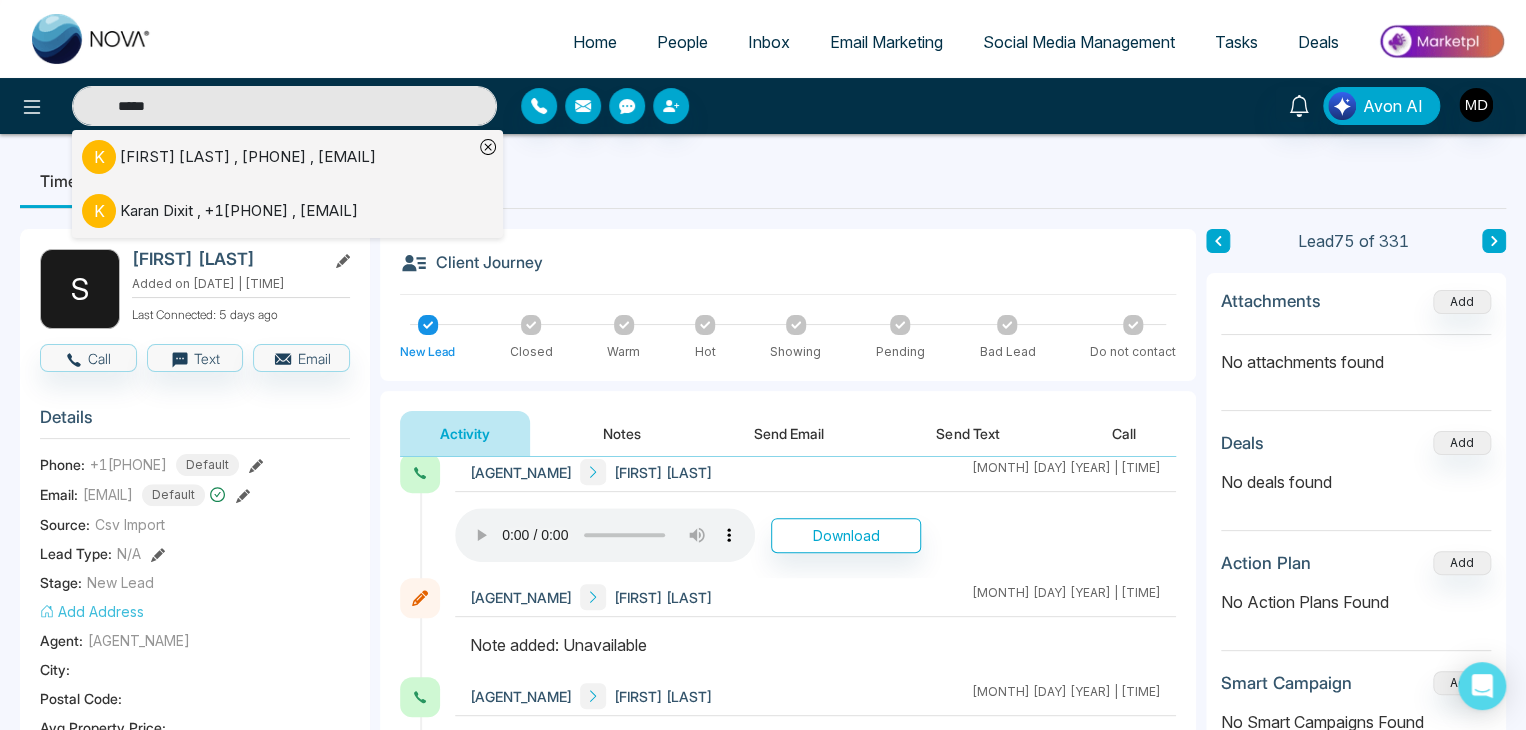 type on "*****" 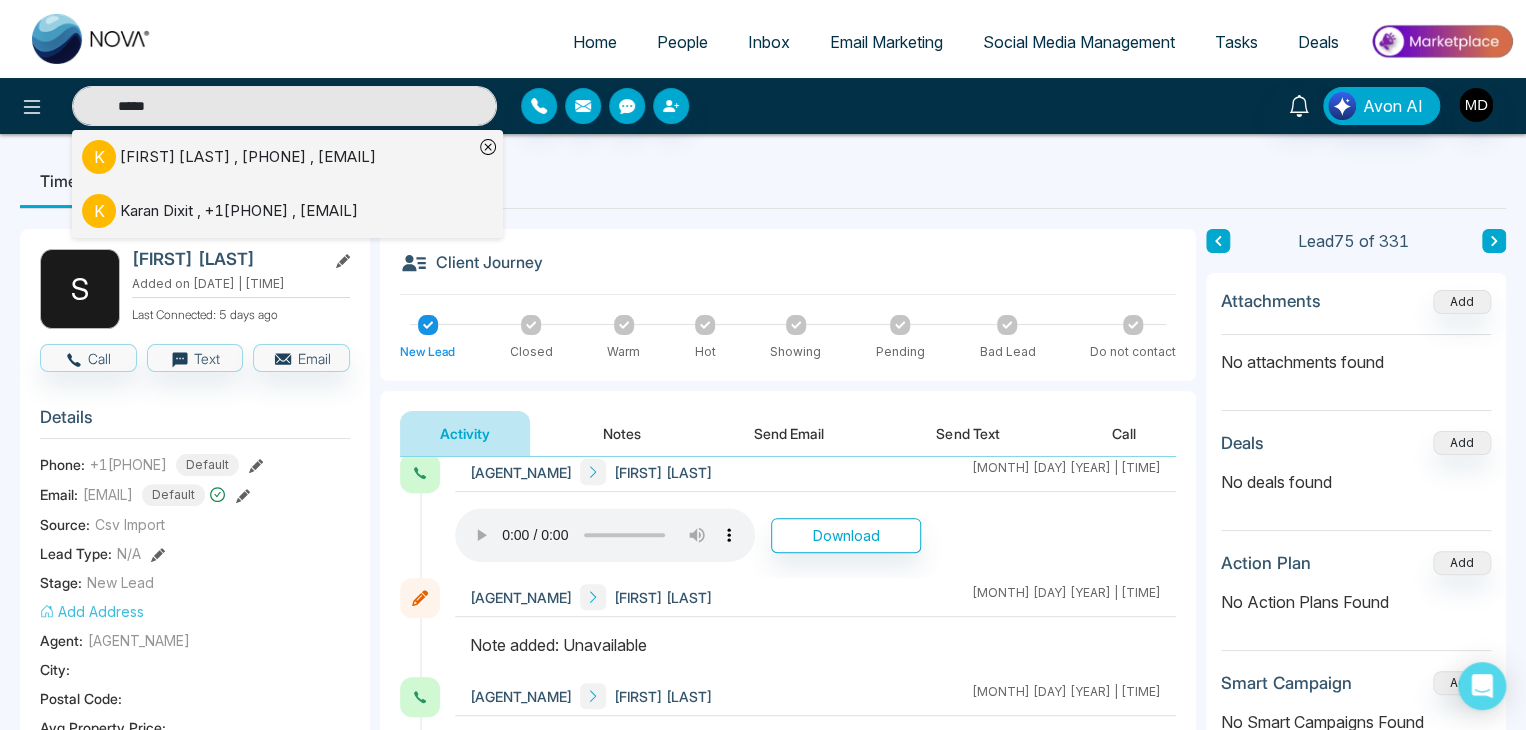 click on "[FIRST] [LAST] , +[COUNTRYCODE][PHONE] , [USERNAME]@[DOMAIN].com" at bounding box center [239, 211] 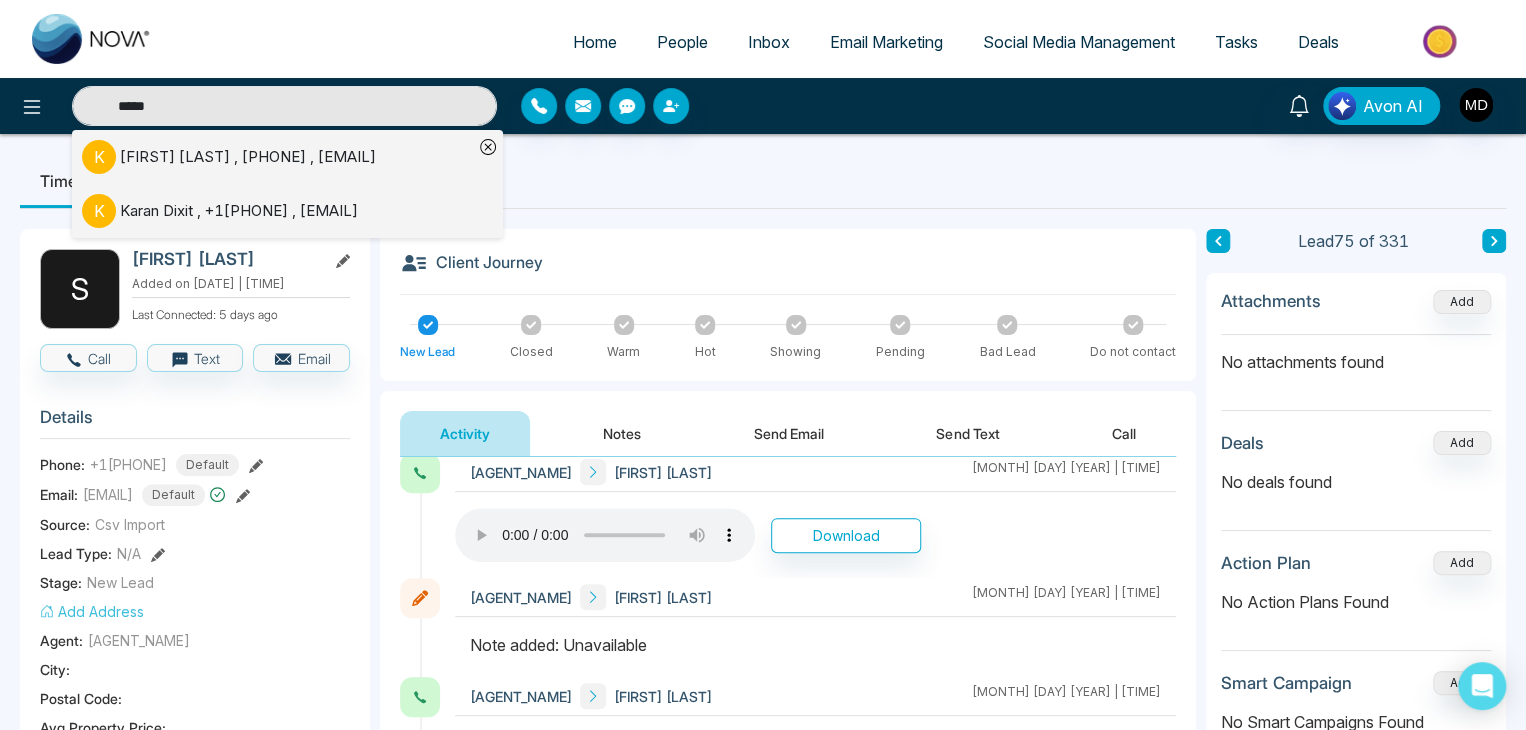 type 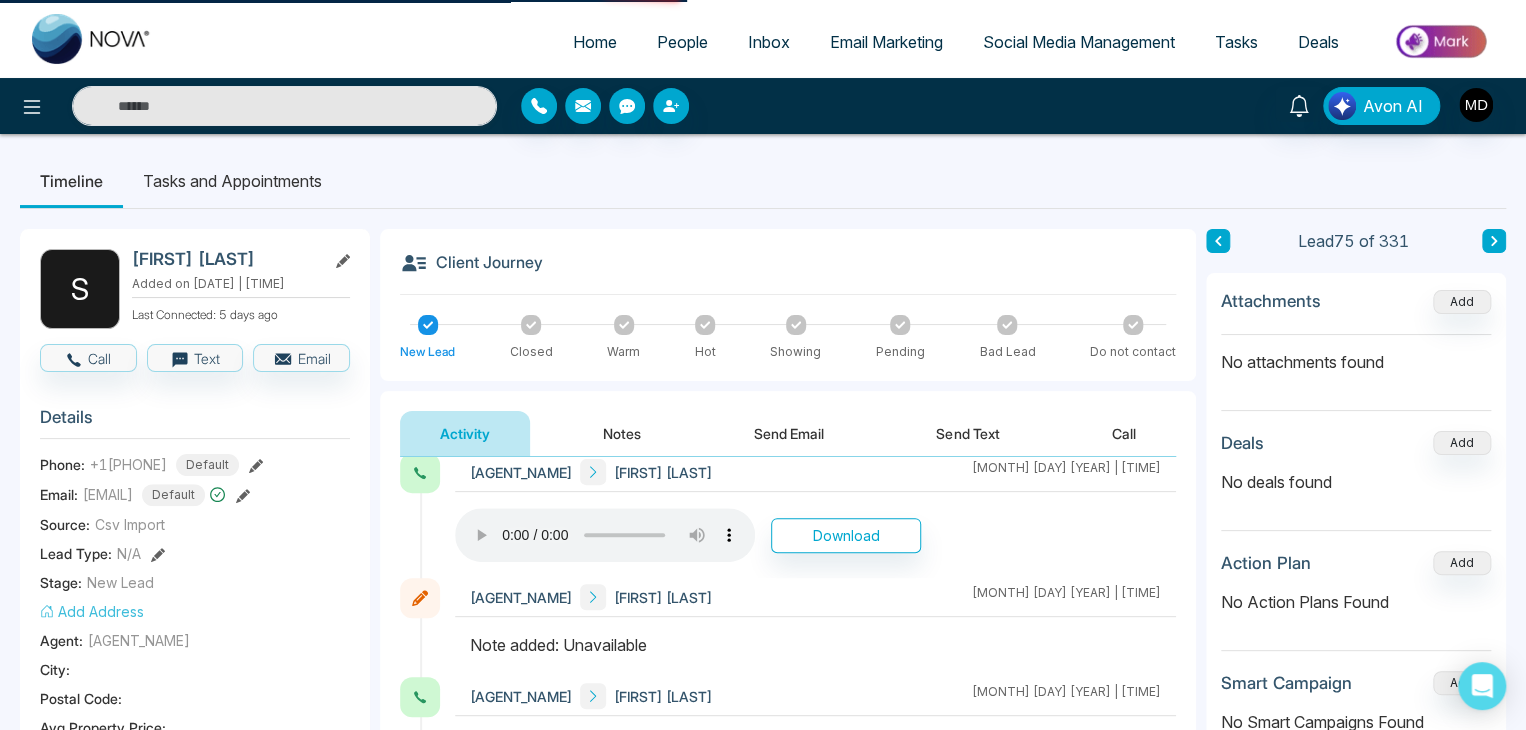scroll, scrollTop: 0, scrollLeft: 0, axis: both 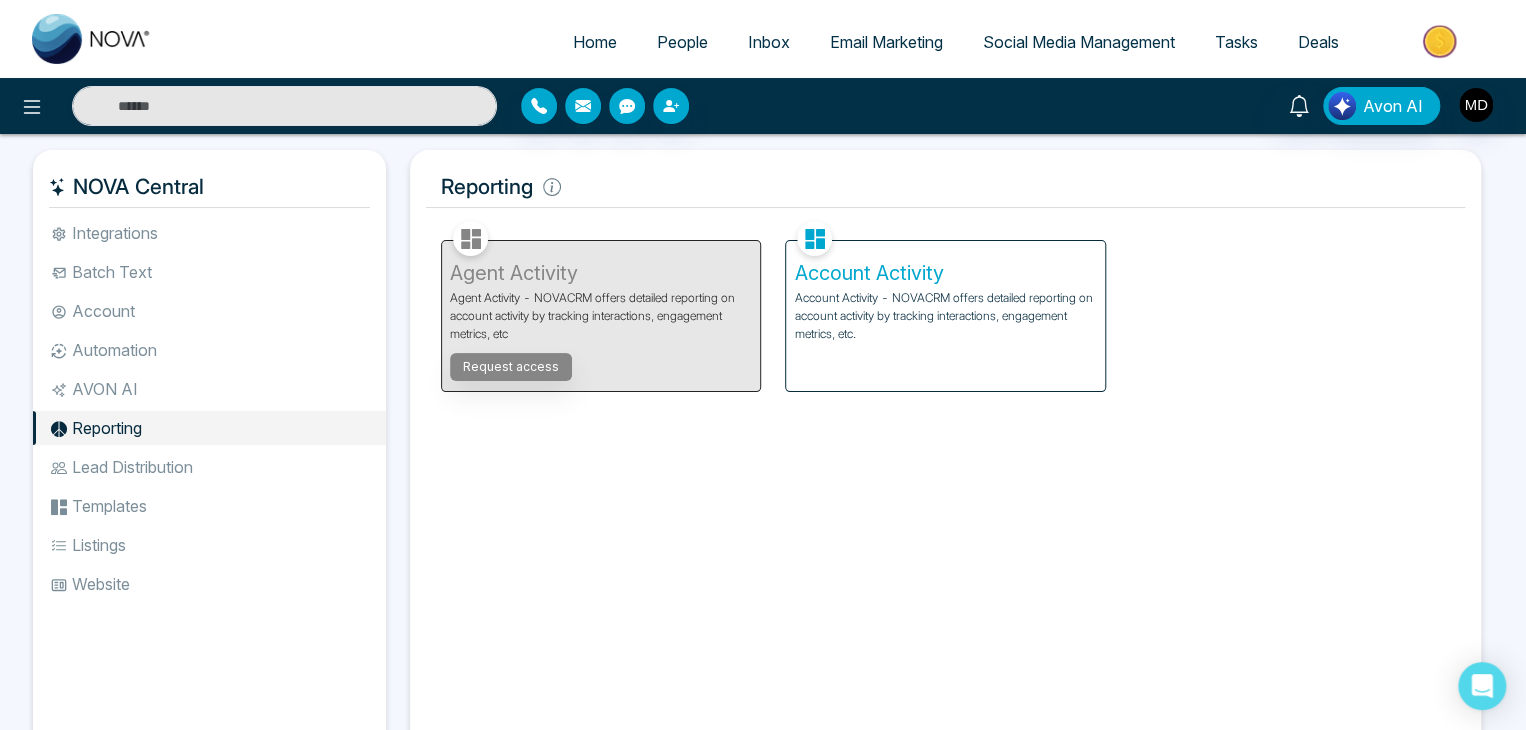click on "Account Activity - NOVACRM offers detailed reporting on account activity by tracking interactions, engagement metrics, etc." at bounding box center [945, 316] 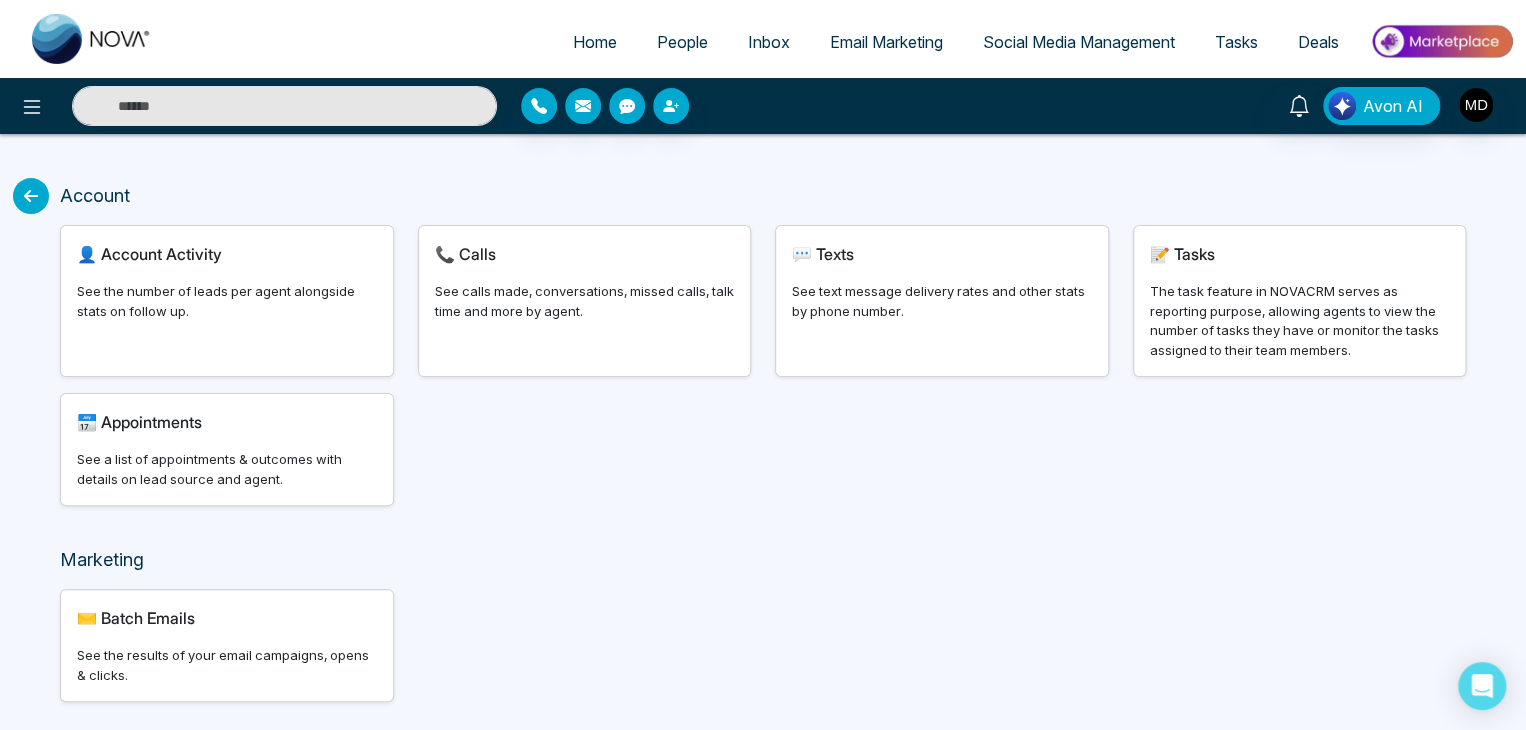 click on "📞 Calls See calls made, conversations, missed calls, talk time and more by agent." at bounding box center [585, 301] 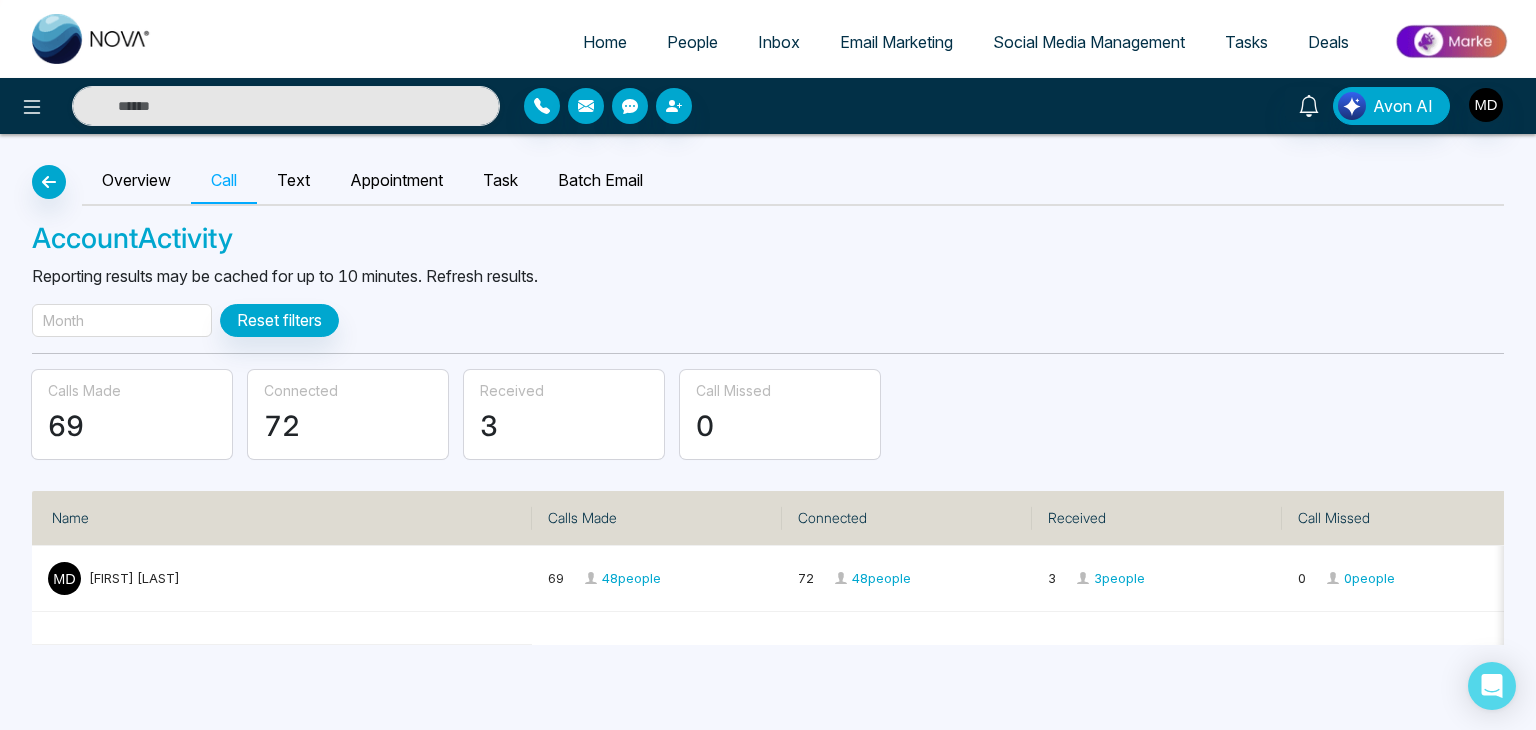 click on "Month" at bounding box center [122, 320] 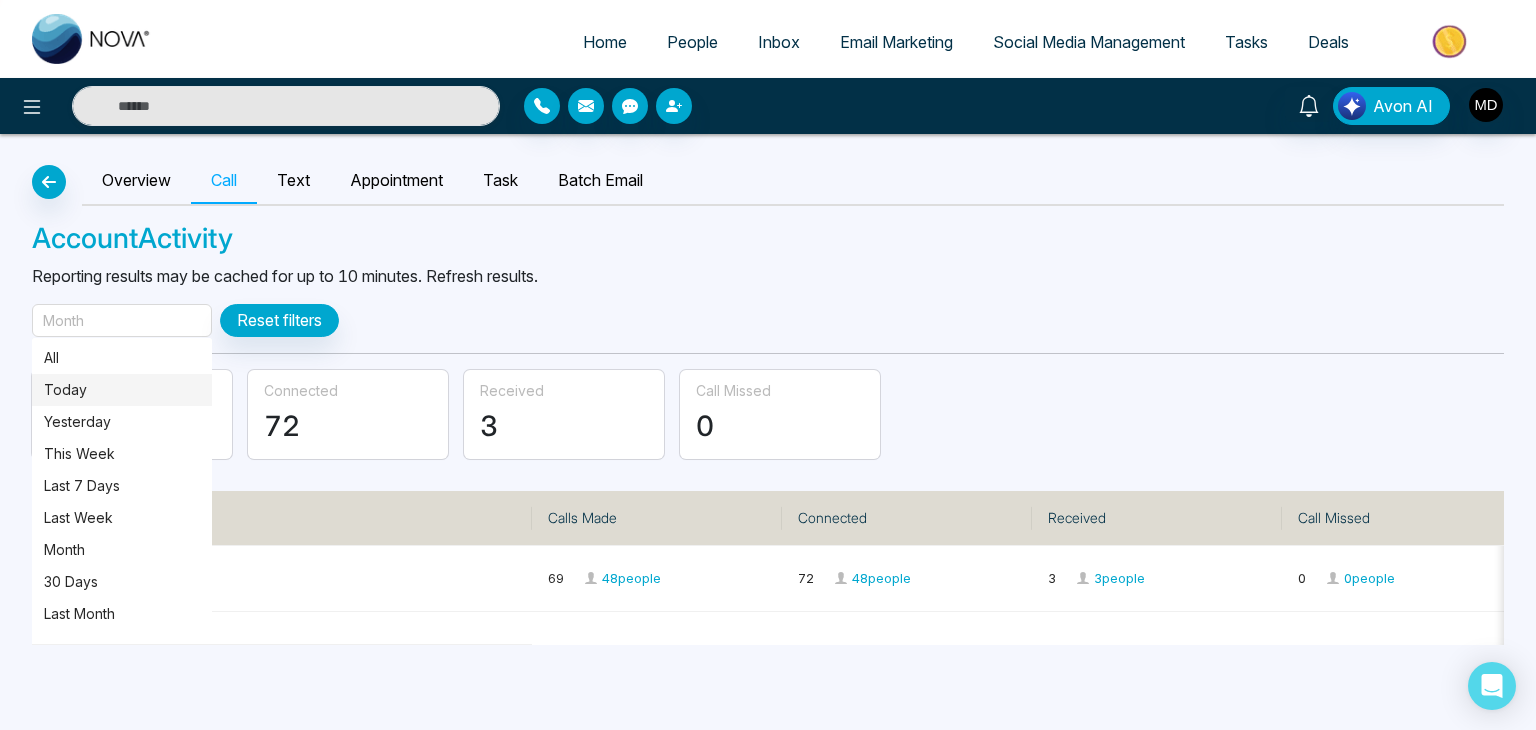 click on "Today" at bounding box center (122, 390) 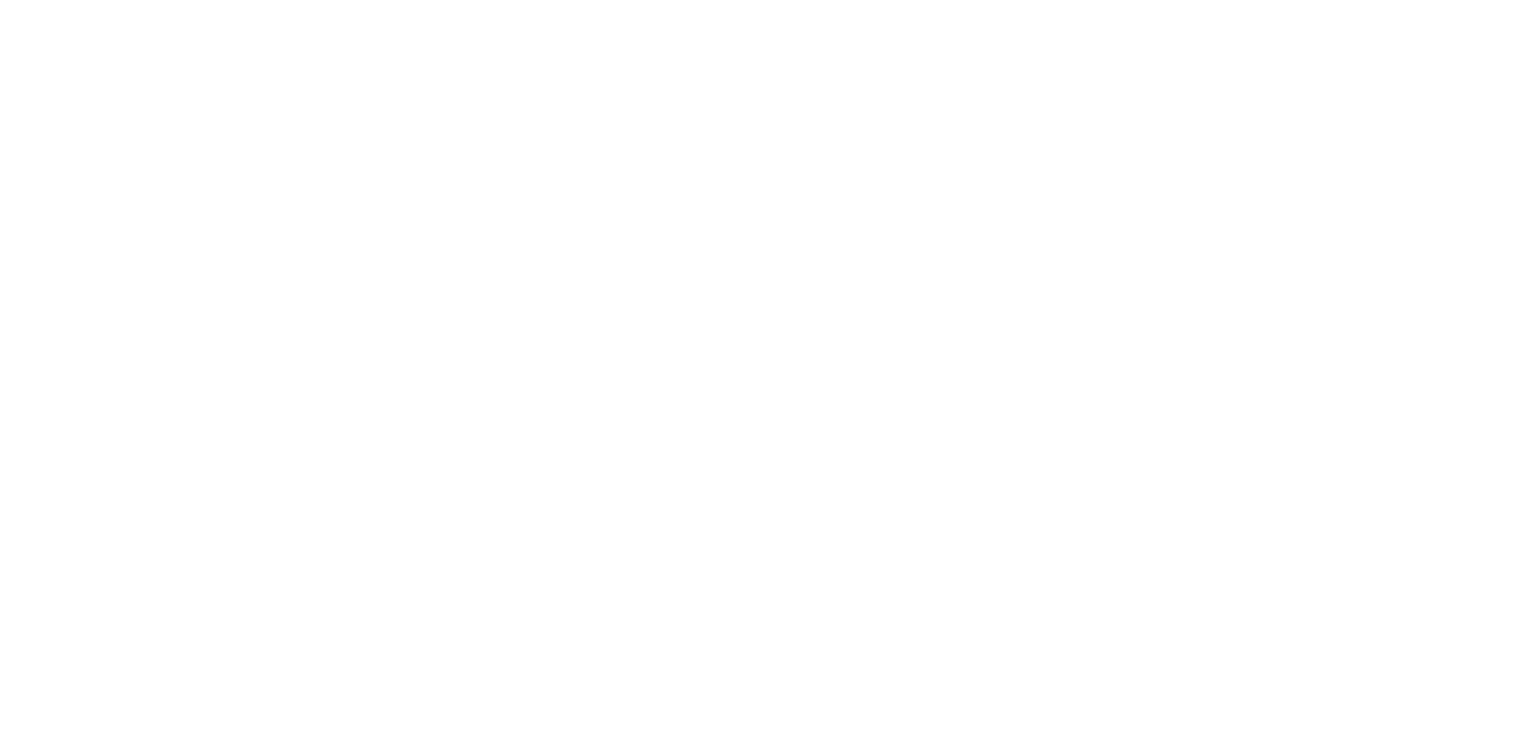 scroll, scrollTop: 0, scrollLeft: 0, axis: both 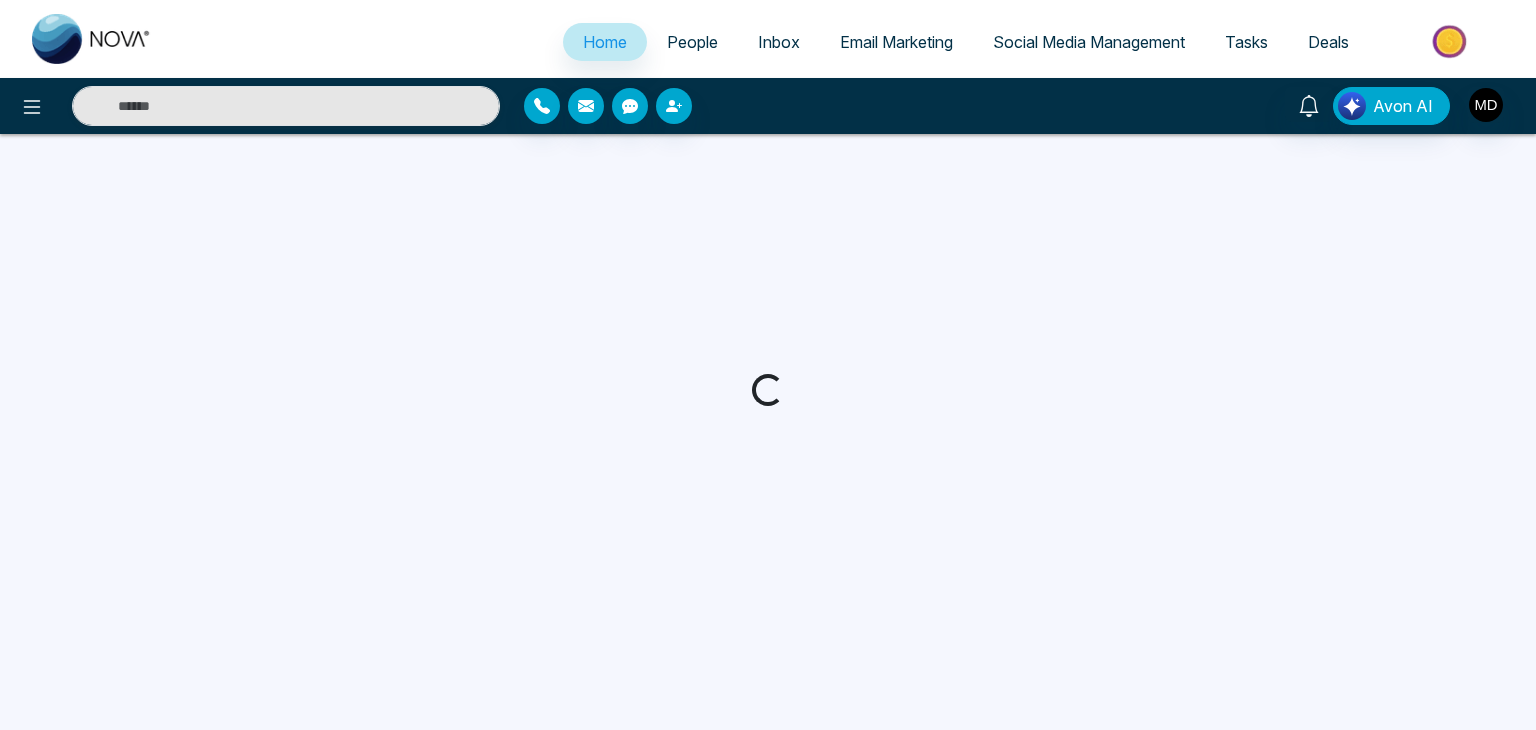 select on "*" 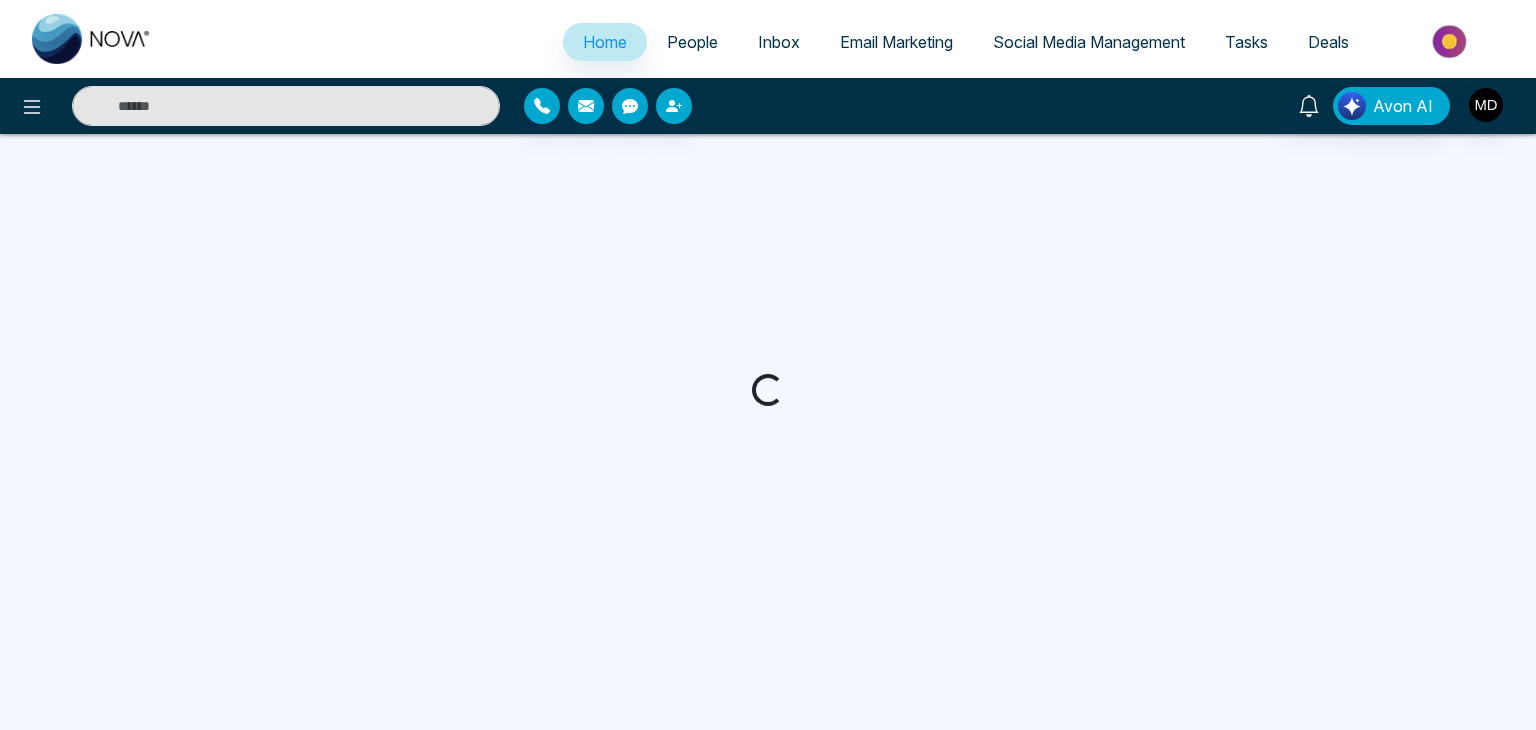 select on "*" 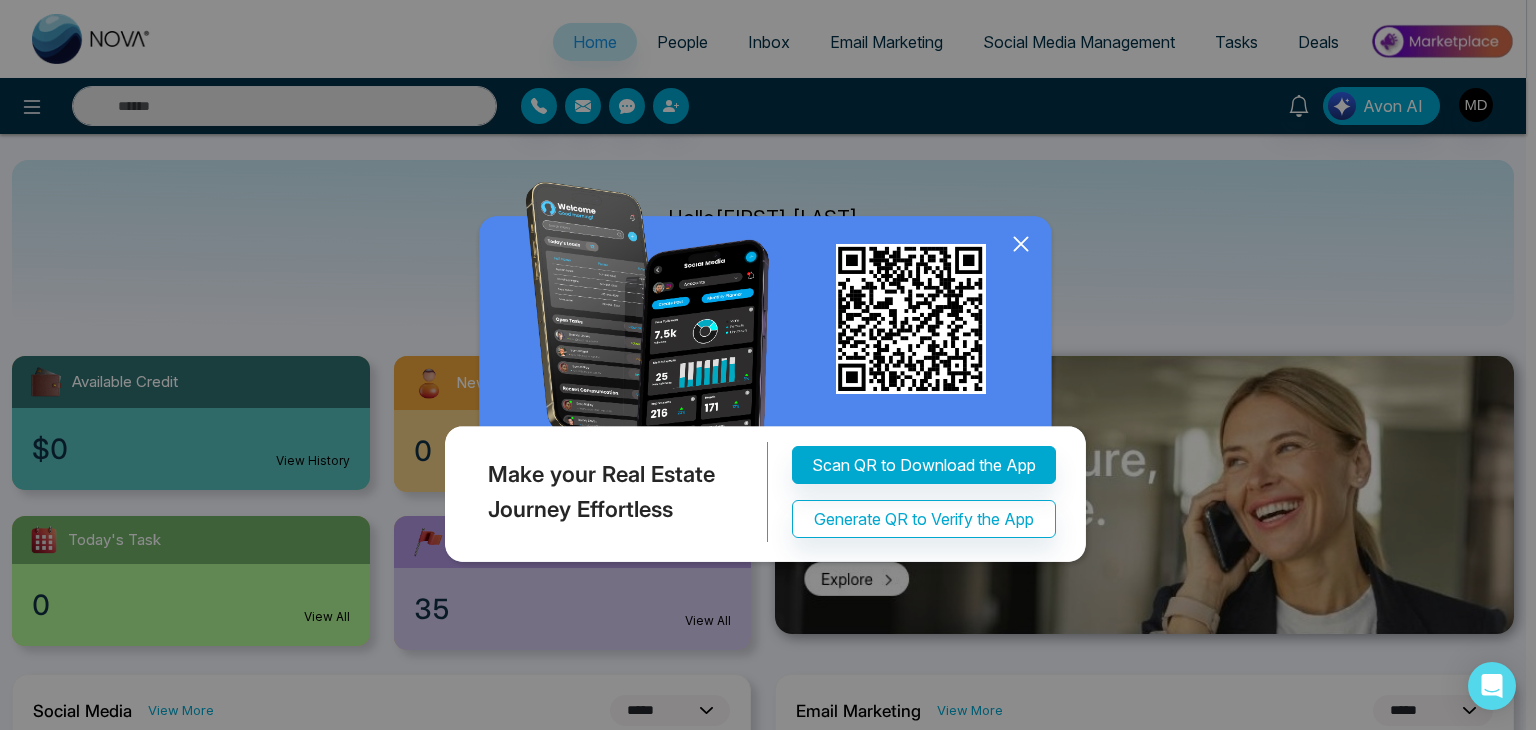 click 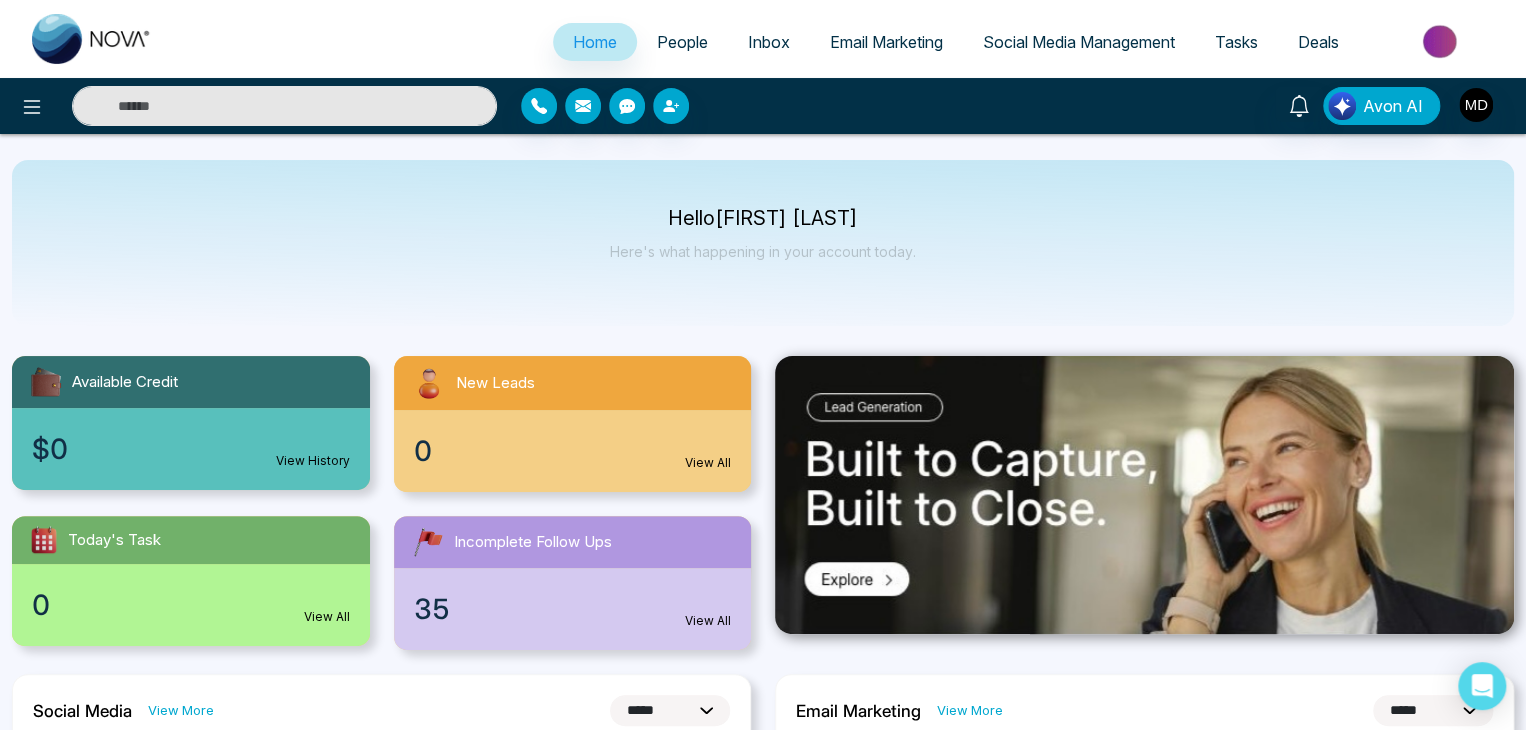 click at bounding box center [284, 106] 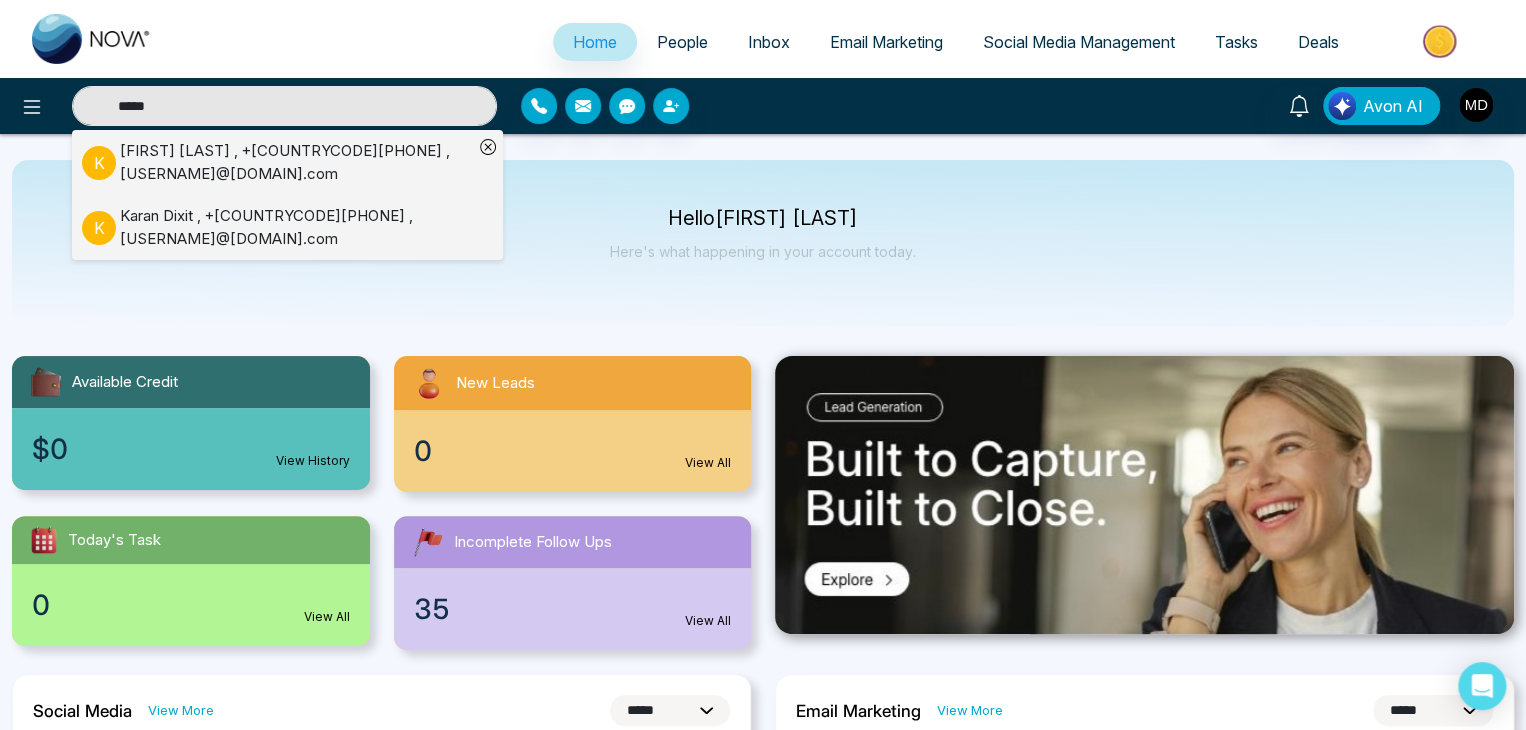 type on "*****" 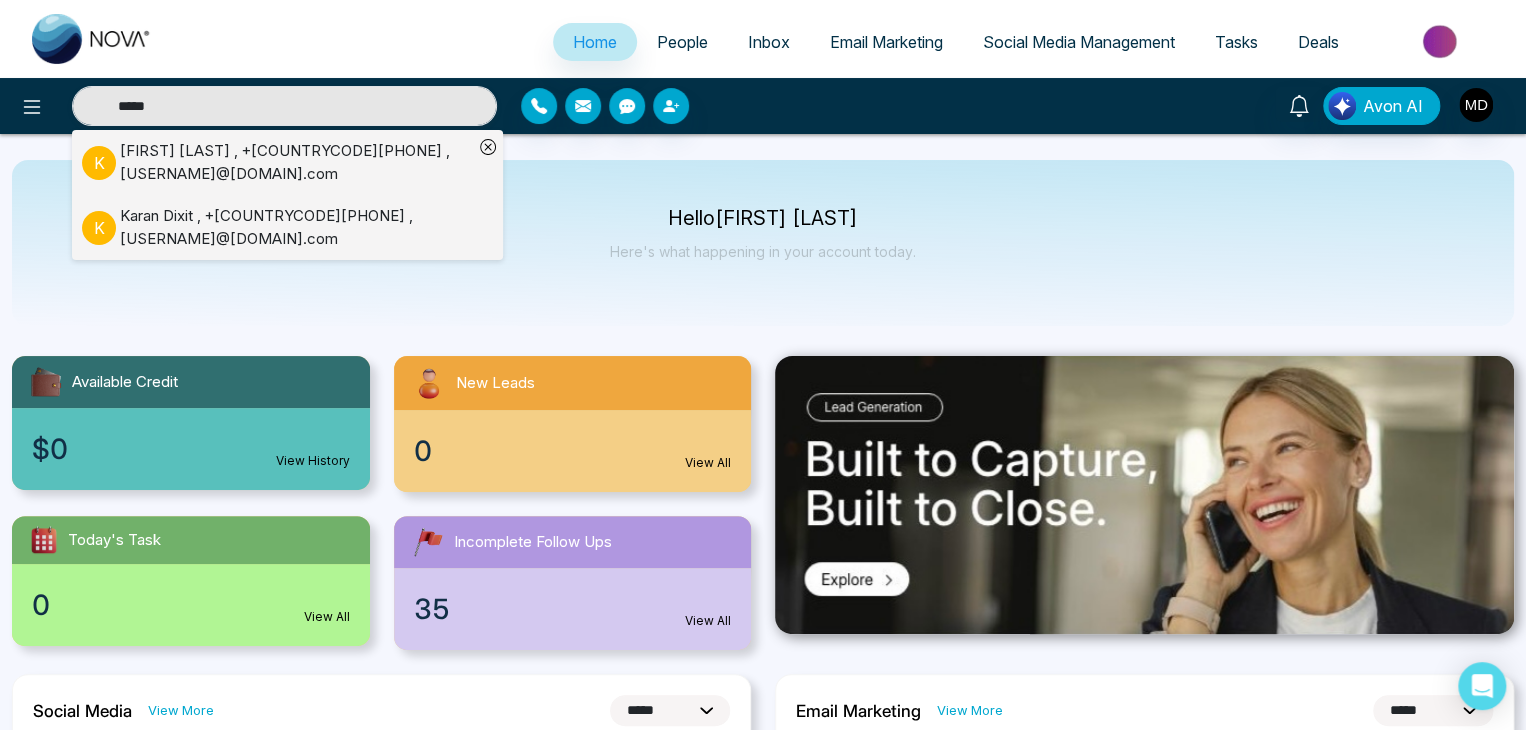 click on "[FIRST] [LAST] , +[COUNTRYCODE][PHONE] , [USERNAME]@[DOMAIN].com" at bounding box center [296, 227] 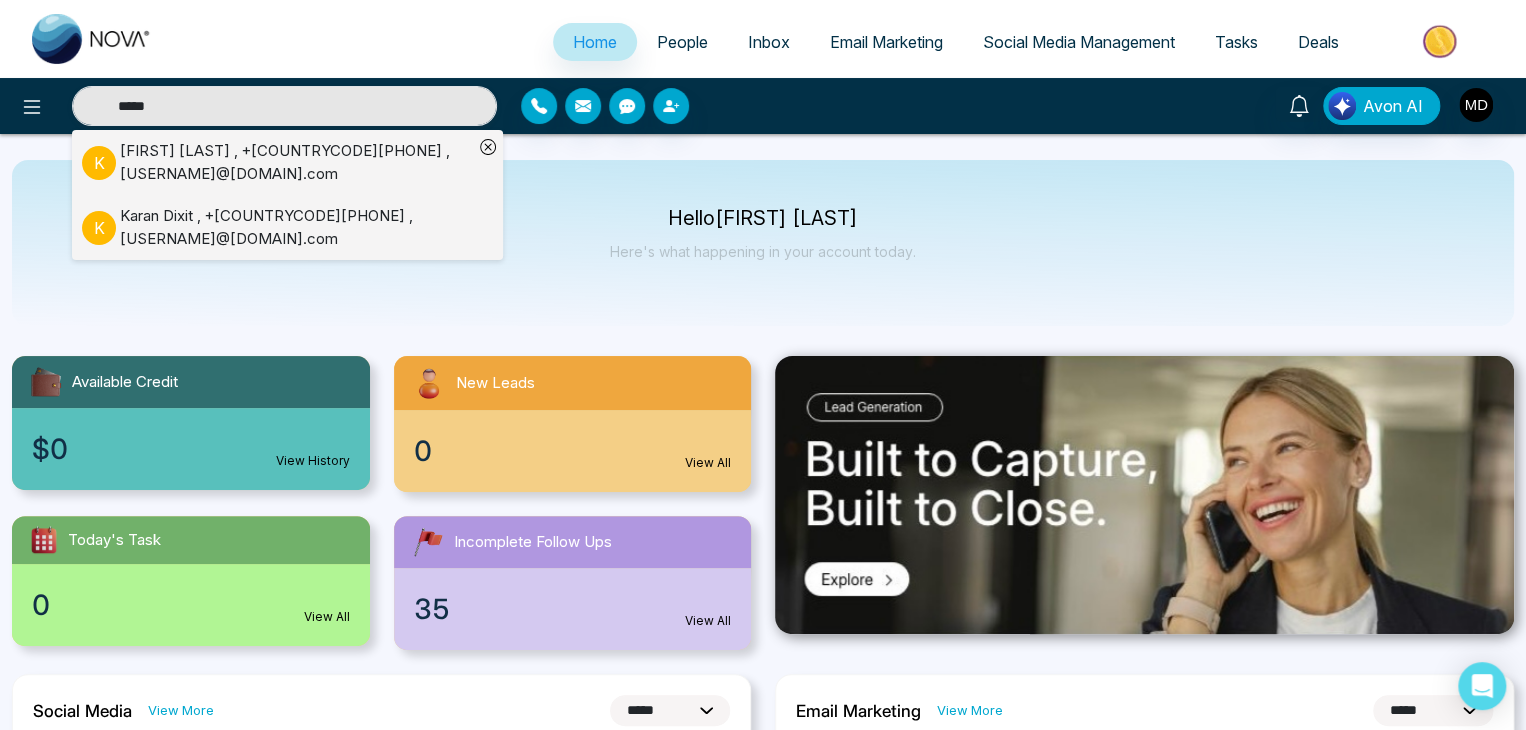 type 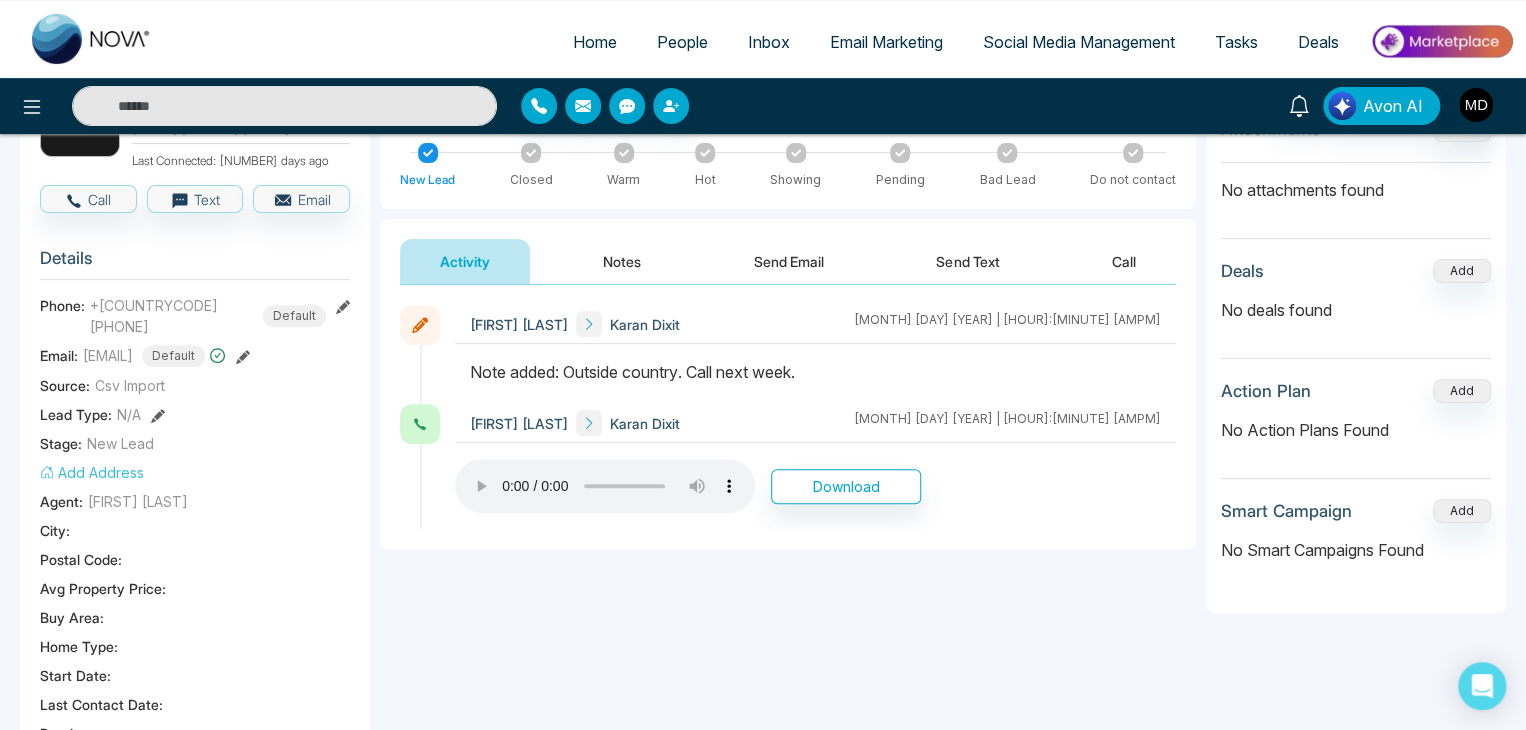 scroll, scrollTop: 0, scrollLeft: 0, axis: both 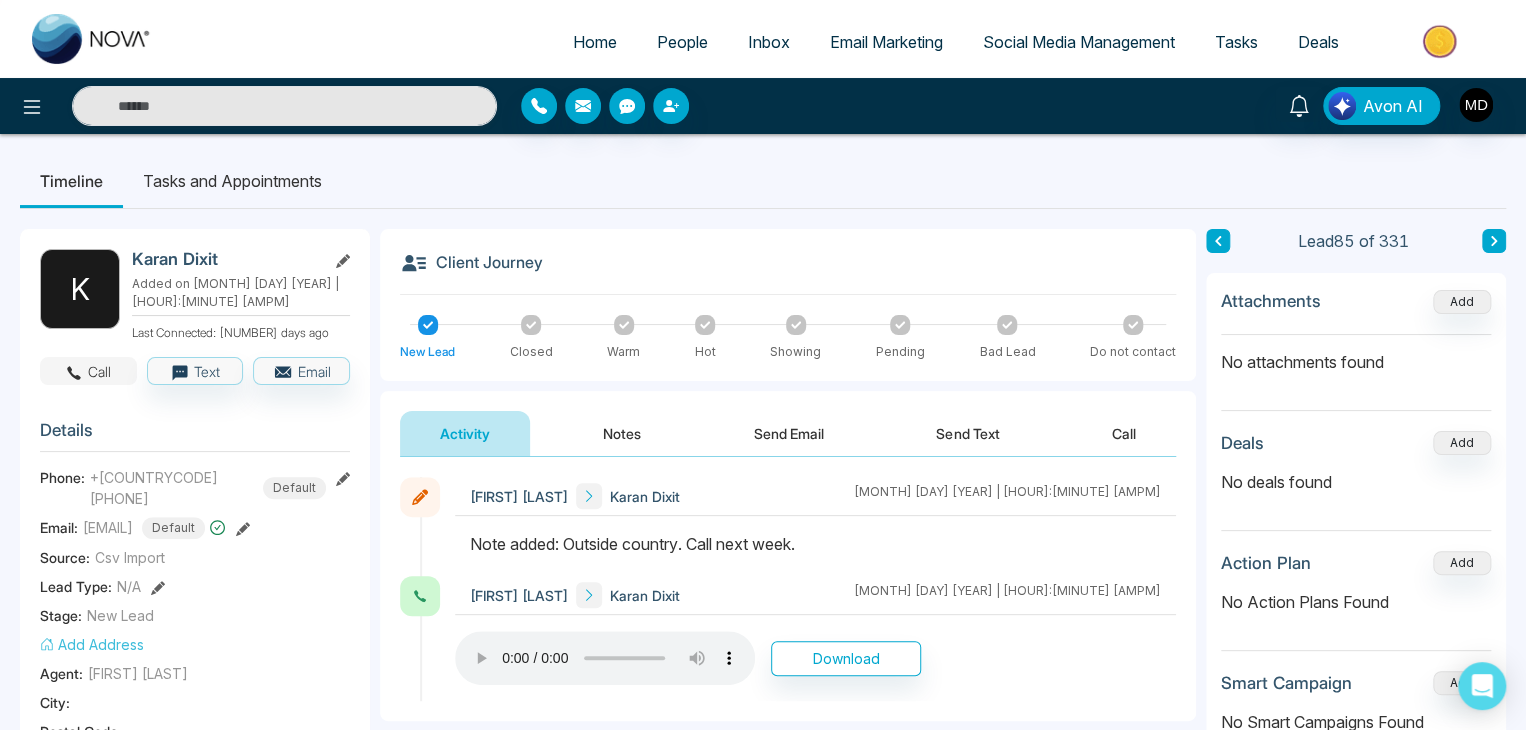 click on "Call" at bounding box center [88, 371] 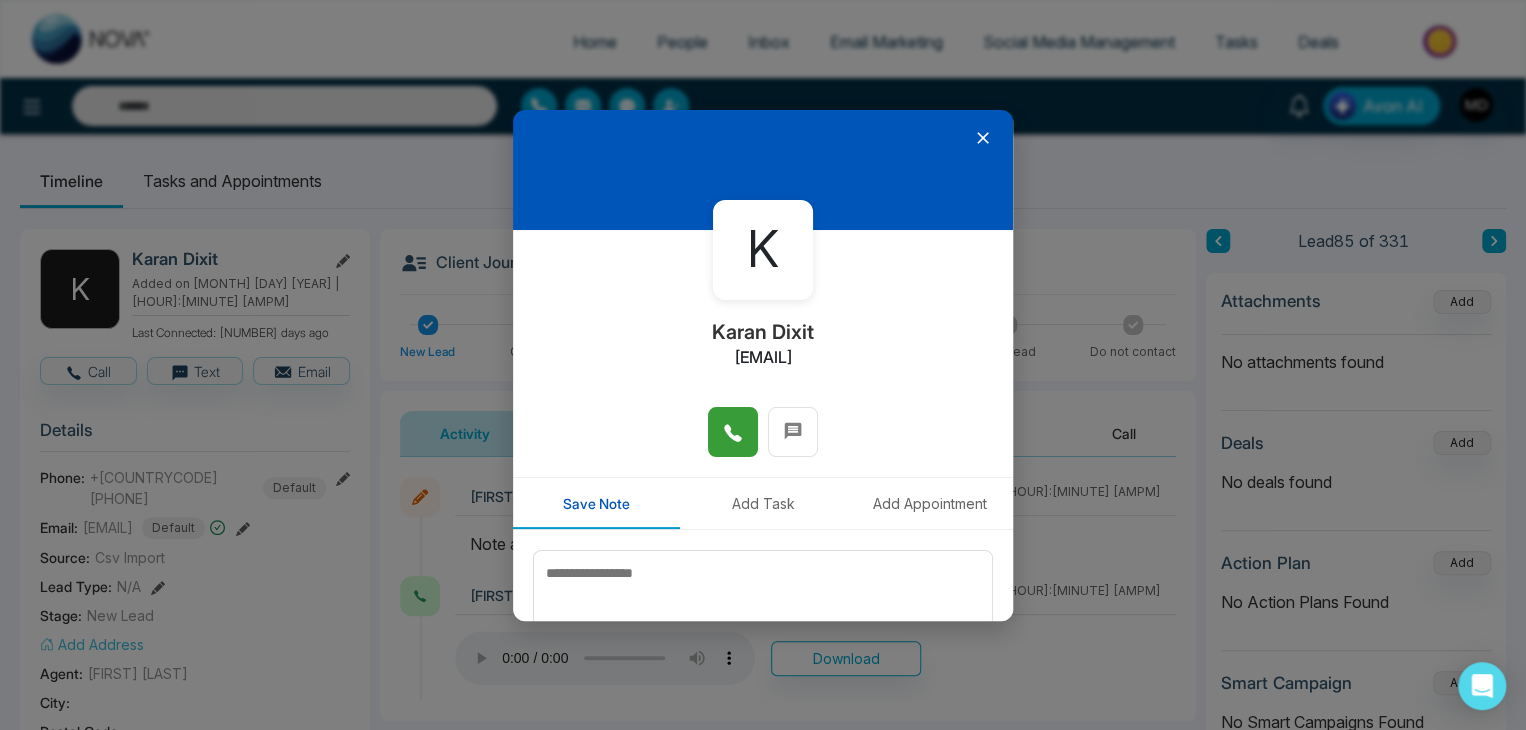 click 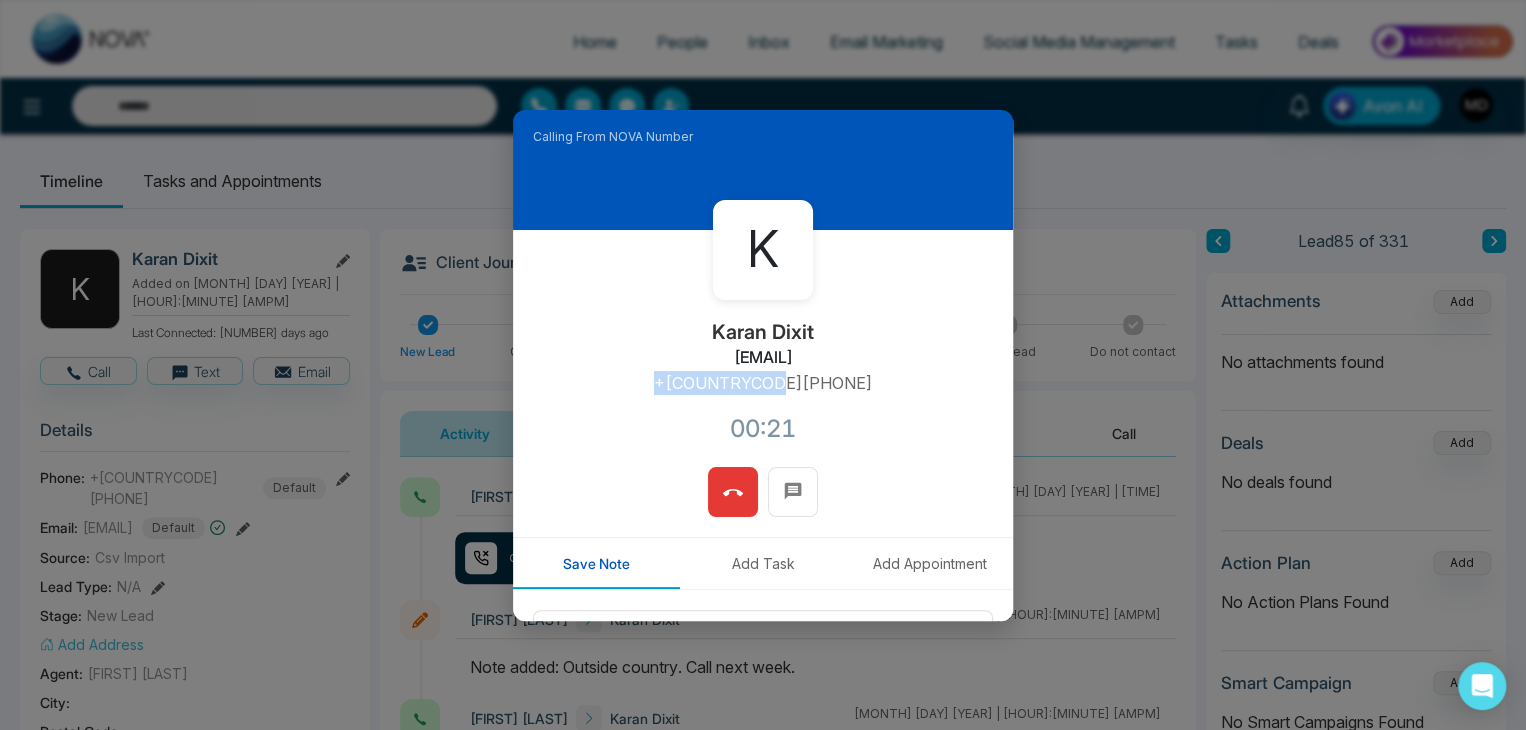drag, startPoint x: 828, startPoint y: 382, endPoint x: 695, endPoint y: 390, distance: 133.24039 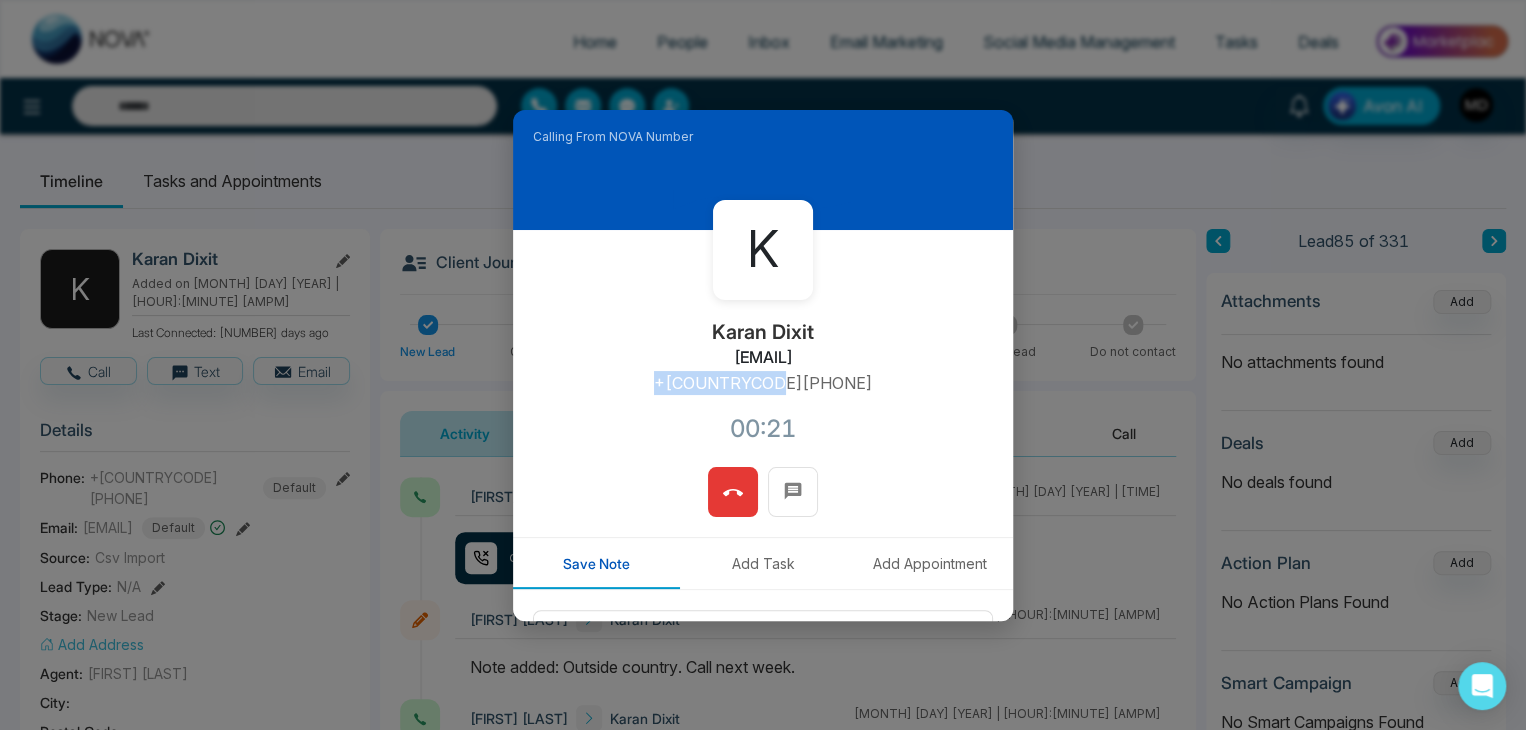 click on "K [LAST] [LAST] [EMAIL] [PHONE]" at bounding box center (763, 348) 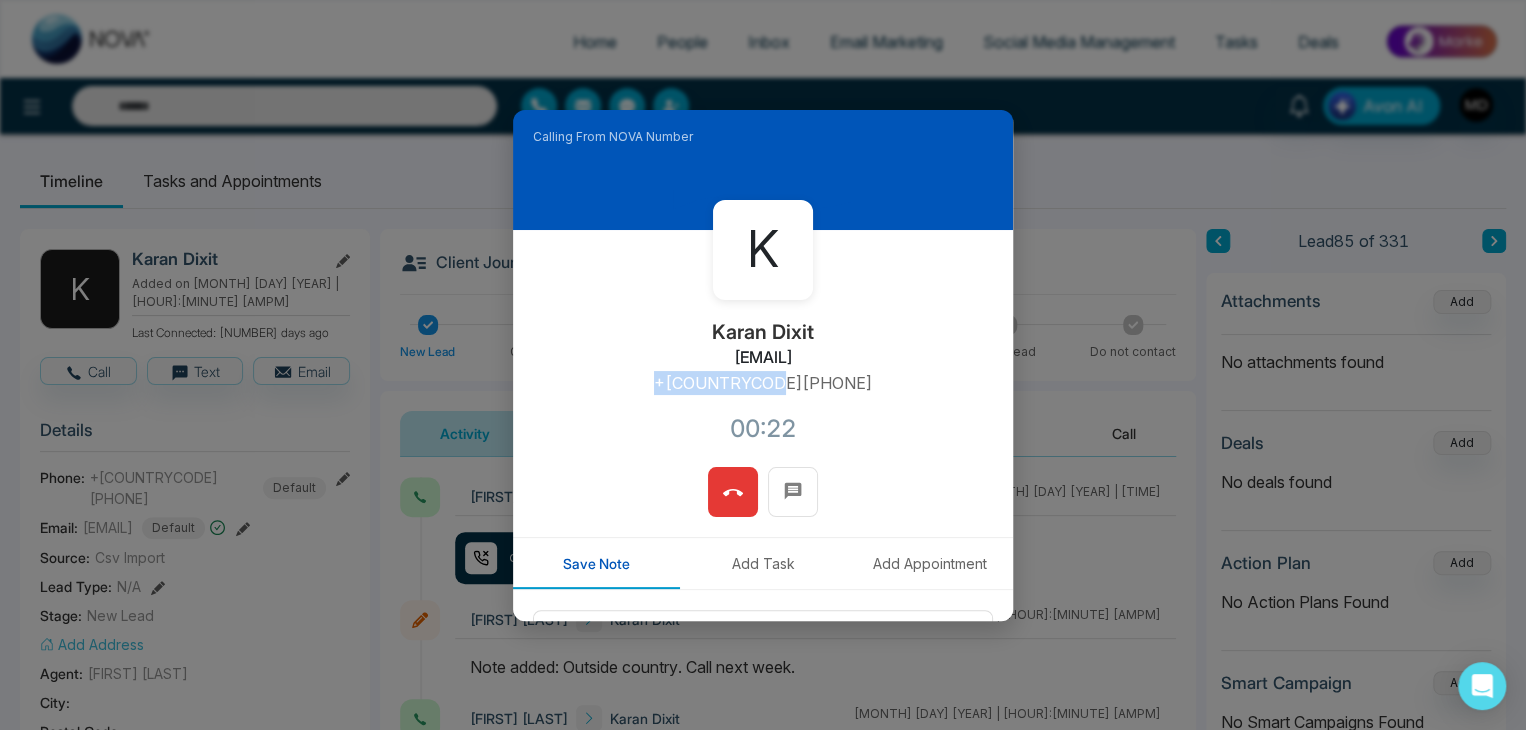 copy on "+[COUNTRYCODE][PHONE]" 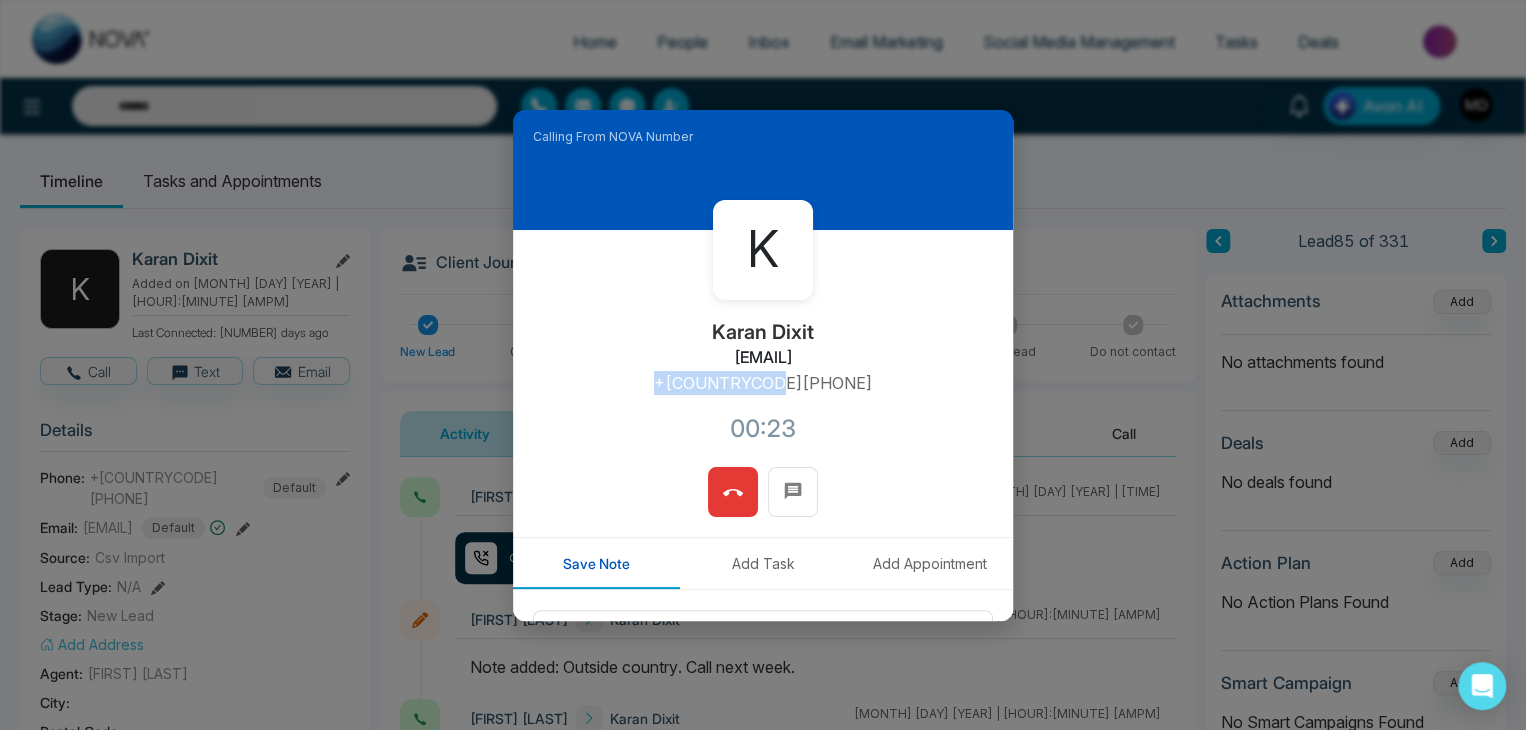 click 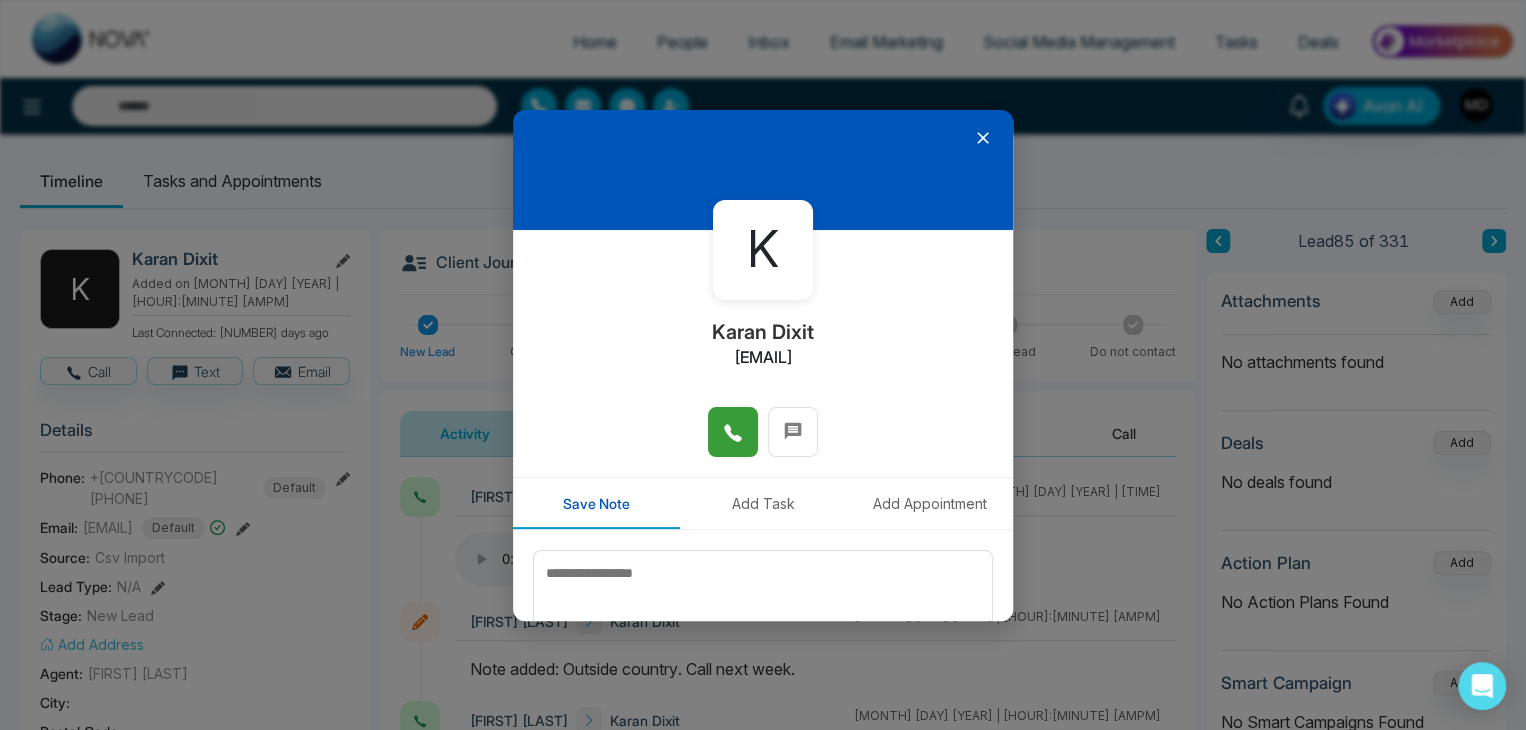 drag, startPoint x: 343, startPoint y: 603, endPoint x: 353, endPoint y: 589, distance: 17.20465 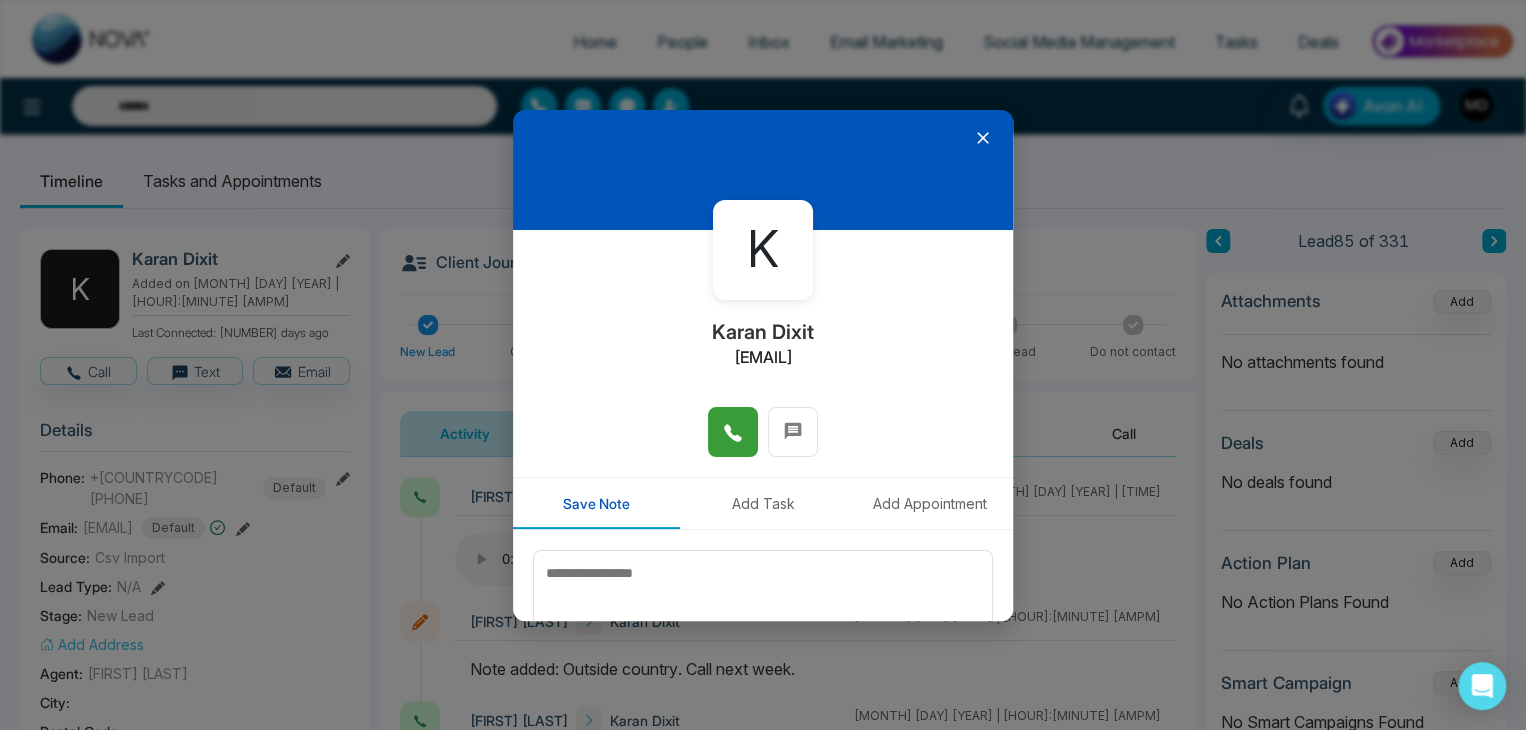 click on "K [FIRST] [USERNAME]@[DOMAIN].com Save Note Add Task Add Appointment Save Note" at bounding box center (763, 365) 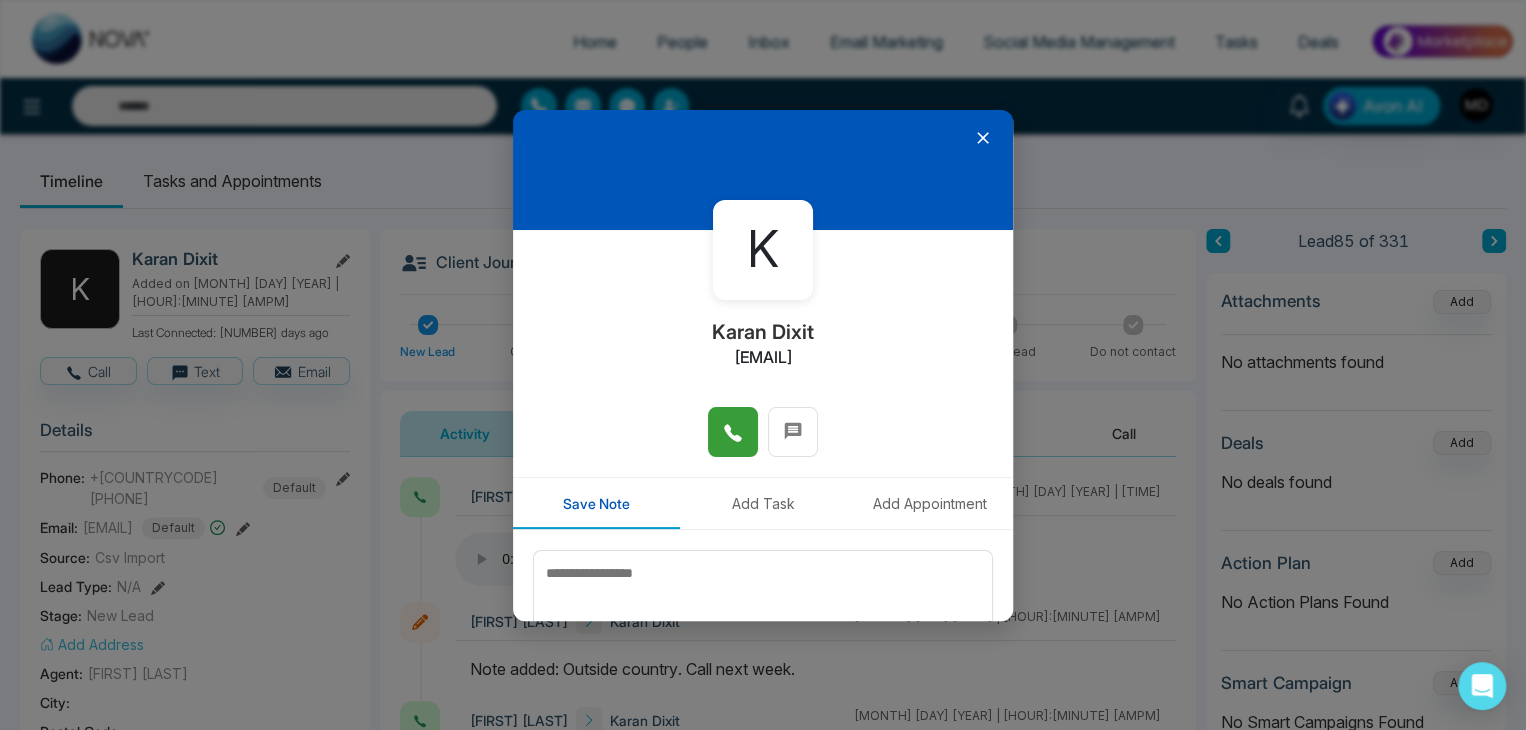 click 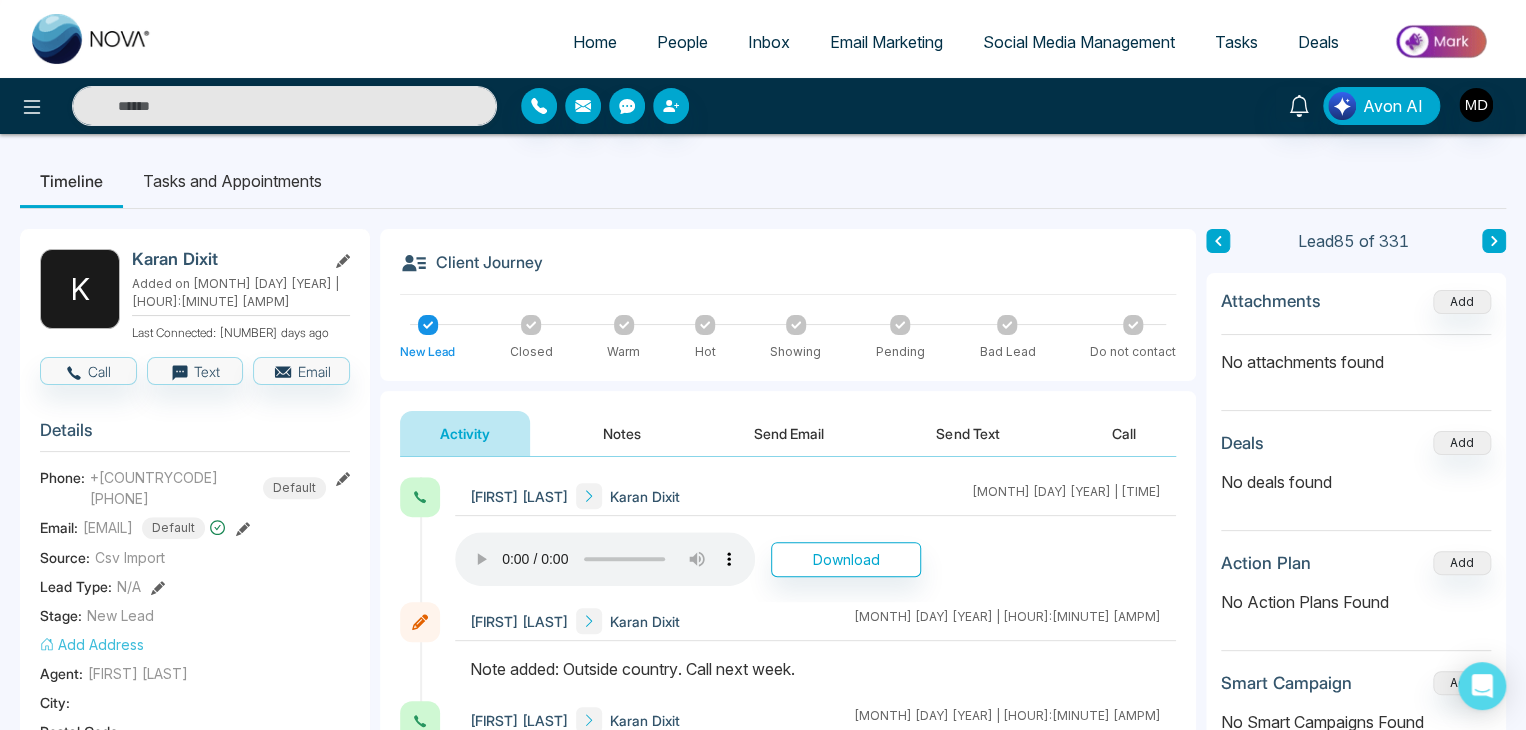 click on "People" at bounding box center [682, 42] 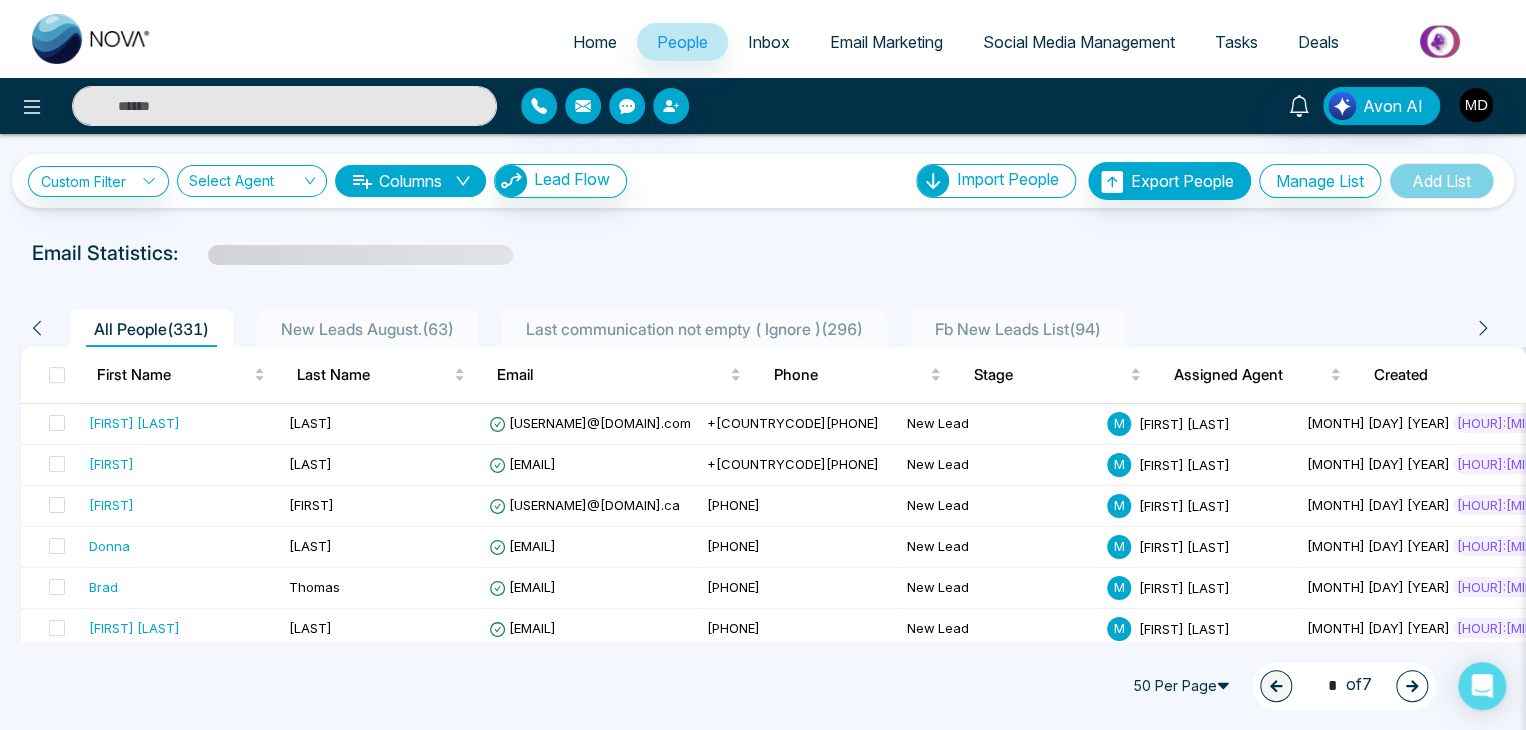 click on "New Leads August.  ( 63 )" at bounding box center (367, 329) 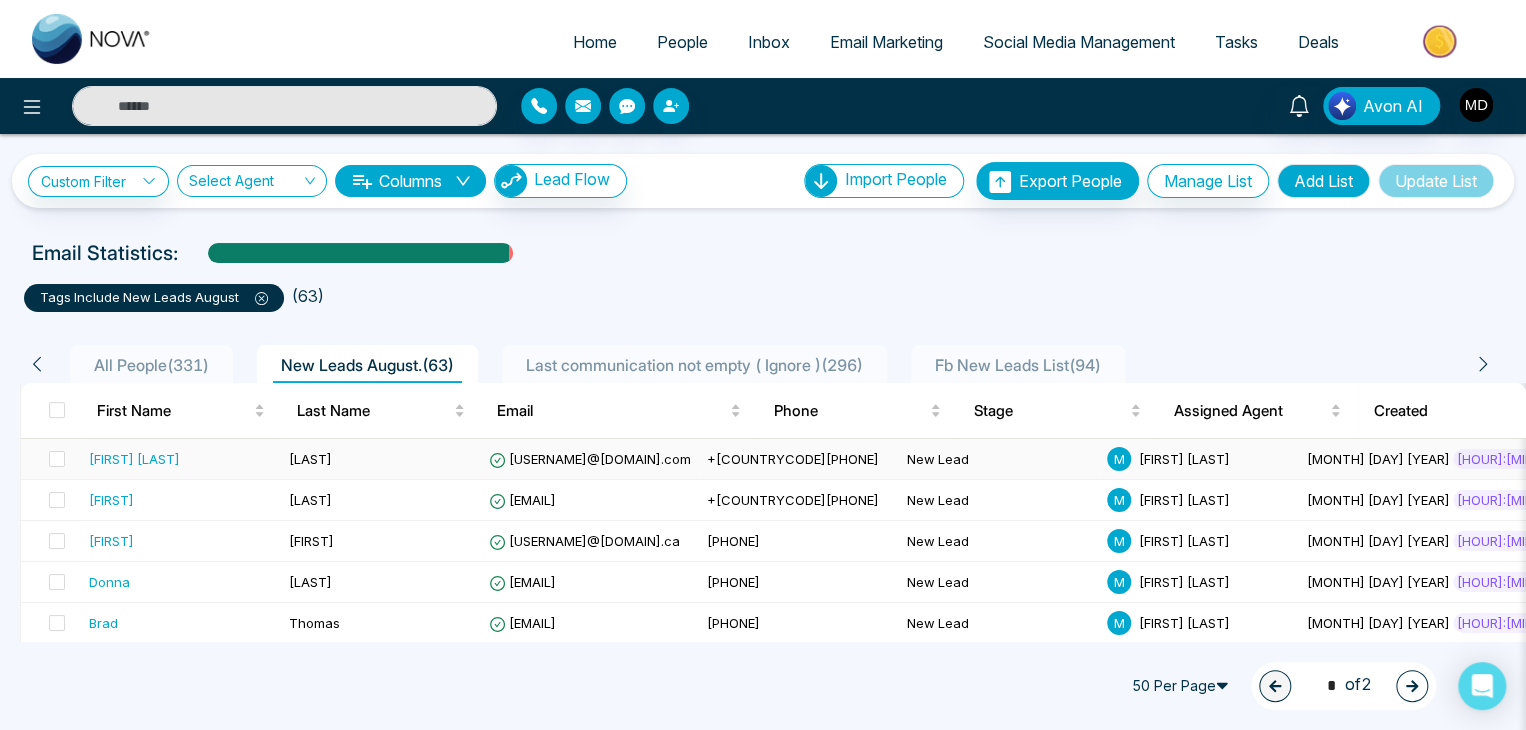 click on "[FIRST] [LAST]" at bounding box center [181, 459] 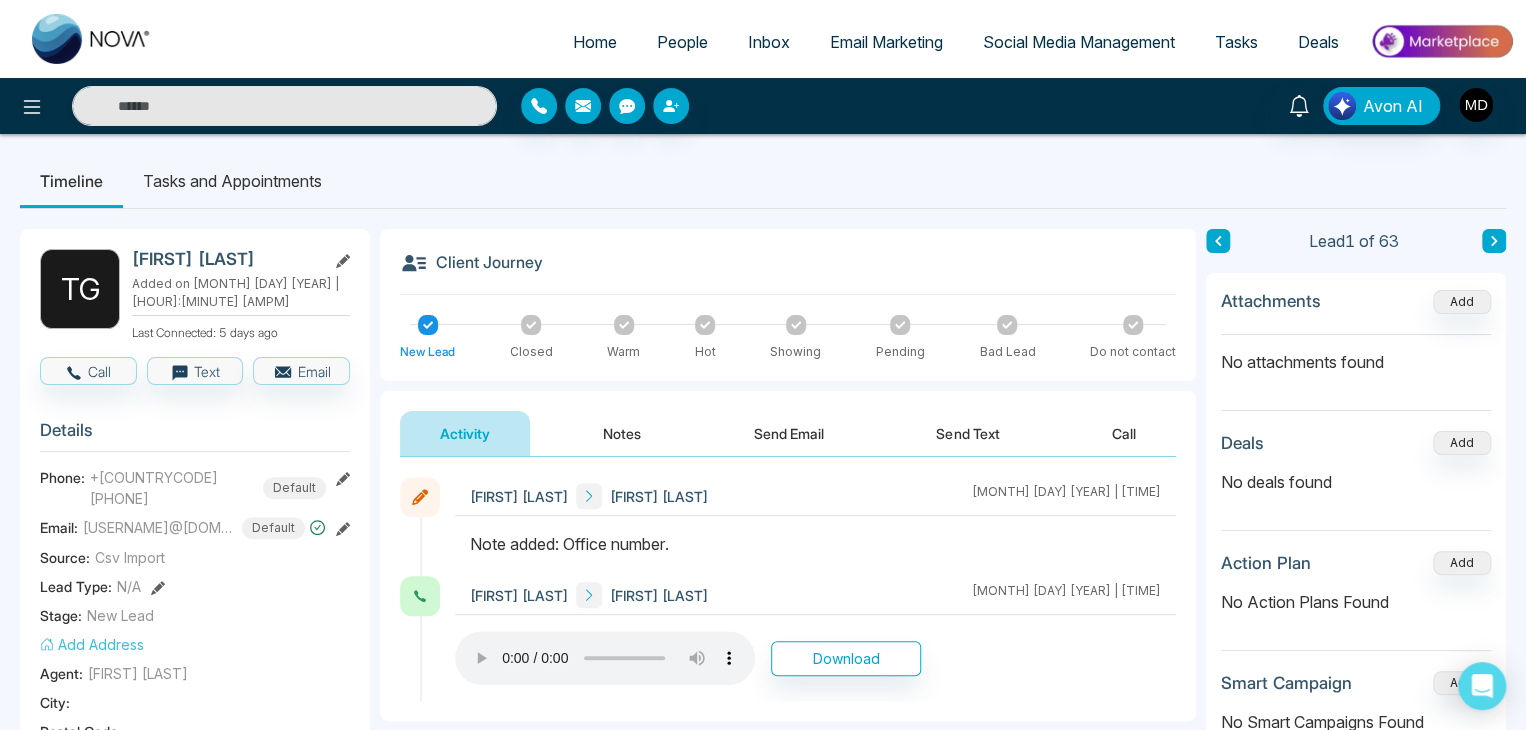 click 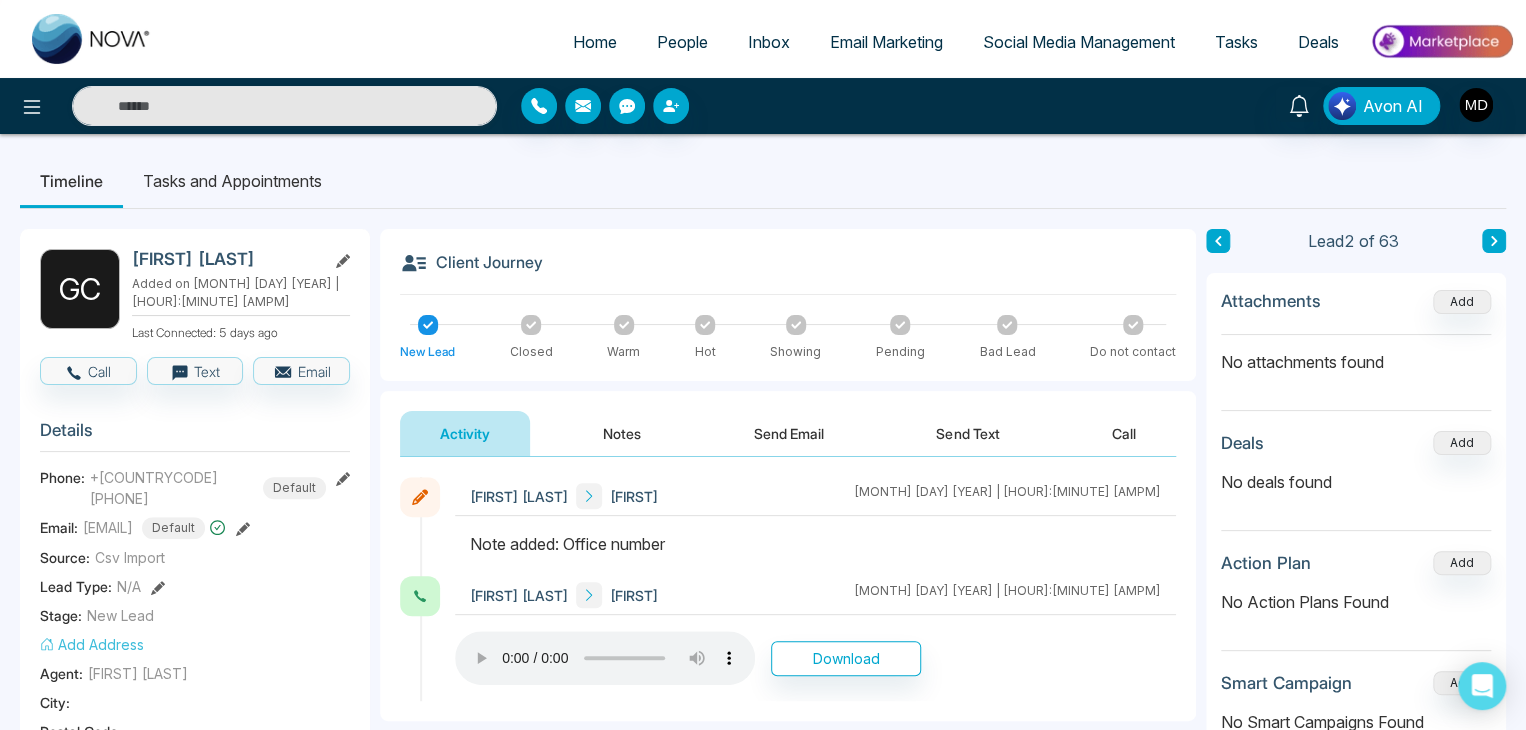 click 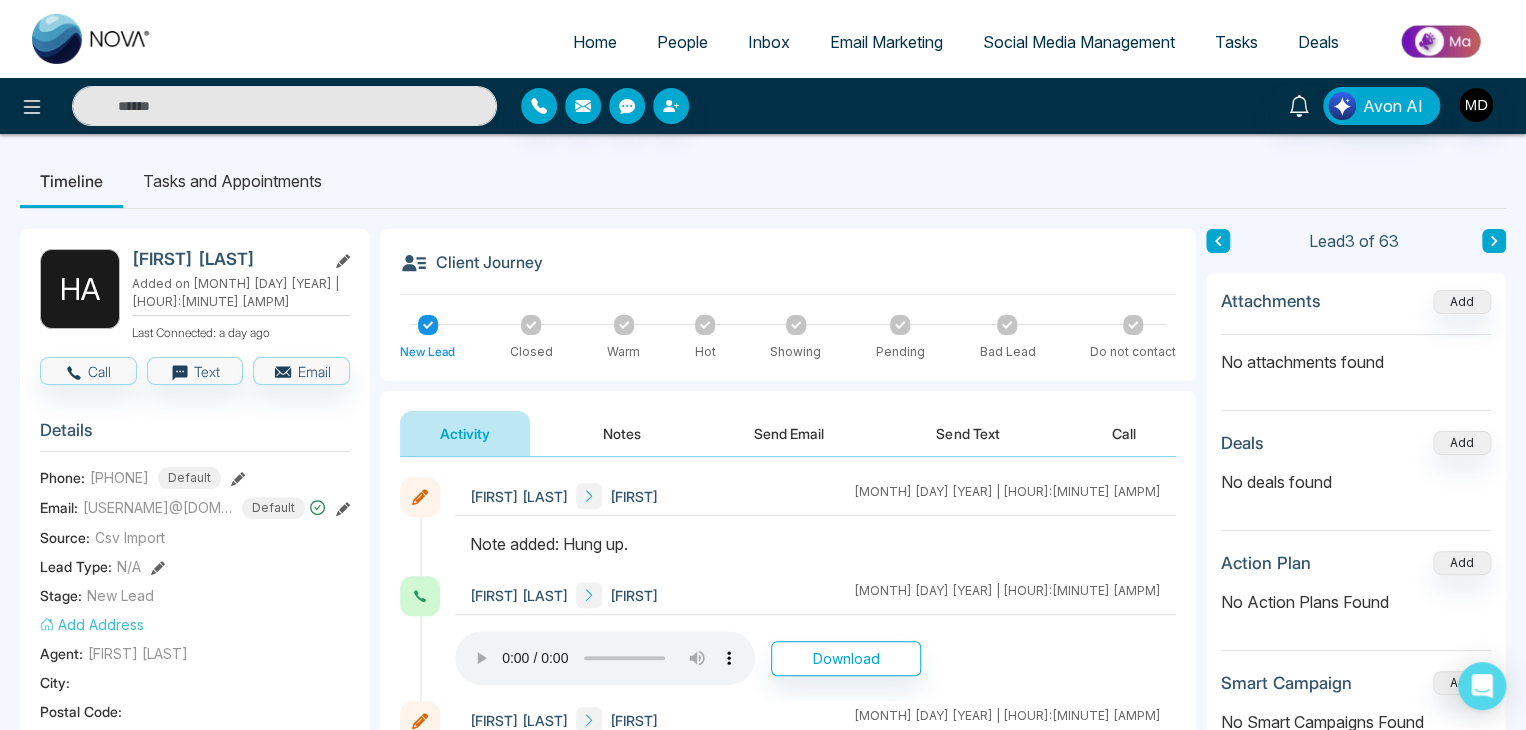 click 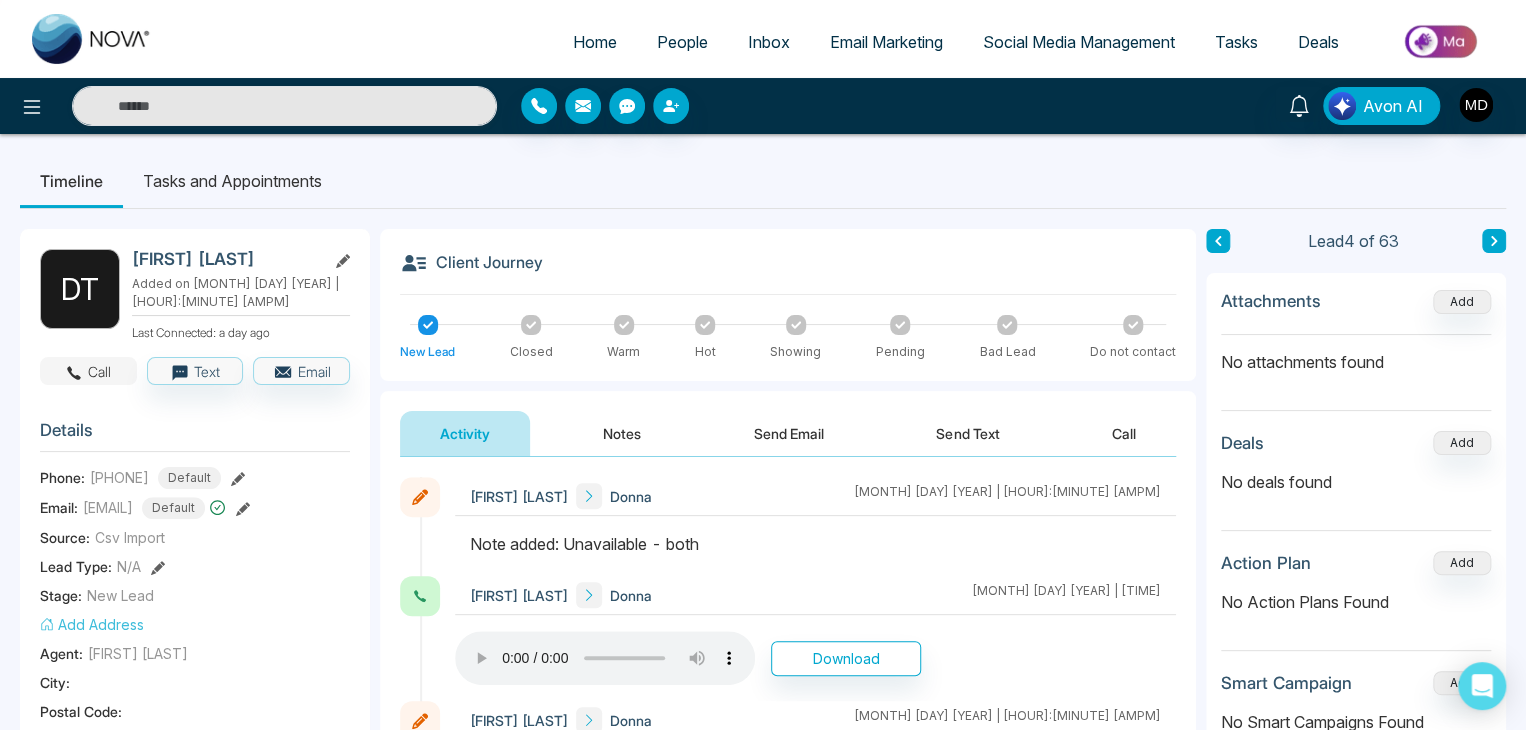 click on "Call" at bounding box center [88, 371] 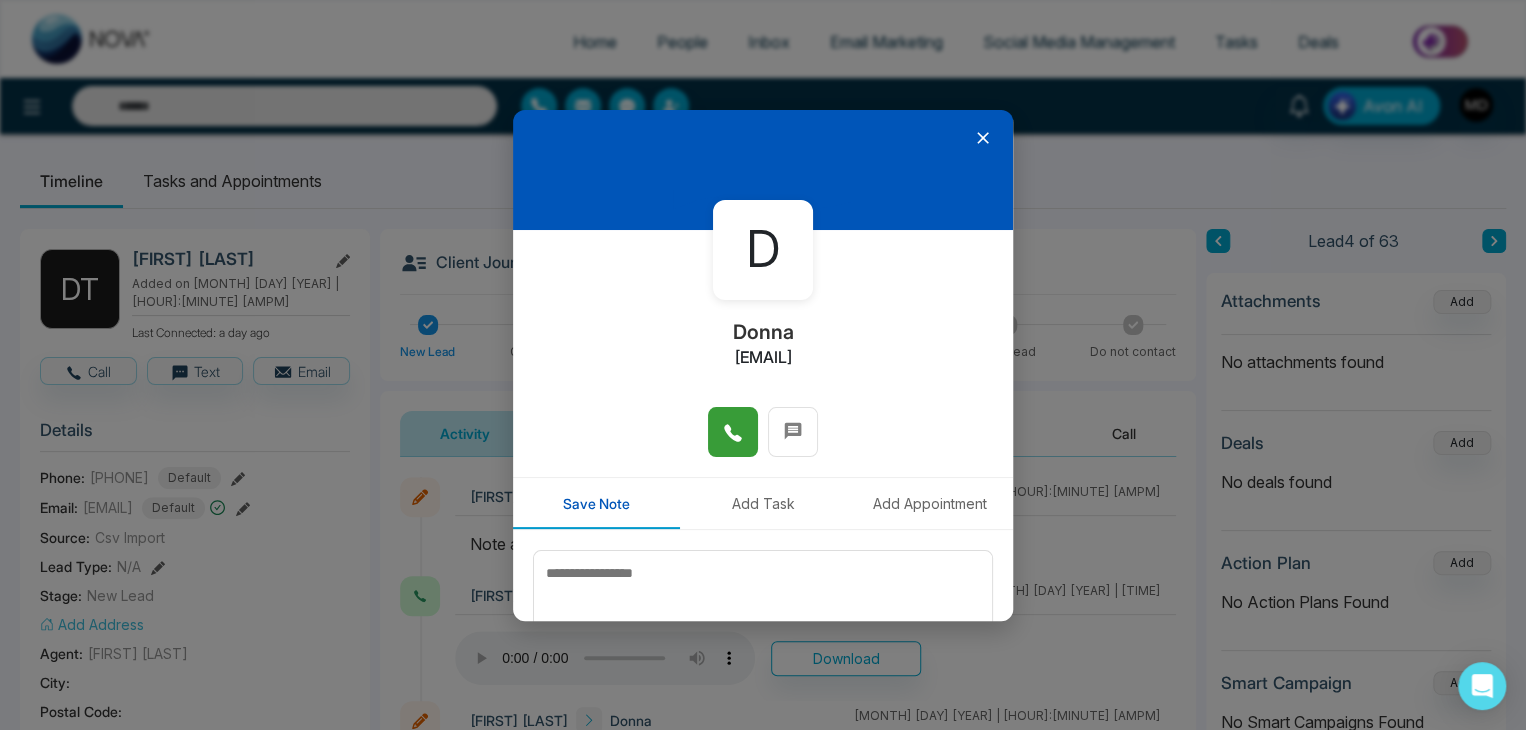 click at bounding box center (733, 432) 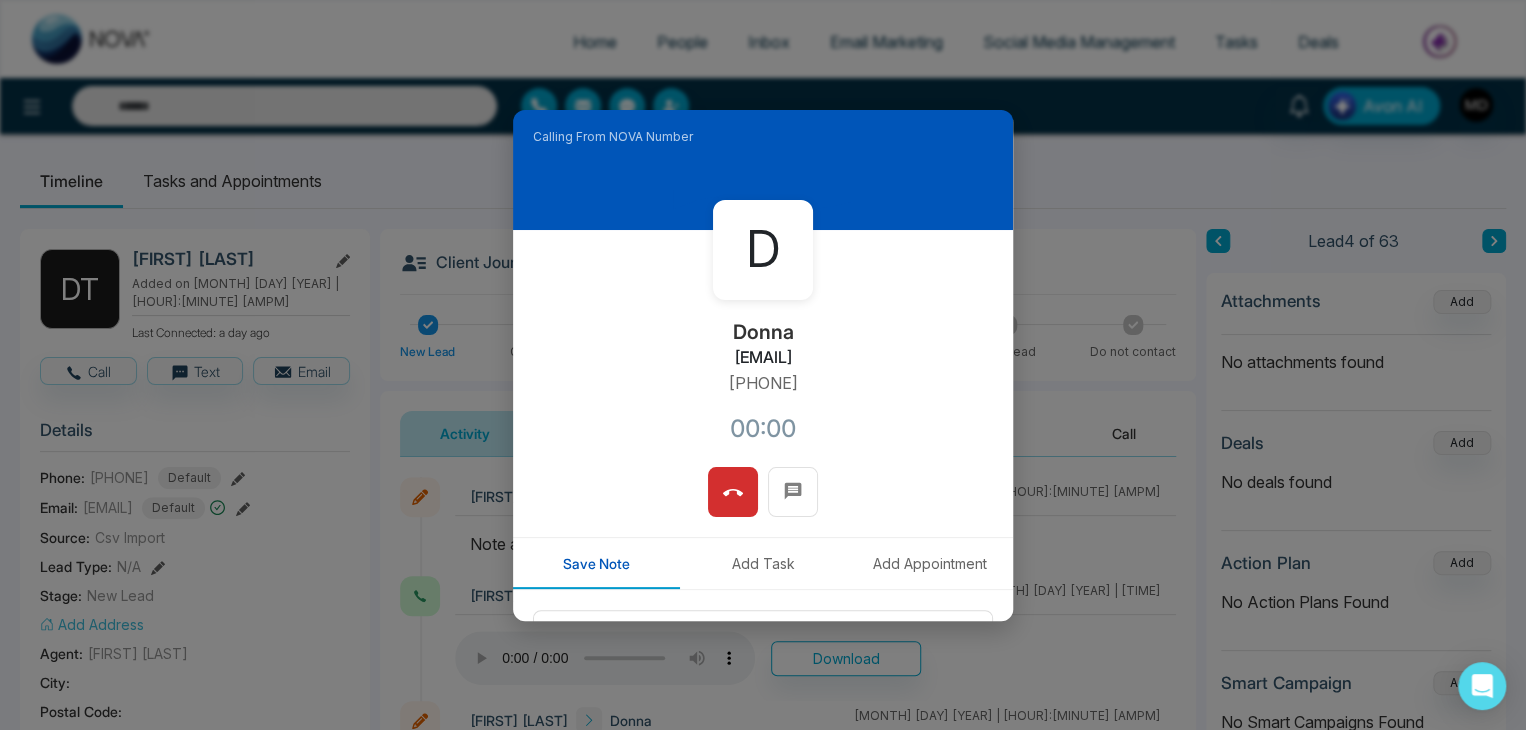 drag, startPoint x: 838, startPoint y: 381, endPoint x: 775, endPoint y: 383, distance: 63.03174 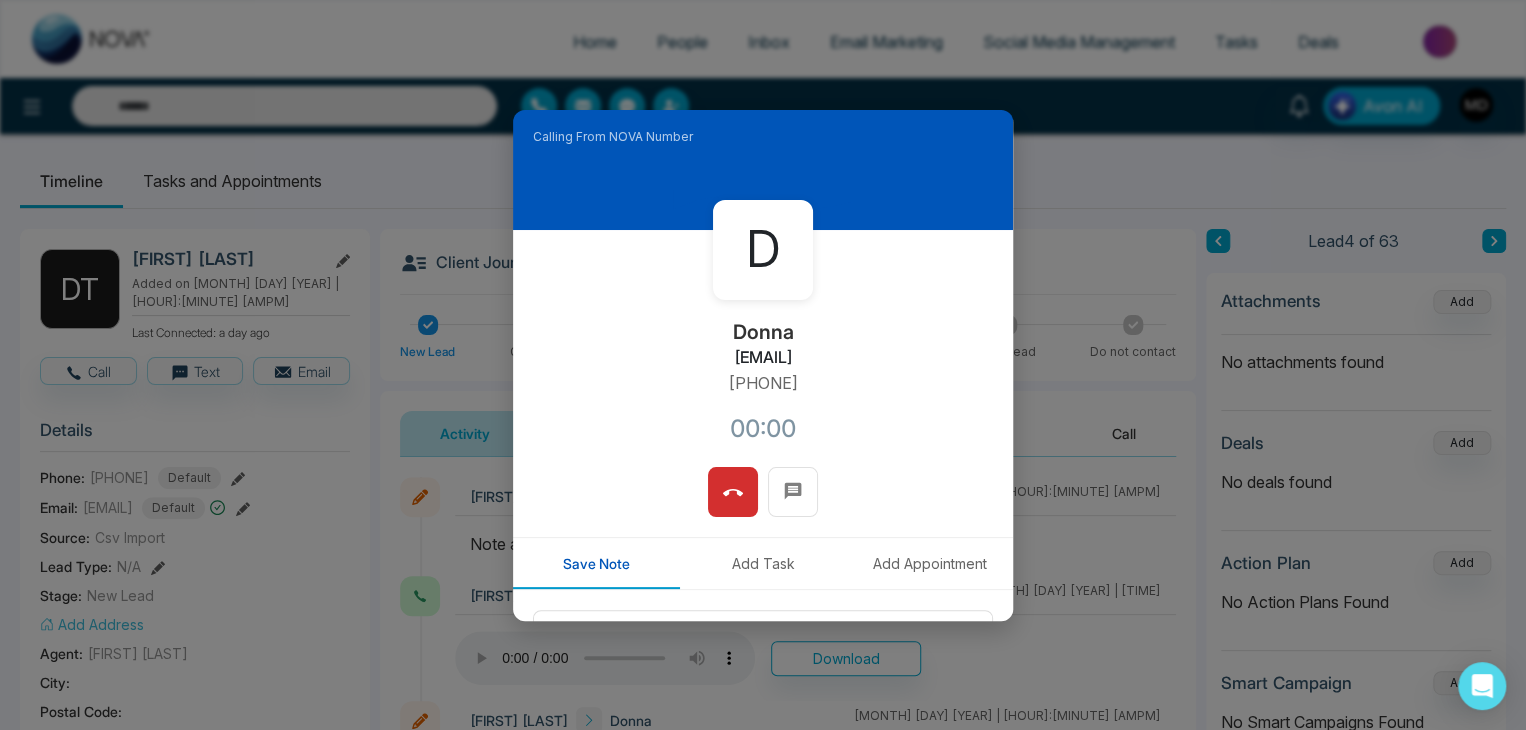 click on "D [FIRST] [USERNAME]@[DOMAIN].com +[COUNTRYCODE][PHONE] 00:00" at bounding box center (763, 348) 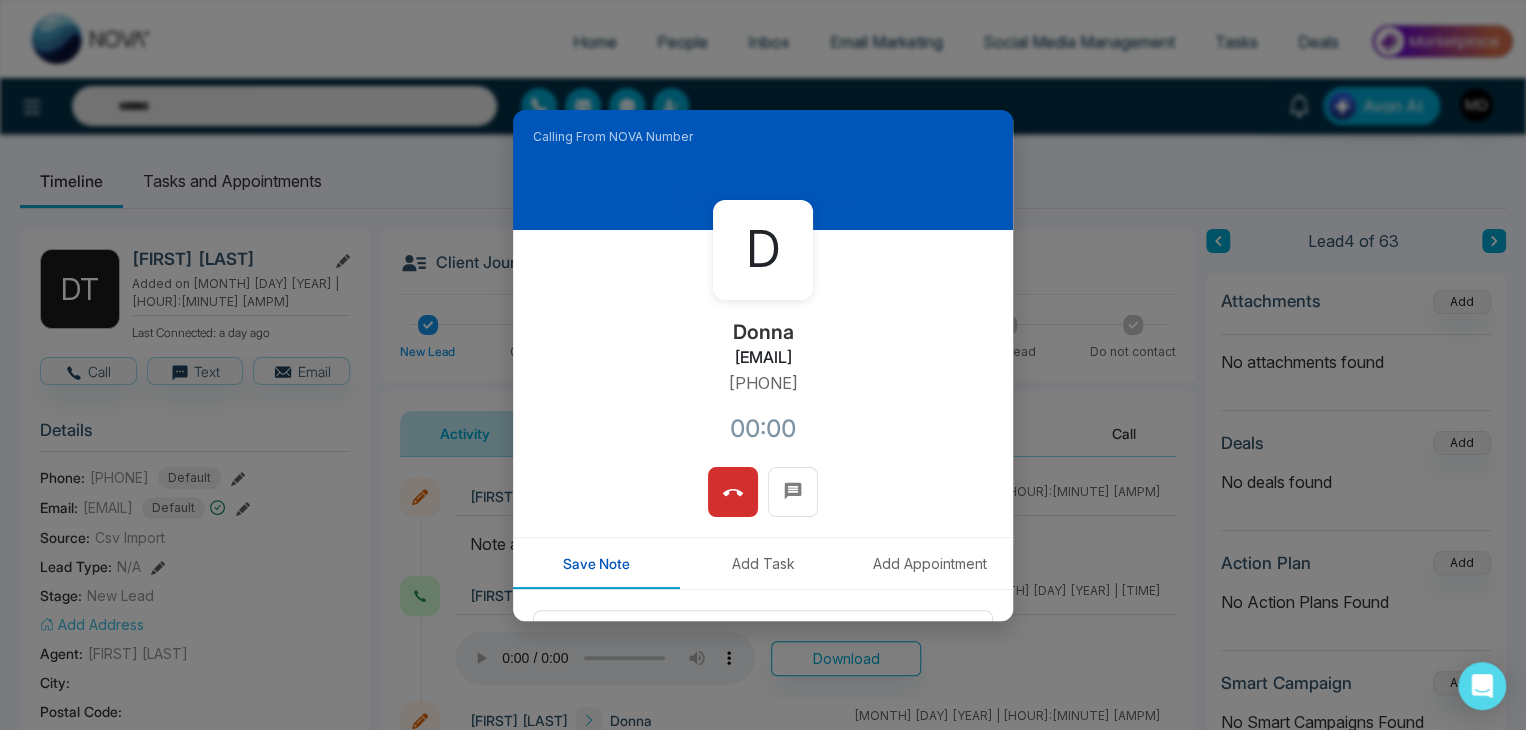 click on "D [FIRST] [USERNAME]@[DOMAIN].com +[COUNTRYCODE][PHONE] 00:00" at bounding box center [763, 348] 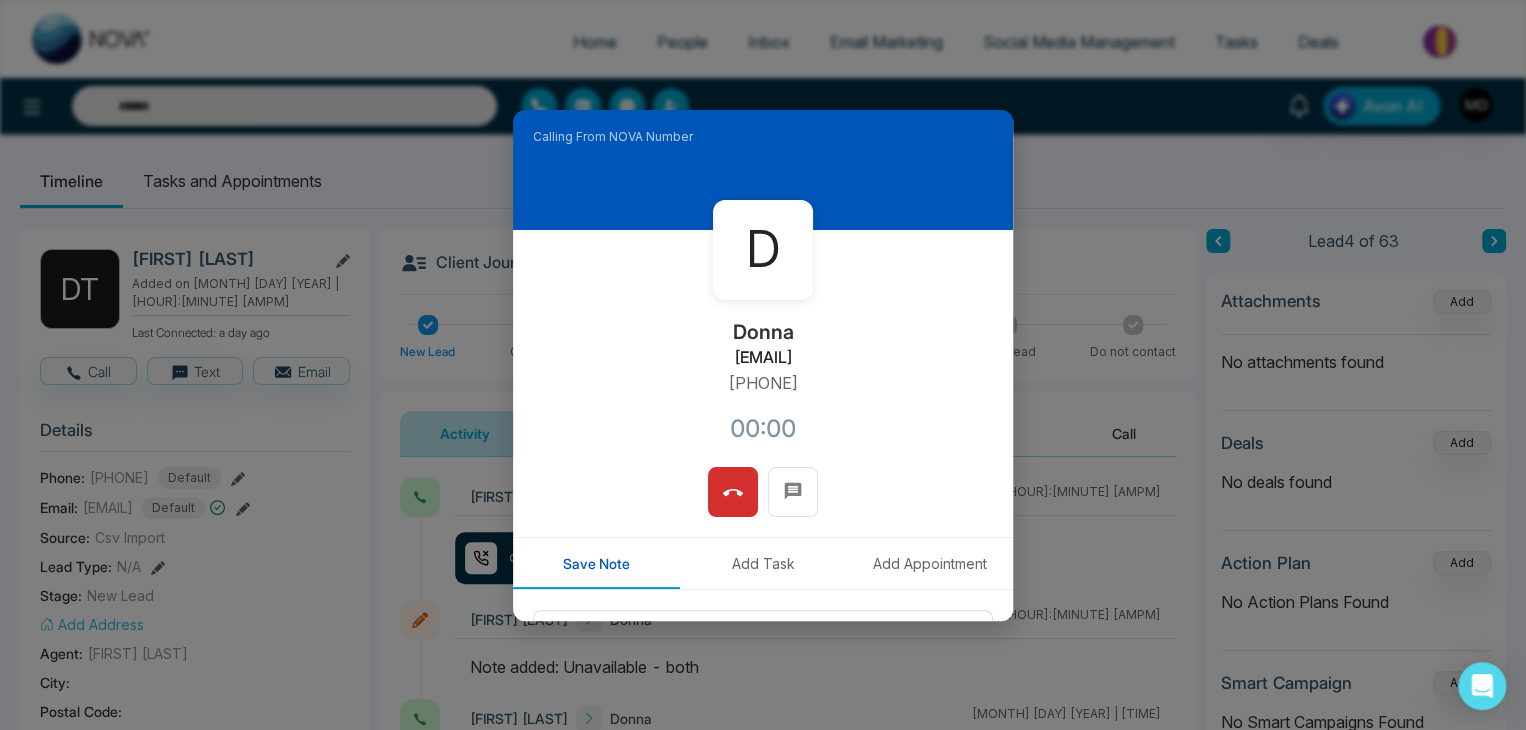 drag, startPoint x: 844, startPoint y: 385, endPoint x: 789, endPoint y: 383, distance: 55.03635 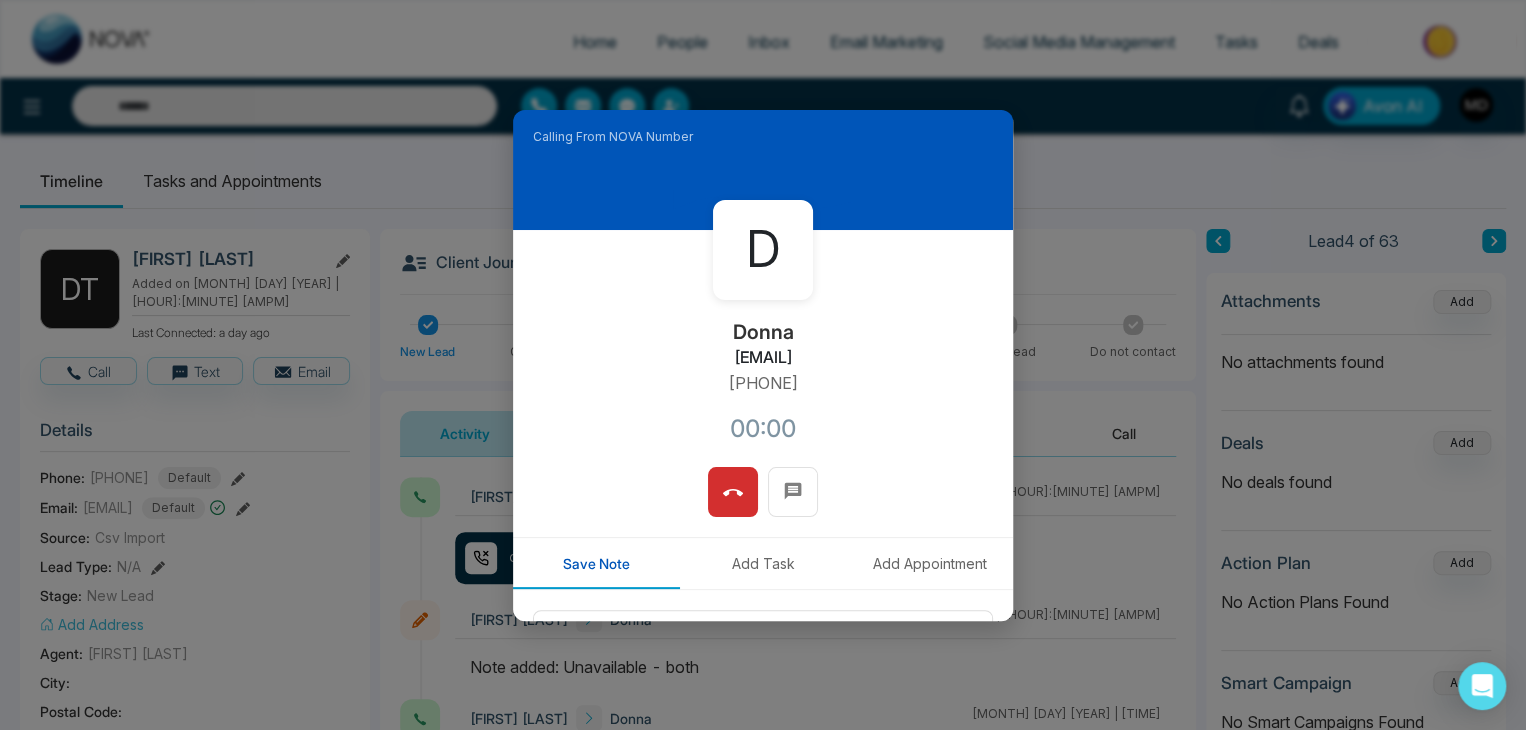 click on "D [FIRST] [USERNAME]@[DOMAIN].com +[COUNTRYCODE][PHONE] 00:00" at bounding box center [763, 348] 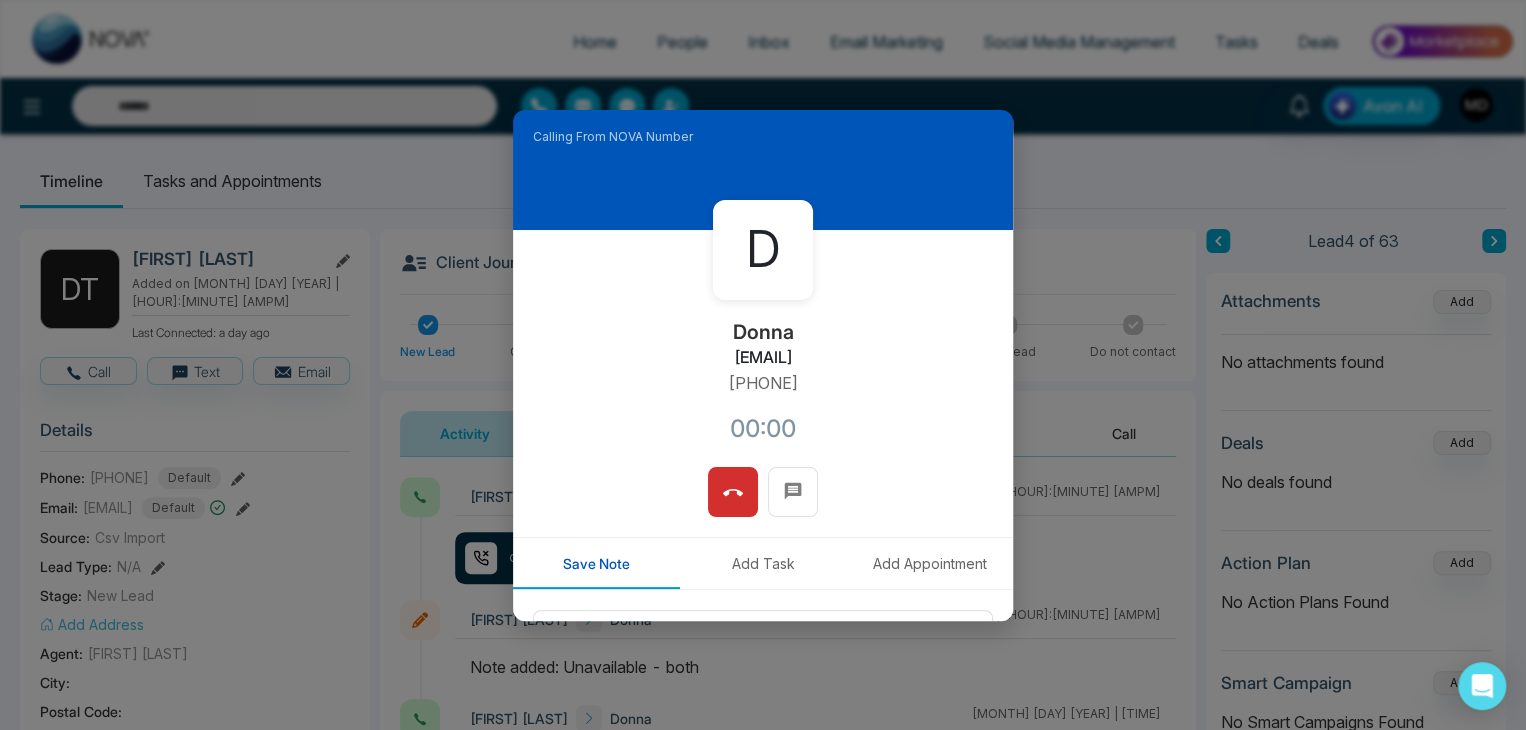 click on "D [FIRST] [USERNAME]@[DOMAIN].com +[COUNTRYCODE][PHONE] 00:00" at bounding box center (763, 348) 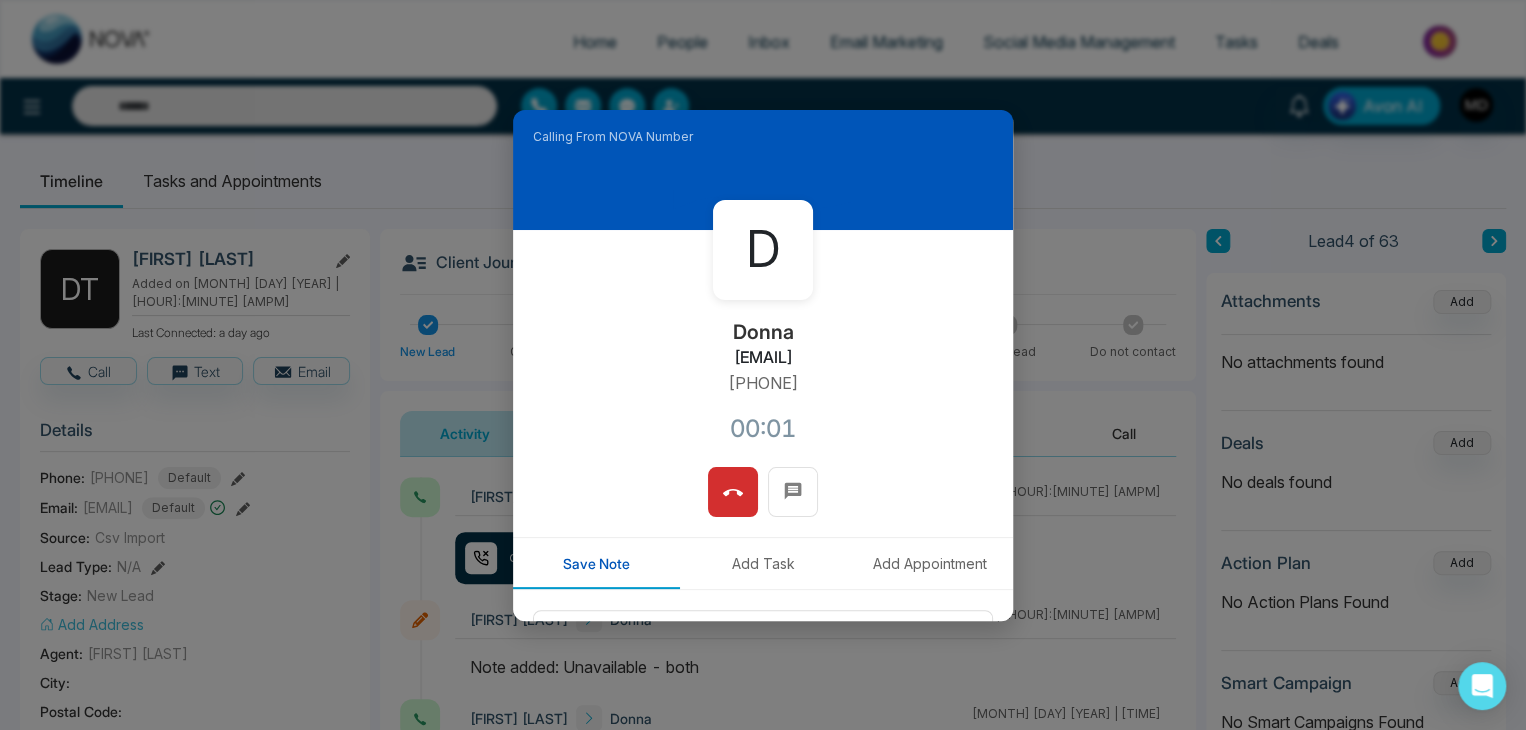 drag, startPoint x: 826, startPoint y: 384, endPoint x: 688, endPoint y: 378, distance: 138.13037 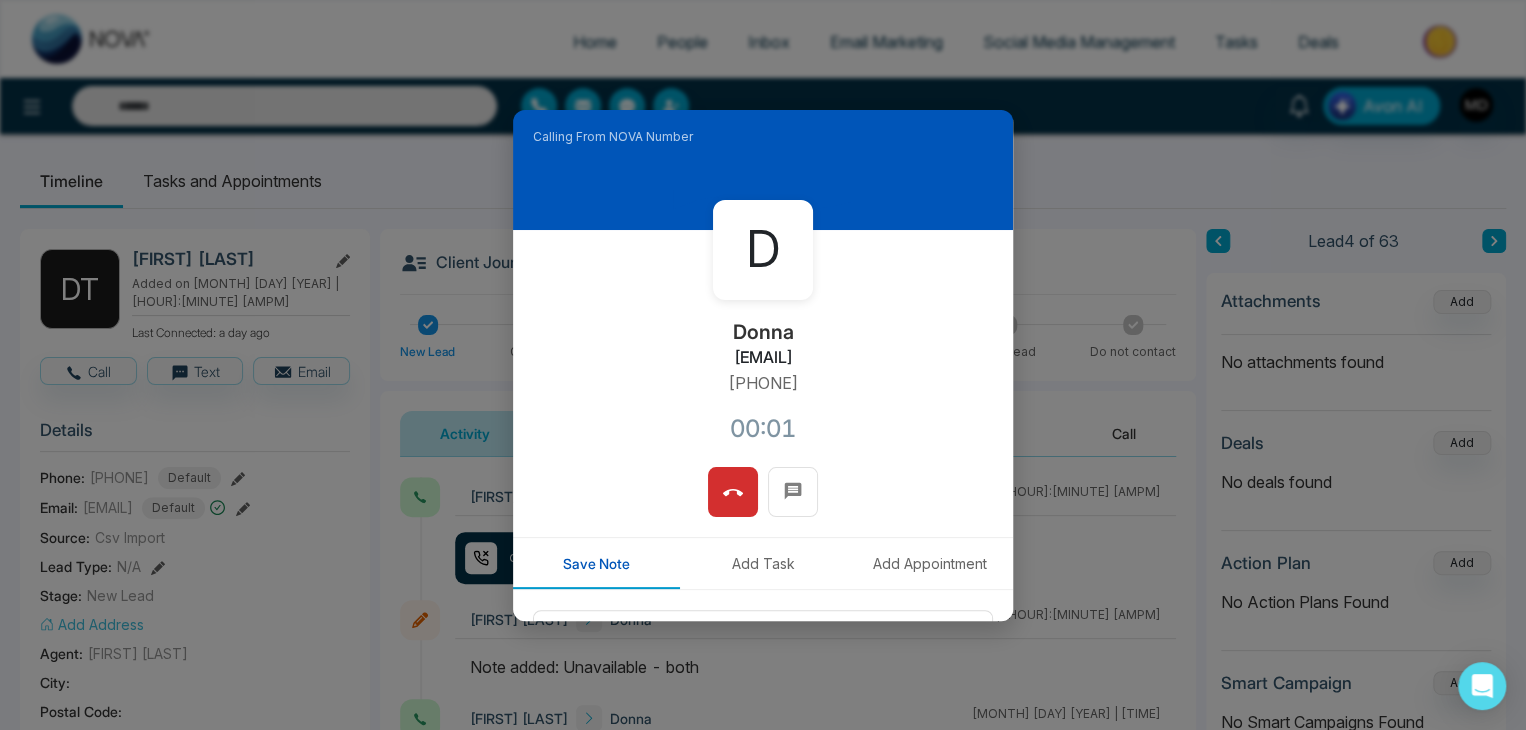 click on "D [LAST] [EMAIL] [PHONE]" at bounding box center [763, 348] 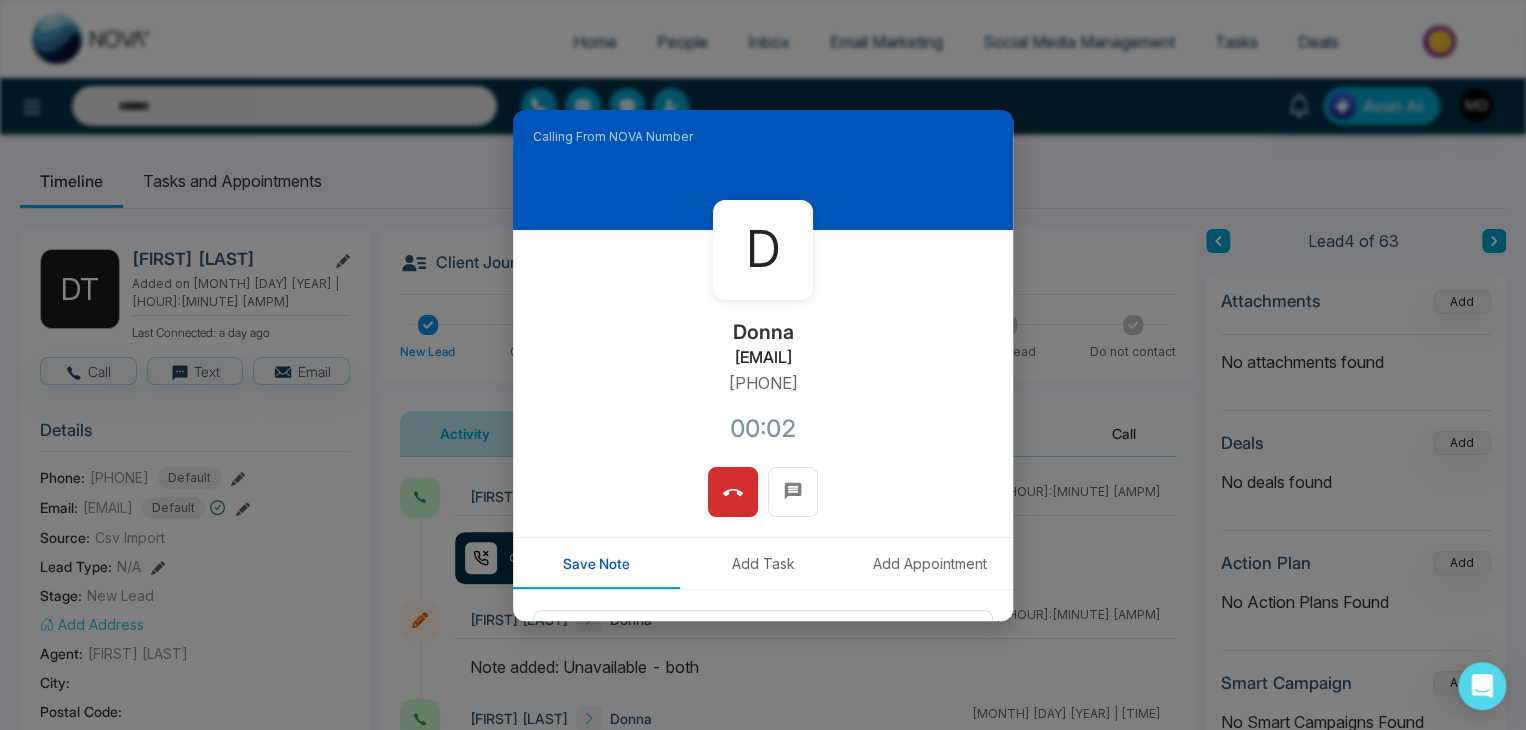 copy on "[PHONE]" 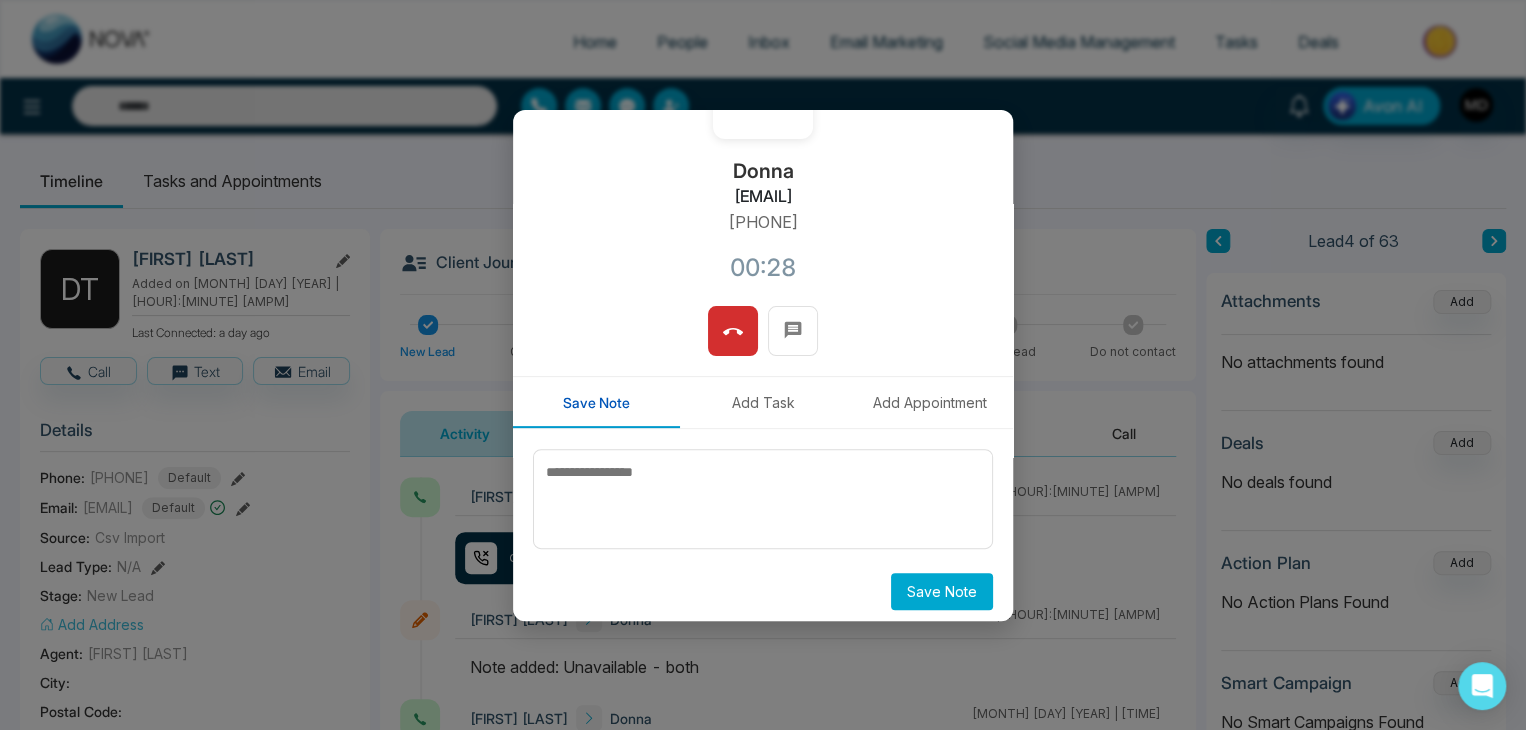 scroll, scrollTop: 170, scrollLeft: 0, axis: vertical 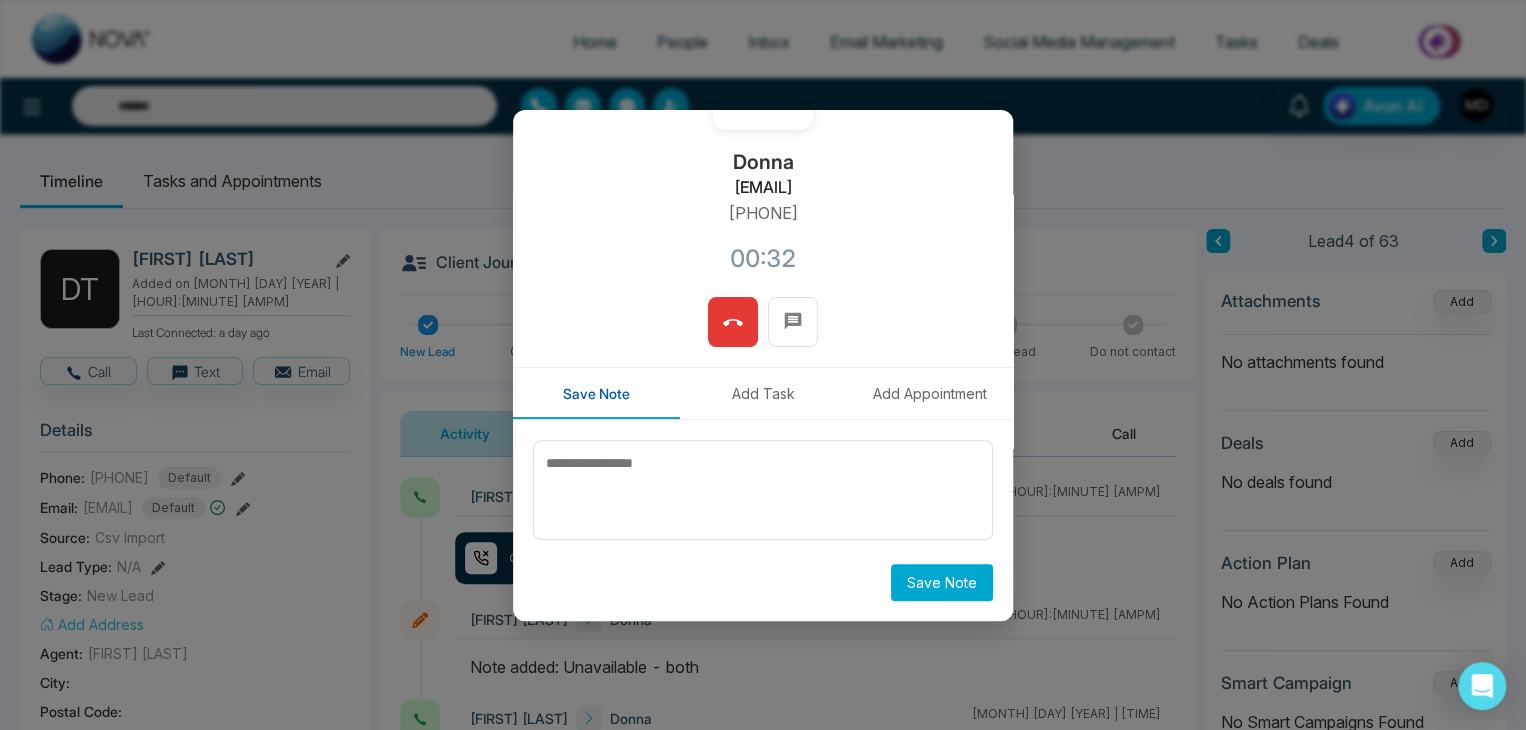 click 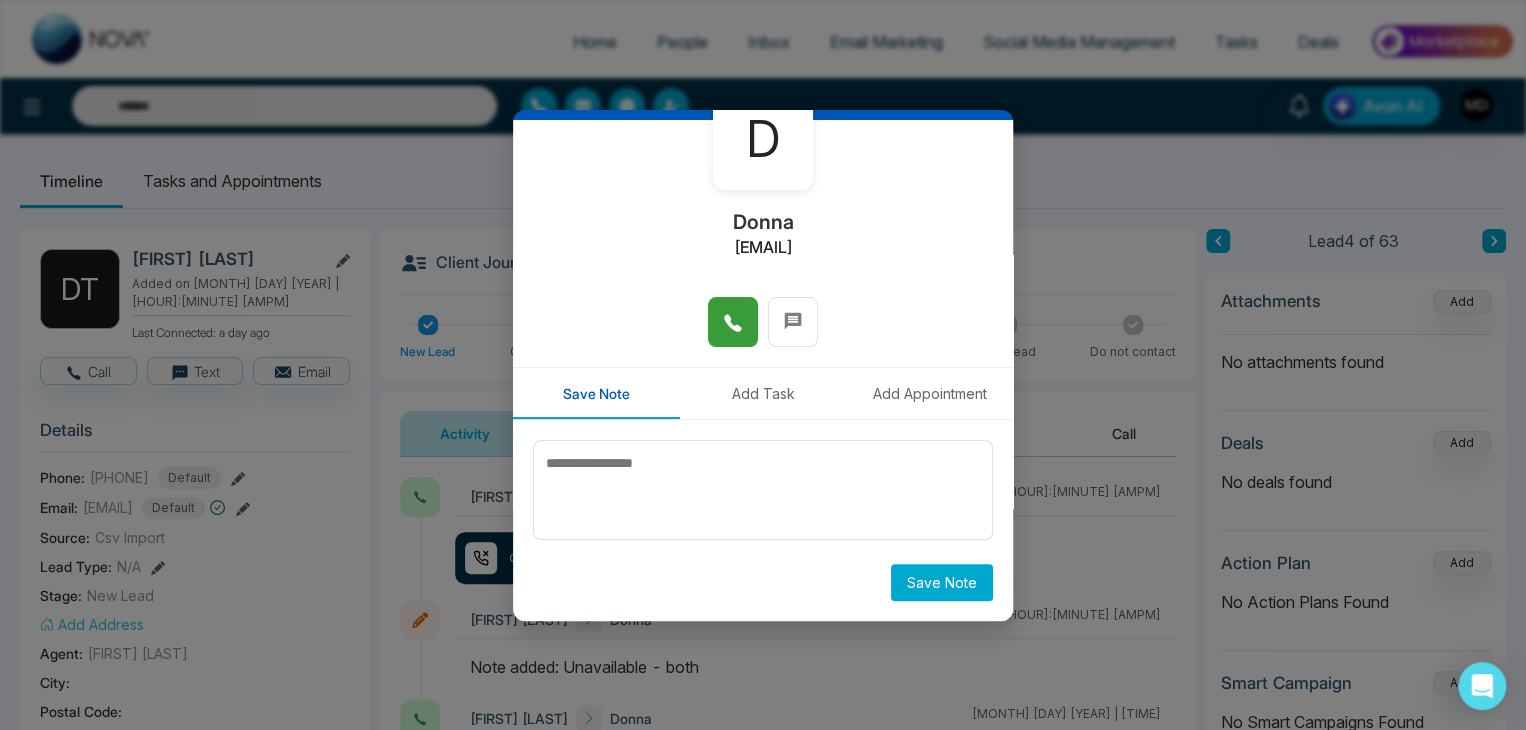 scroll, scrollTop: 110, scrollLeft: 0, axis: vertical 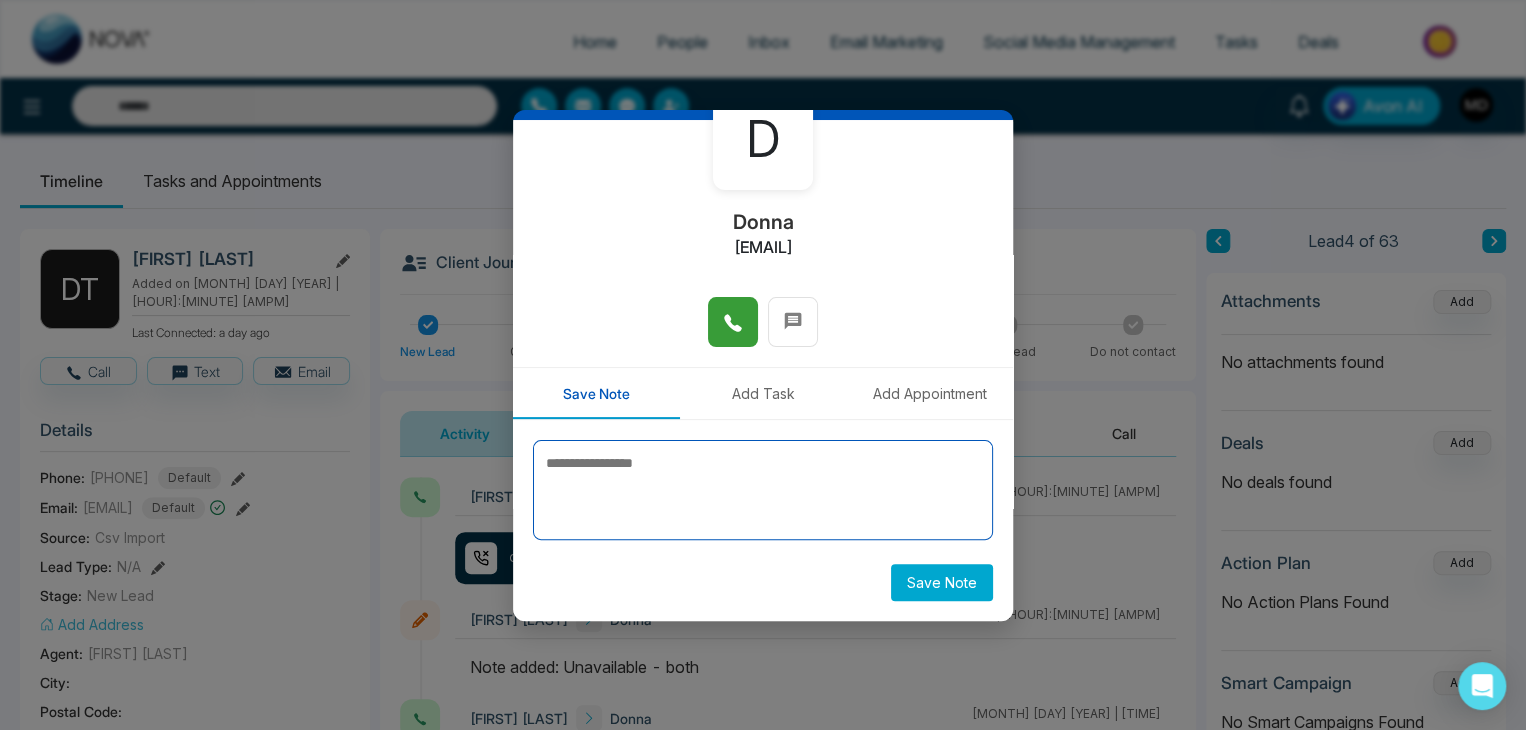 click at bounding box center [763, 490] 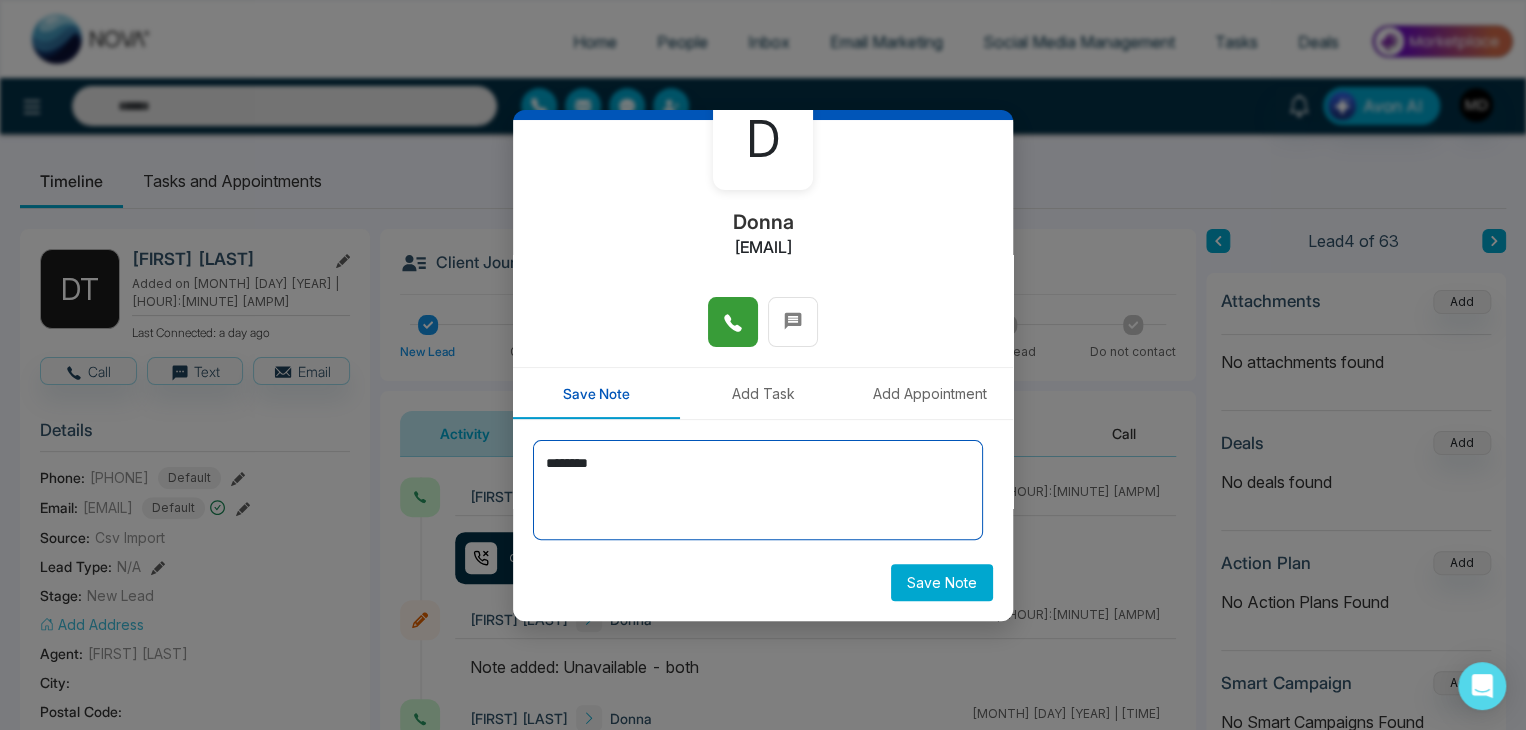 type on "*******" 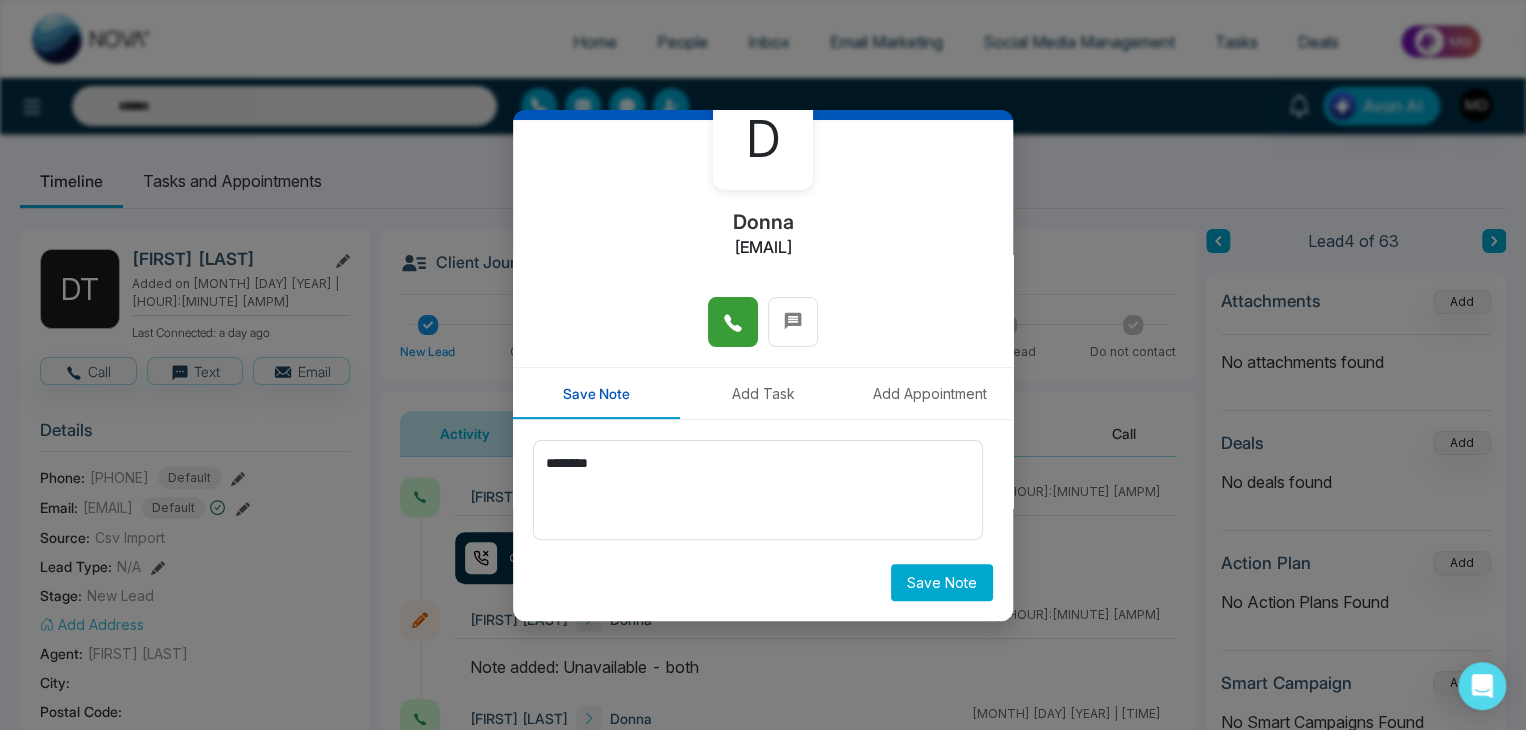 click on "Save Note" at bounding box center (942, 582) 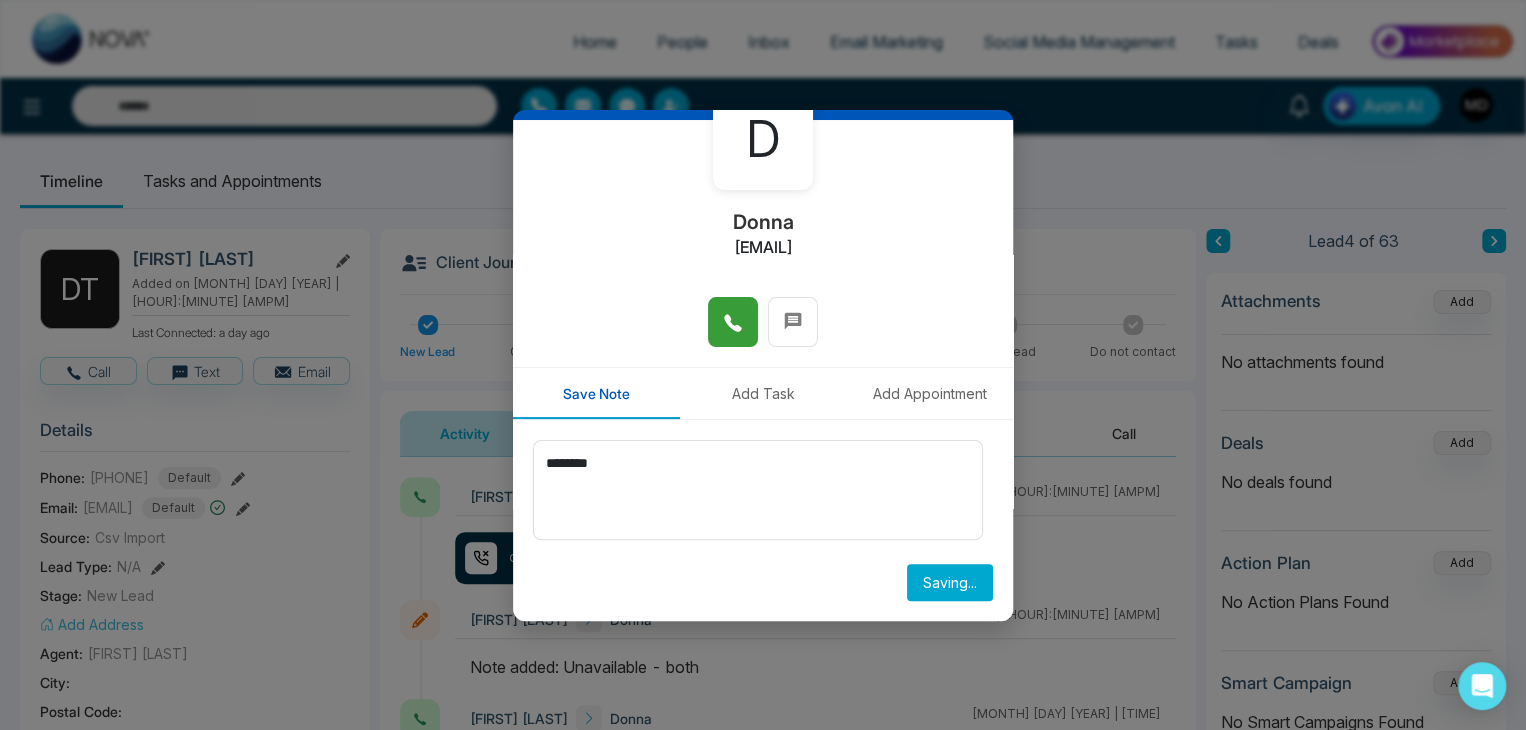 type 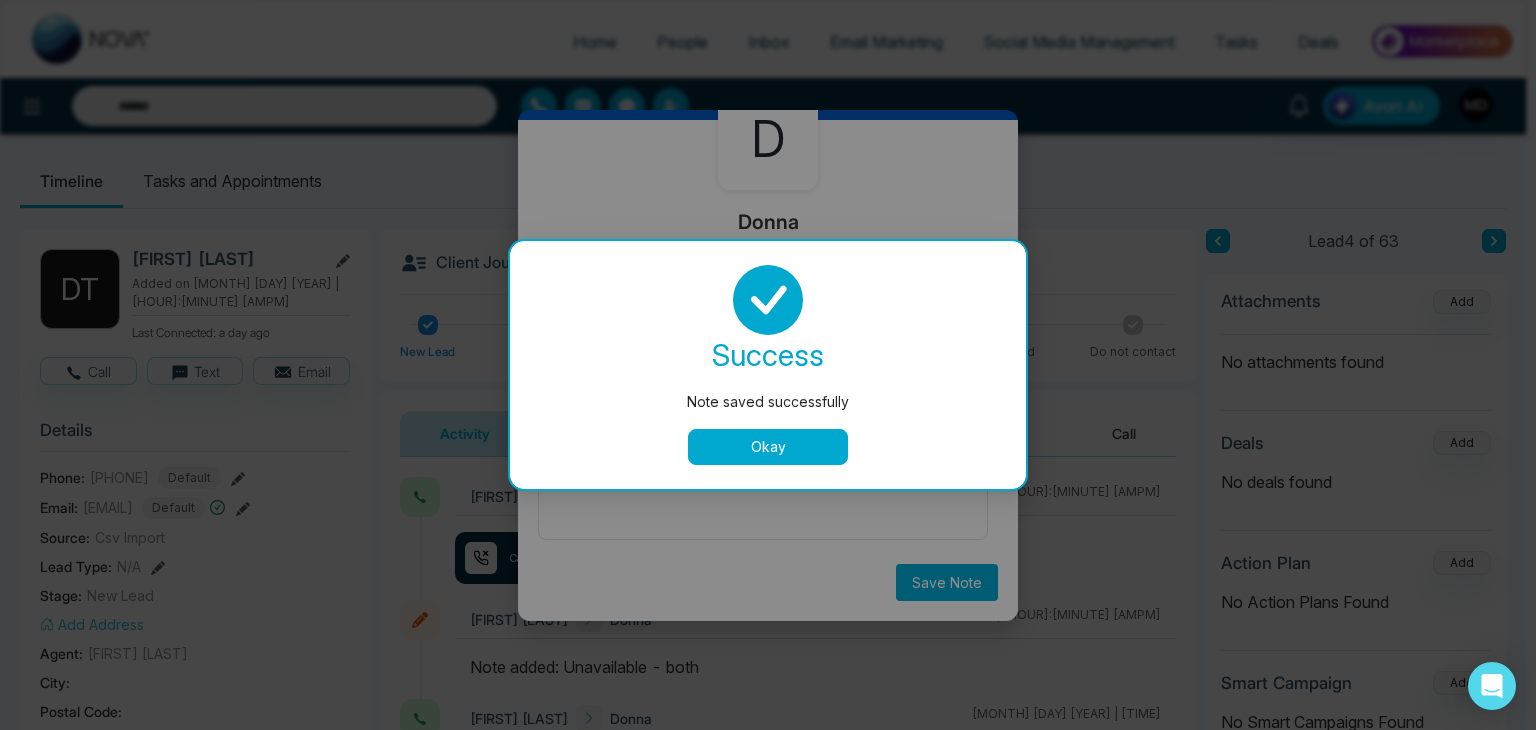click on "Okay" at bounding box center [768, 447] 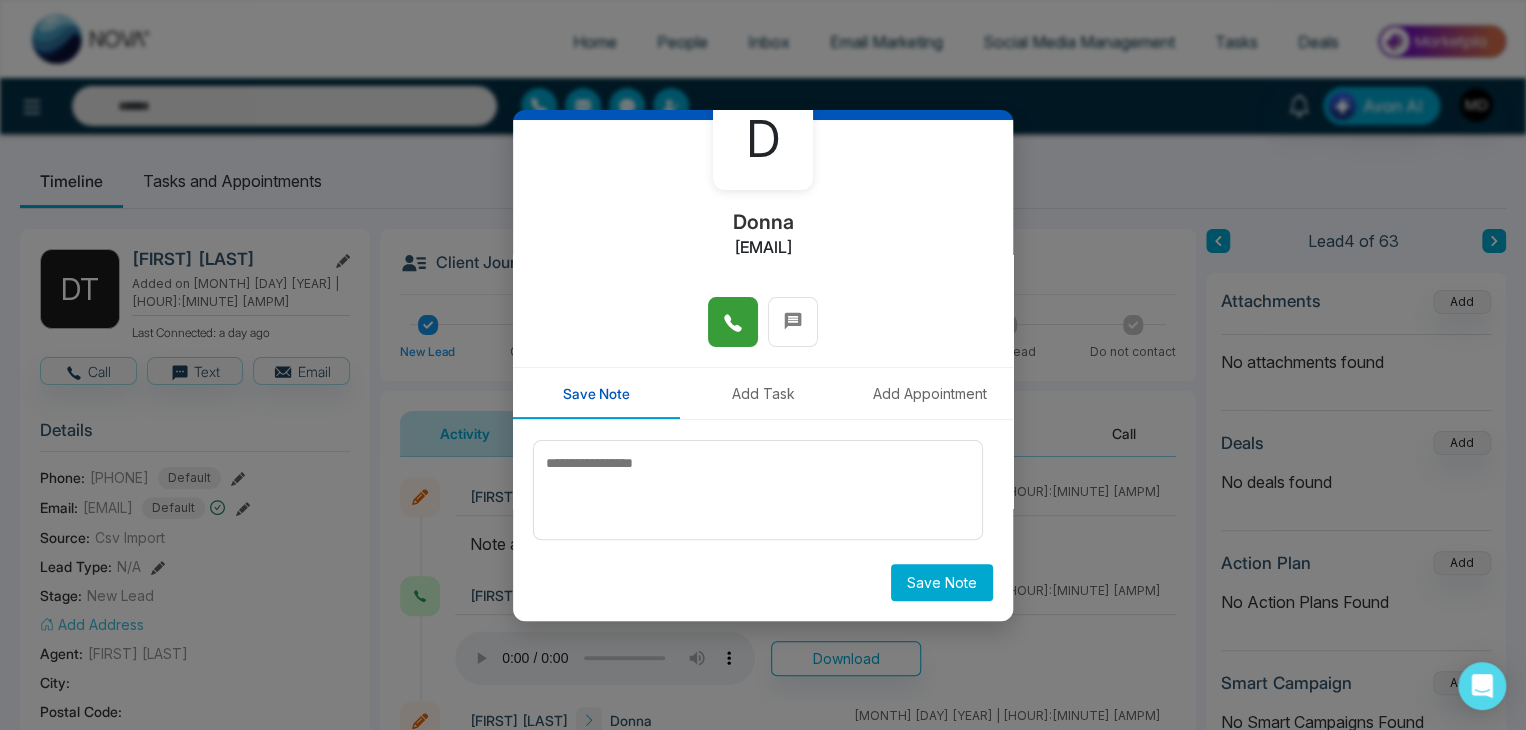 scroll, scrollTop: 0, scrollLeft: 0, axis: both 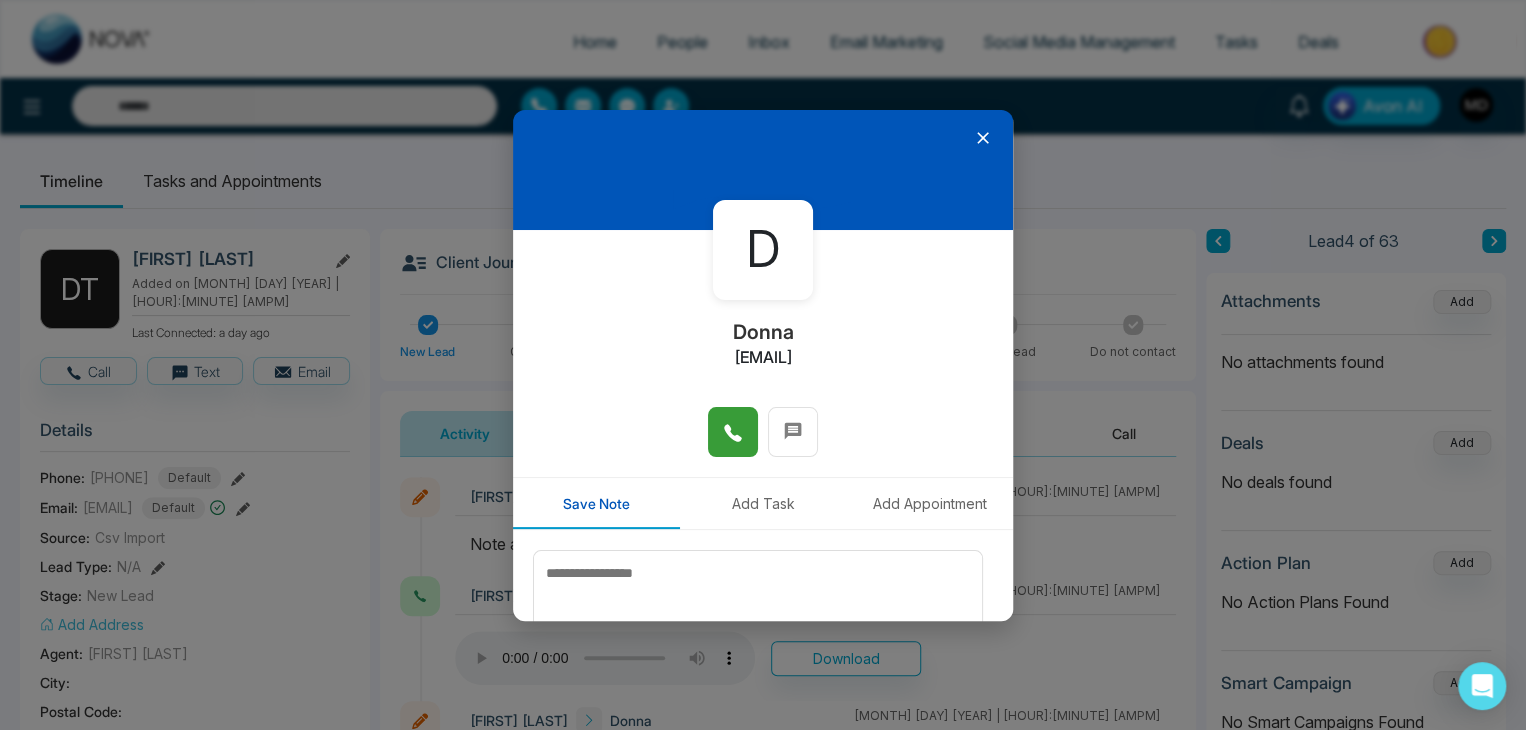 click 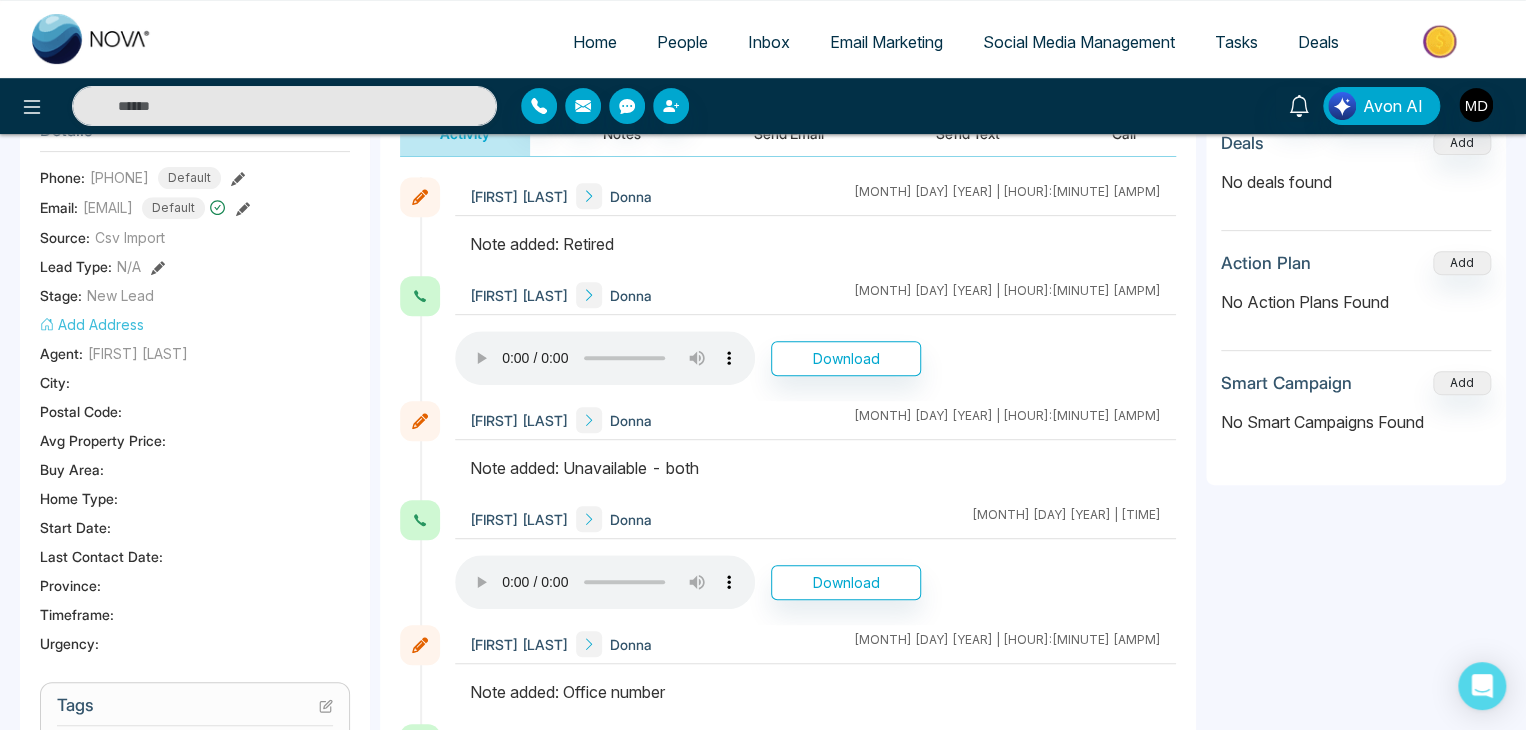 scroll, scrollTop: 0, scrollLeft: 0, axis: both 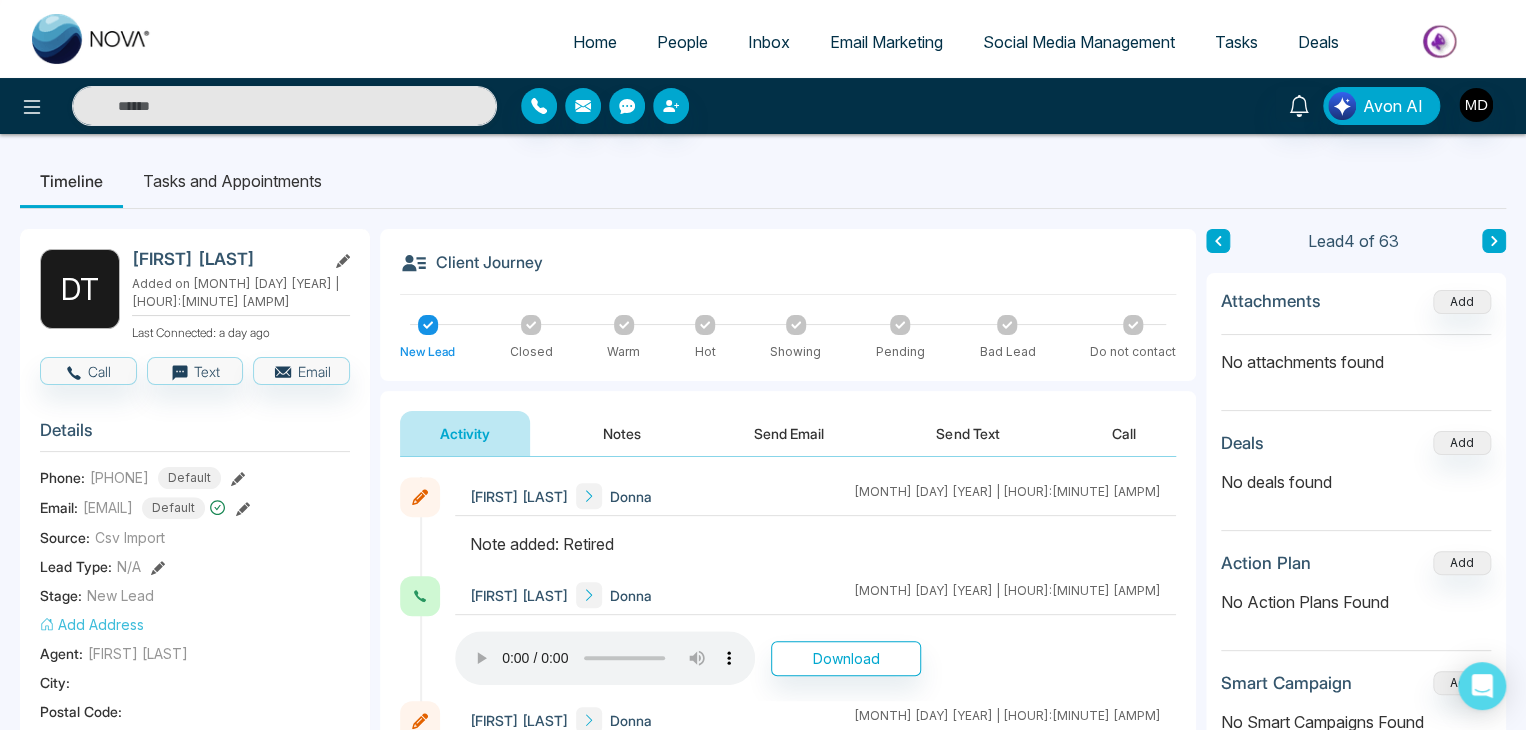 click at bounding box center (1494, 241) 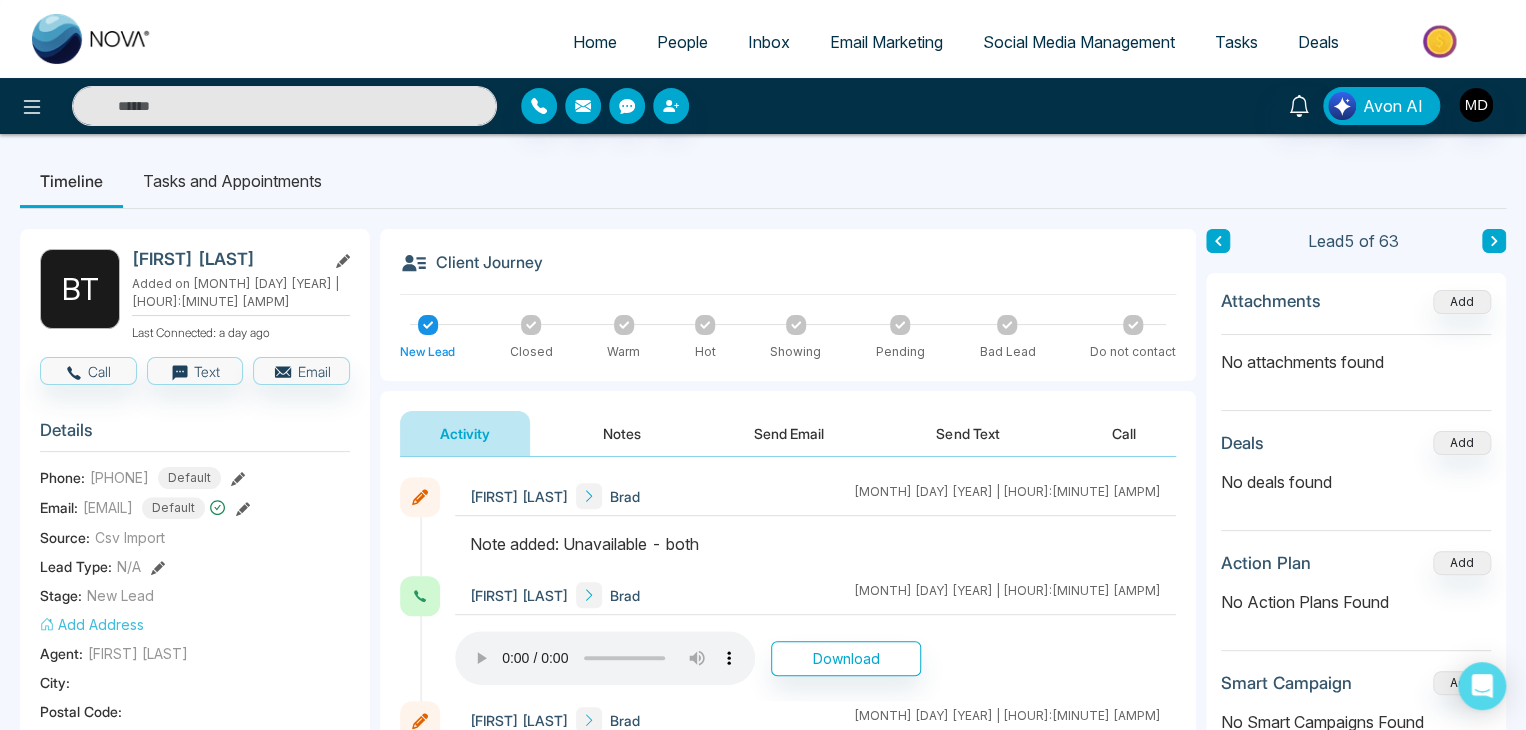 click at bounding box center (1218, 241) 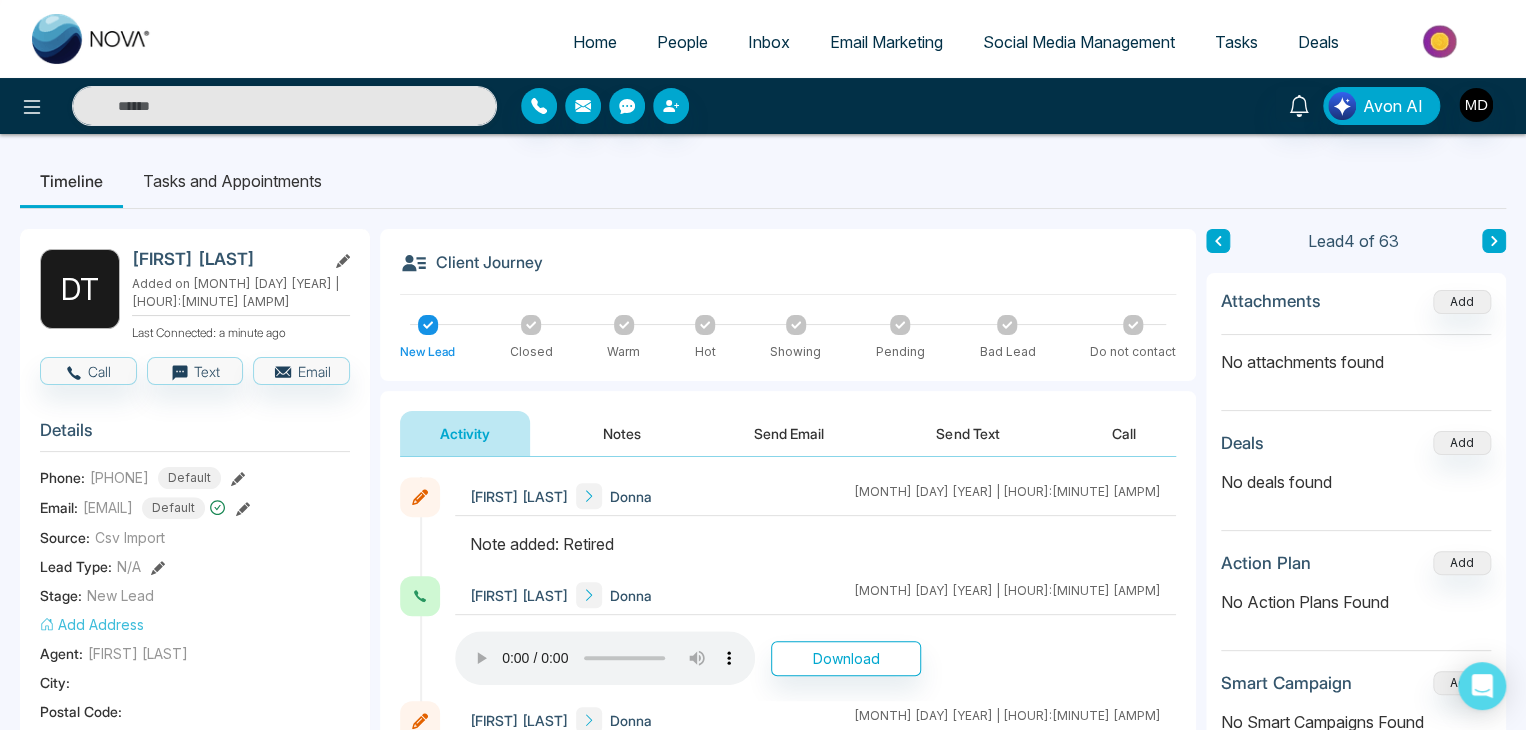 click at bounding box center (1494, 241) 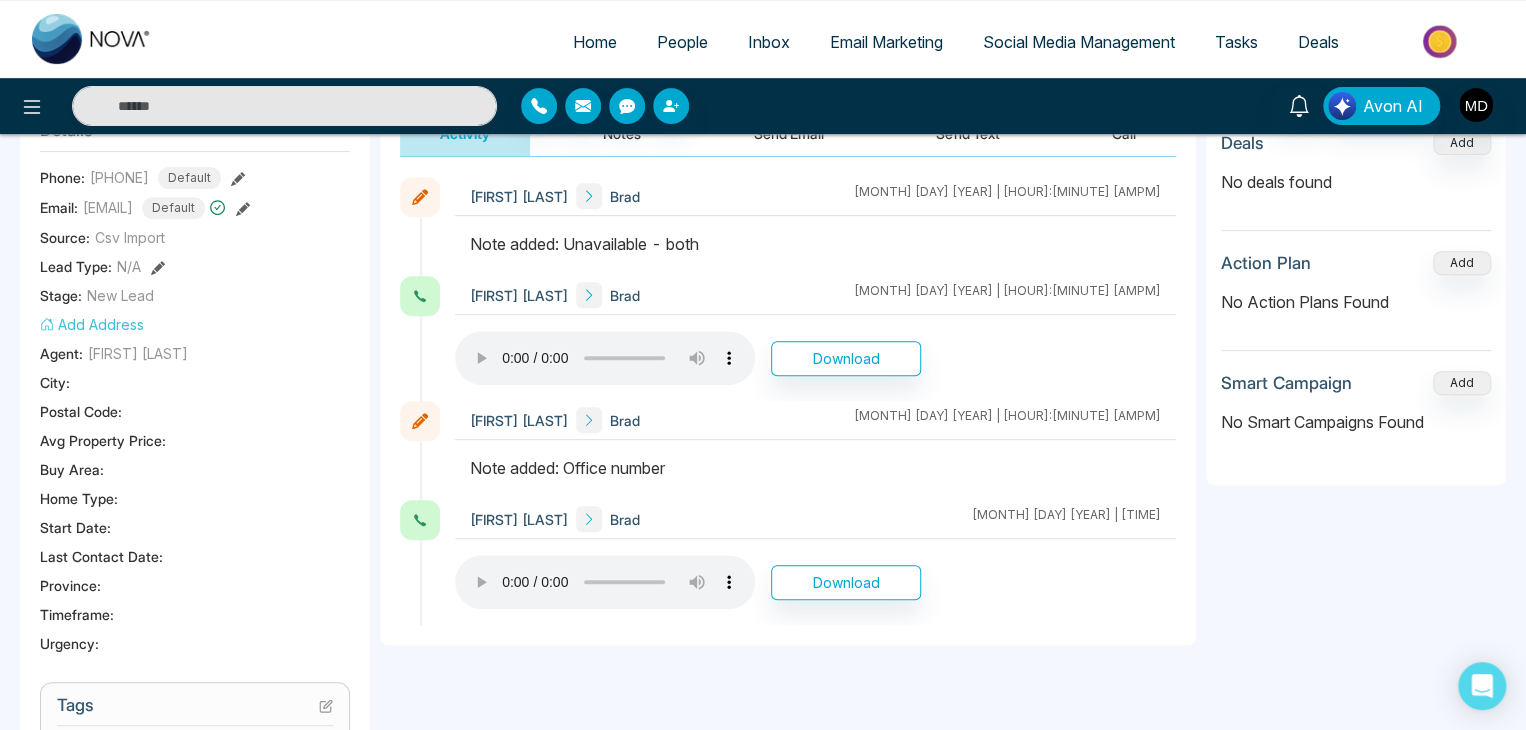 scroll, scrollTop: 0, scrollLeft: 0, axis: both 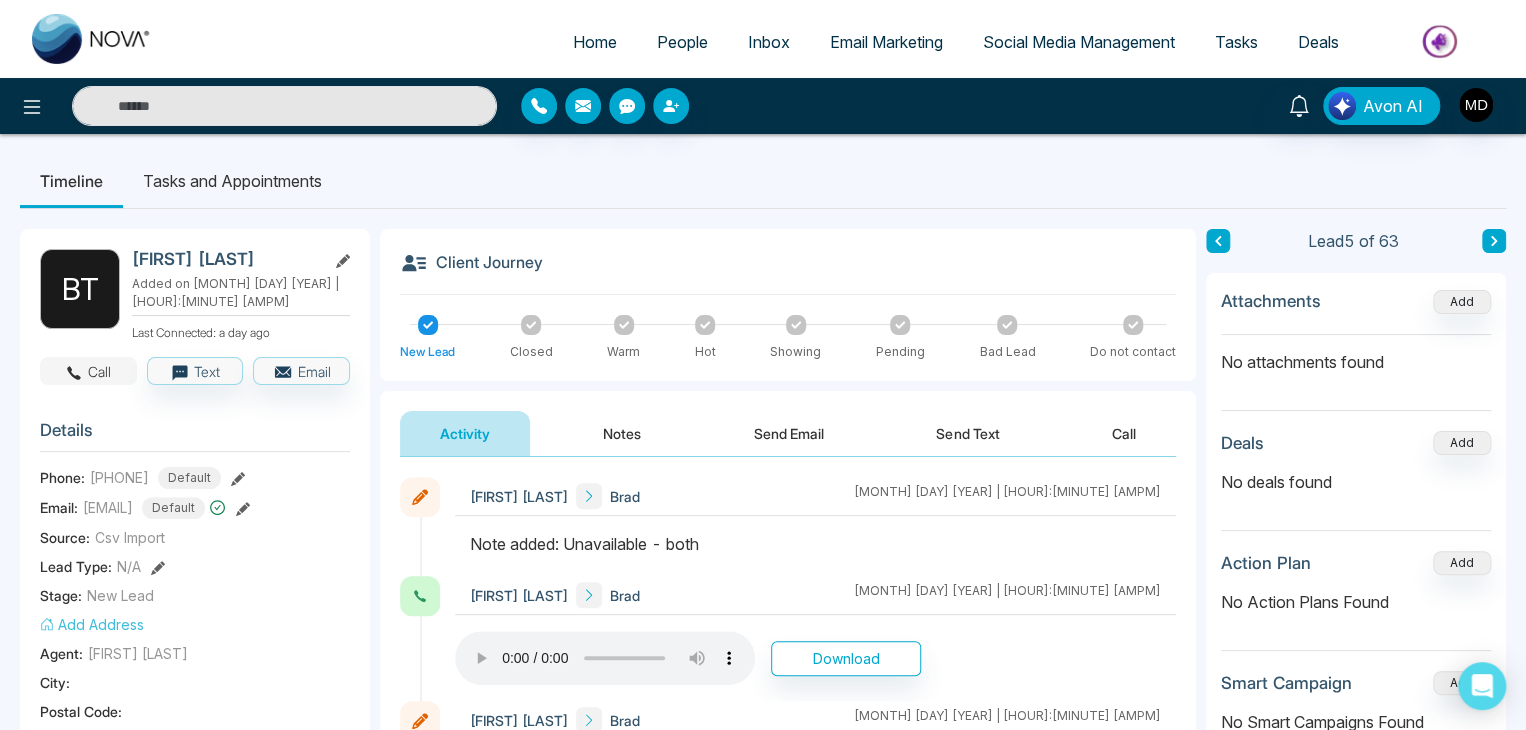 click on "Call" at bounding box center (88, 371) 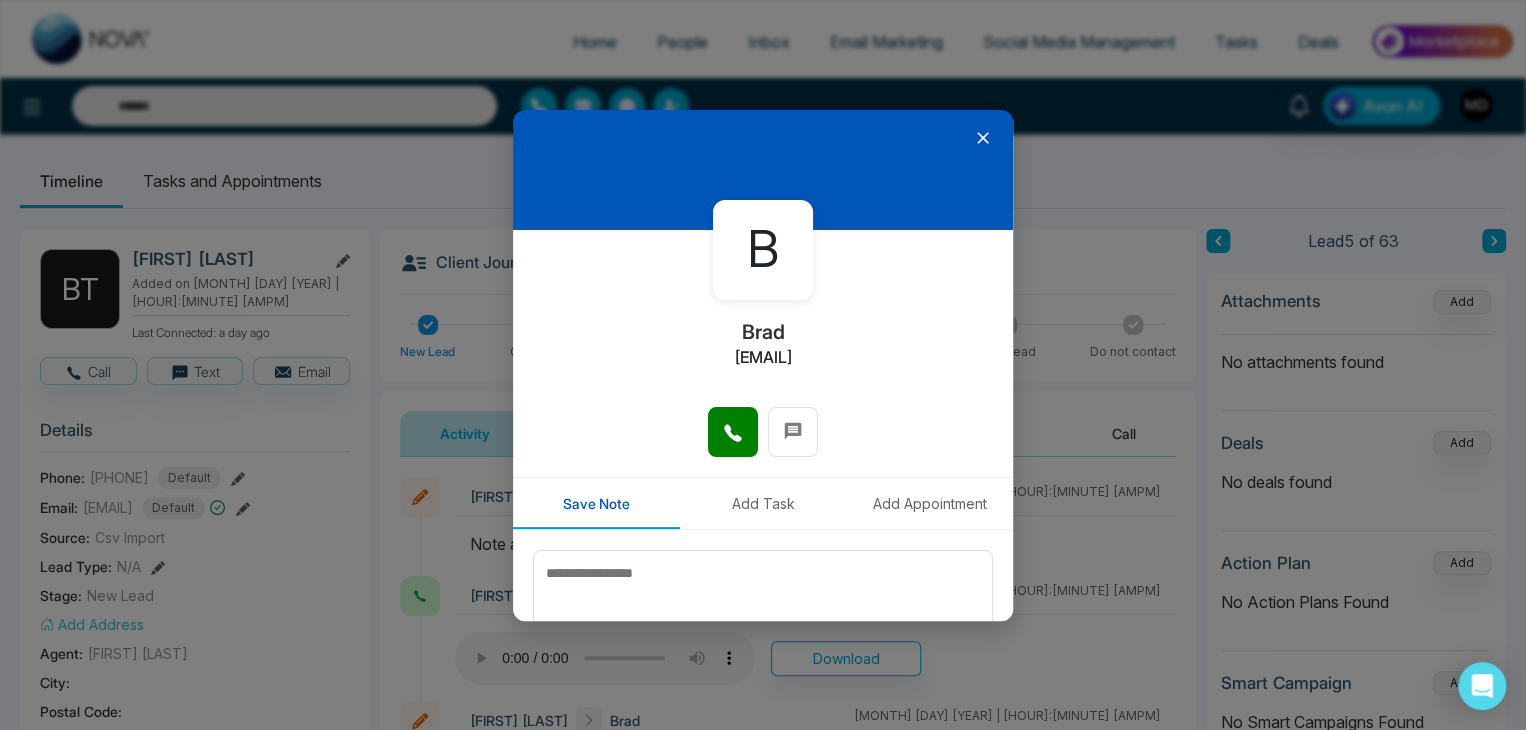 click at bounding box center [763, 442] 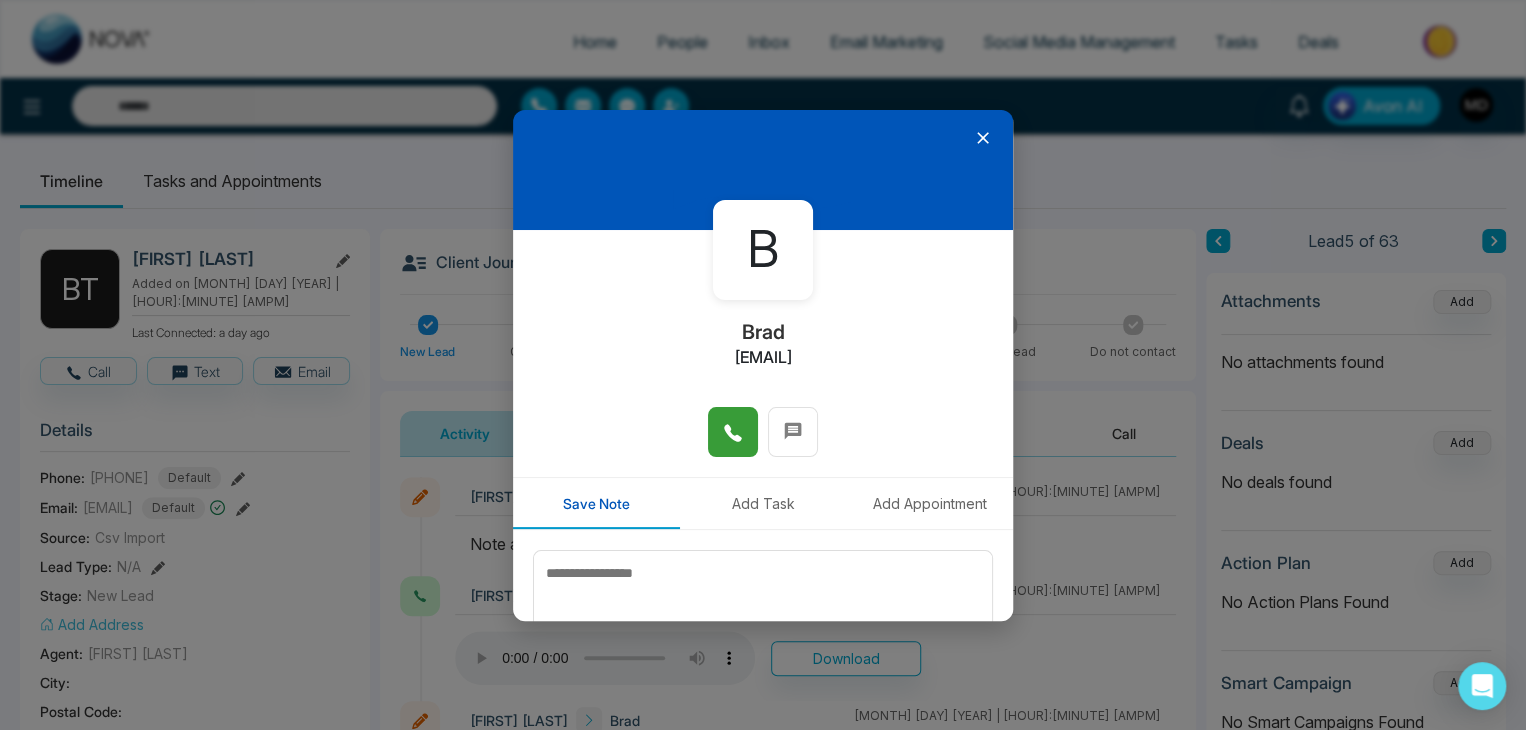 click at bounding box center (733, 432) 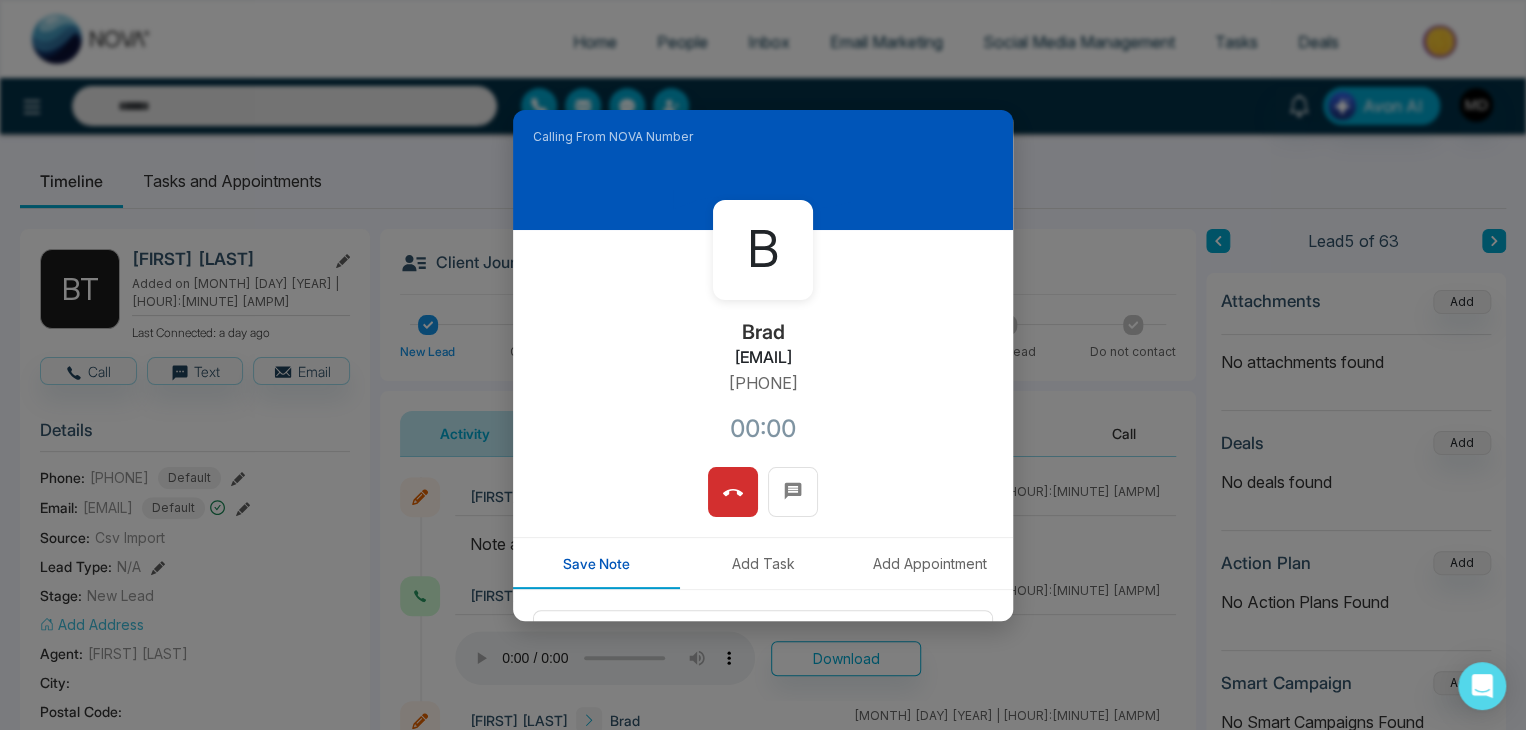 drag, startPoint x: 819, startPoint y: 383, endPoint x: 695, endPoint y: 392, distance: 124.32619 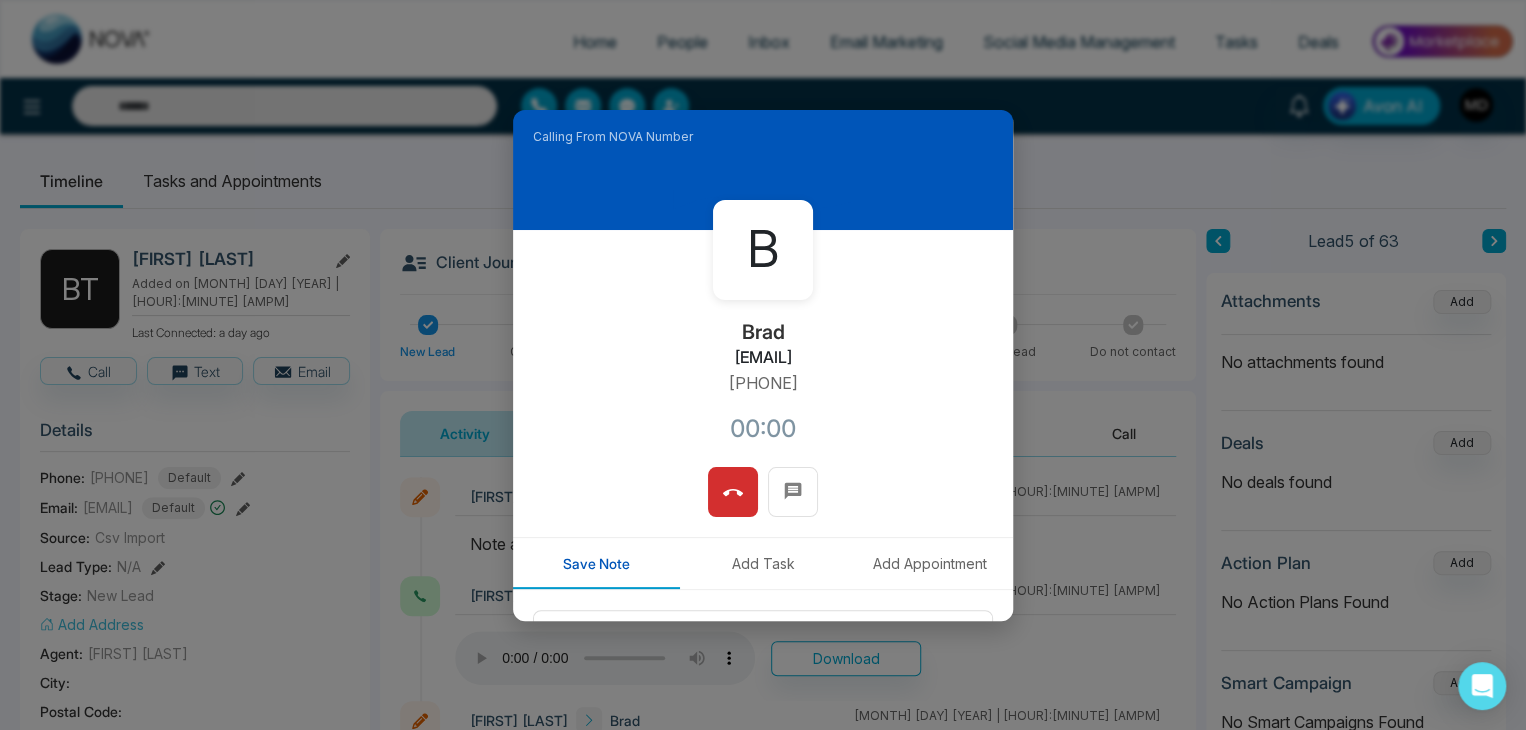 click on "[PHONE]" at bounding box center (763, 383) 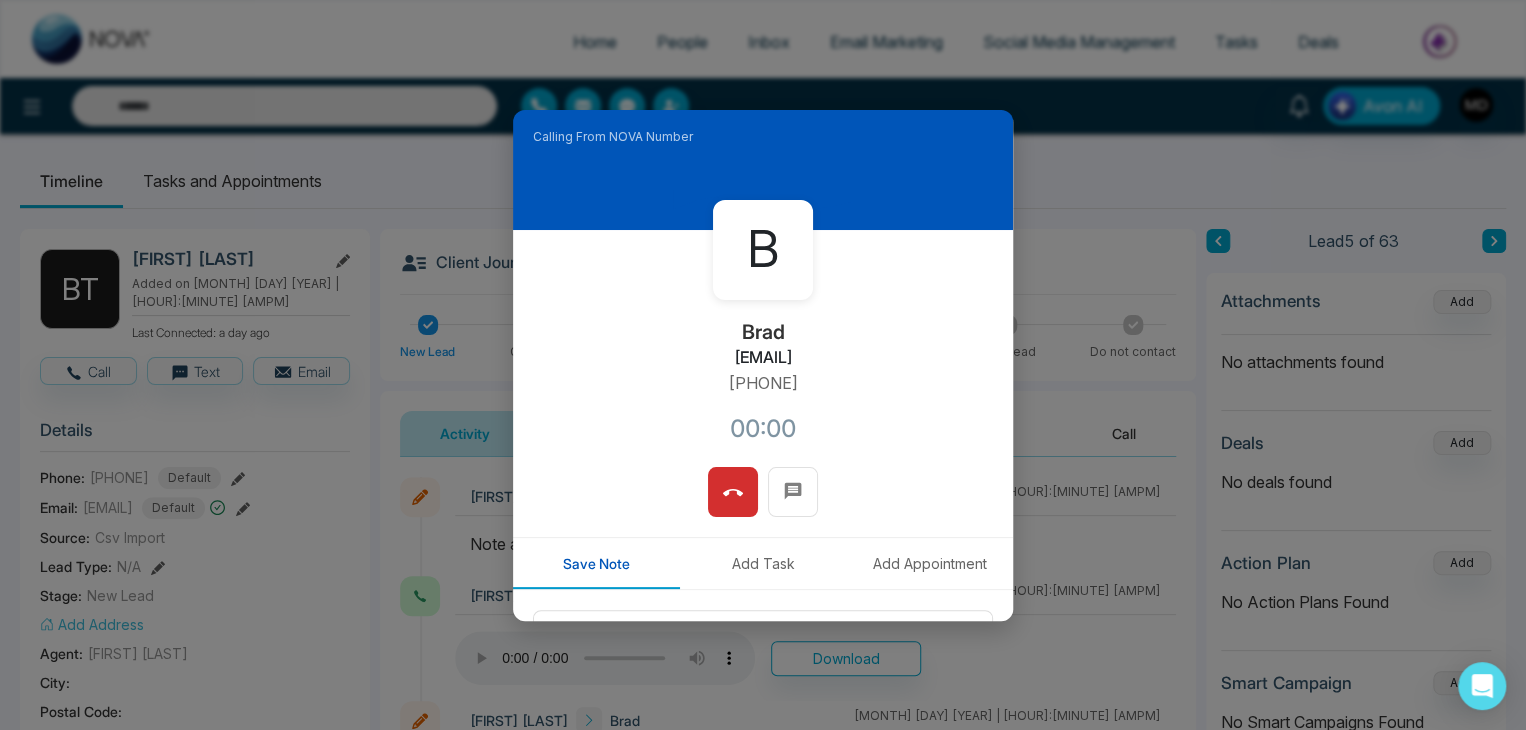 copy on "[PHONE]" 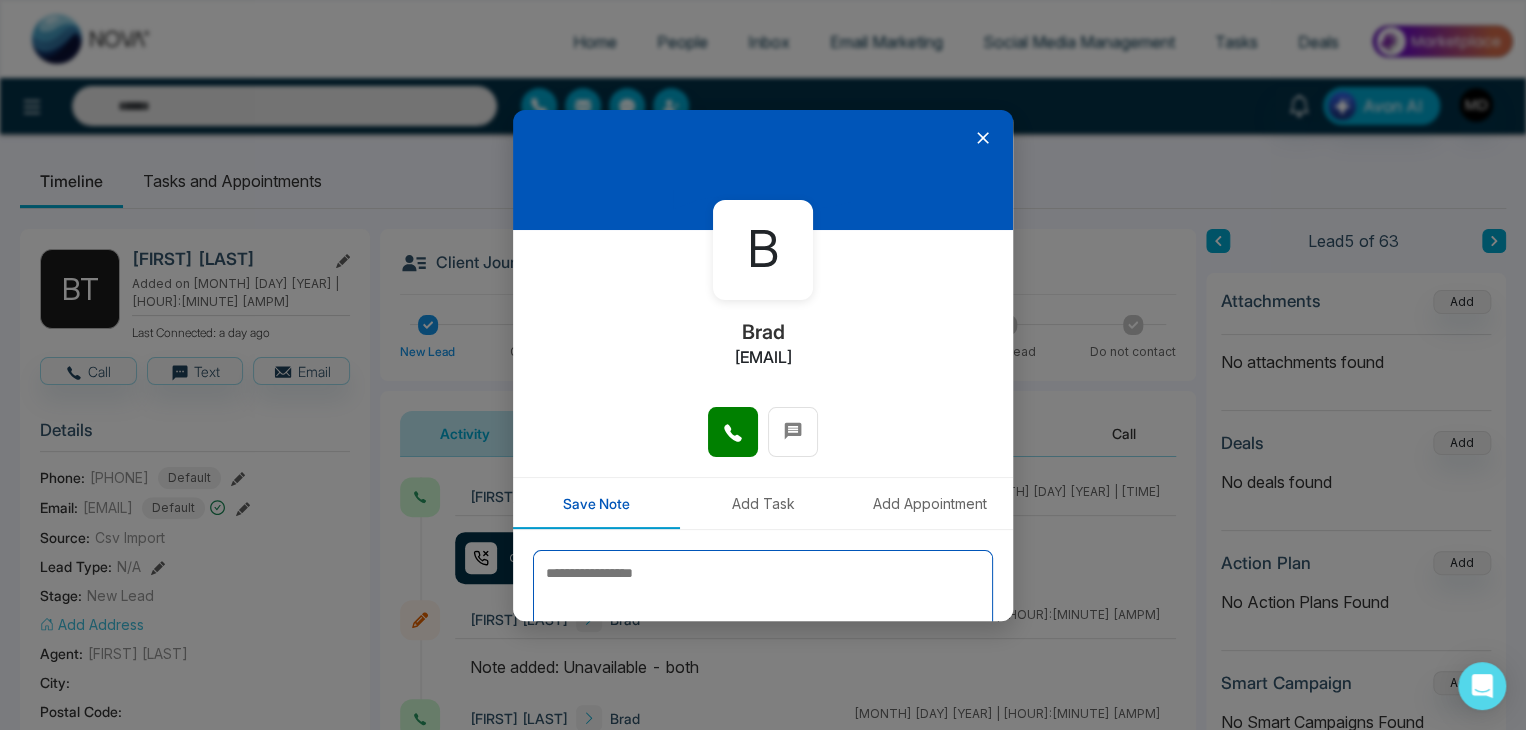 click at bounding box center (763, 600) 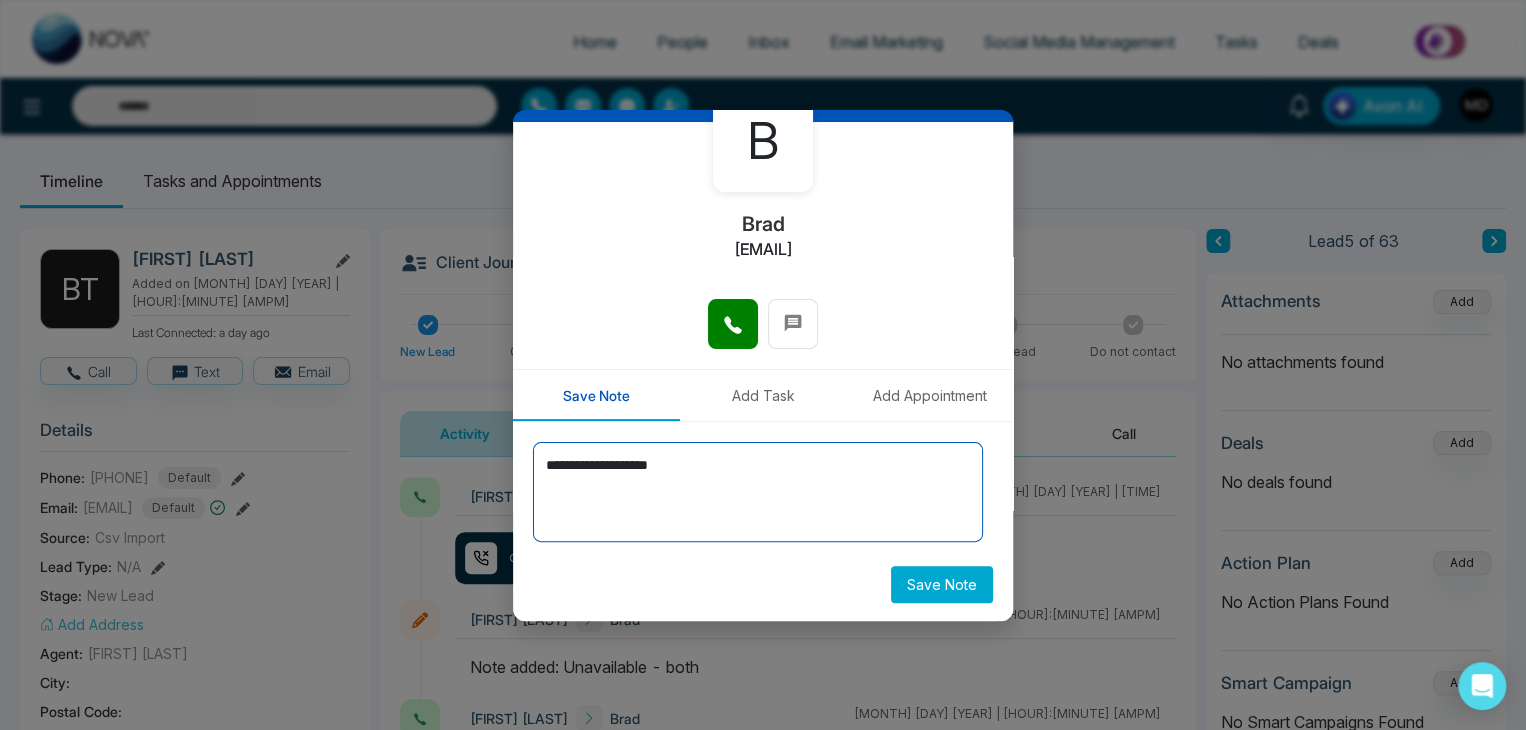 scroll, scrollTop: 110, scrollLeft: 0, axis: vertical 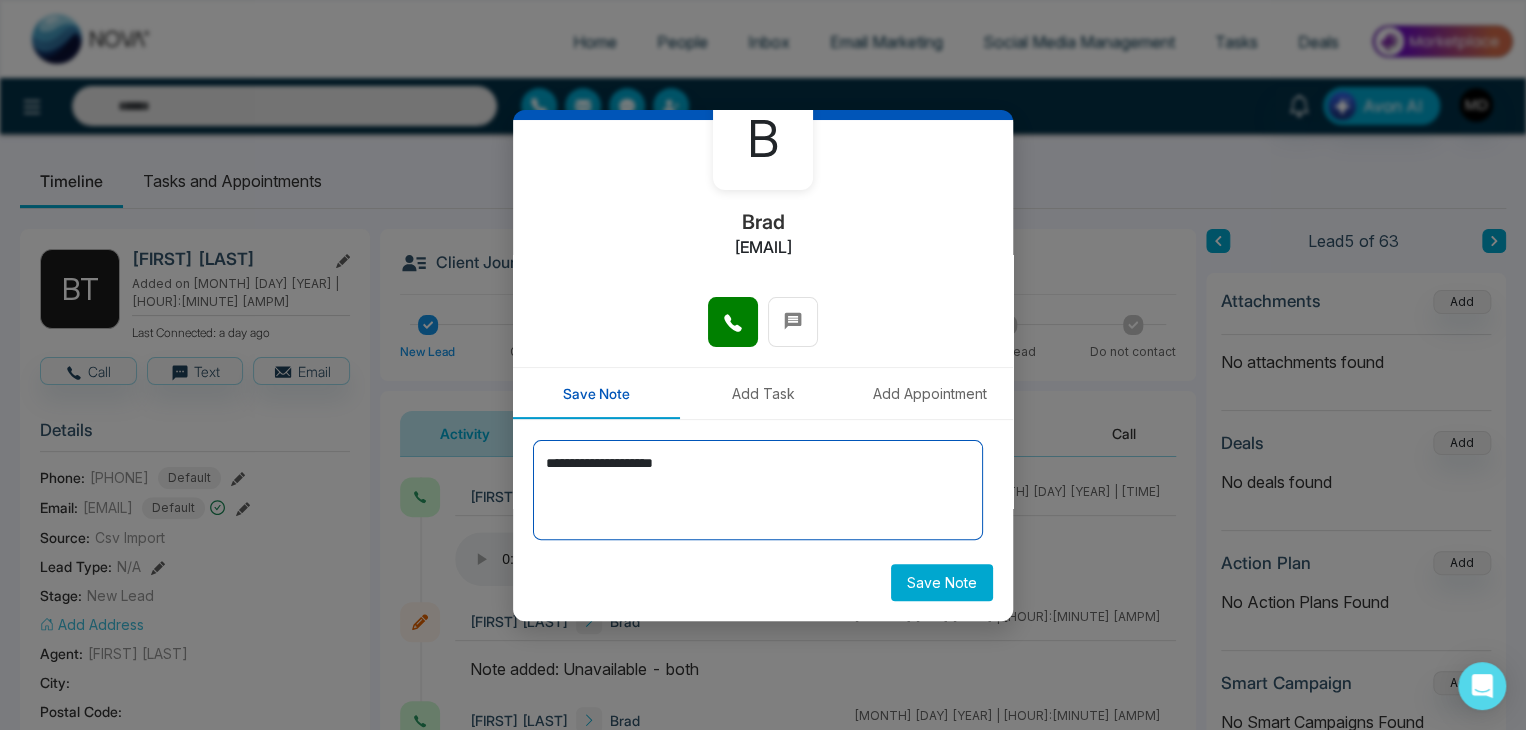type on "**********" 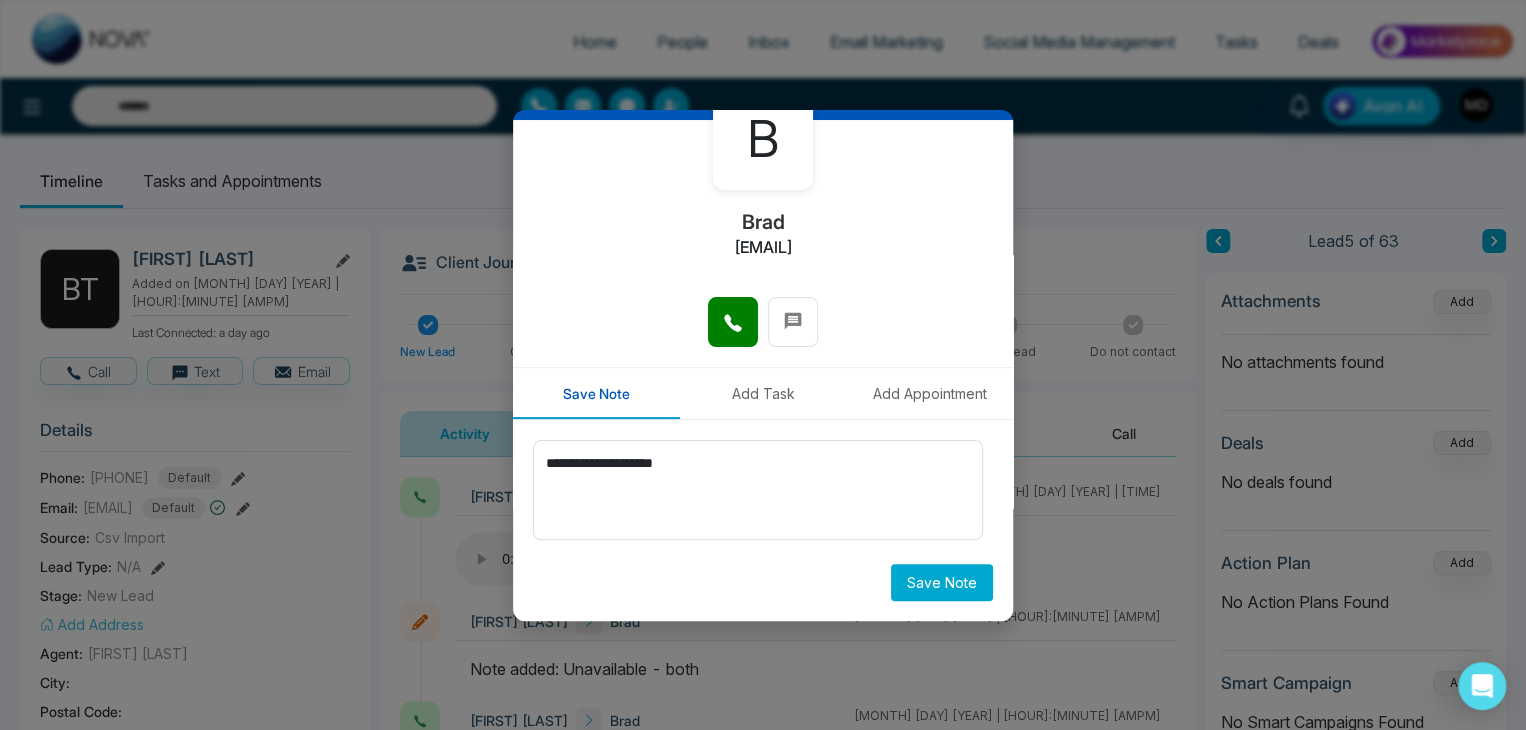 click on "Save Note" at bounding box center [942, 582] 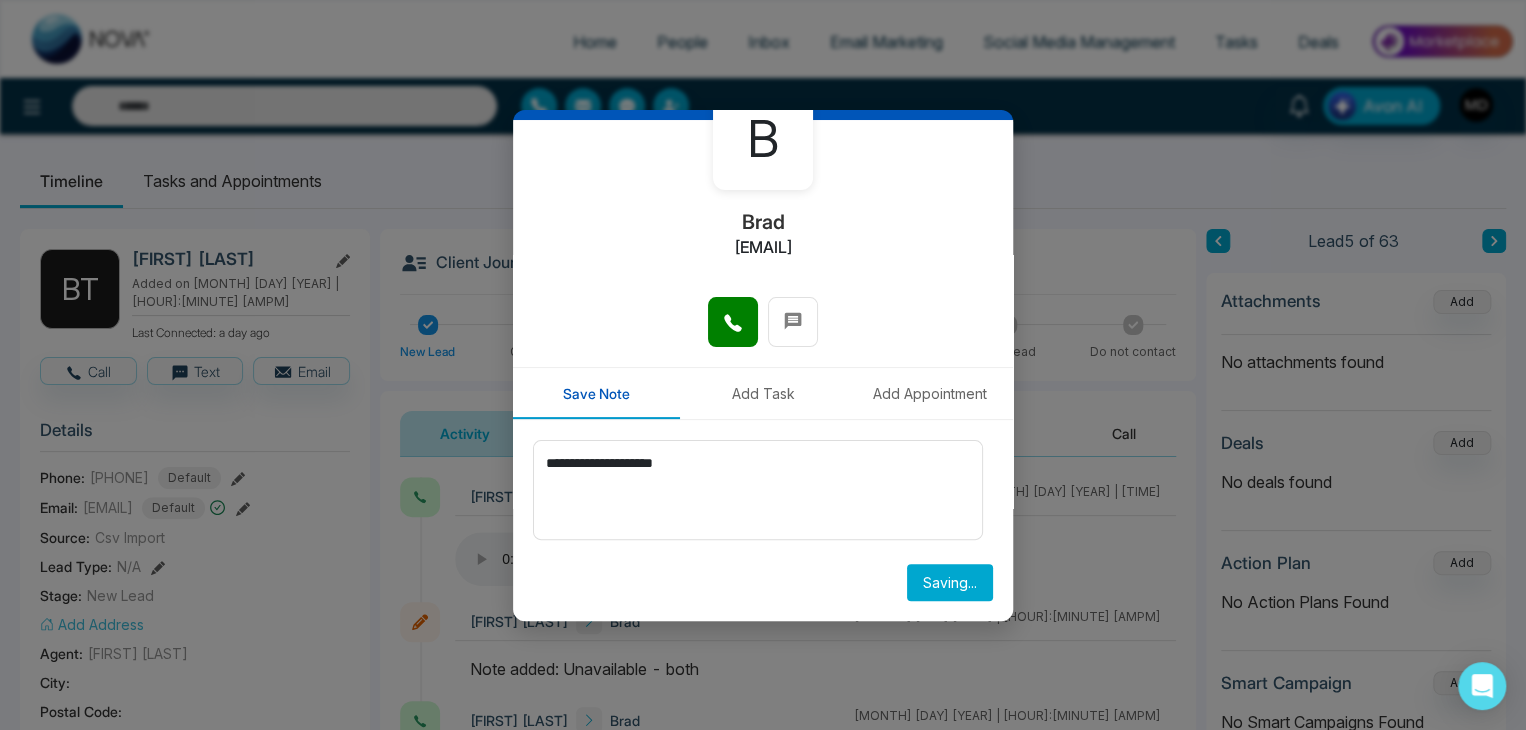 type 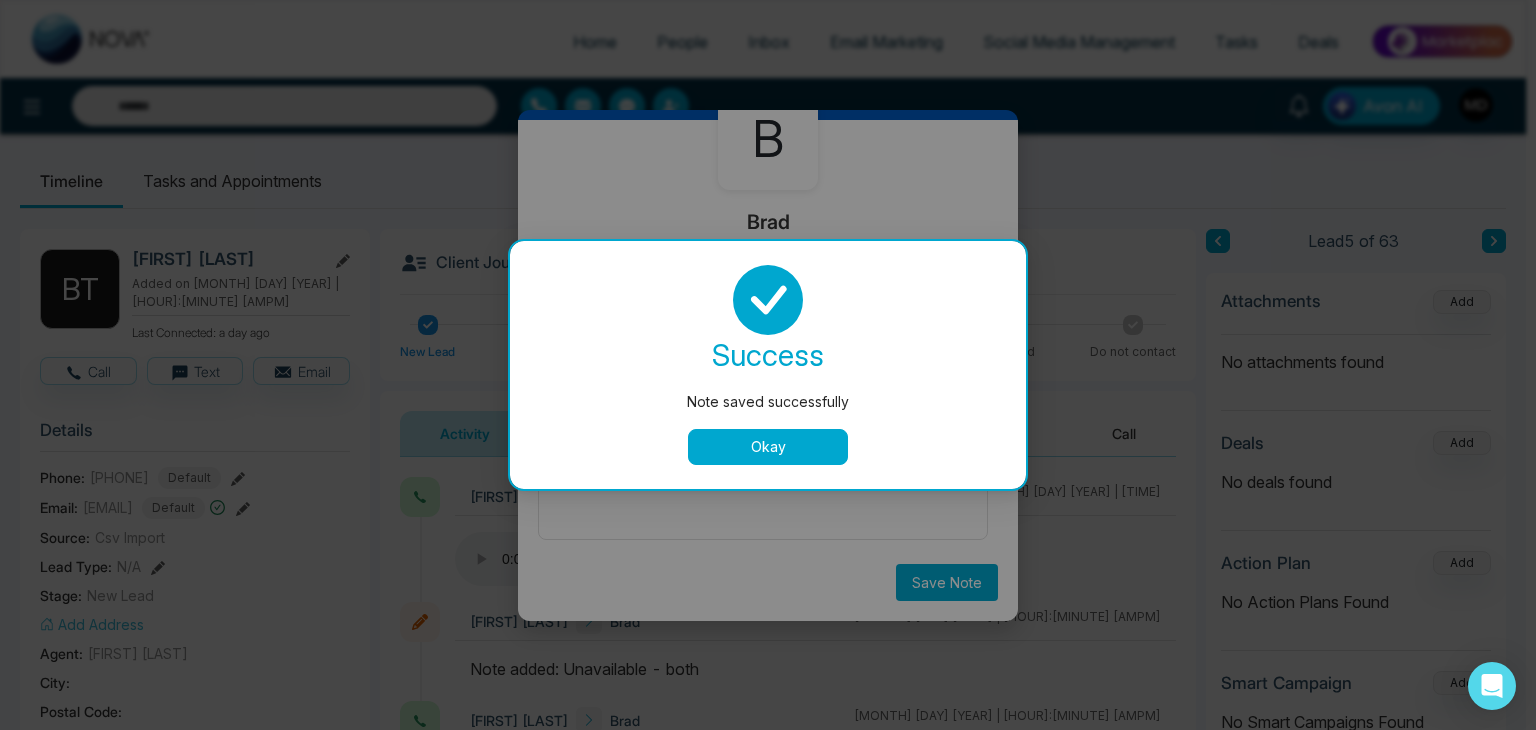 click on "Okay" at bounding box center [768, 447] 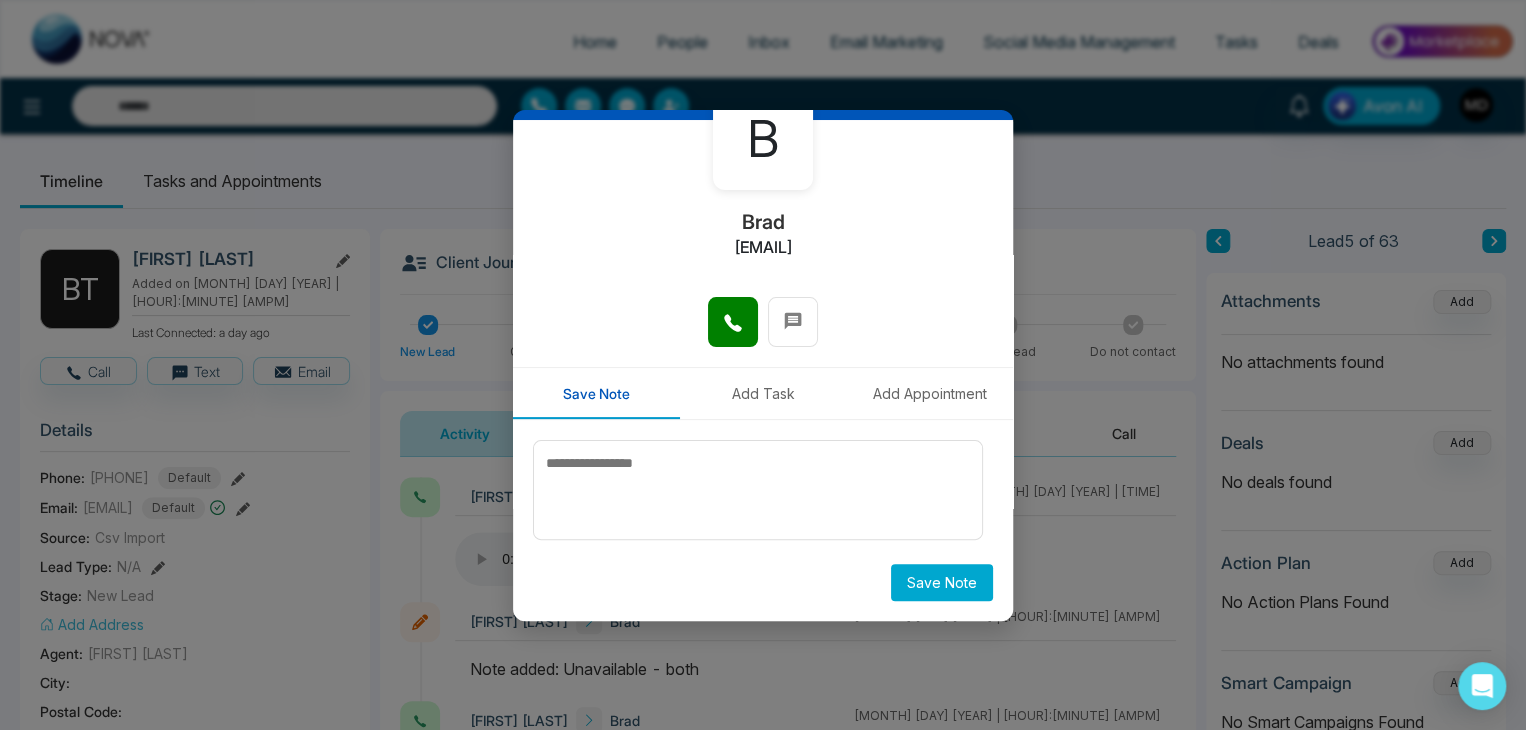 scroll, scrollTop: 0, scrollLeft: 0, axis: both 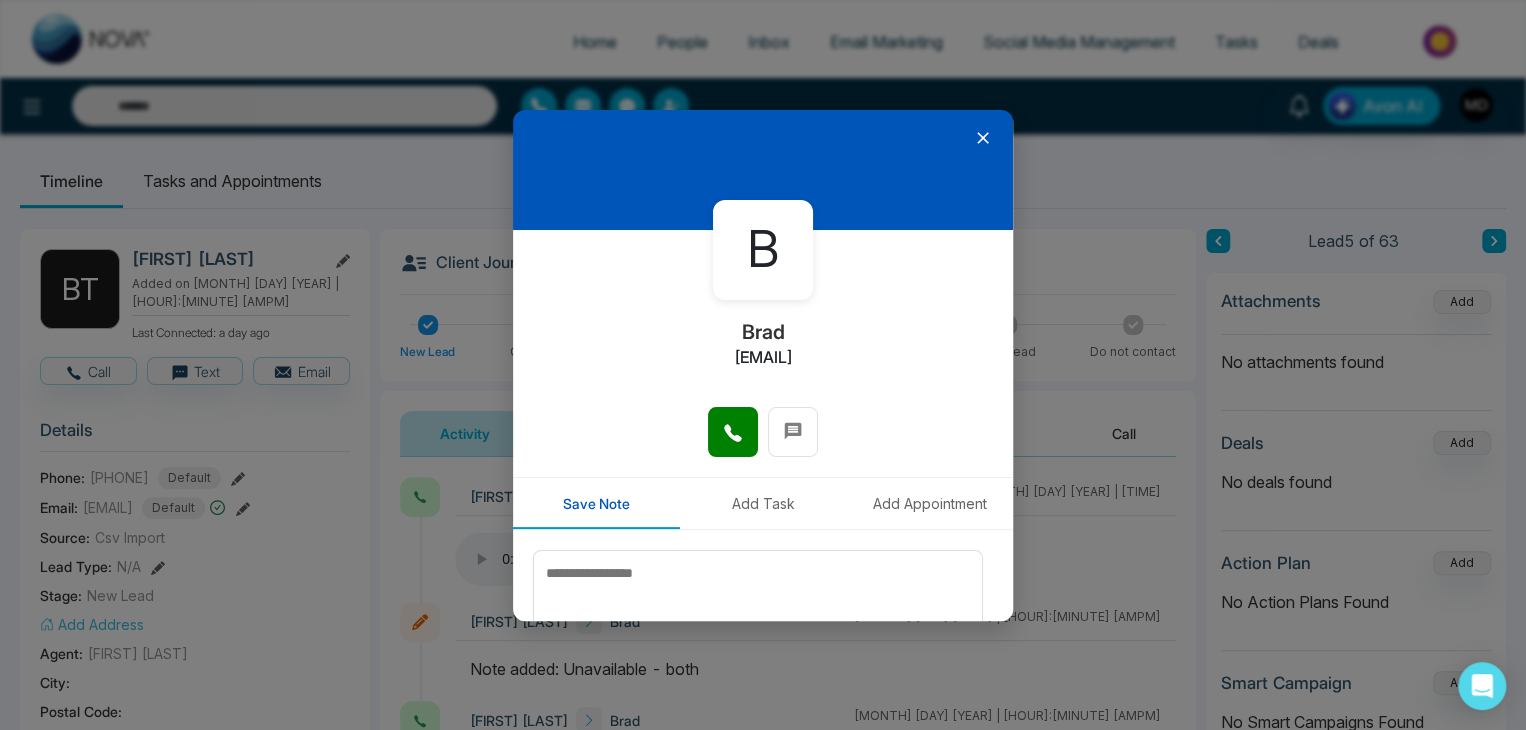click at bounding box center (763, 170) 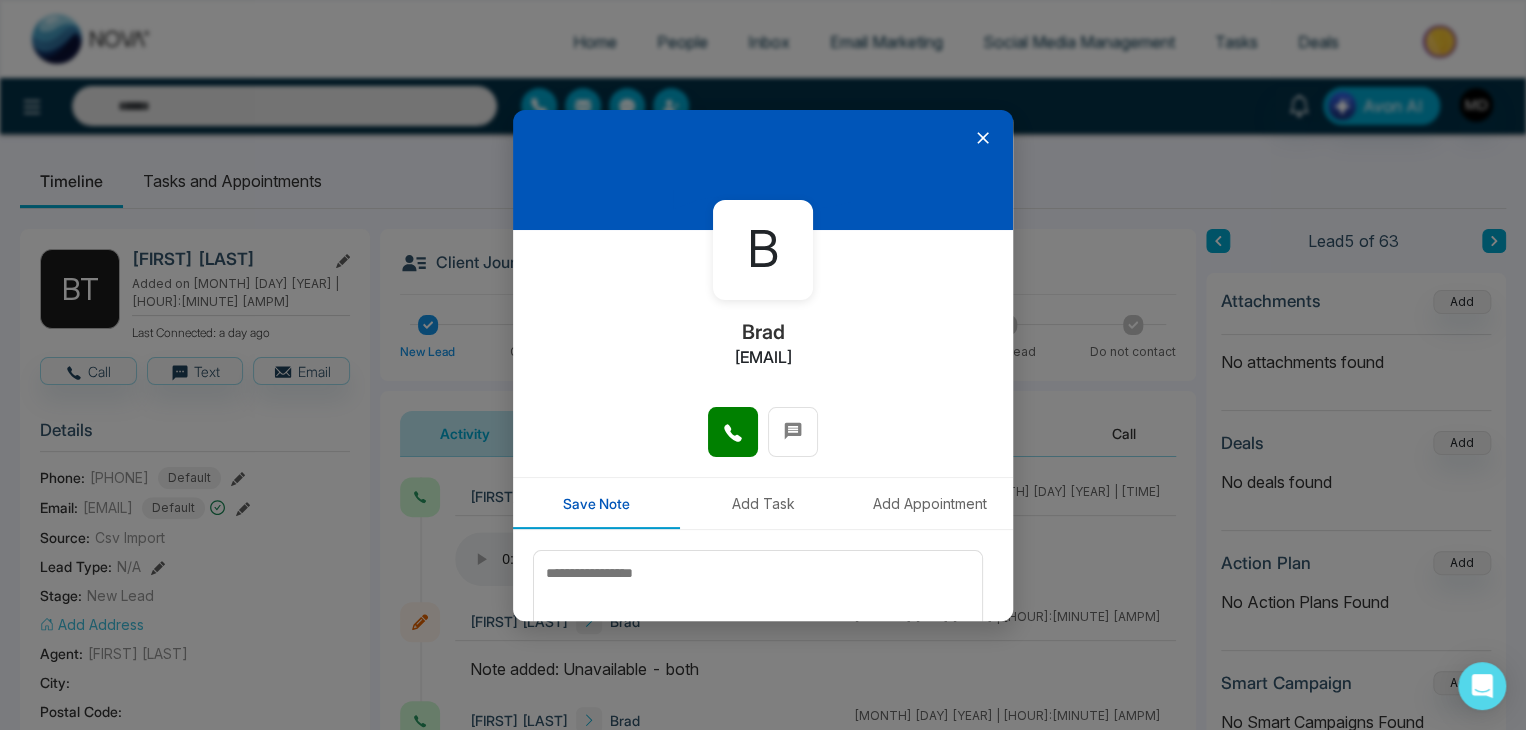 click 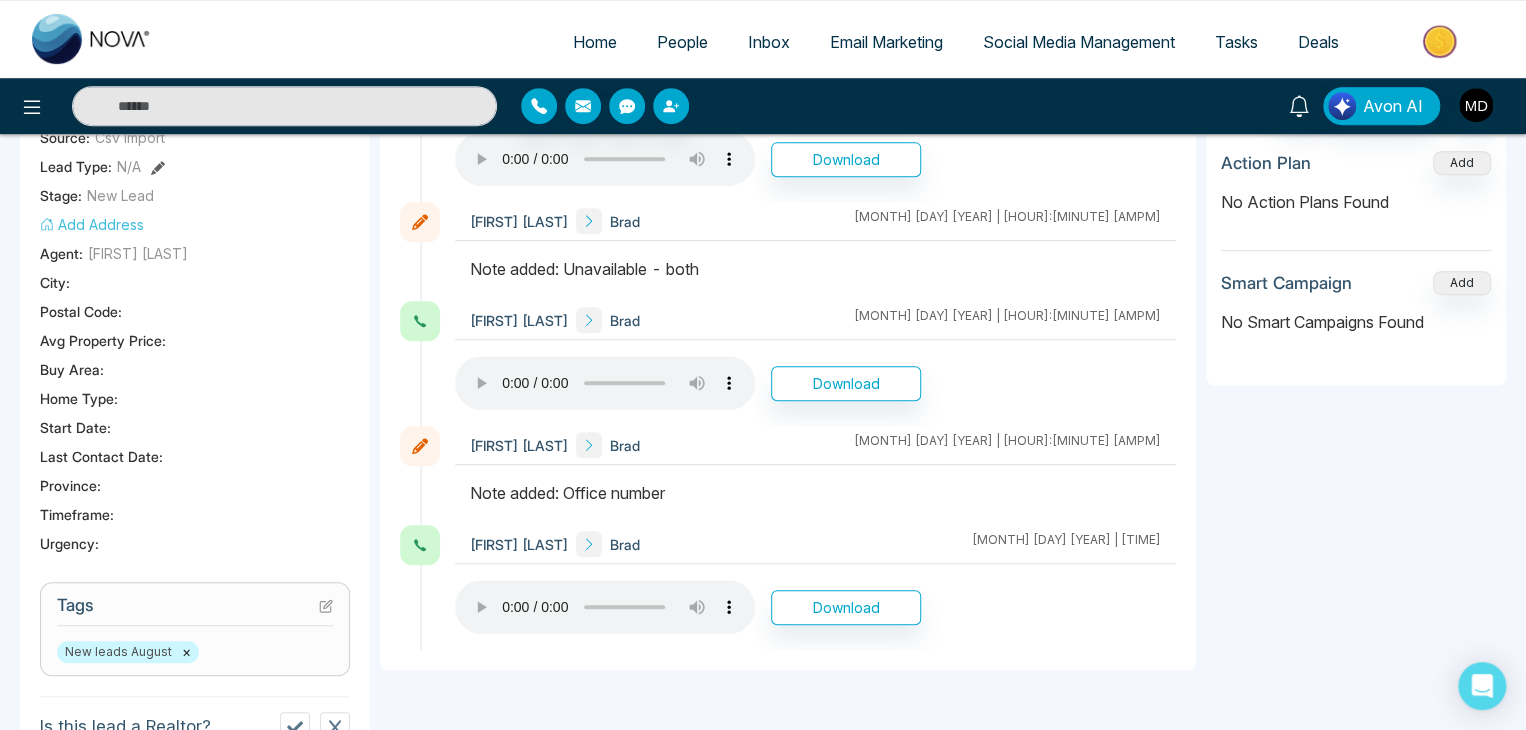 scroll, scrollTop: 0, scrollLeft: 0, axis: both 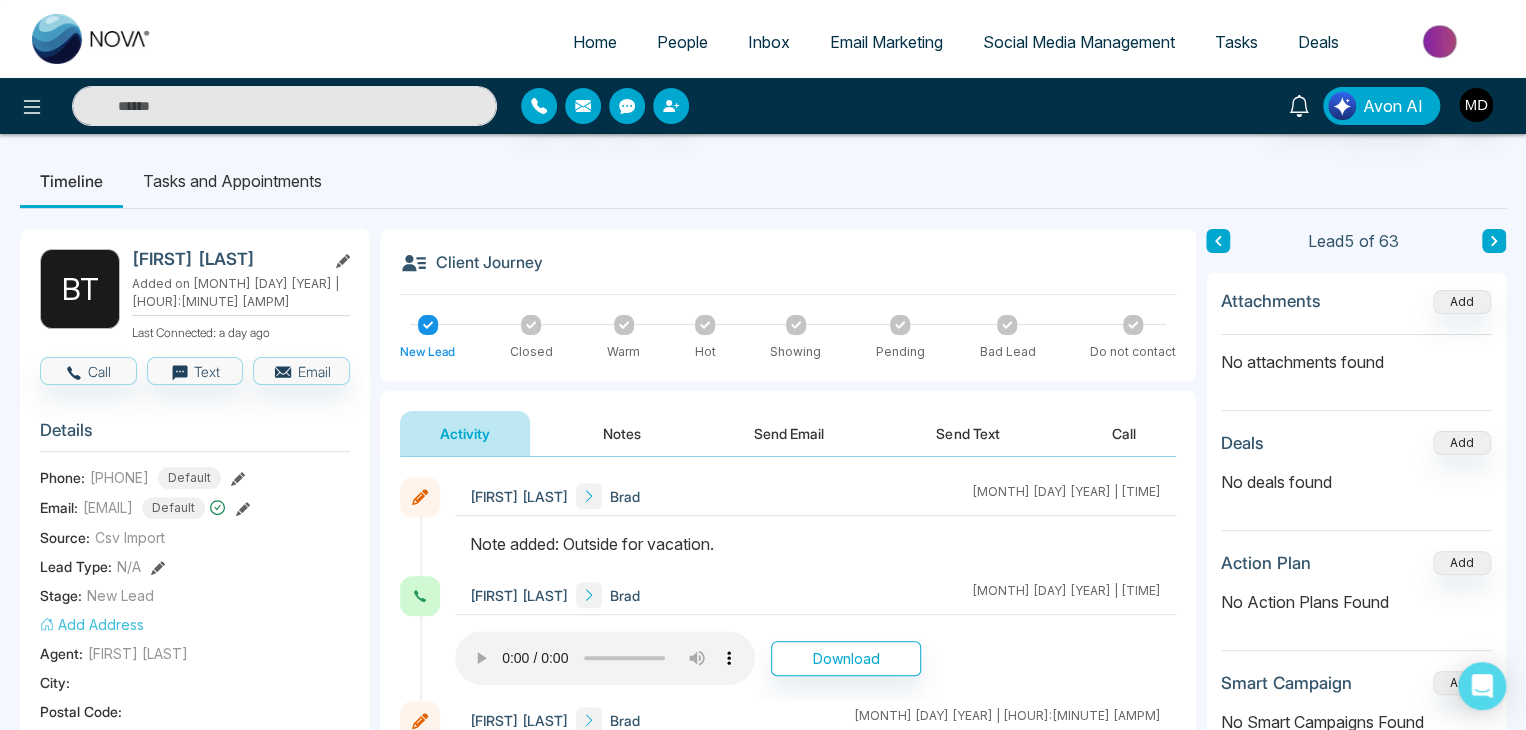 click 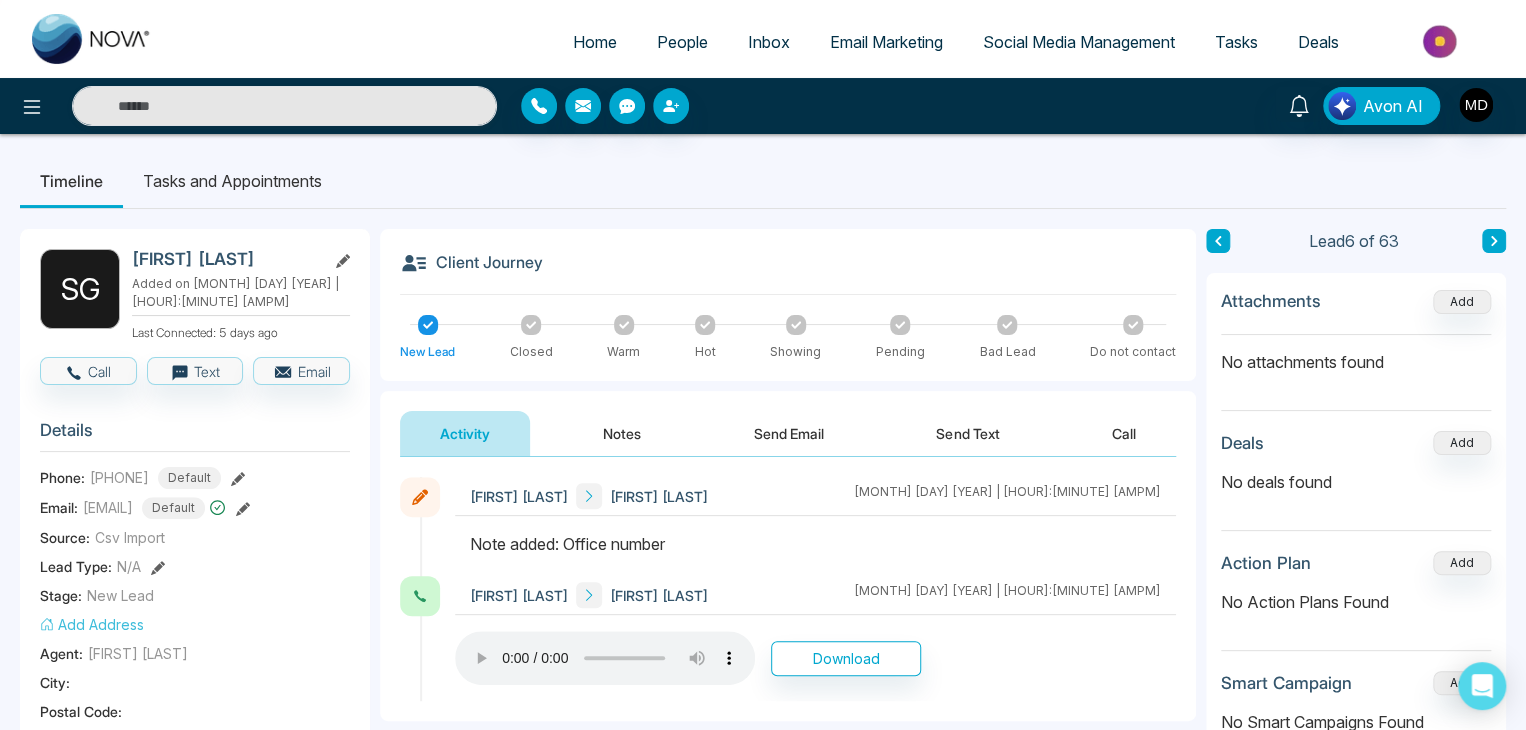 click 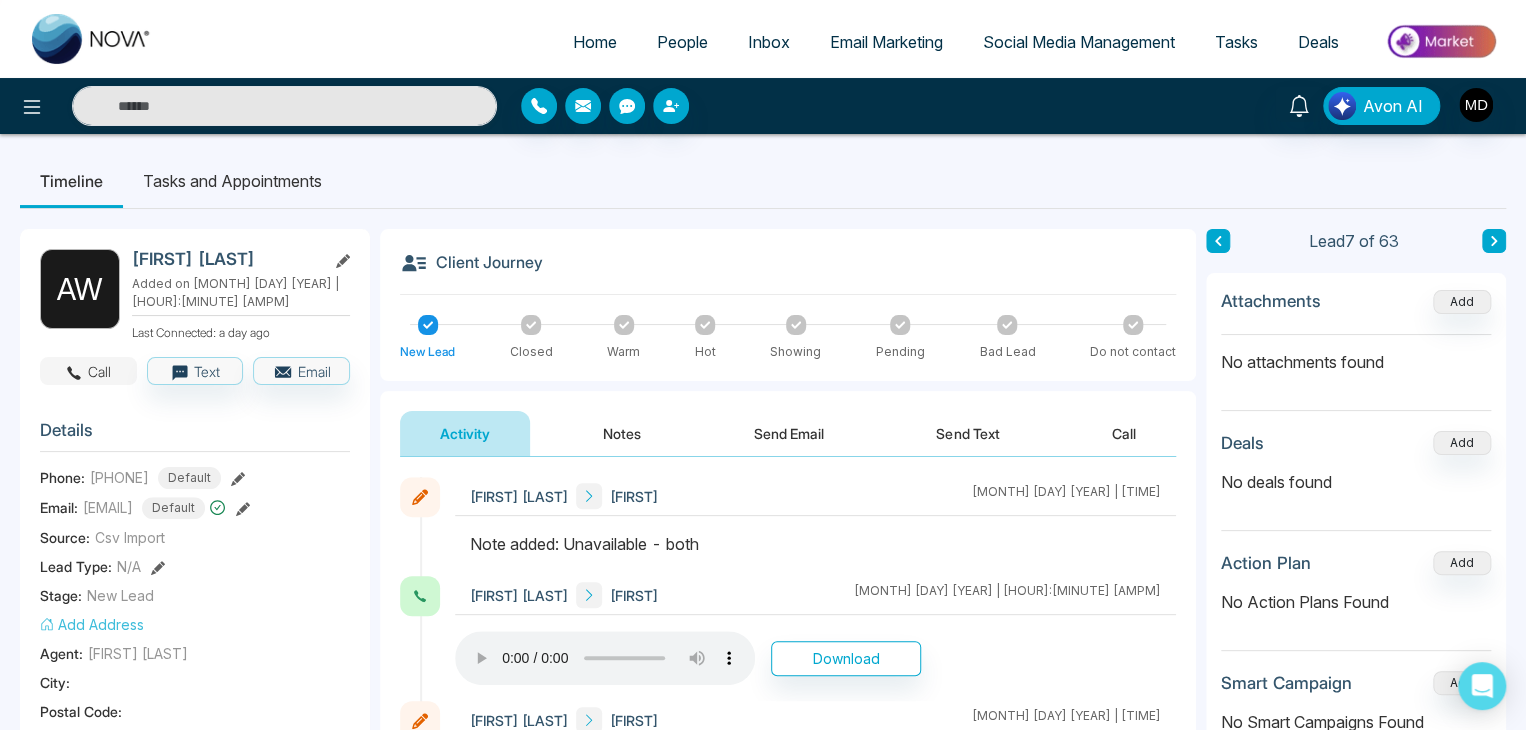 click 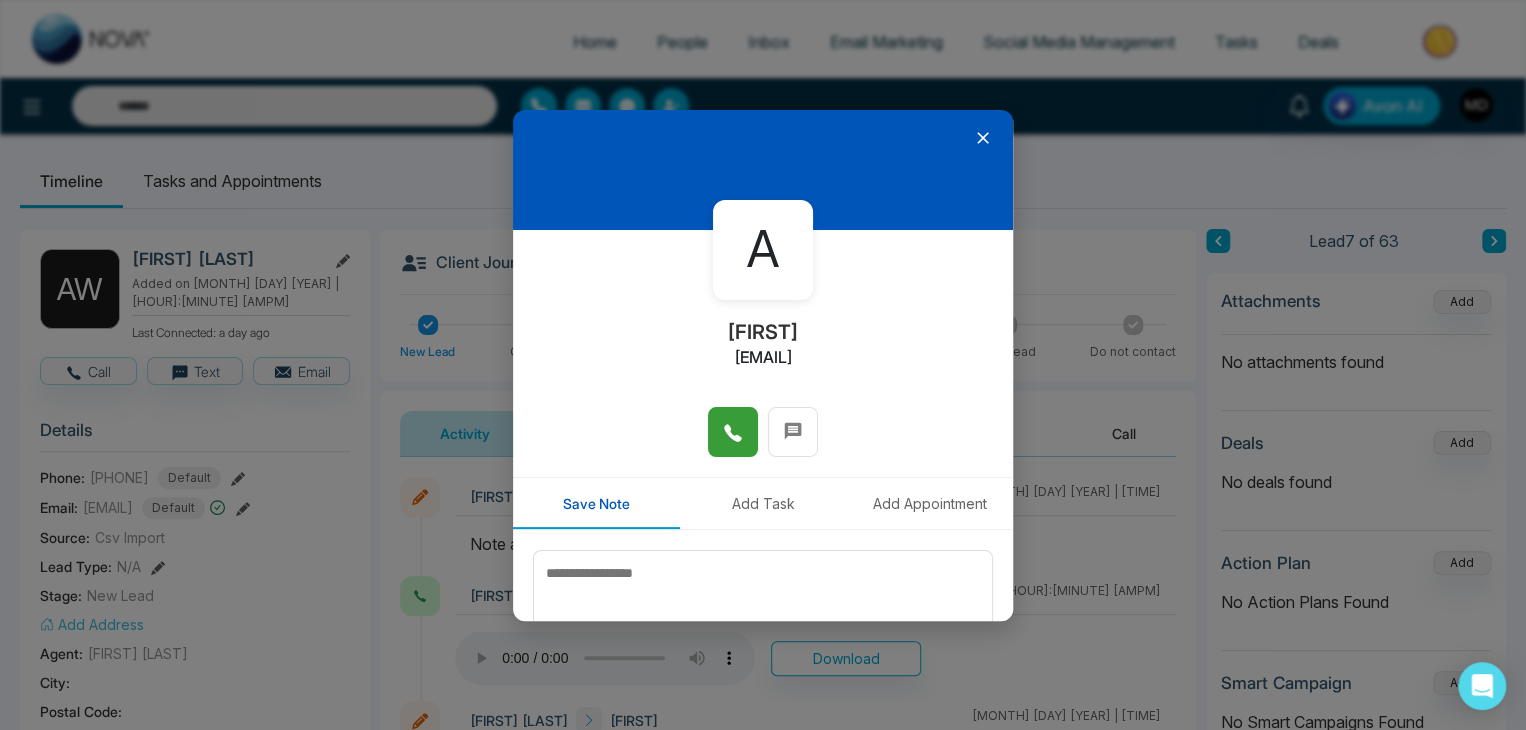 click 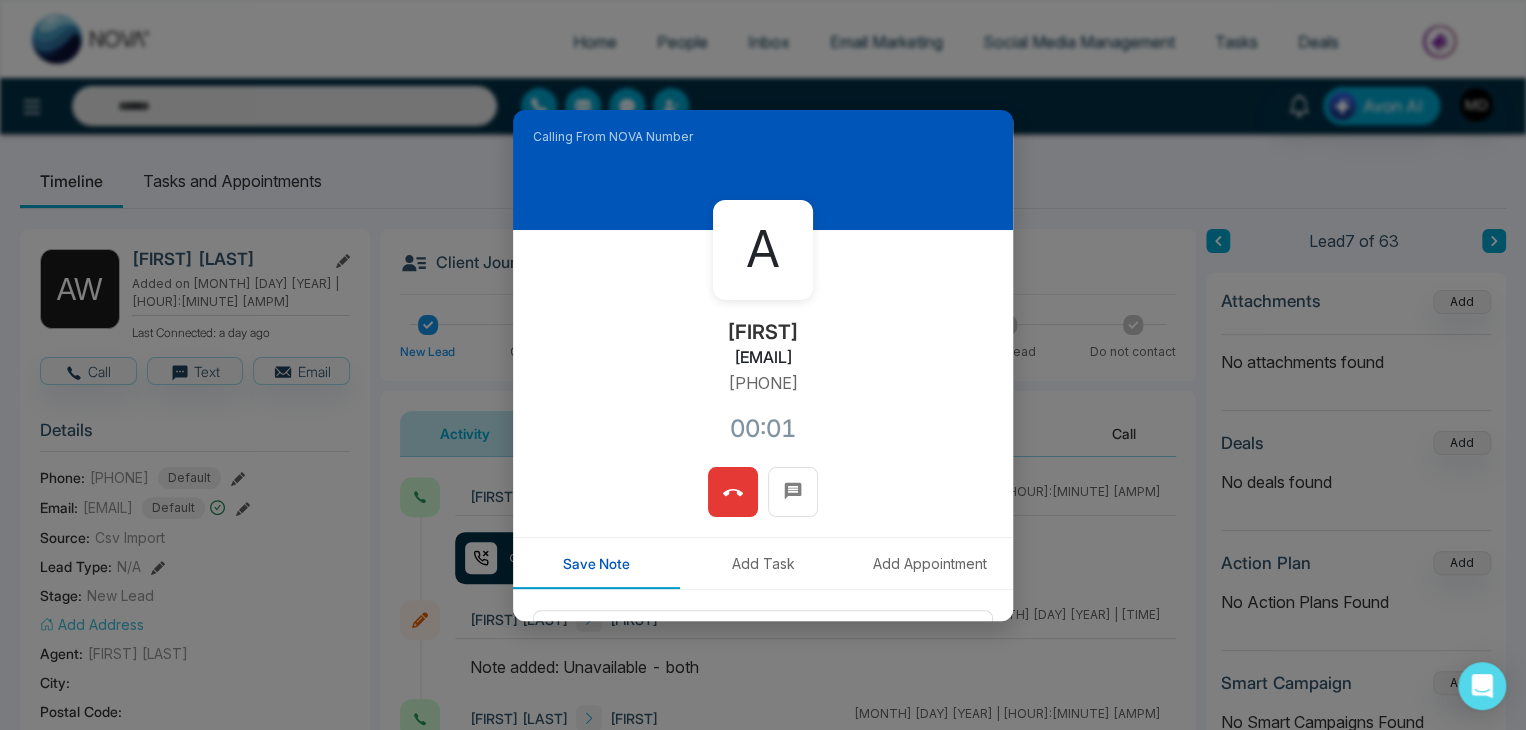 drag, startPoint x: 820, startPoint y: 386, endPoint x: 689, endPoint y: 403, distance: 132.09845 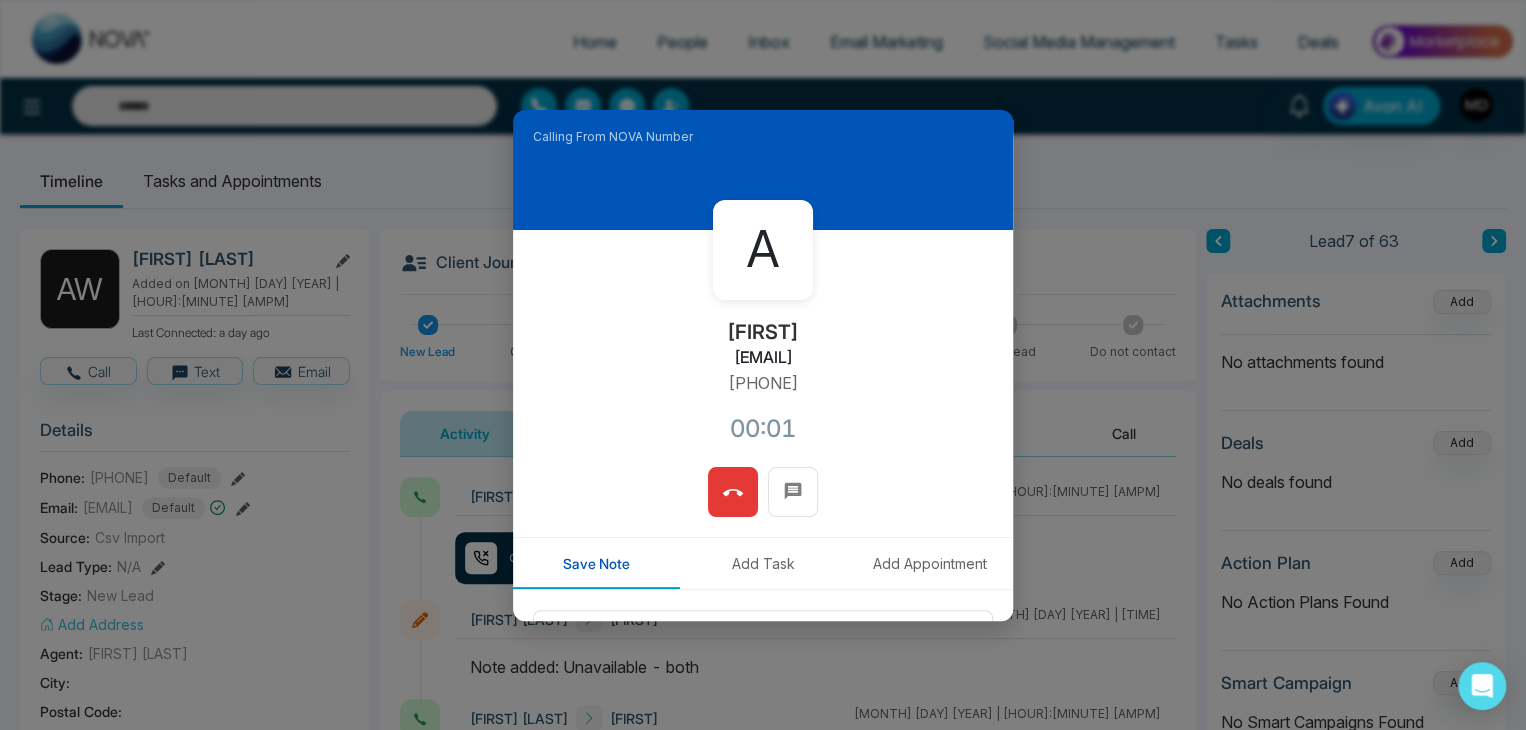 click on "A [FIRST] [USERNAME]@[DOMAIN].com +[COUNTRYCODE][PHONE] 00:01" at bounding box center [763, 348] 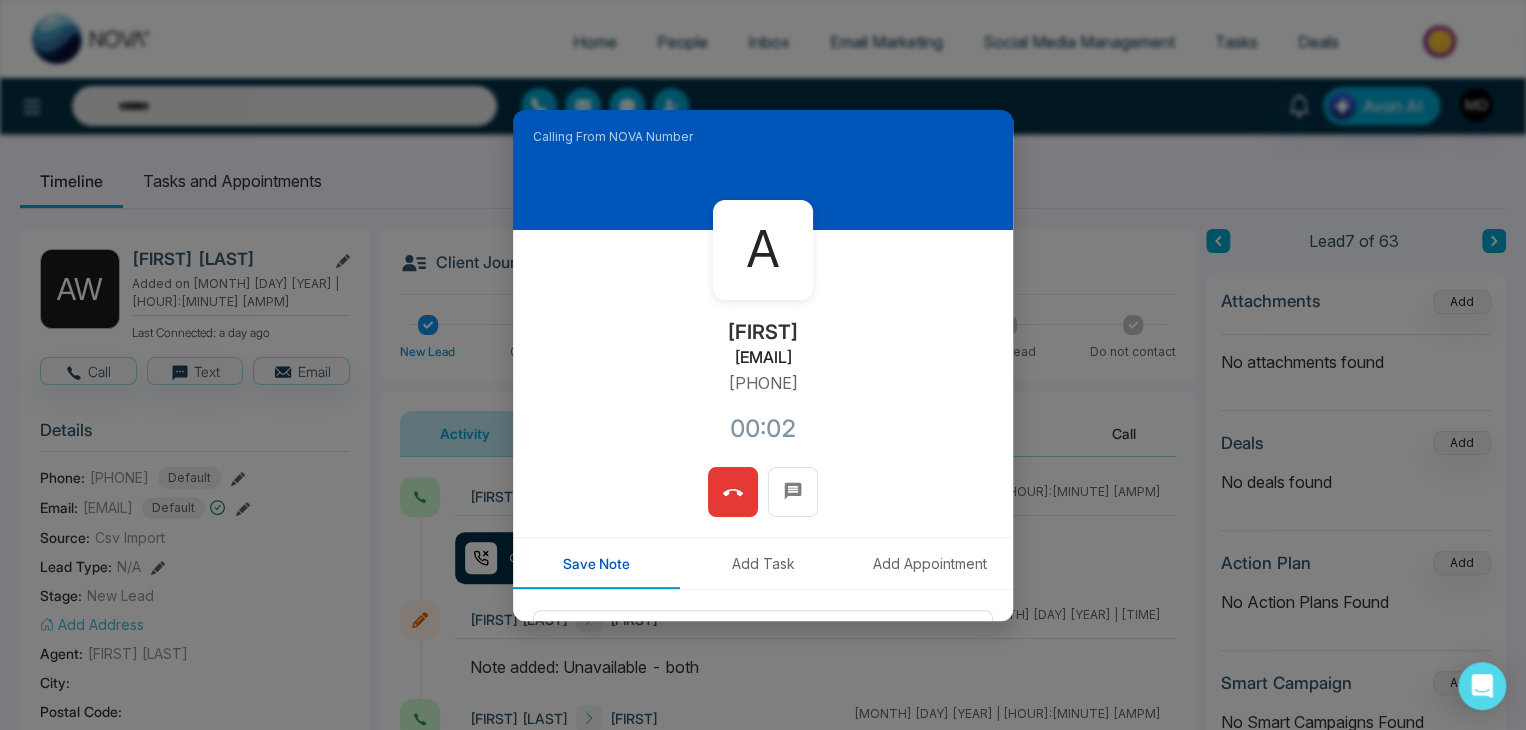 copy on "[PHONE]" 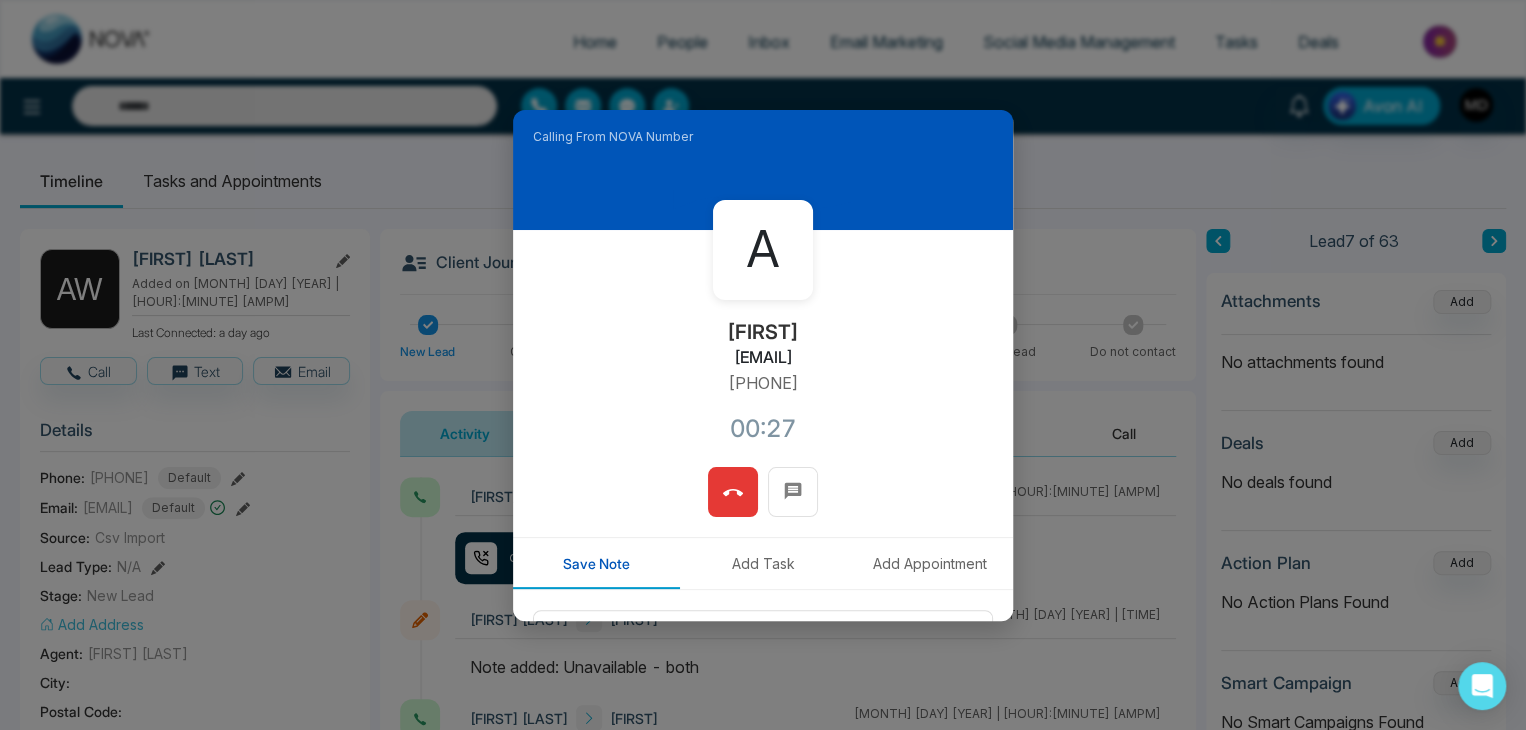 click at bounding box center [733, 492] 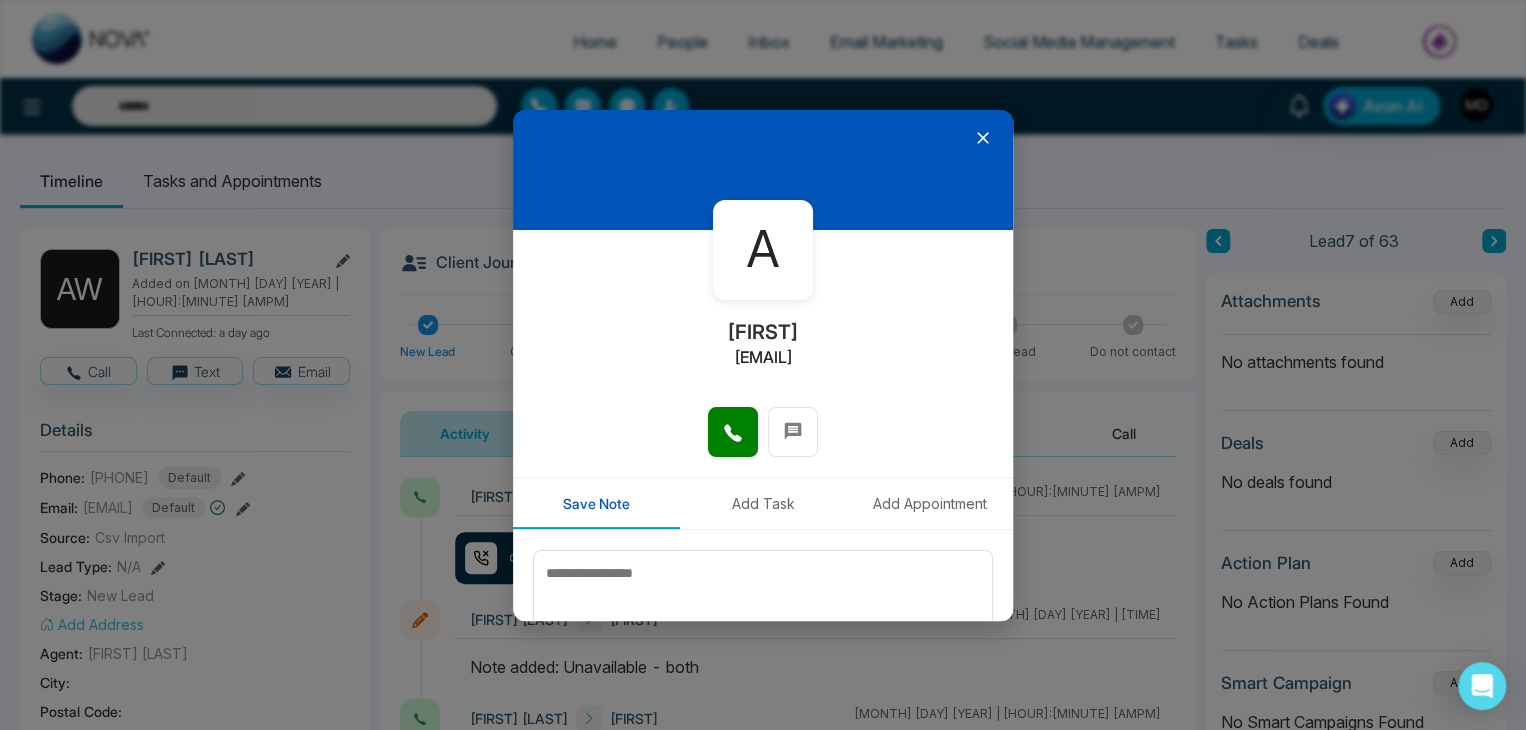 click on "A [FIRST] [USERNAME]@[DOMAIN].com Save Note Add Task Add Appointment Save Note" at bounding box center (763, 365) 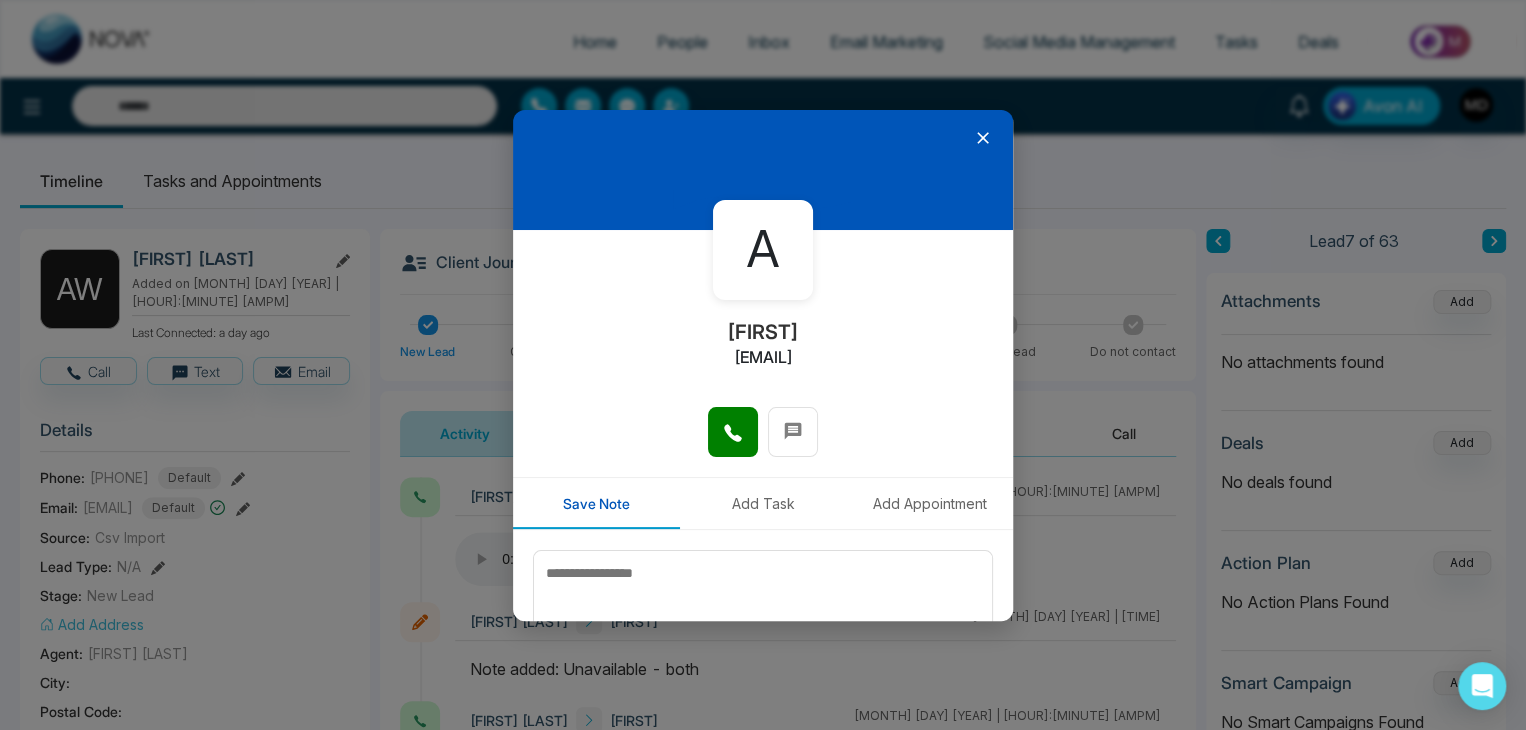 click 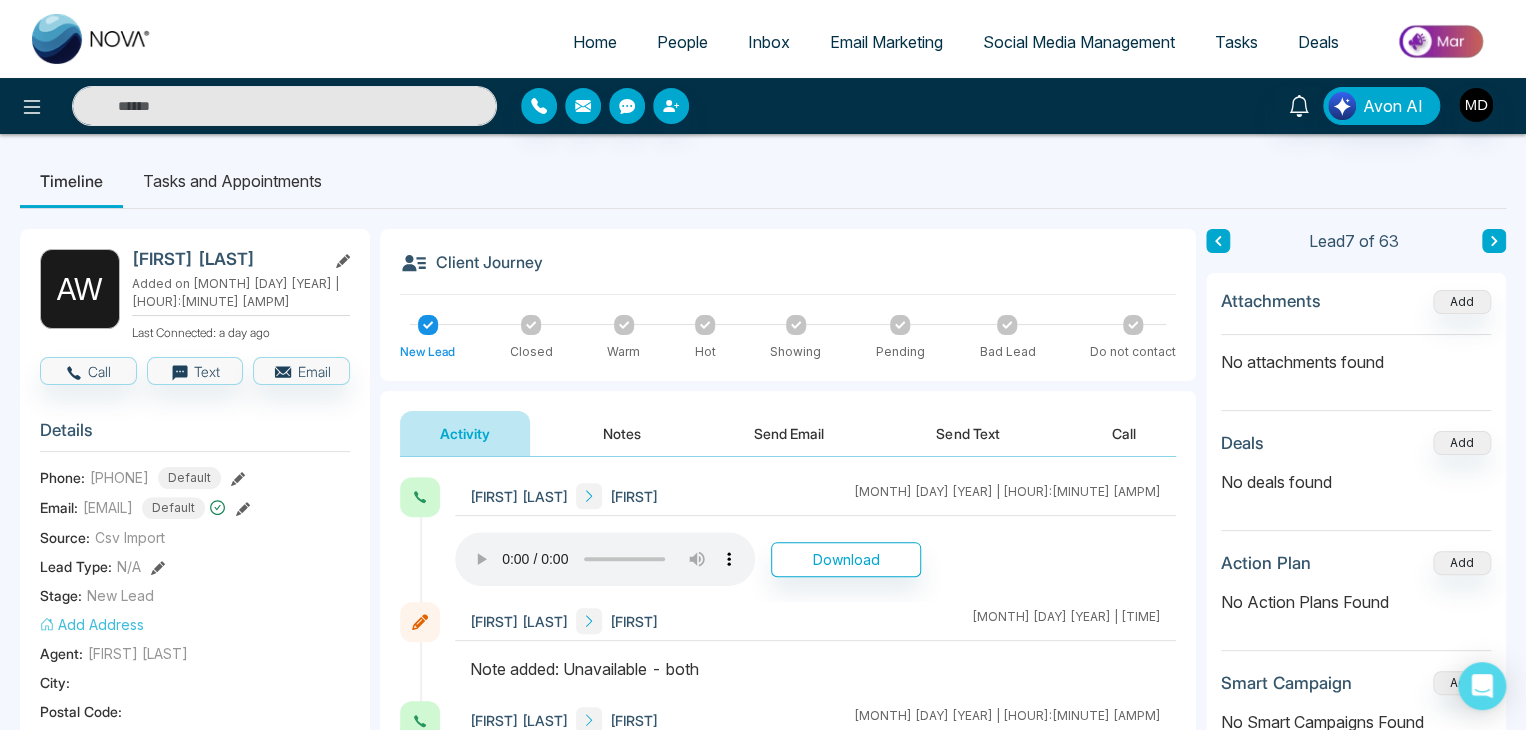 click 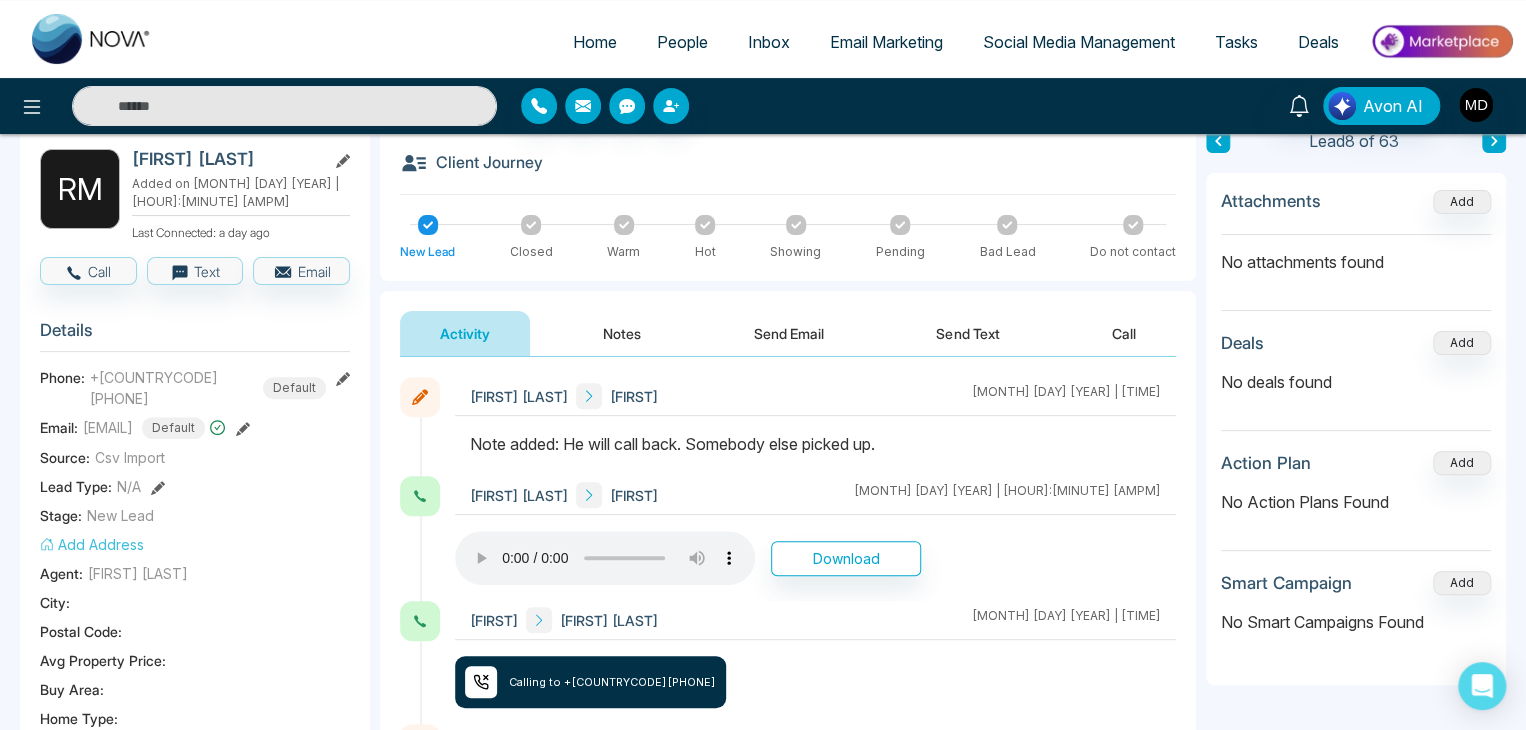 scroll, scrollTop: 0, scrollLeft: 0, axis: both 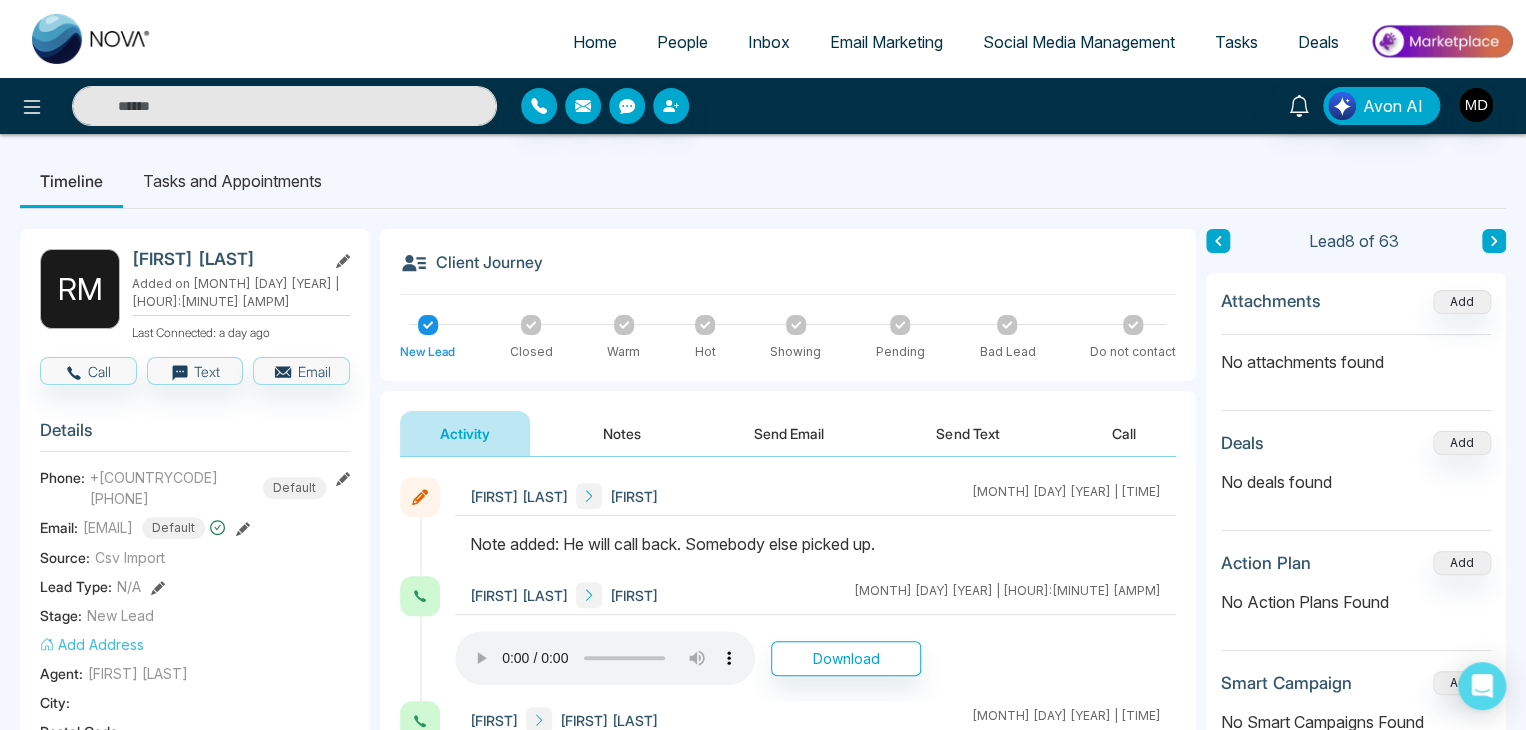 click on "Timeline Tasks and Appointments R [FIRST] [LAST] Added on   [MONTH] [DAY] [YEAR] | [HOUR]:[HOUR] [AMPM] Last Connected:   a day ago   Call   Text   Email Details Phone: +[COUNTRYCODE][PHONE] Default Email: [USERNAME]@[DOMAIN].com Default Source: Csv Import Lead Type: N/A Stage: New Lead Add Address Agent: [FIRST] [LAST] City : Postal Code : Avg Property Price : Buy Area : Home Type : Start Date : Last Contact Date : Province : Timeframe : Urgency : Tags New leads [MONTH]   × Is this lead a Realtor? Lead Summary 4 Calls 1 Texts 0 Emails Social Profile   Not found Not found Not found Custom Lead Data Delete lead   Client Journey New Lead Closed Warm Hot Showing Pending Bad Lead Do not contact Activity Notes Send Email Send Text Call [FIRST] [LAST] [FIRST] [MONTH] [DAY] [YEAR] | [HOUR]:[MINUTE] [AMPM] [FIRST] [LAST] [FIRST] [MONTH] [DAY] [YEAR] | [HOUR]:[MINUTE] [AMPM] Download [FIRST] [FIRST] [MONTH] [DAY] [YEAR] | [HOUR]:[MINUTE] [AMPM] Calling to +[COUNTRYCODE][PHONE] [FIRST] [FIRST] [MONTH] [DAY] [YEAR] | [HOUR]:[MINUTE] [AMPM] [FIRST] [FIRST] [MONTH] [DAY] [YEAR] | [HOUR]:[MINUTE] [AMPM] Download   ***" at bounding box center [763, 912] 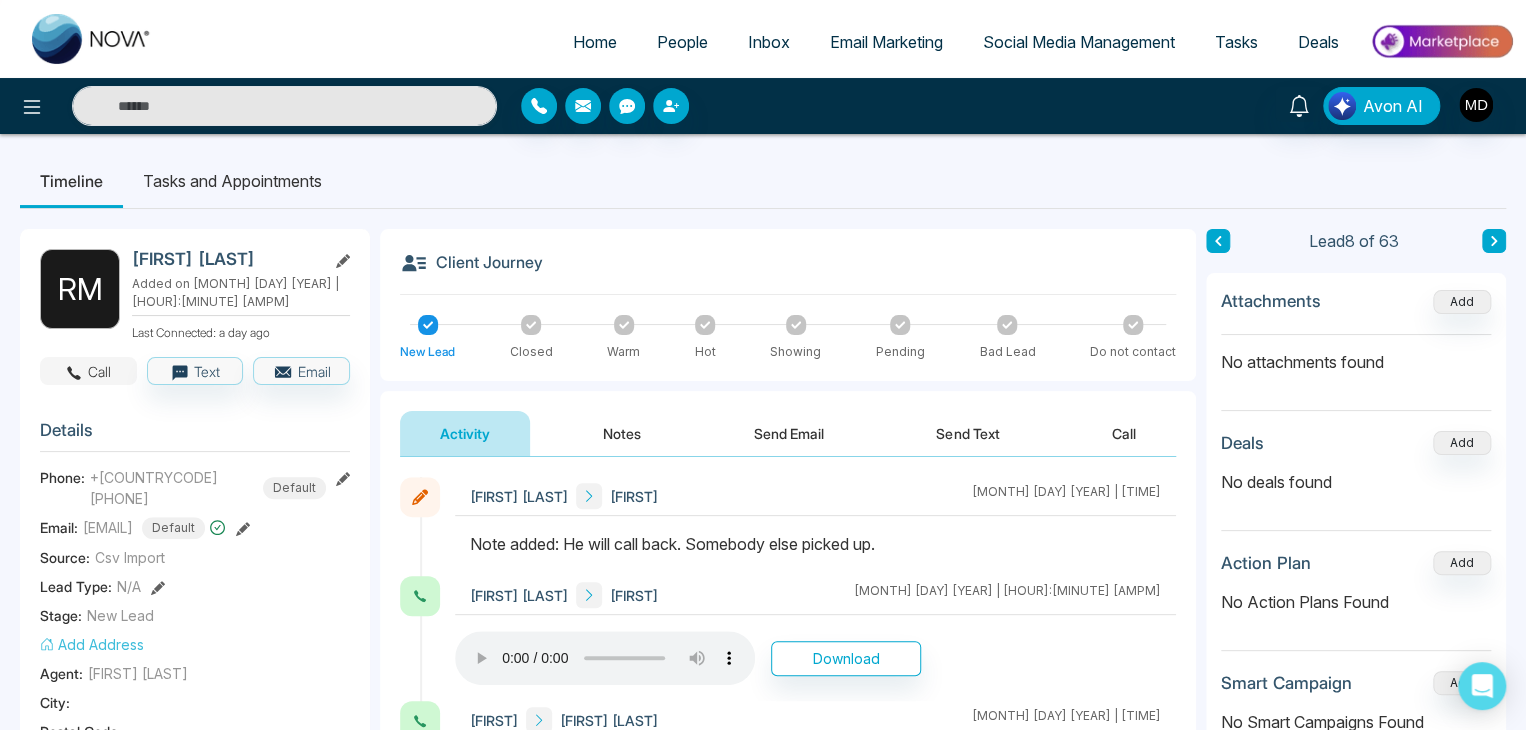 click on "Call" at bounding box center [88, 371] 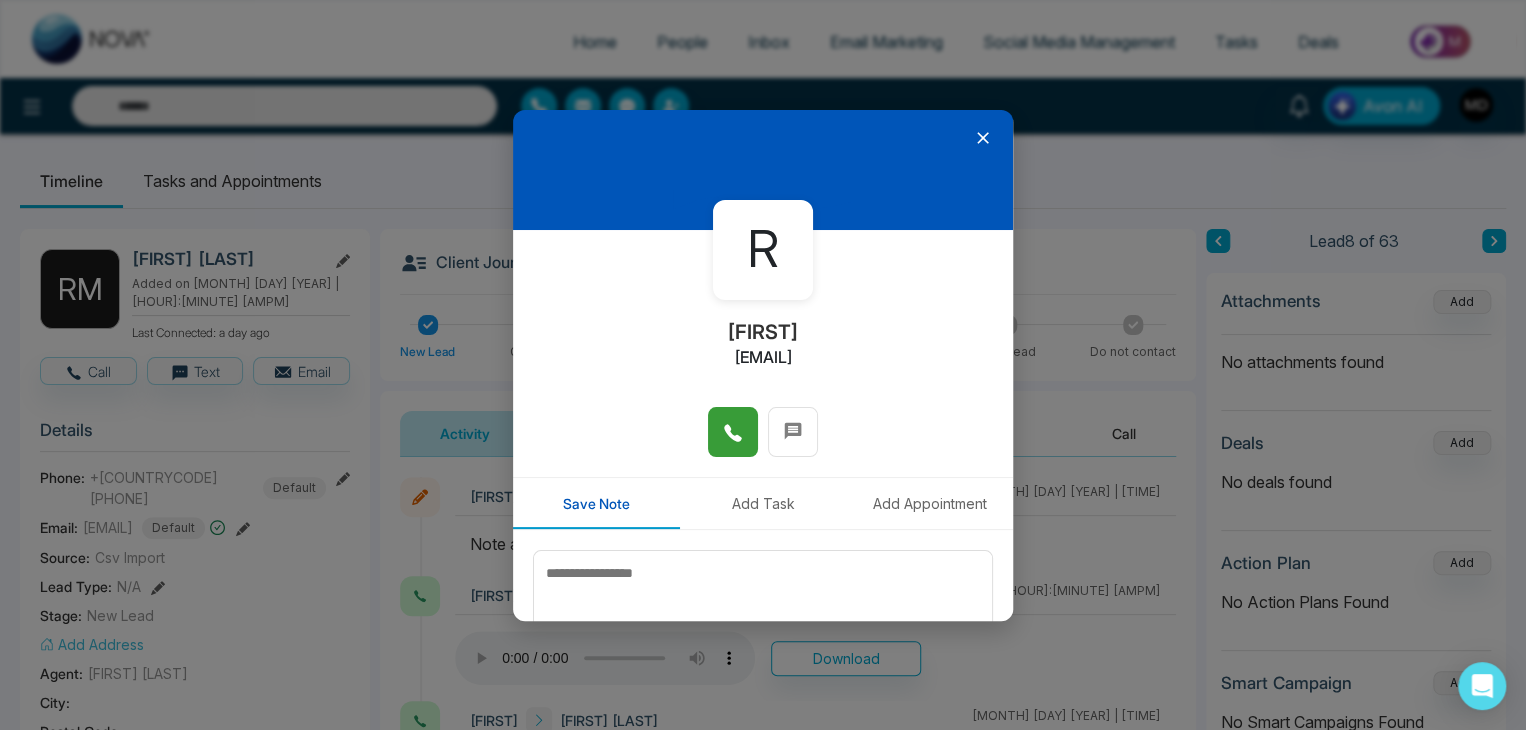 click 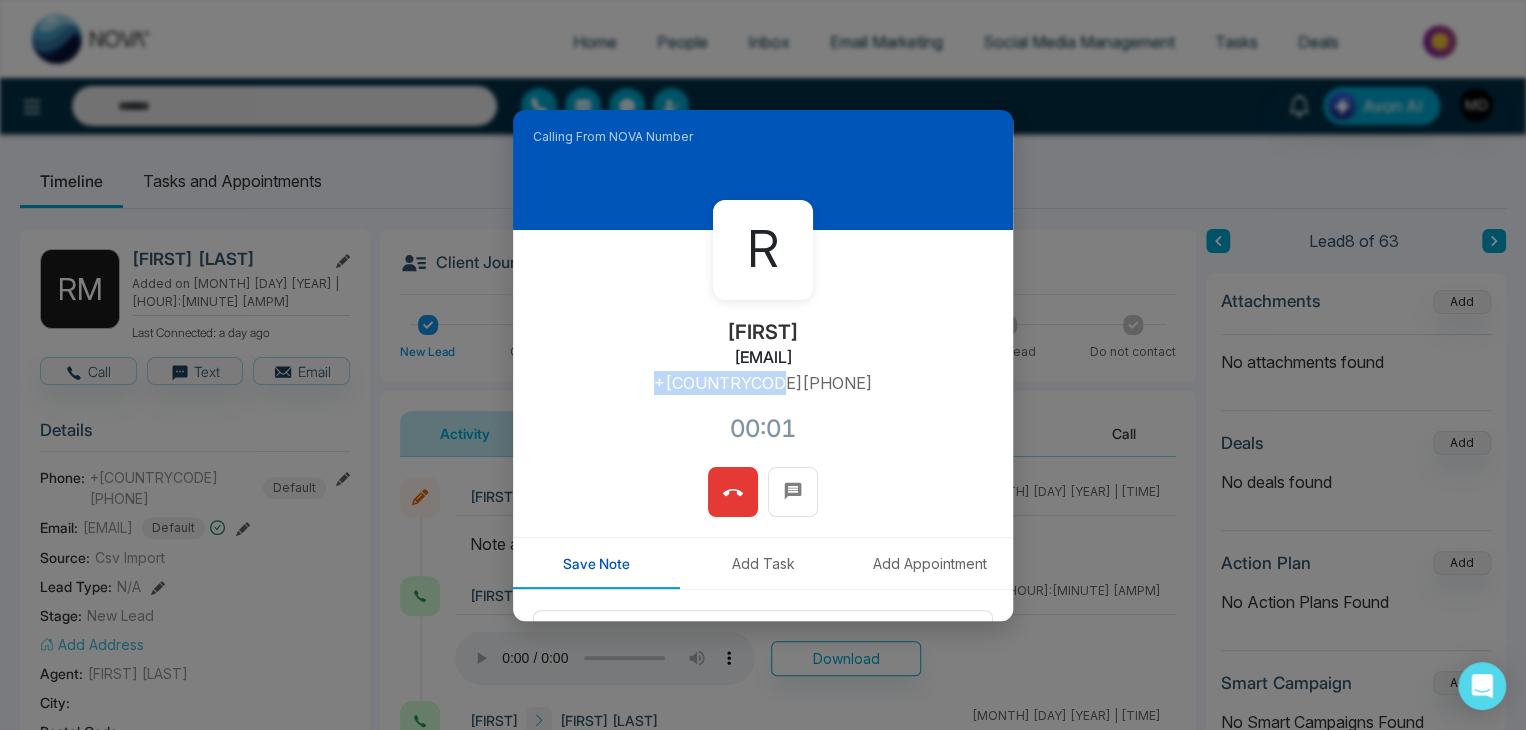drag, startPoint x: 821, startPoint y: 389, endPoint x: 682, endPoint y: 389, distance: 139 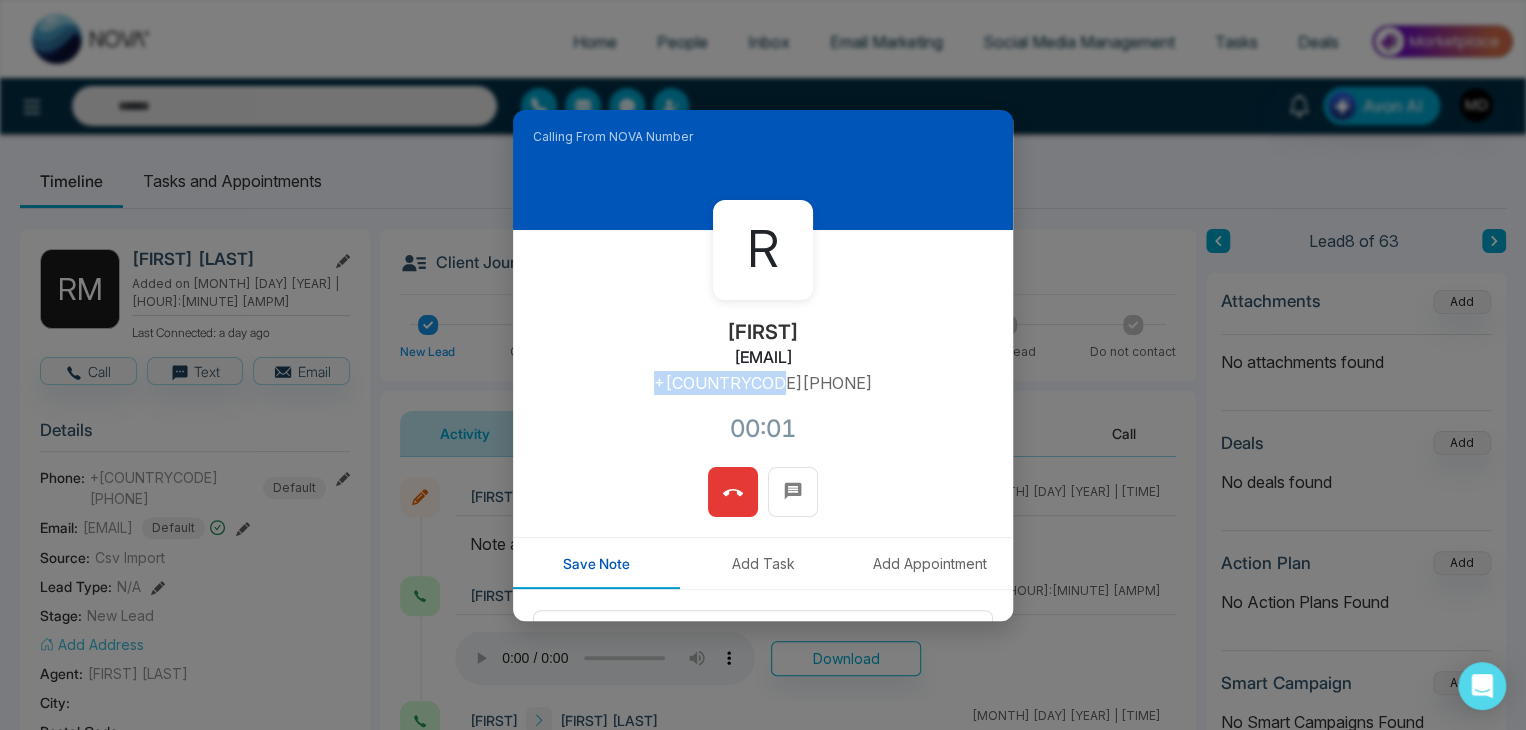 click on "R [FIRST] [EMAIL] [PHONE]" at bounding box center (763, 348) 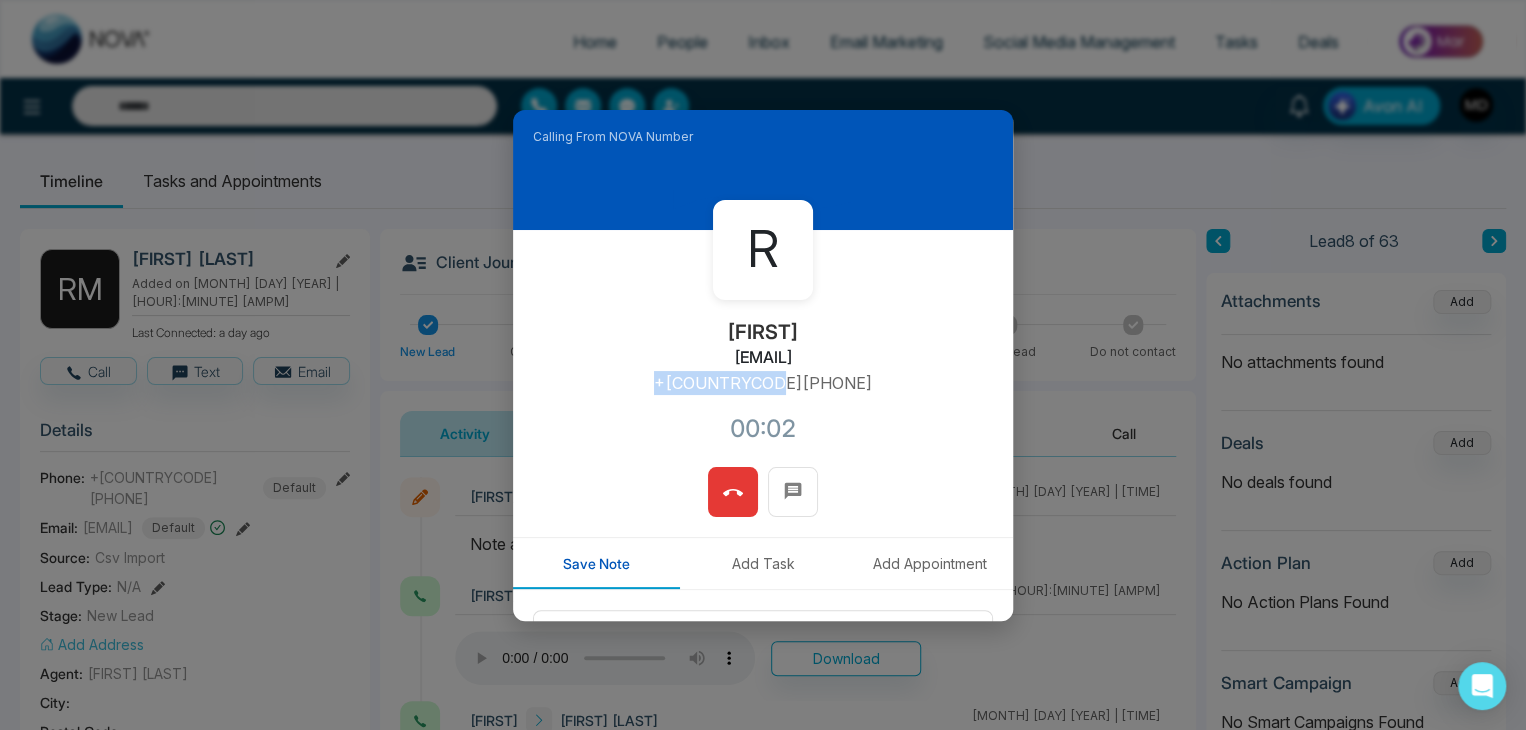 copy on "+[COUNTRYCODE][PHONE]" 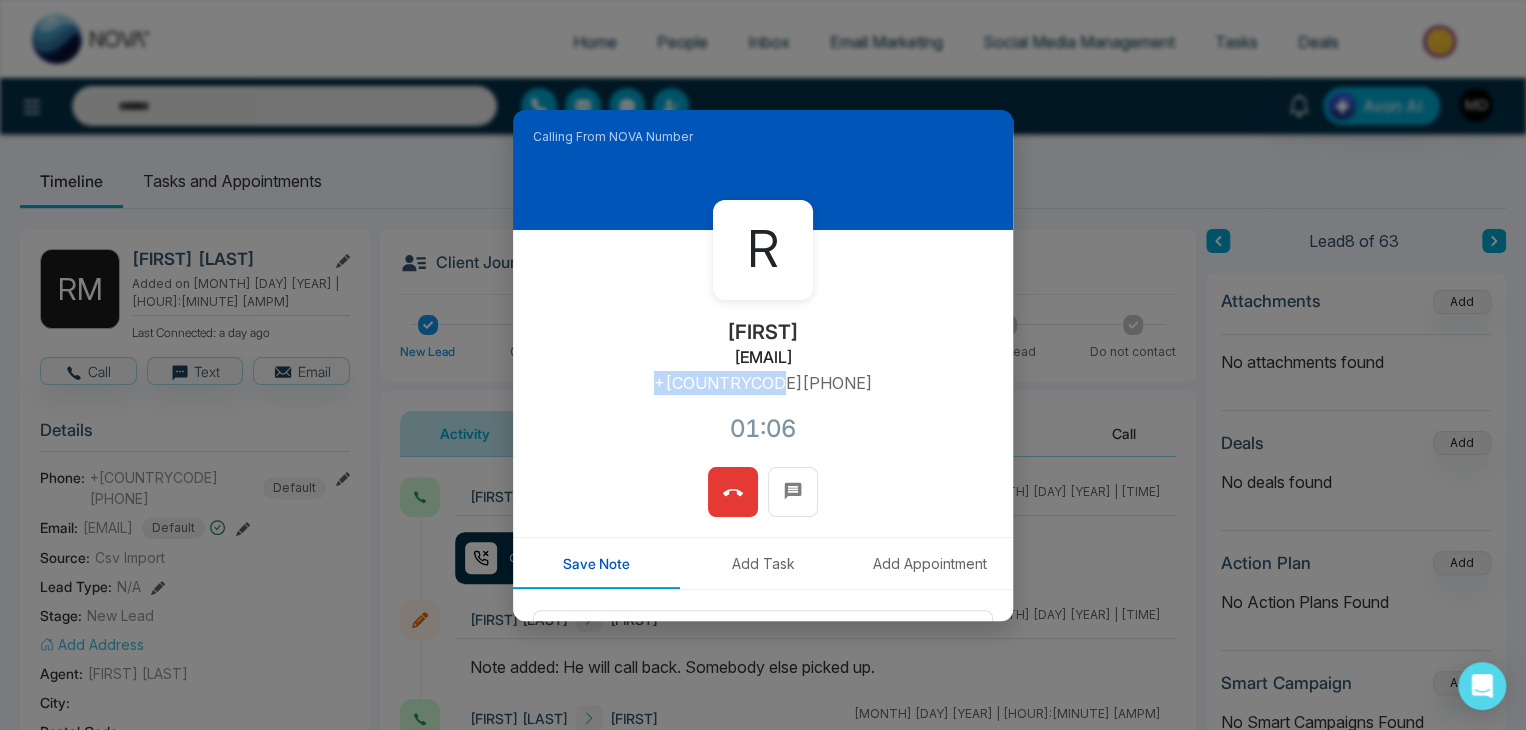 scroll, scrollTop: 170, scrollLeft: 0, axis: vertical 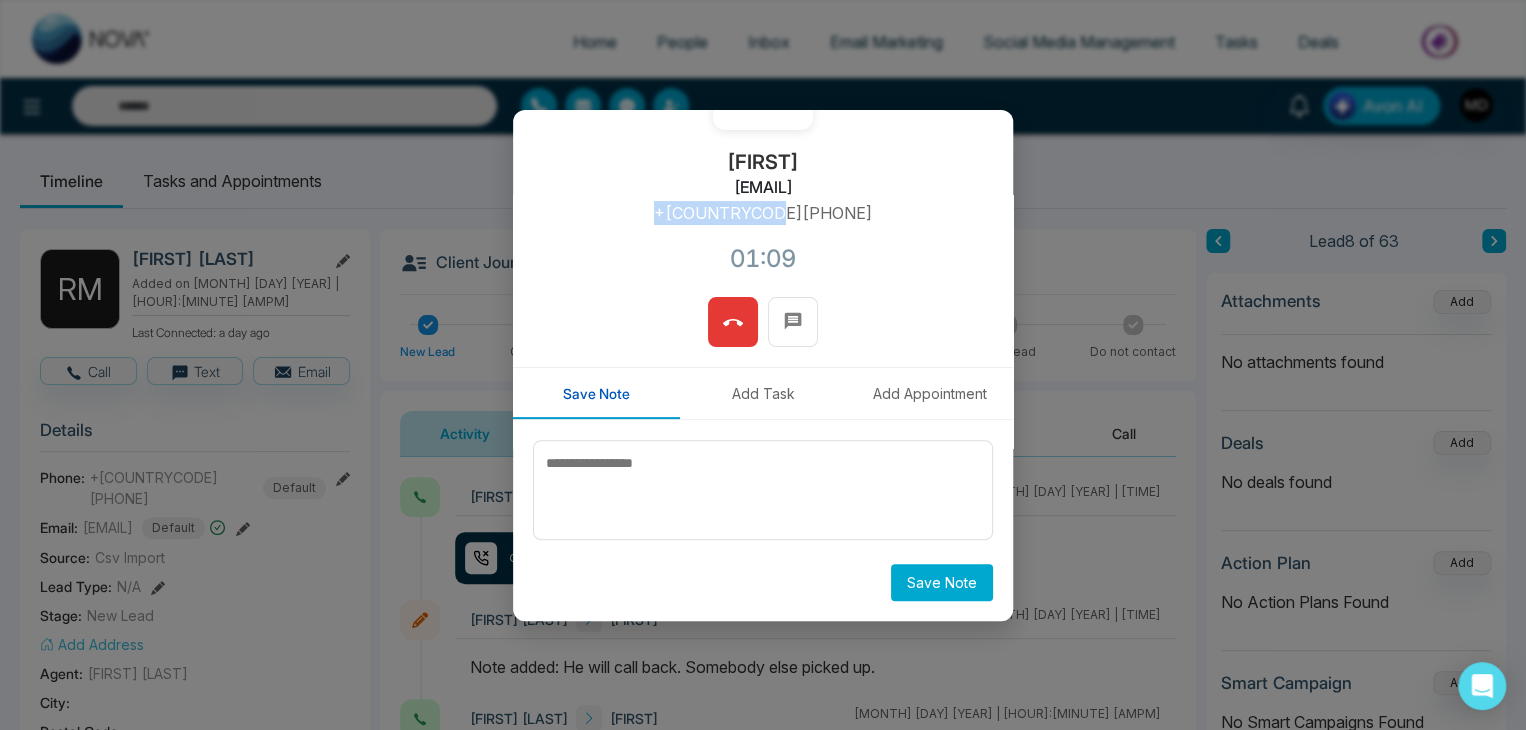 click 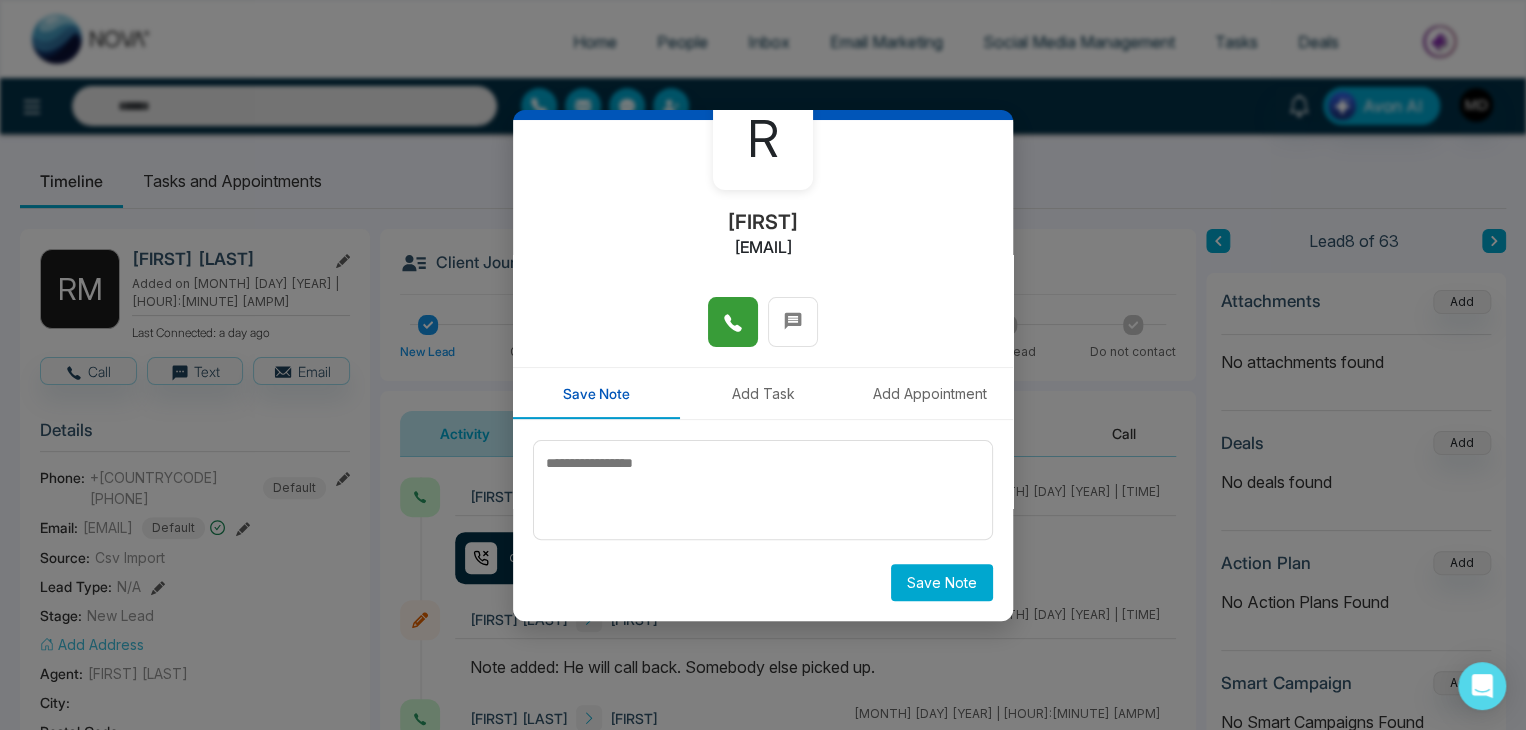 scroll, scrollTop: 110, scrollLeft: 0, axis: vertical 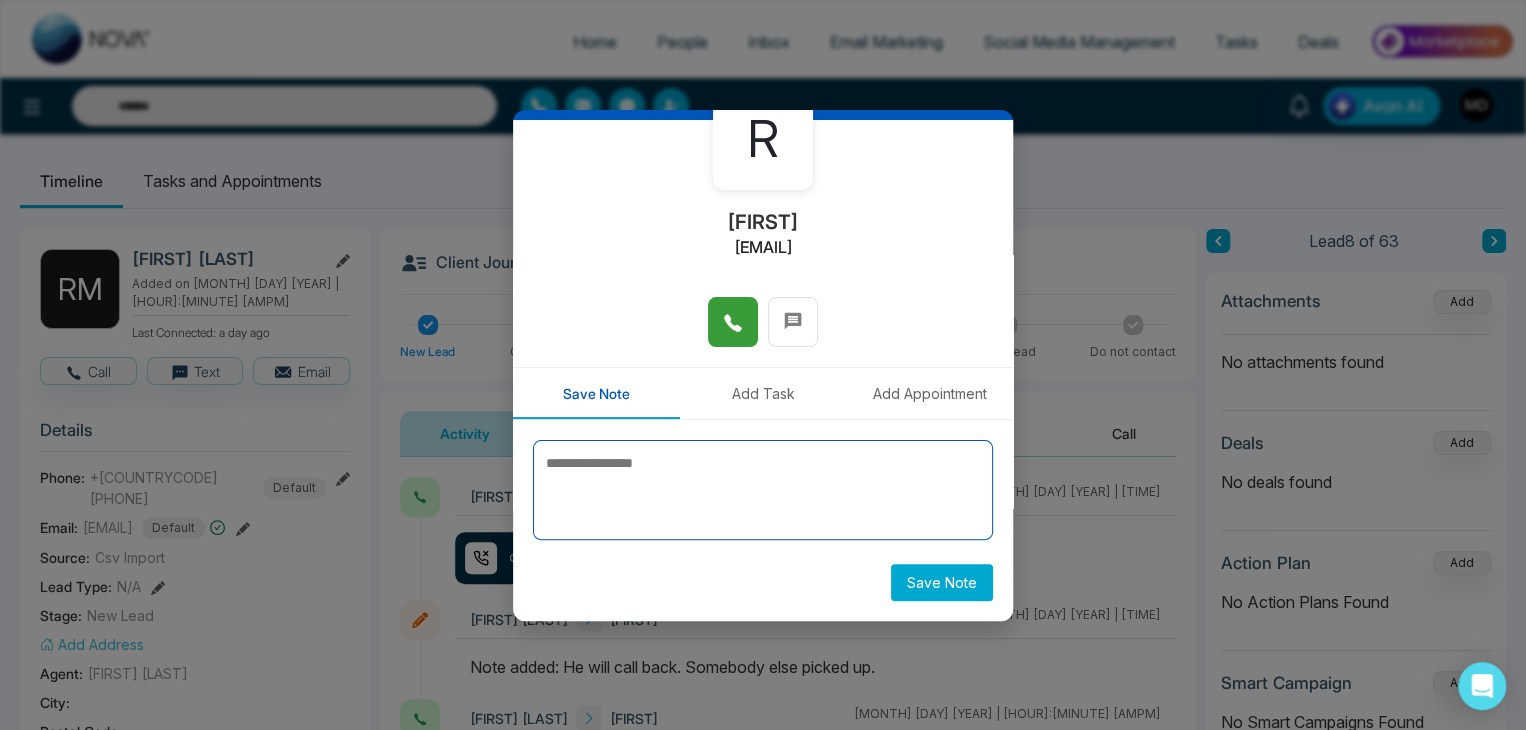 click at bounding box center (763, 490) 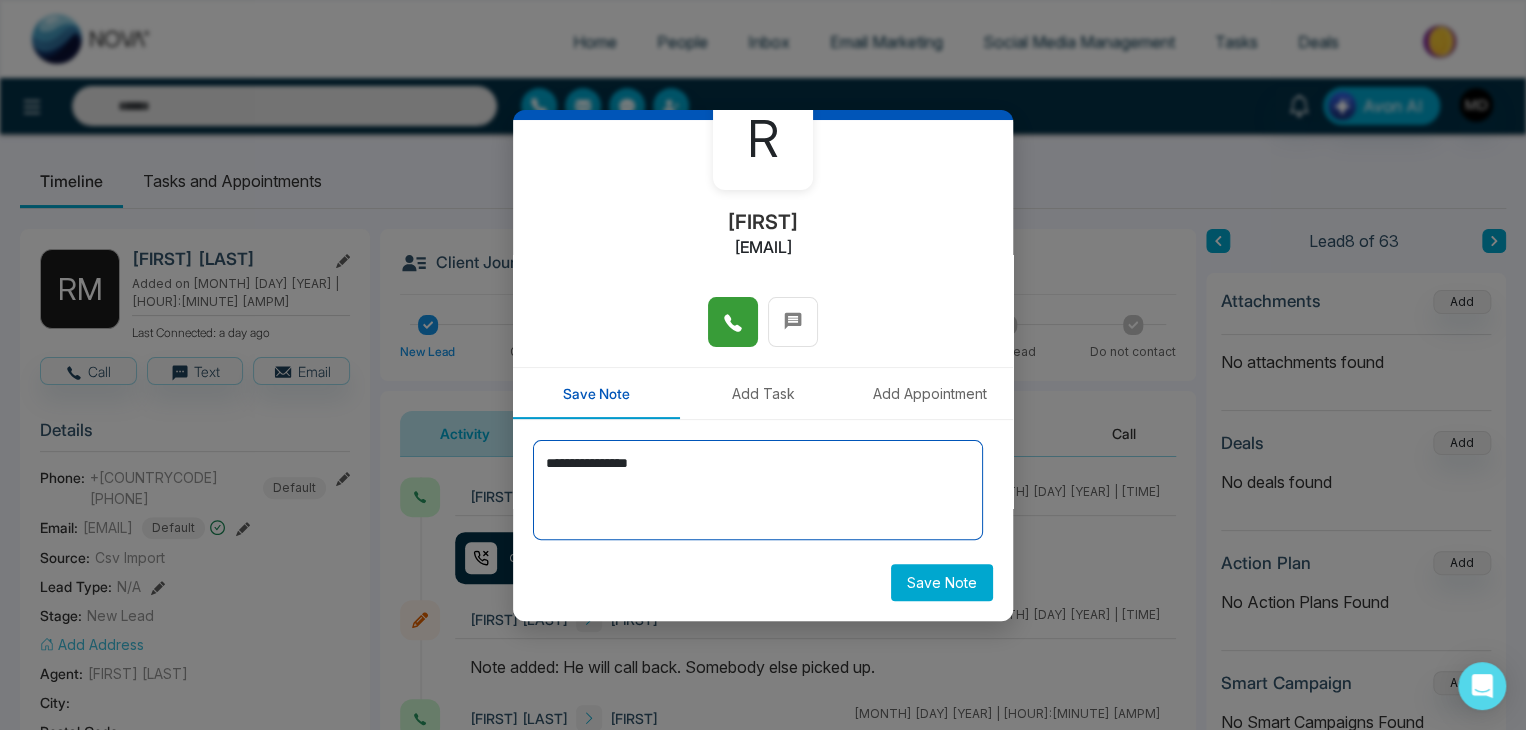 type on "**********" 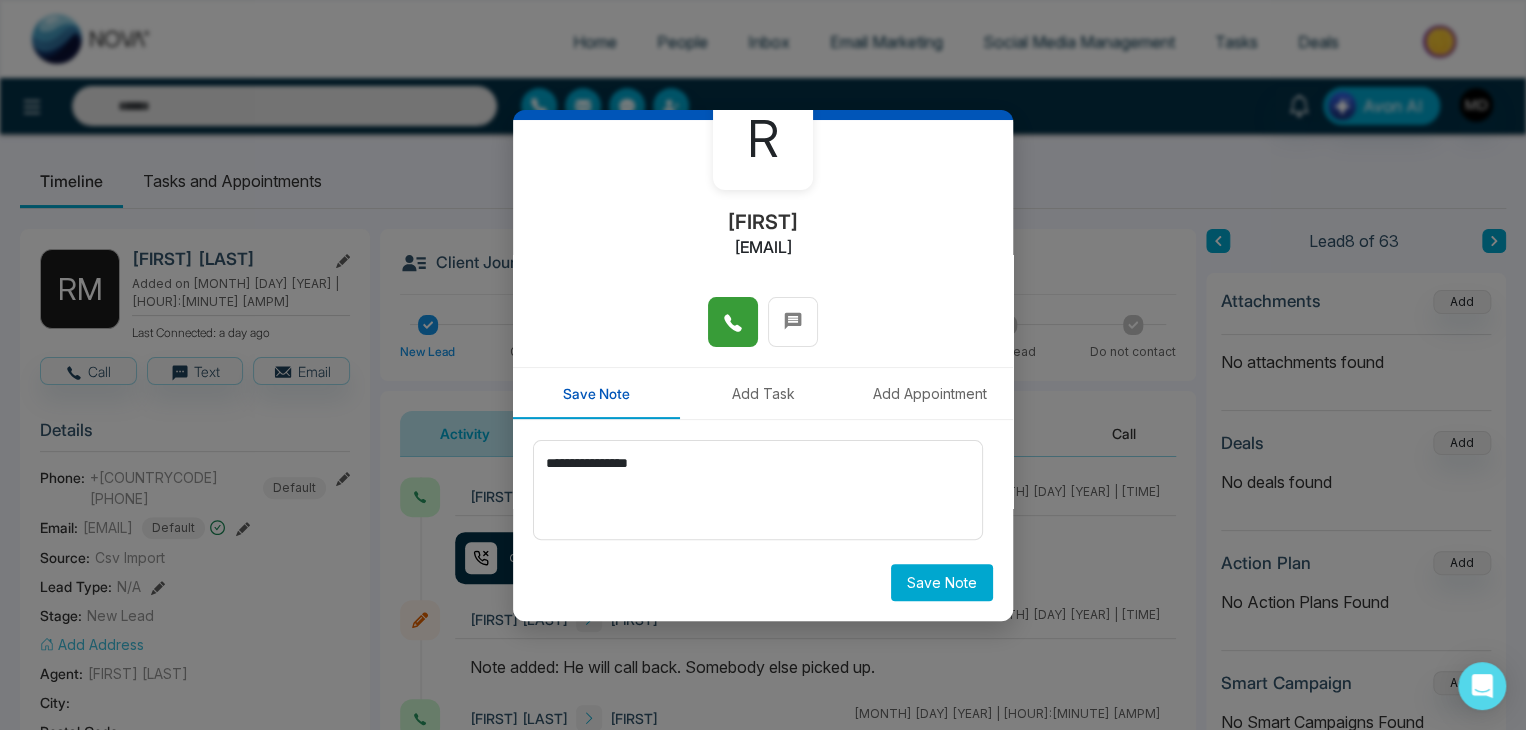 click on "Save Note" at bounding box center [942, 582] 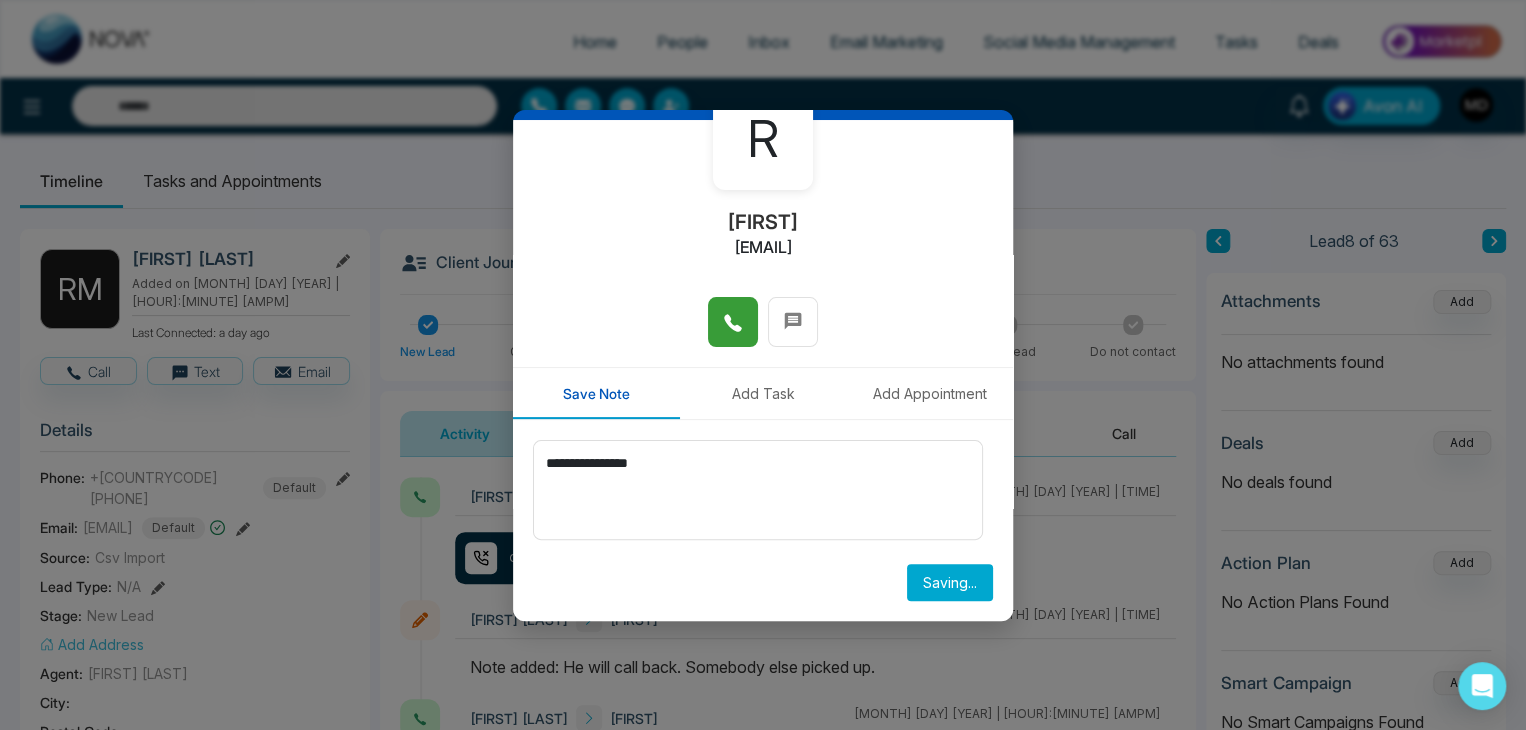type 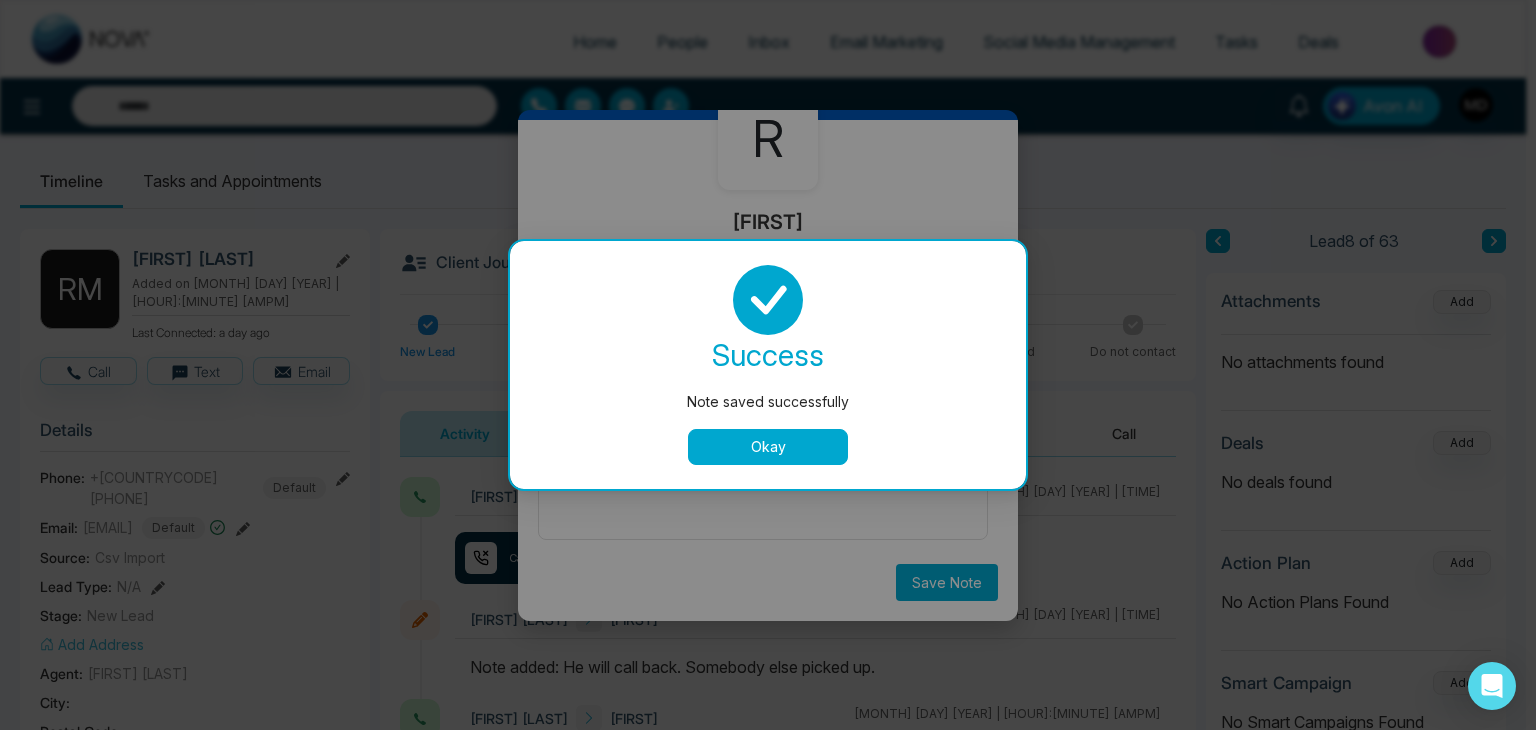 click on "Okay" at bounding box center (768, 447) 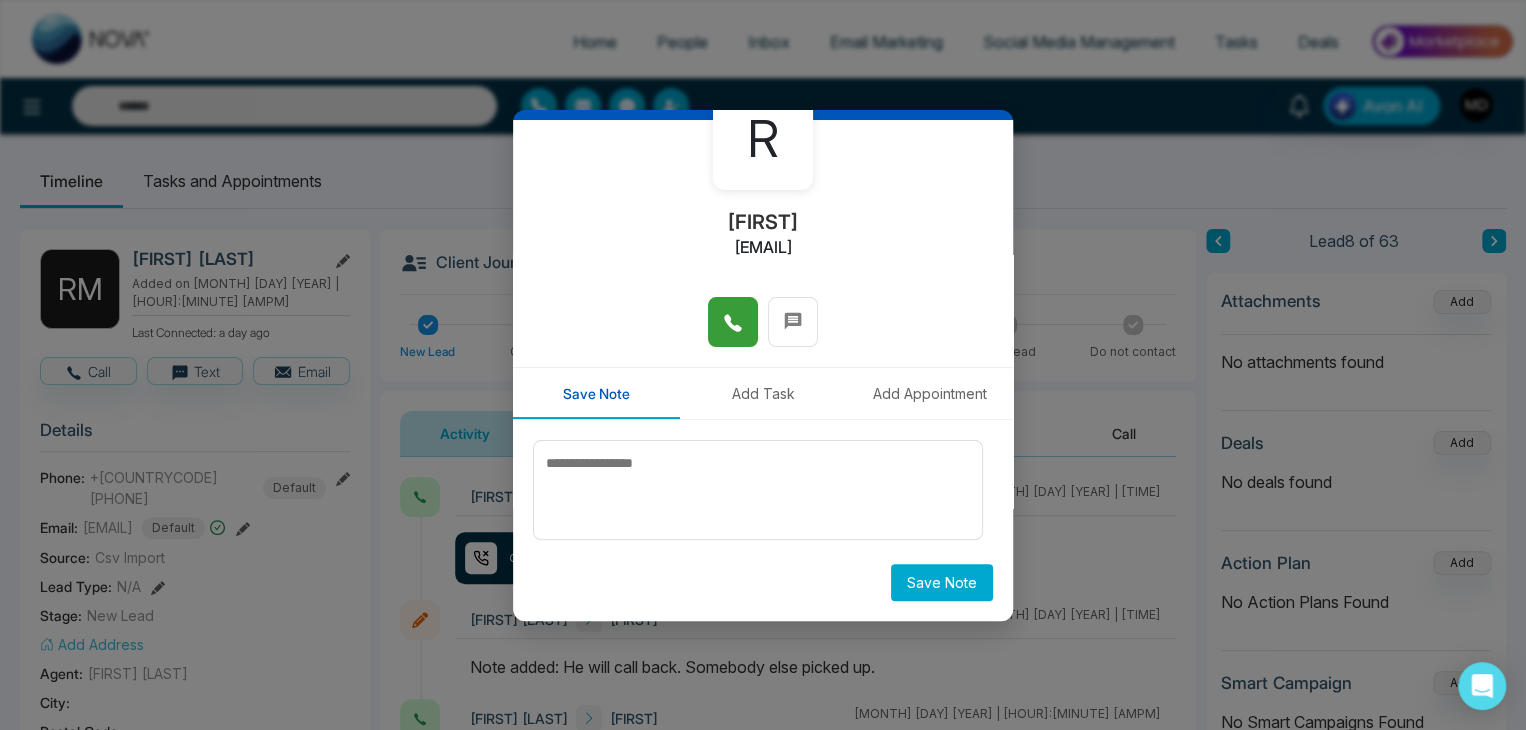 scroll, scrollTop: 0, scrollLeft: 0, axis: both 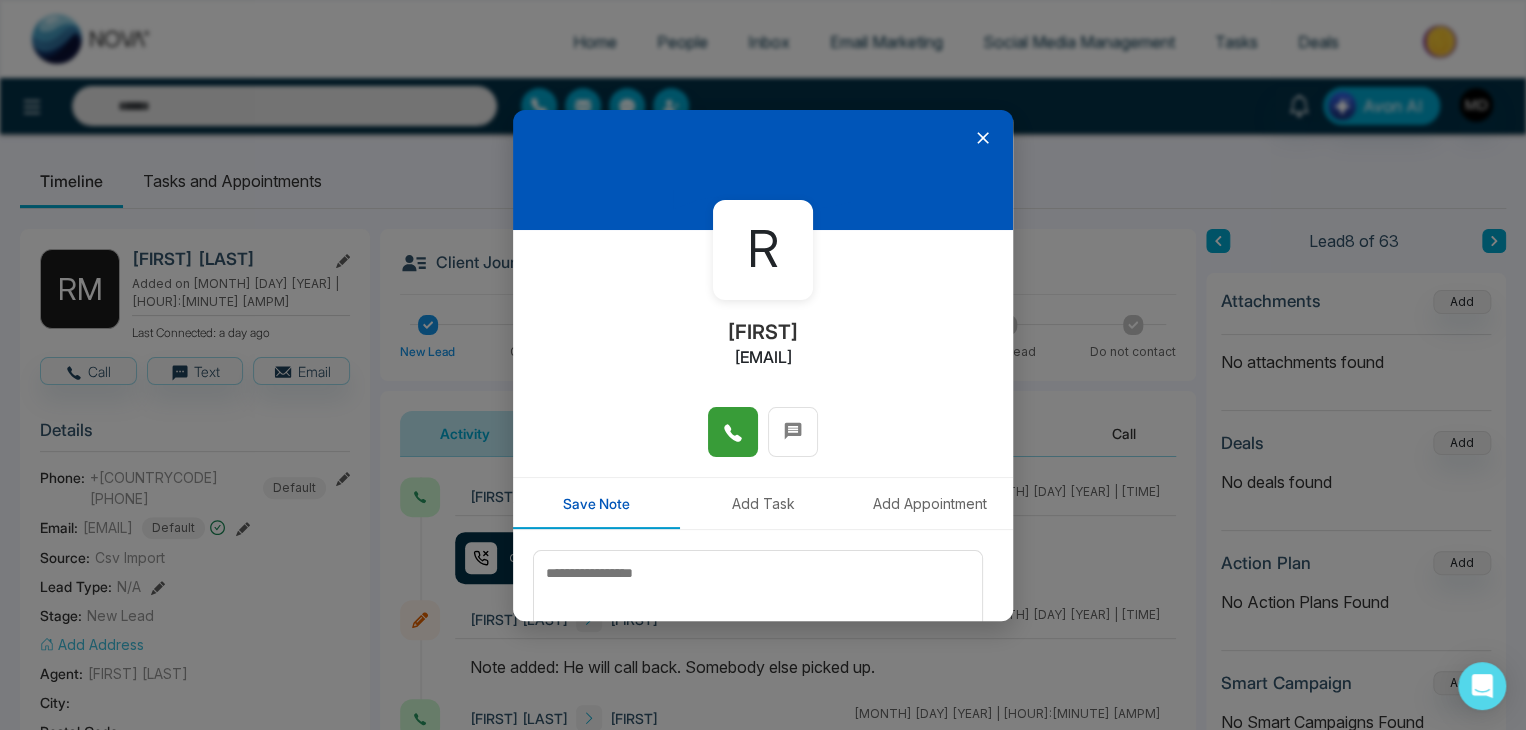 click 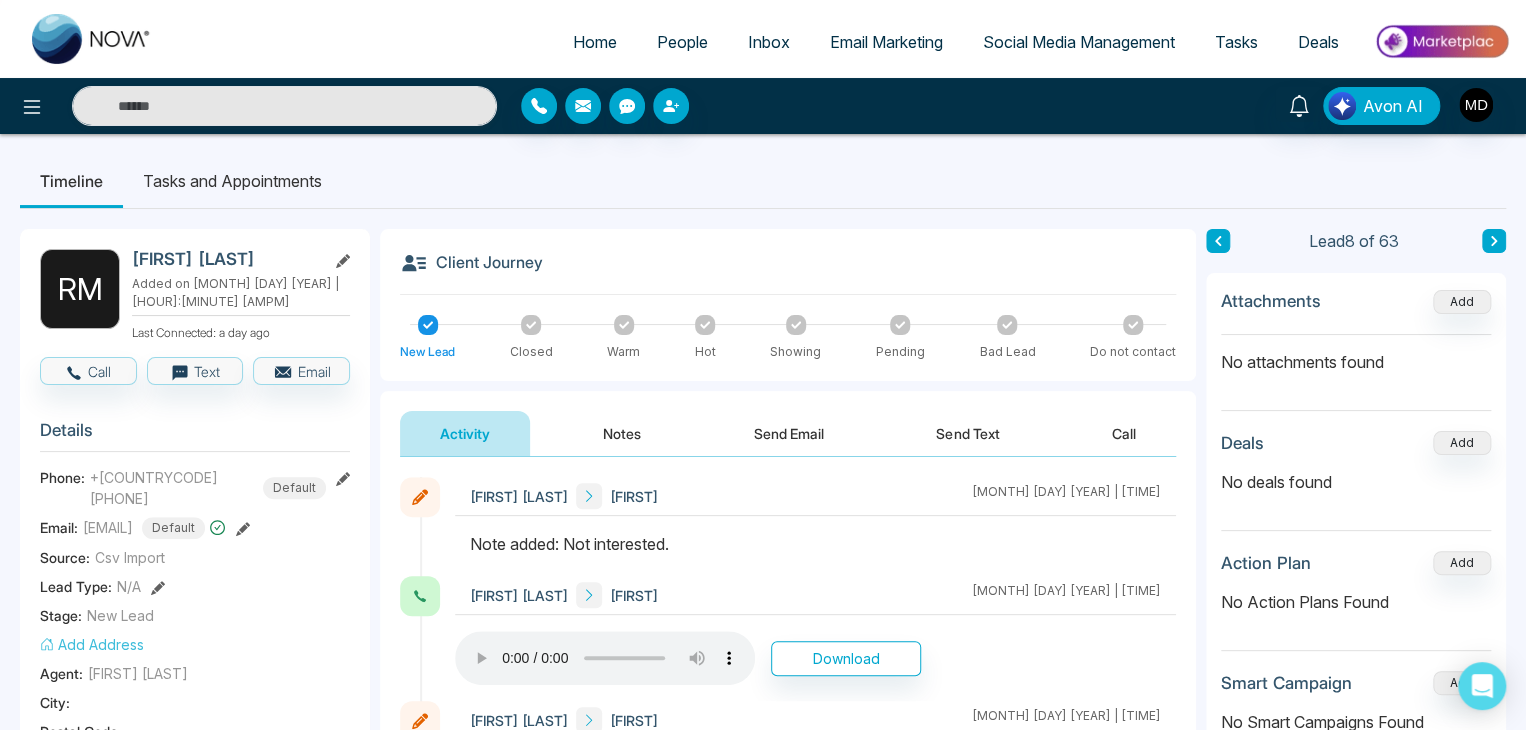 scroll, scrollTop: 21, scrollLeft: 0, axis: vertical 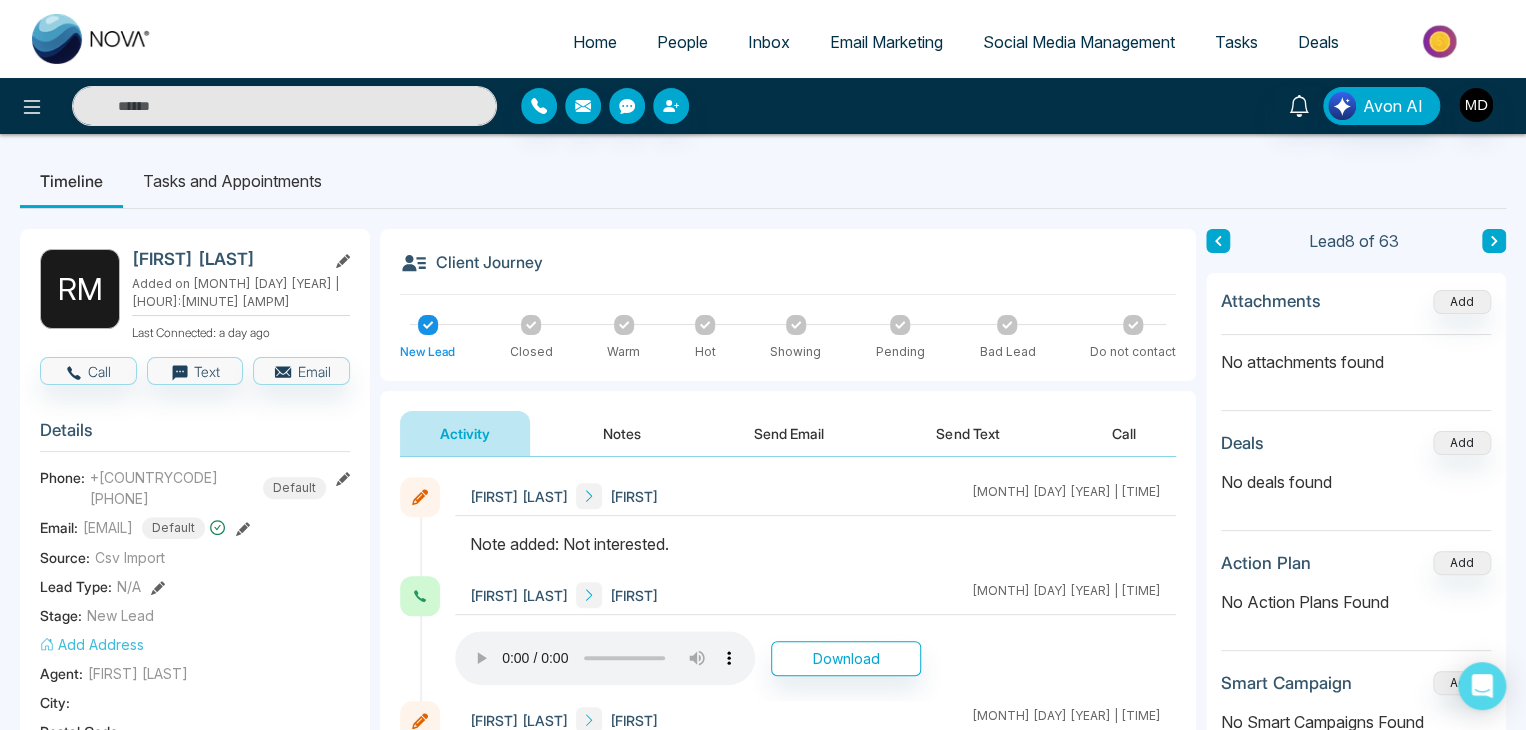 click 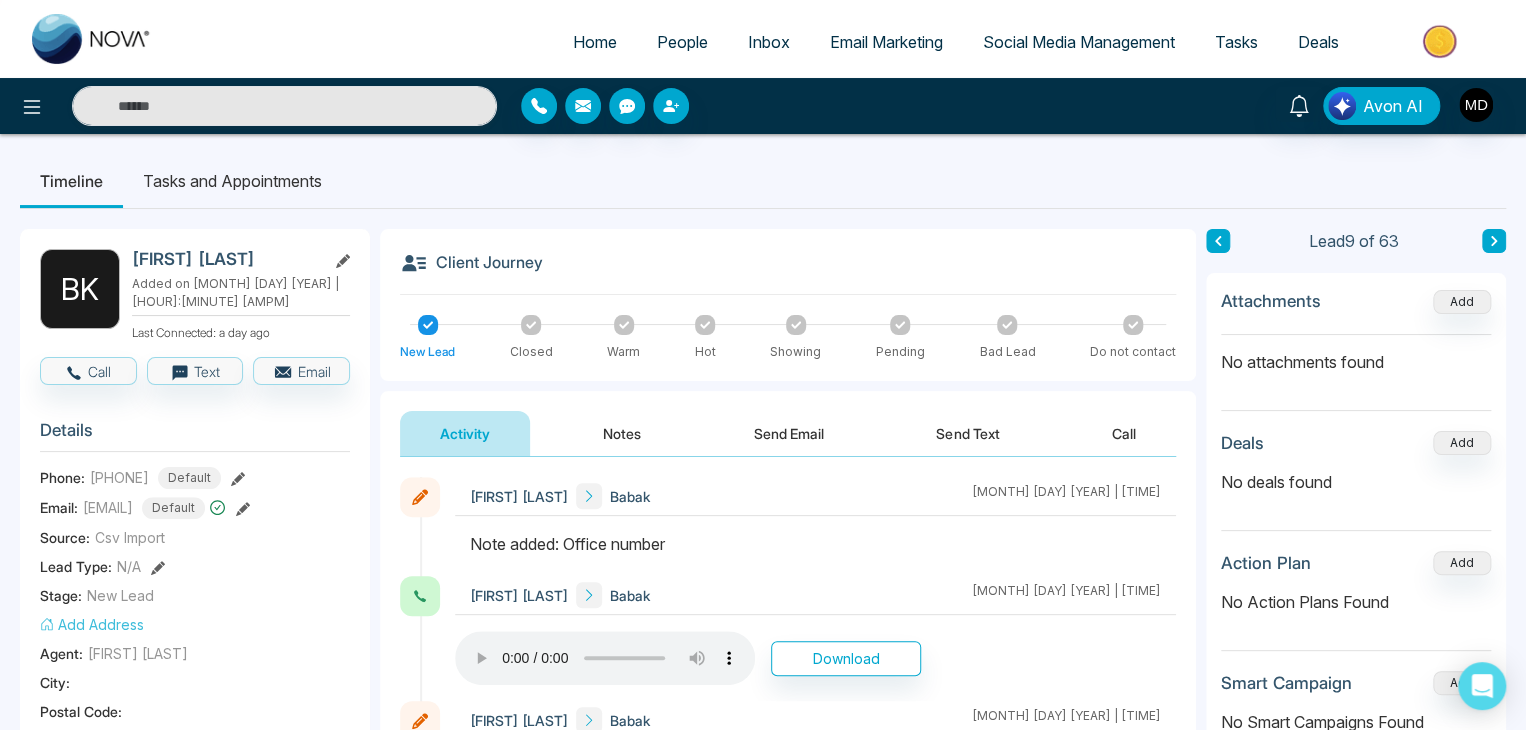 click 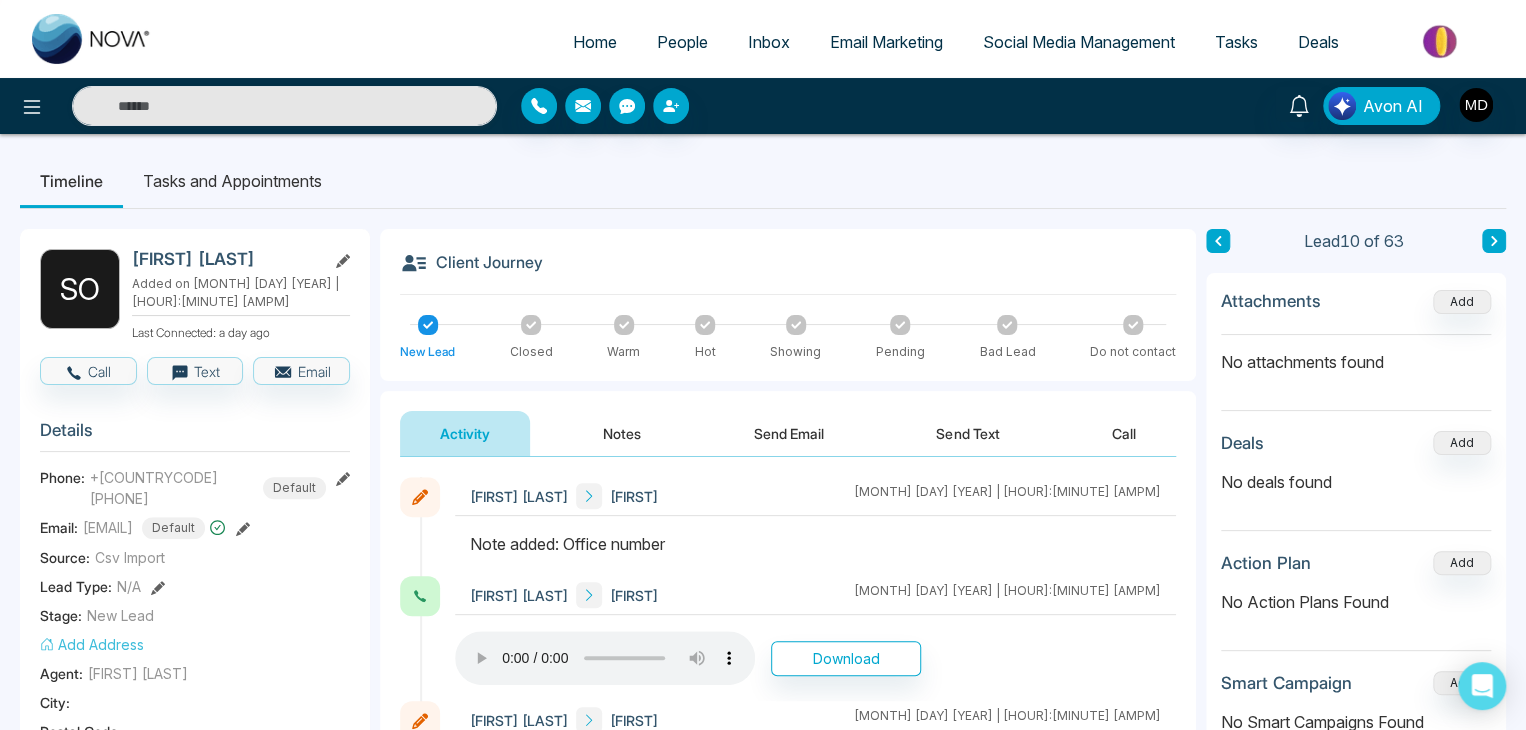 click at bounding box center (1494, 241) 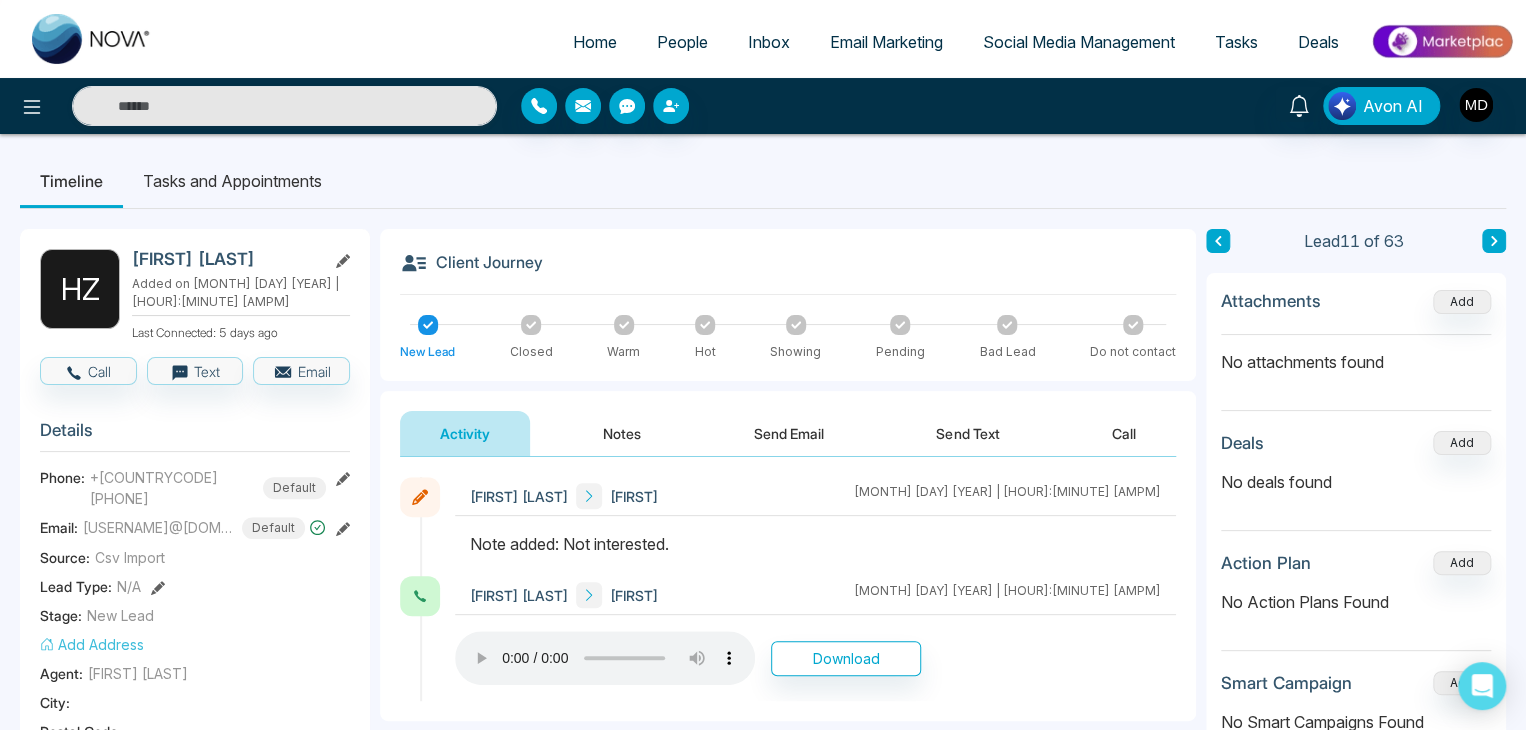 click 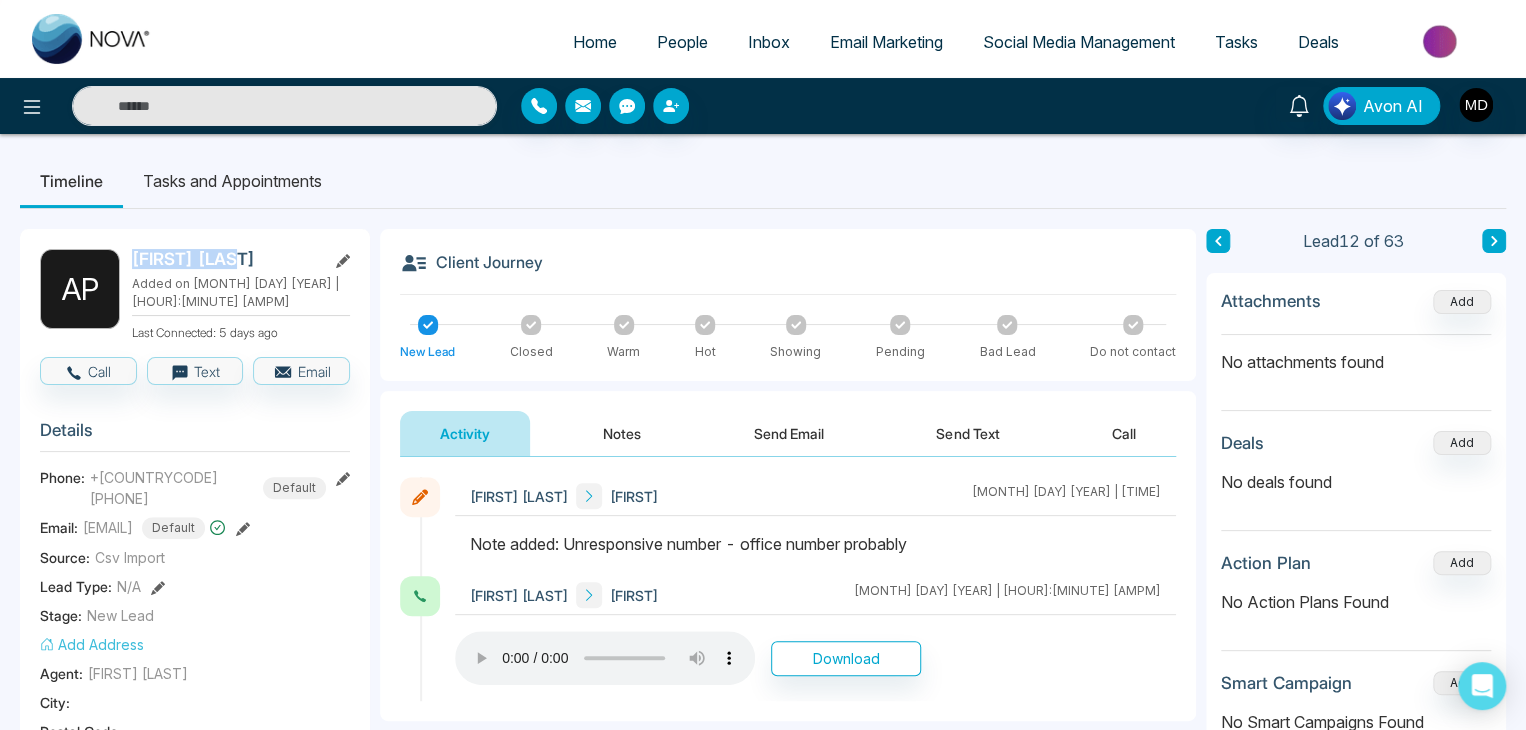 drag, startPoint x: 246, startPoint y: 255, endPoint x: 130, endPoint y: 253, distance: 116.01724 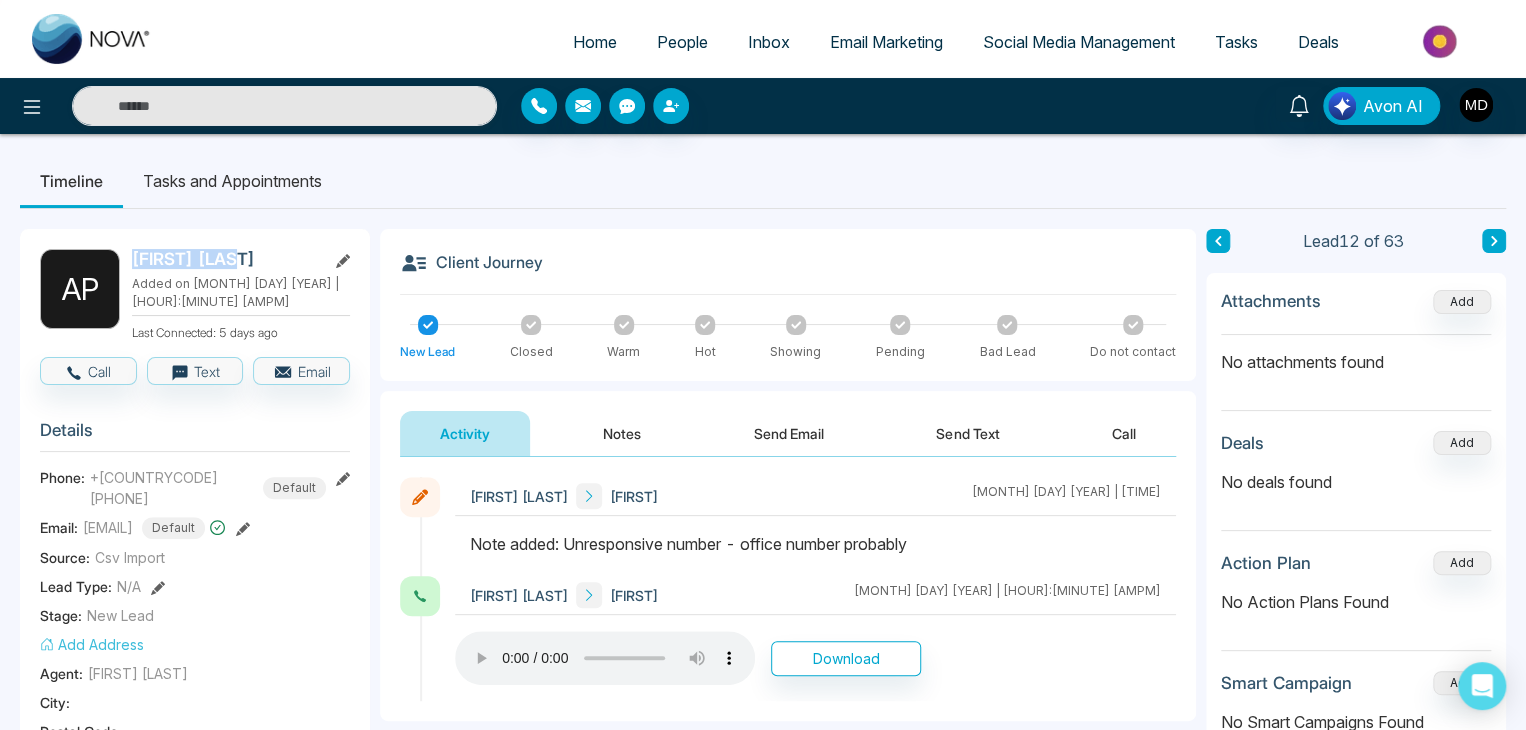 click on "A P [FIRST] [LAST] Added on   [MONTH] [DAY] [YEAR] | [TIME] Last Connected:   5 days ago" at bounding box center (195, 295) 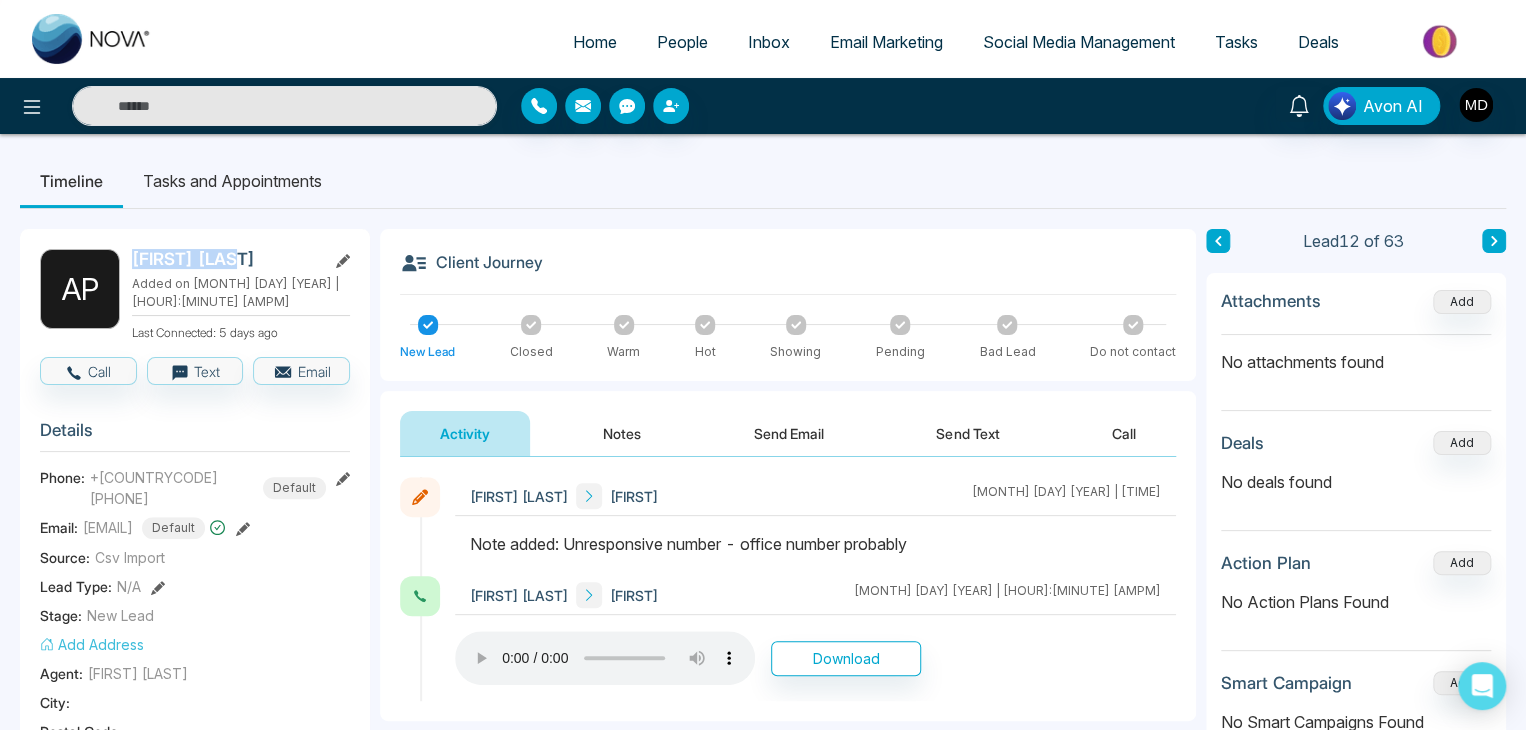 copy on "[FIRST] [LAST]" 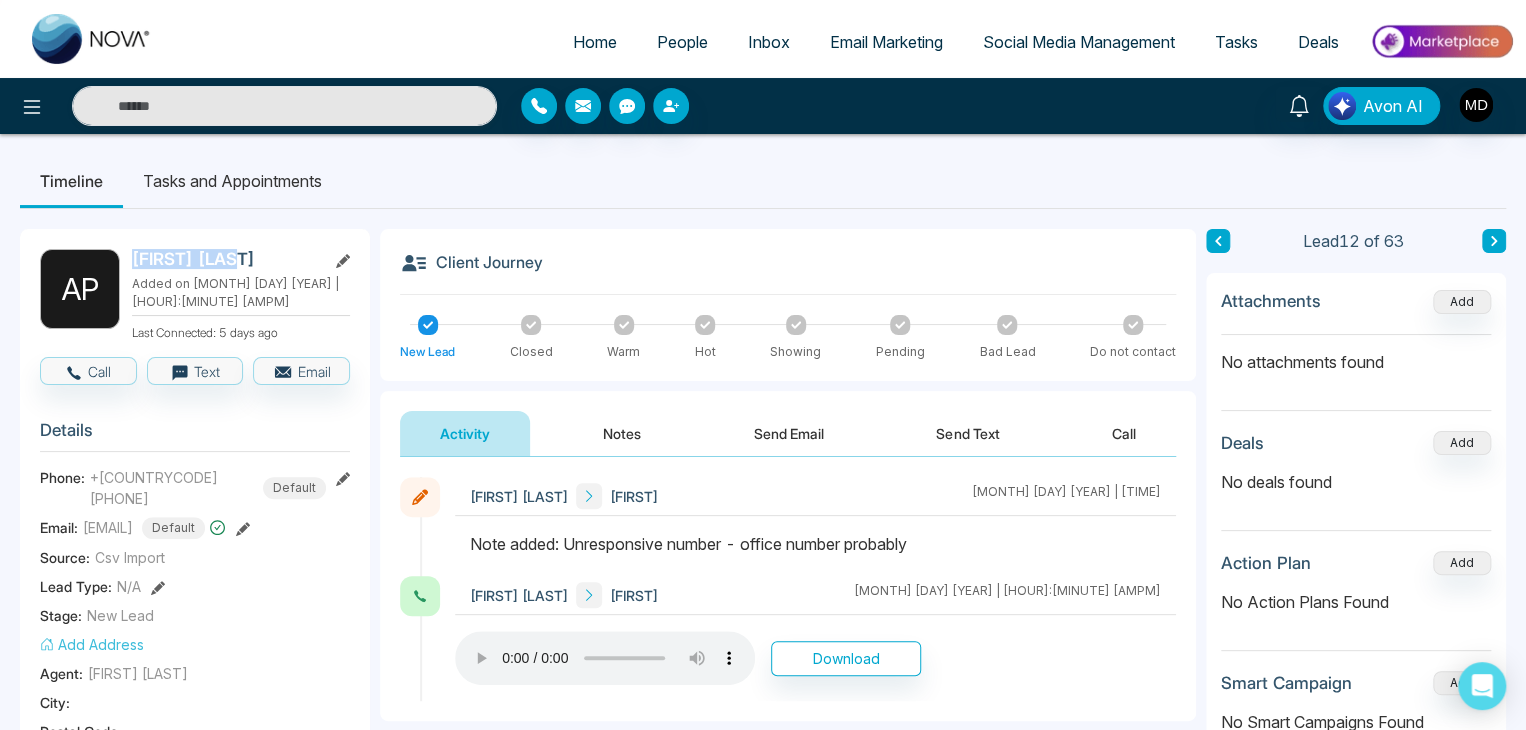 click 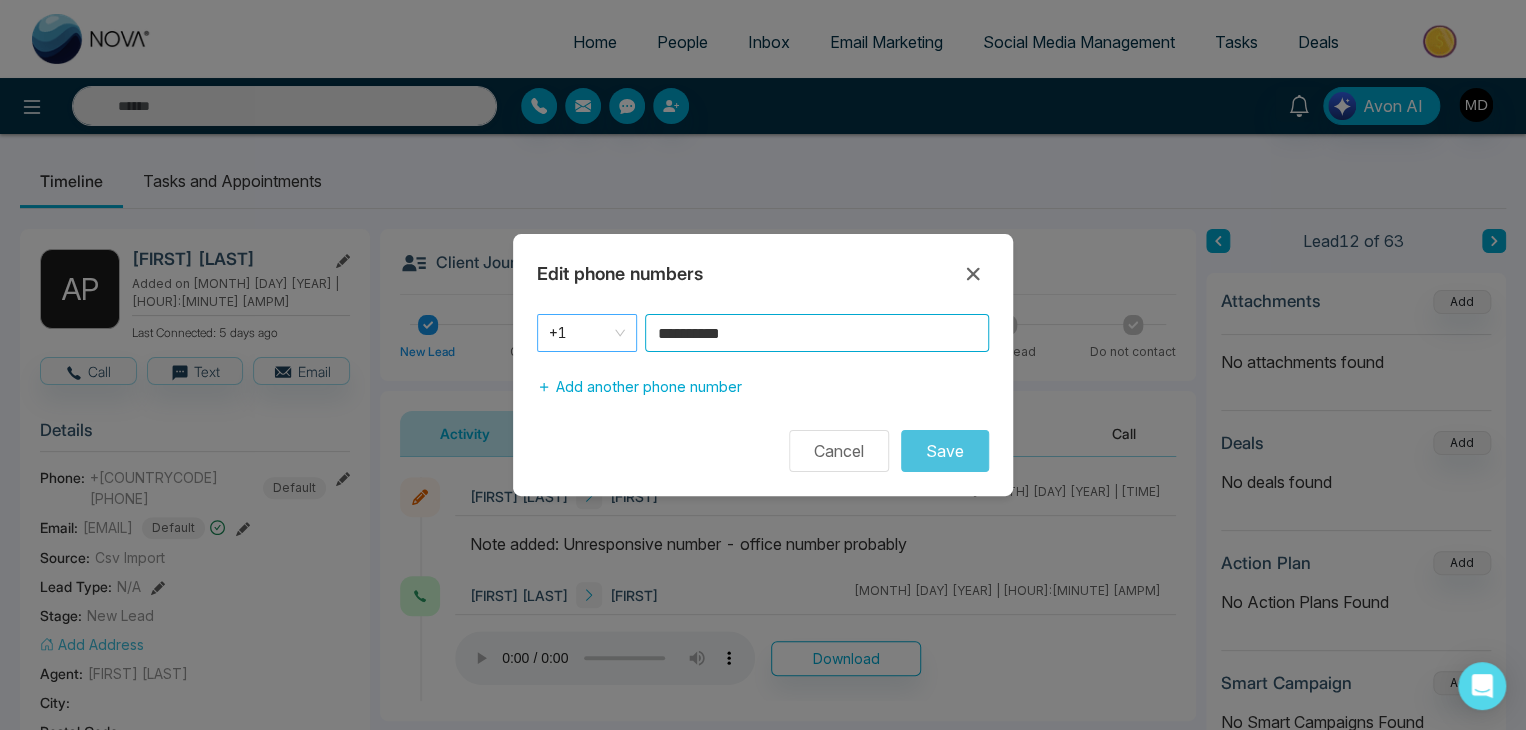 drag, startPoint x: 845, startPoint y: 331, endPoint x: 595, endPoint y: 338, distance: 250.09798 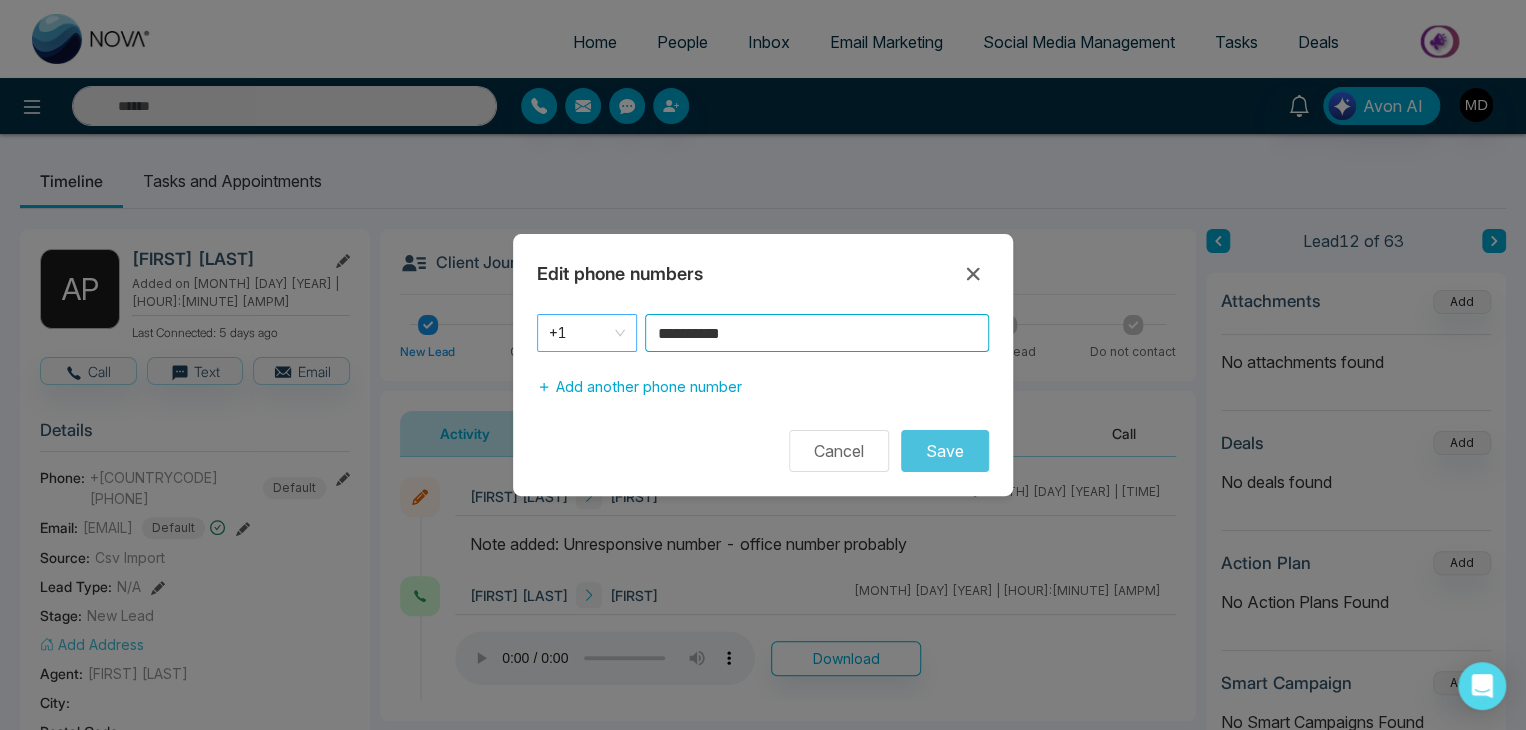 click on "[PHONE]" at bounding box center (763, 333) 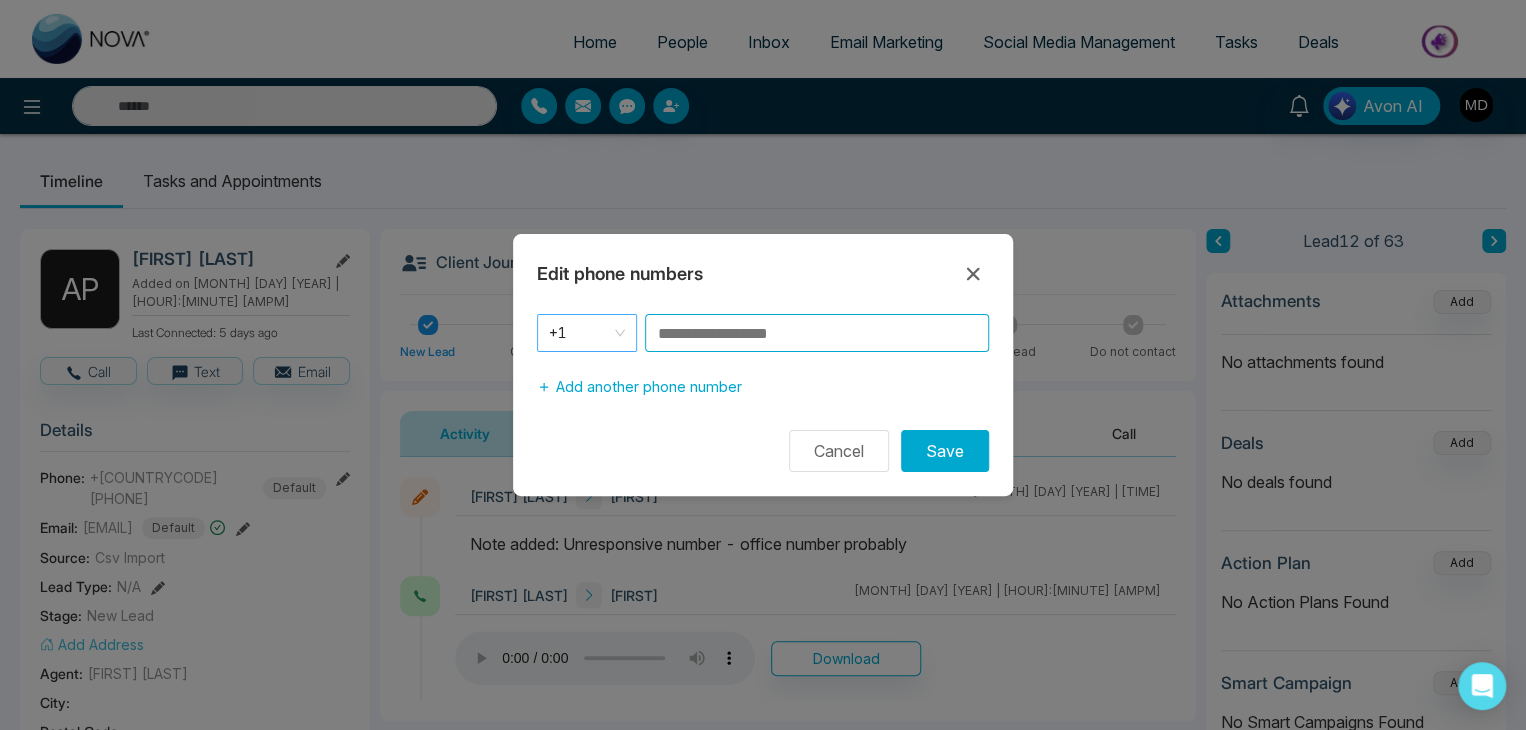paste on "**********" 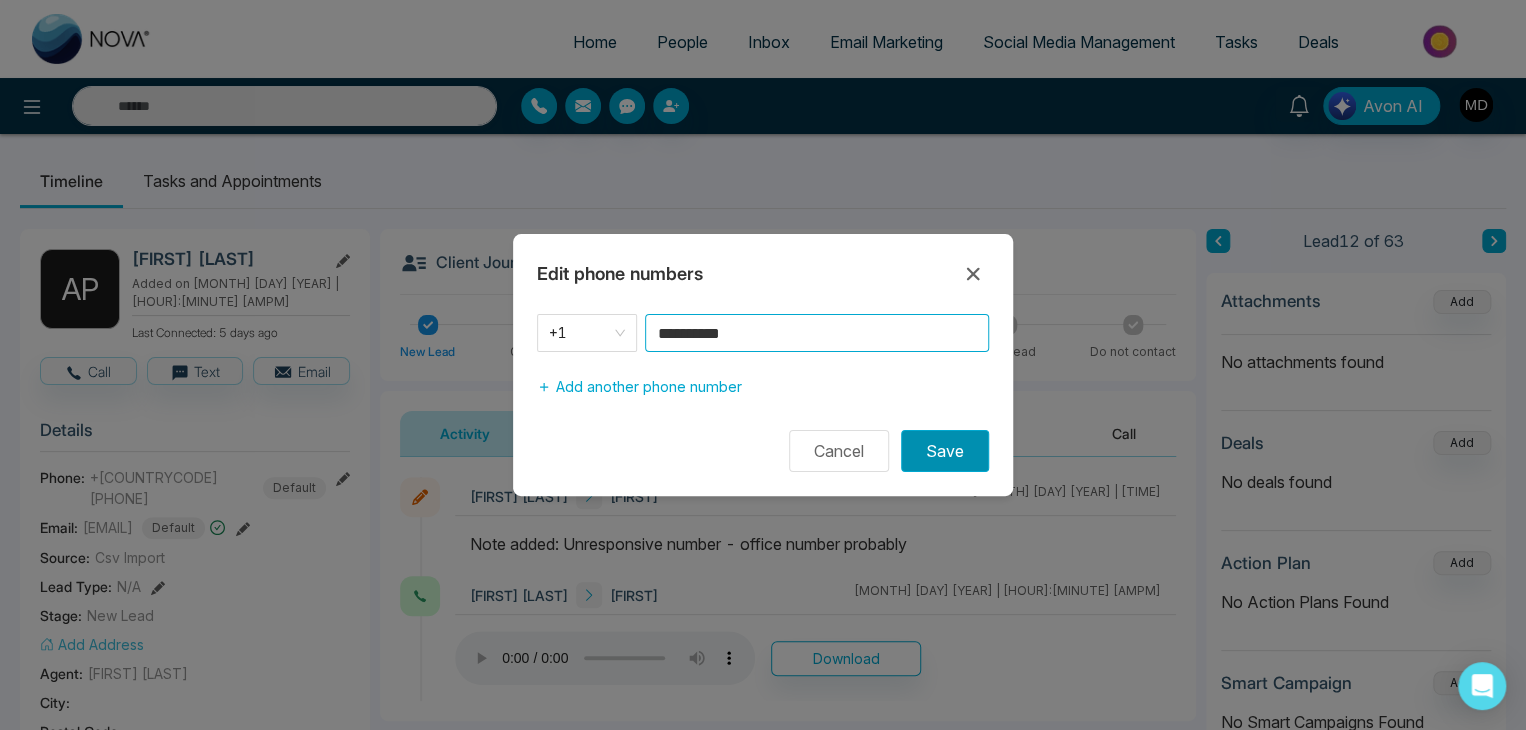 type on "**********" 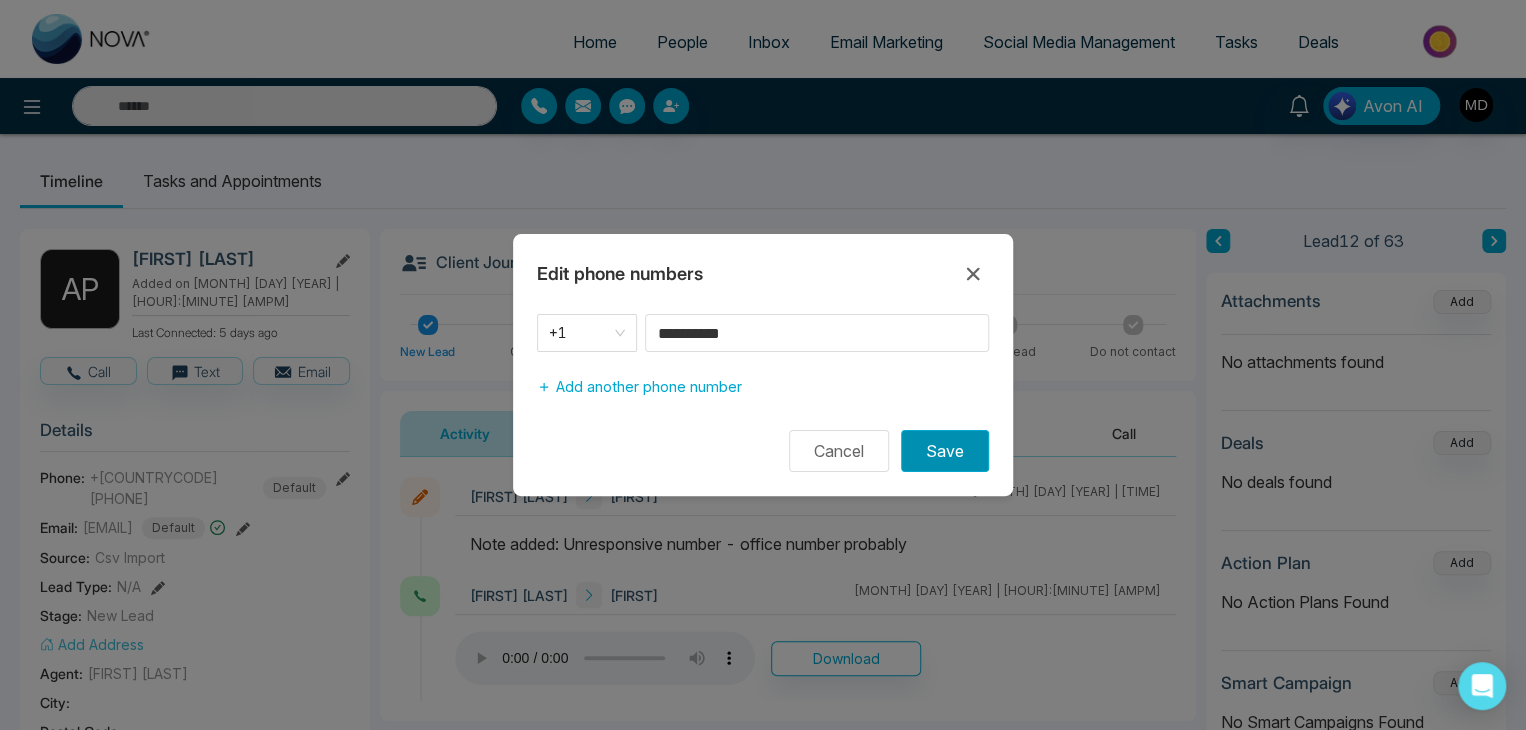 click on "Save" at bounding box center [945, 451] 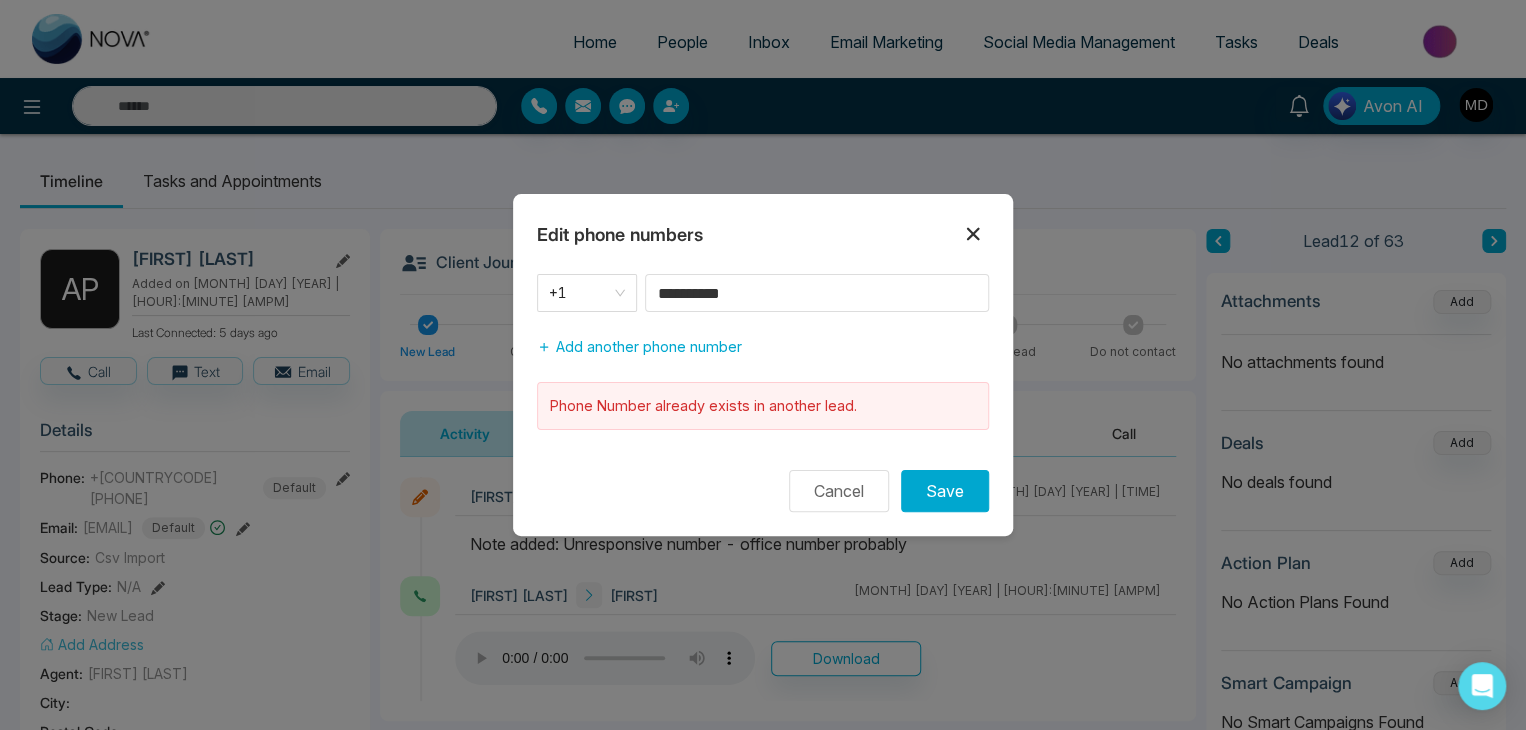 click 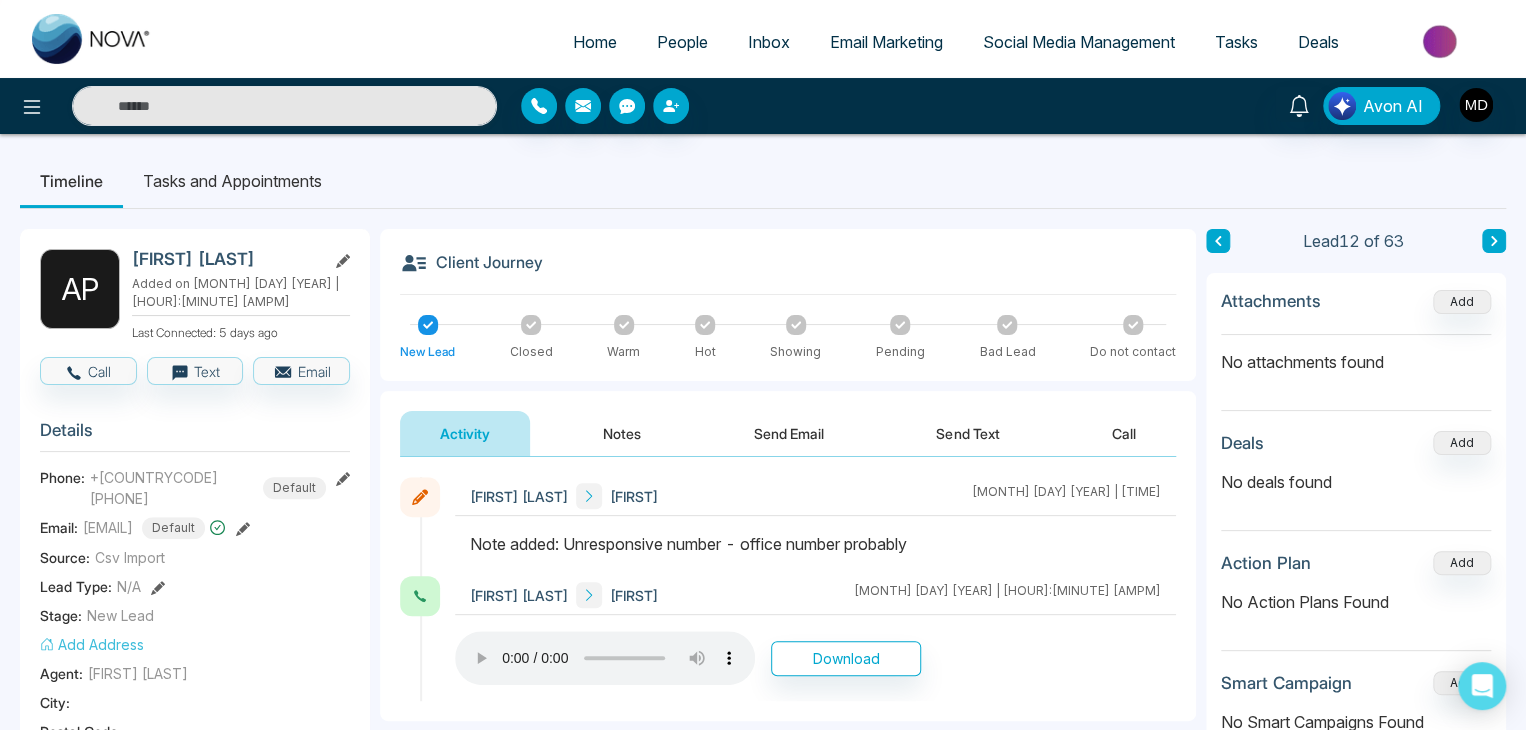 click 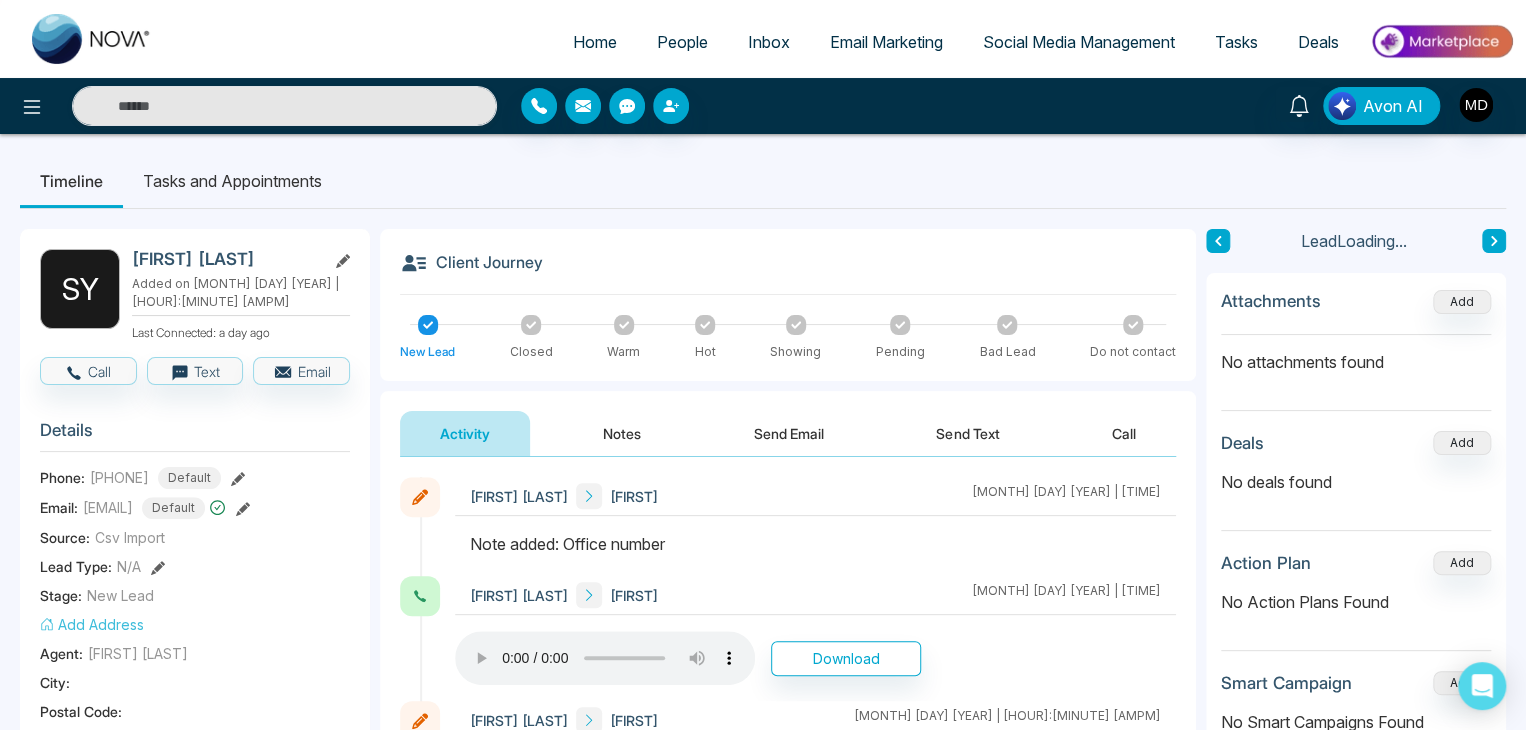 click 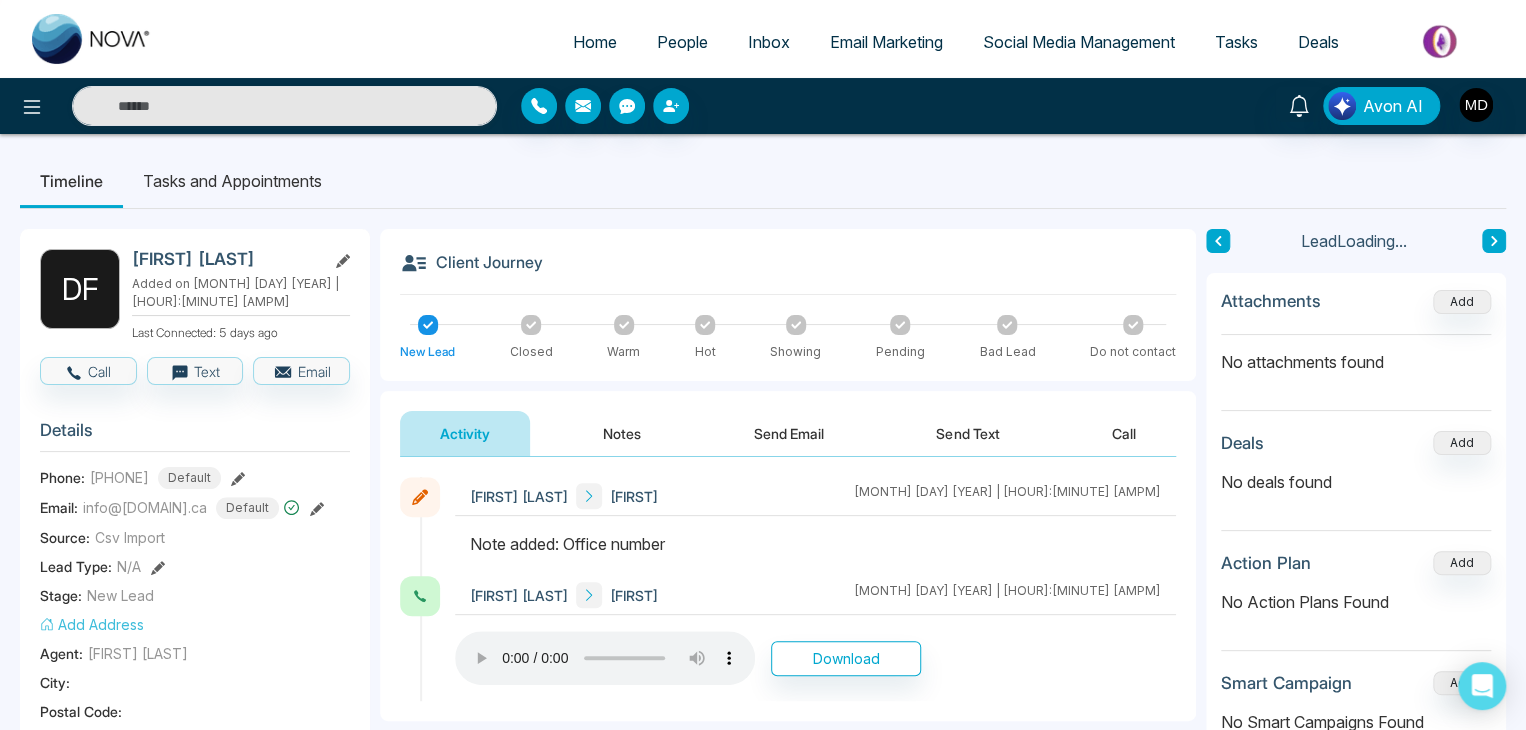 click 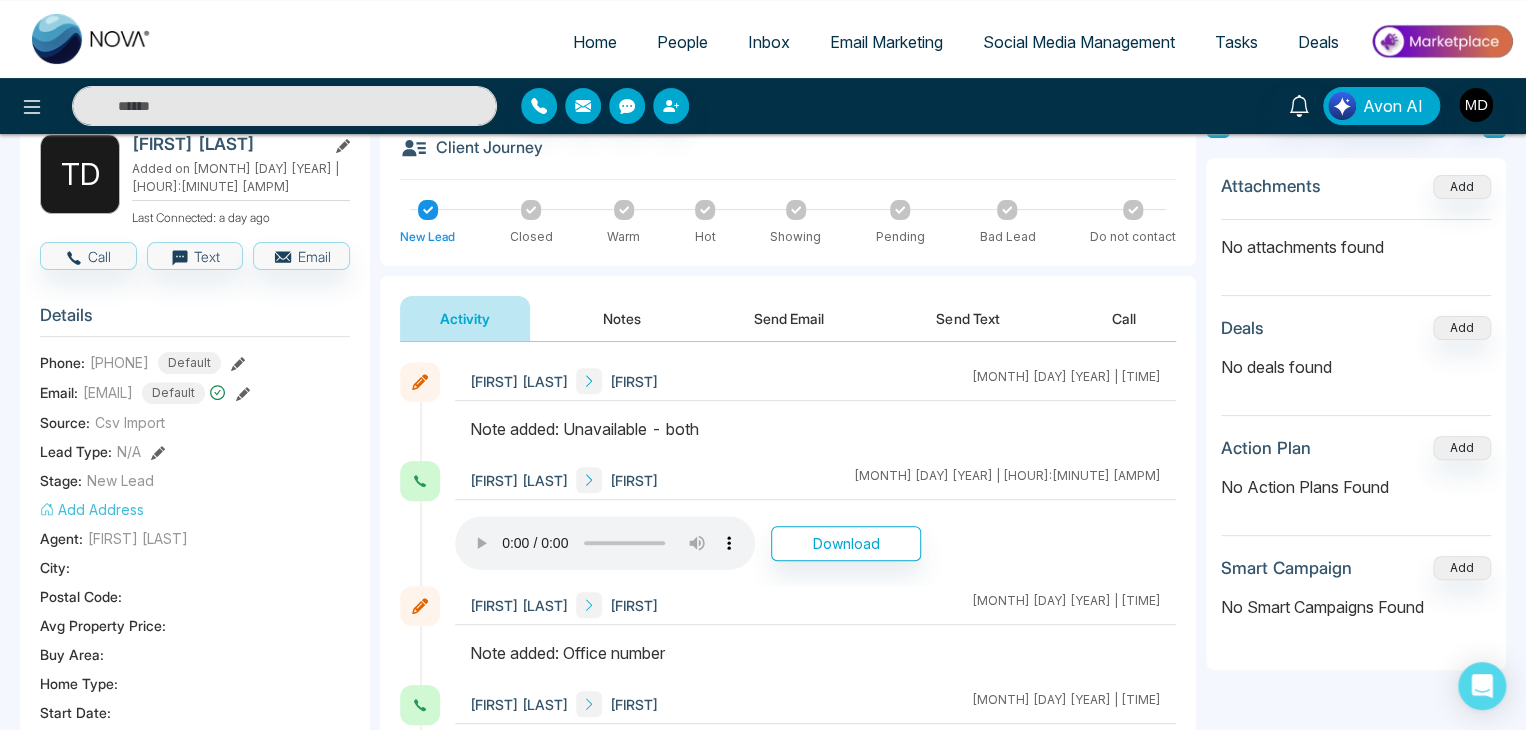 scroll, scrollTop: 0, scrollLeft: 0, axis: both 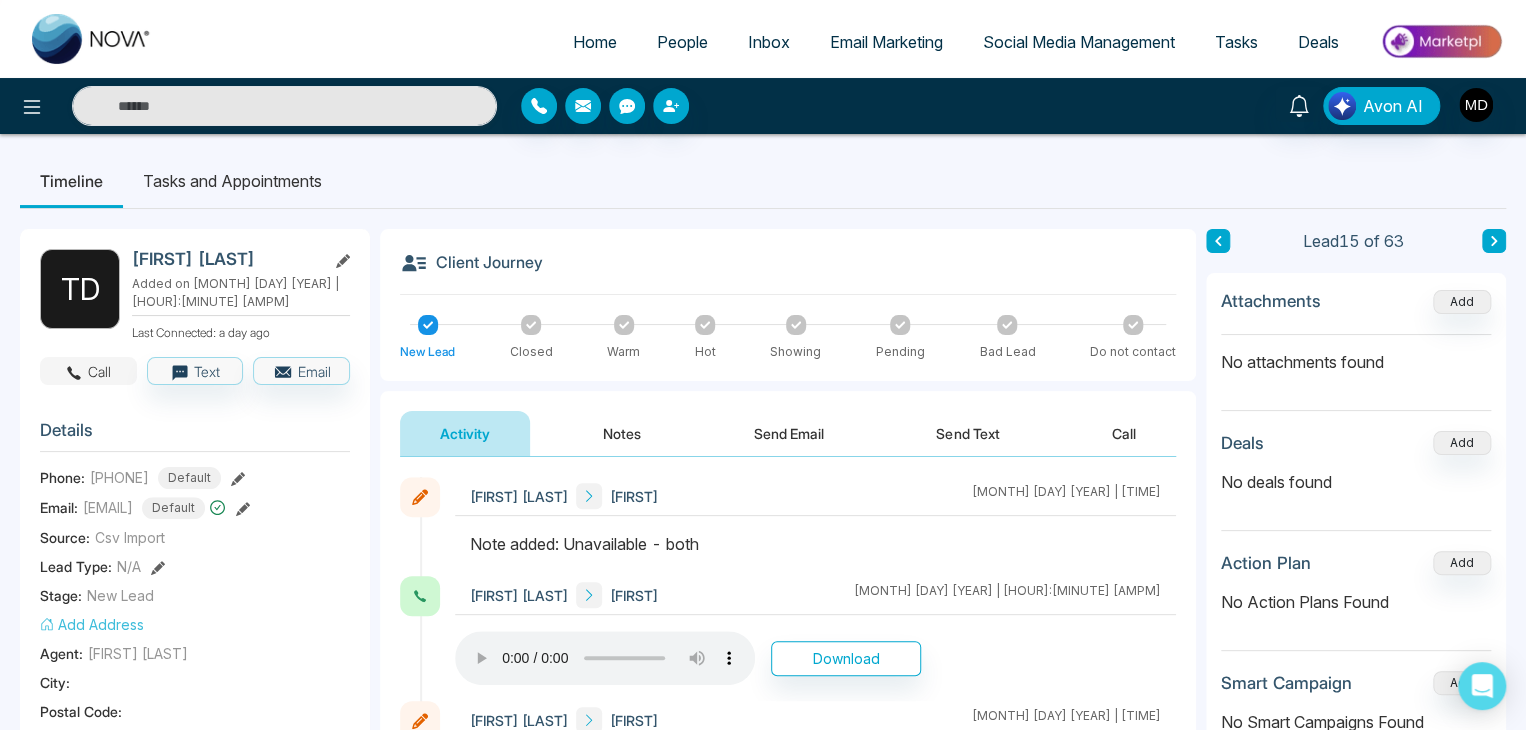 click 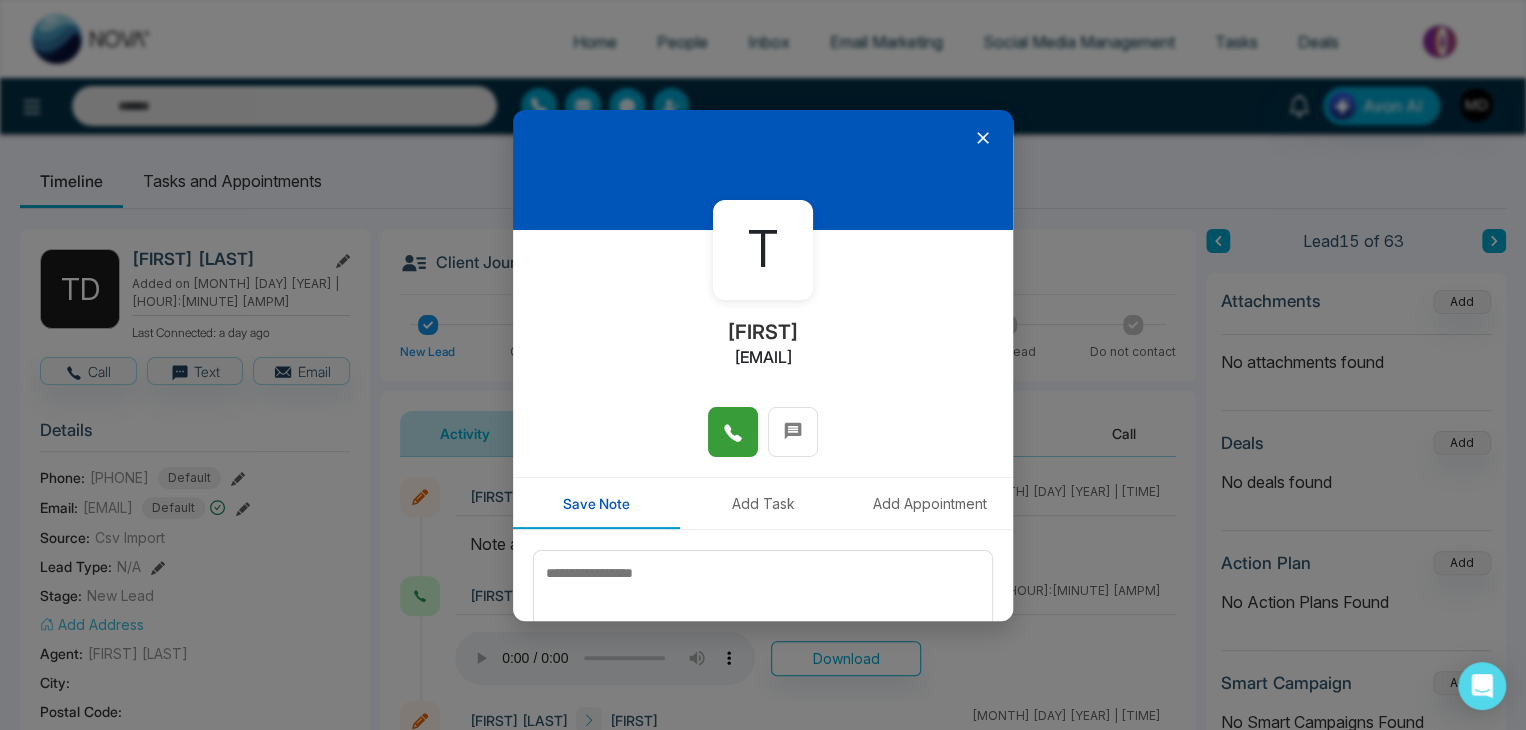 click at bounding box center [733, 432] 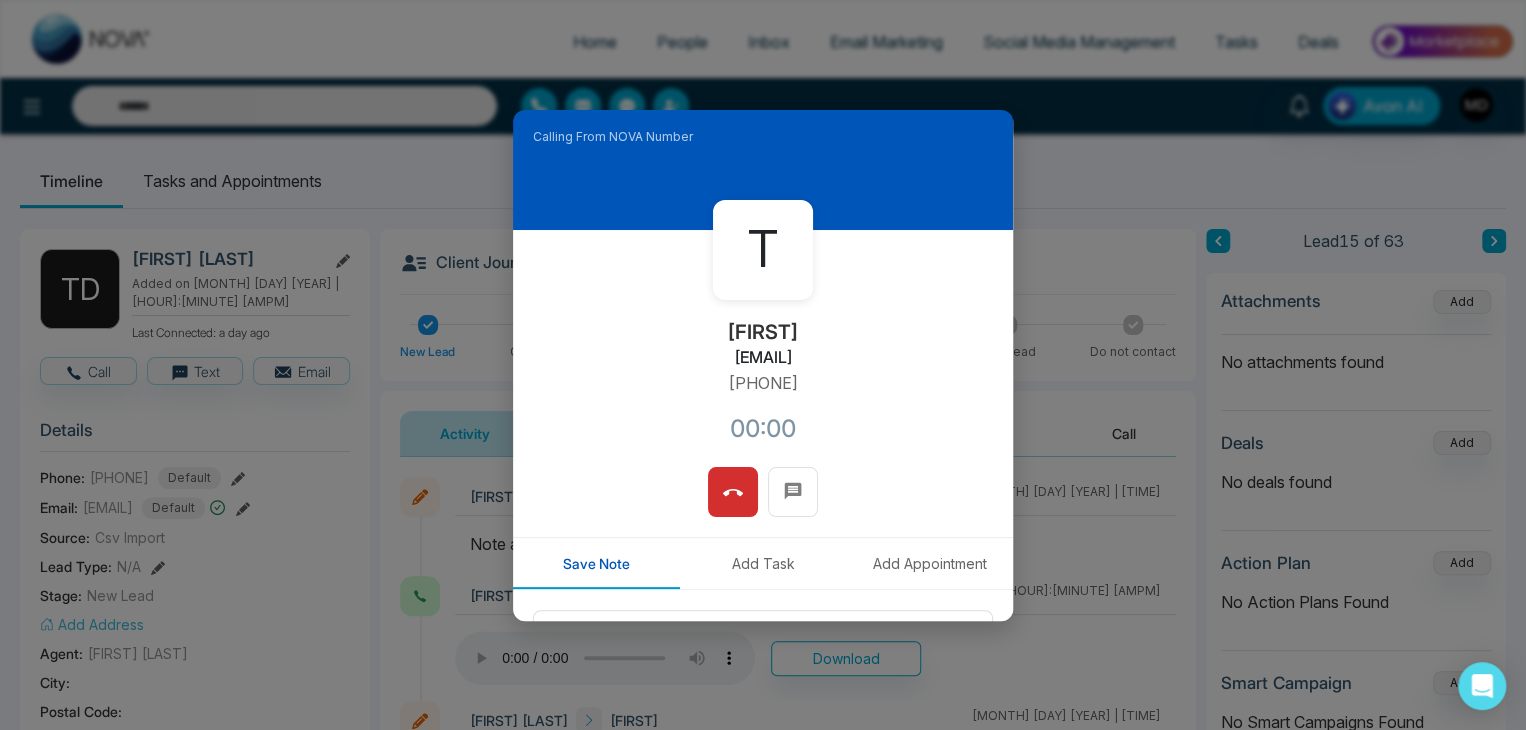 drag, startPoint x: 828, startPoint y: 382, endPoint x: 695, endPoint y: 393, distance: 133.45412 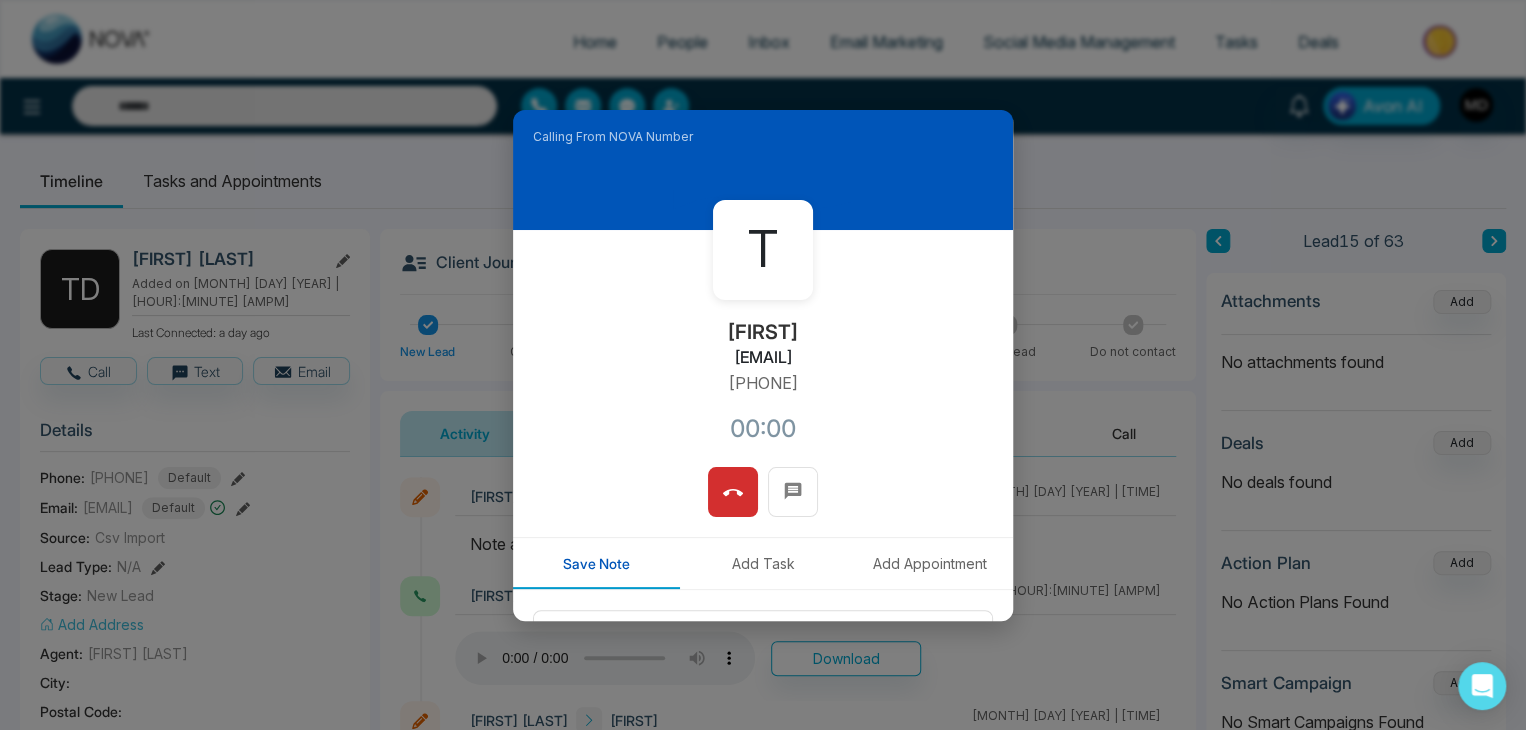 click on "T [LAST] [EMAIL] [PHONE]" at bounding box center (763, 348) 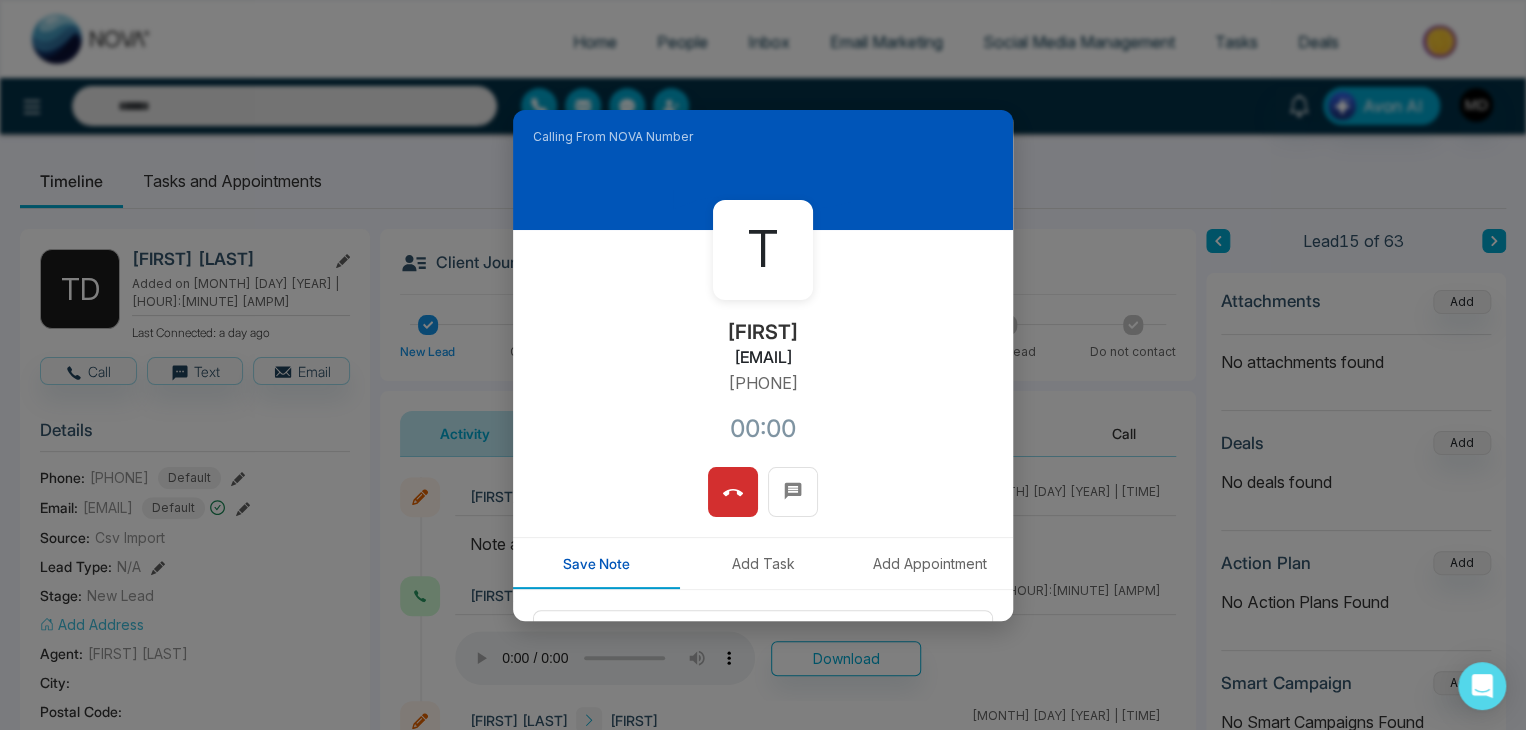 copy on "[PHONE]" 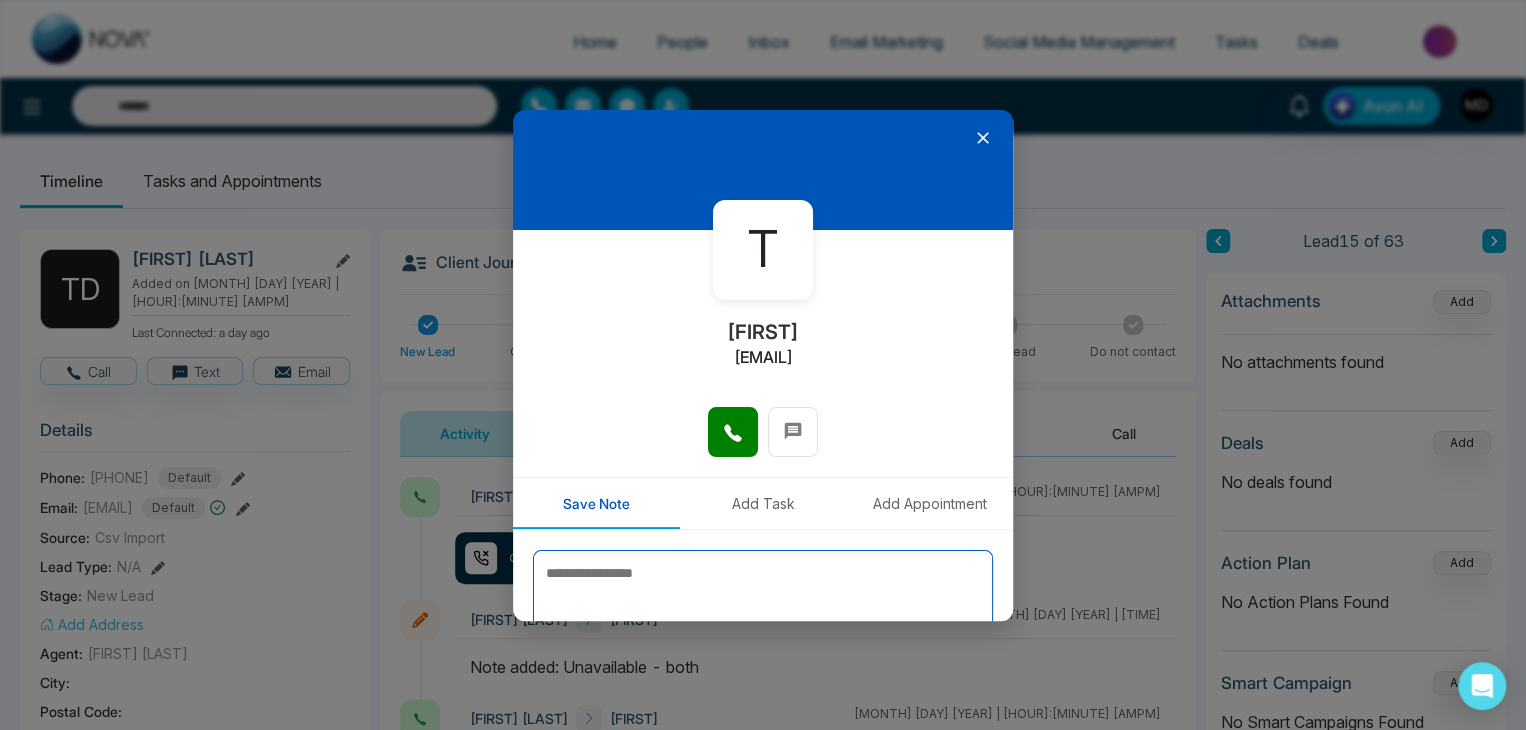 click at bounding box center [763, 600] 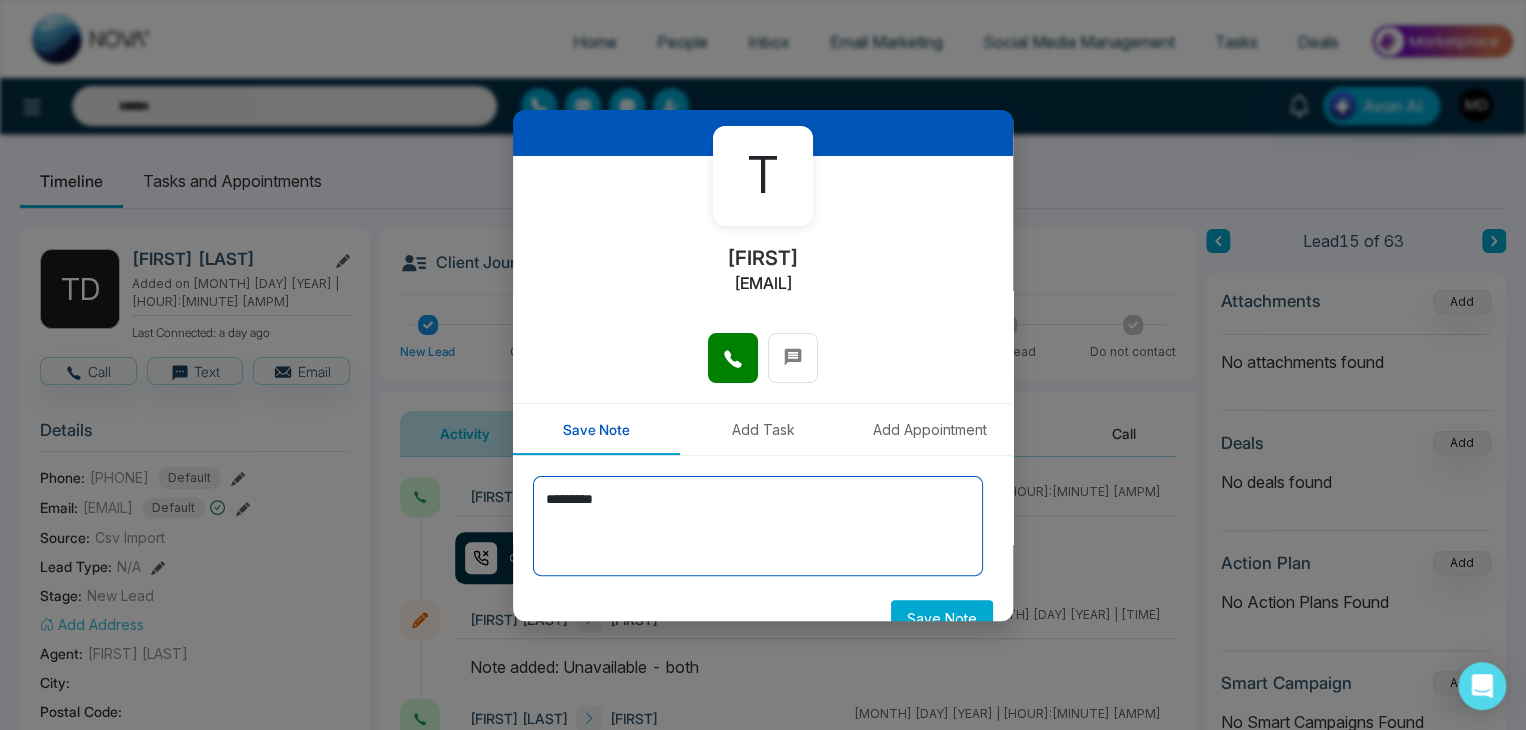 scroll, scrollTop: 110, scrollLeft: 0, axis: vertical 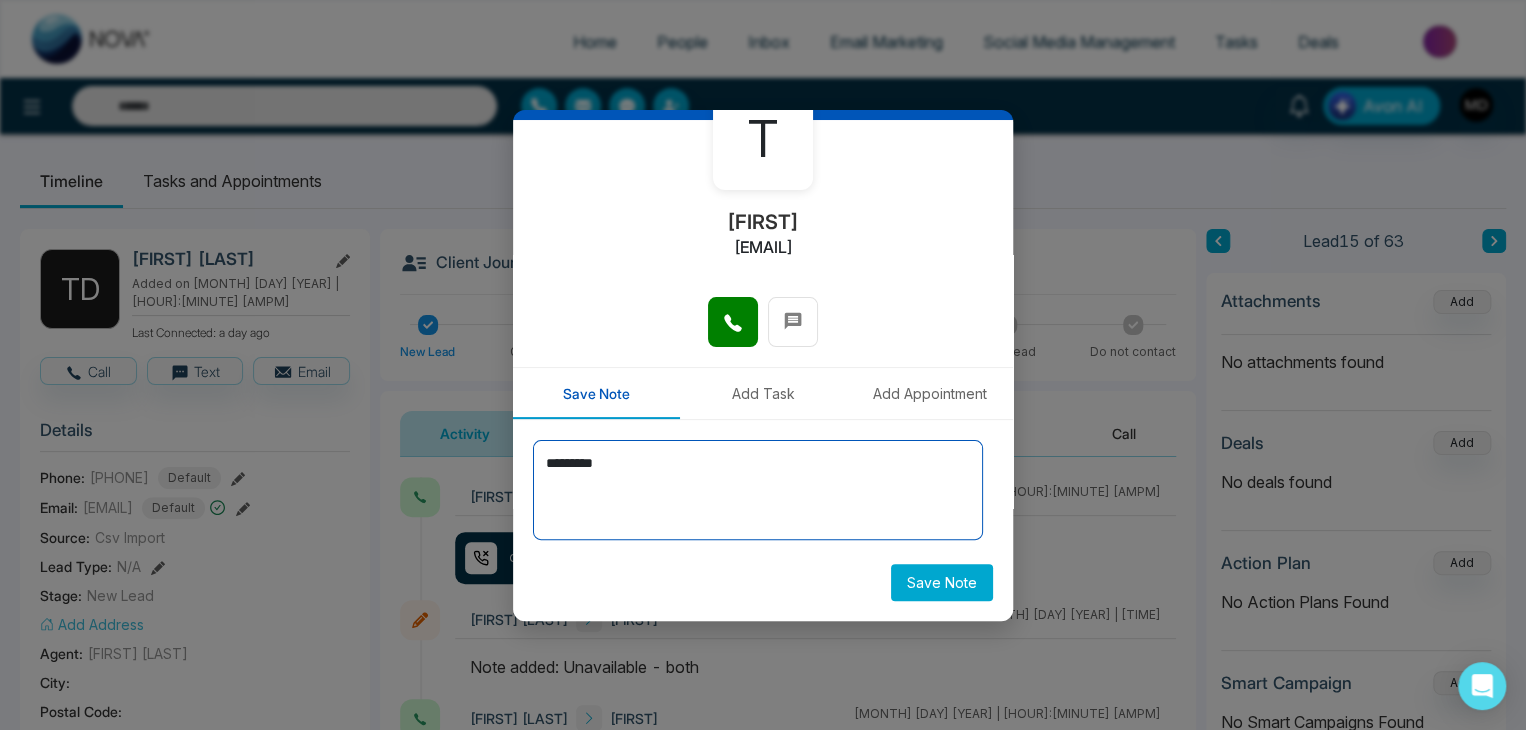 type on "********" 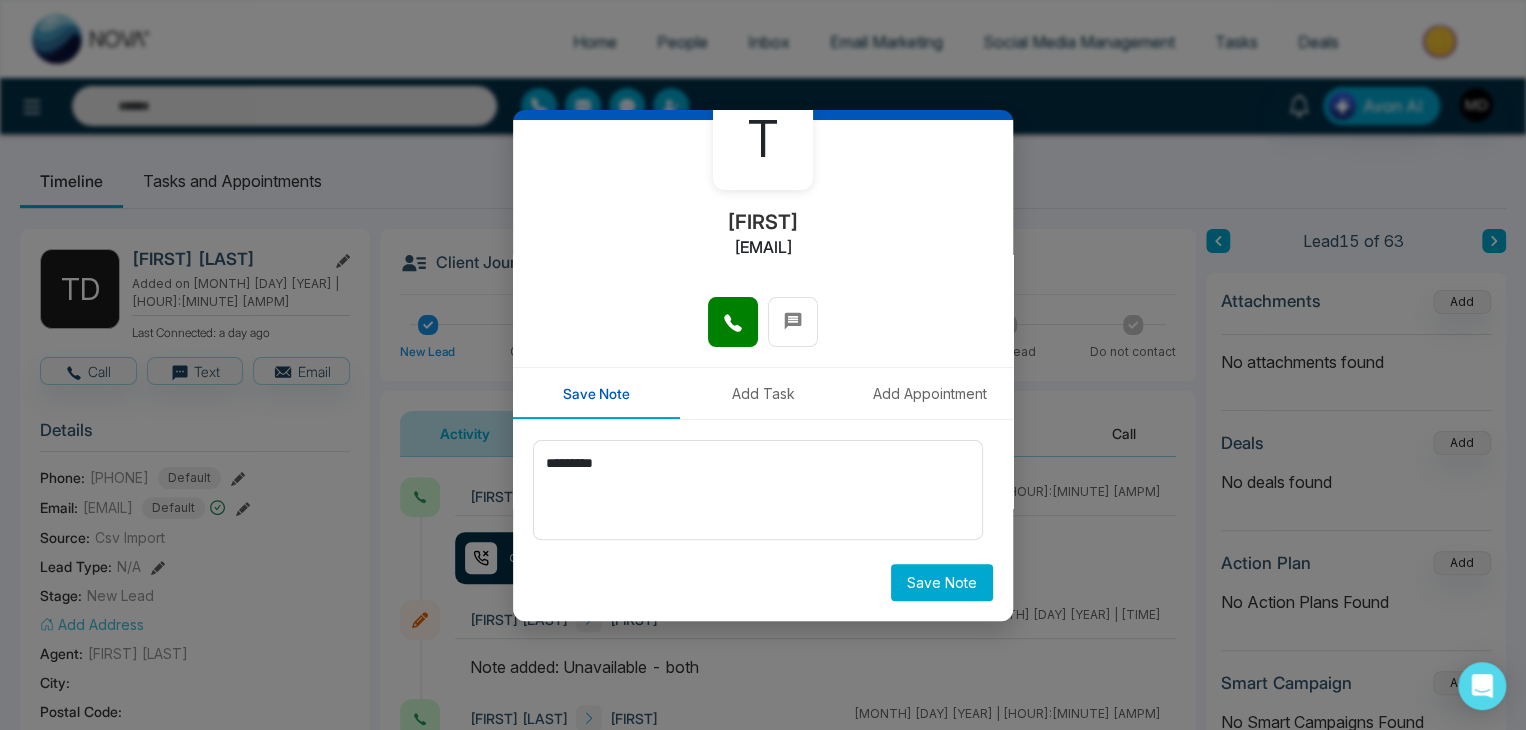 click on "Save Note" at bounding box center (942, 582) 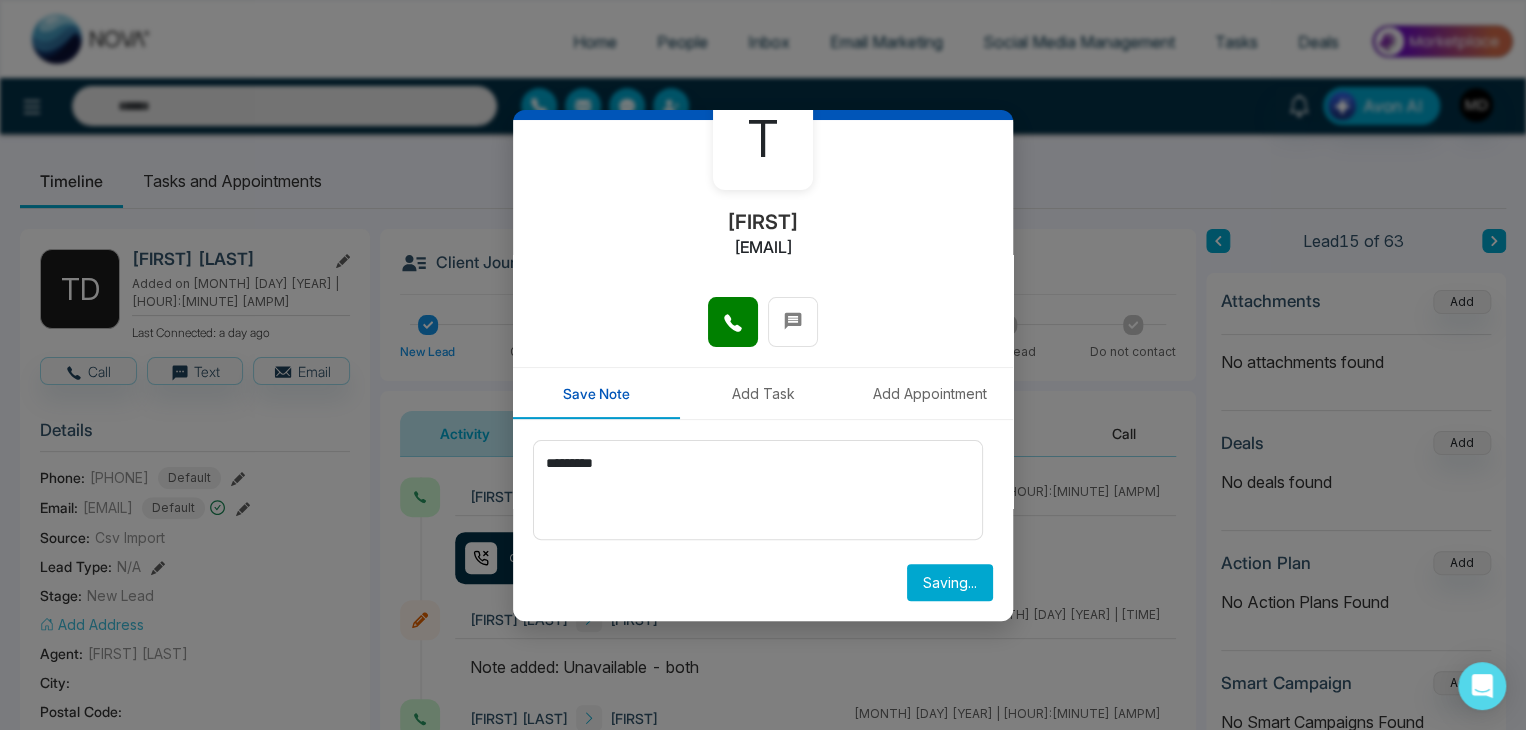 type 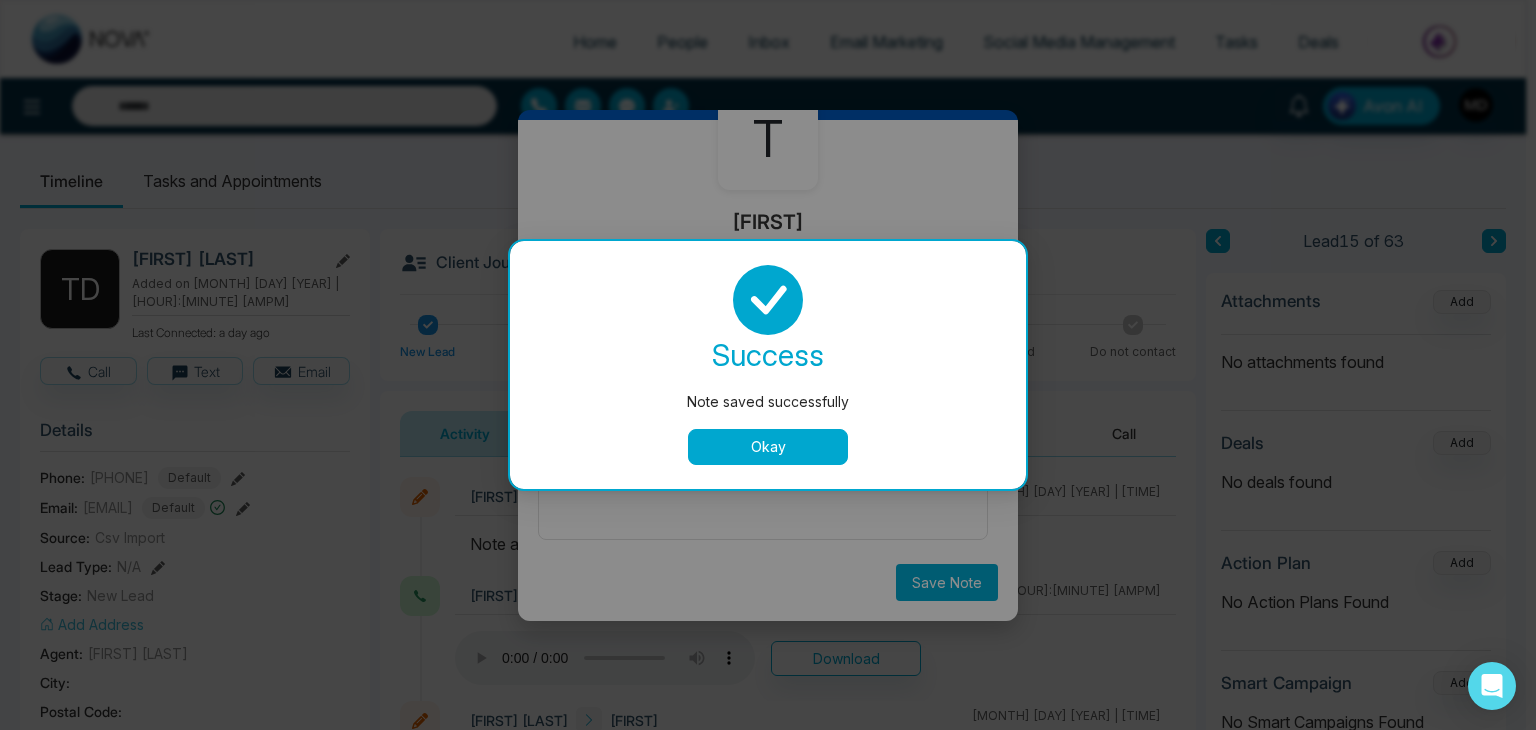 click on "Okay" at bounding box center [768, 447] 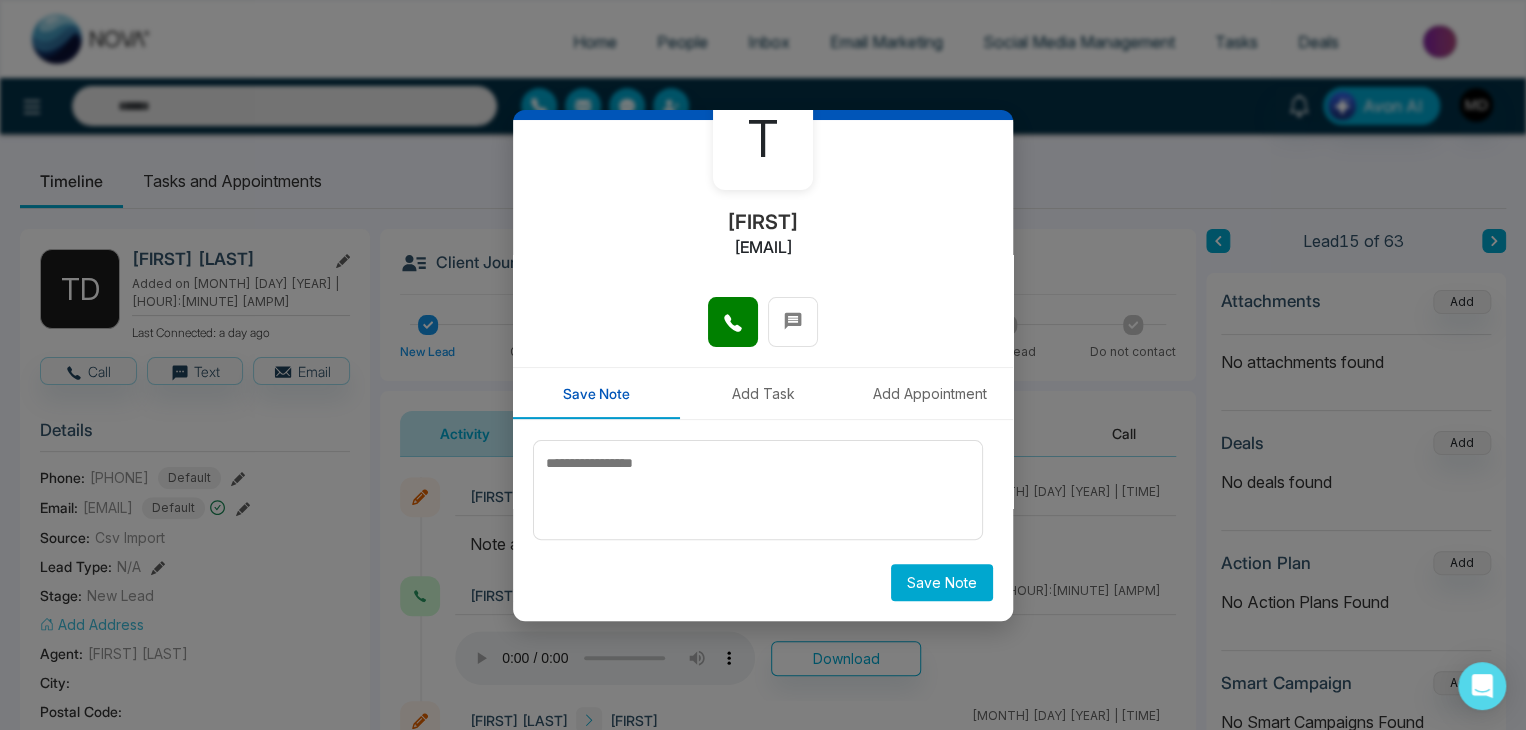 scroll, scrollTop: 0, scrollLeft: 0, axis: both 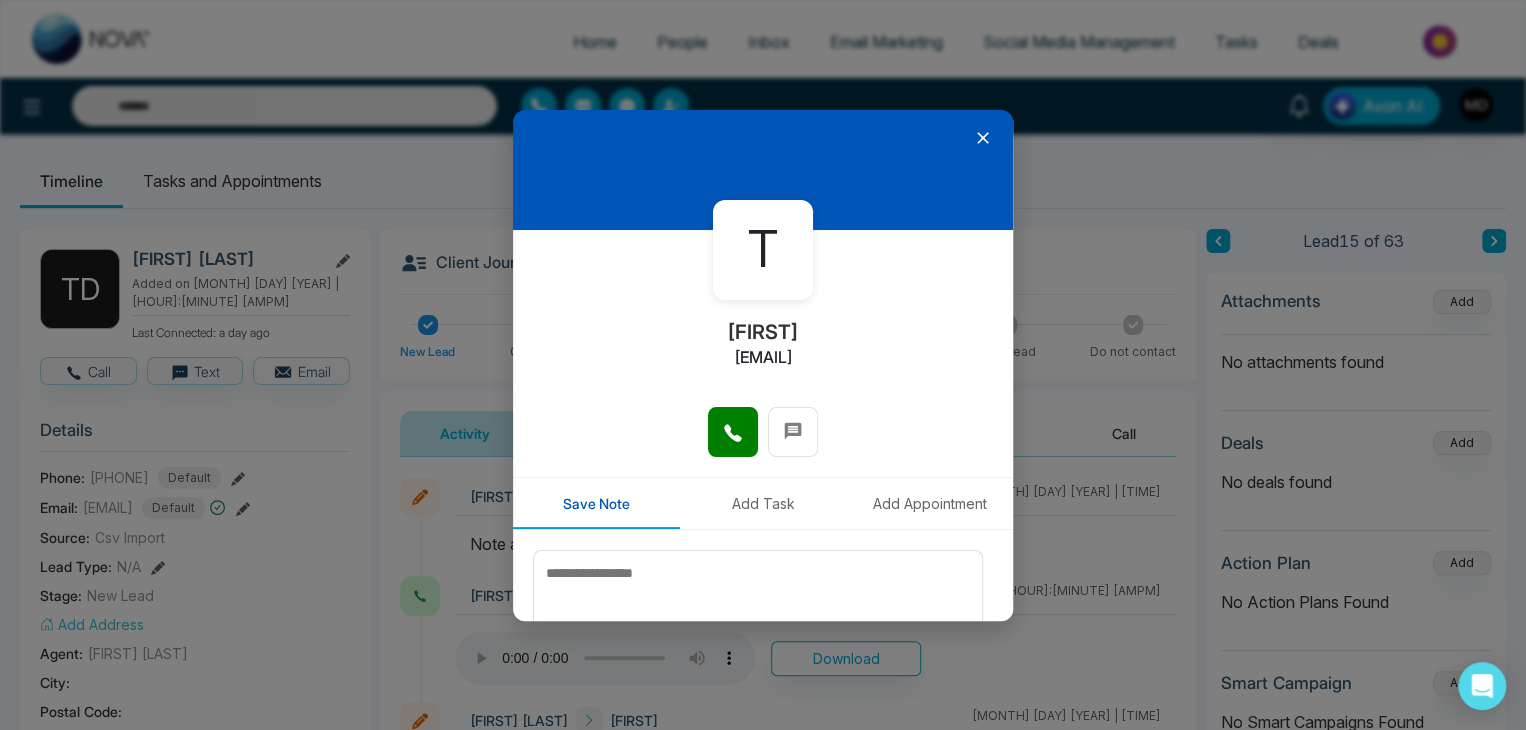 click 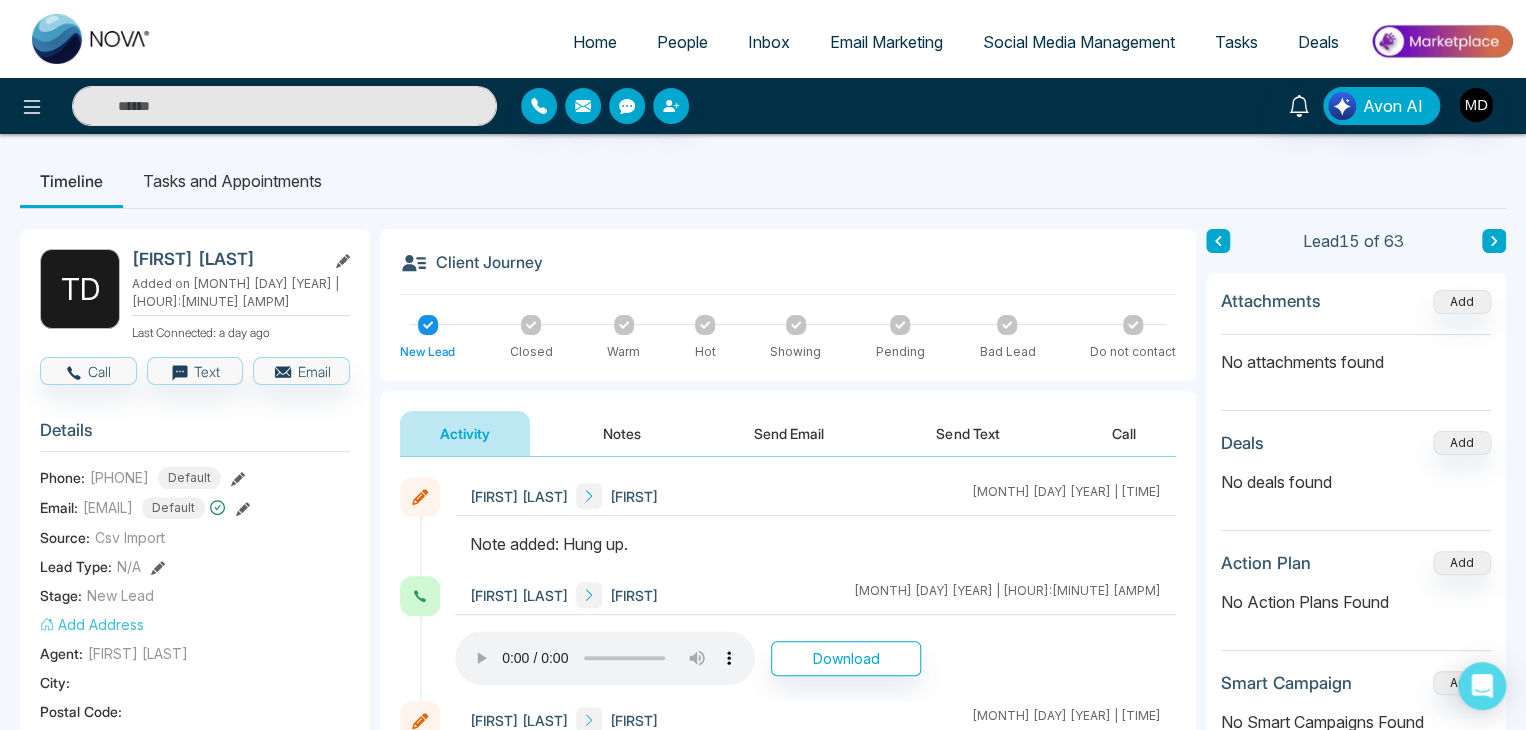 click 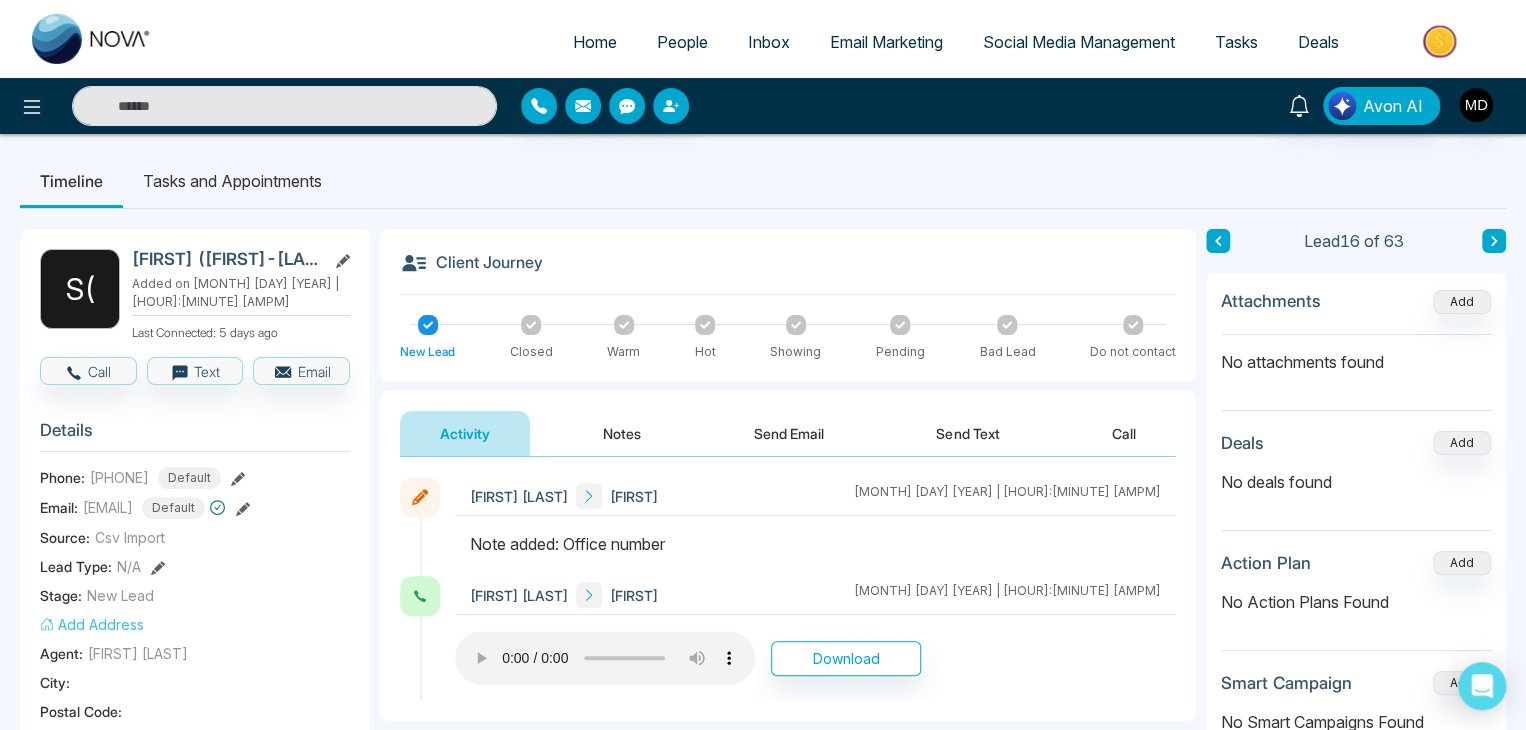 click on "**********" at bounding box center (763, 930) 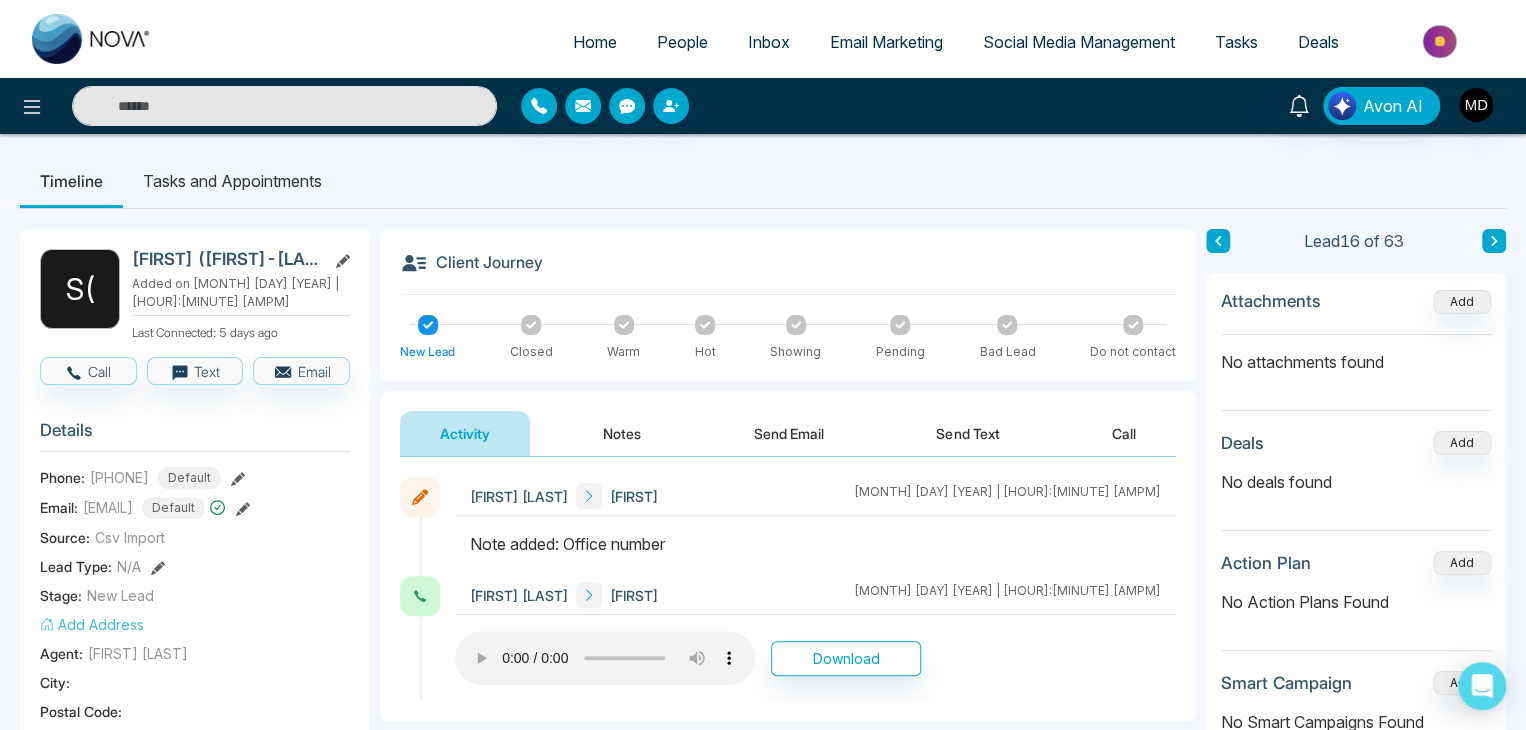 click 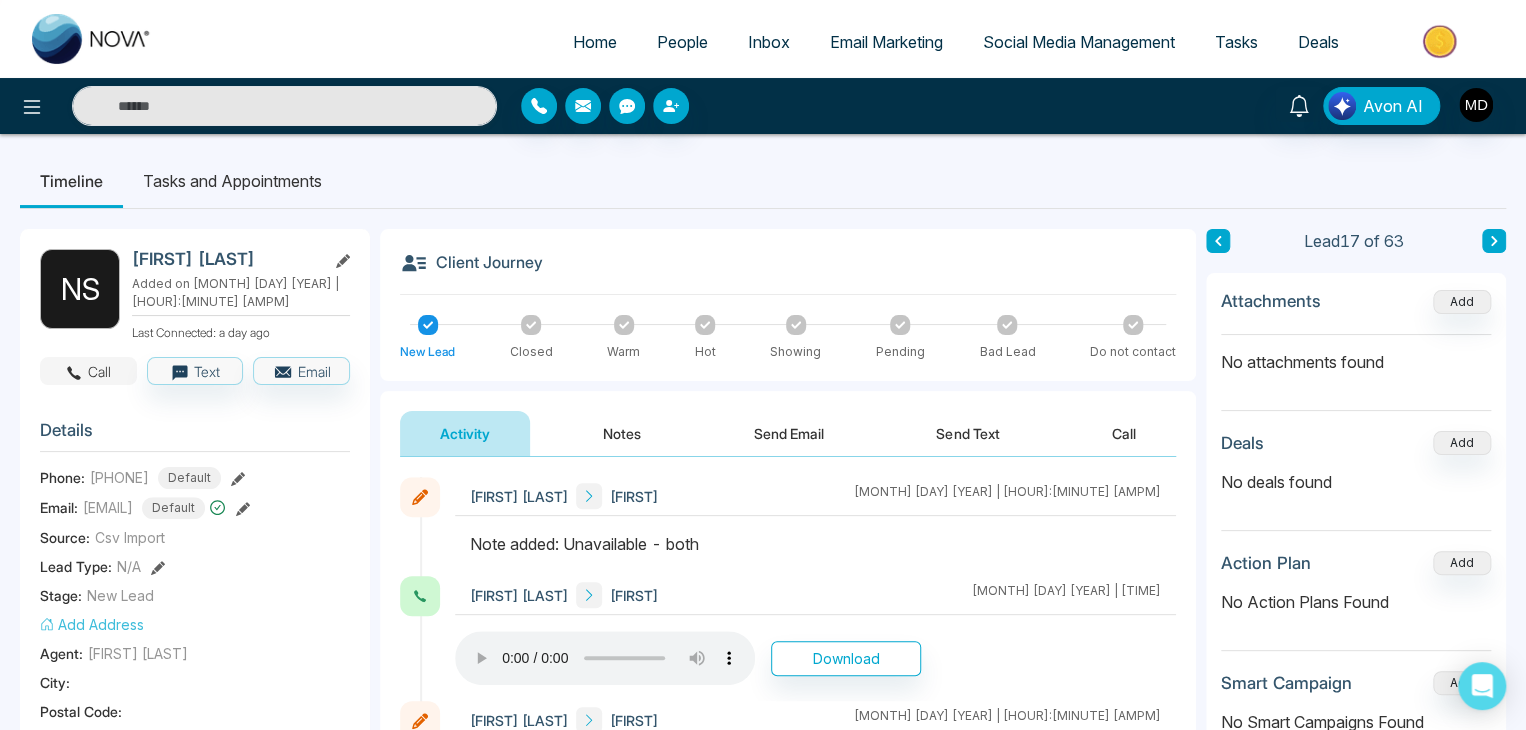click on "Call" at bounding box center (88, 371) 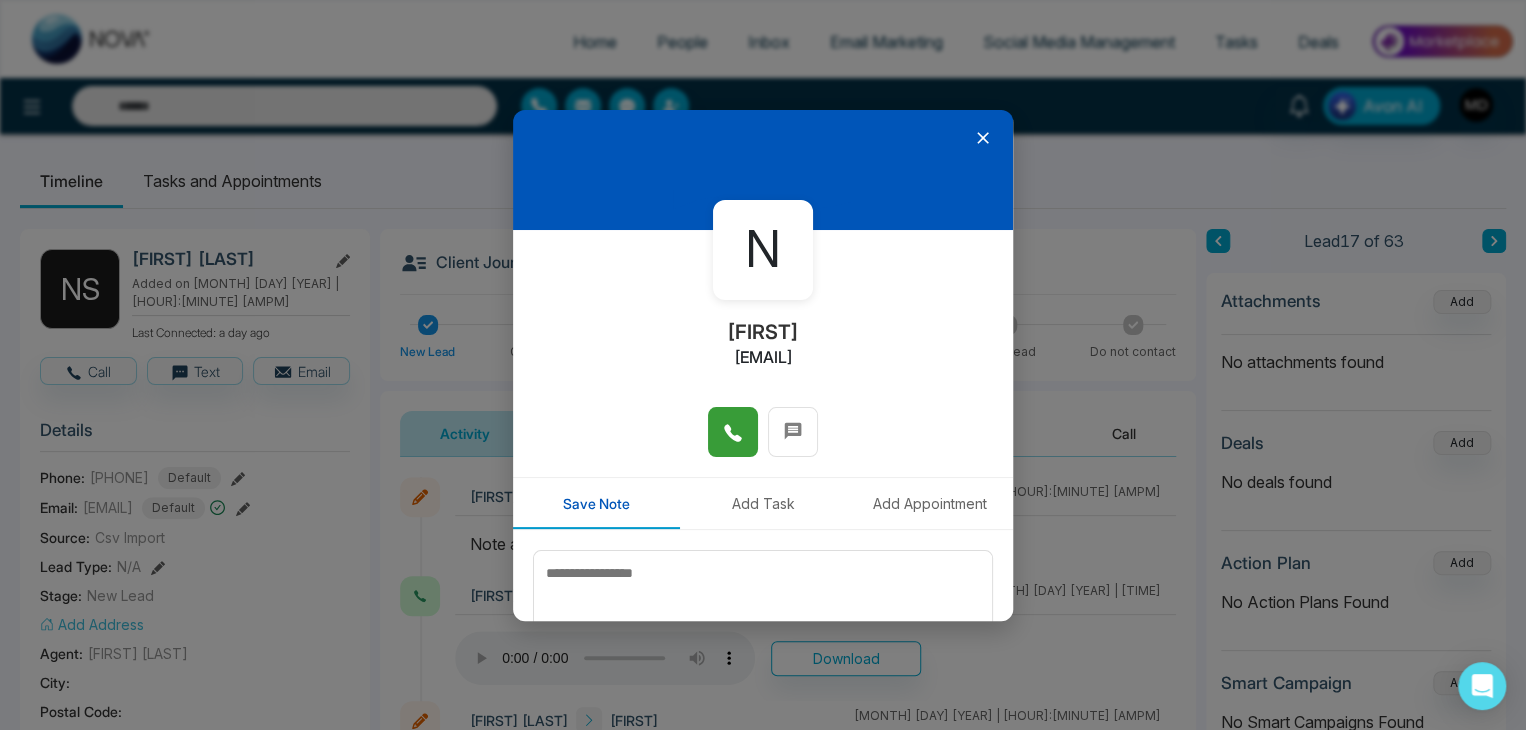 click 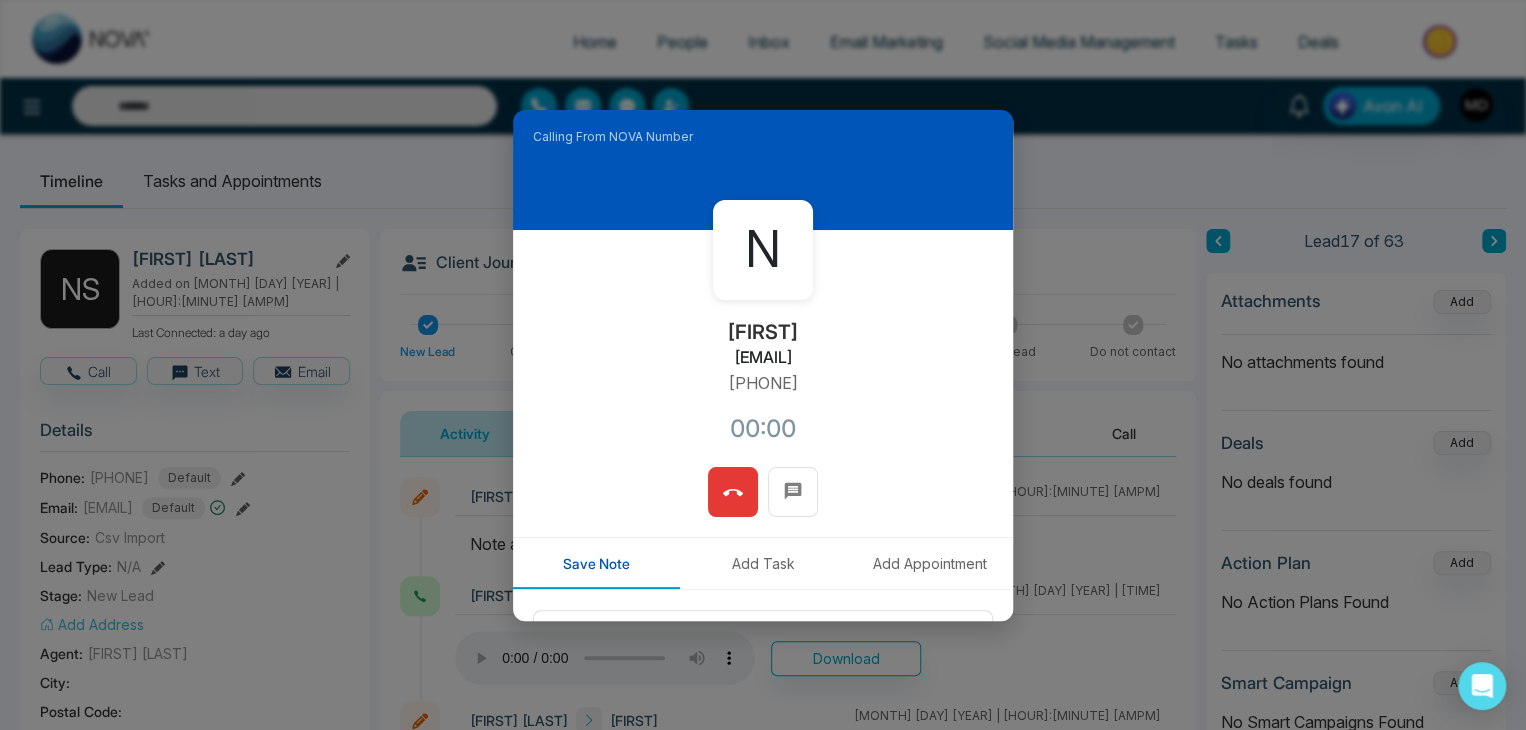 drag, startPoint x: 776, startPoint y: 379, endPoint x: 685, endPoint y: 386, distance: 91.26884 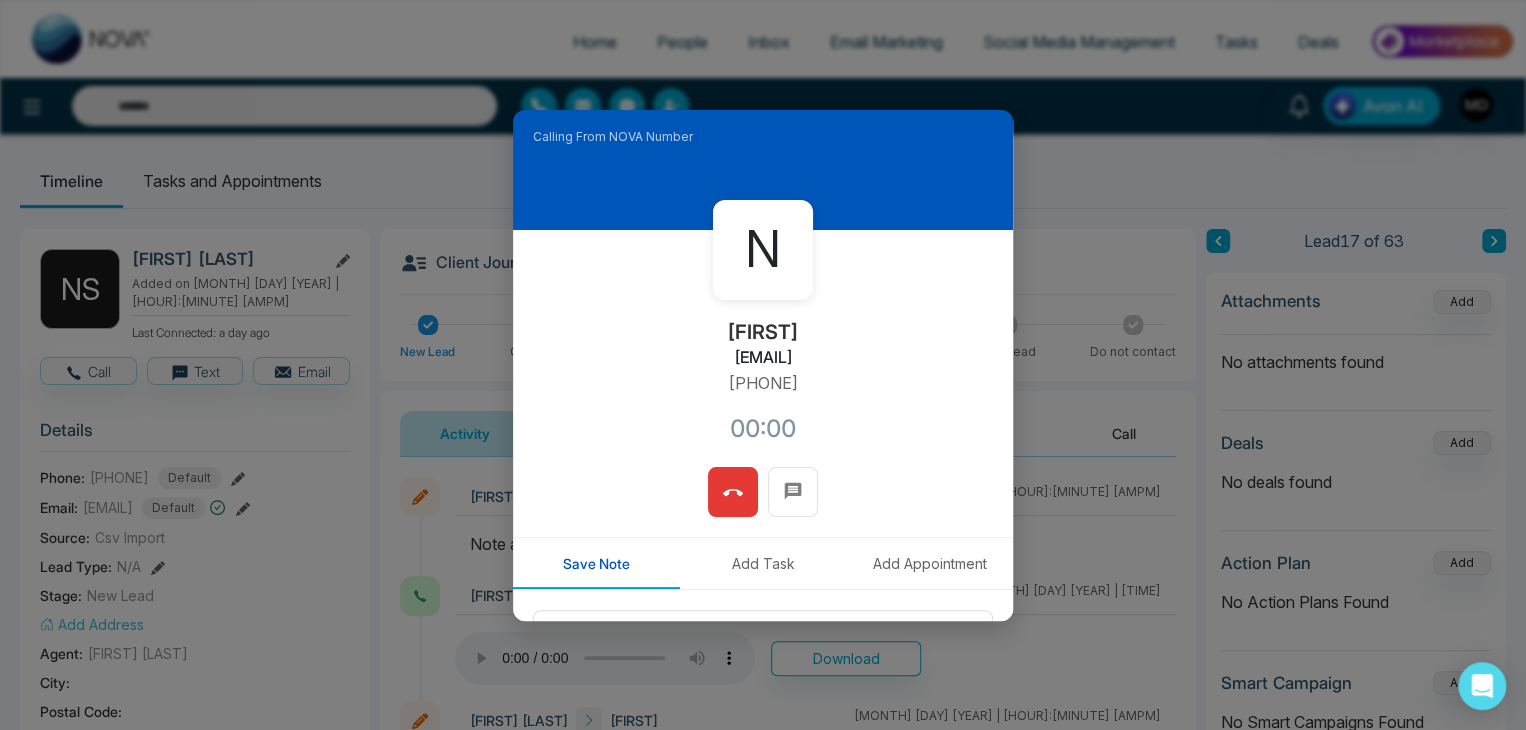 click on "N [LAST] [EMAIL] [PHONE]" at bounding box center [763, 348] 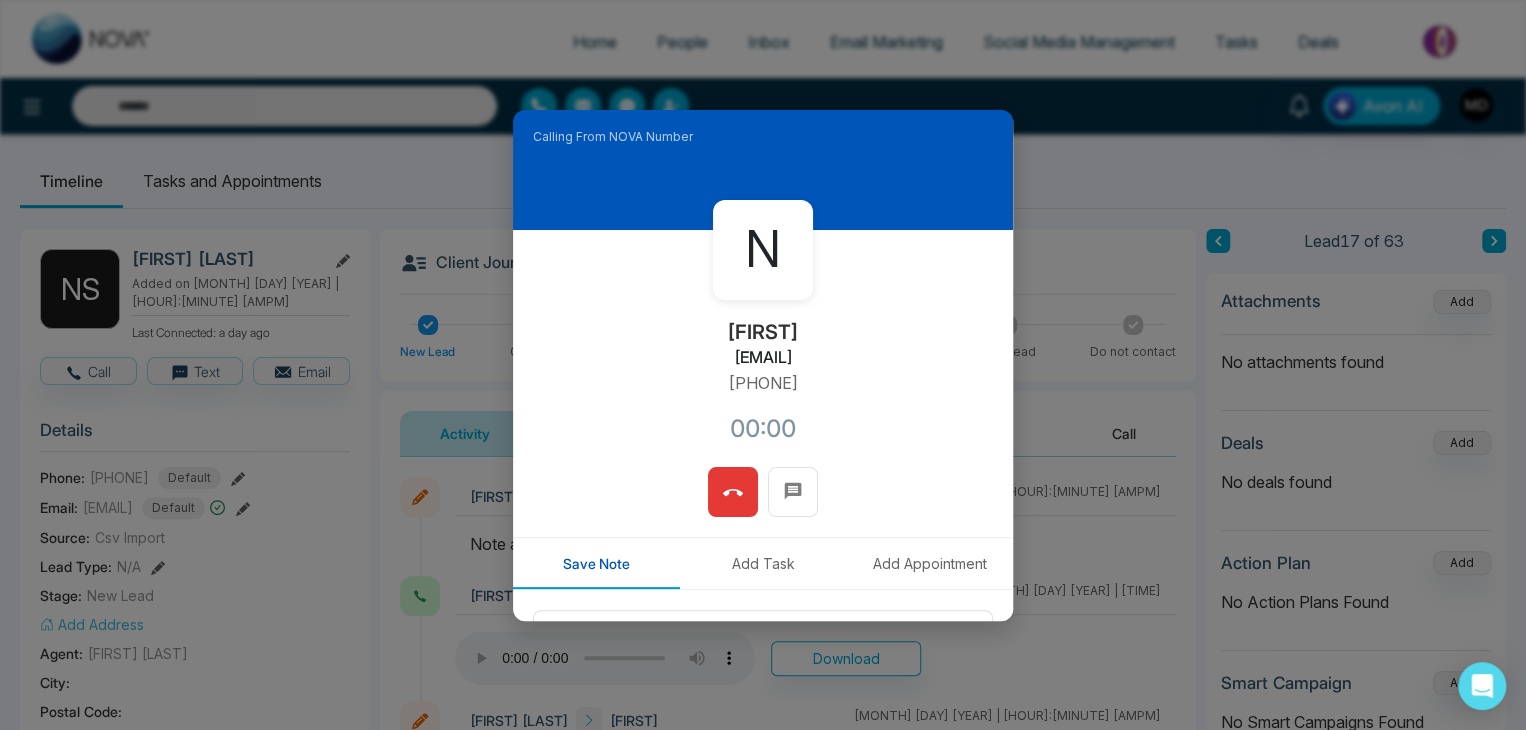 click on "N [LAST] [EMAIL] [PHONE]" at bounding box center [763, 348] 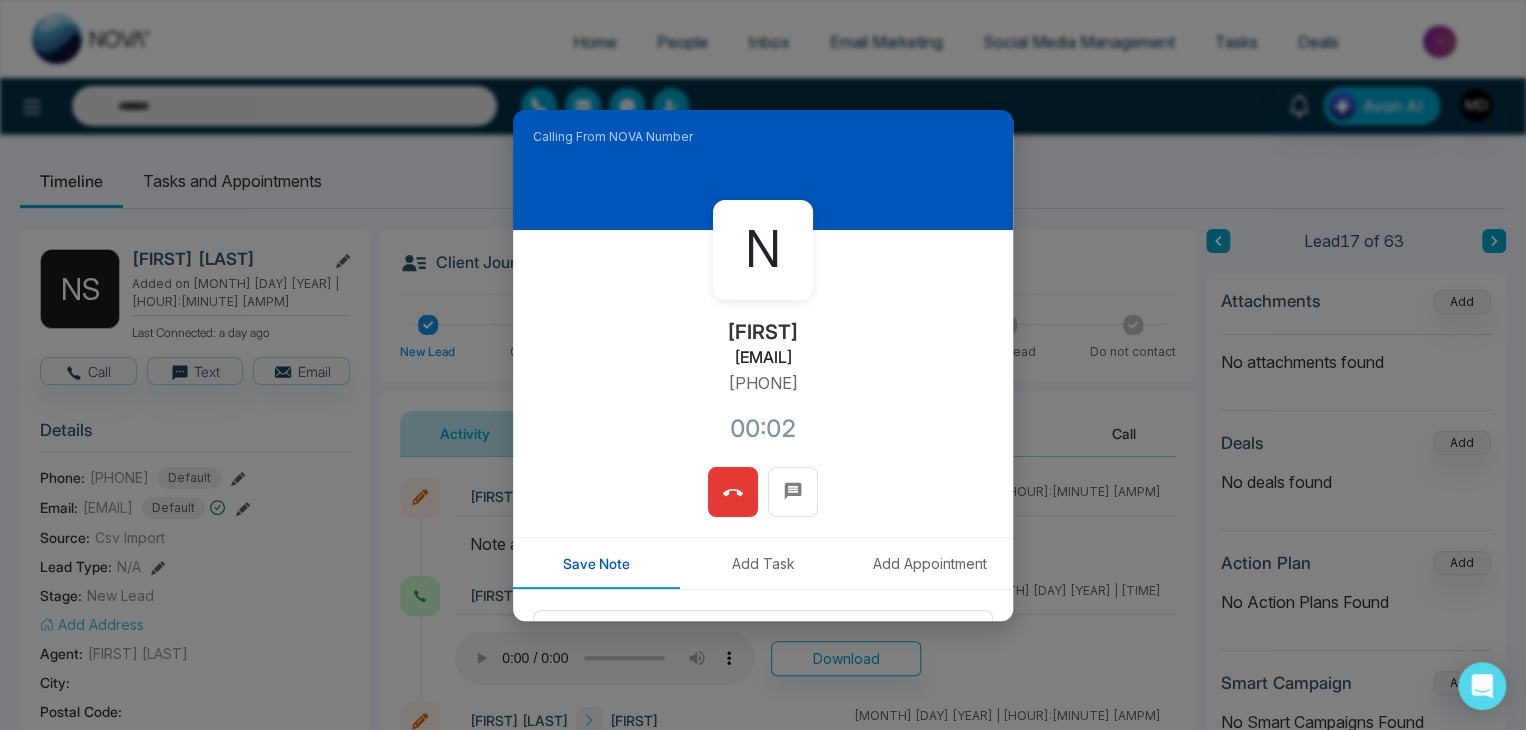 drag, startPoint x: 832, startPoint y: 382, endPoint x: 705, endPoint y: 378, distance: 127.06297 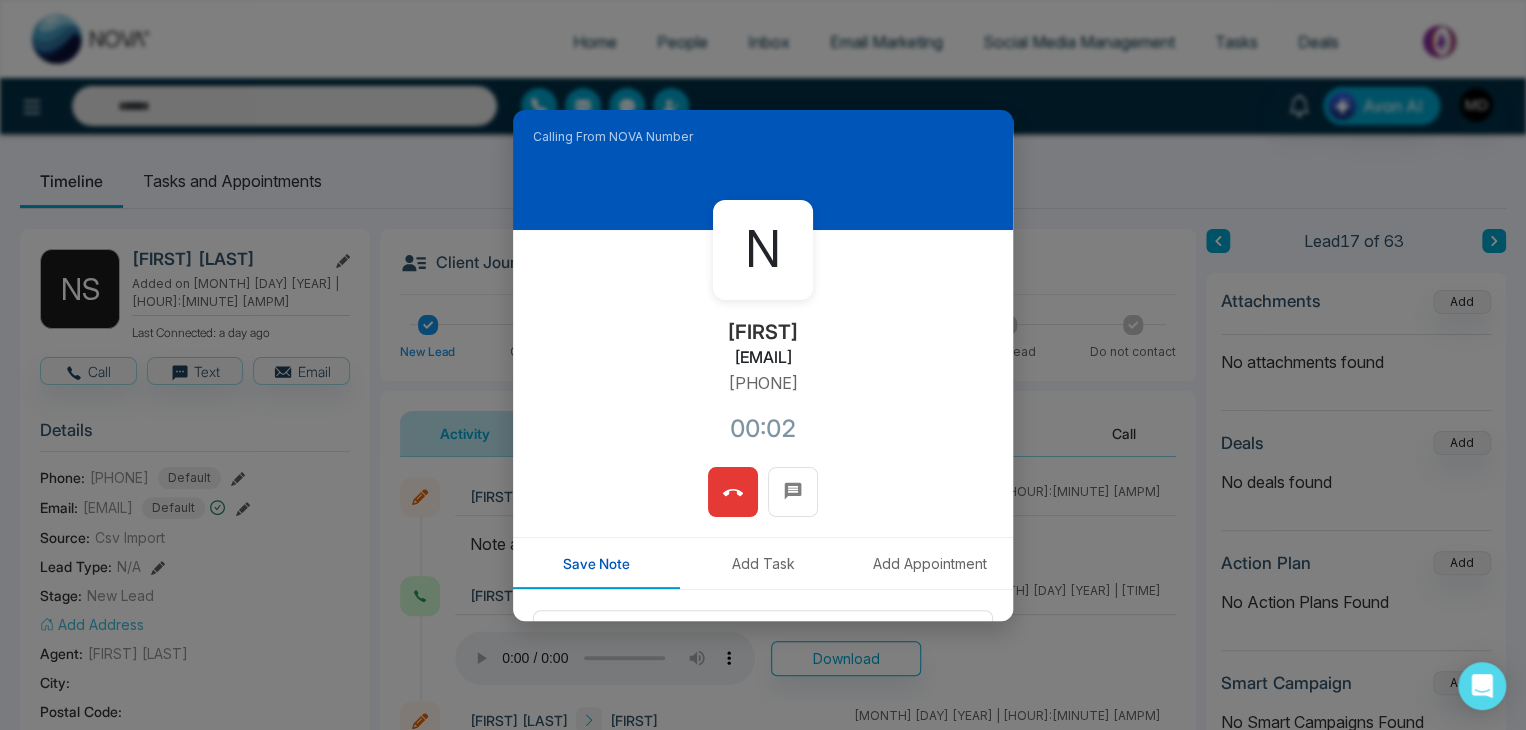 click on "N [FIRST] [LAST] [USERNAME]@[DOMAIN].com +[COUNTRYCODE][PHONE] 00:02" at bounding box center (763, 348) 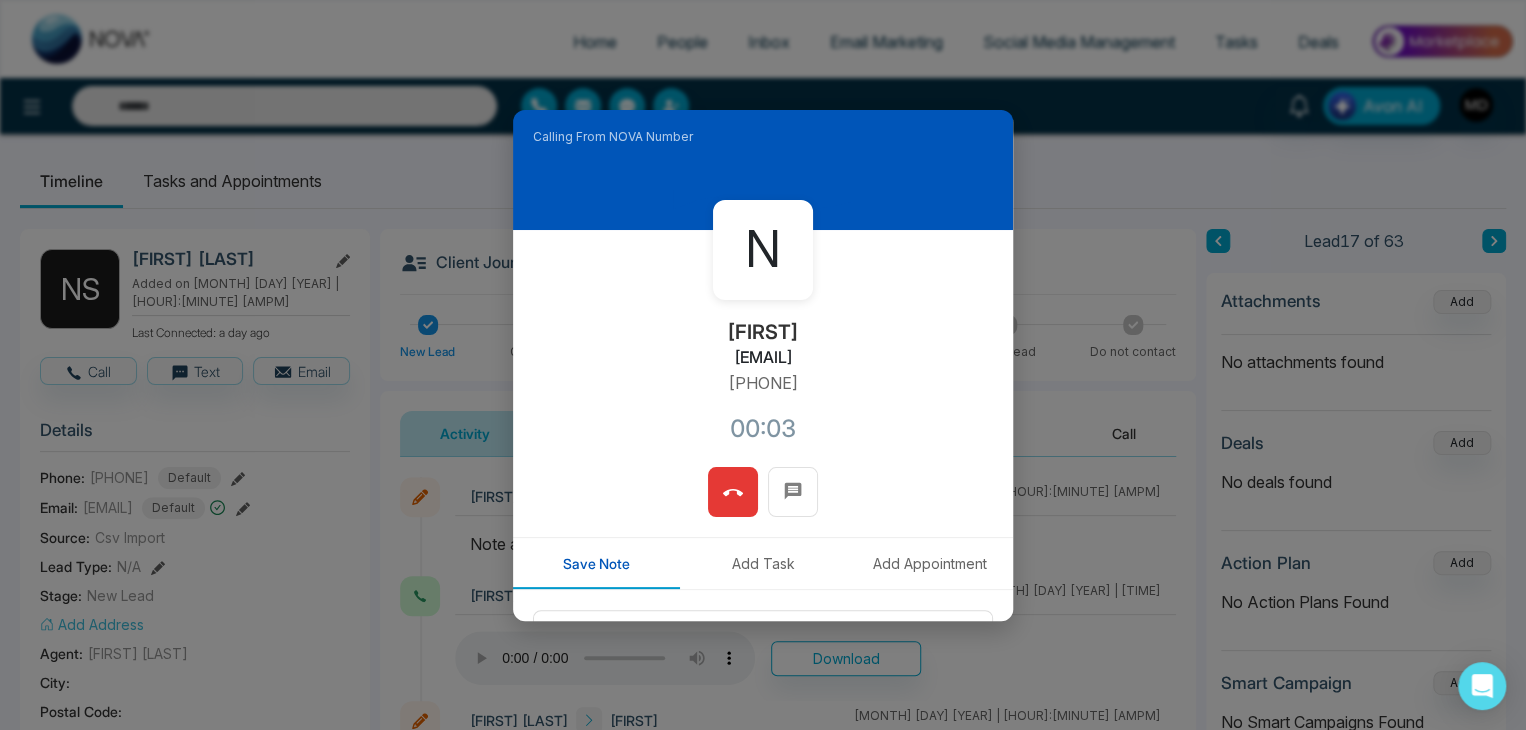 copy on "[PHONE]" 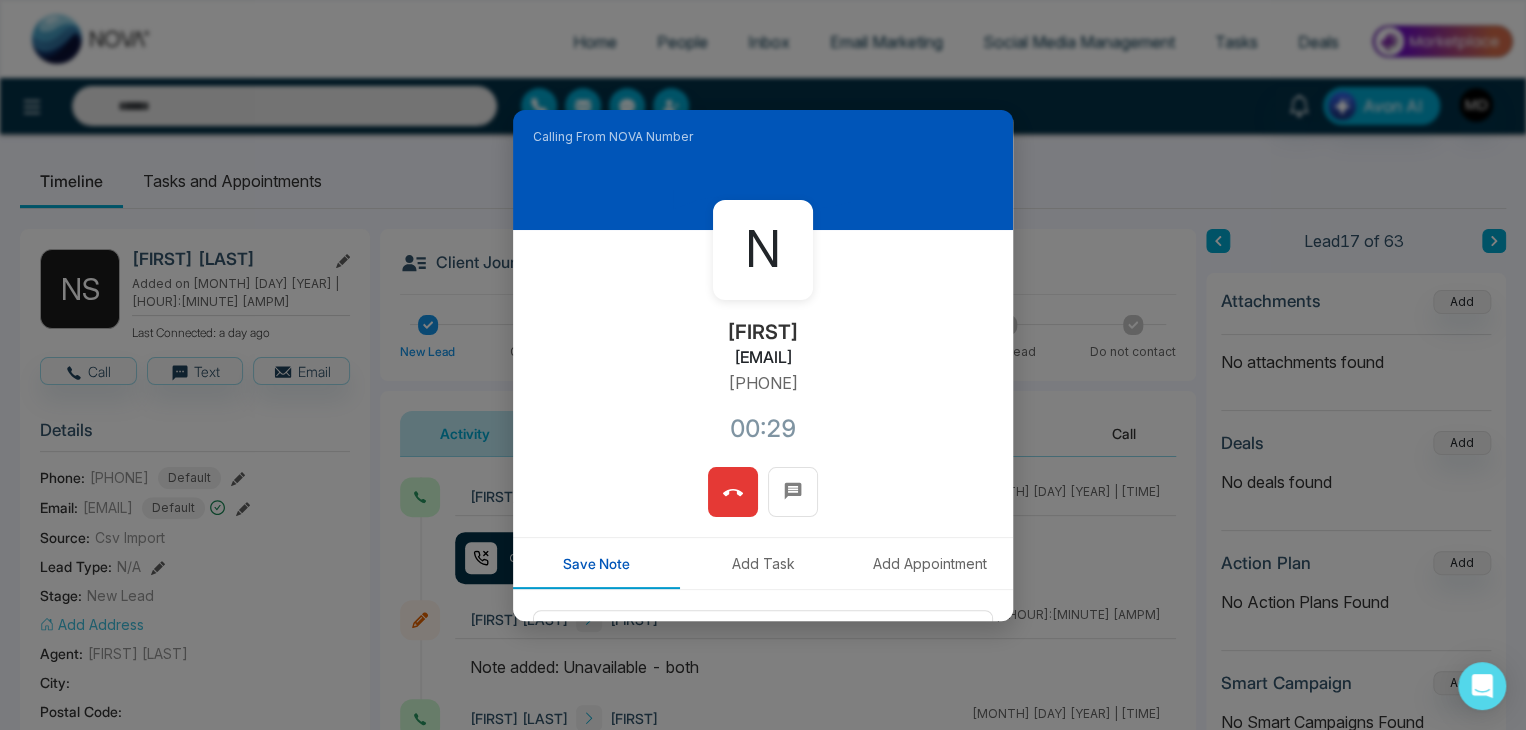 click at bounding box center [733, 492] 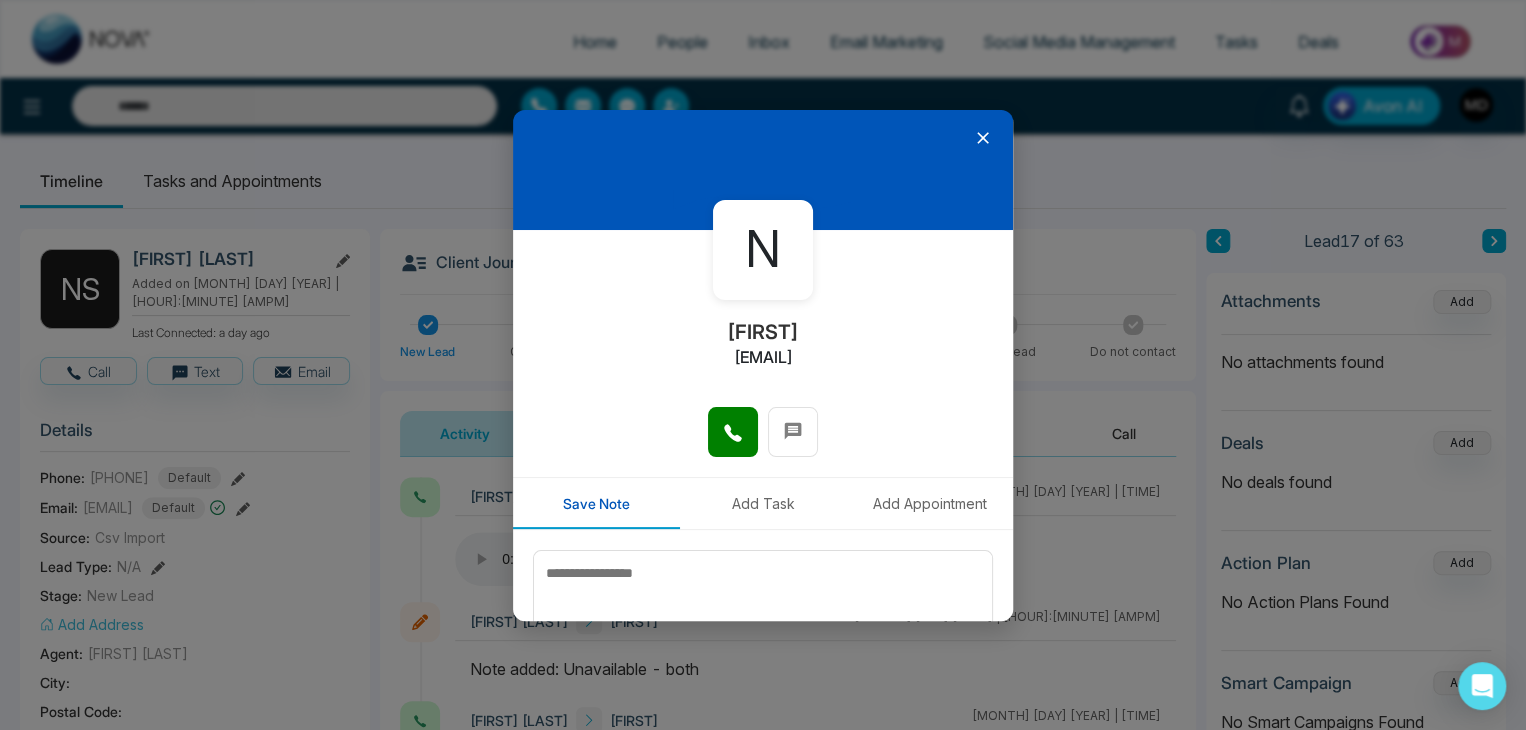 click 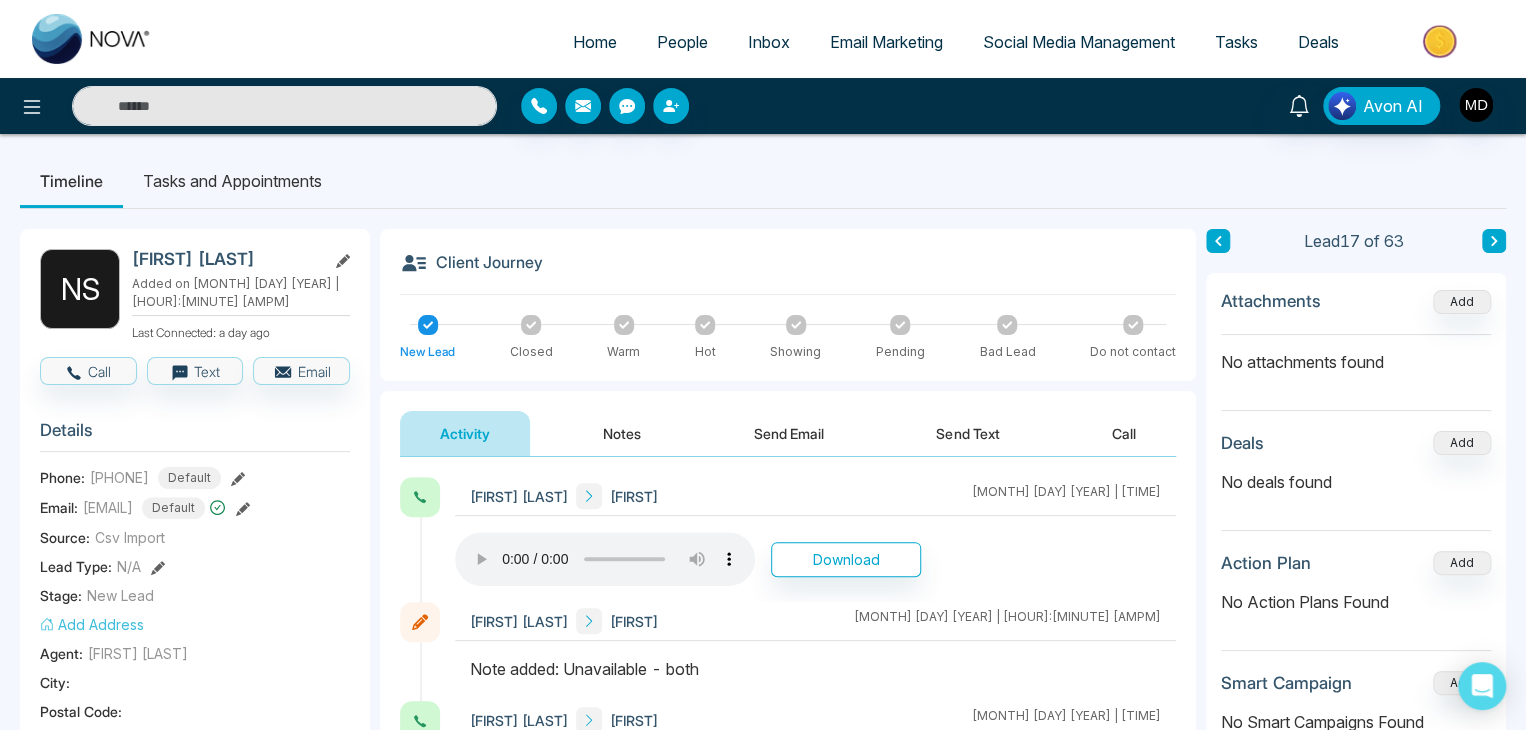 click 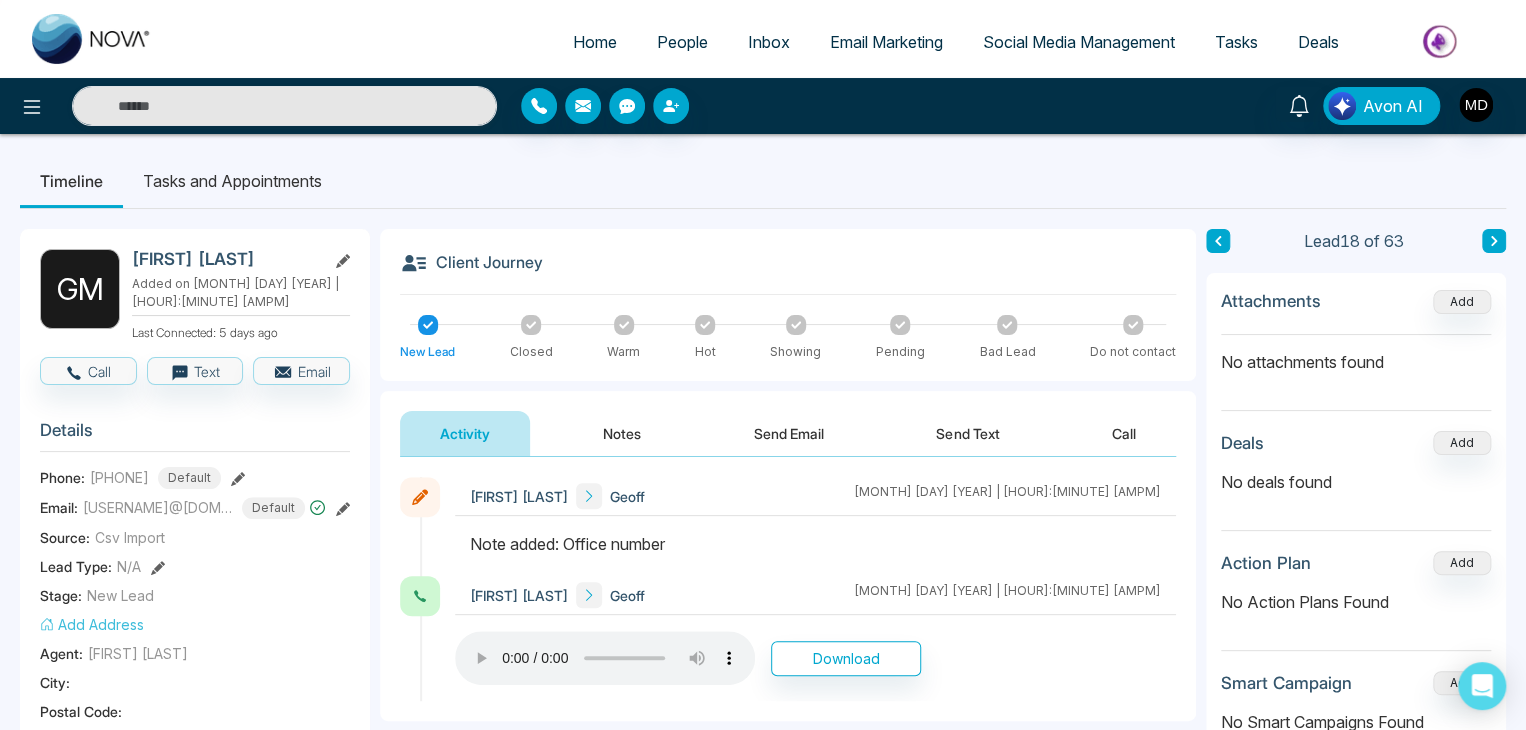 click 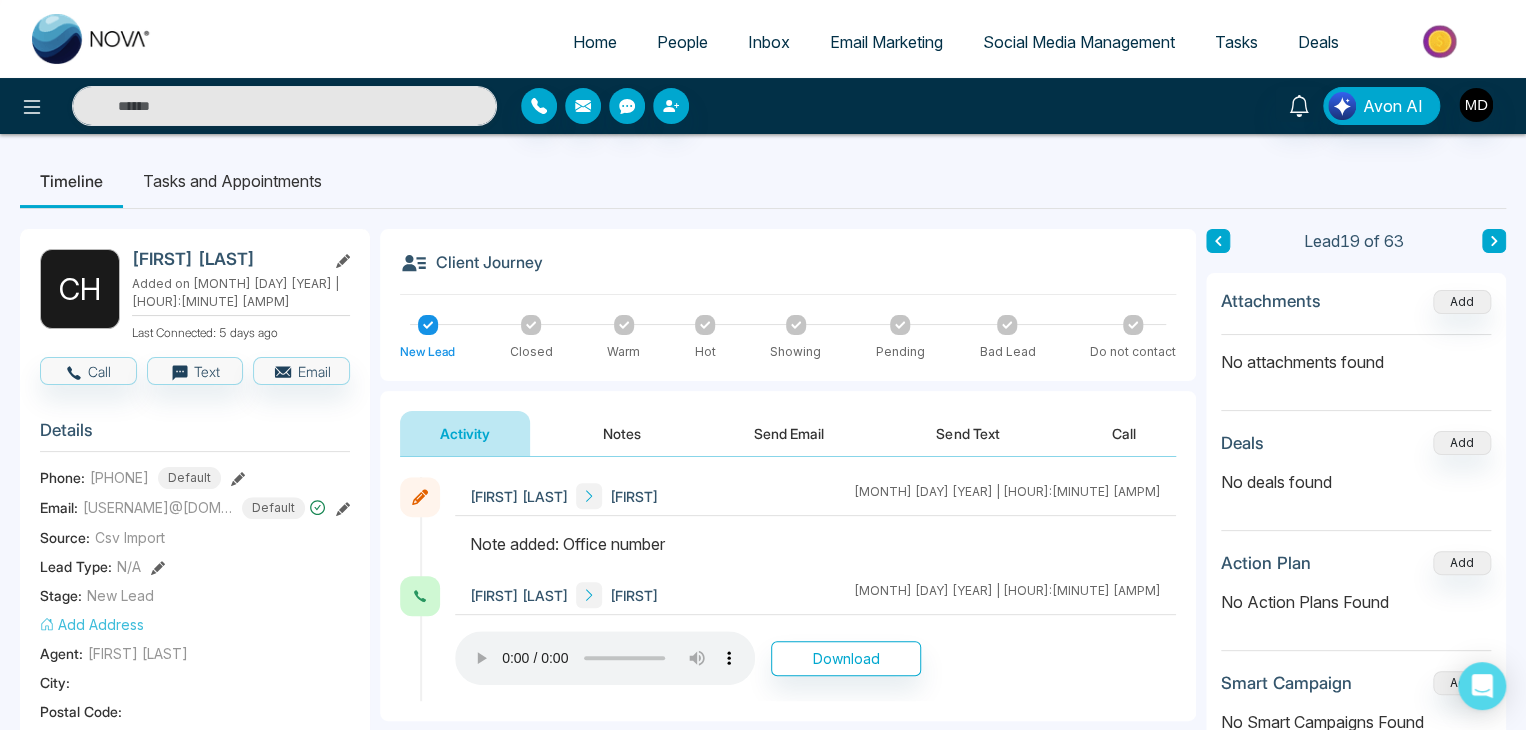 click on "Lead  19 of 63 Attachments Add No attachments found Deals Add No deals found Action Plan Add No Action Plans Found Smart Campaign Add No Smart Campaigns Found" at bounding box center [1356, 922] 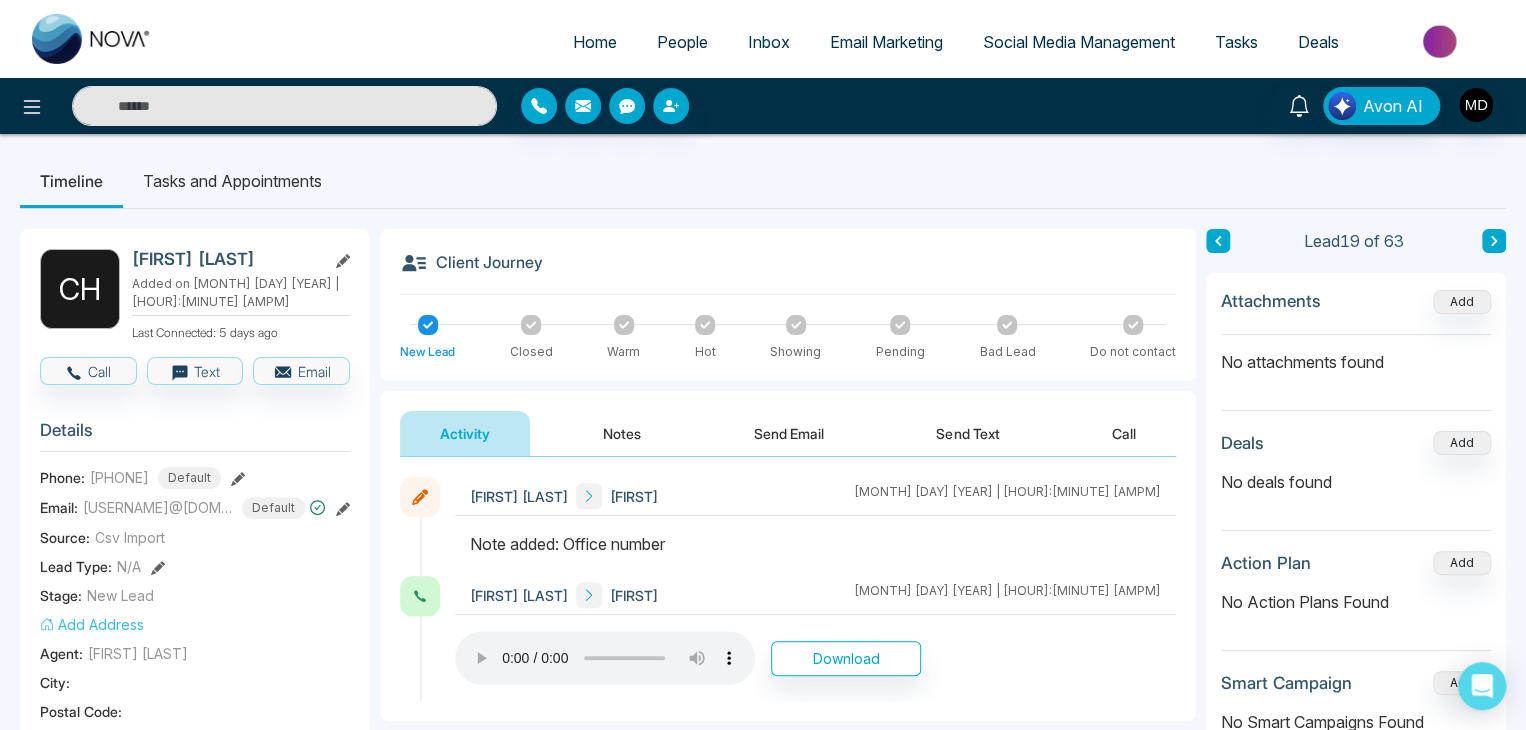 click 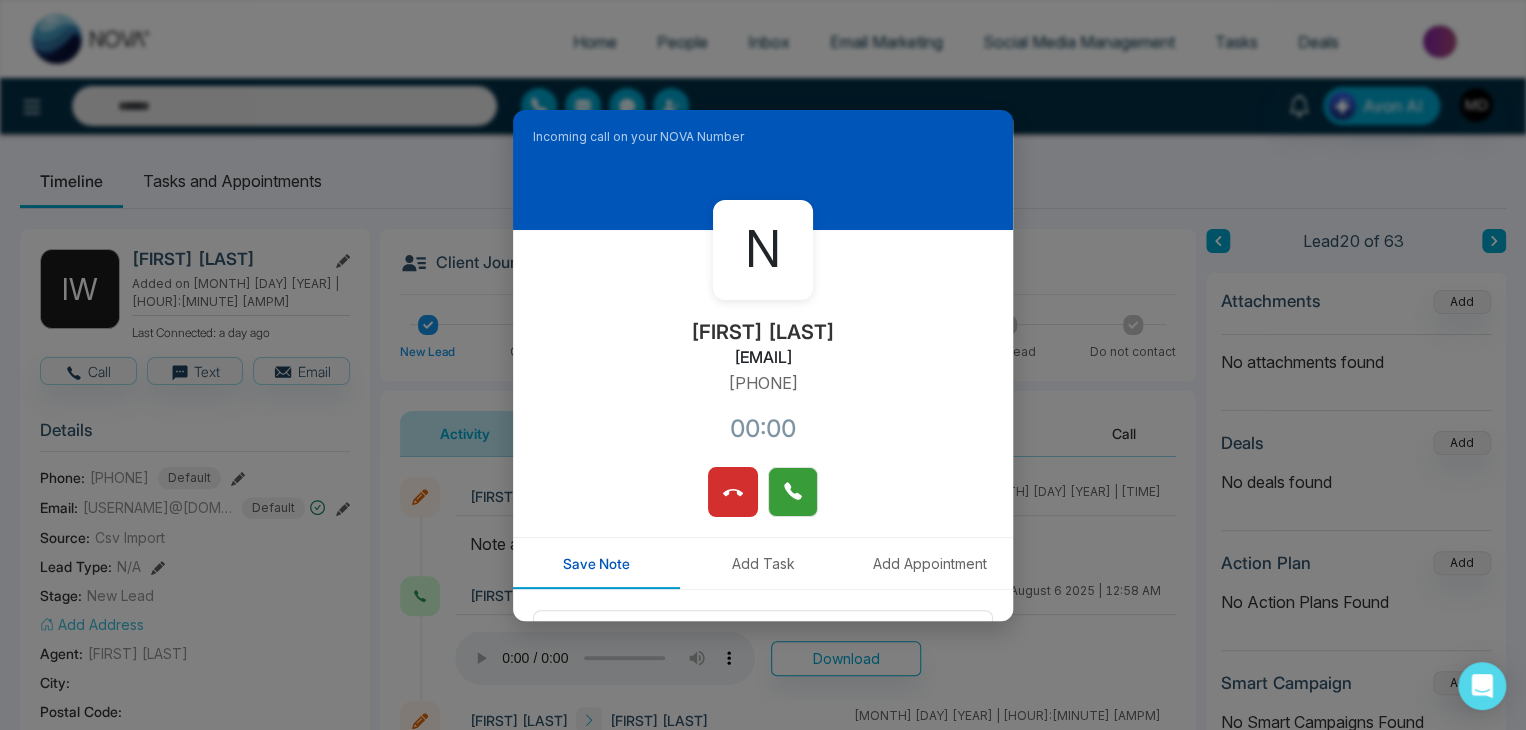 click at bounding box center [793, 492] 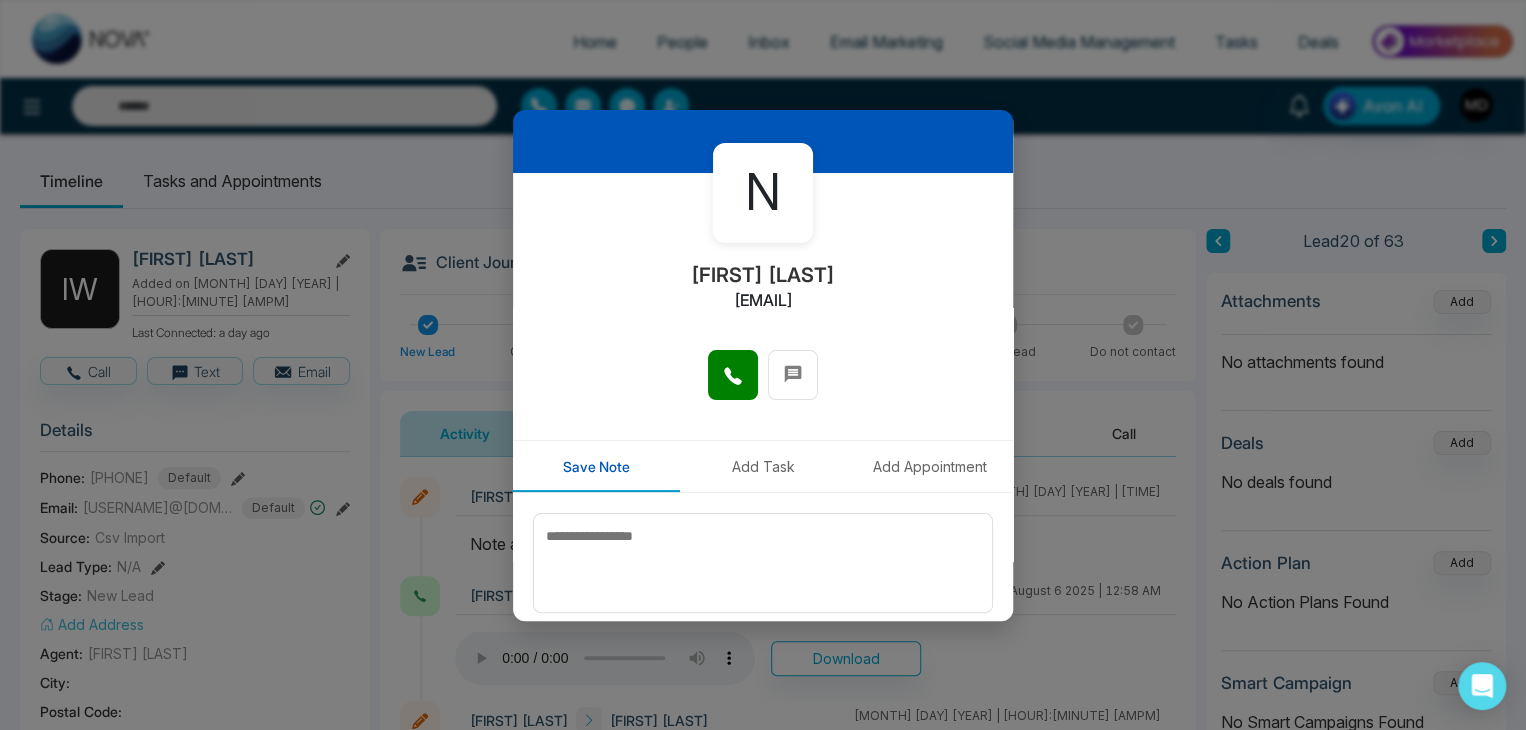 scroll, scrollTop: 100, scrollLeft: 0, axis: vertical 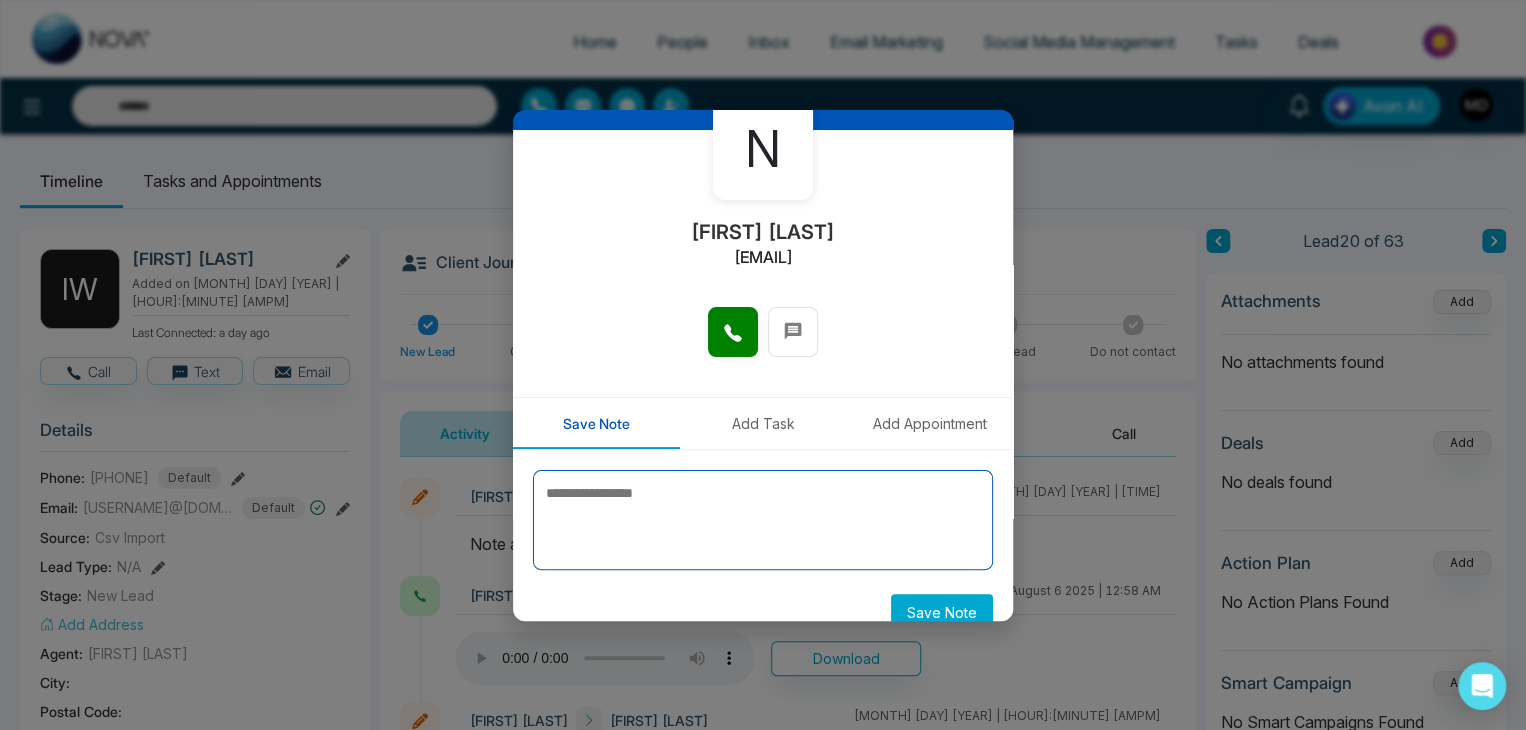 click at bounding box center [763, 520] 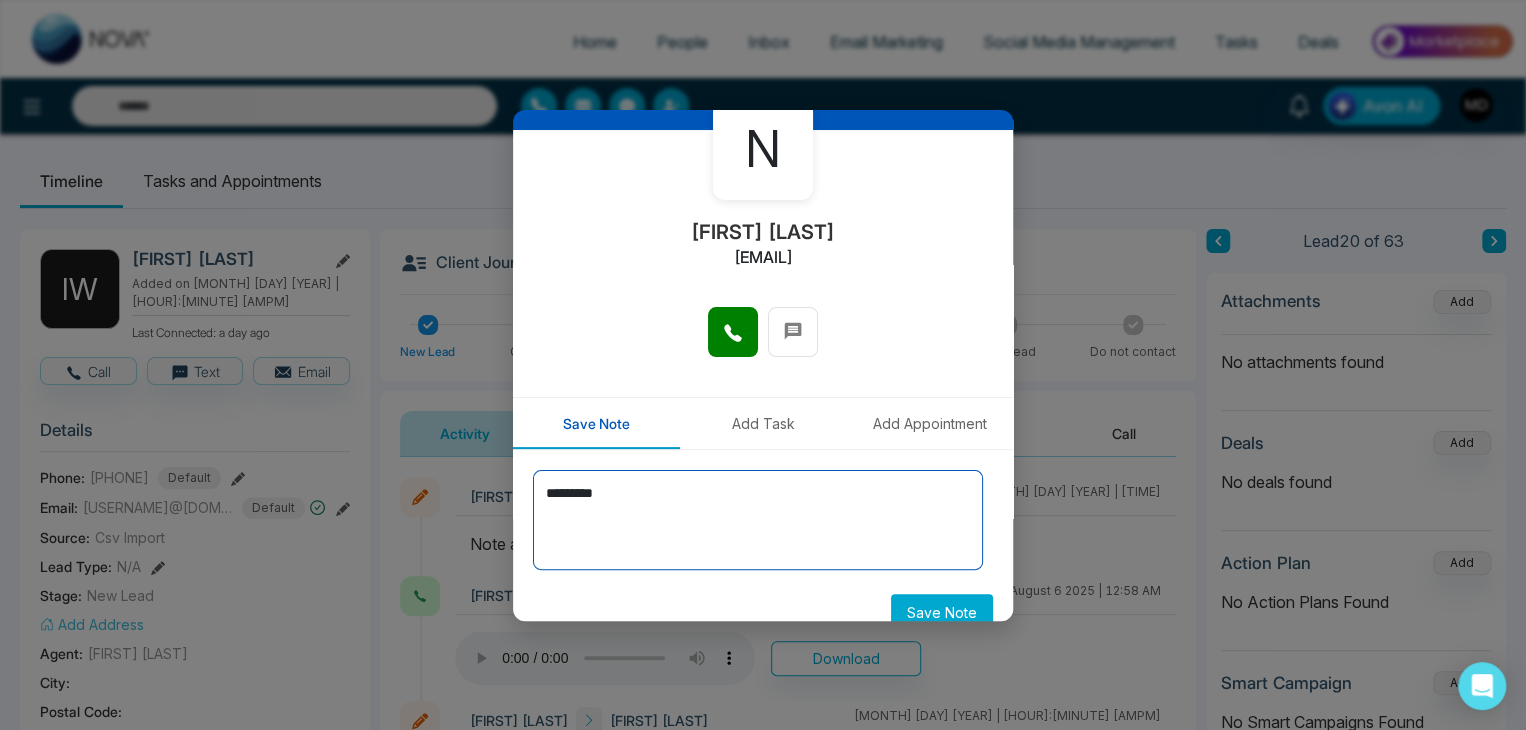scroll, scrollTop: 130, scrollLeft: 0, axis: vertical 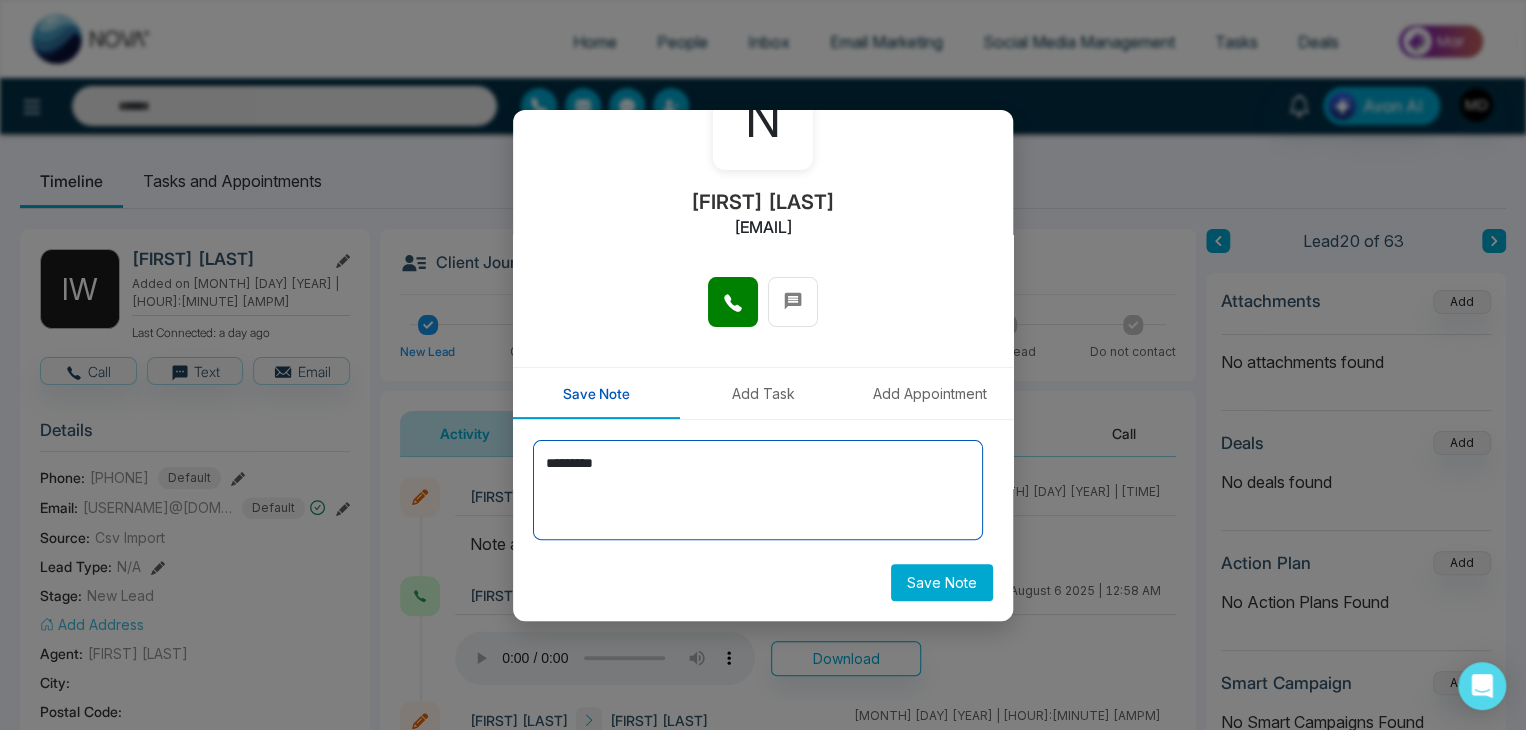 type on "********" 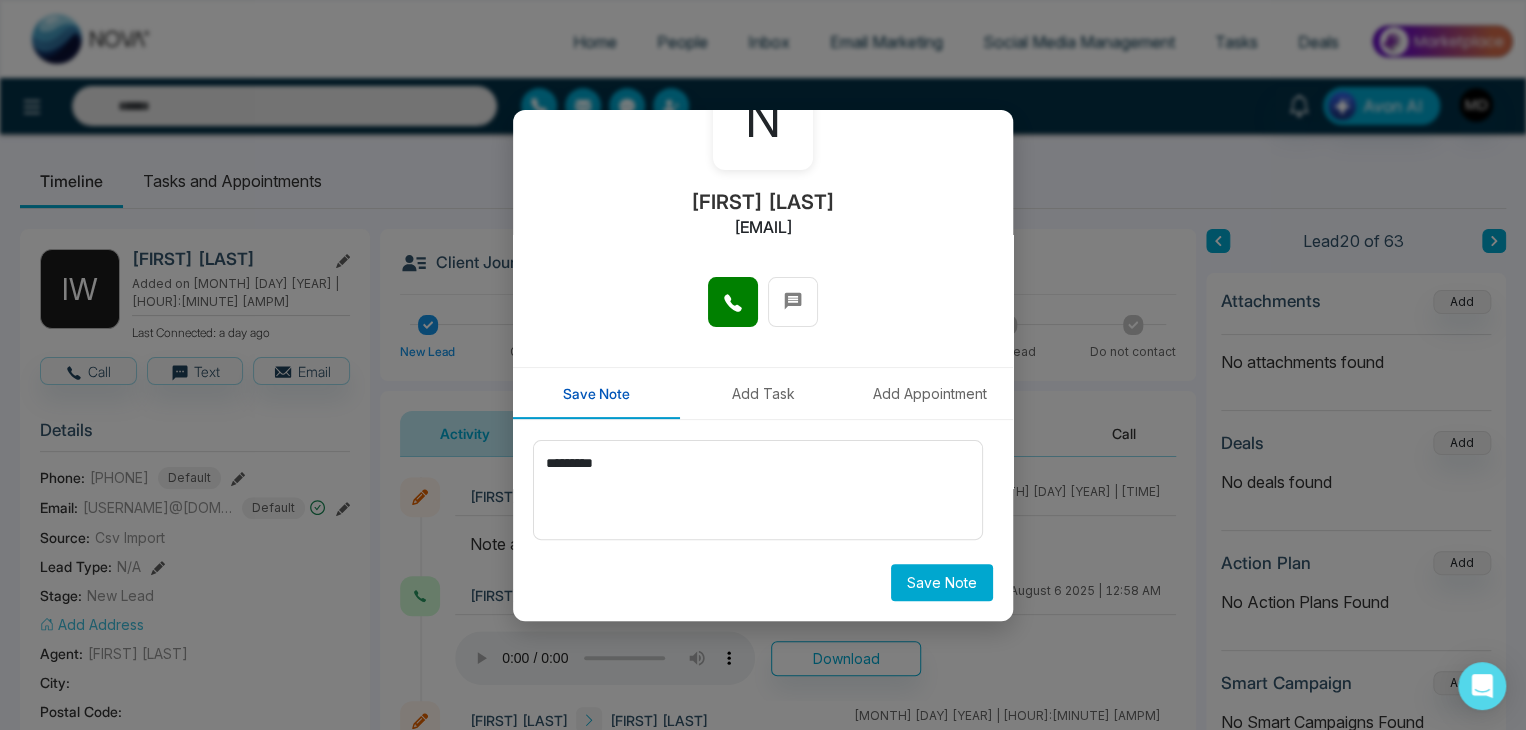 click on "Save Note" at bounding box center [942, 582] 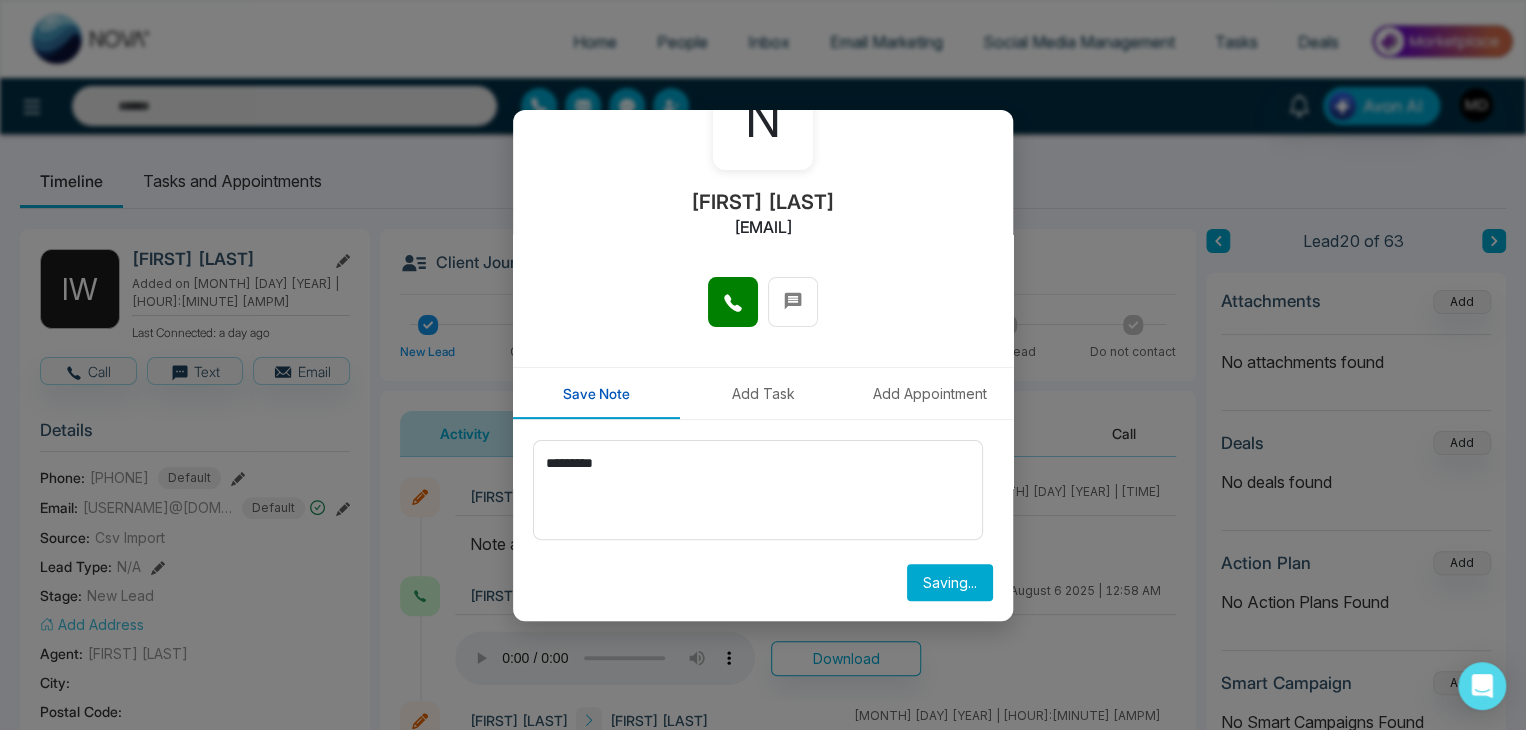 type 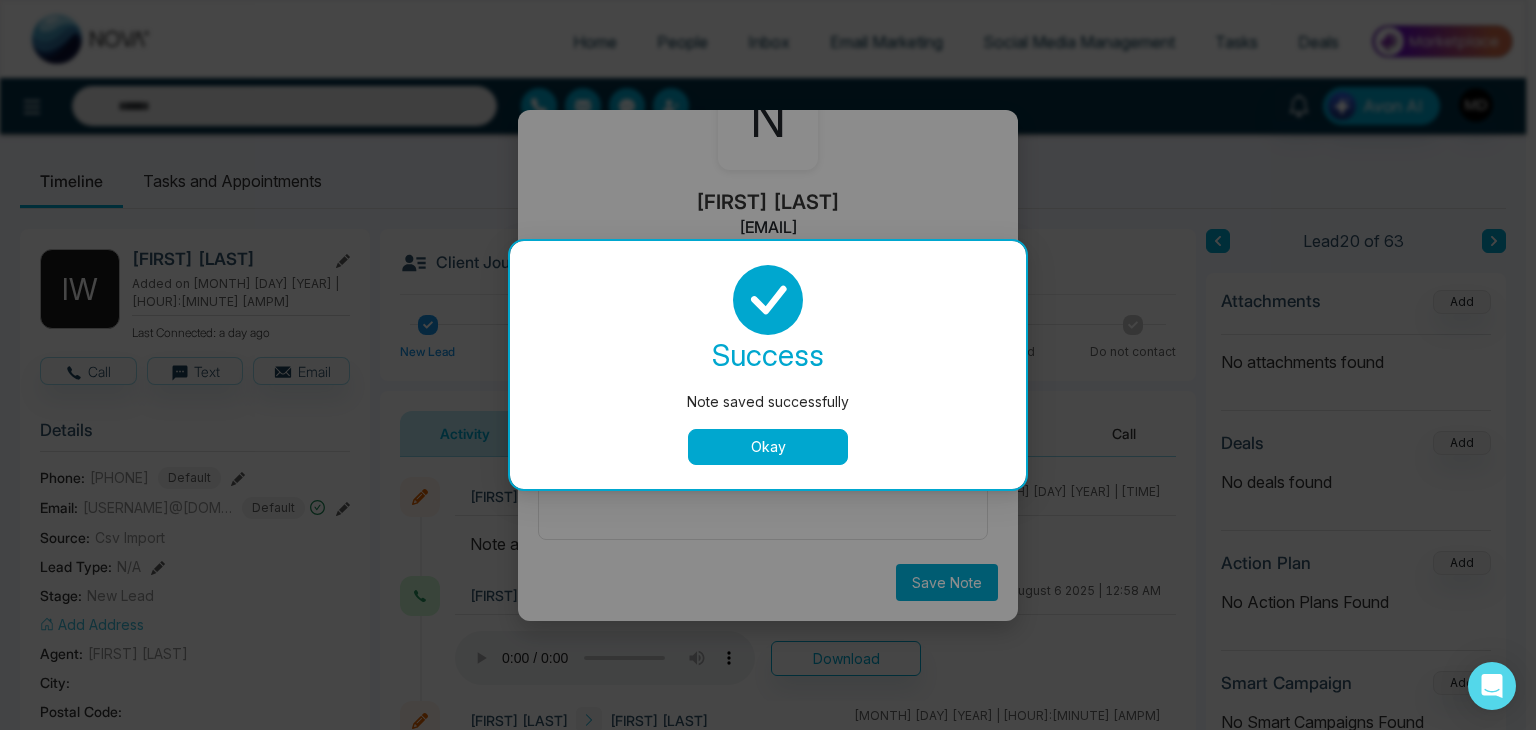 click on "Okay" at bounding box center [768, 447] 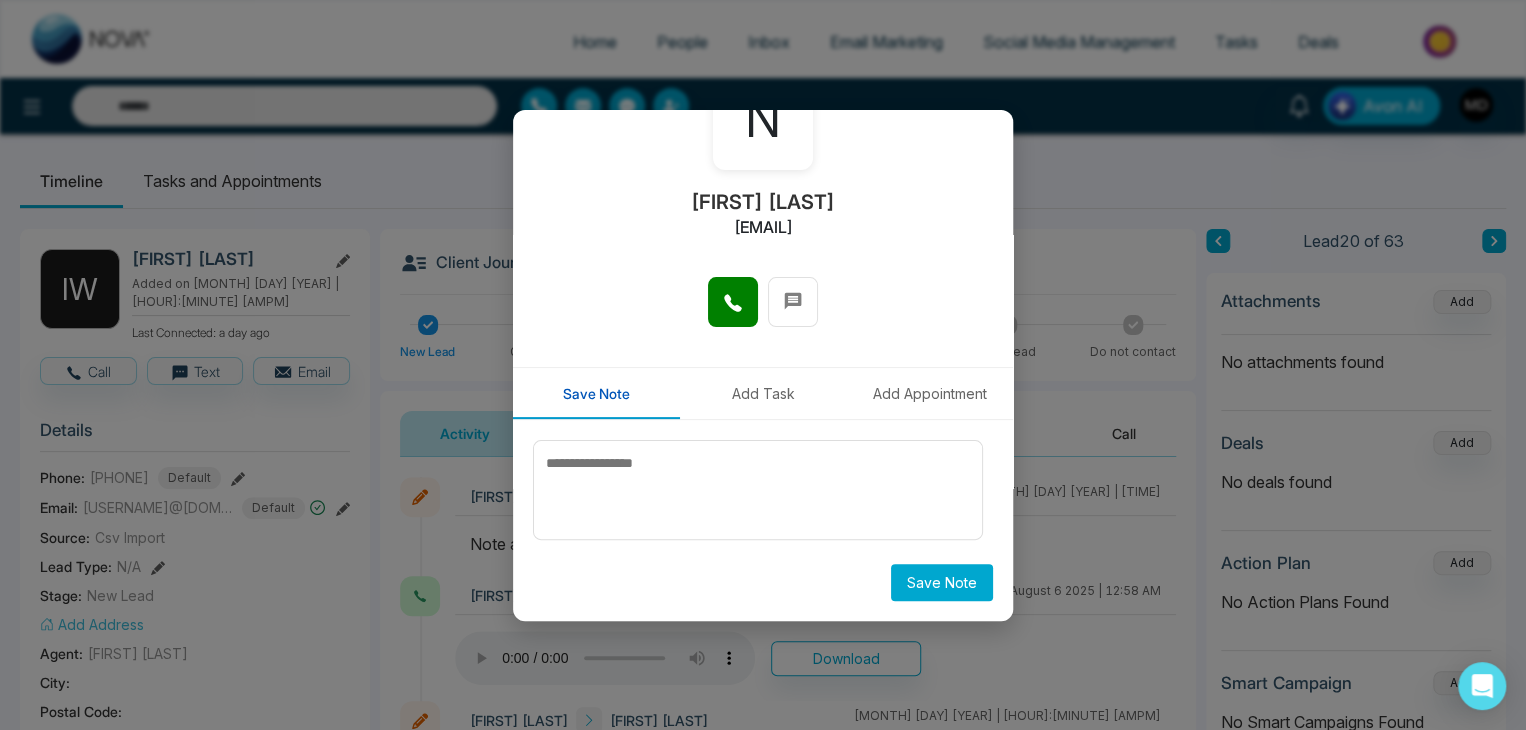 scroll, scrollTop: 0, scrollLeft: 0, axis: both 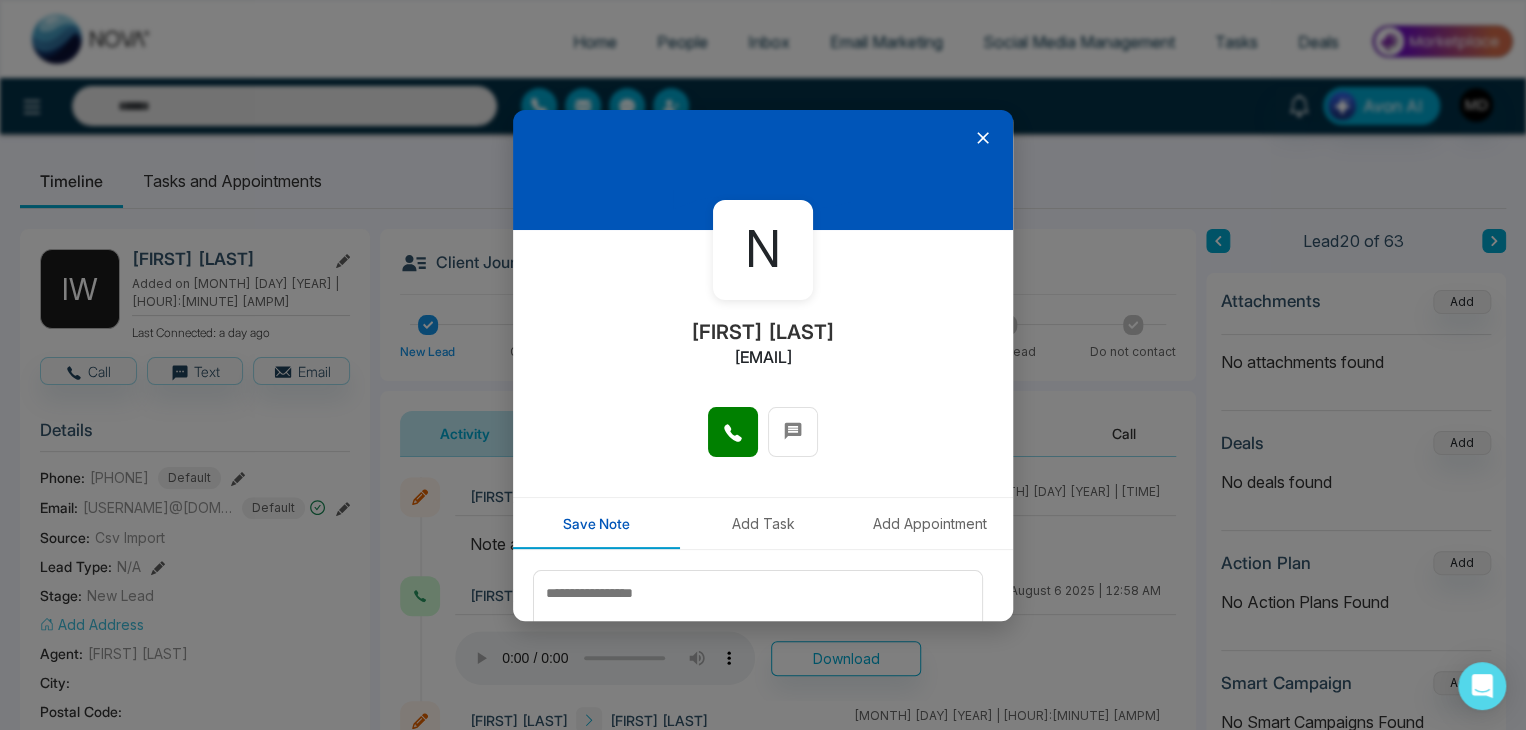 click 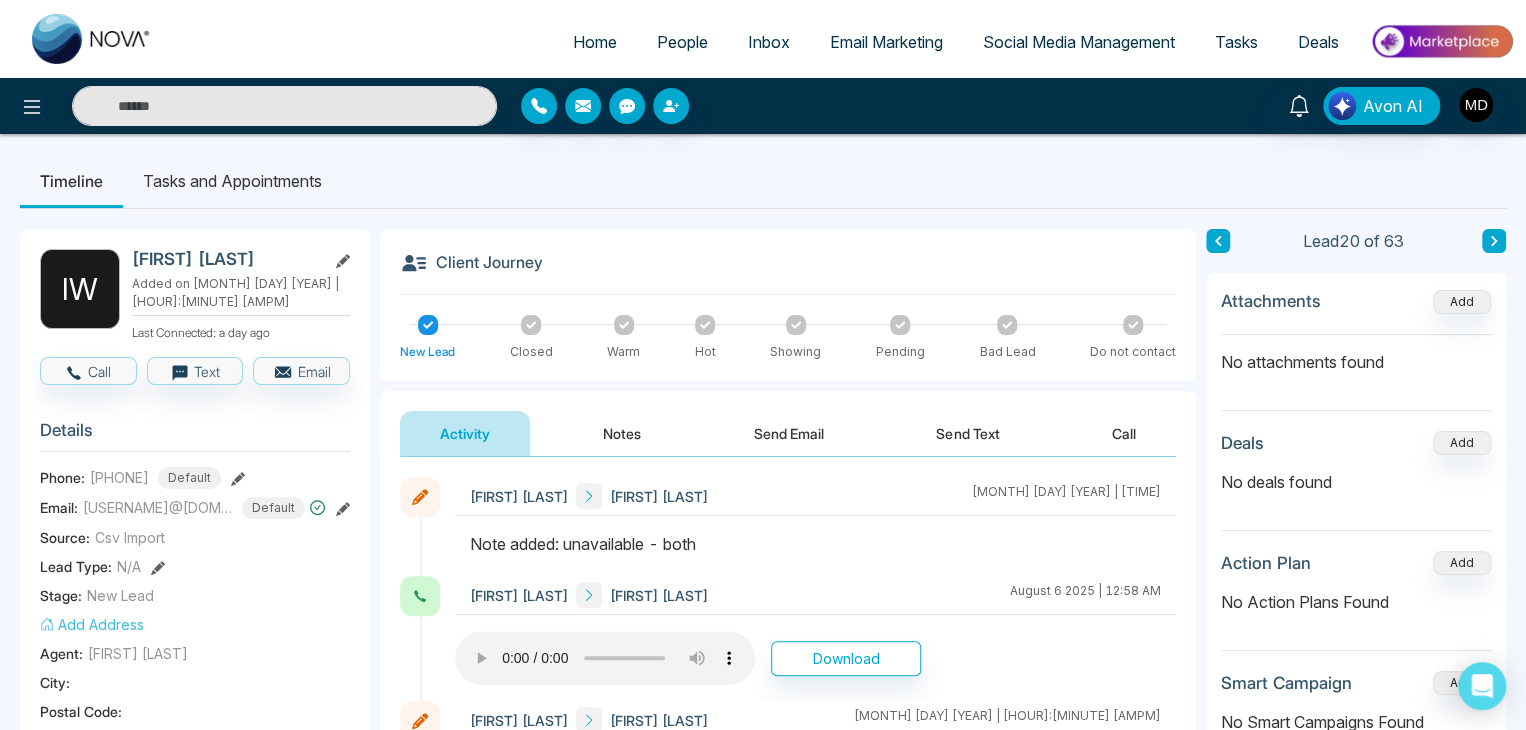 click at bounding box center [1218, 241] 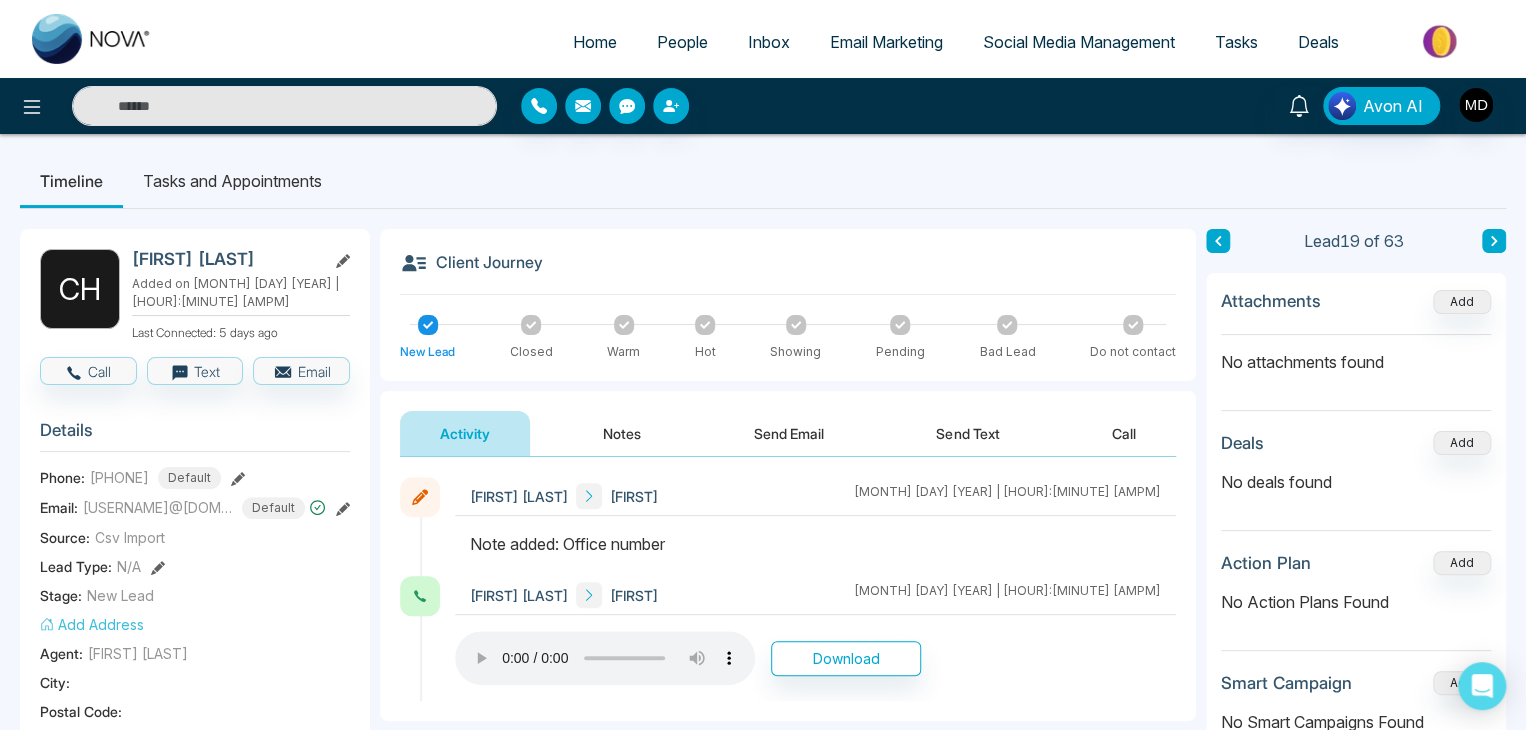 click 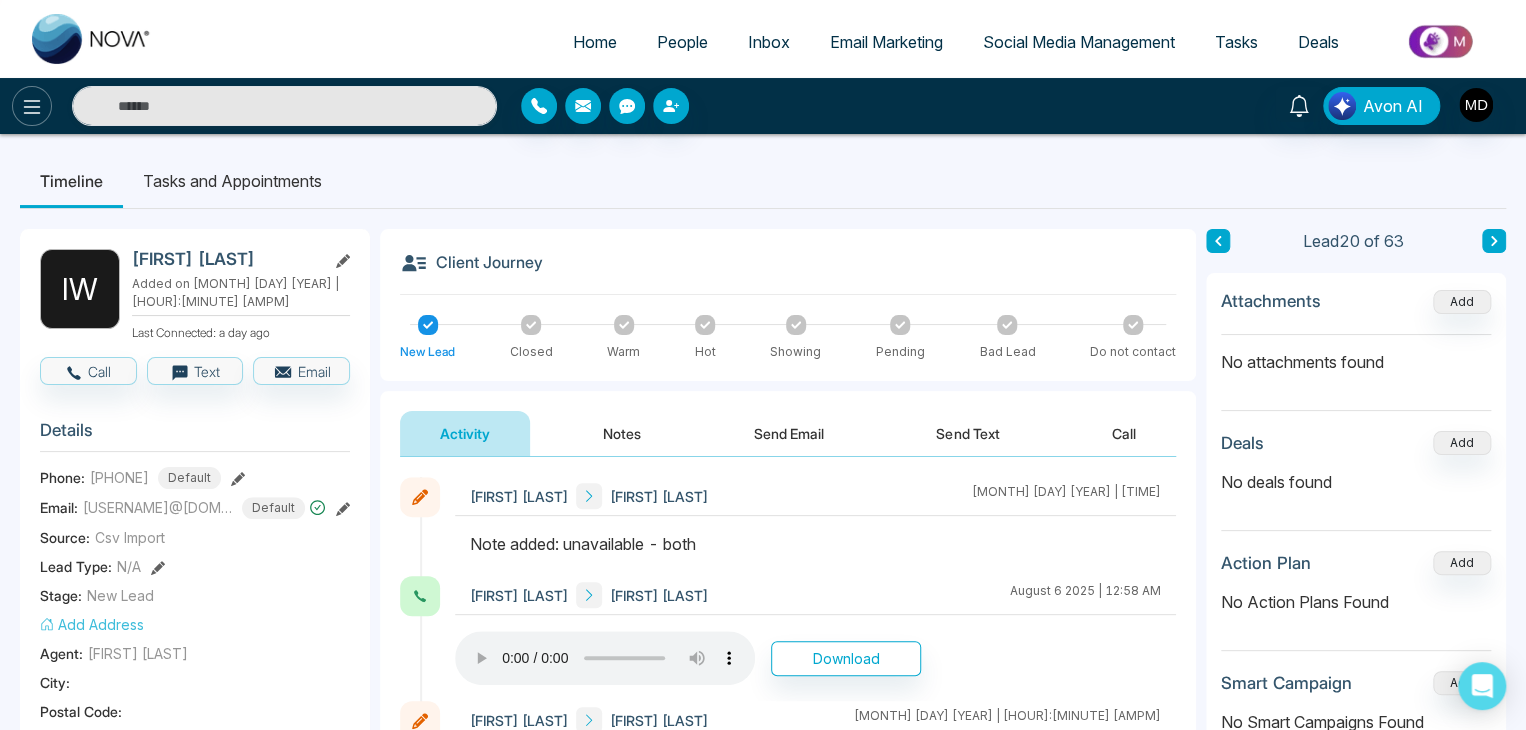click 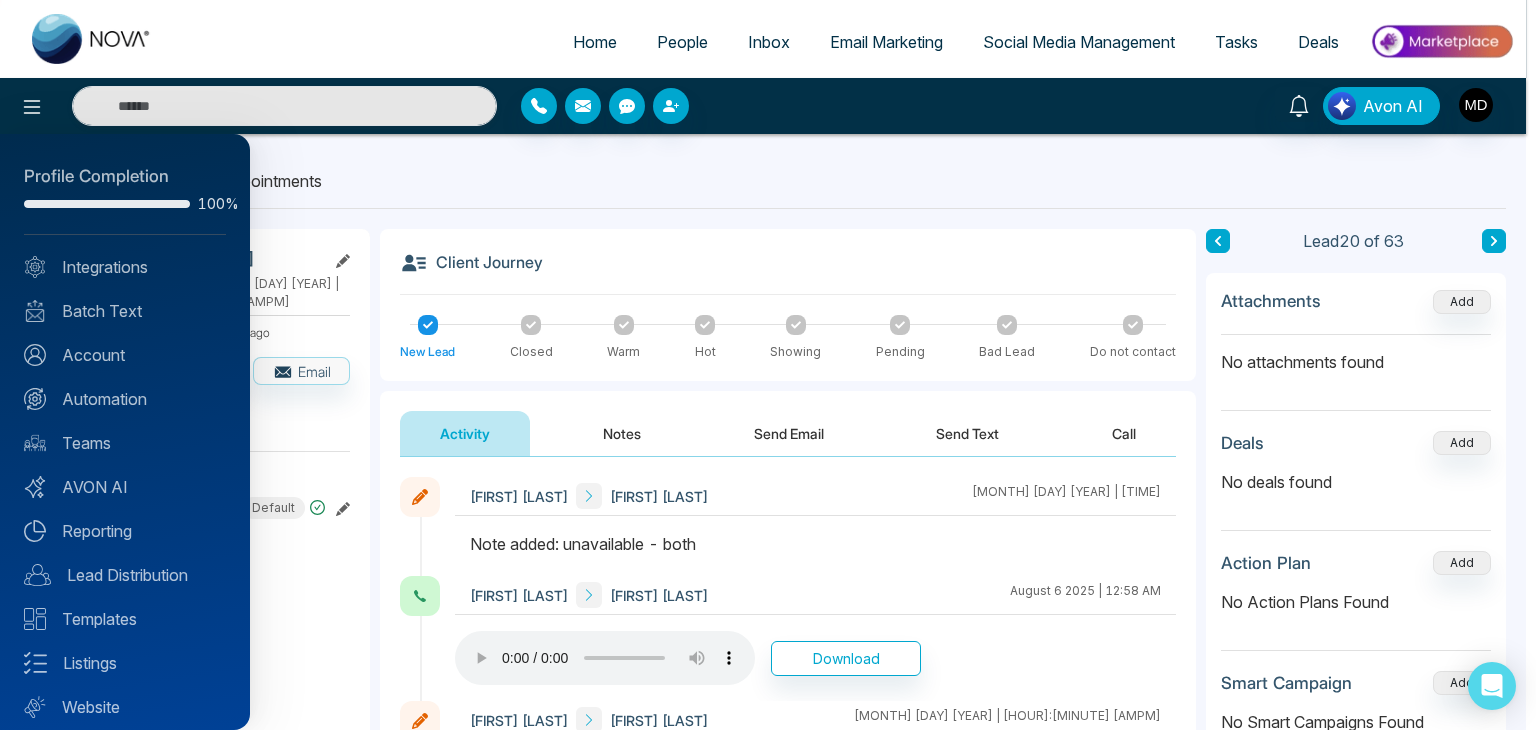 click at bounding box center [768, 365] 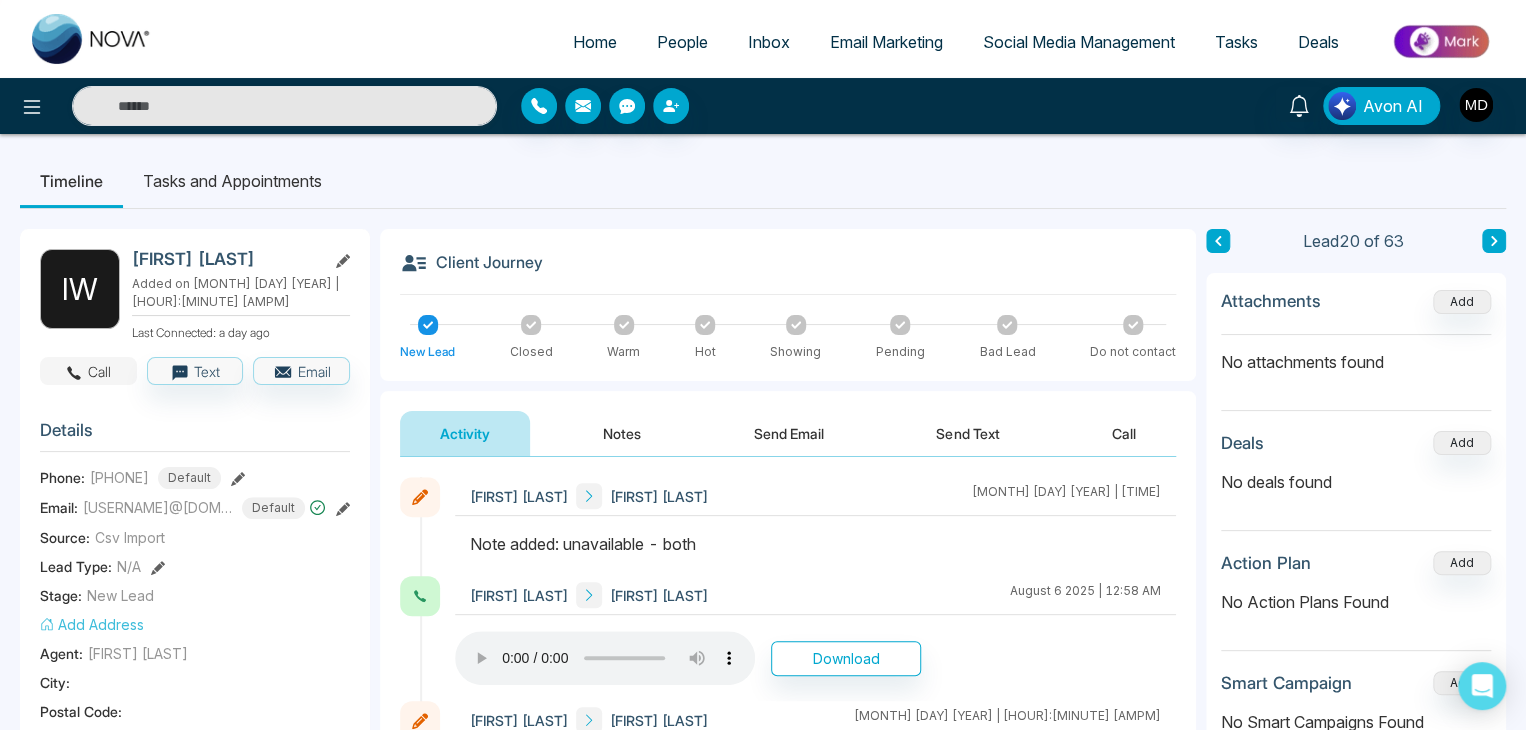 click on "Call" at bounding box center (88, 371) 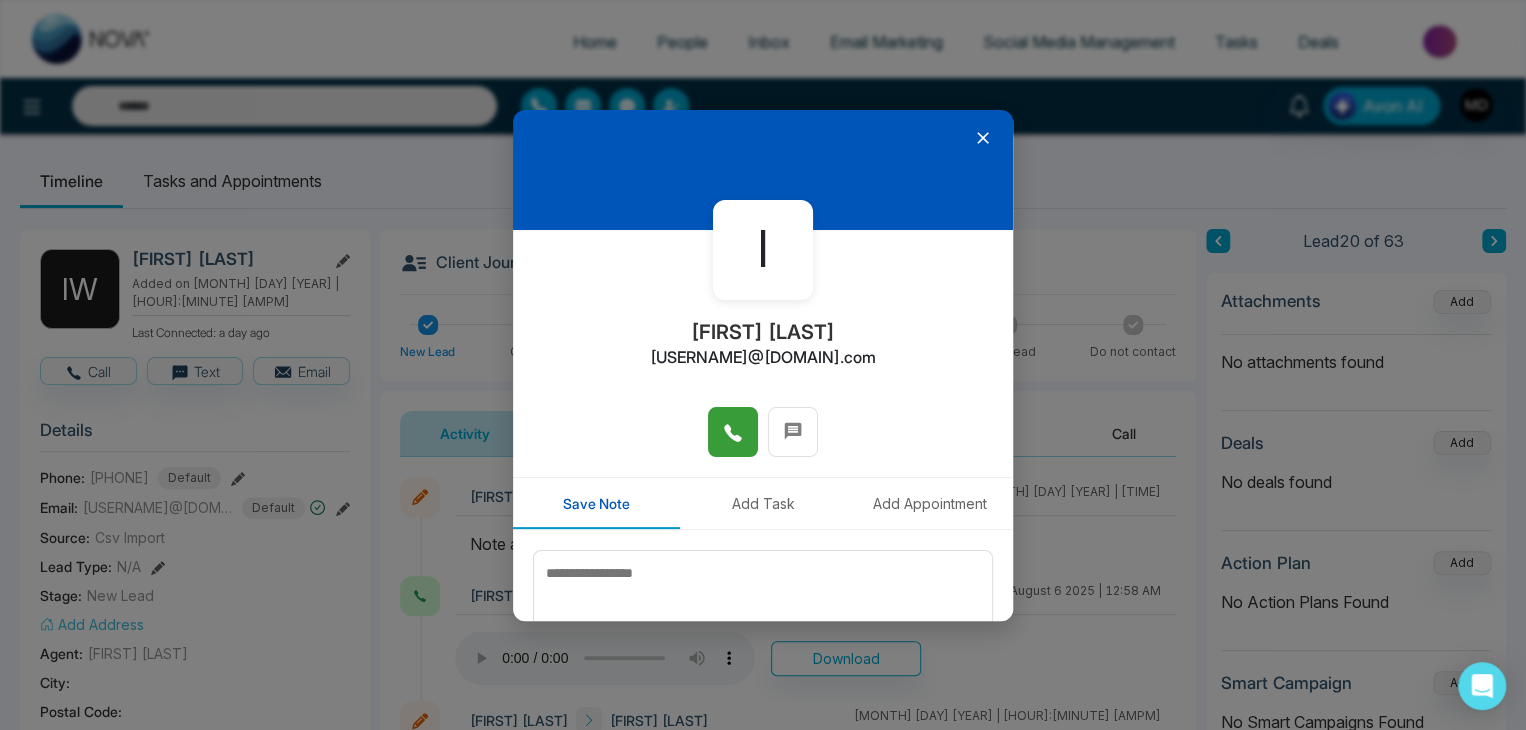 click at bounding box center [733, 432] 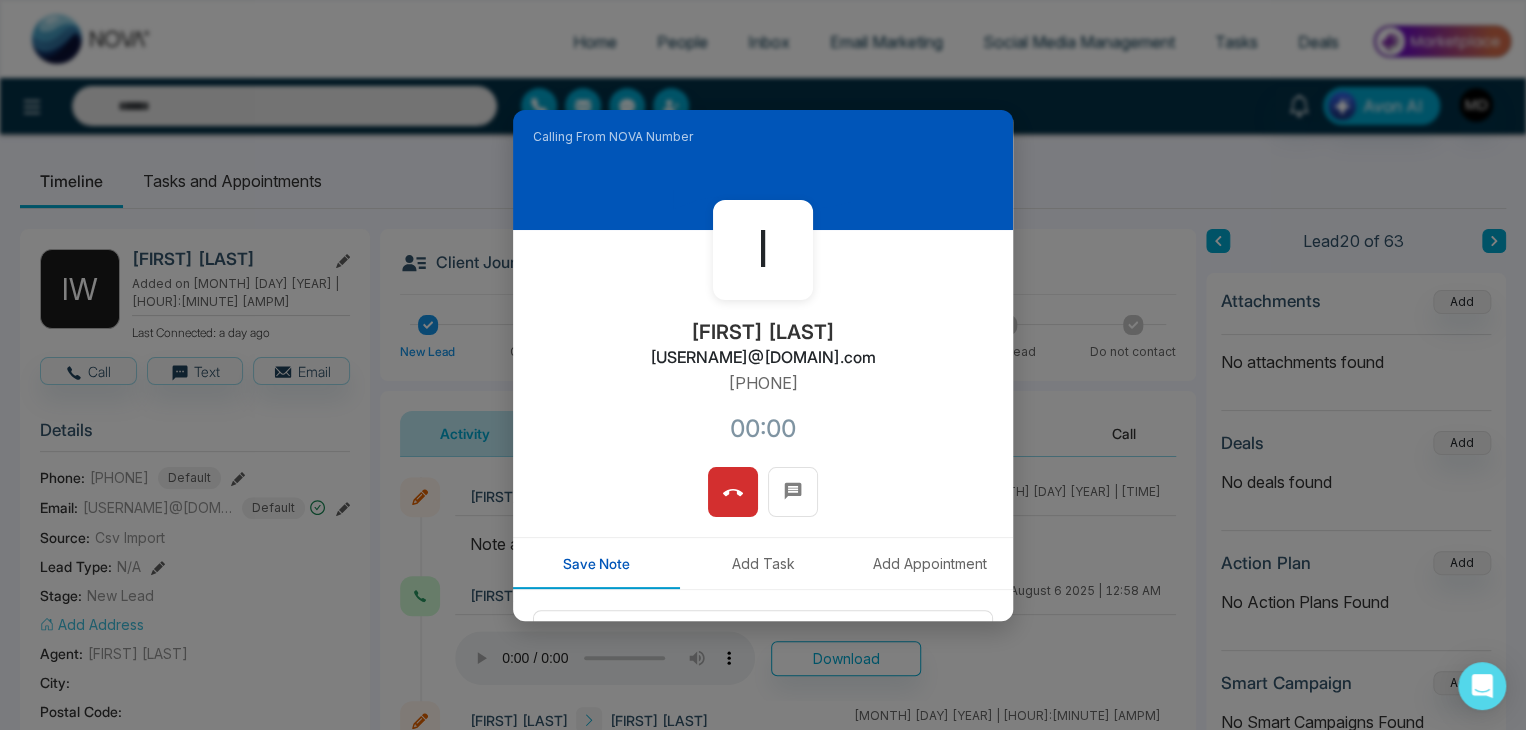 drag, startPoint x: 826, startPoint y: 381, endPoint x: 699, endPoint y: 387, distance: 127.141655 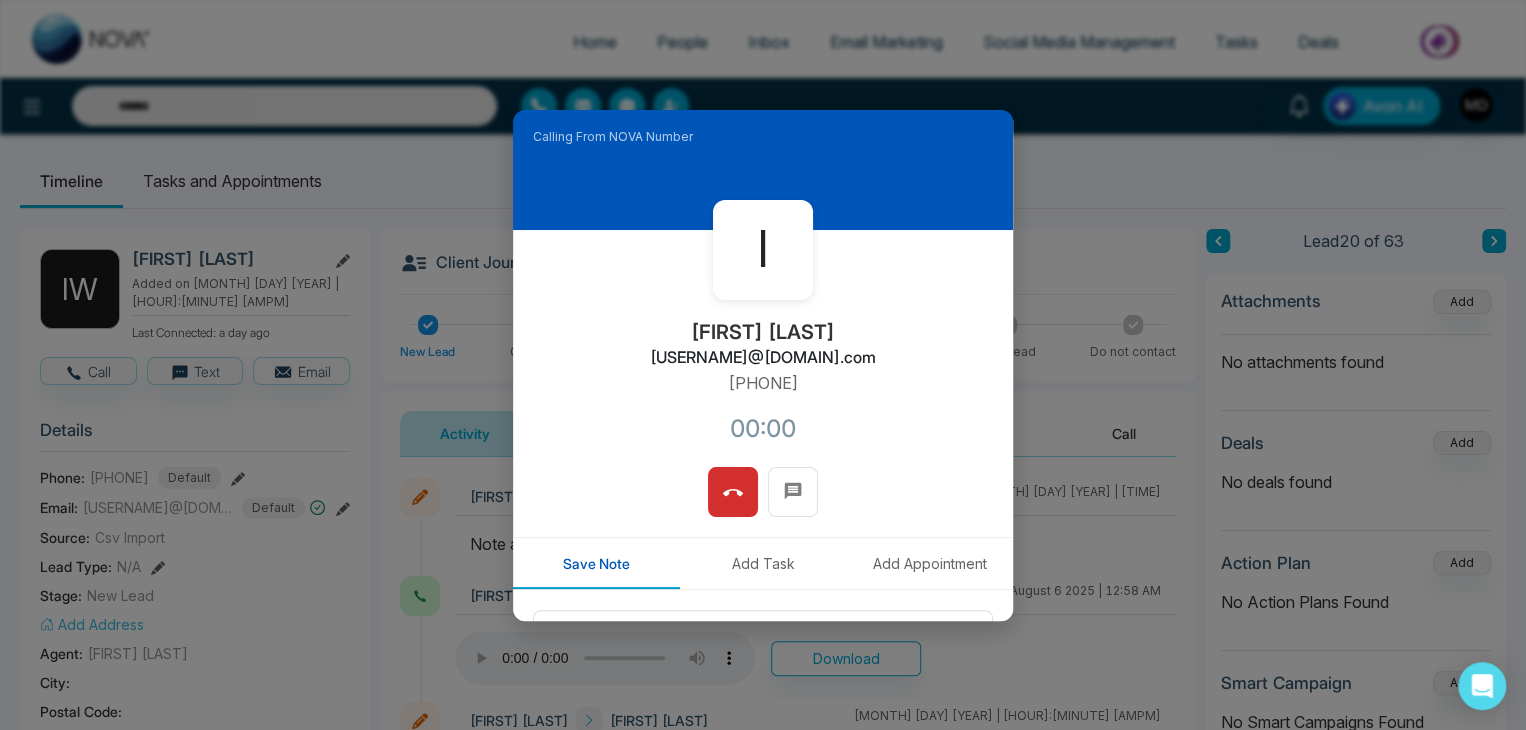 click on "I [FIRST] [LAST] [USERNAME]@[DOMAIN].com +[COUNTRYCODE][PHONE] 00:00" at bounding box center (763, 348) 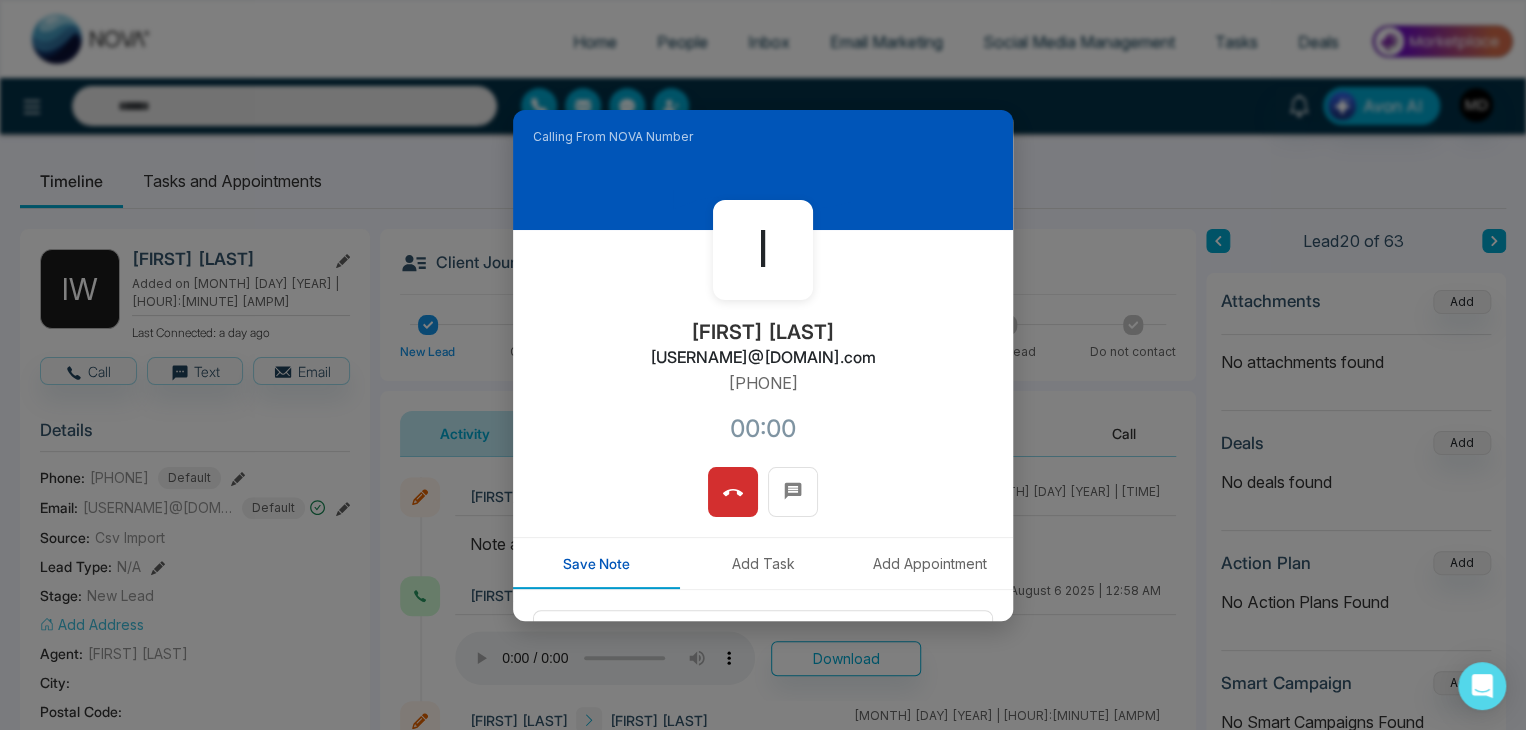 copy on "[PHONE]" 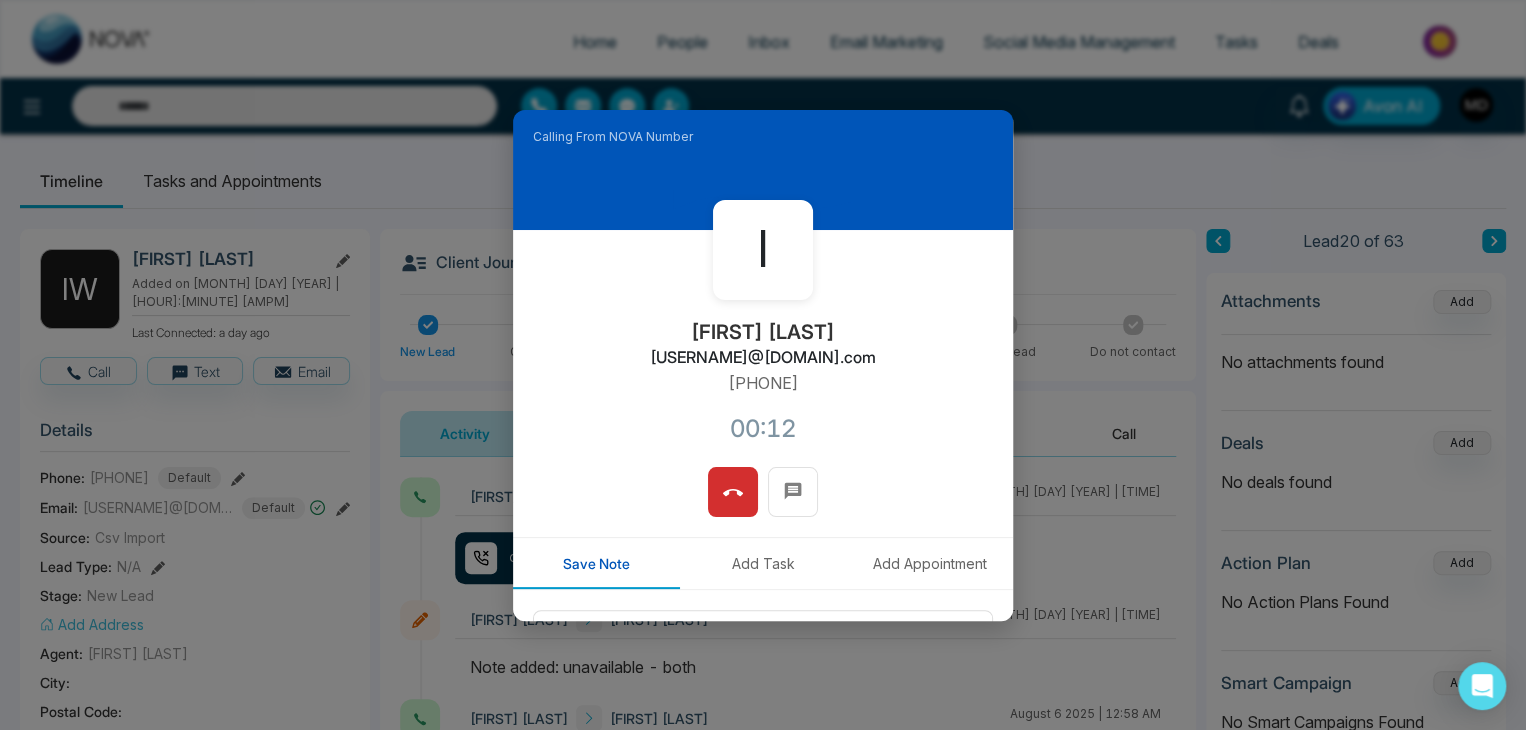copy on "[PHONE]" 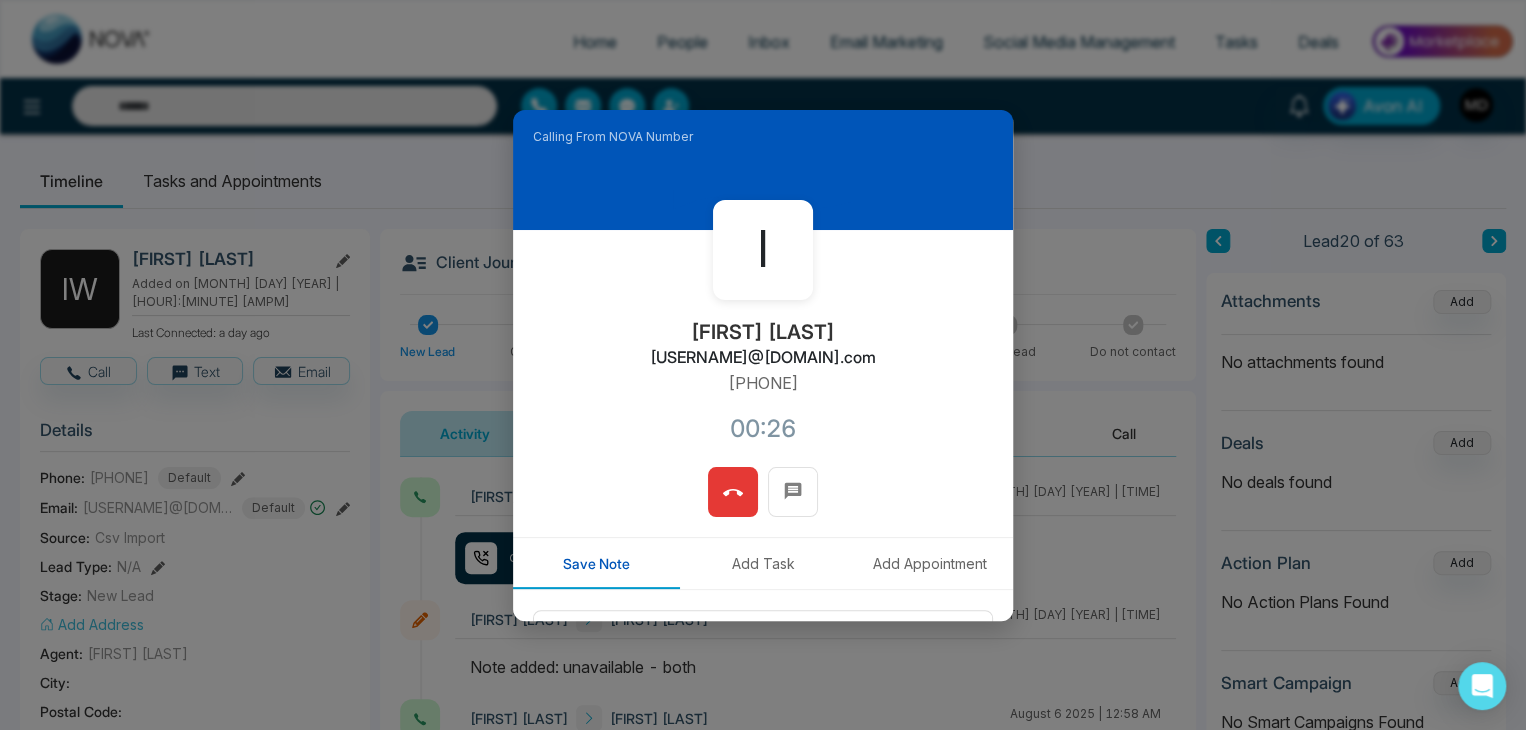 click at bounding box center [733, 492] 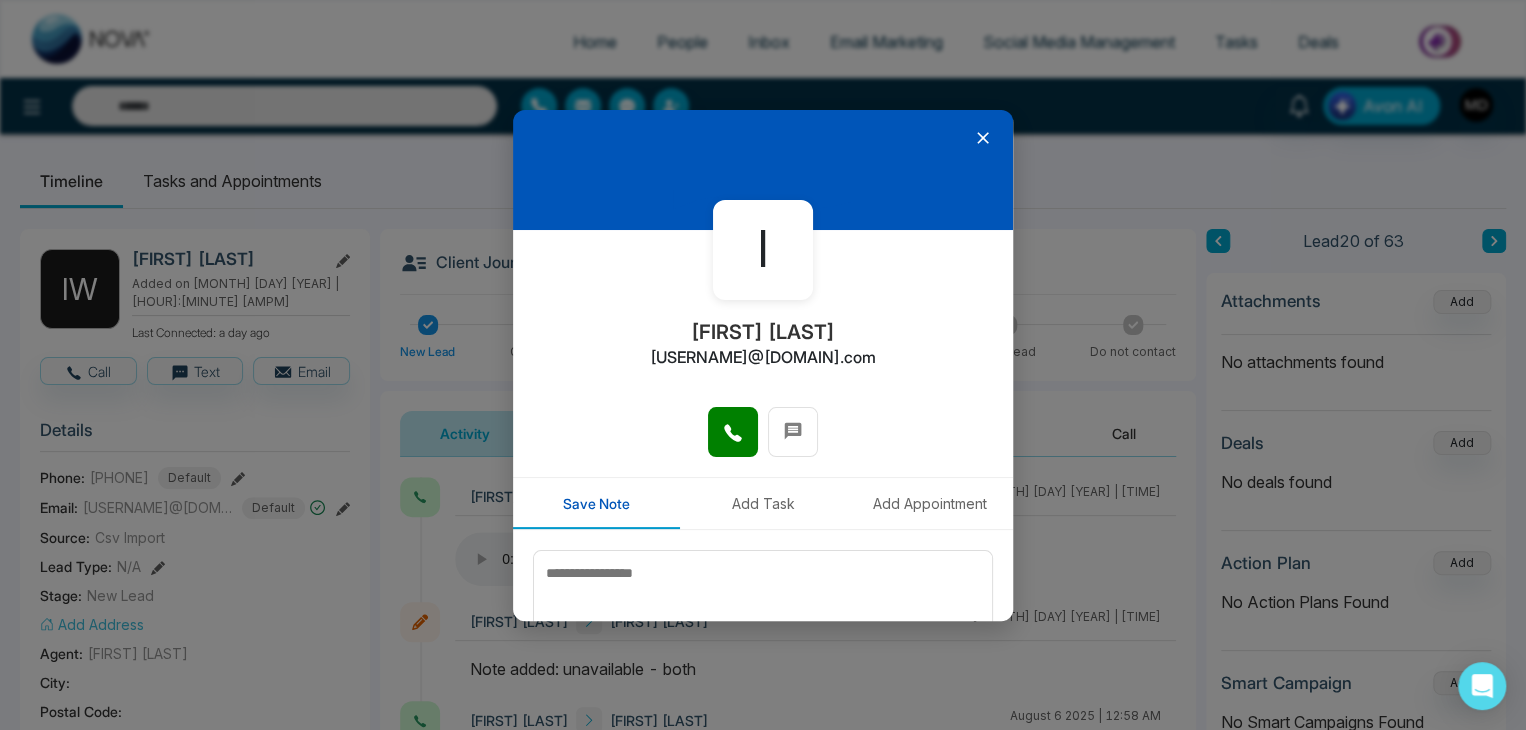 click on "I [FIRST] [LAST] [USERNAME]@[DOMAIN].com +[COUNTRYCODE][PHONE] 00:00" at bounding box center [763, 318] 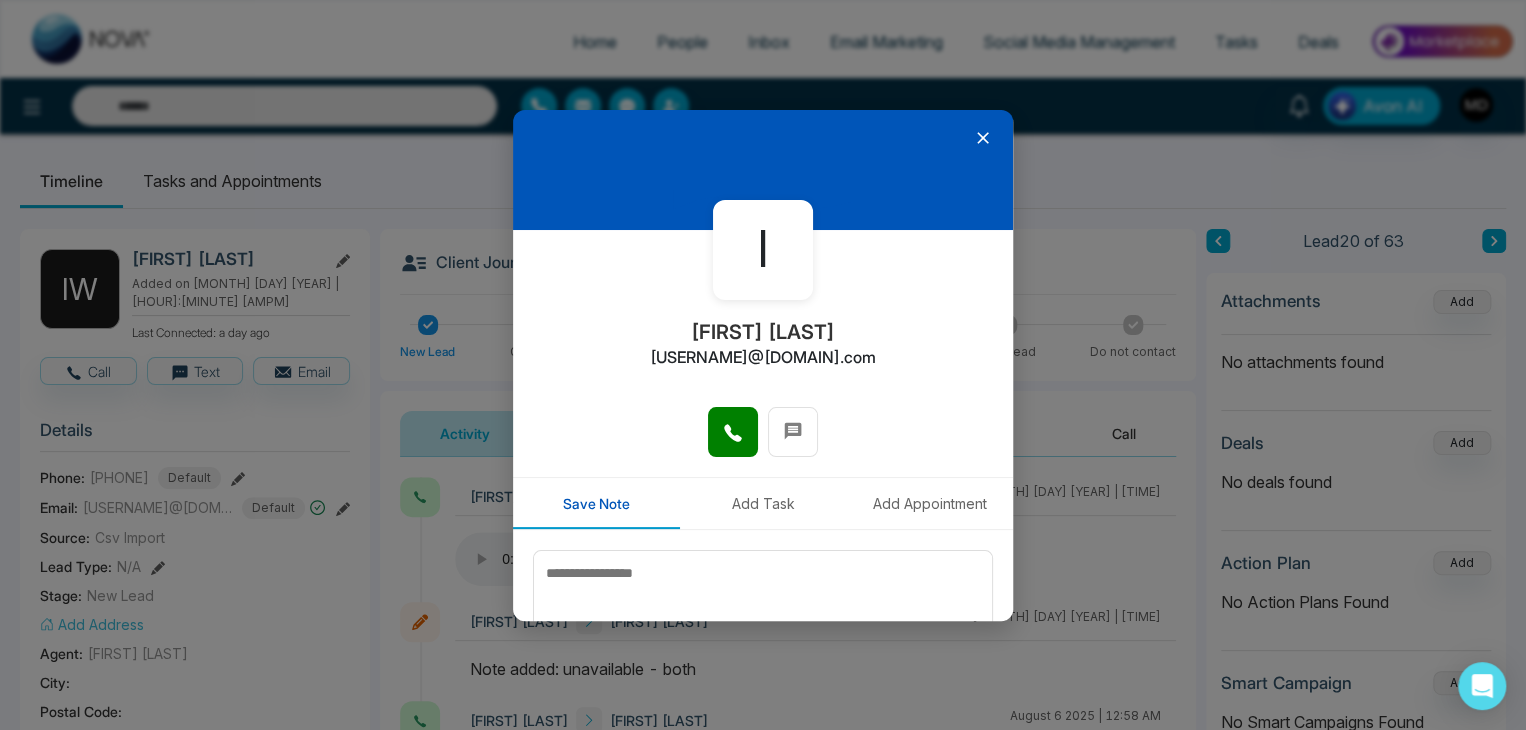click 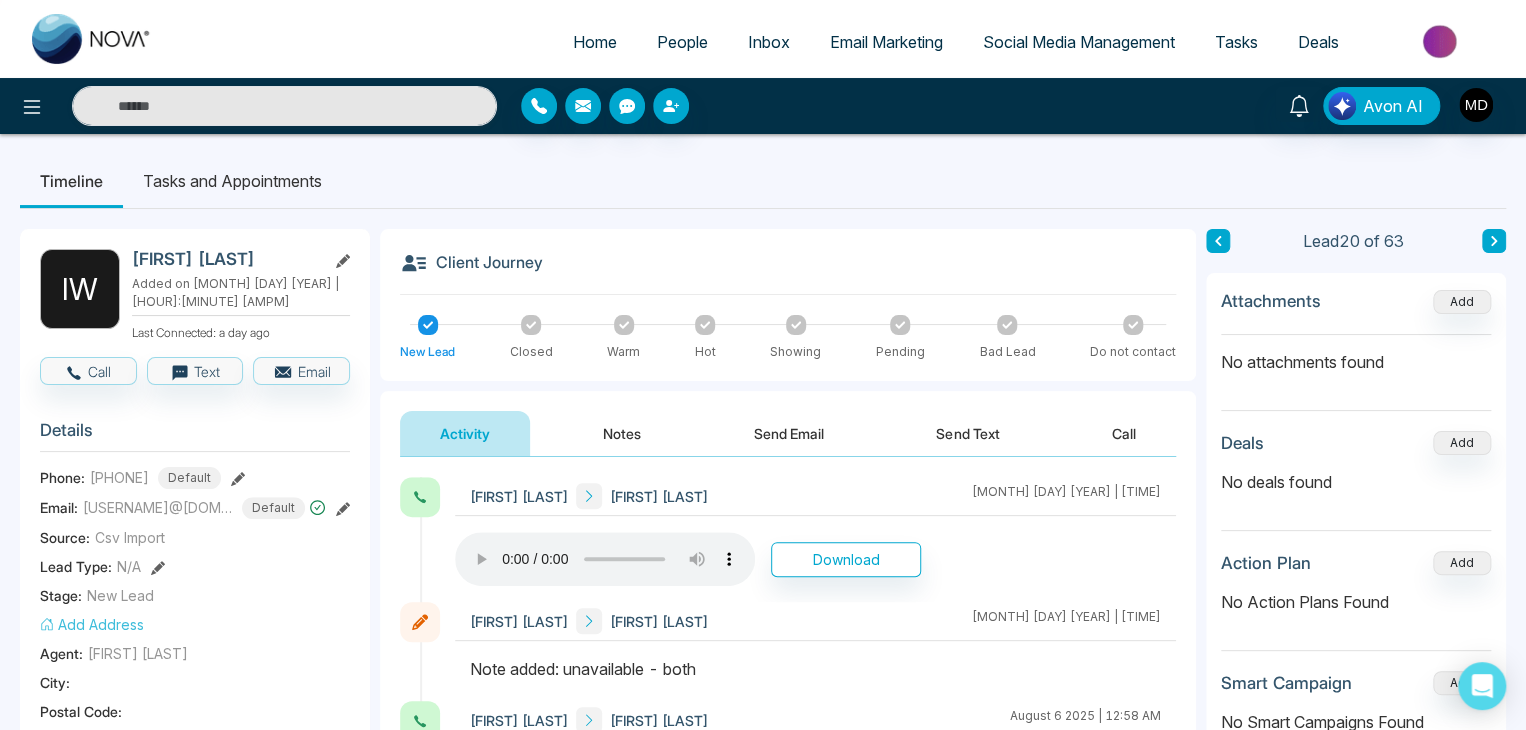 click 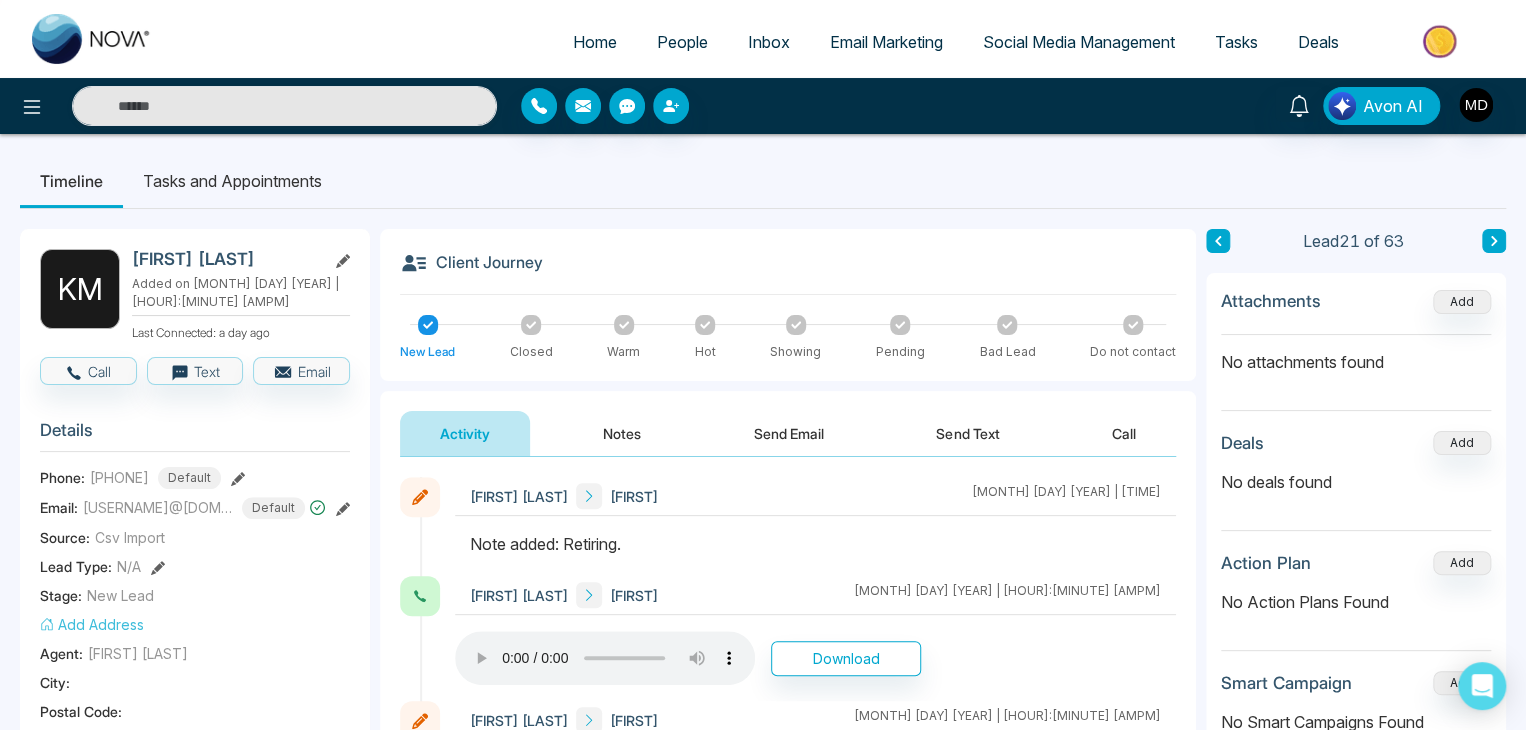 click at bounding box center (1494, 241) 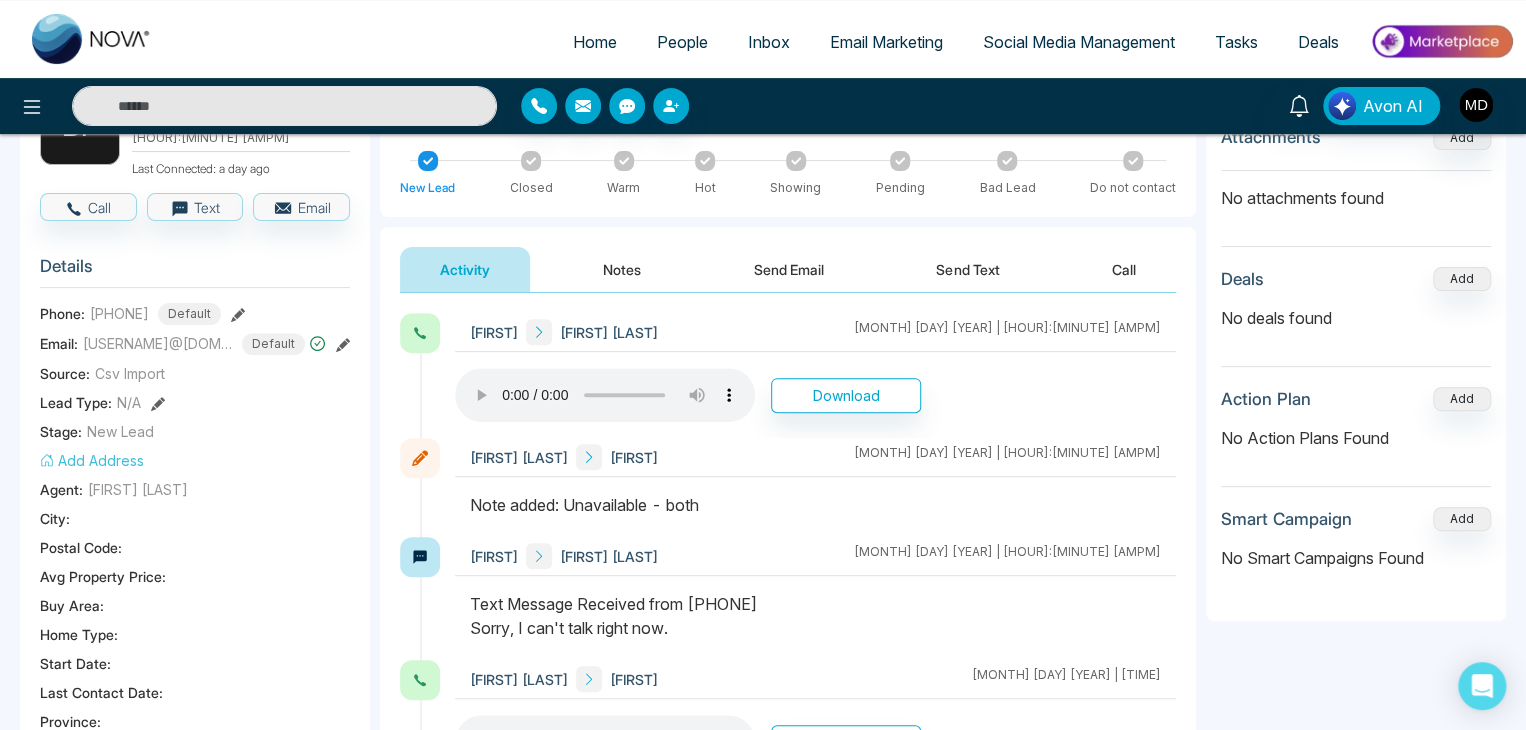 scroll, scrollTop: 0, scrollLeft: 0, axis: both 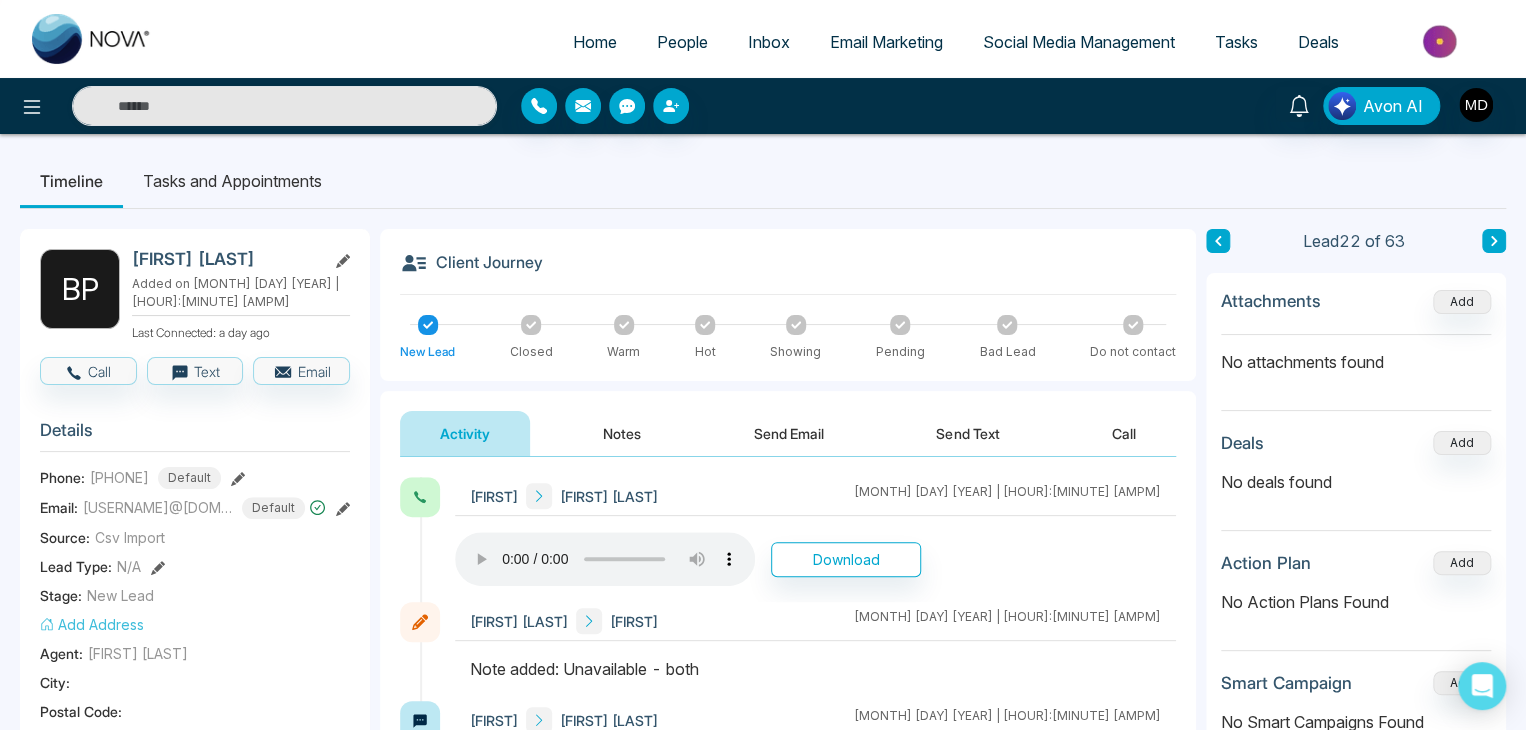 type 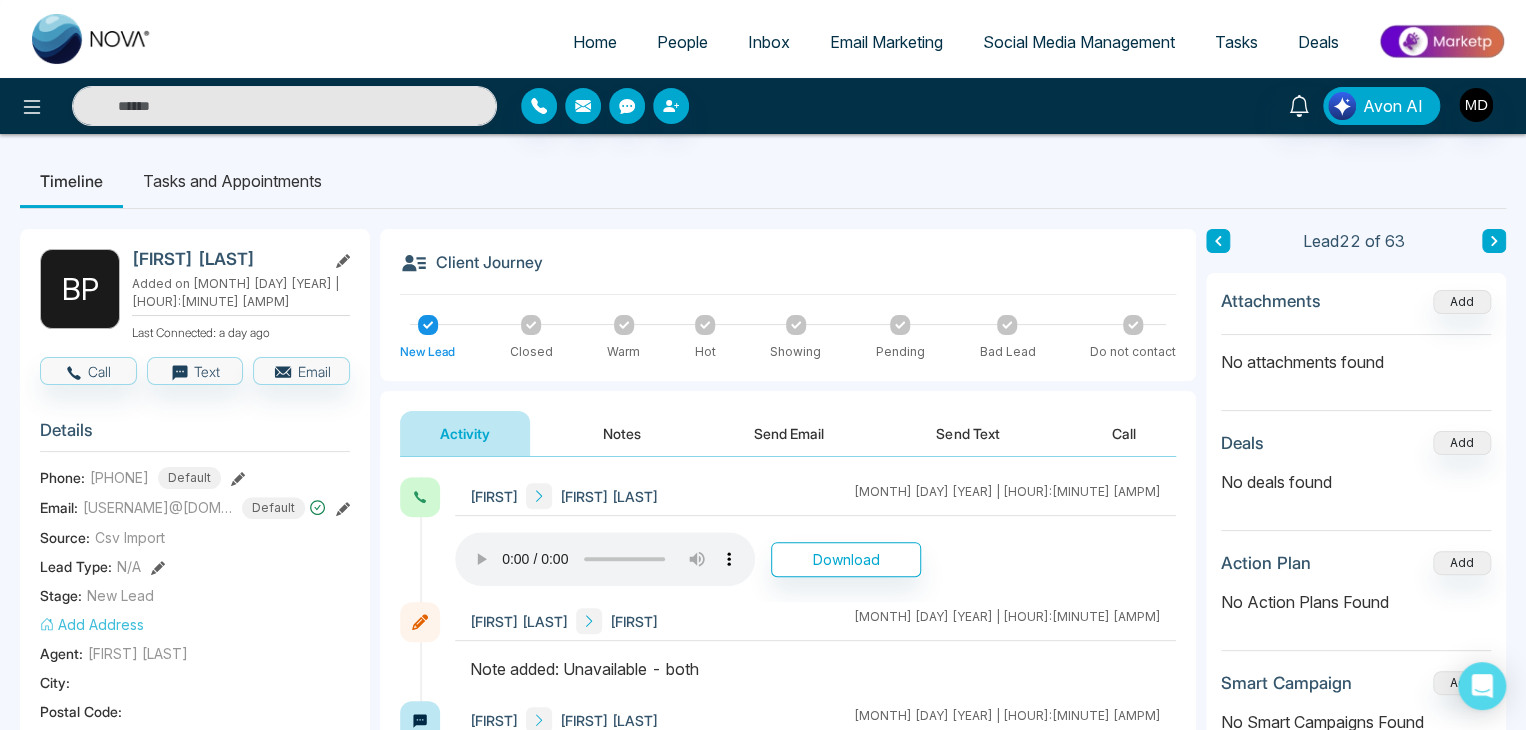 click on "Notes" at bounding box center (622, 433) 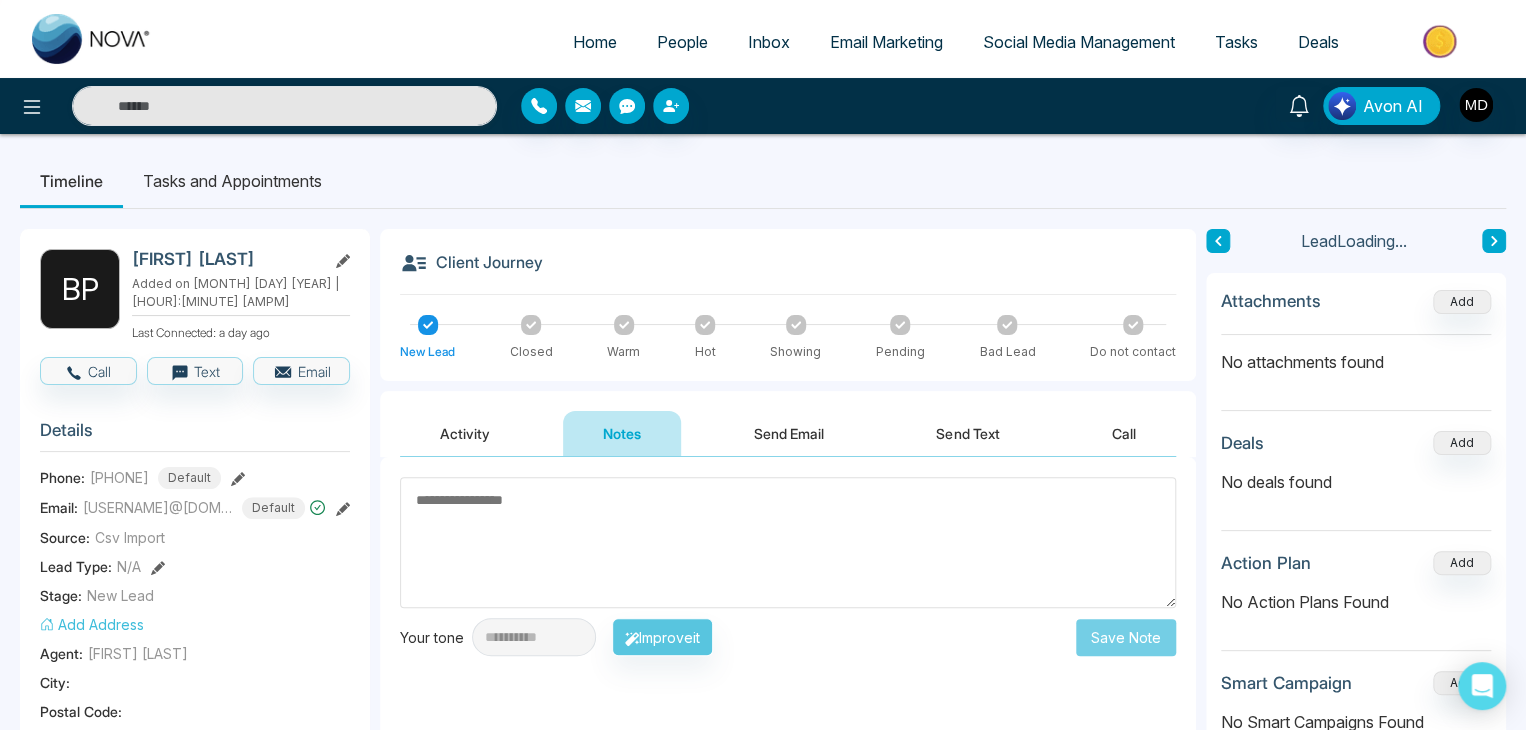 click at bounding box center [788, 542] 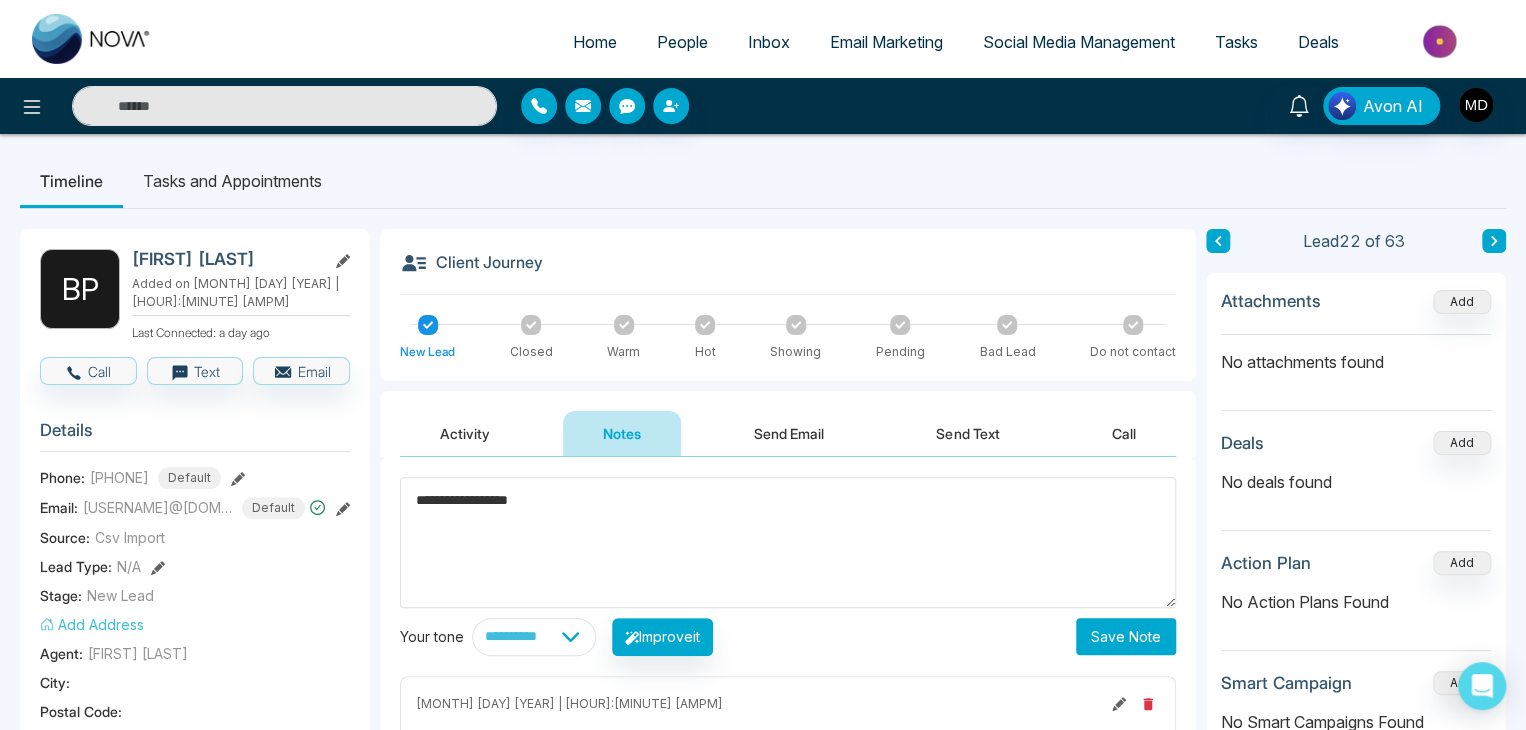 type on "**********" 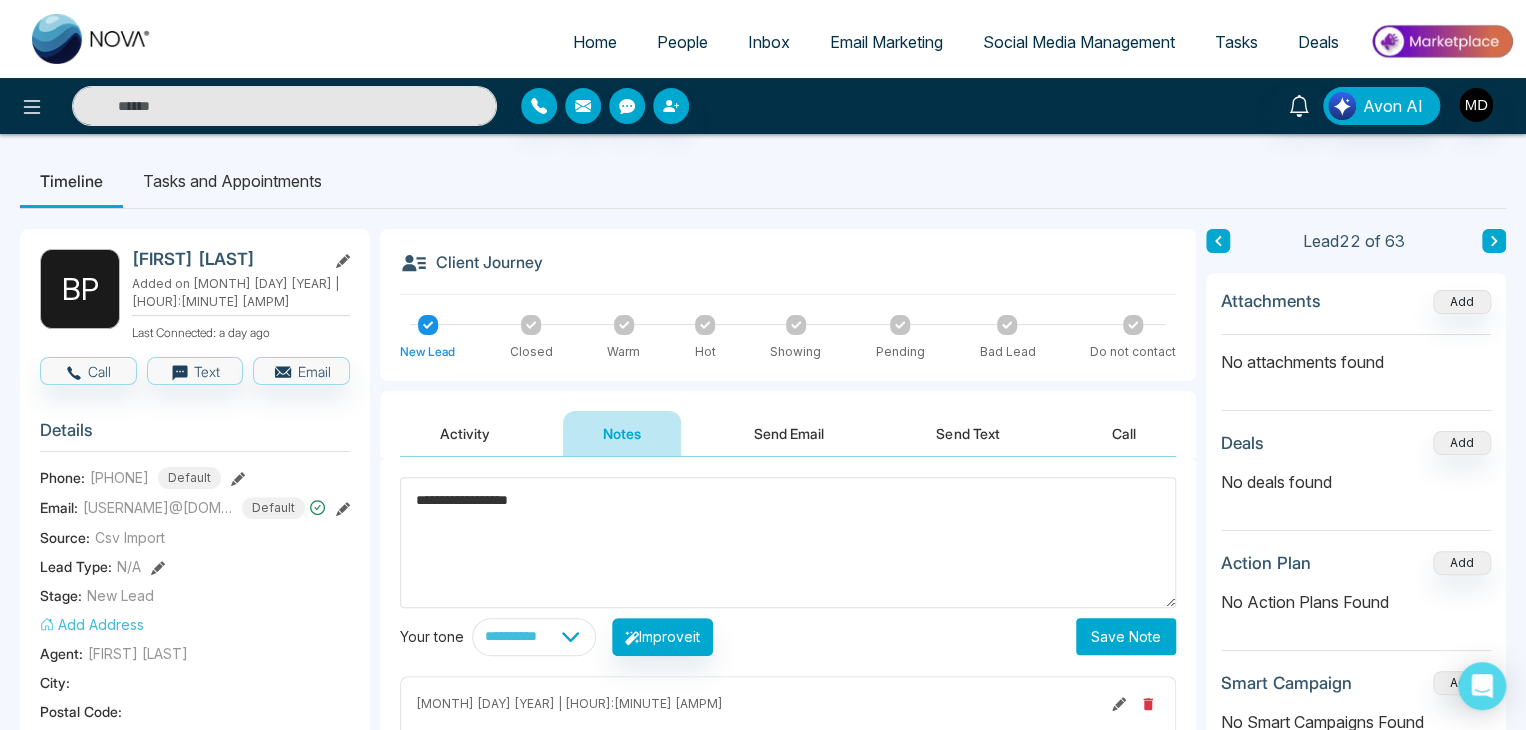 click on "Save Note" at bounding box center [1126, 636] 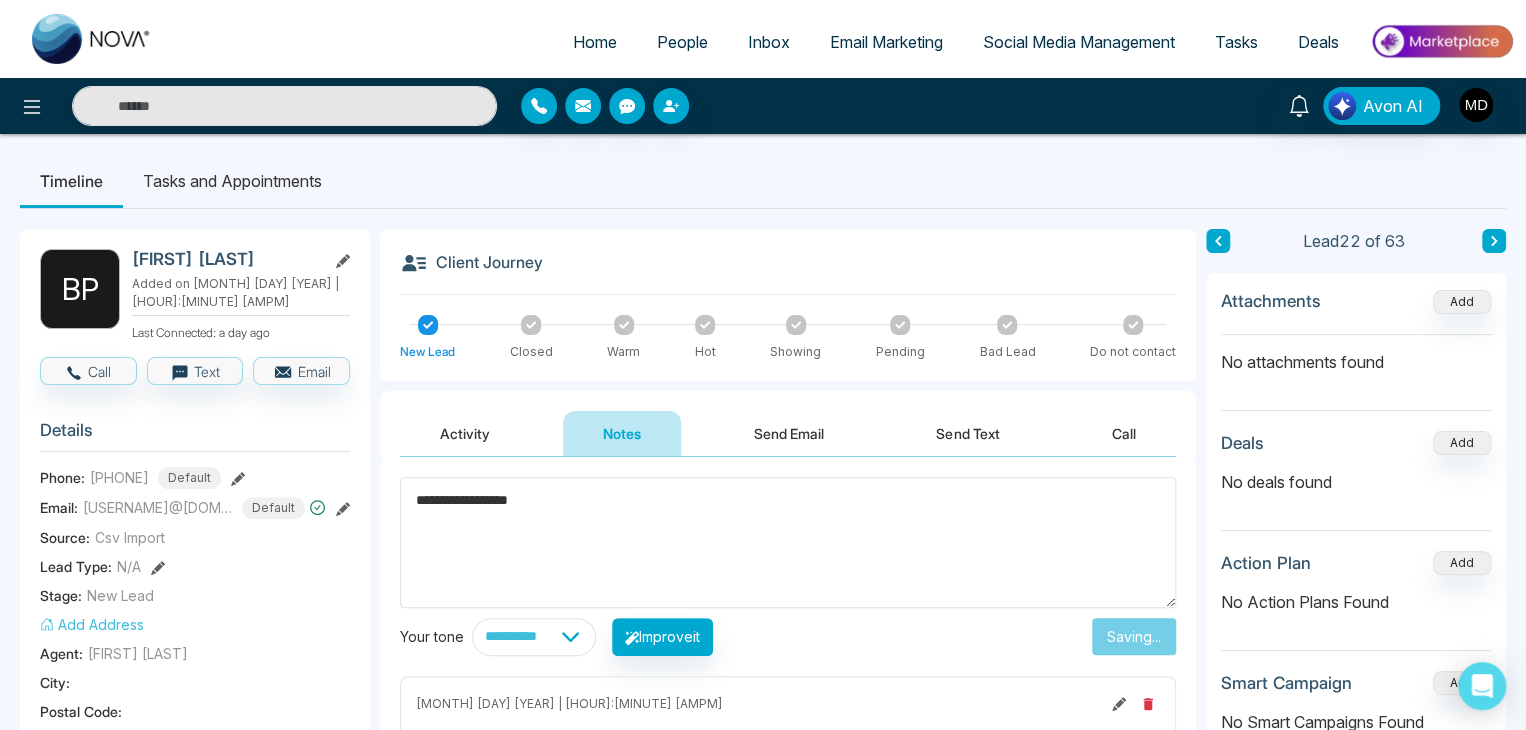 type 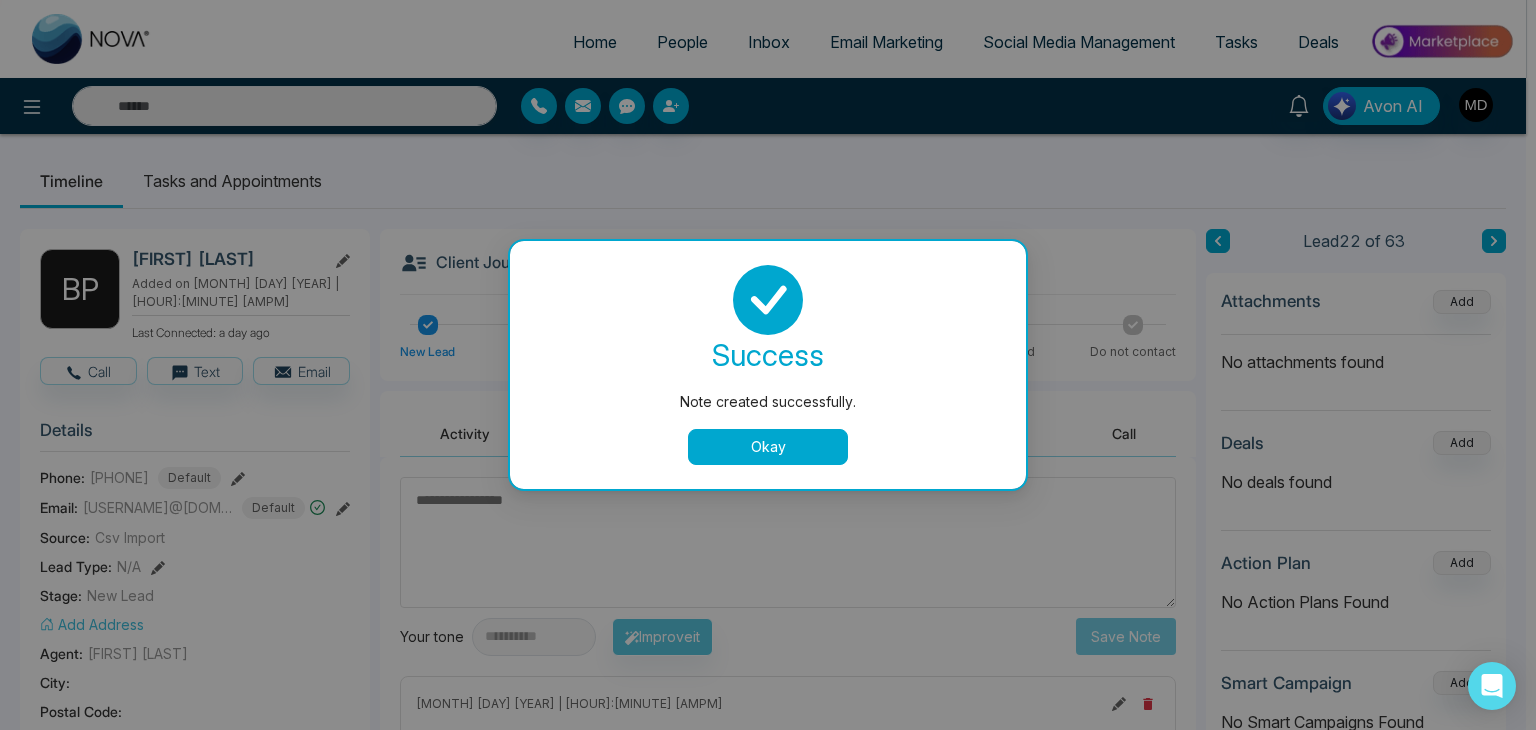 click on "Okay" at bounding box center (768, 447) 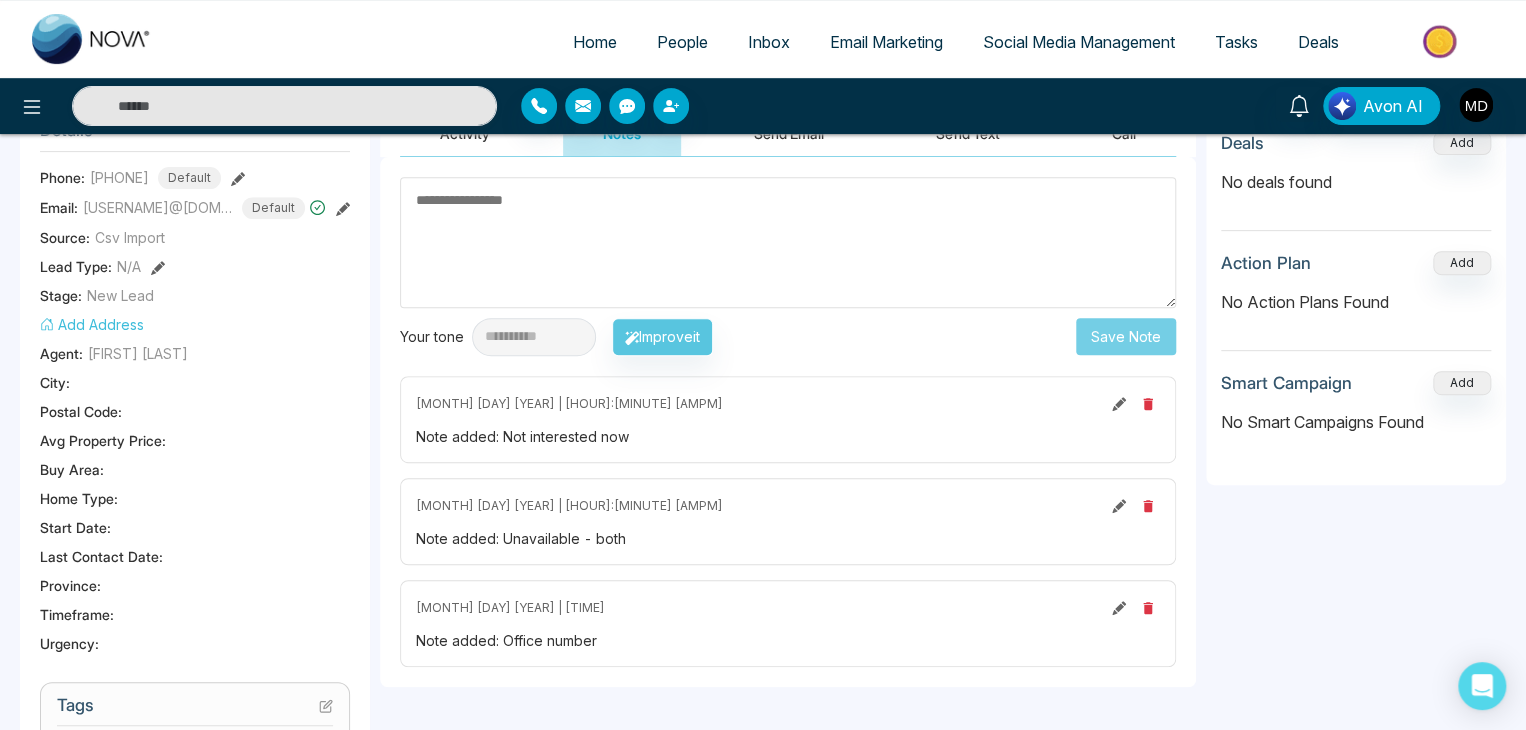 scroll, scrollTop: 0, scrollLeft: 0, axis: both 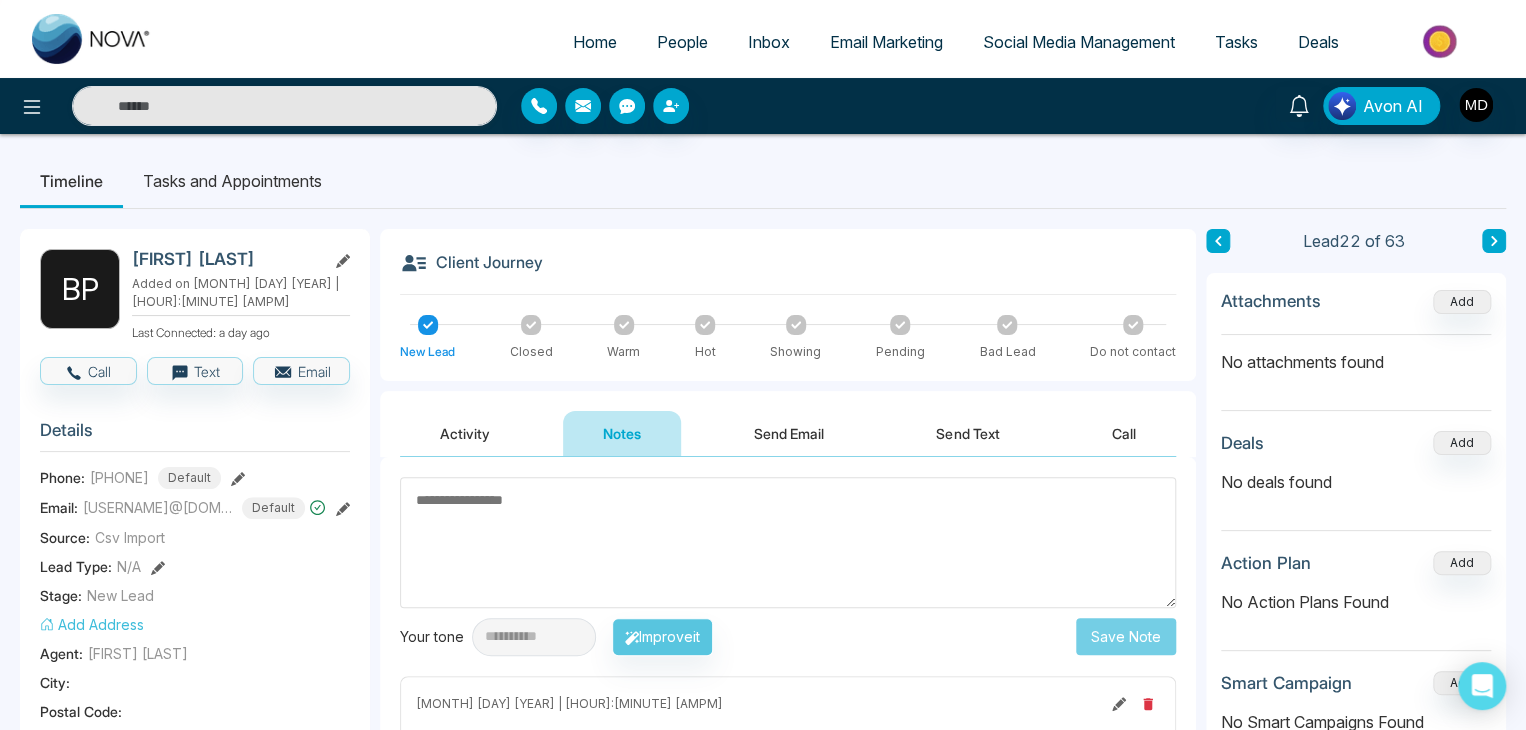 click at bounding box center [1494, 241] 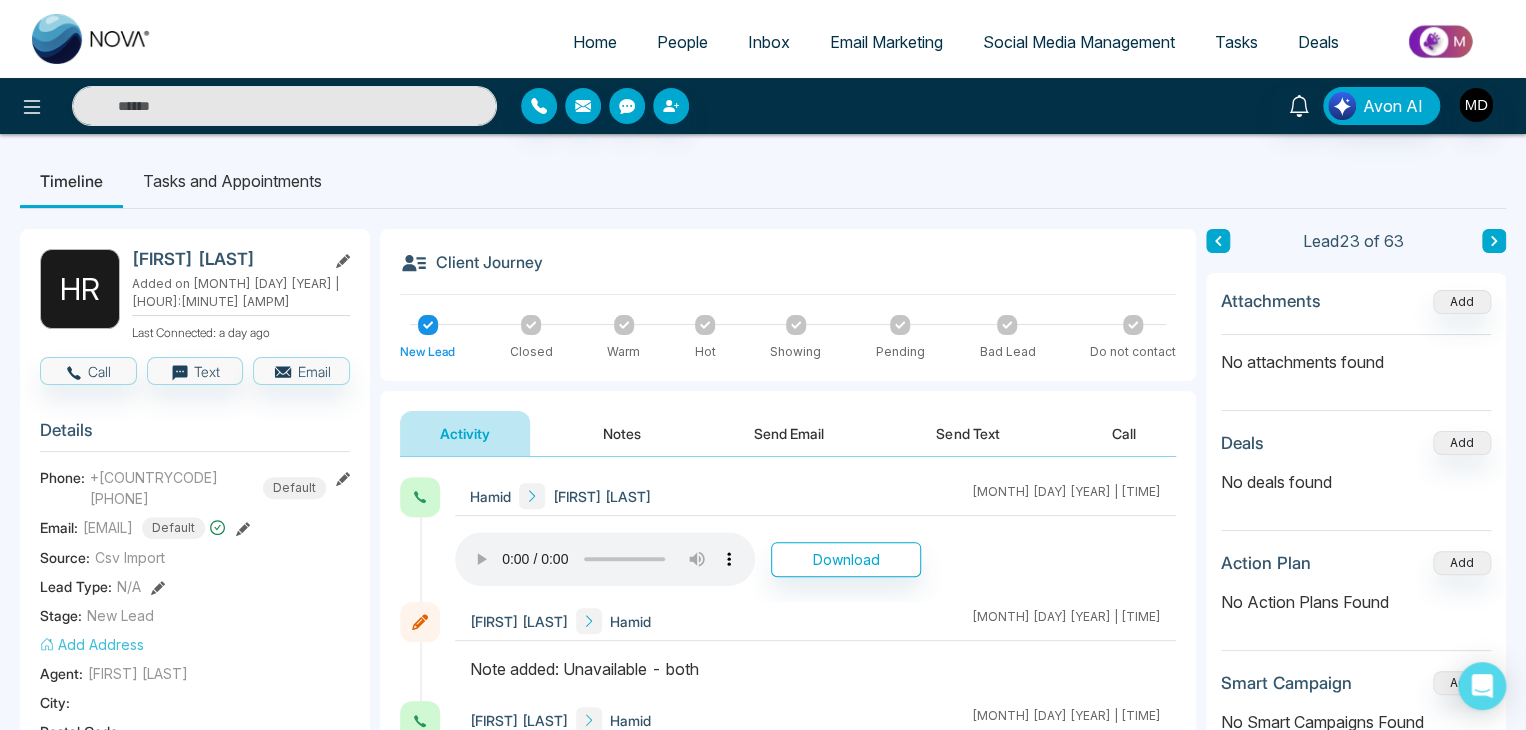 type 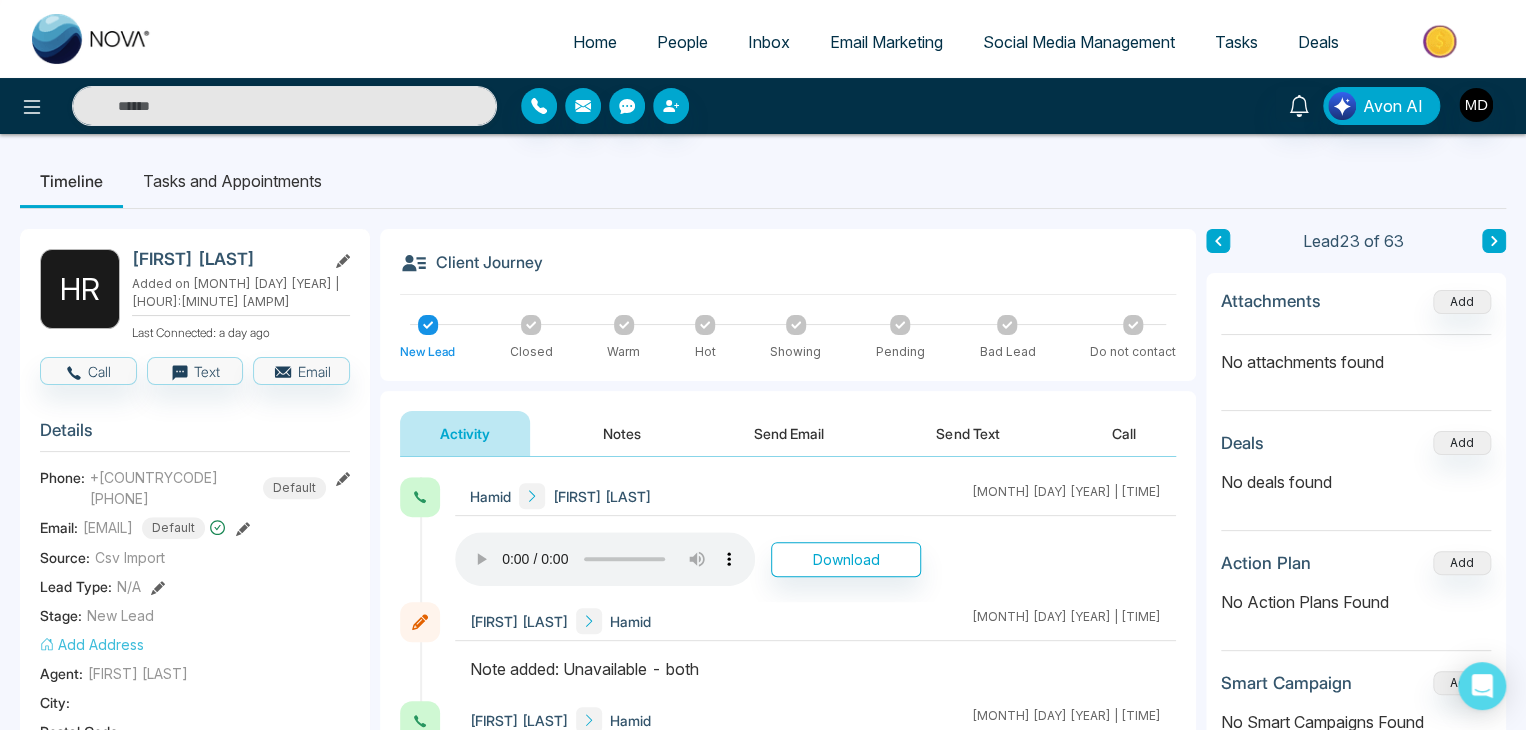 click on "Notes" at bounding box center (622, 433) 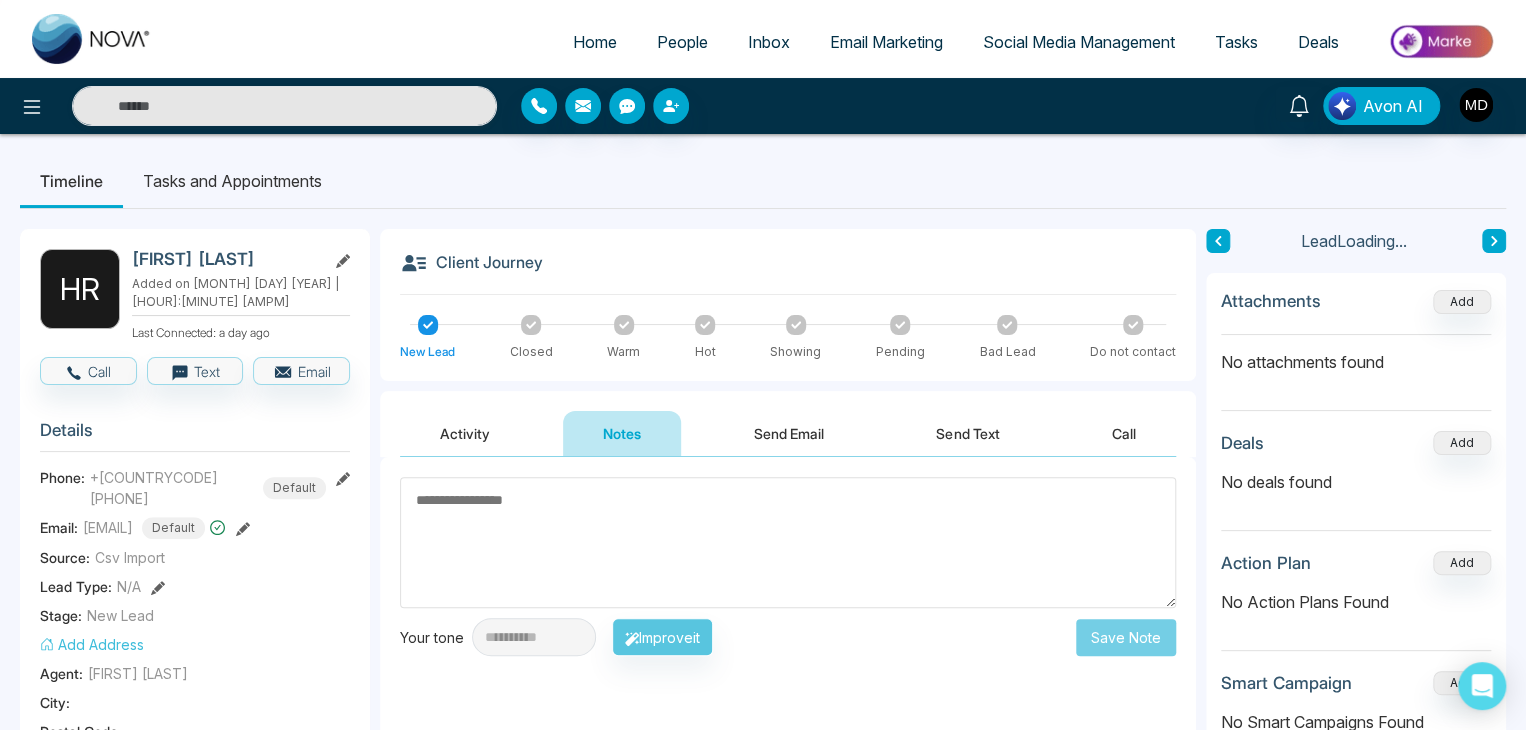 click at bounding box center [788, 542] 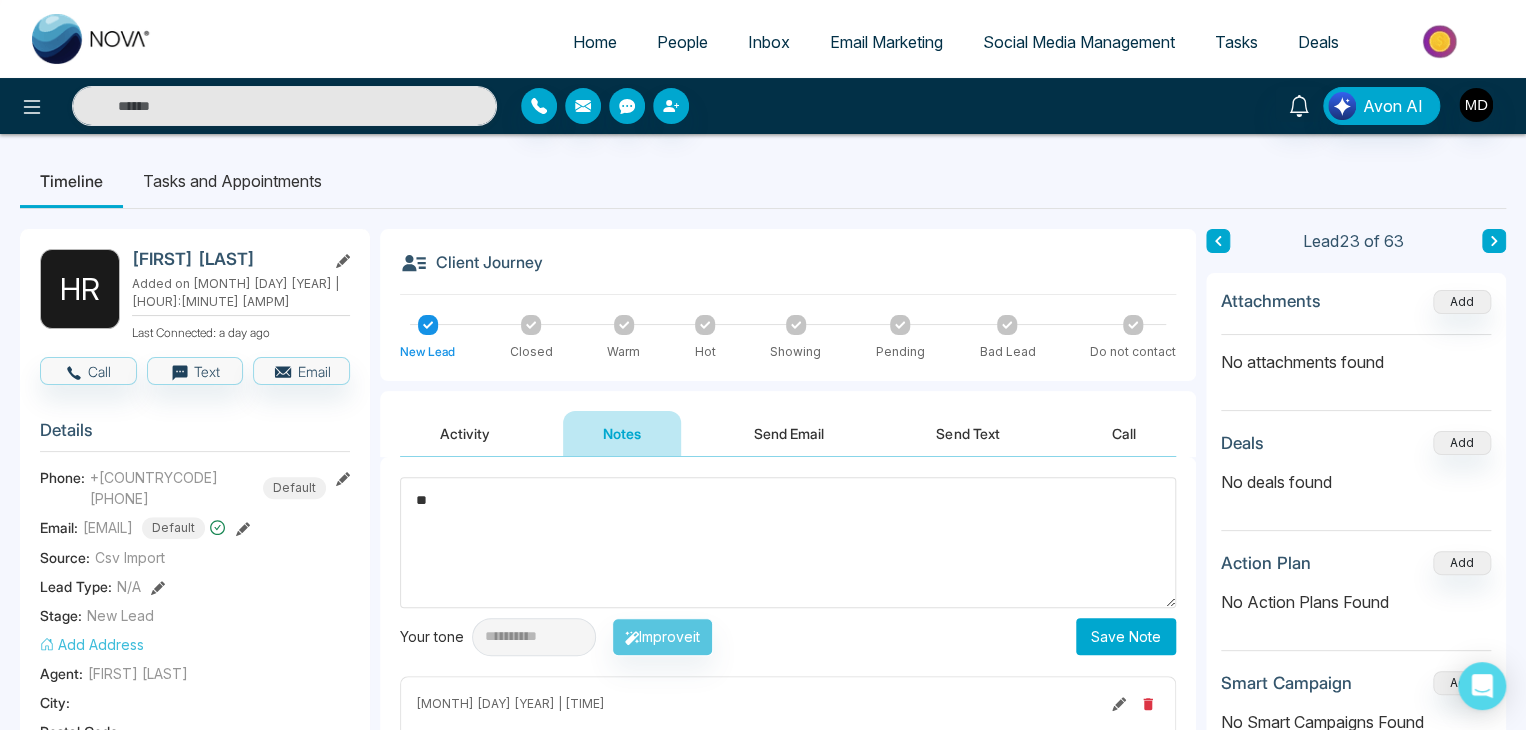 type on "*" 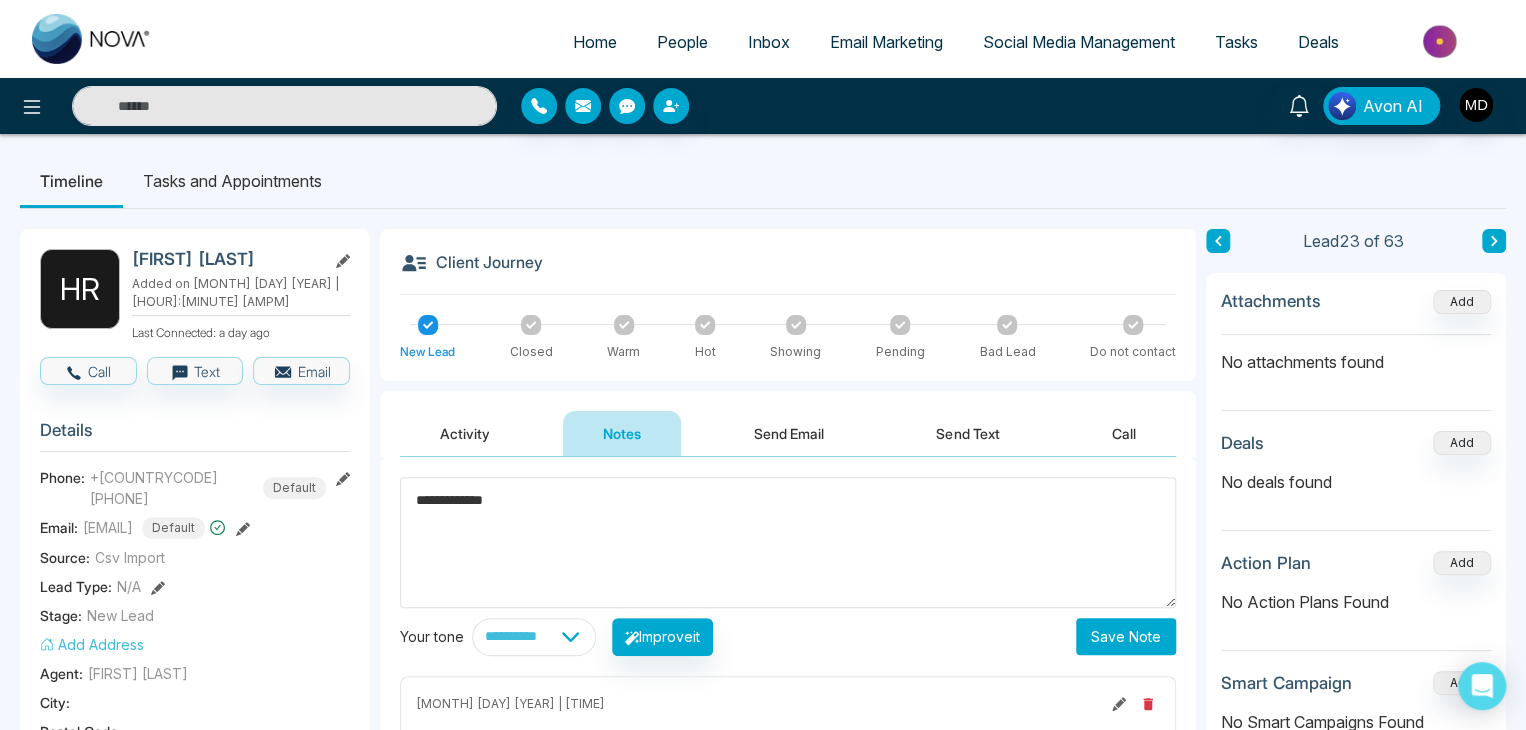 type on "**********" 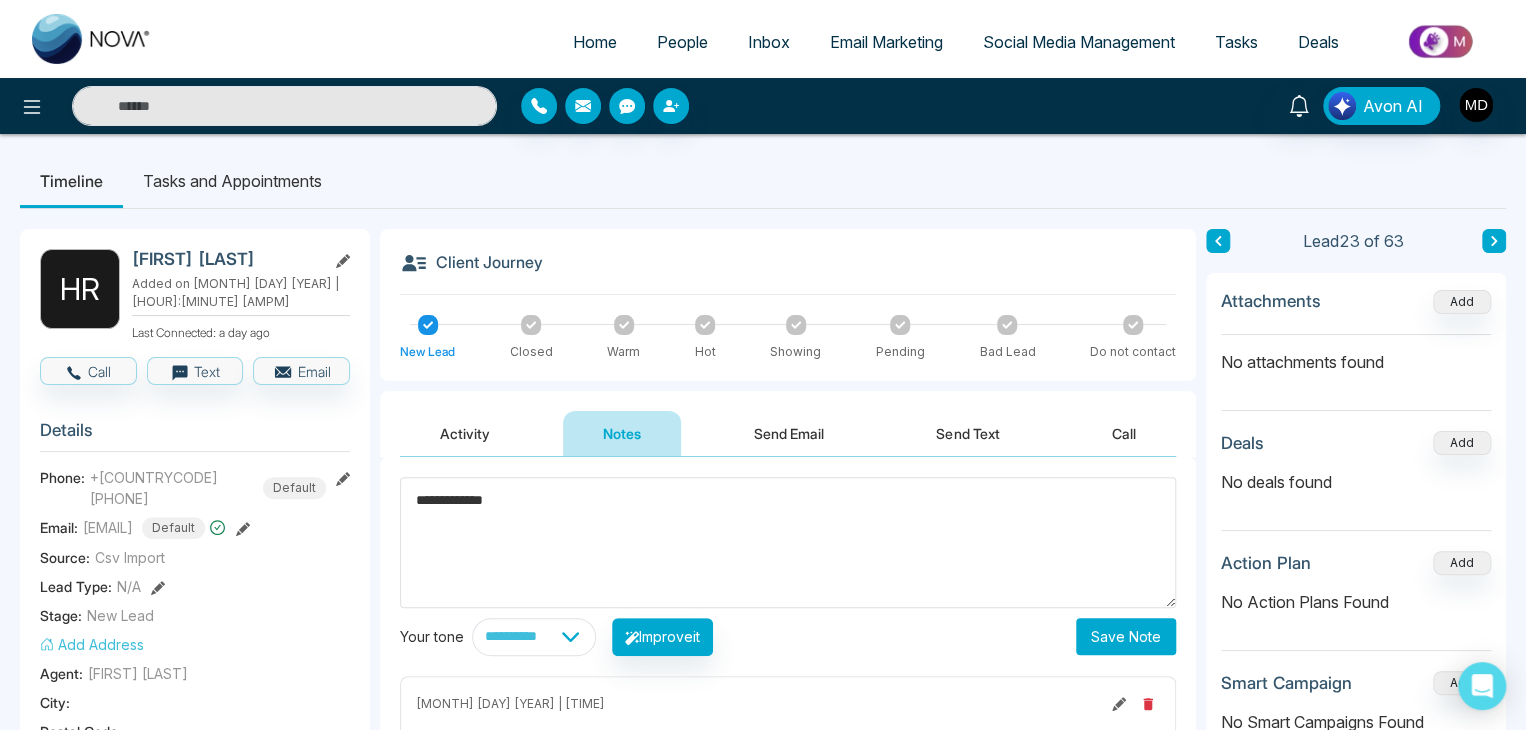 click on "Save Note" at bounding box center [1126, 636] 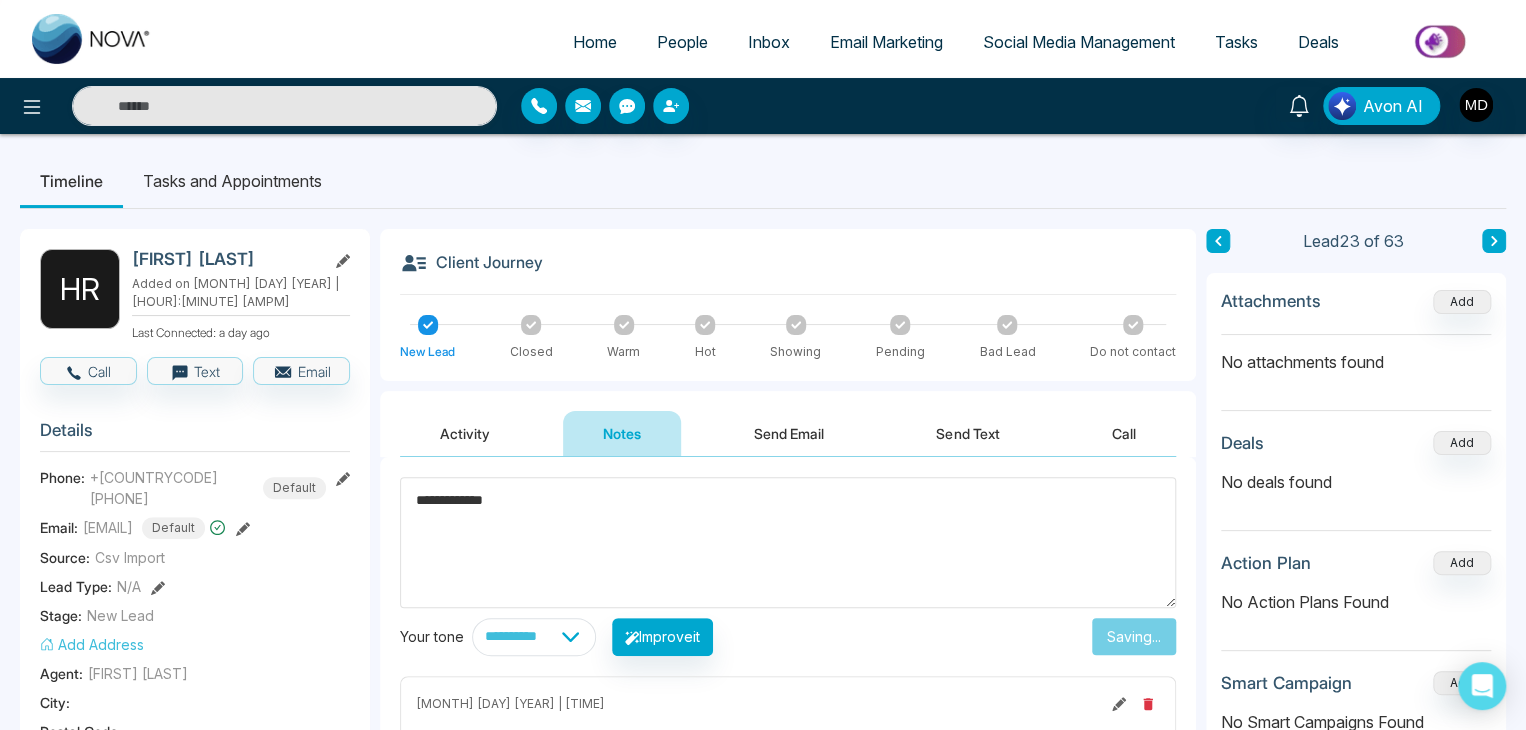 type 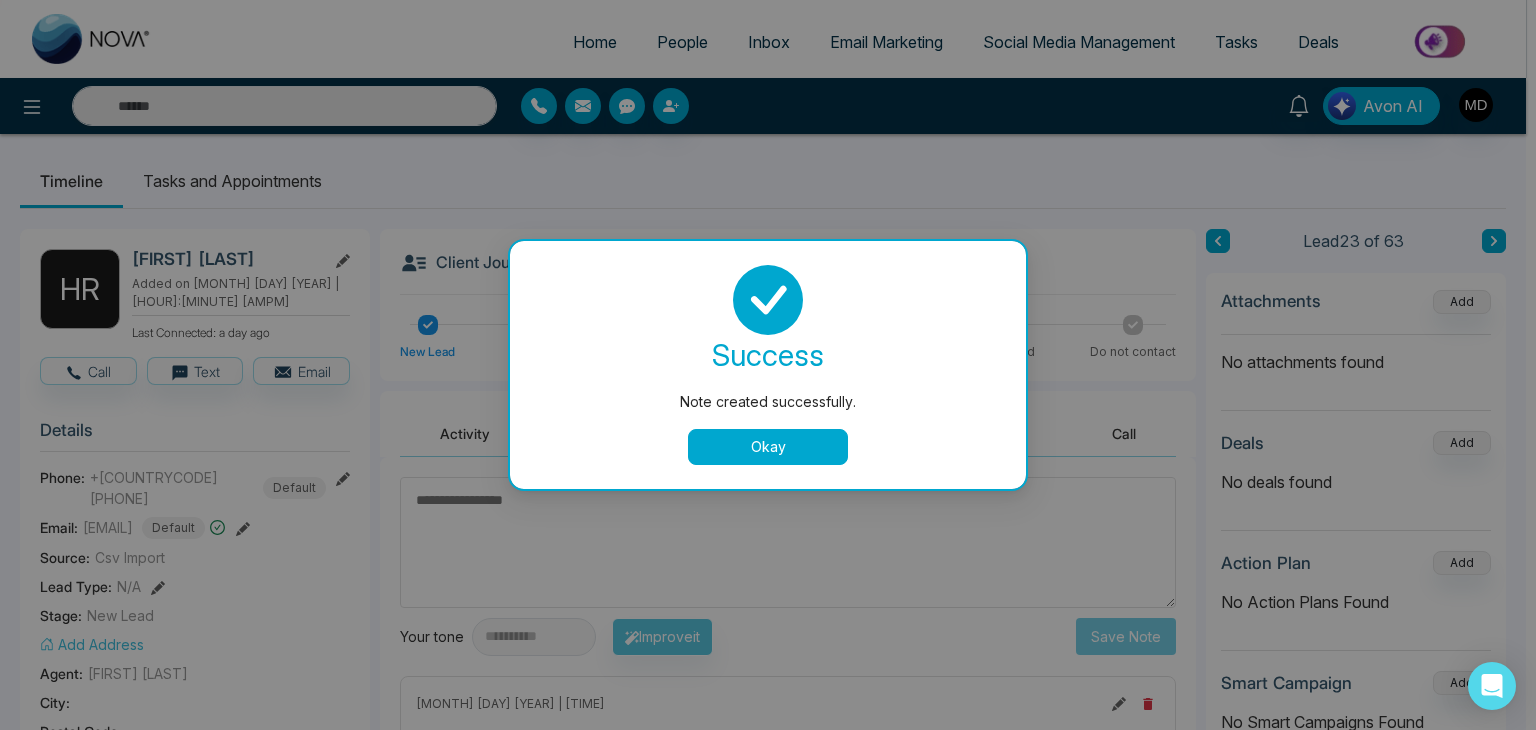 click on "Okay" at bounding box center [768, 447] 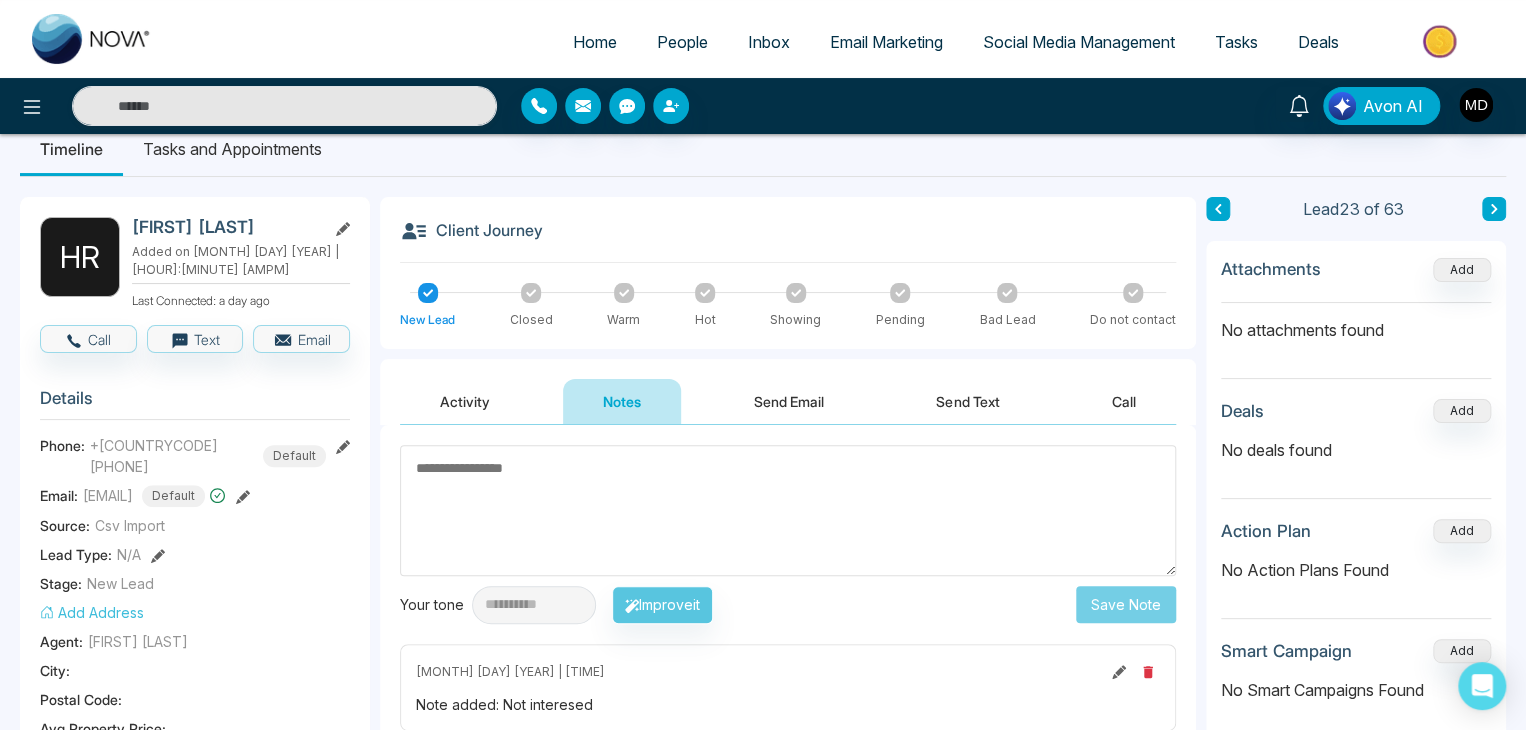 scroll, scrollTop: 0, scrollLeft: 0, axis: both 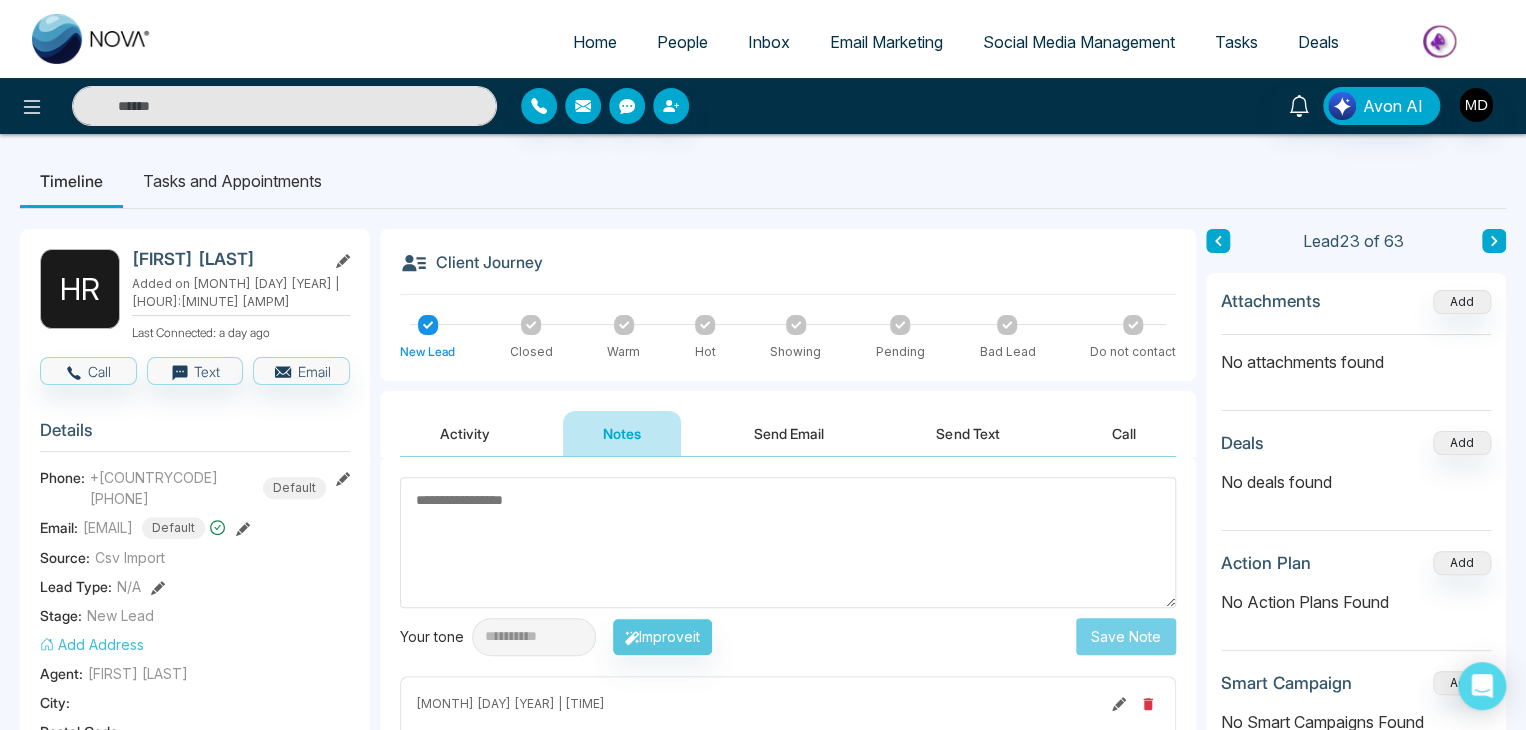 click at bounding box center (1494, 241) 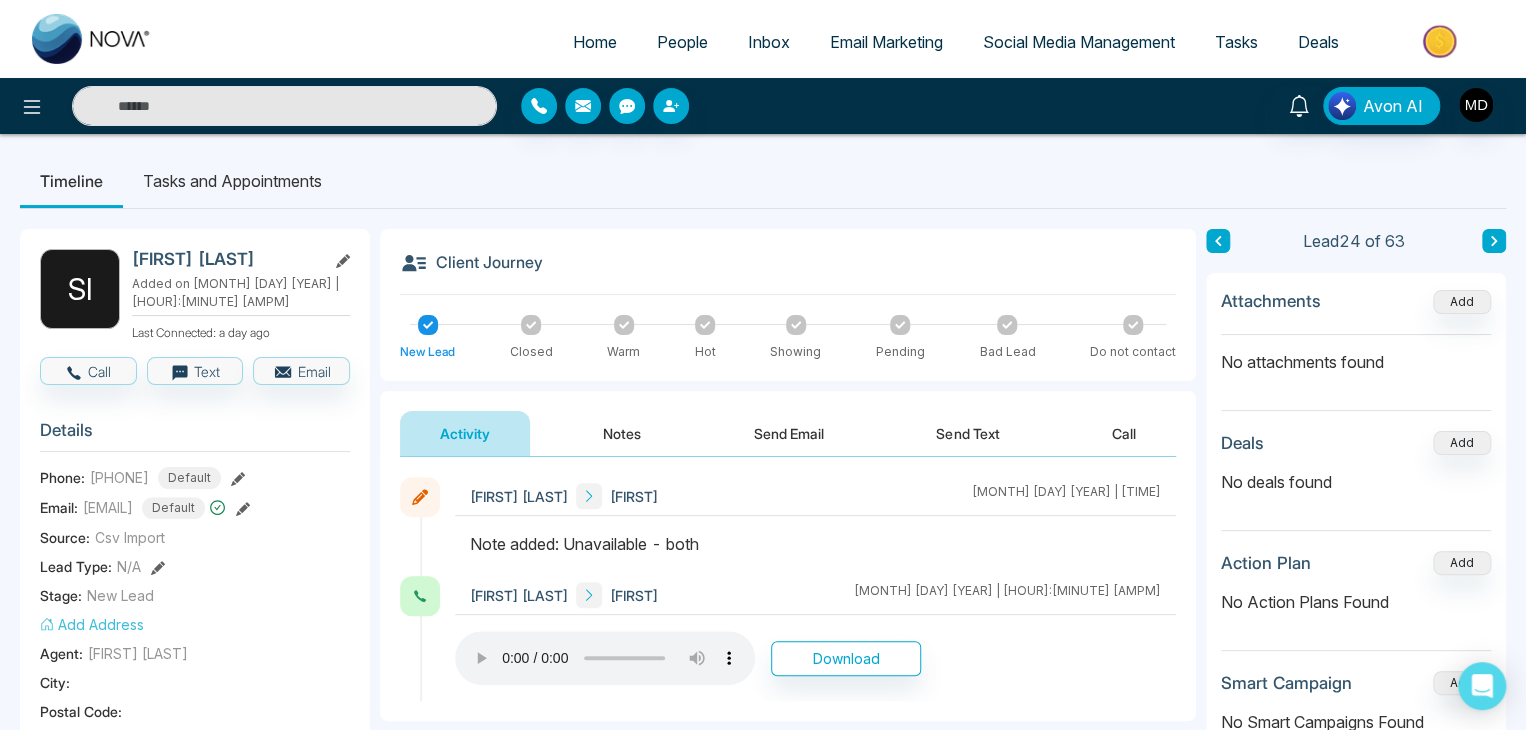 click on "Timeline Tasks and Appointments S I [FIRST] [LAST] Added on   [MONTH] [DAY] [YEAR] | [TIME] Last Connected:   a day ago   Call   Text   Email Details Phone: [PHONE] Default Email: [EMAIL] Default Source: Csv Import Lead Type: N/A Stage: New Lead Add Address Agent: Mriganka Deka City : Postal Code : Avg Property Price : Buy Area : Home Type : Start Date : Last Contact Date : Province : Timeframe : Urgency : Tags New leads August   × Is this lead a Realtor? Lead Summary 1 Calls 0 Texts 0 Emails Social Profile   Not found Not found Not found Custom Lead Data Delete lead   Client Journey New Lead Closed Warm Hot Showing Pending Bad Lead Do not contact Activity Notes Send Email Send Text Call Mriganka Deka [FIRST] [MONTH] [DAY] [YEAR] | [TIME] Mriganka Deka [FIRST] [MONTH] [DAY] [YEAR] | [TIME] Download Nova AI : Email Generator Create Engaging Emails with Our AI Technology.    Nova AI Email Generator Generate Emails With New Nova AI Technology. Simply add a couple of ideas and we'll help bring it to life. ***" at bounding box center [763, 902] 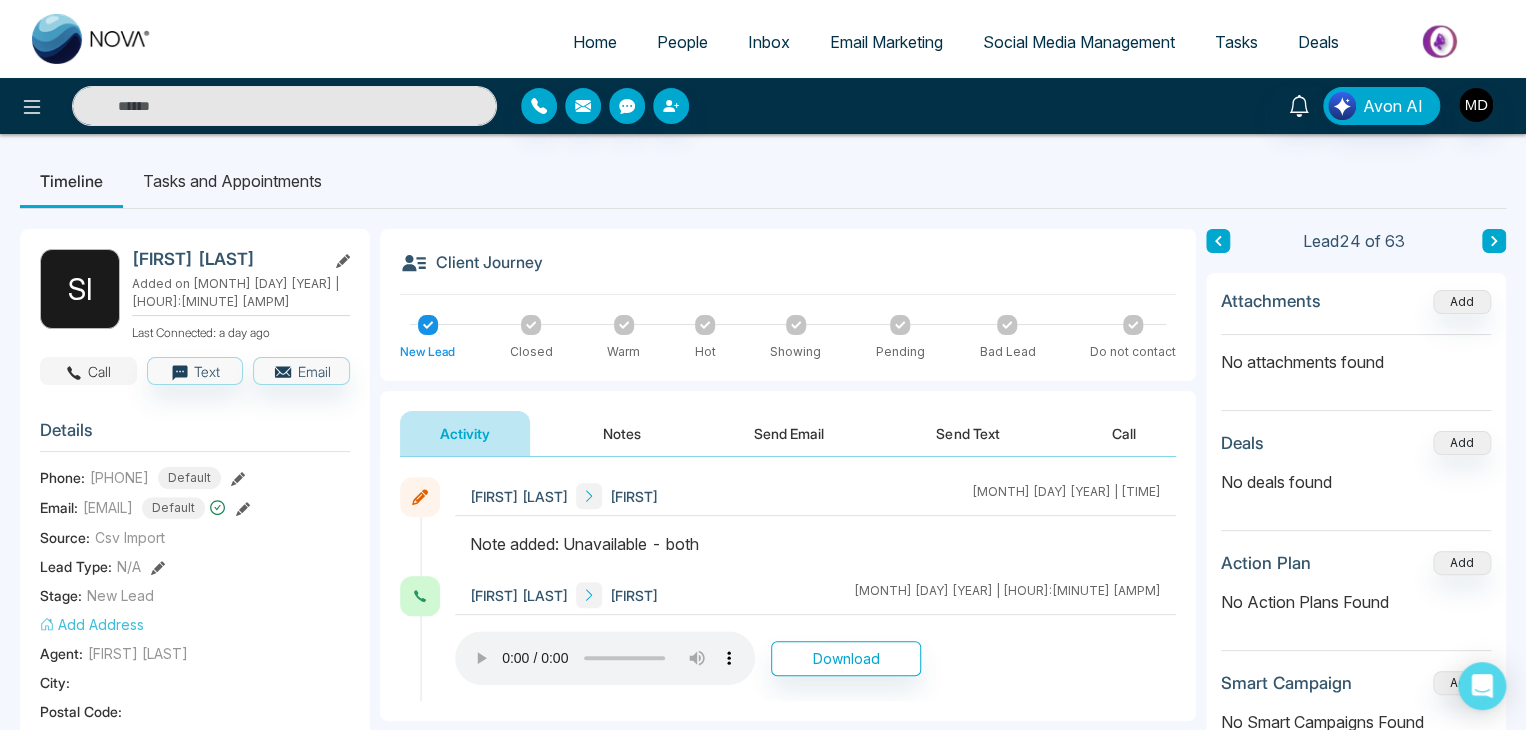 click on "Call" at bounding box center [88, 371] 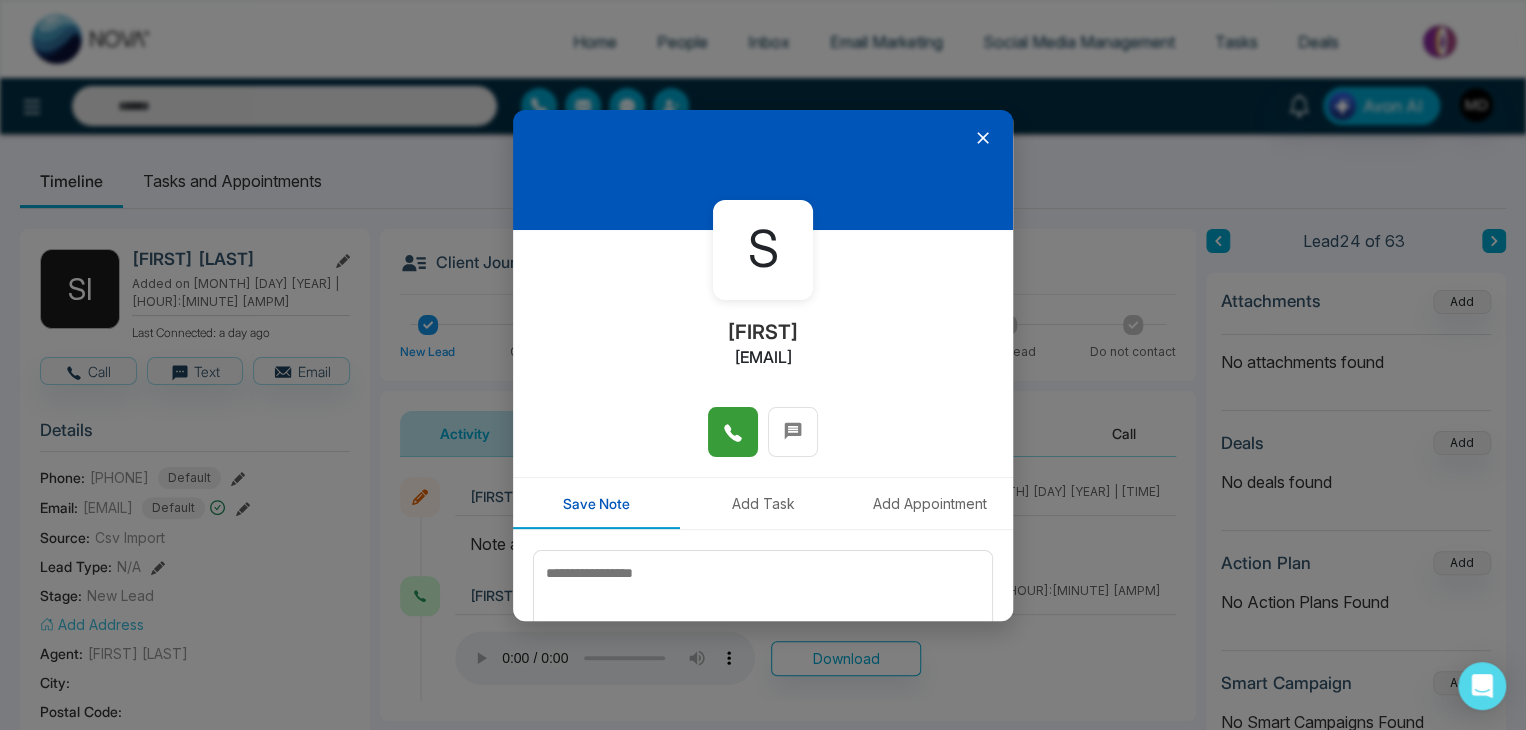 click 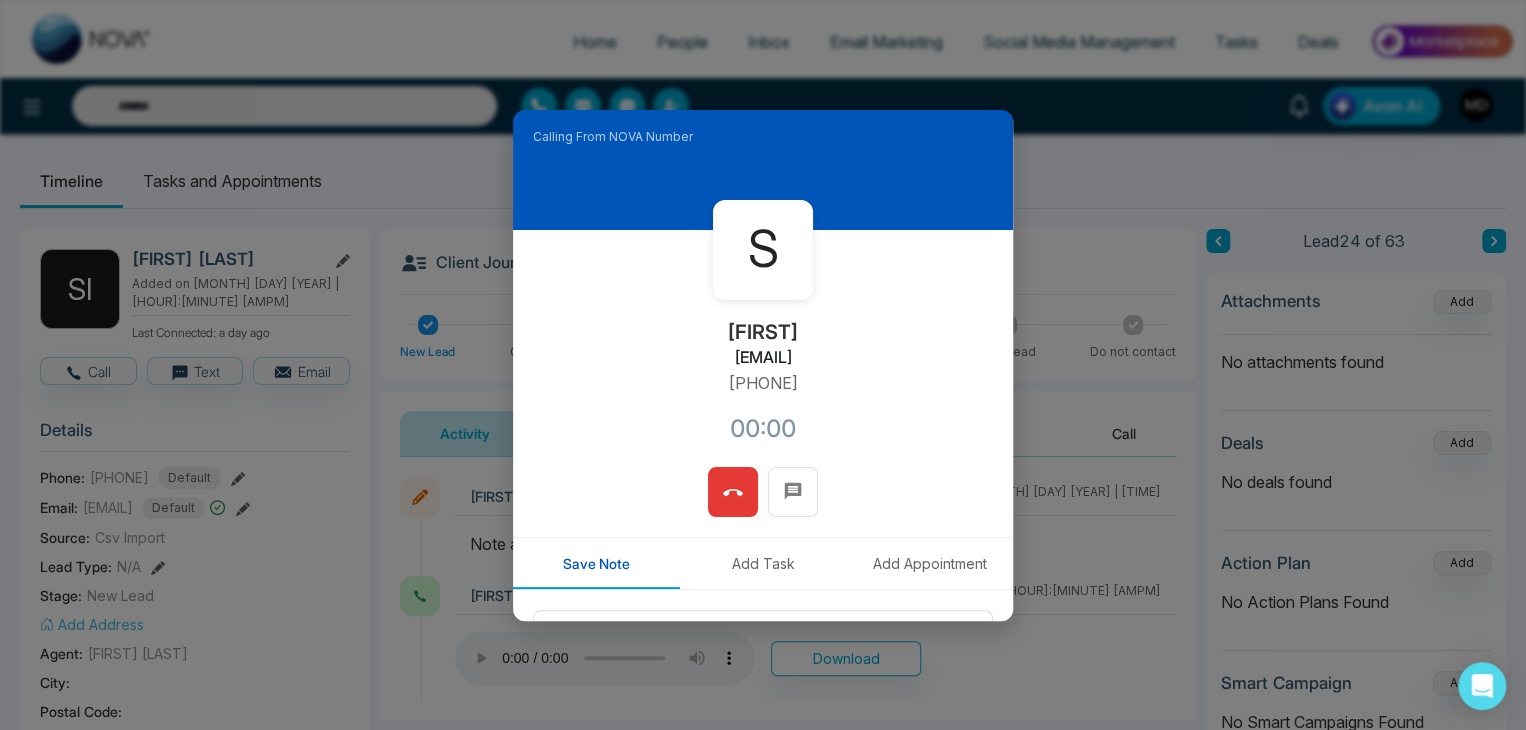 drag, startPoint x: 819, startPoint y: 378, endPoint x: 687, endPoint y: 385, distance: 132.18547 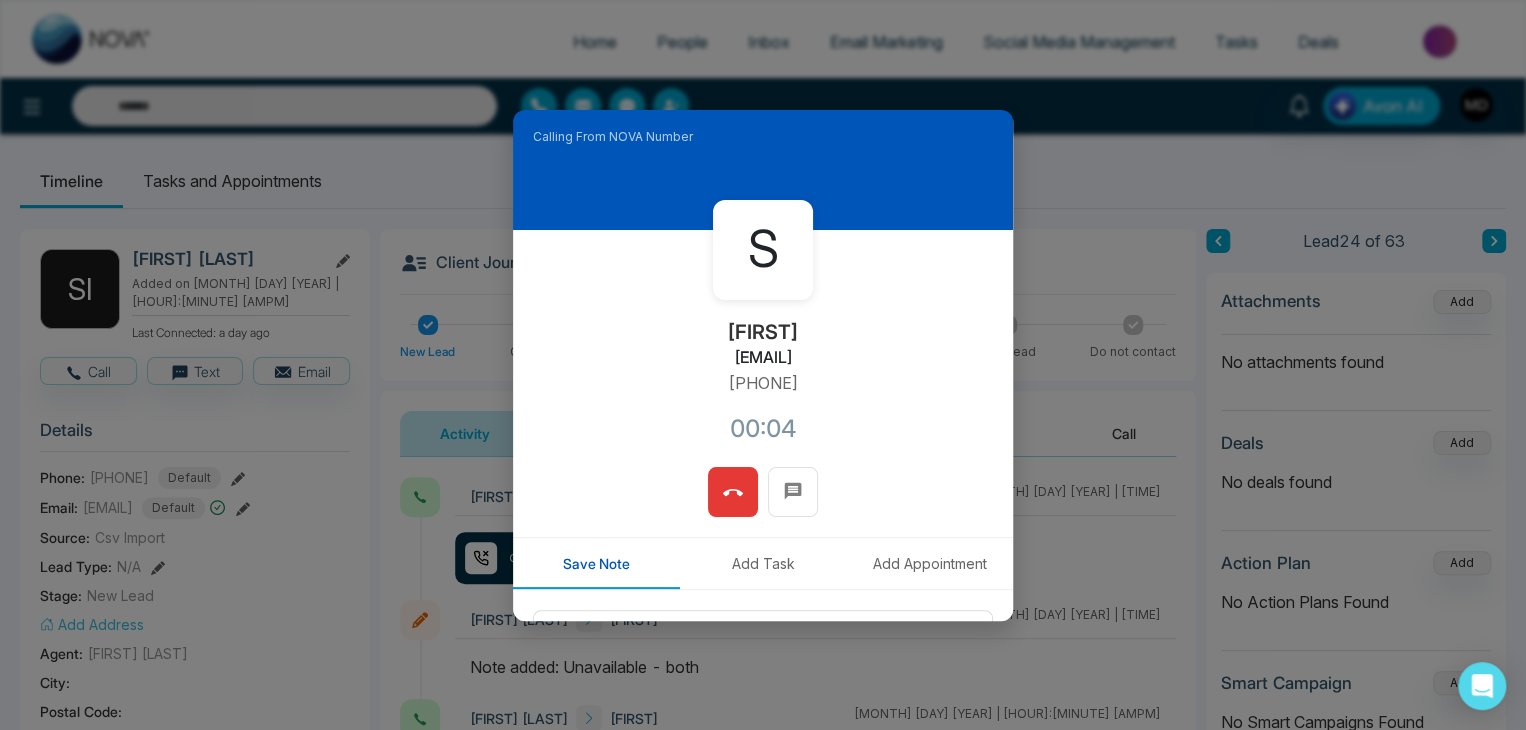 click on "S [FIRST] [EMAIL] [PHONE]" at bounding box center (763, 348) 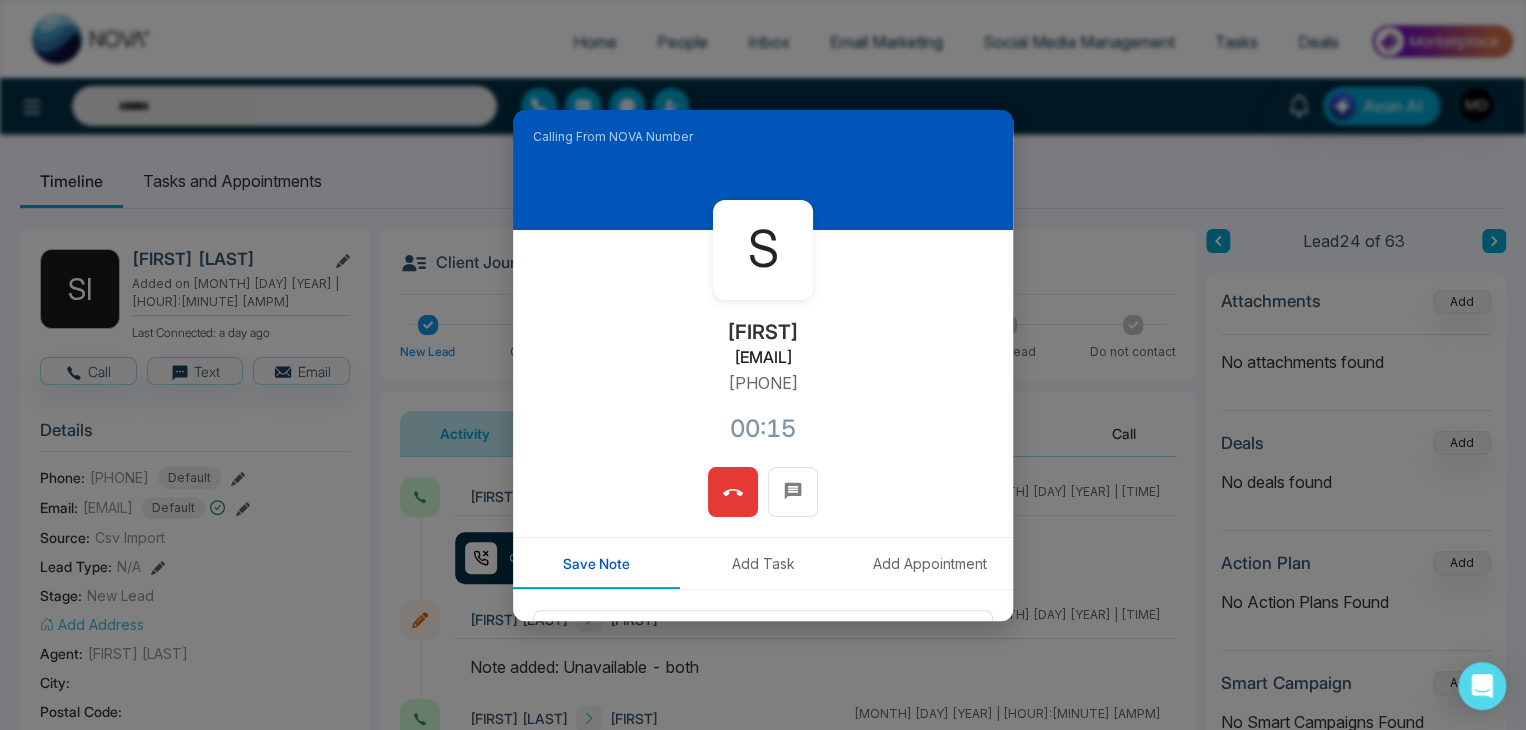click 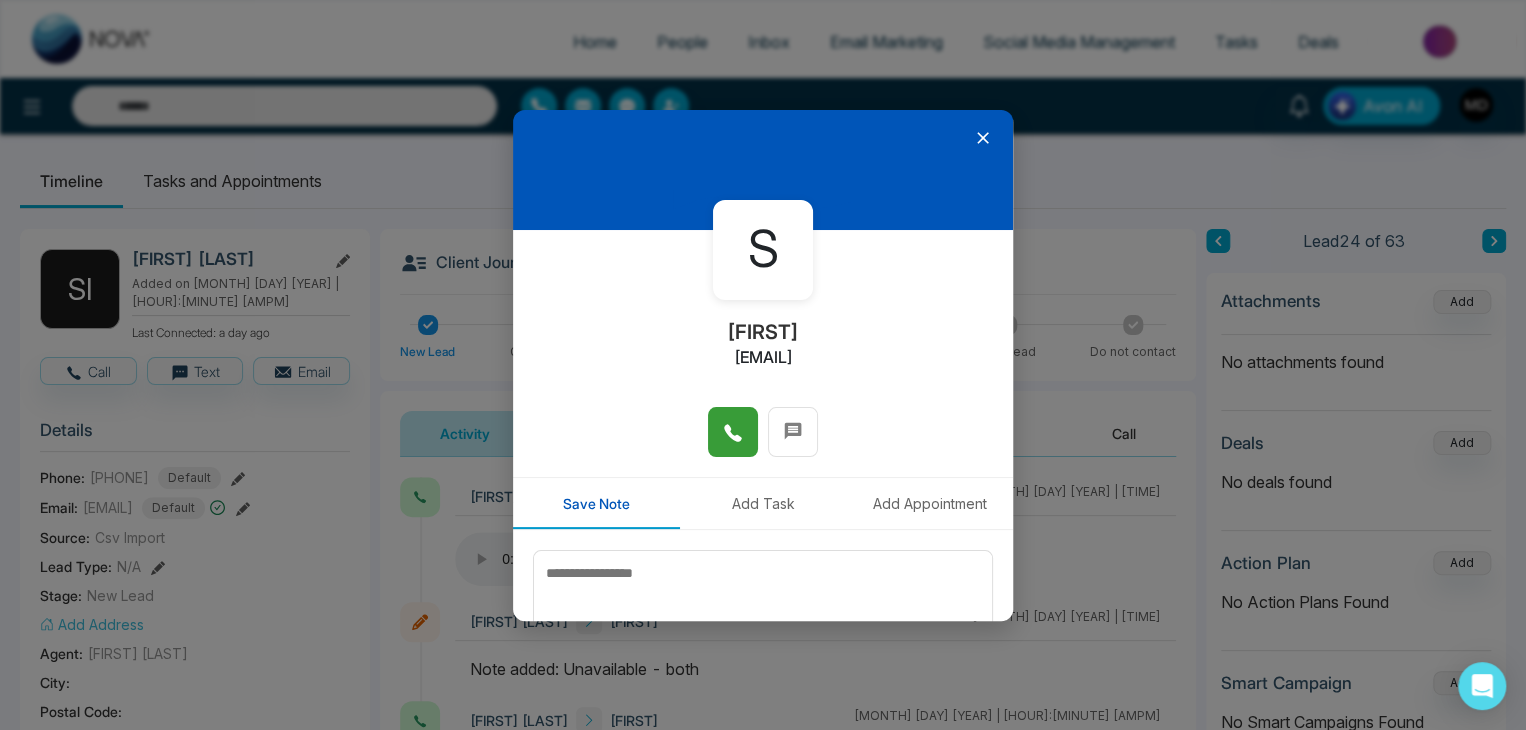 click on "S [FIRST] [USERNAME]@[DOMAIN].ca Save Note Add Task Add Appointment Save Note" at bounding box center (763, 365) 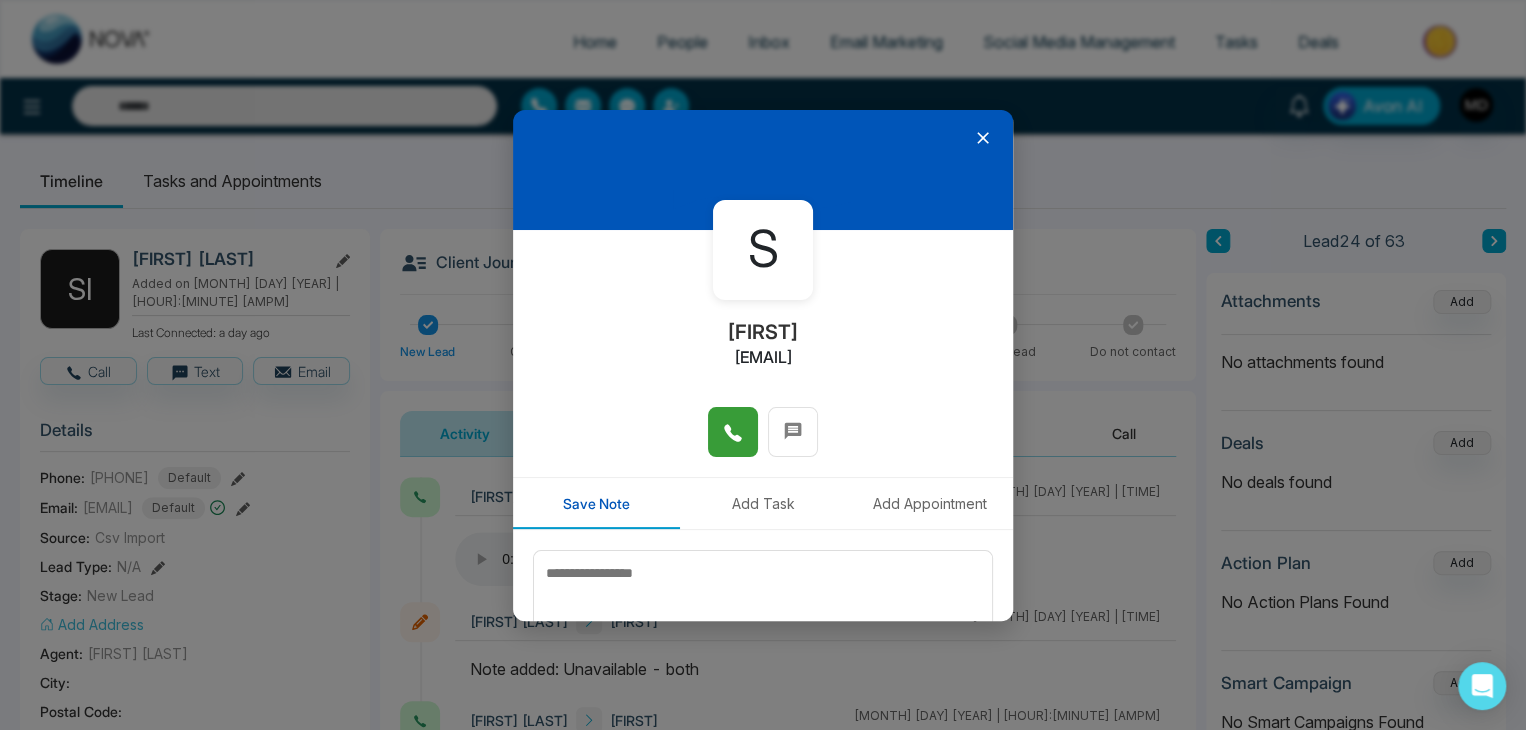 click 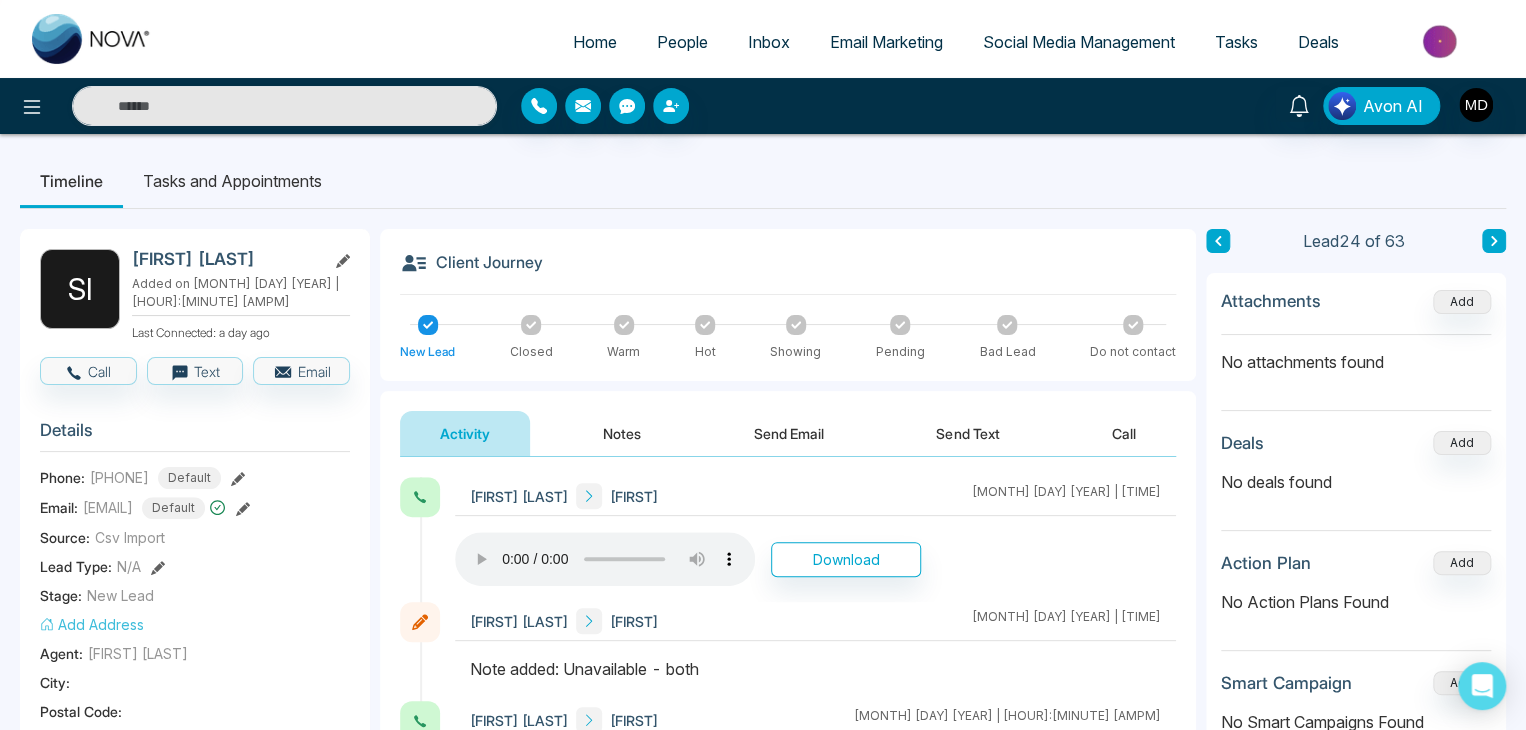 click 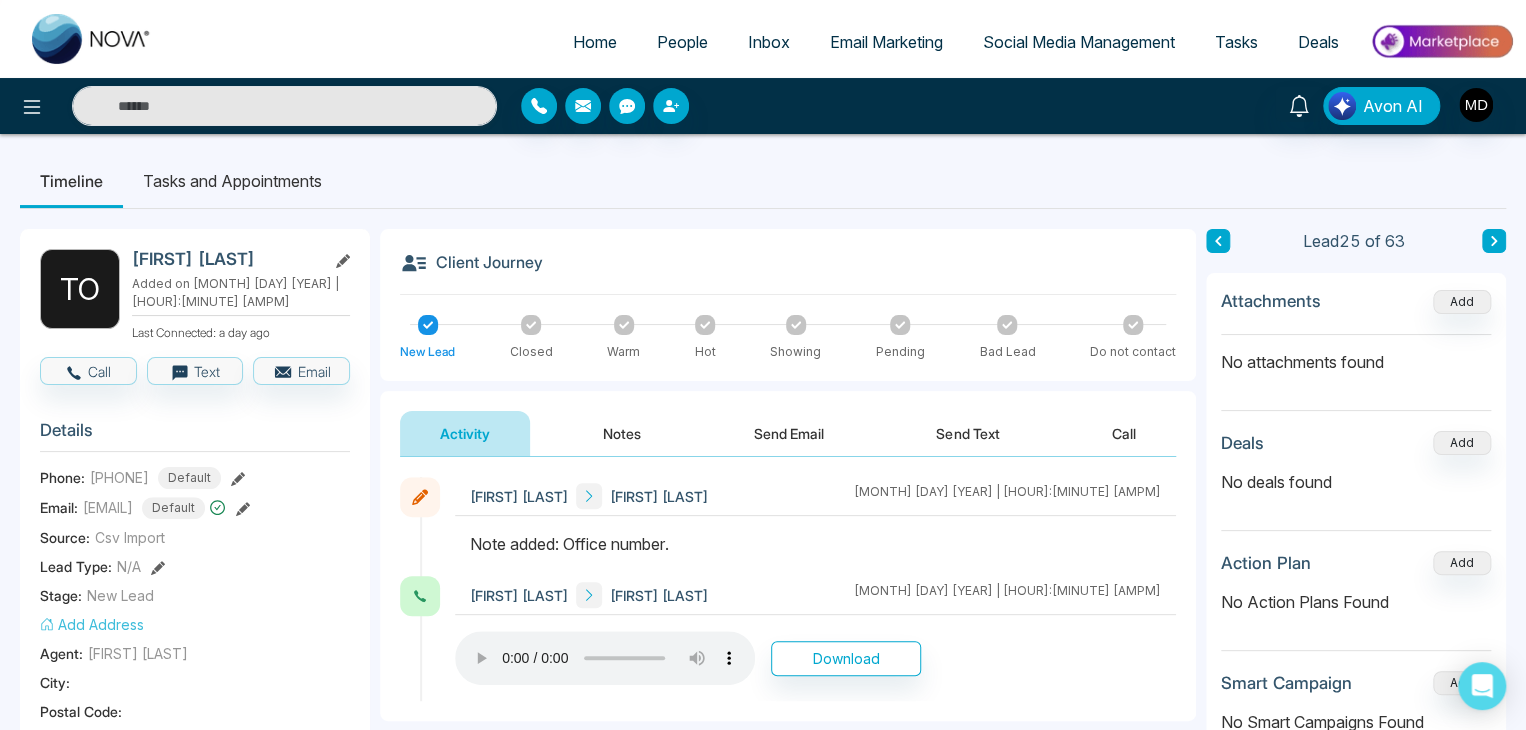 click 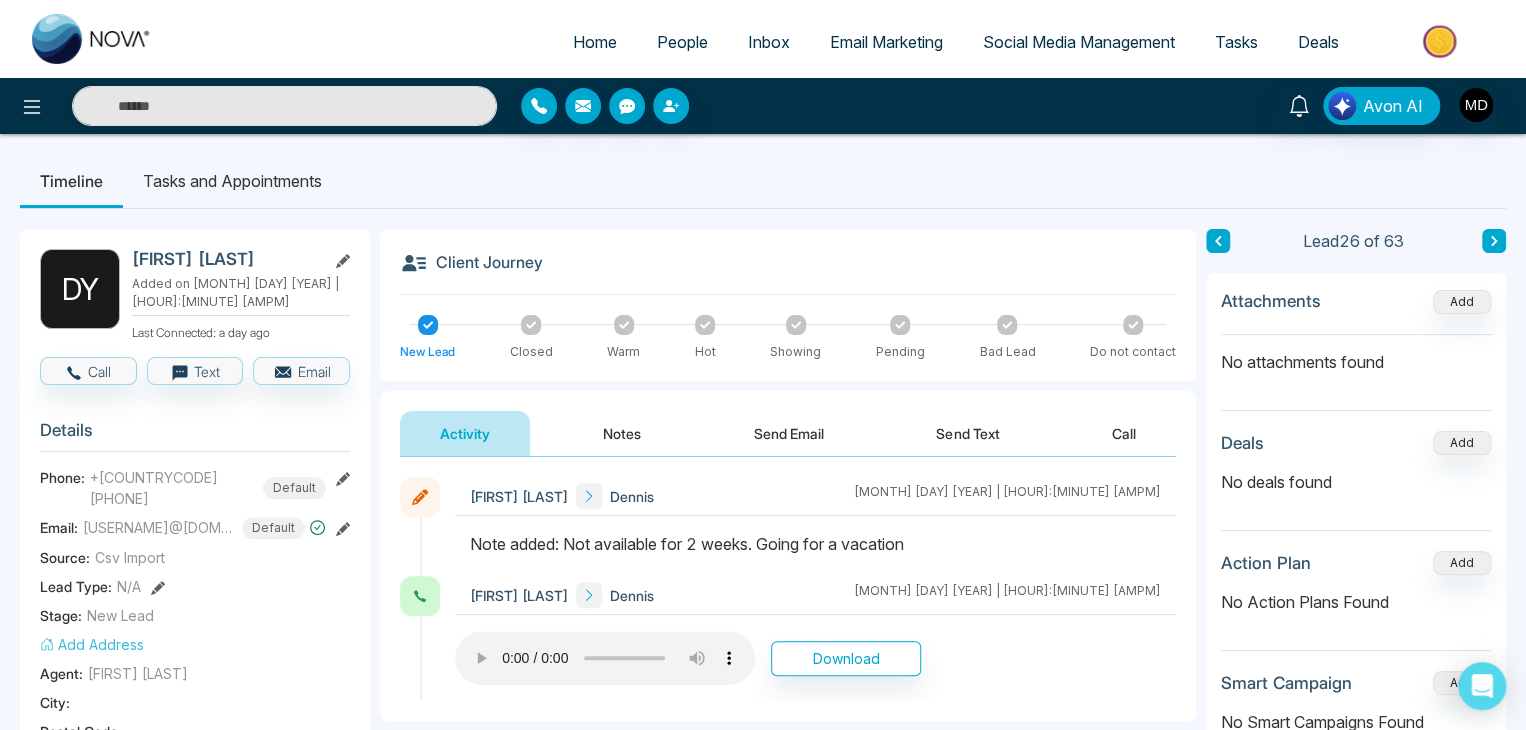 click 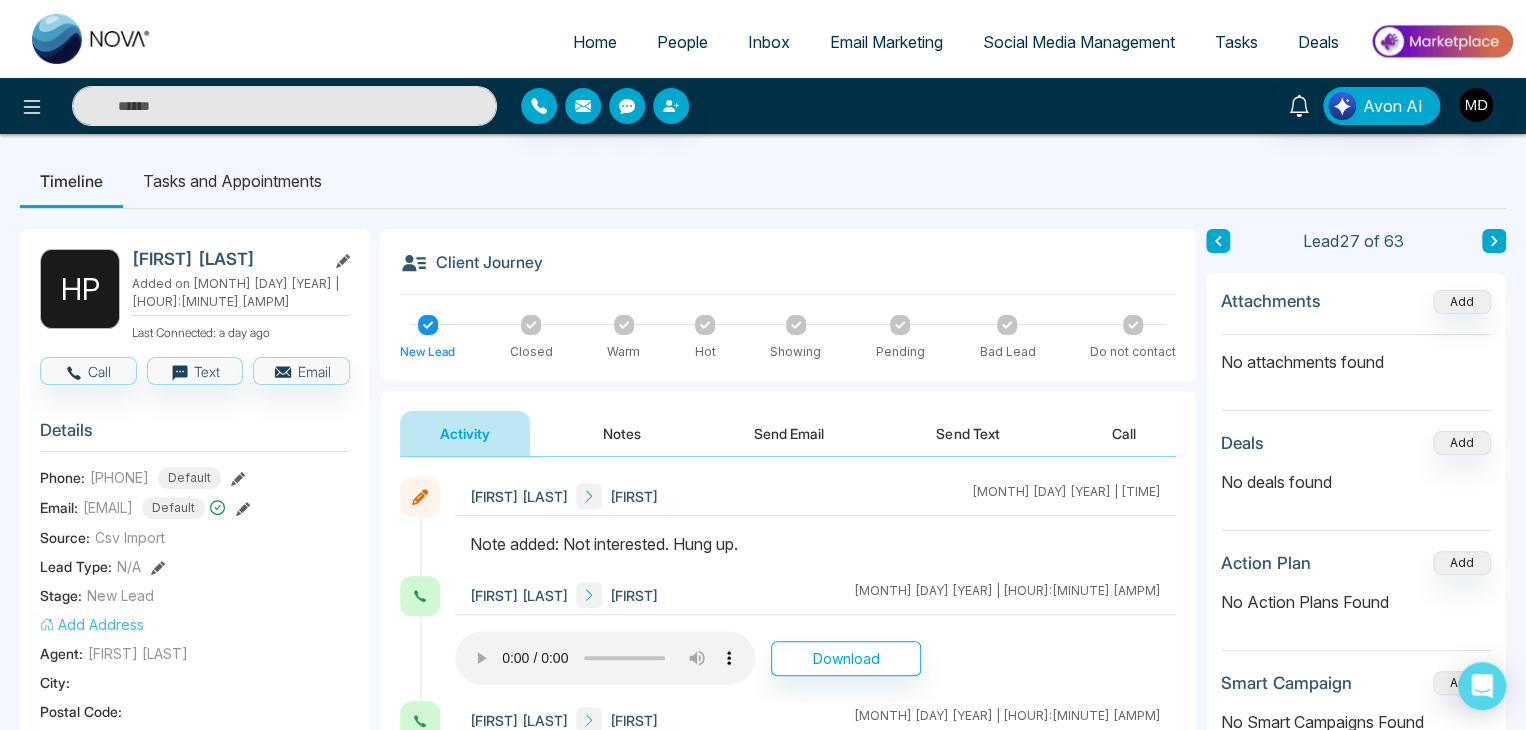 click 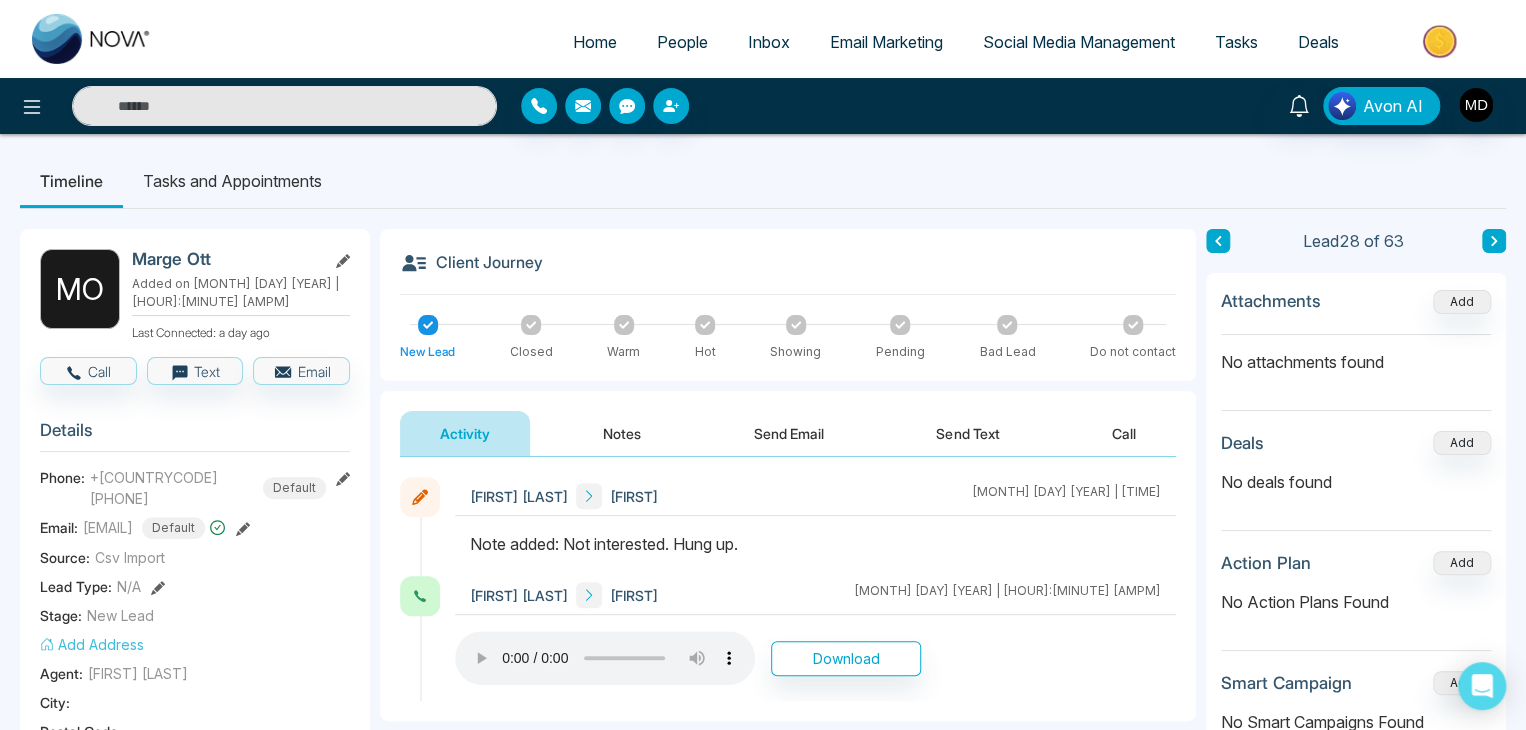 click 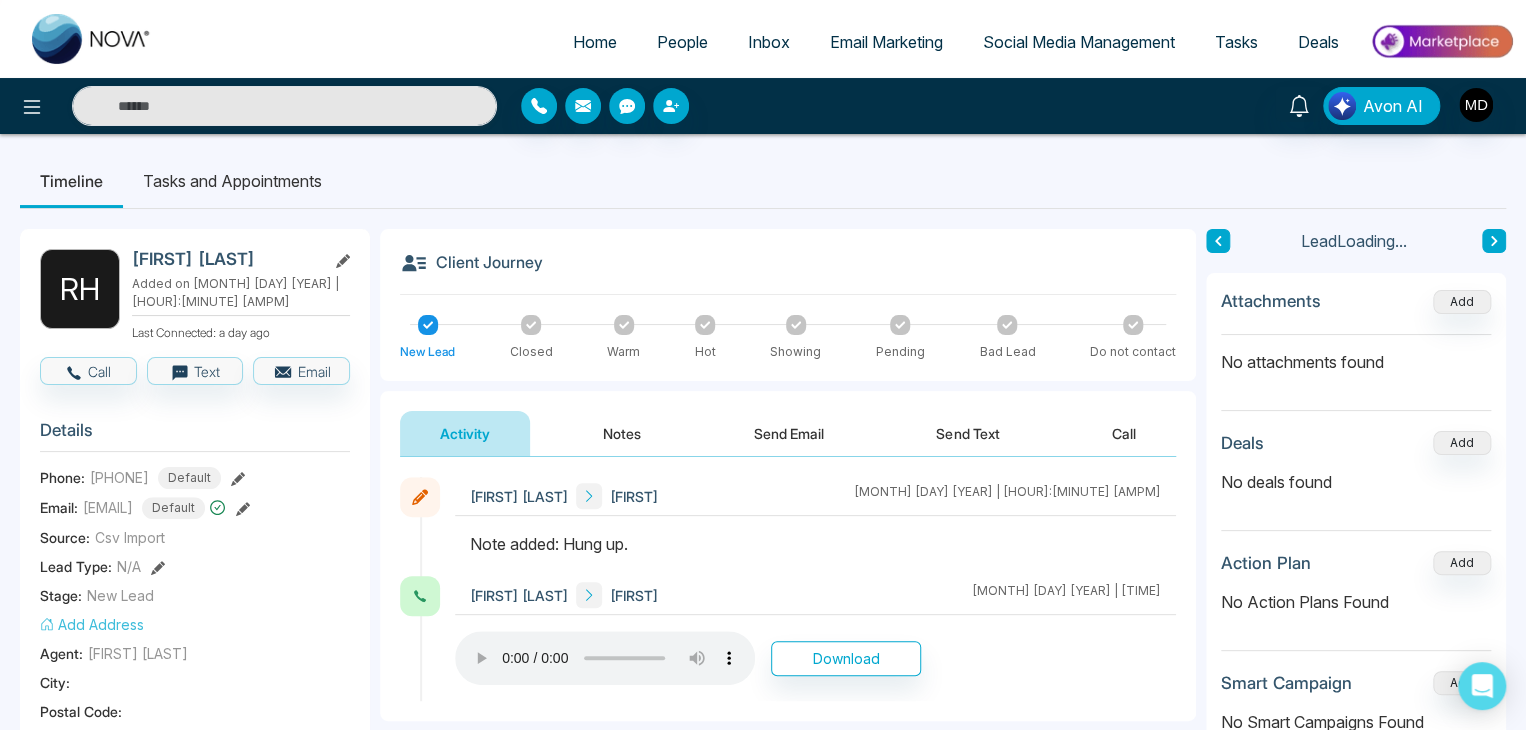 click 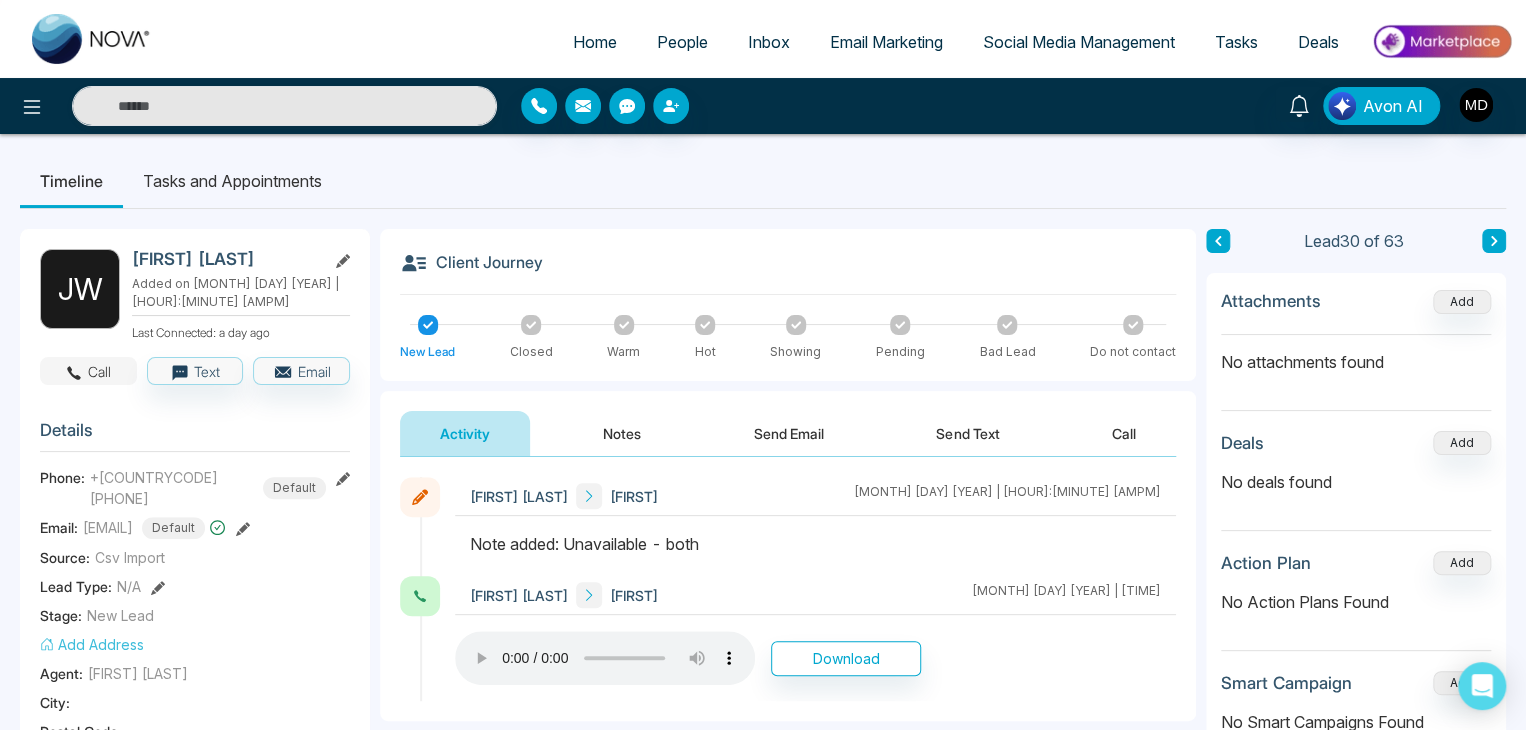 click 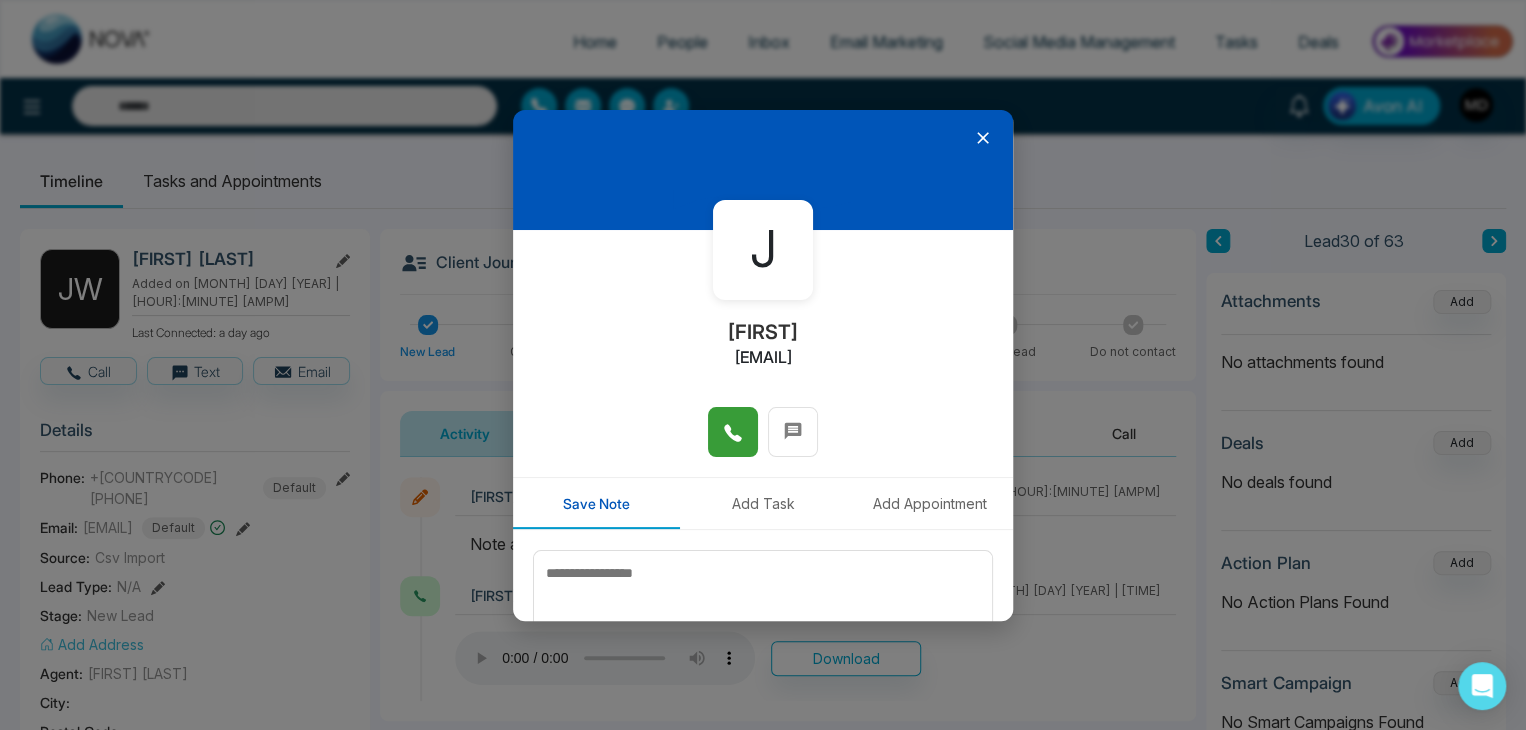 click 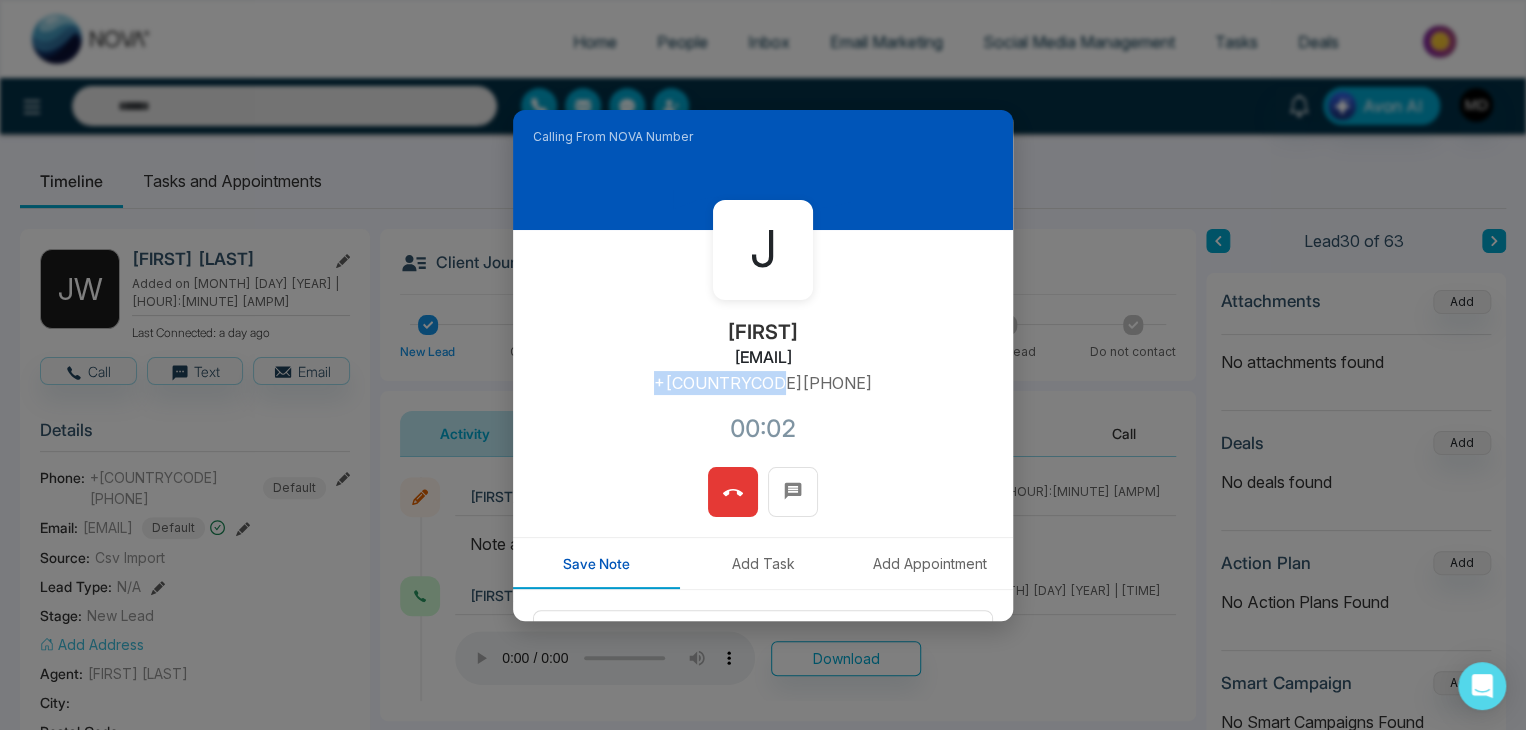 drag, startPoint x: 821, startPoint y: 378, endPoint x: 693, endPoint y: 396, distance: 129.25943 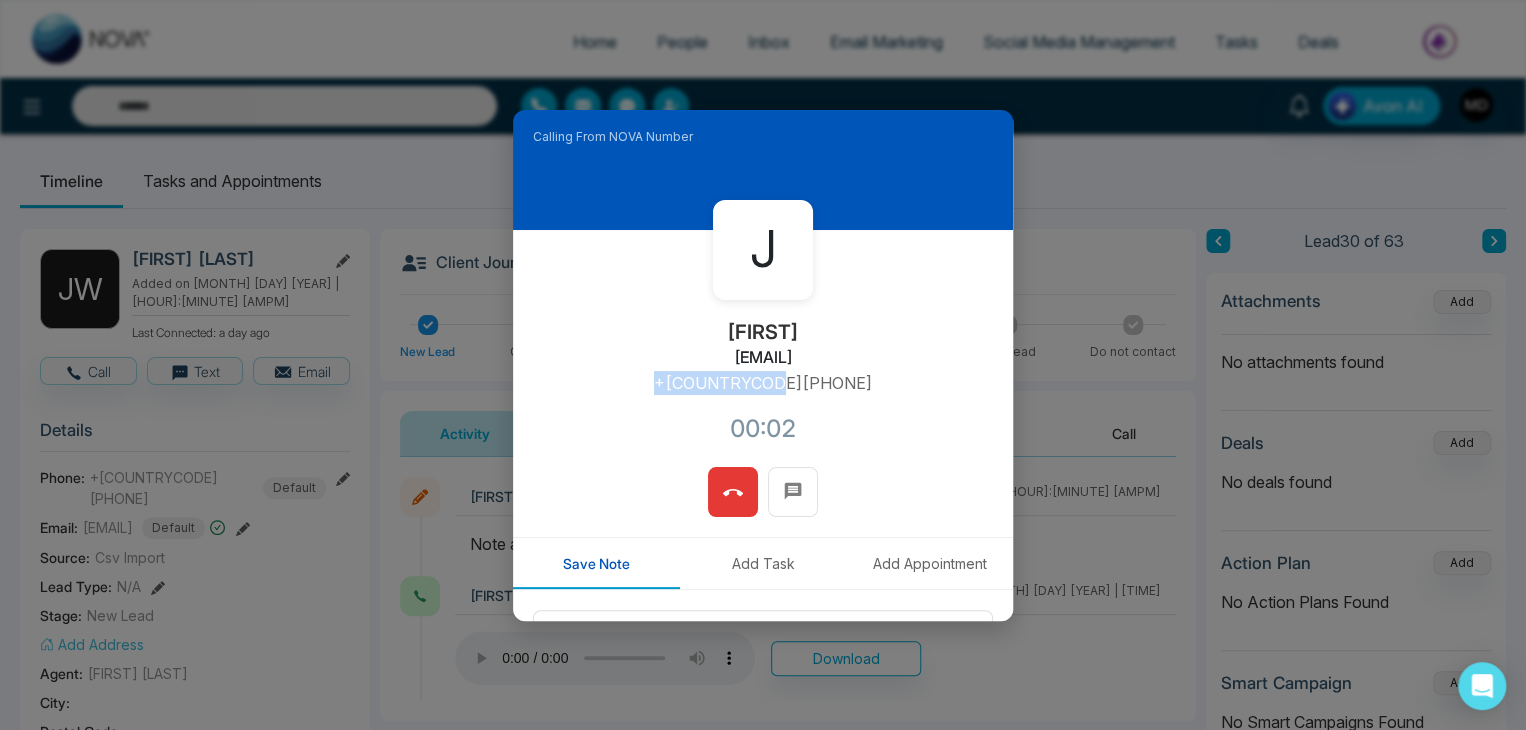 click on "J [FIRST] [USERNAME]@[DOMAIN].ca +[COUNTRYCODE][PHONE] 00:02" at bounding box center (763, 348) 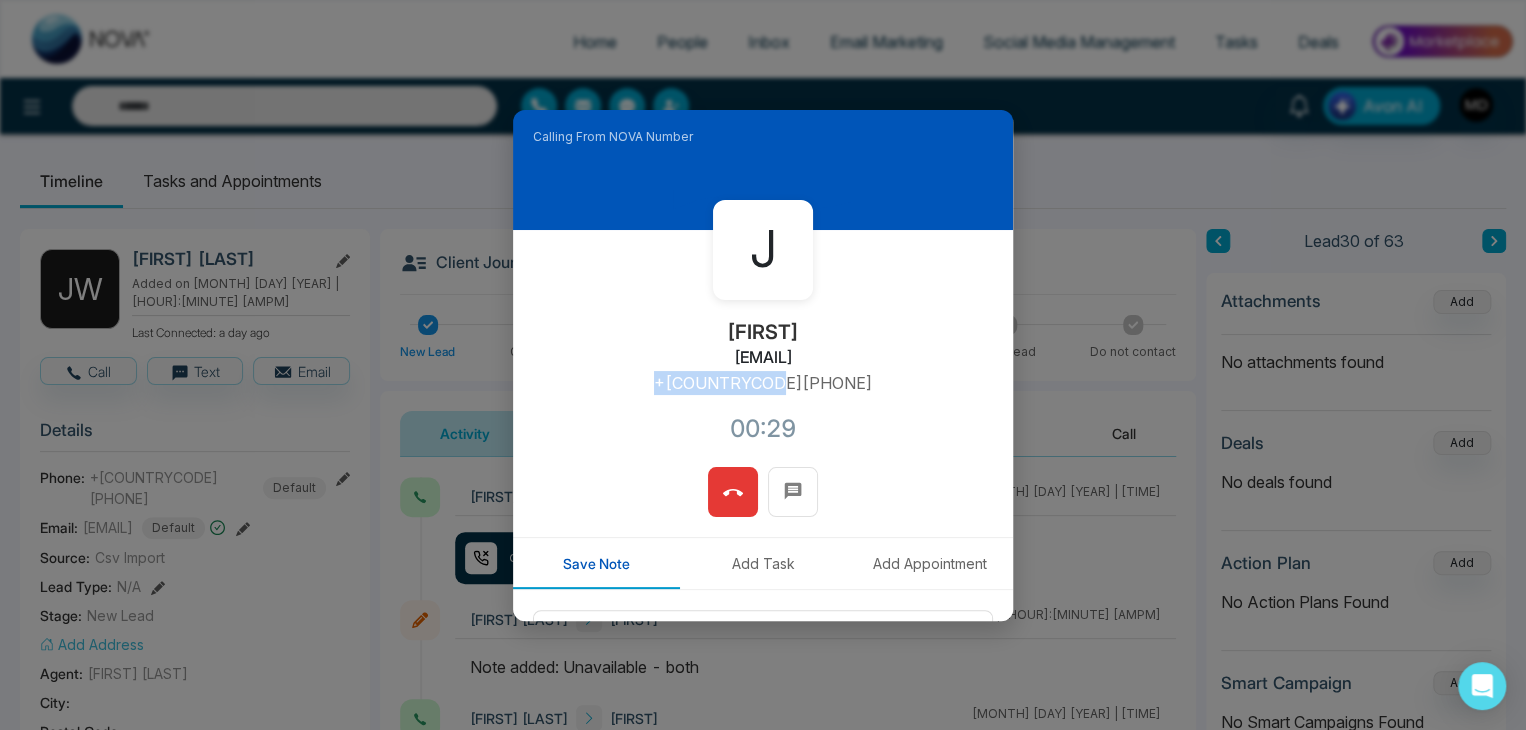 scroll, scrollTop: 100, scrollLeft: 0, axis: vertical 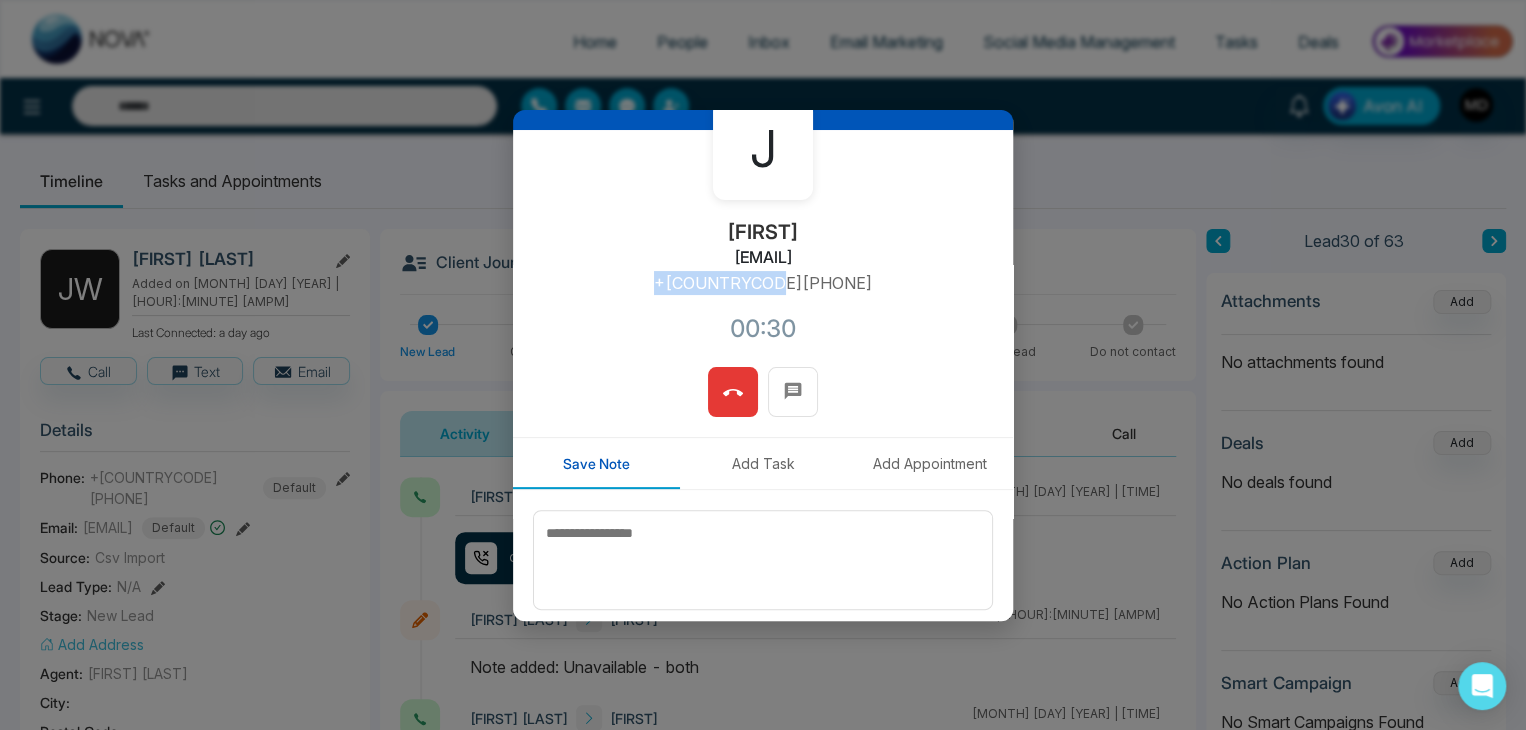 click 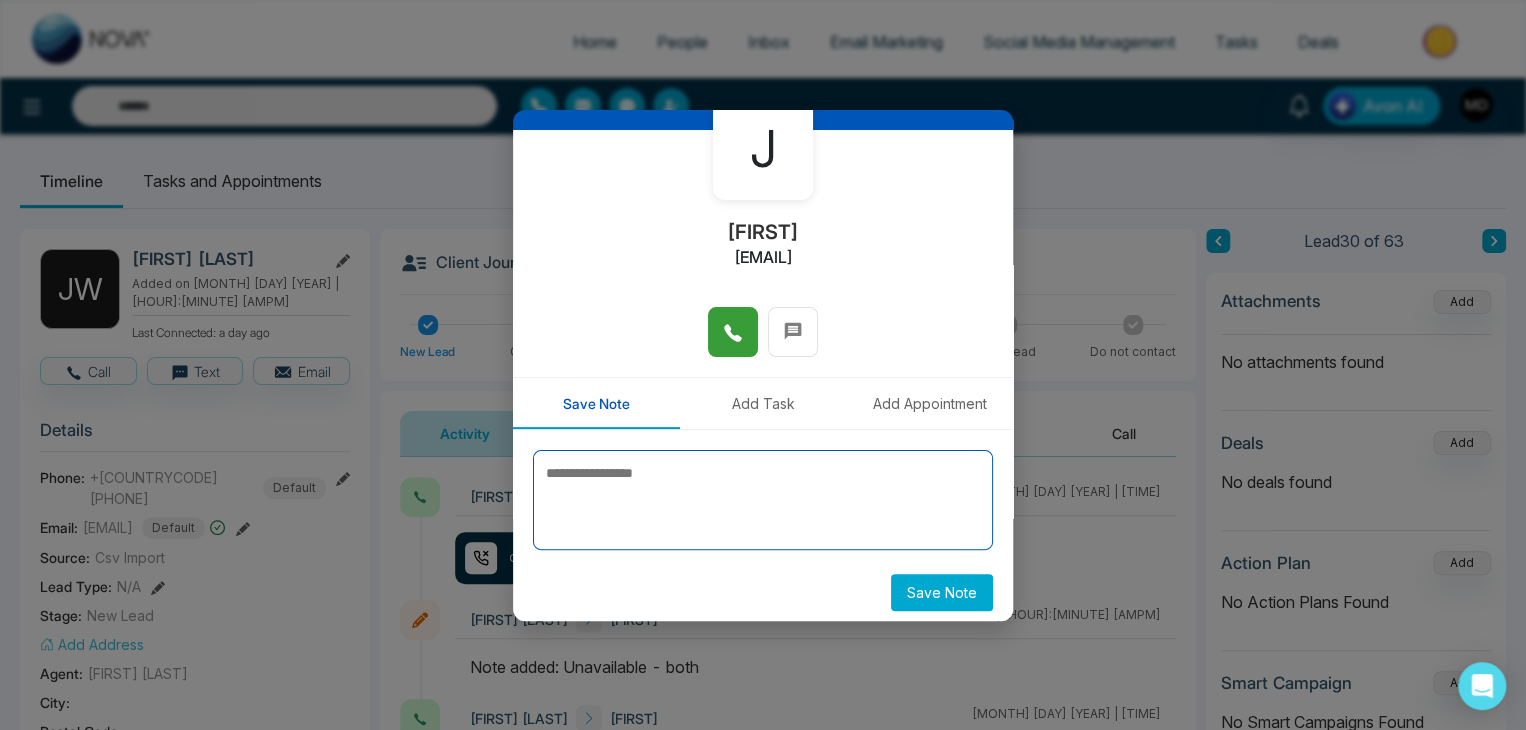 click at bounding box center [763, 500] 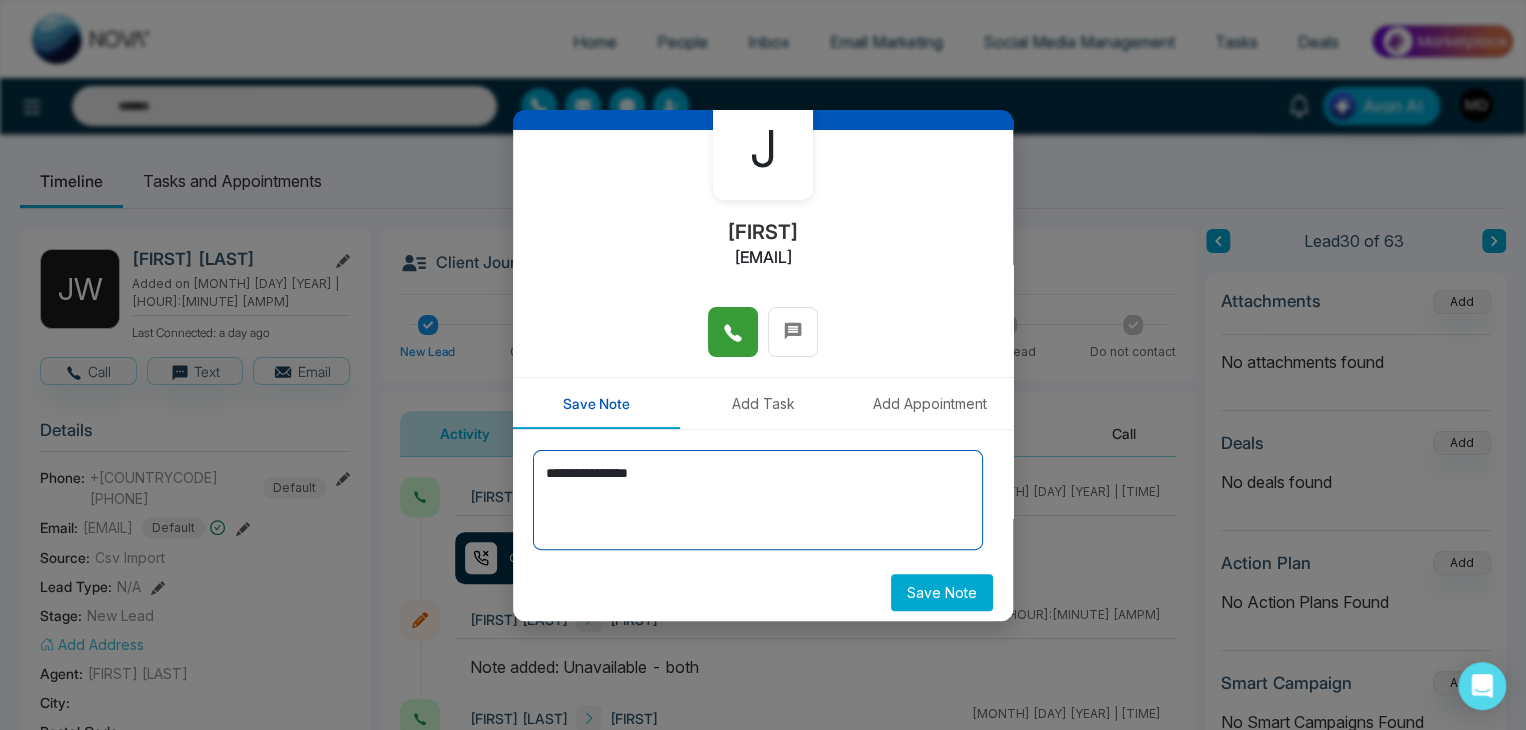 type on "**********" 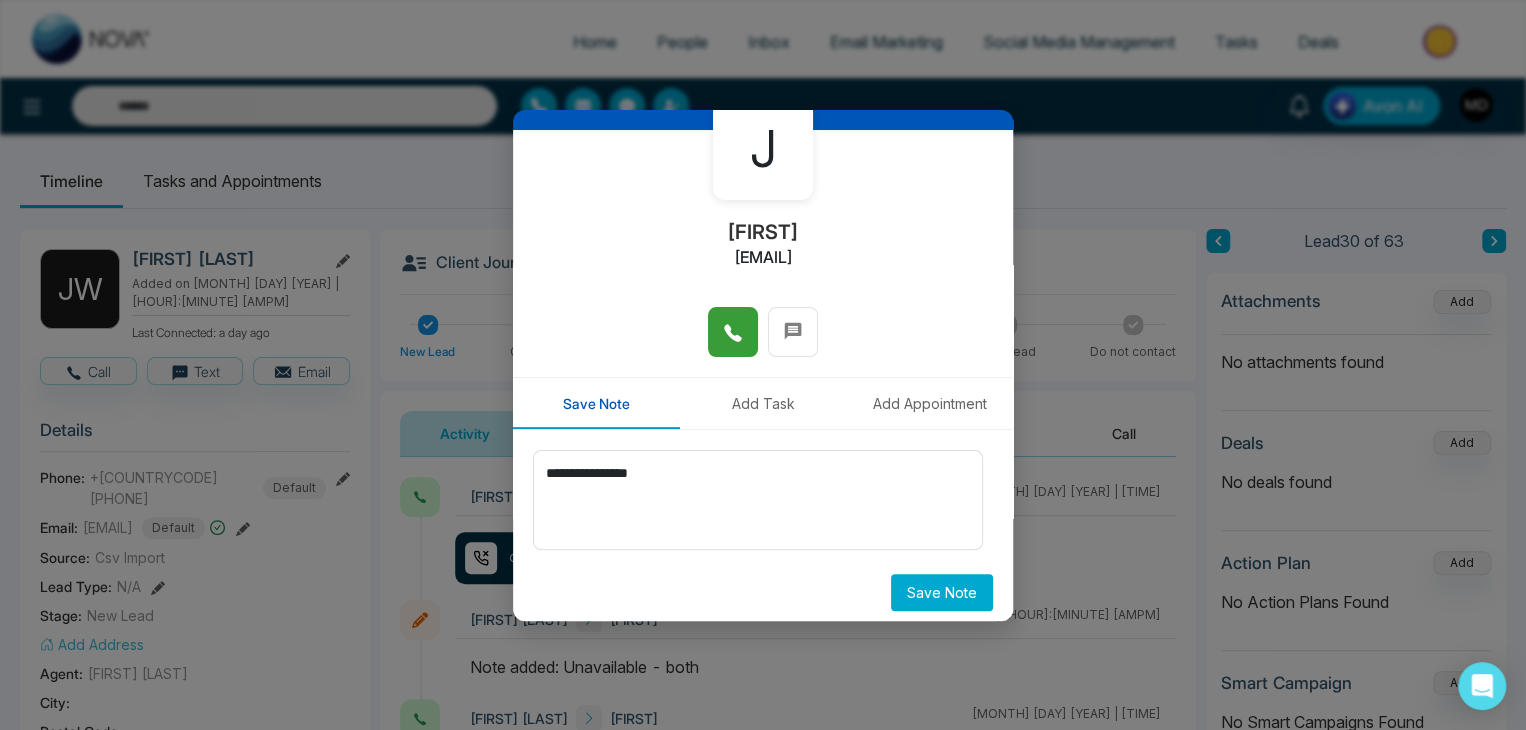 click on "Save Note" at bounding box center [942, 592] 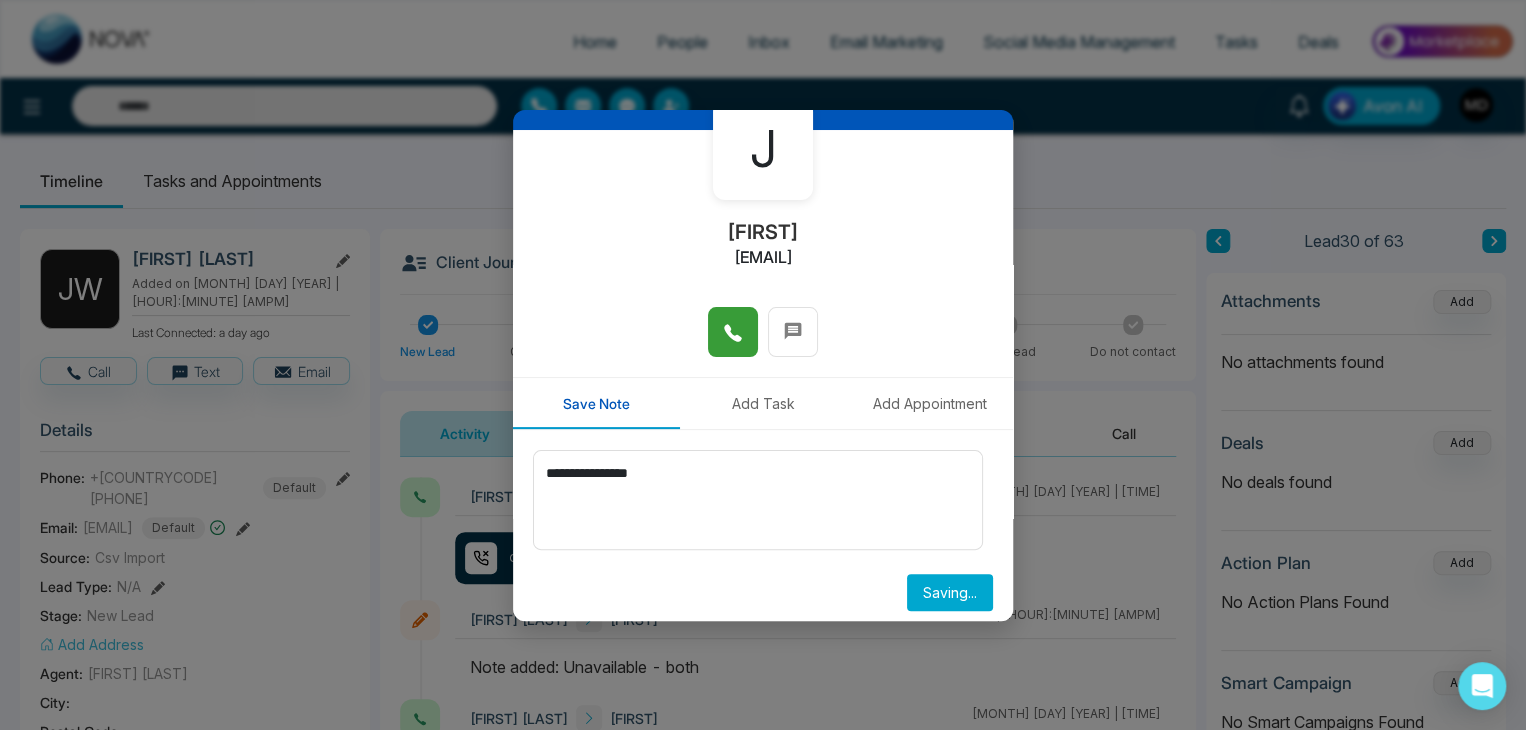 type 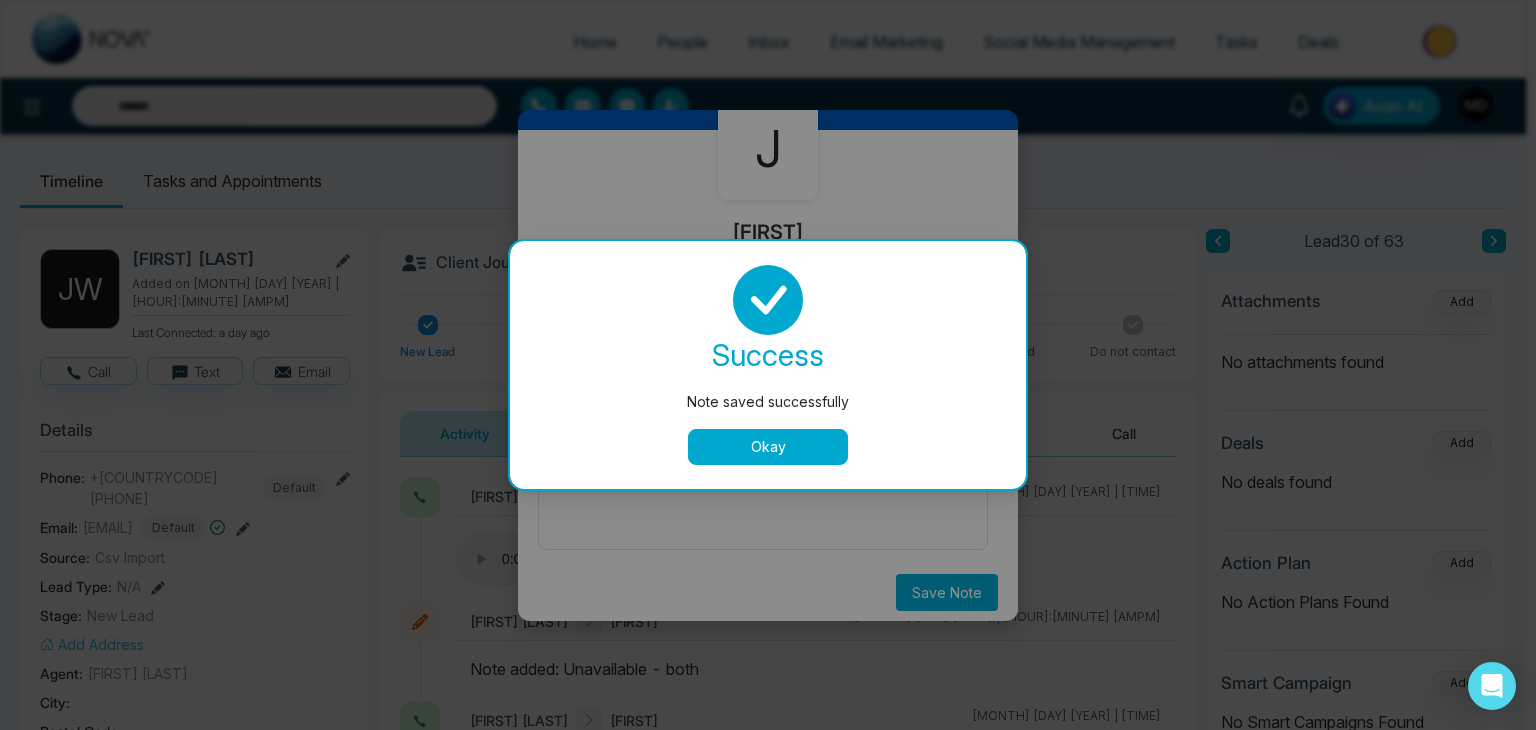 click on "Okay" at bounding box center (768, 447) 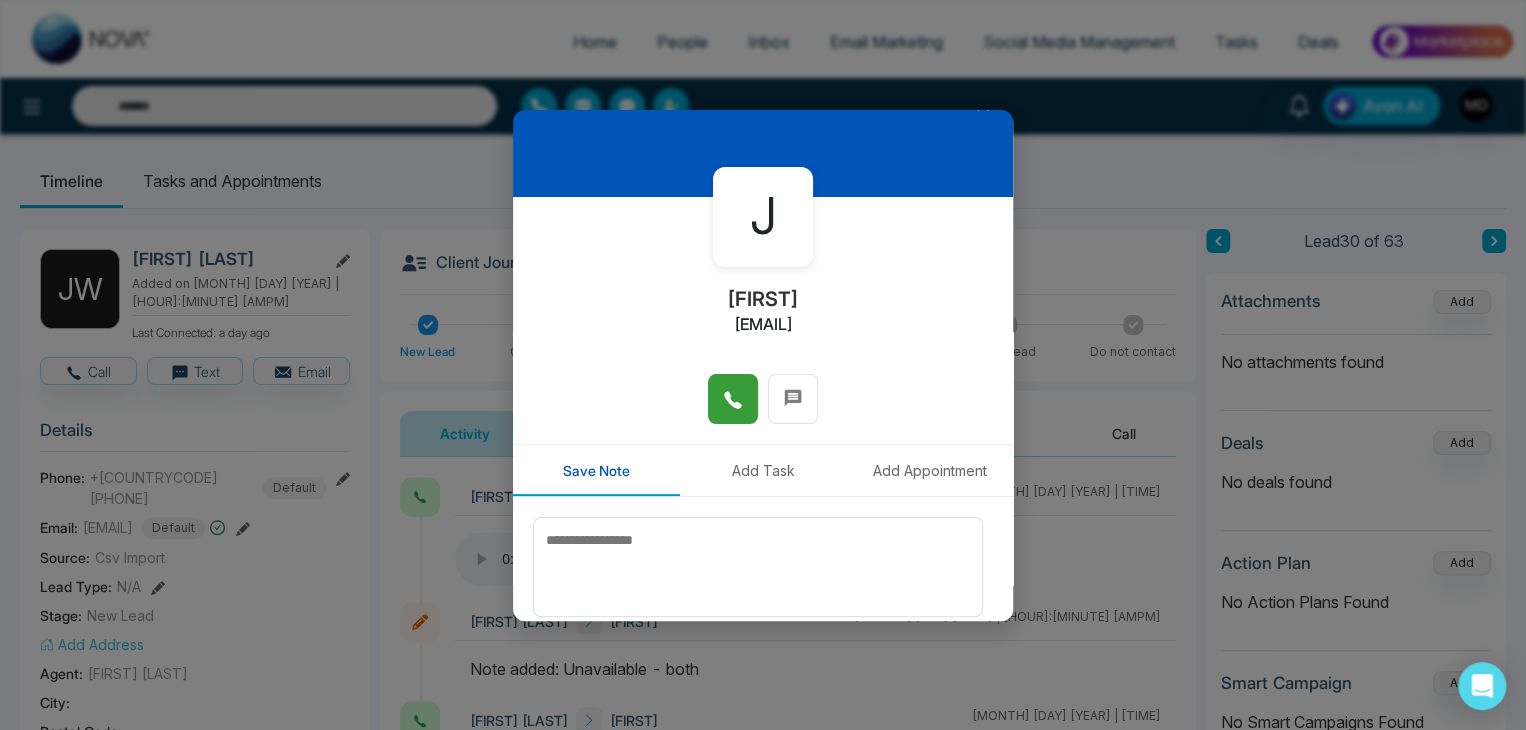 scroll, scrollTop: 0, scrollLeft: 0, axis: both 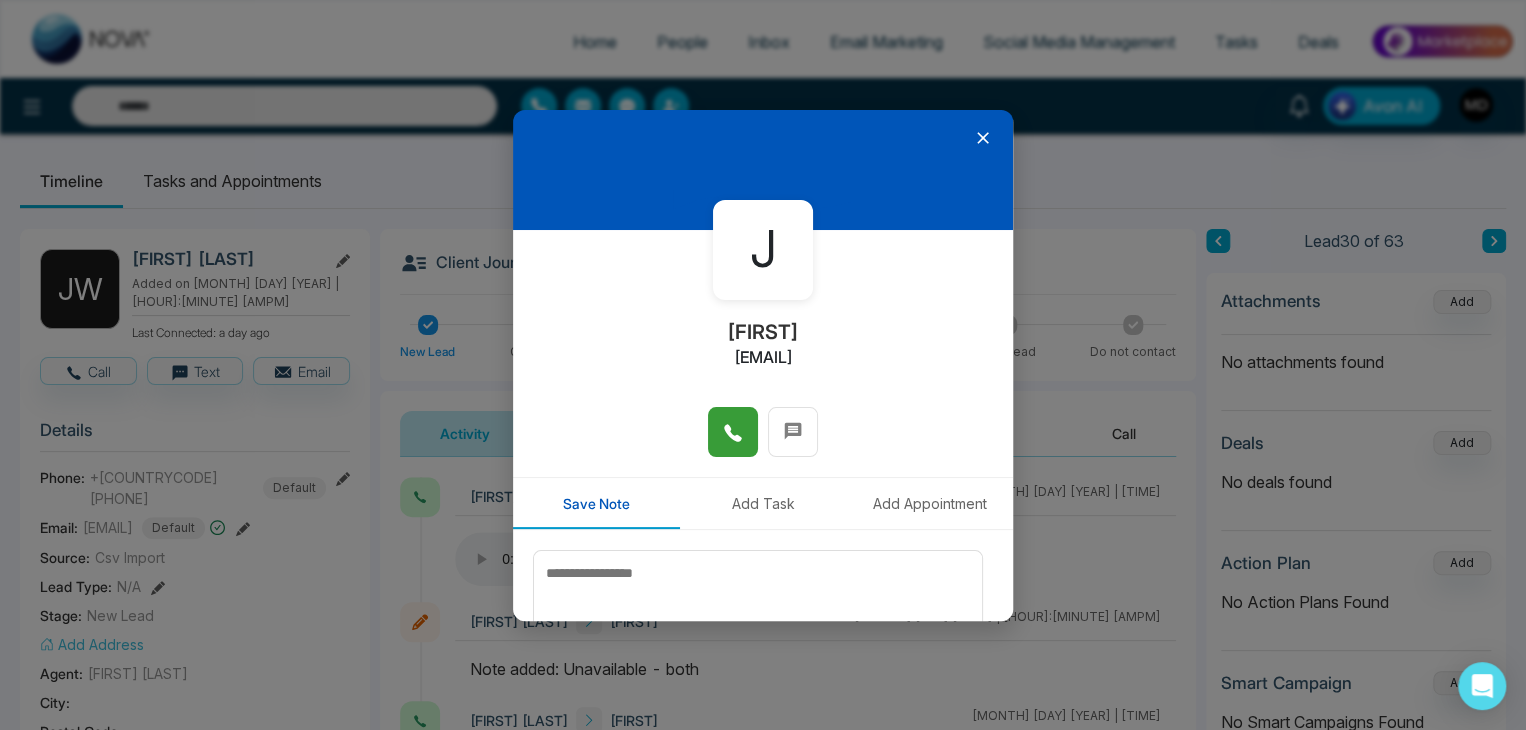 click 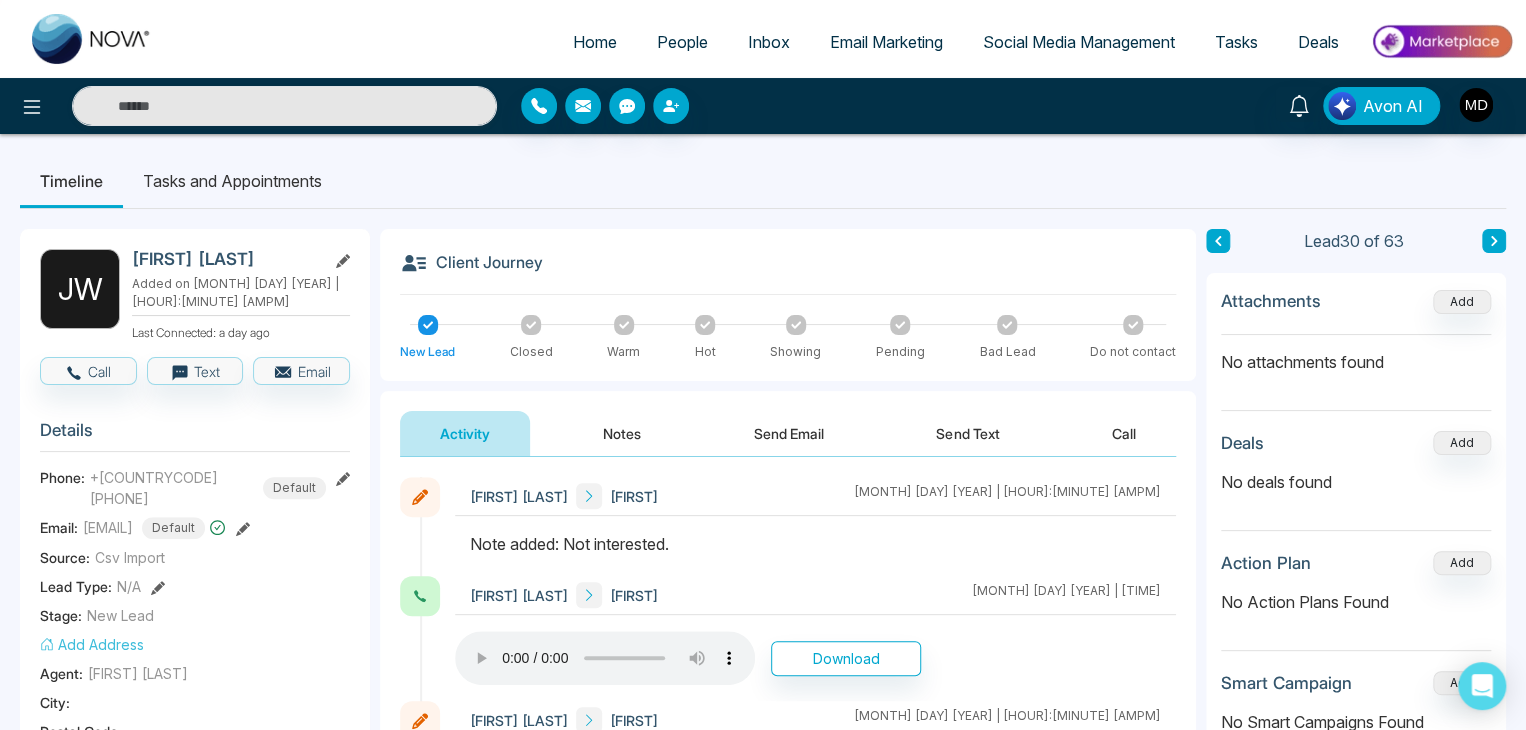 click 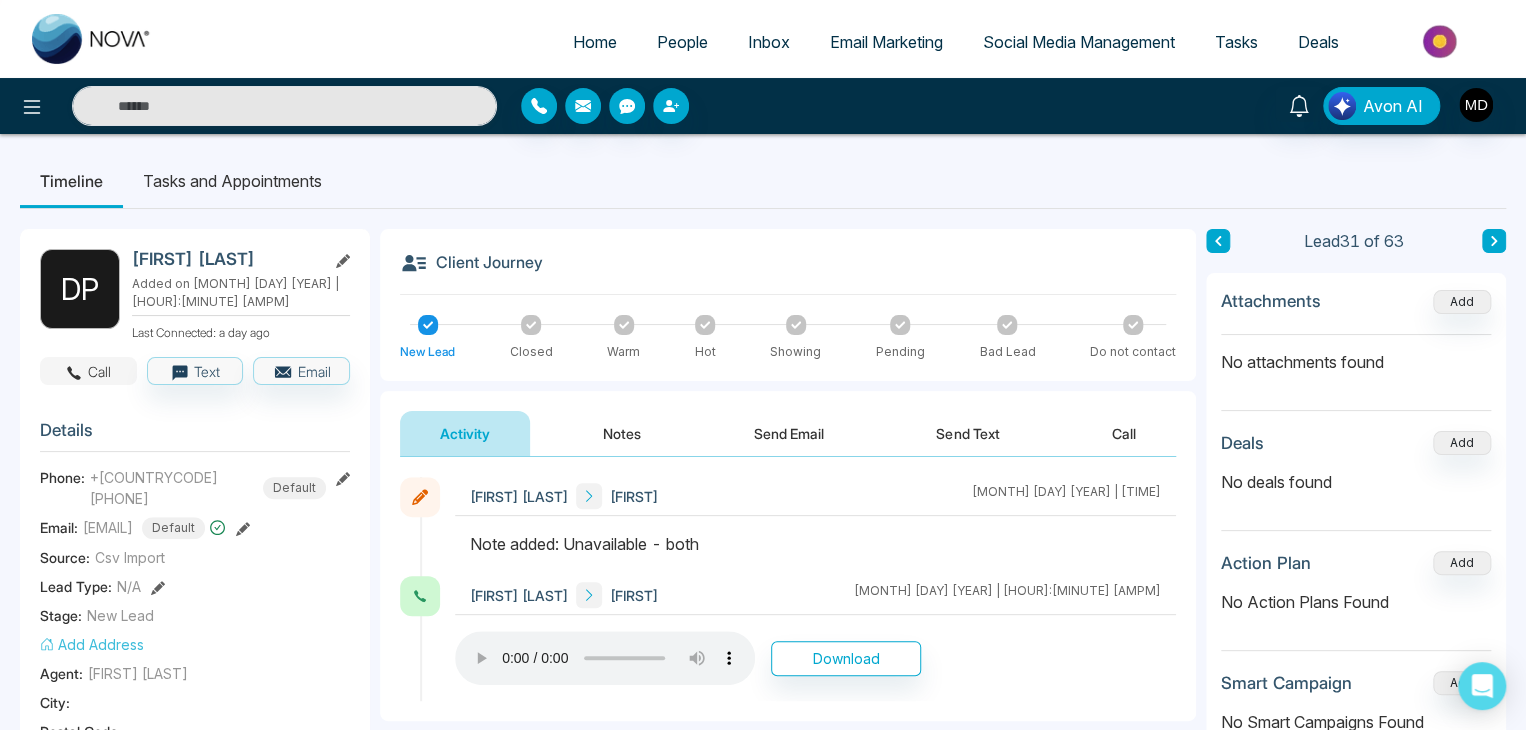click on "Call" at bounding box center [88, 371] 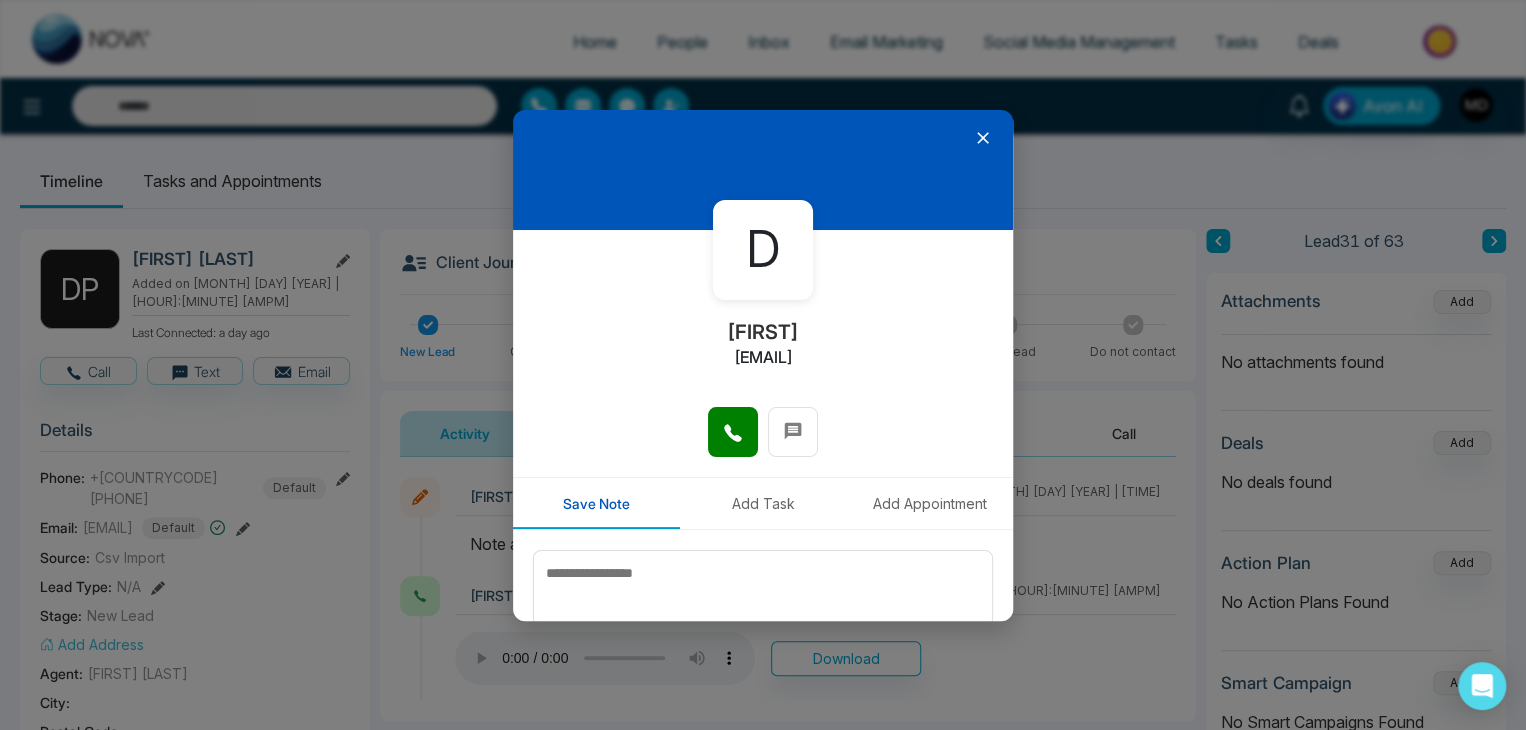 click 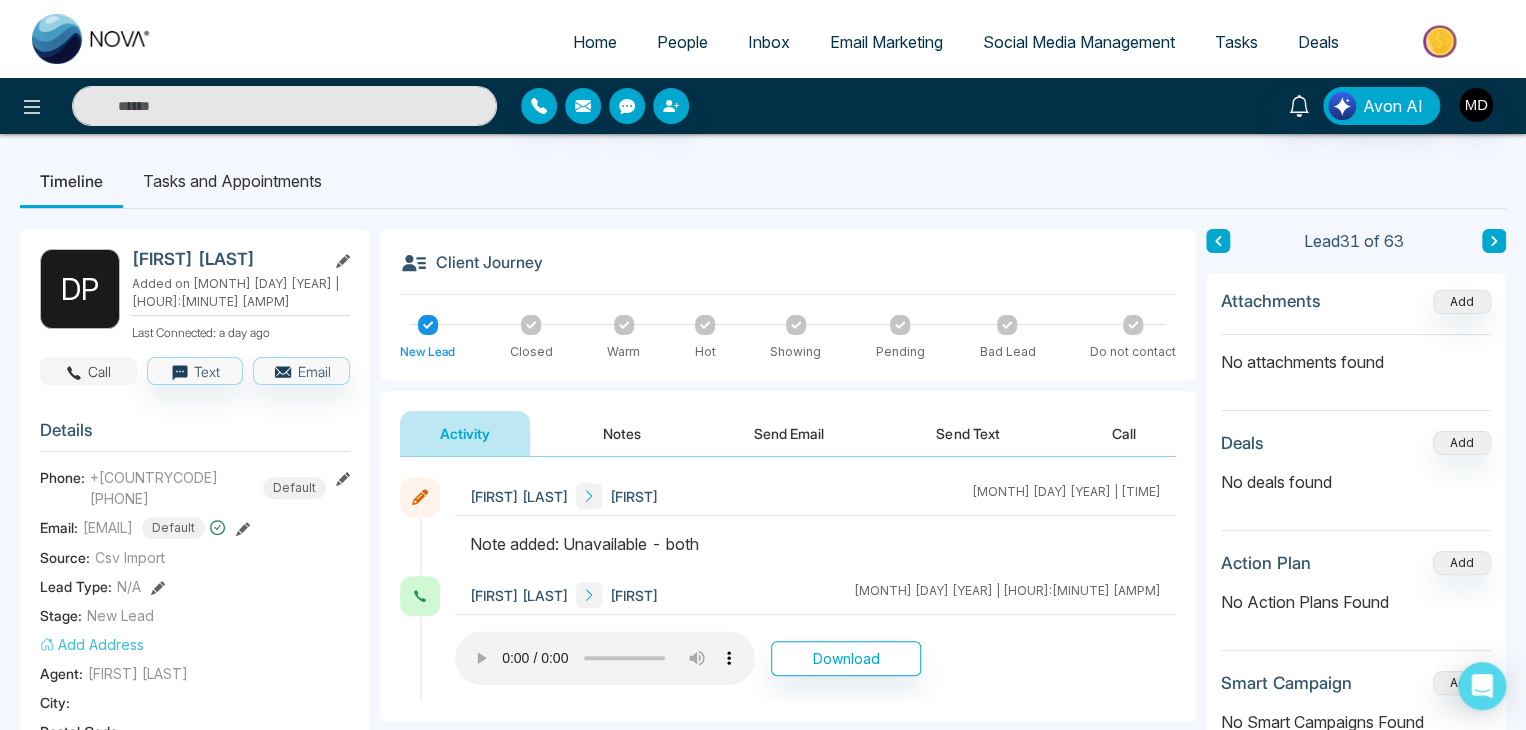 click 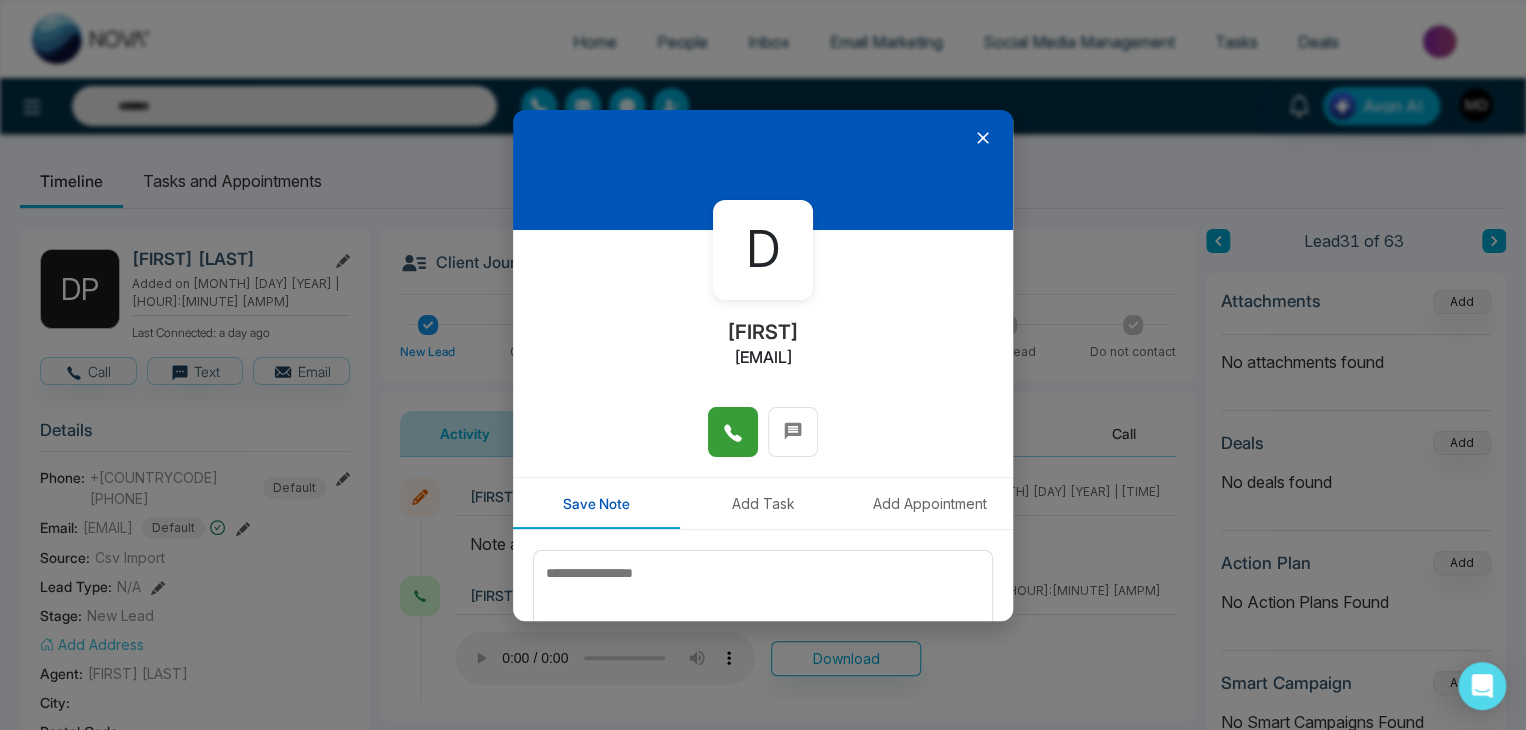click 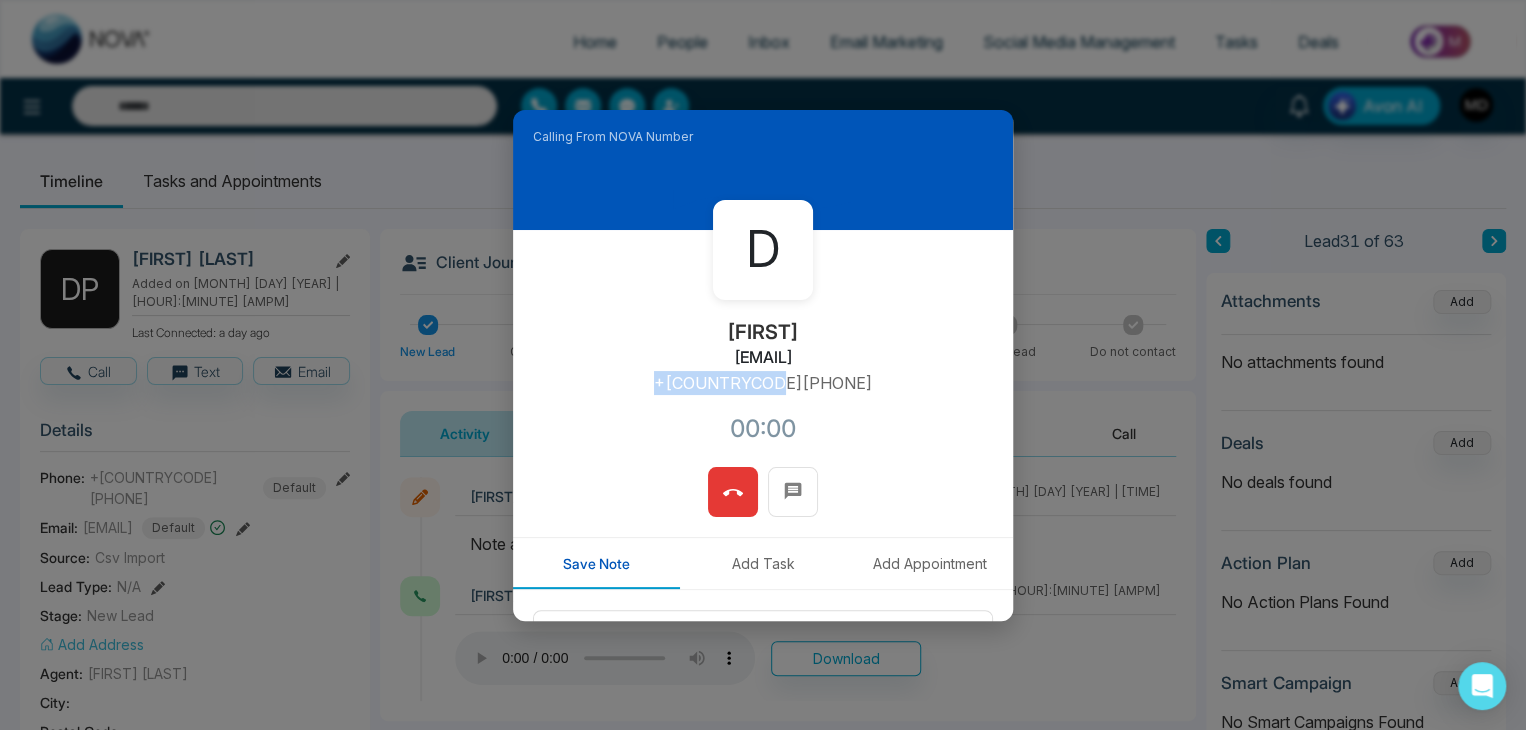 drag, startPoint x: 827, startPoint y: 388, endPoint x: 684, endPoint y: 399, distance: 143.42245 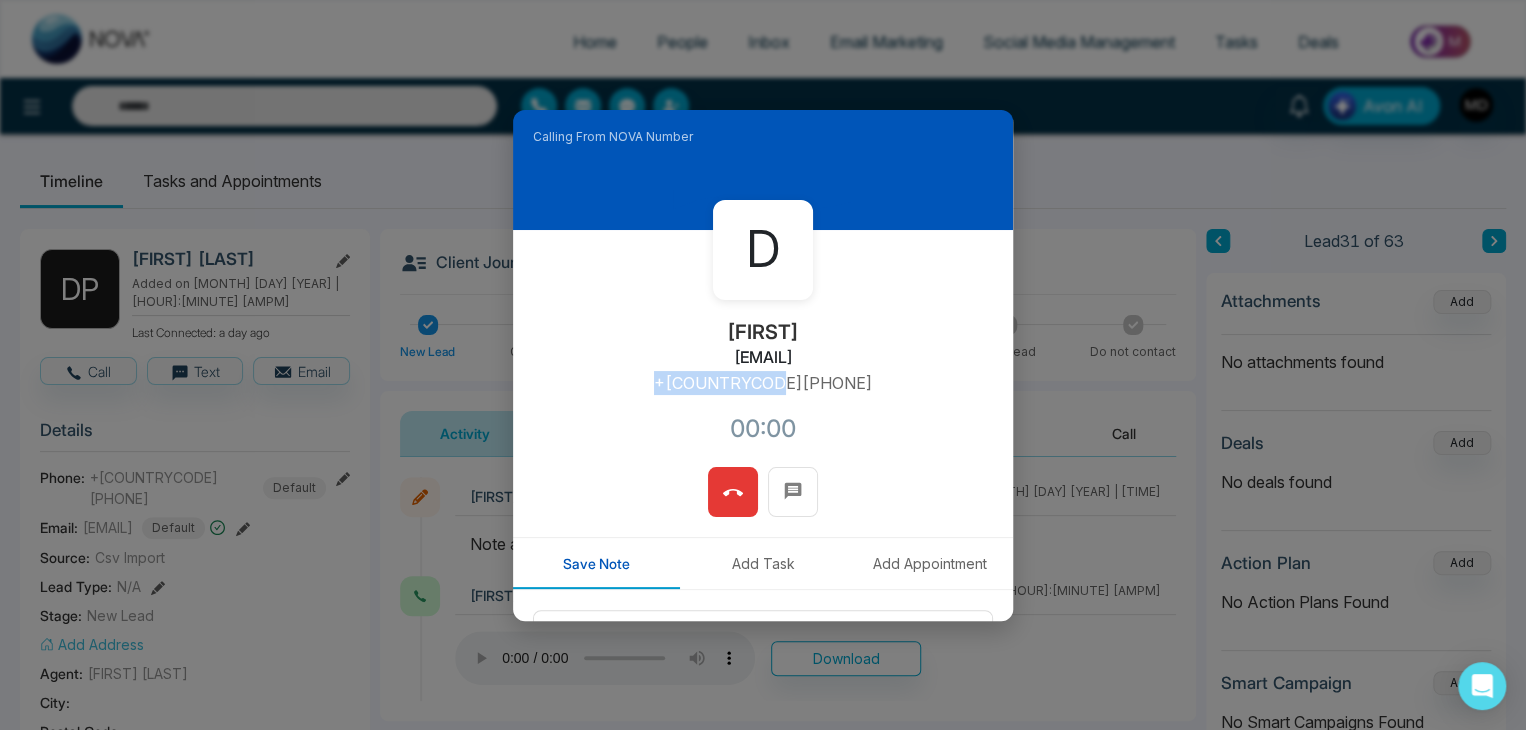 click on "D [FIRST] [USERNAME]@[DOMAIN].com +[COUNTRYCODE][PHONE] 00:00" at bounding box center (763, 348) 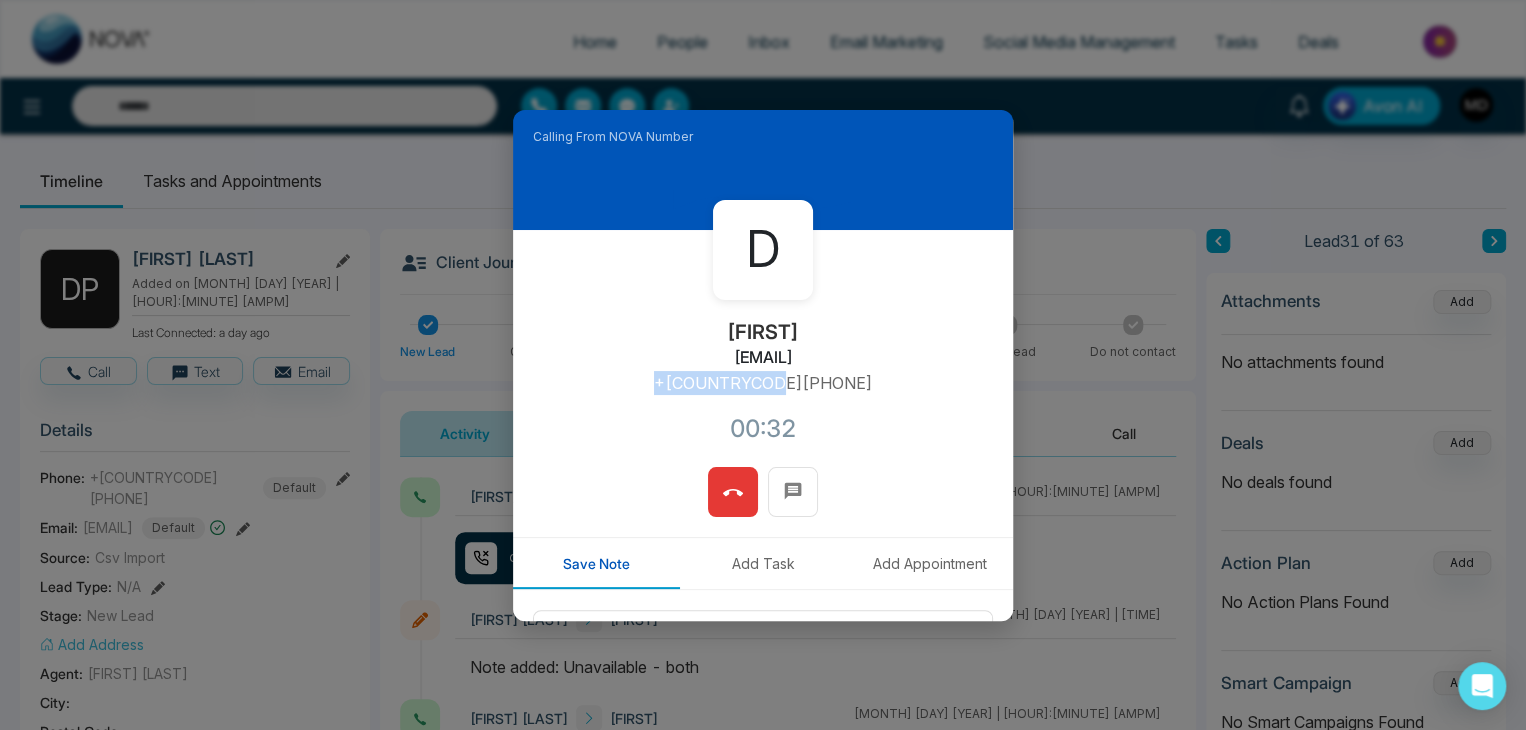 click at bounding box center [733, 492] 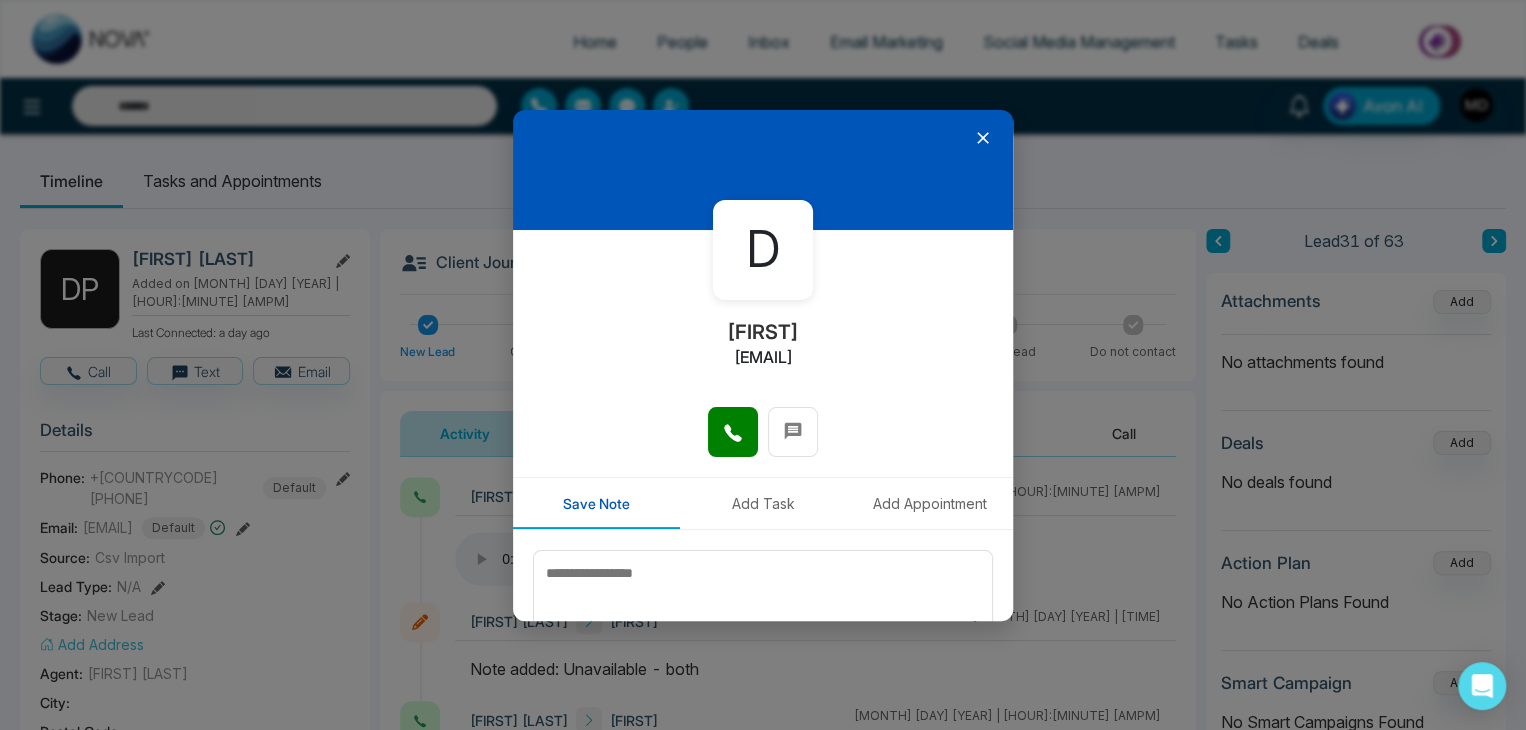 click at bounding box center (763, 170) 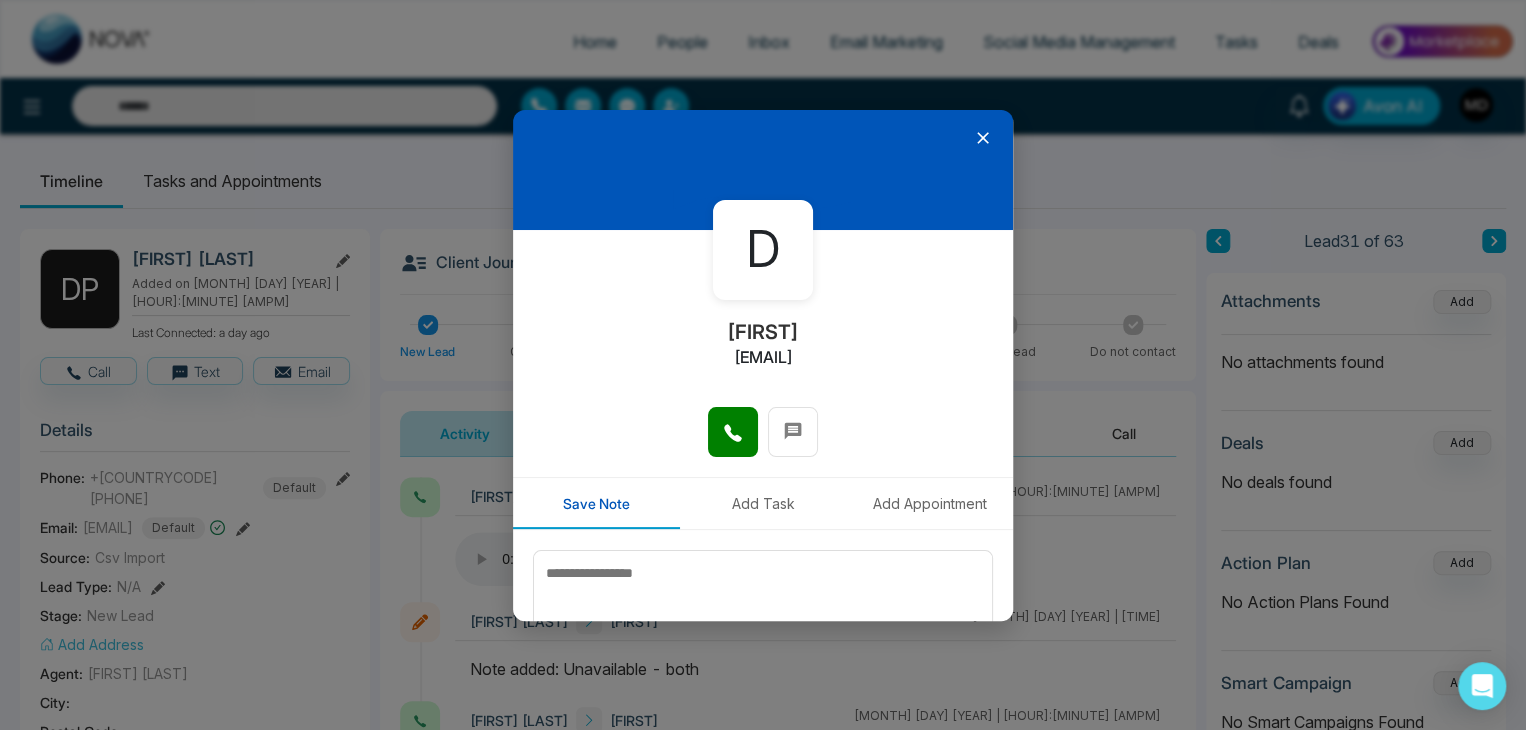 click 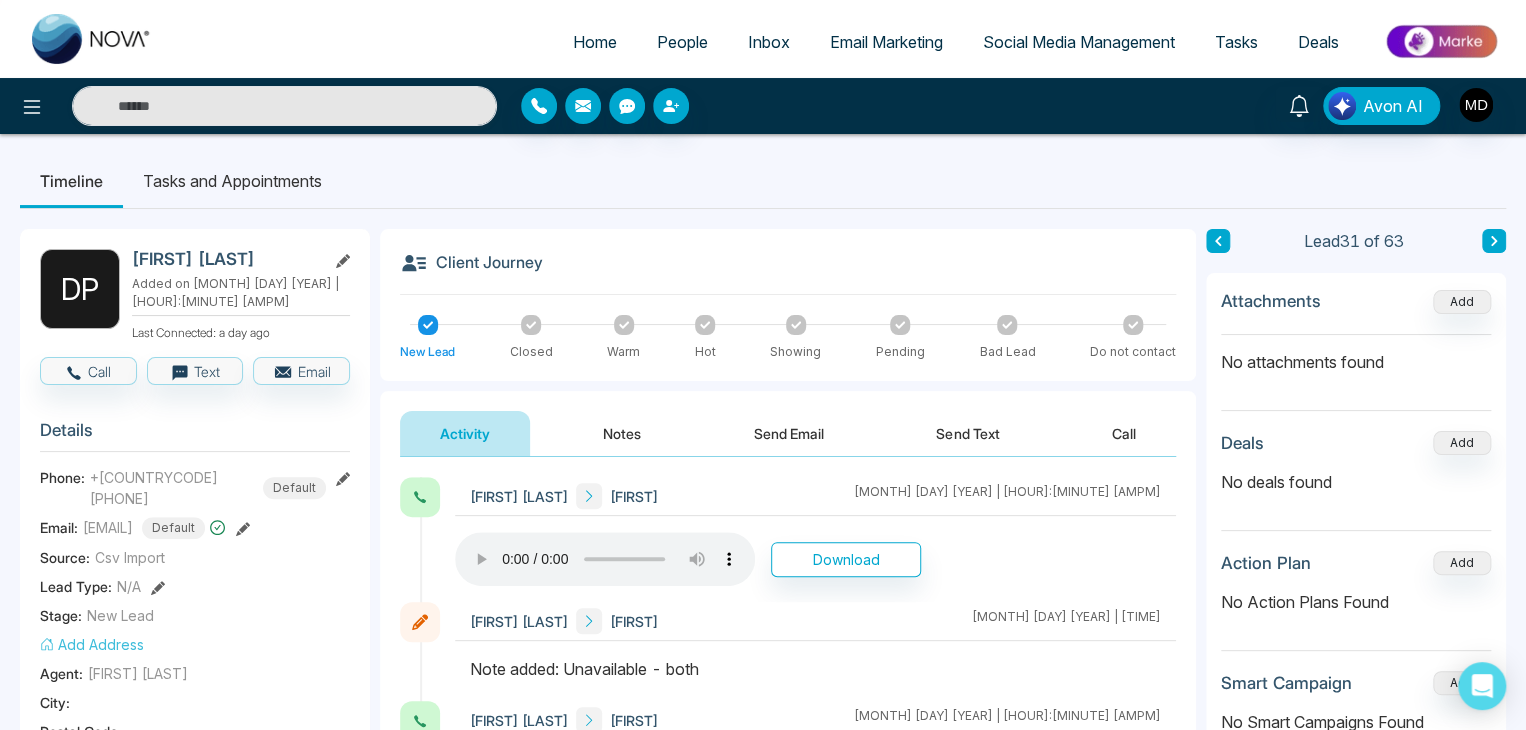 click 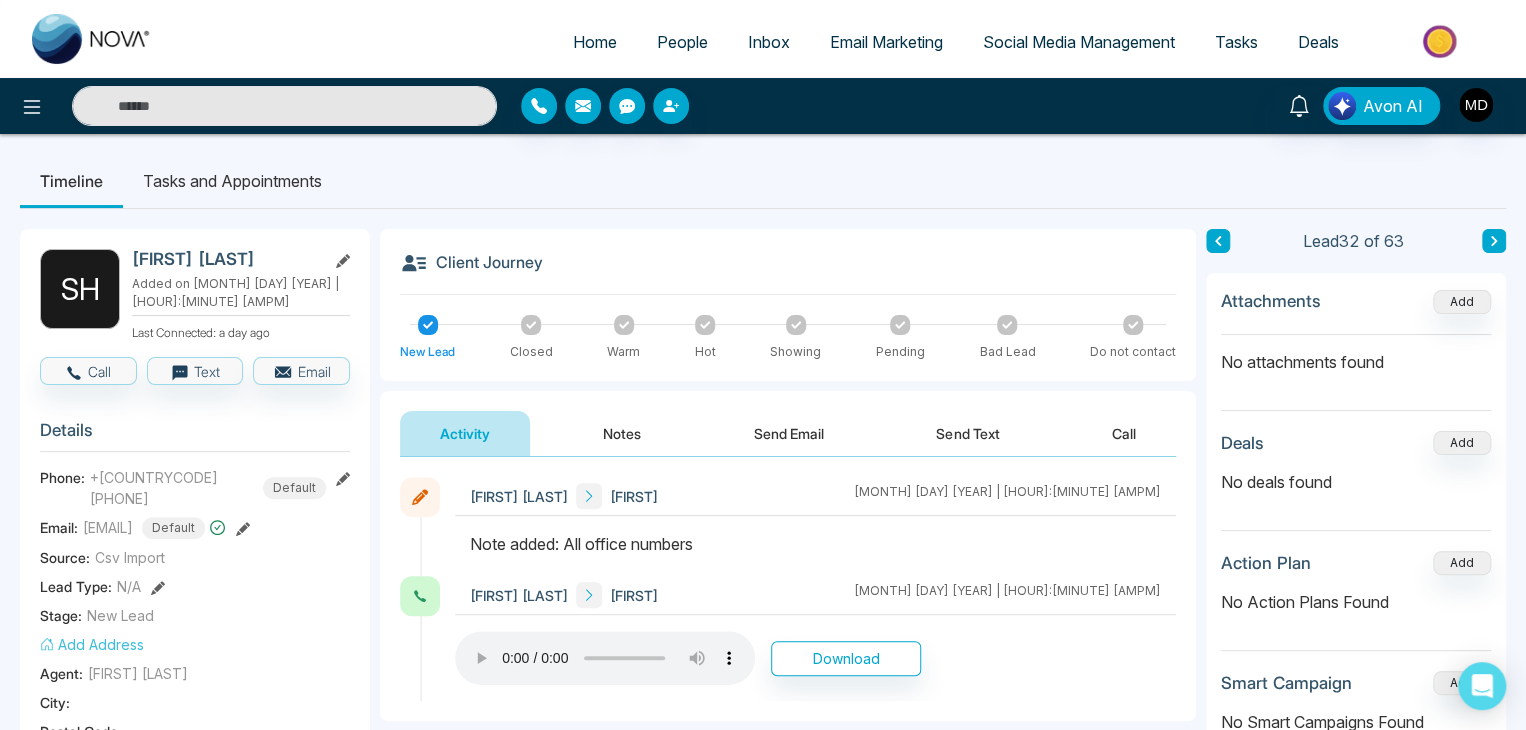 click 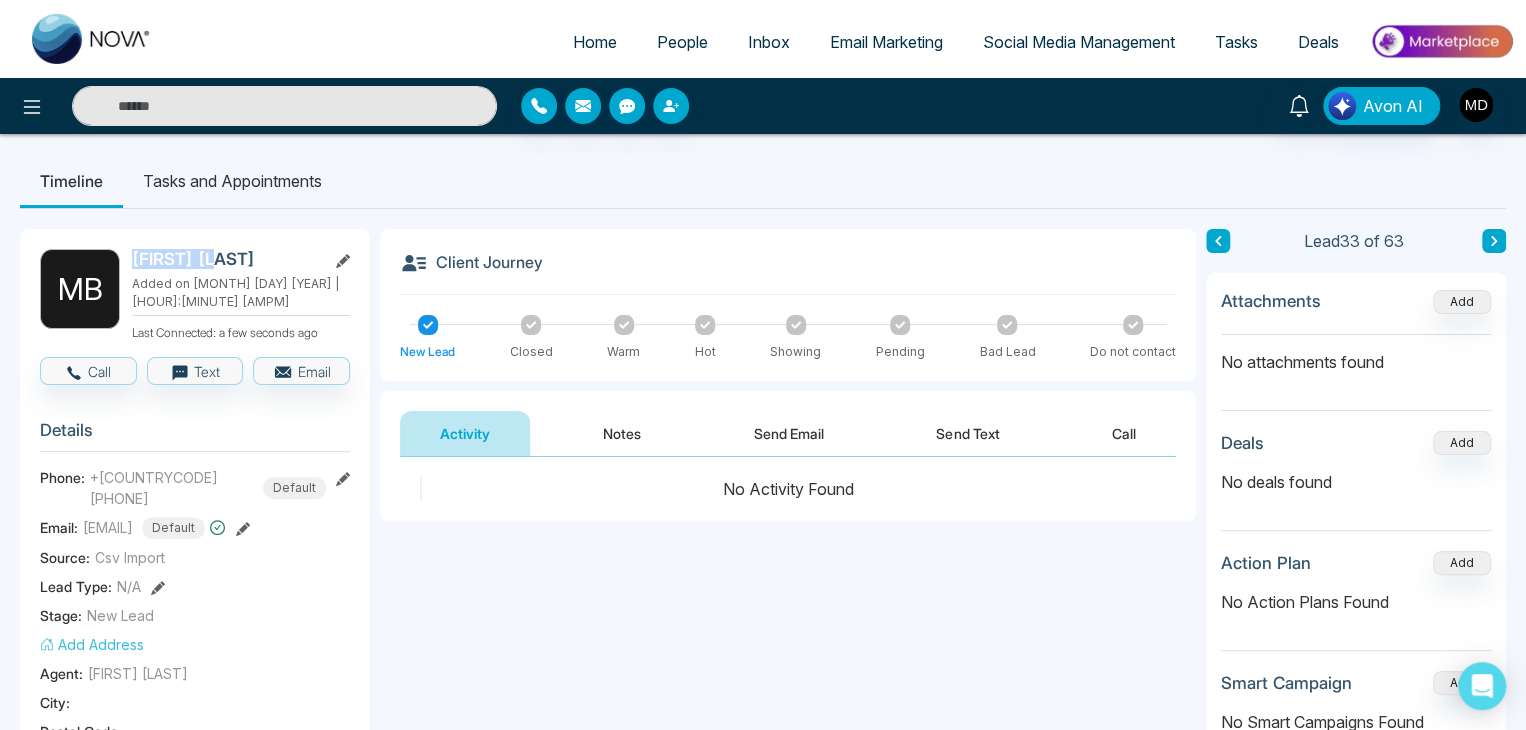 drag, startPoint x: 214, startPoint y: 257, endPoint x: 131, endPoint y: 260, distance: 83.0542 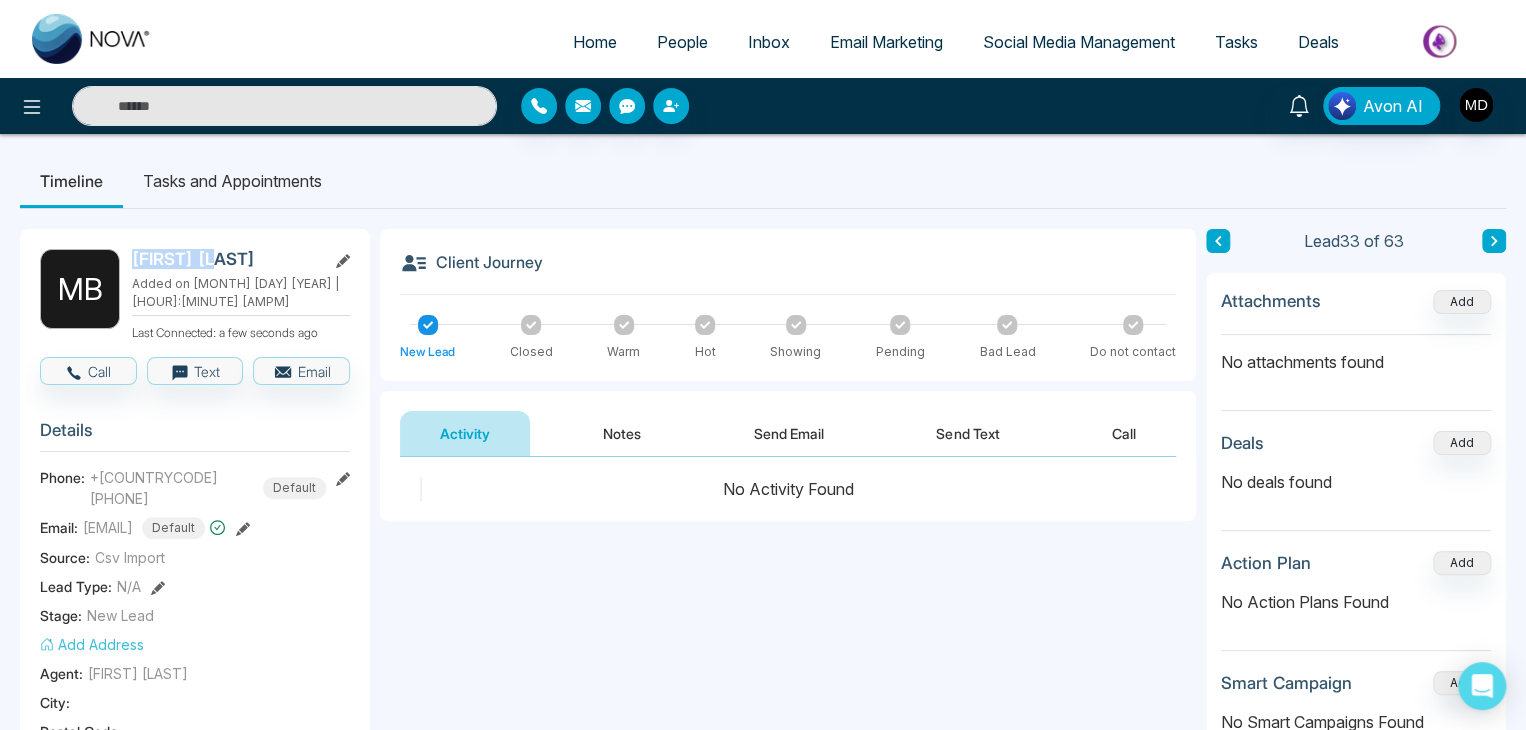 click on "[FIRST] [LAST] Added on   [MONTH] [DAY] [YEAR] | [TIME] Last Connected:   a few seconds ago" at bounding box center [195, 295] 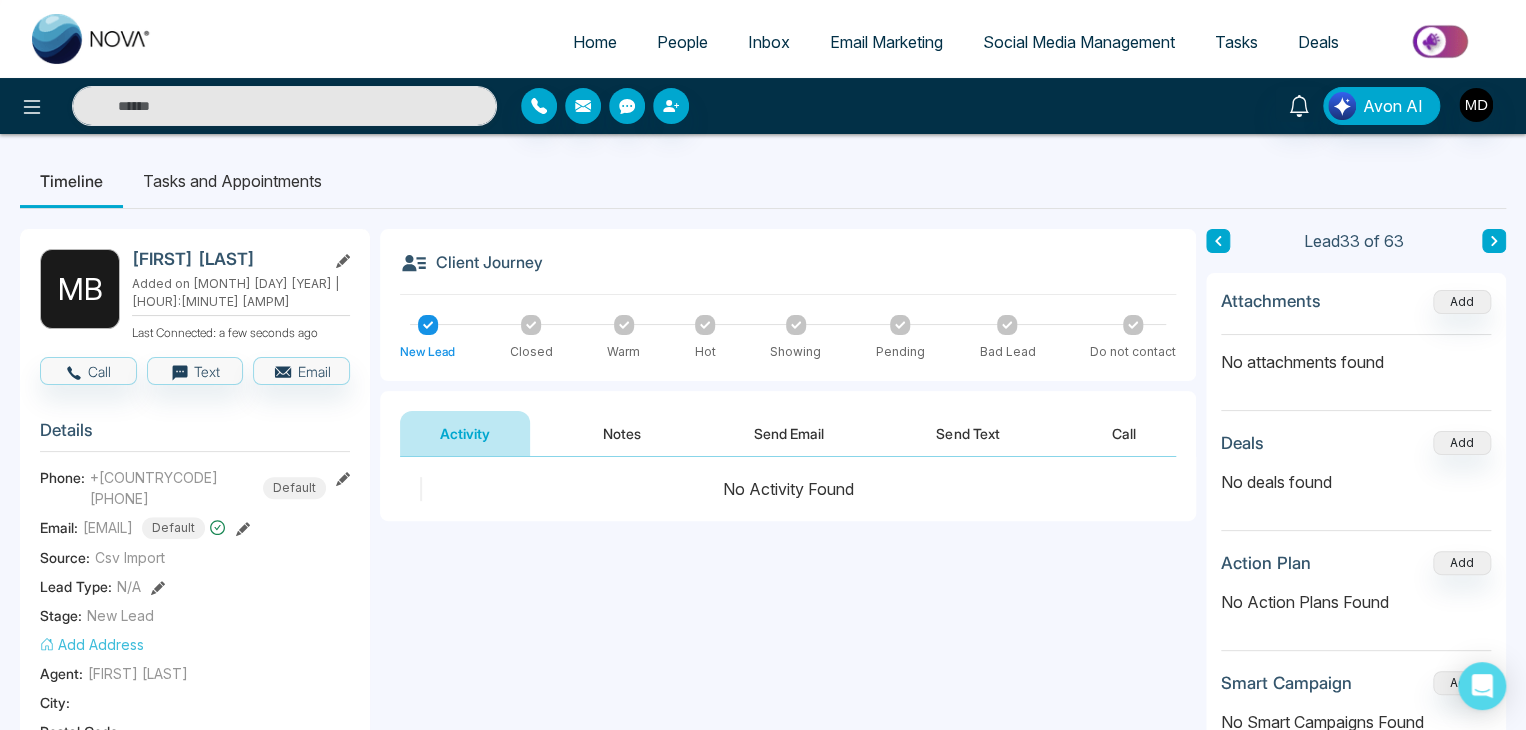 click on "Phone: +[COUNTRYCODE][PHONE] Default" at bounding box center (195, 488) 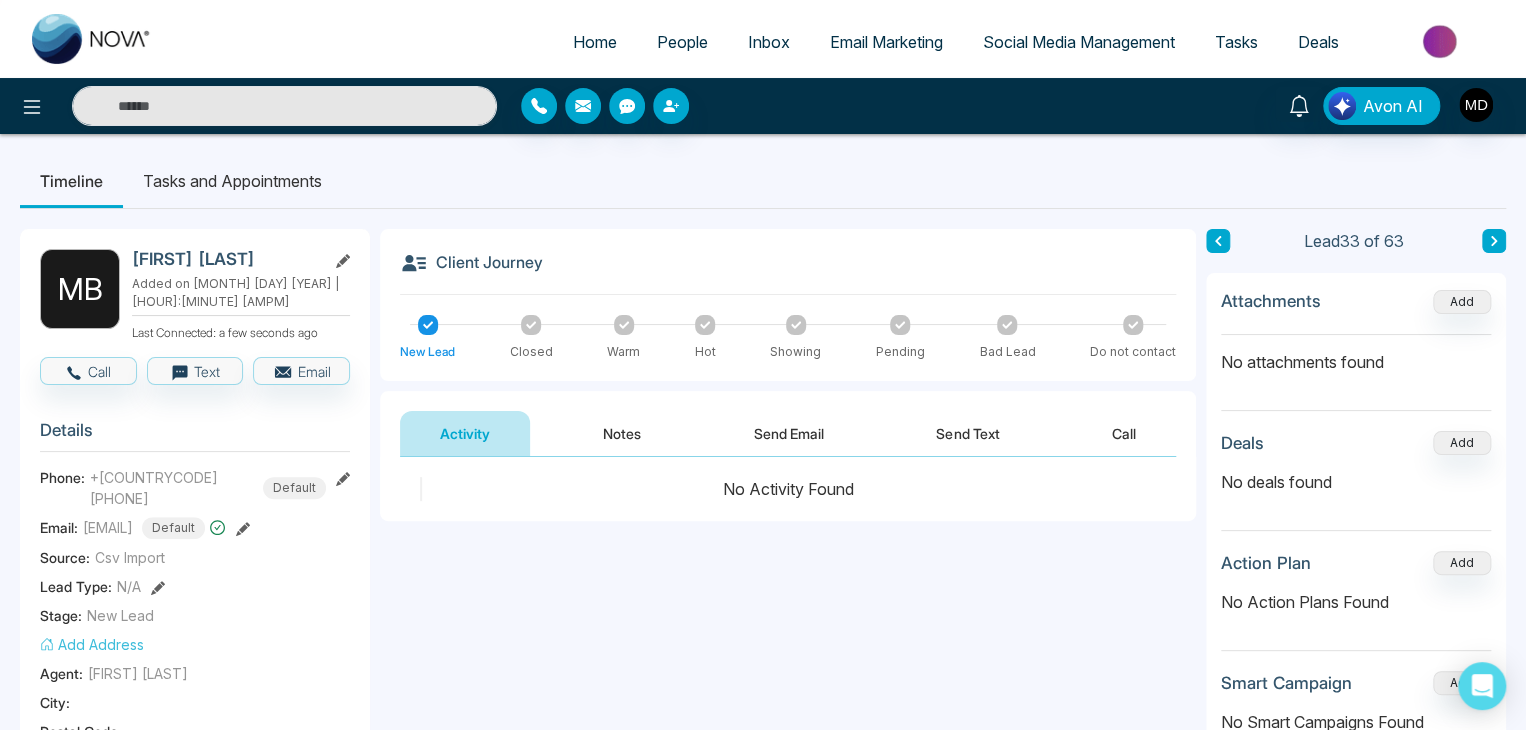 click 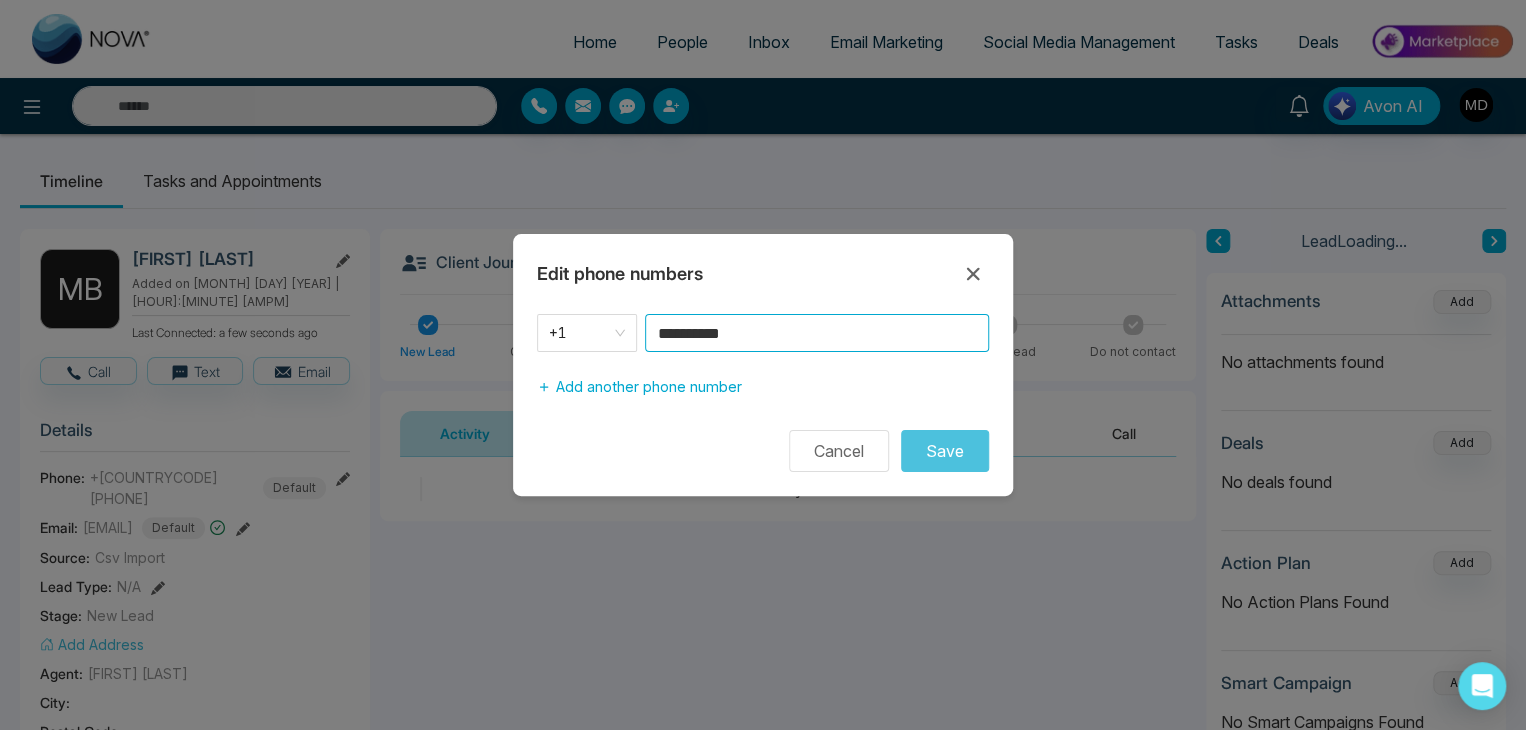 drag, startPoint x: 808, startPoint y: 338, endPoint x: 632, endPoint y: 355, distance: 176.81912 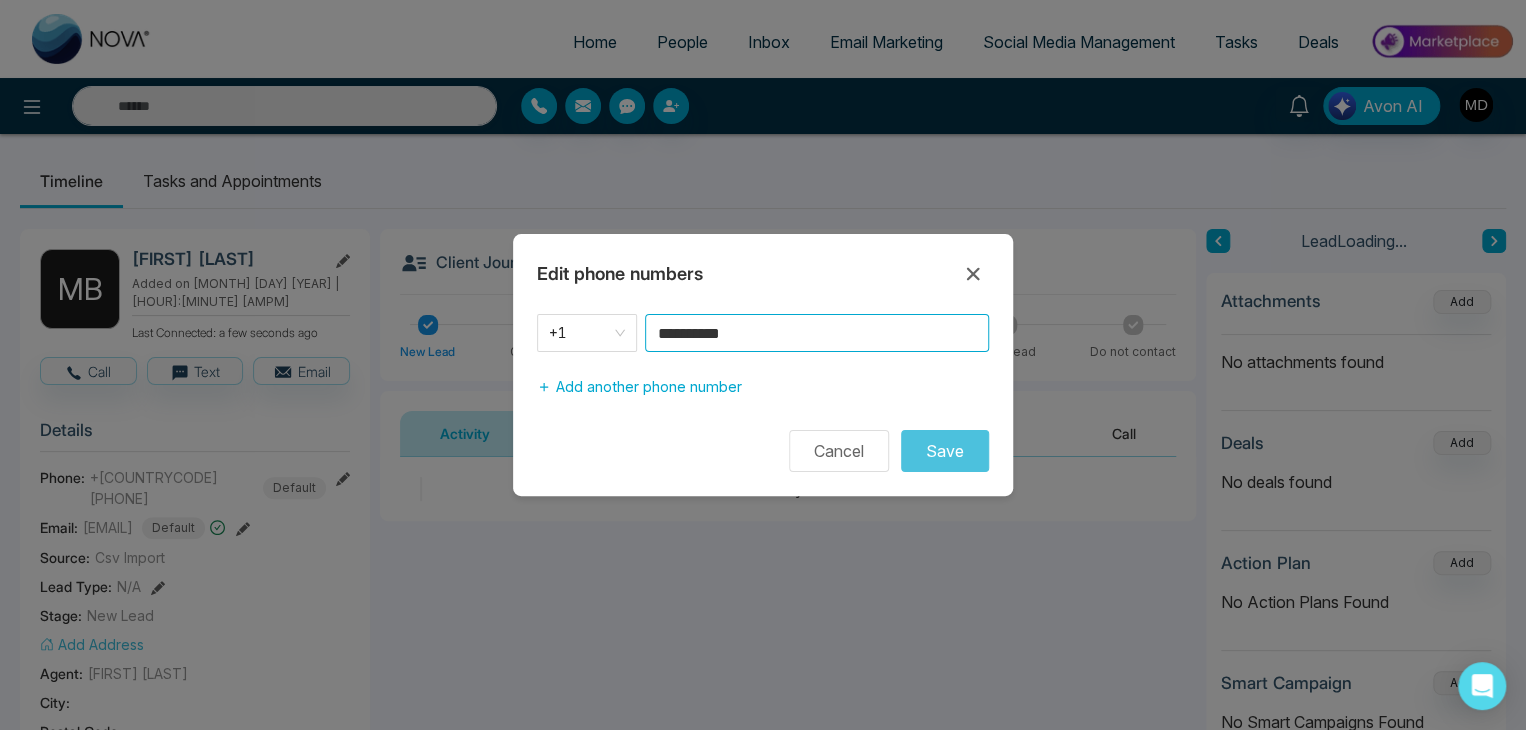 click on "[PHONE]" at bounding box center (763, 360) 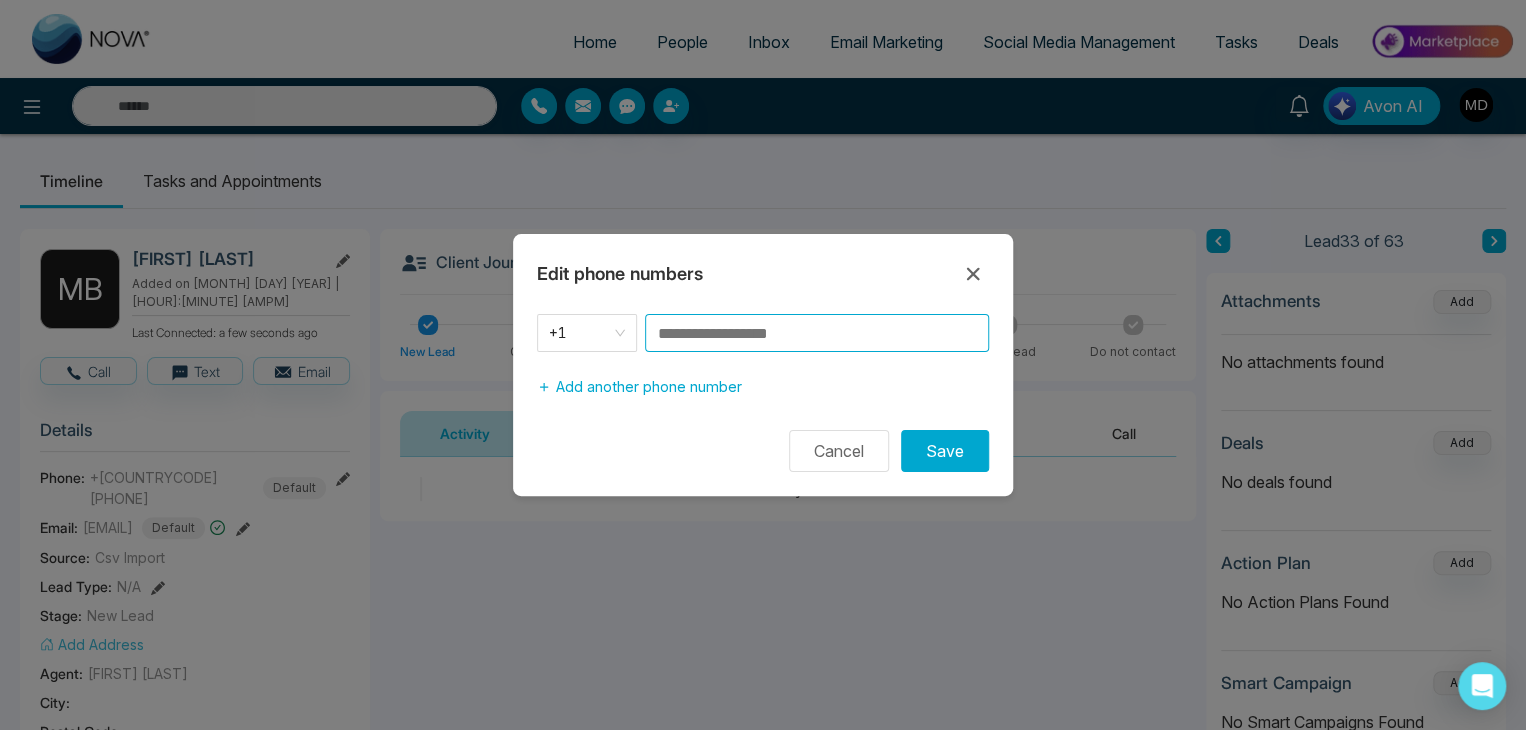 paste on "**********" 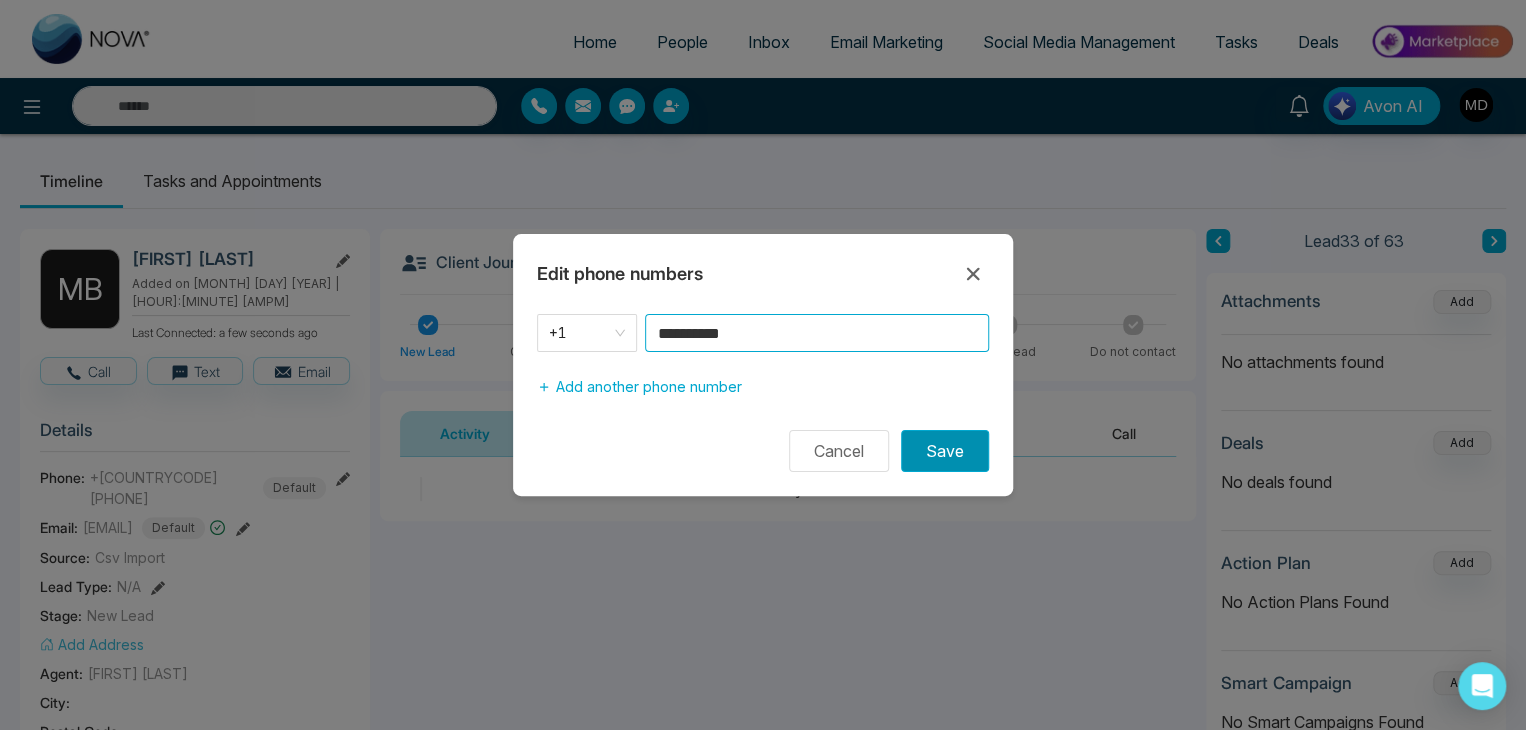 type on "**********" 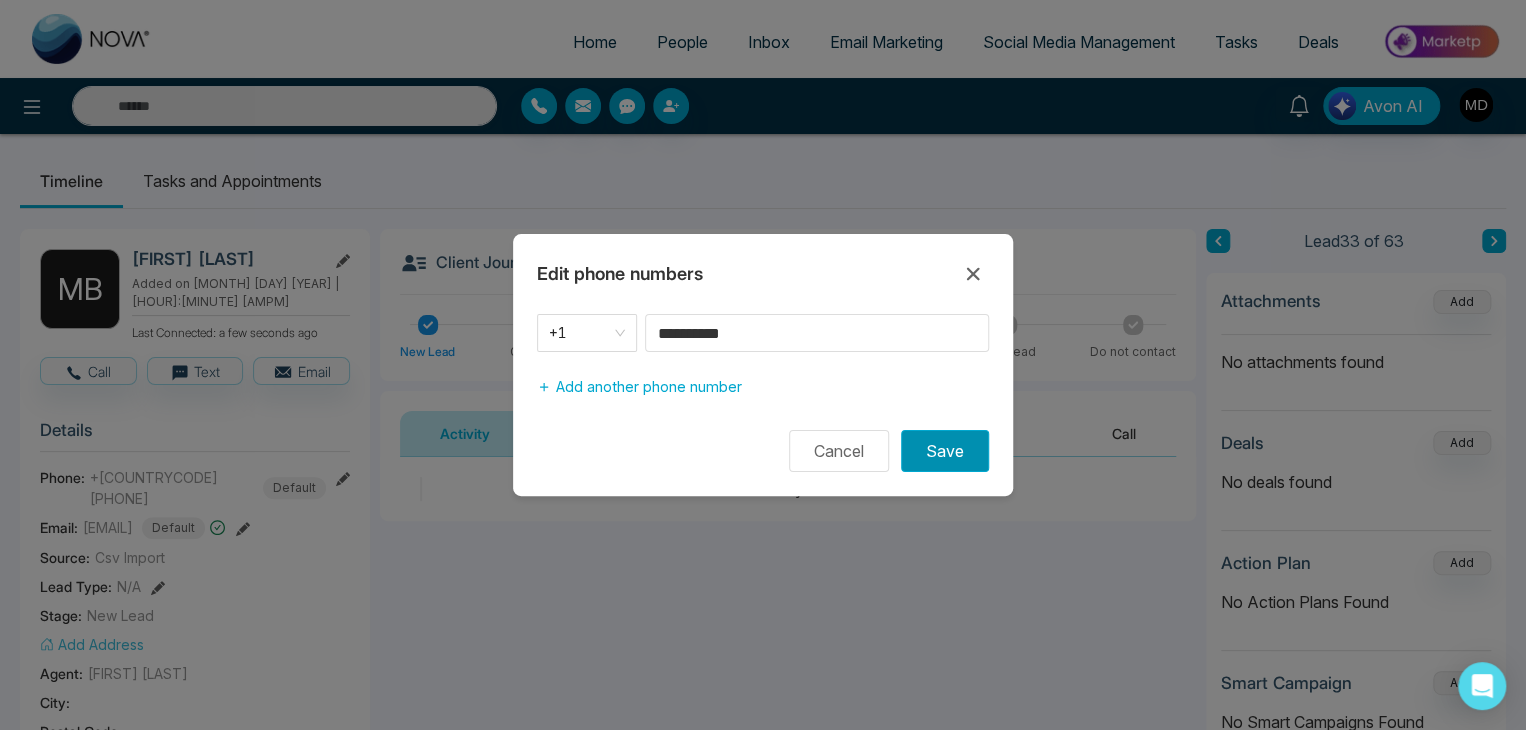 click on "Save" at bounding box center [945, 451] 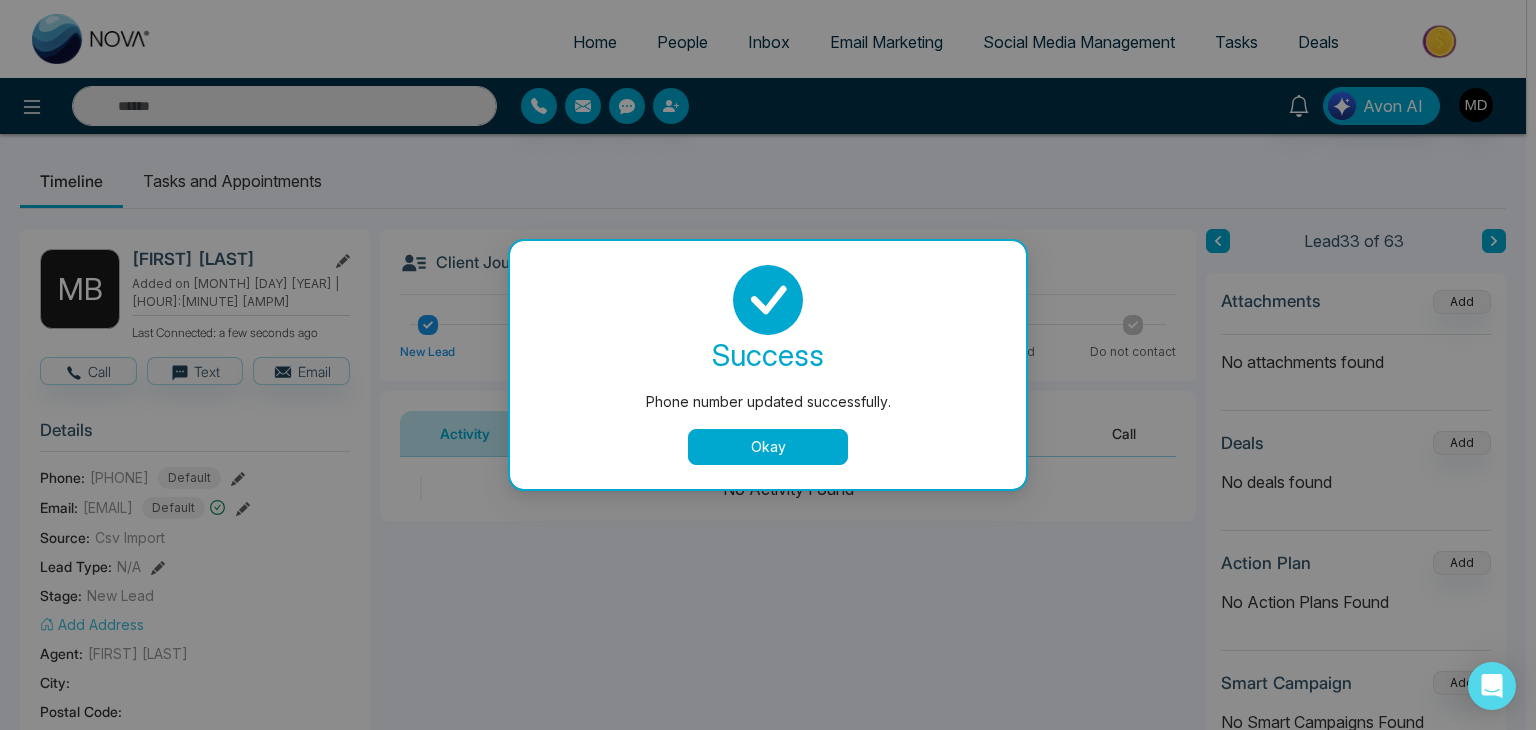 click on "Okay" at bounding box center (768, 447) 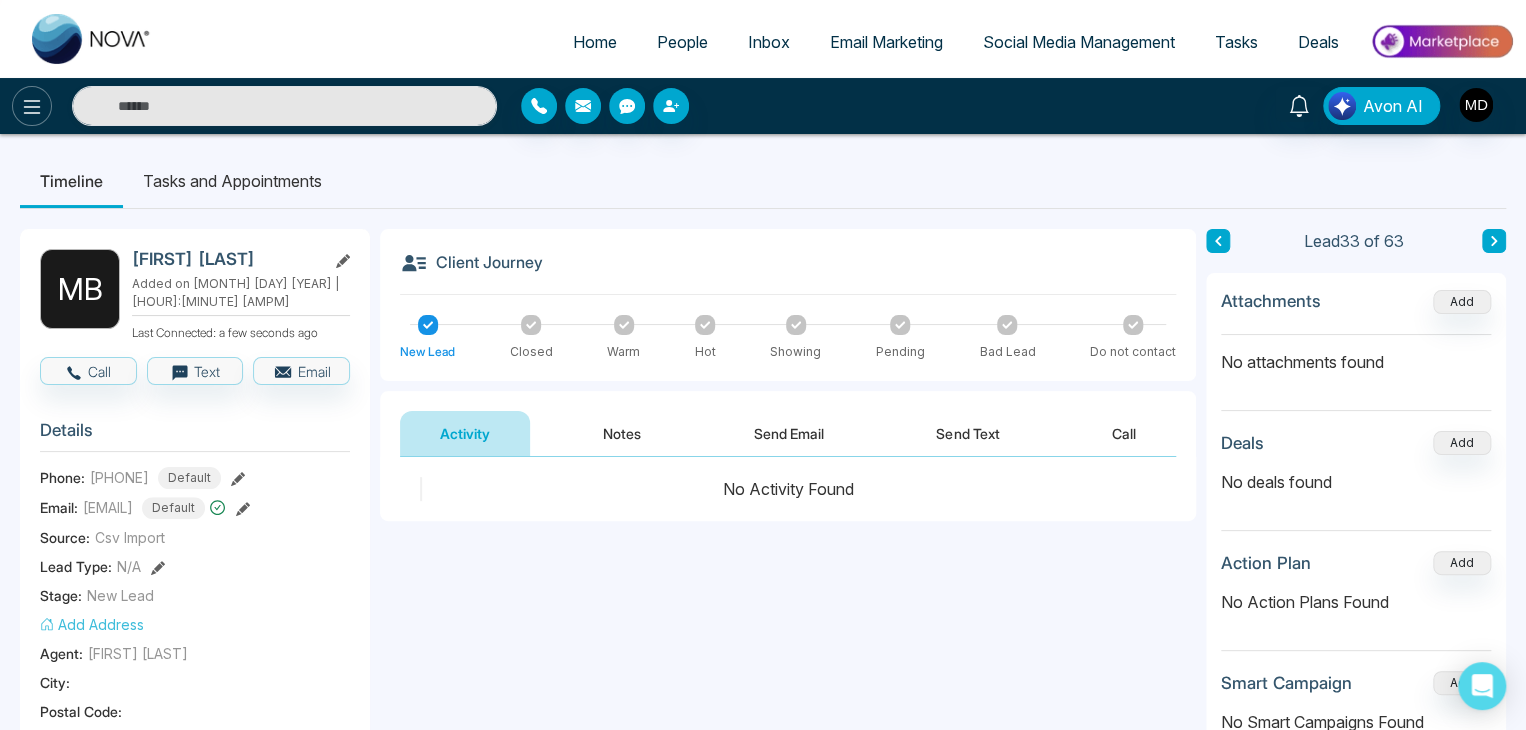 click 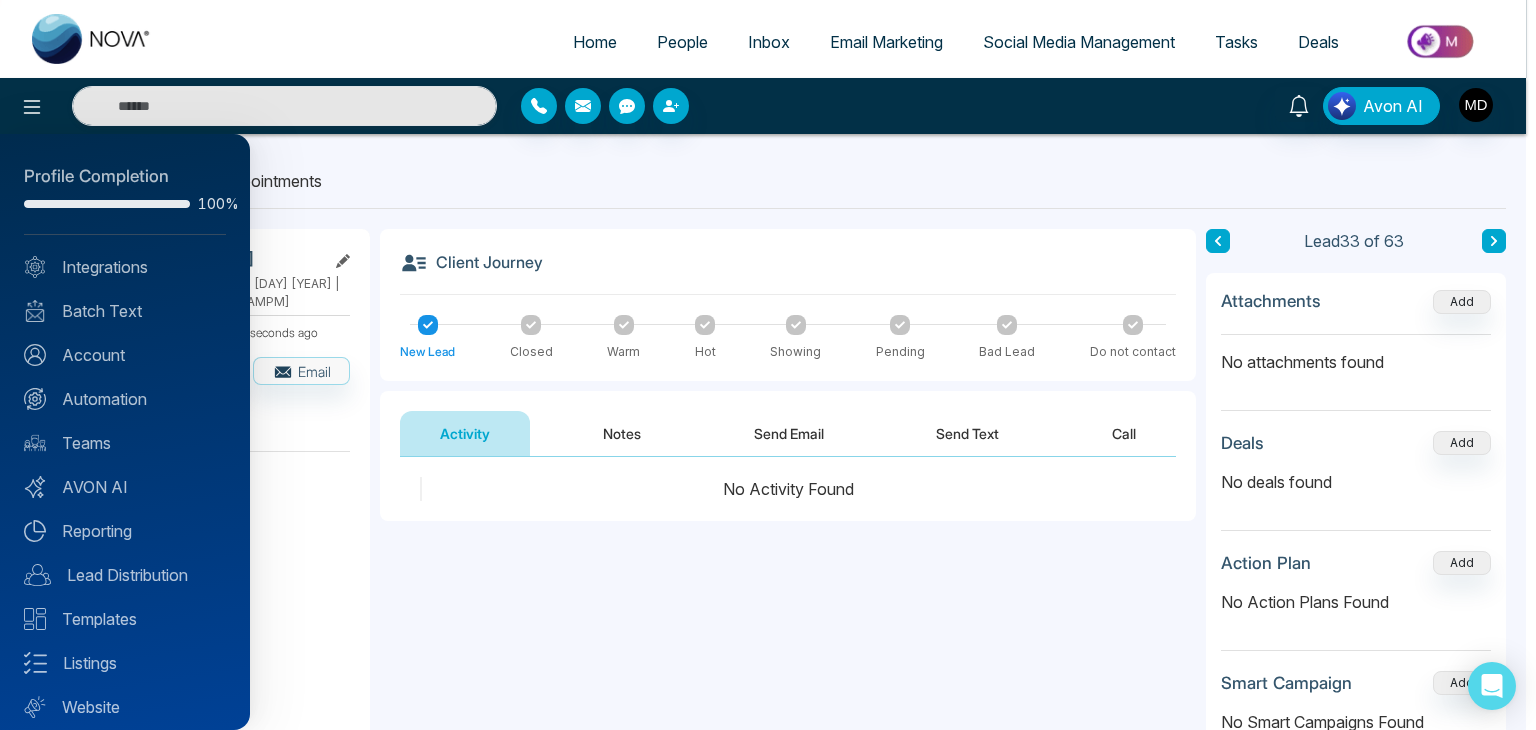 click at bounding box center (768, 365) 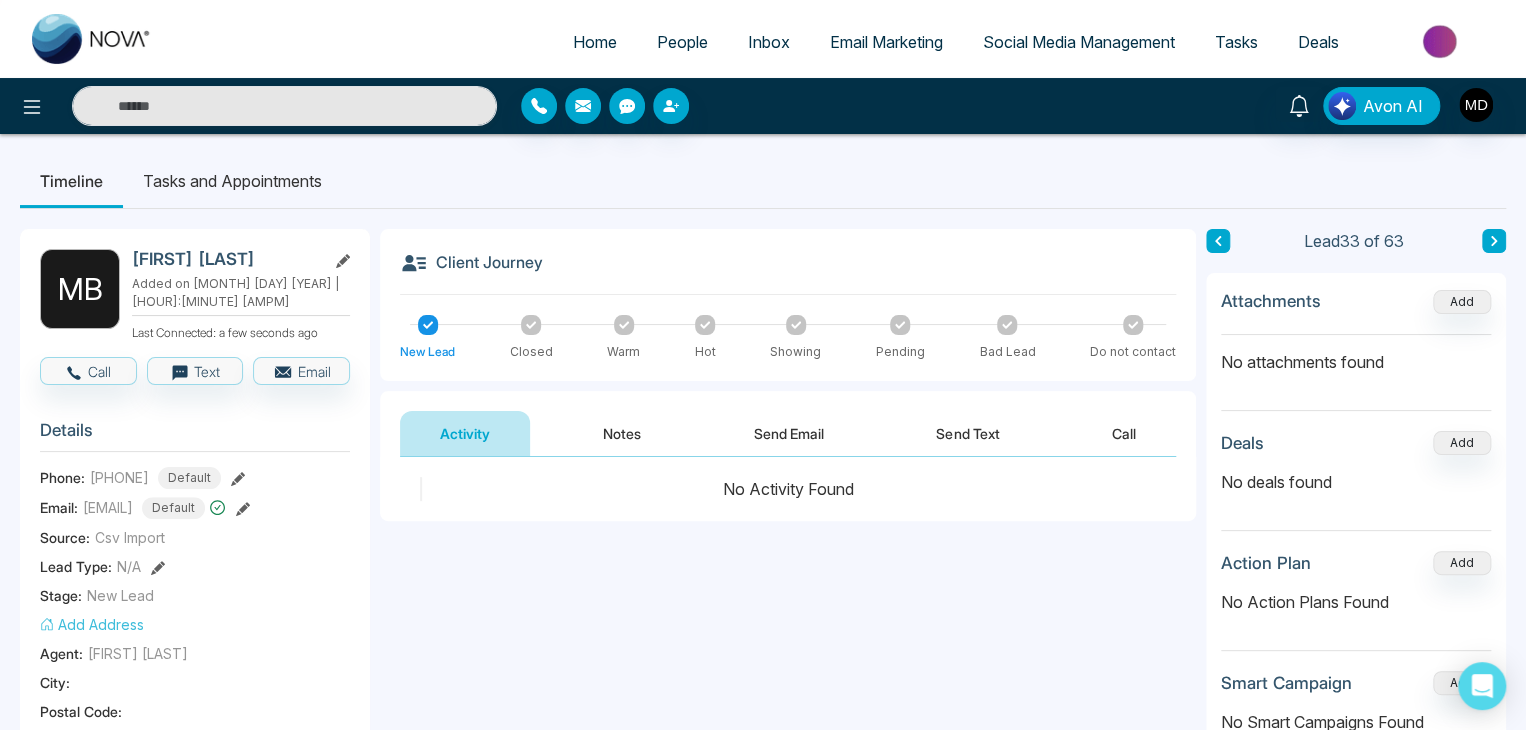 click on "People" at bounding box center [682, 42] 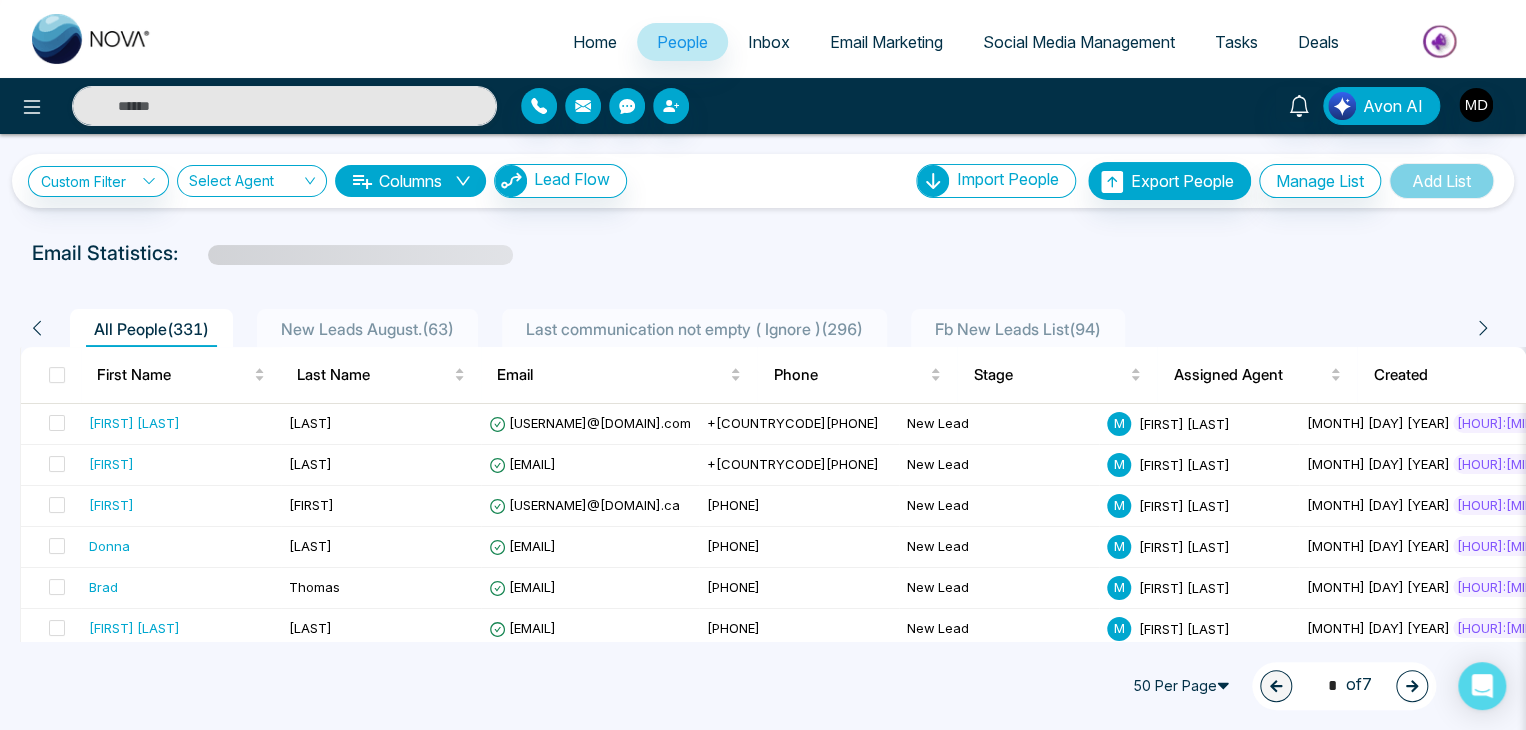 click on "New Leads August.  ( 63 )" at bounding box center [367, 329] 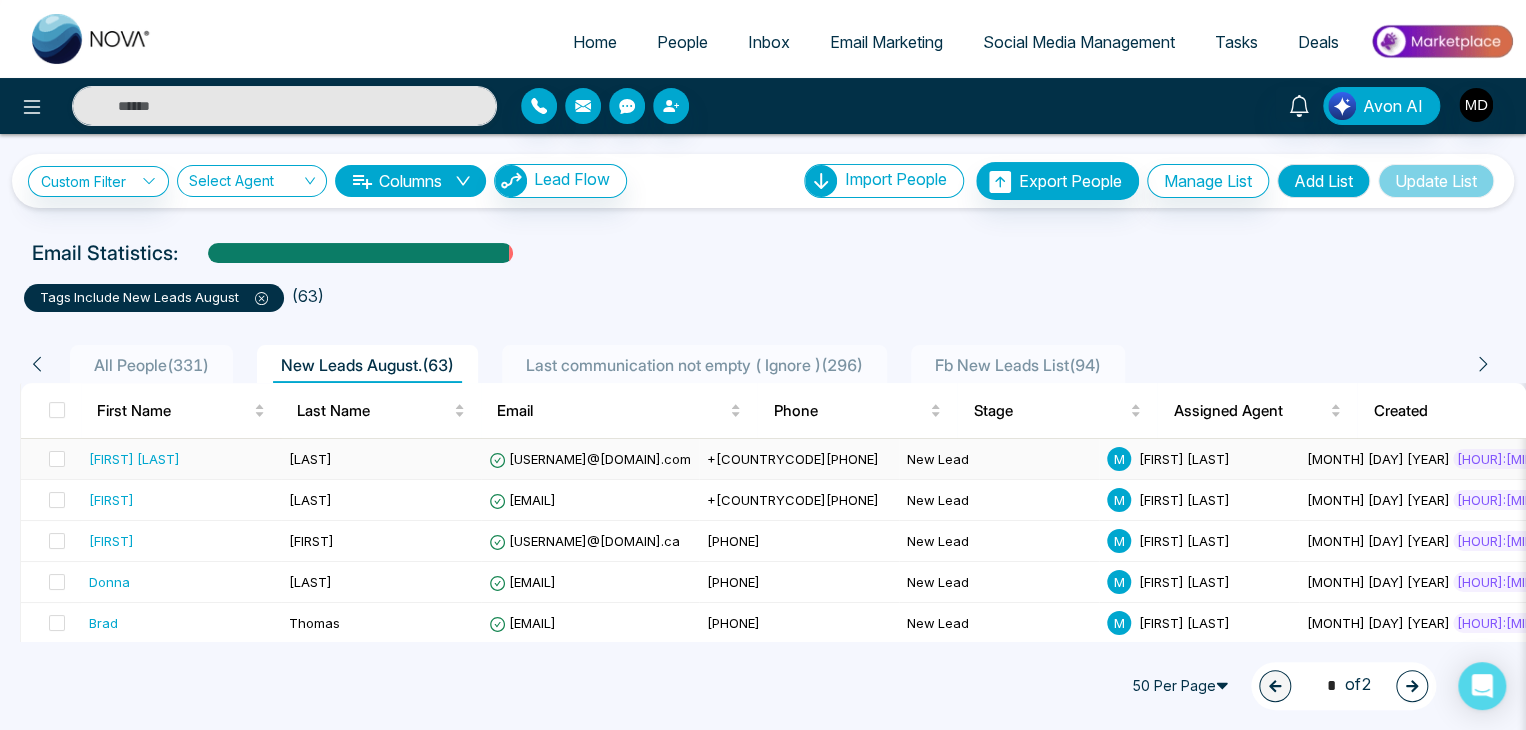 click on "[FIRST] [LAST]" at bounding box center [181, 459] 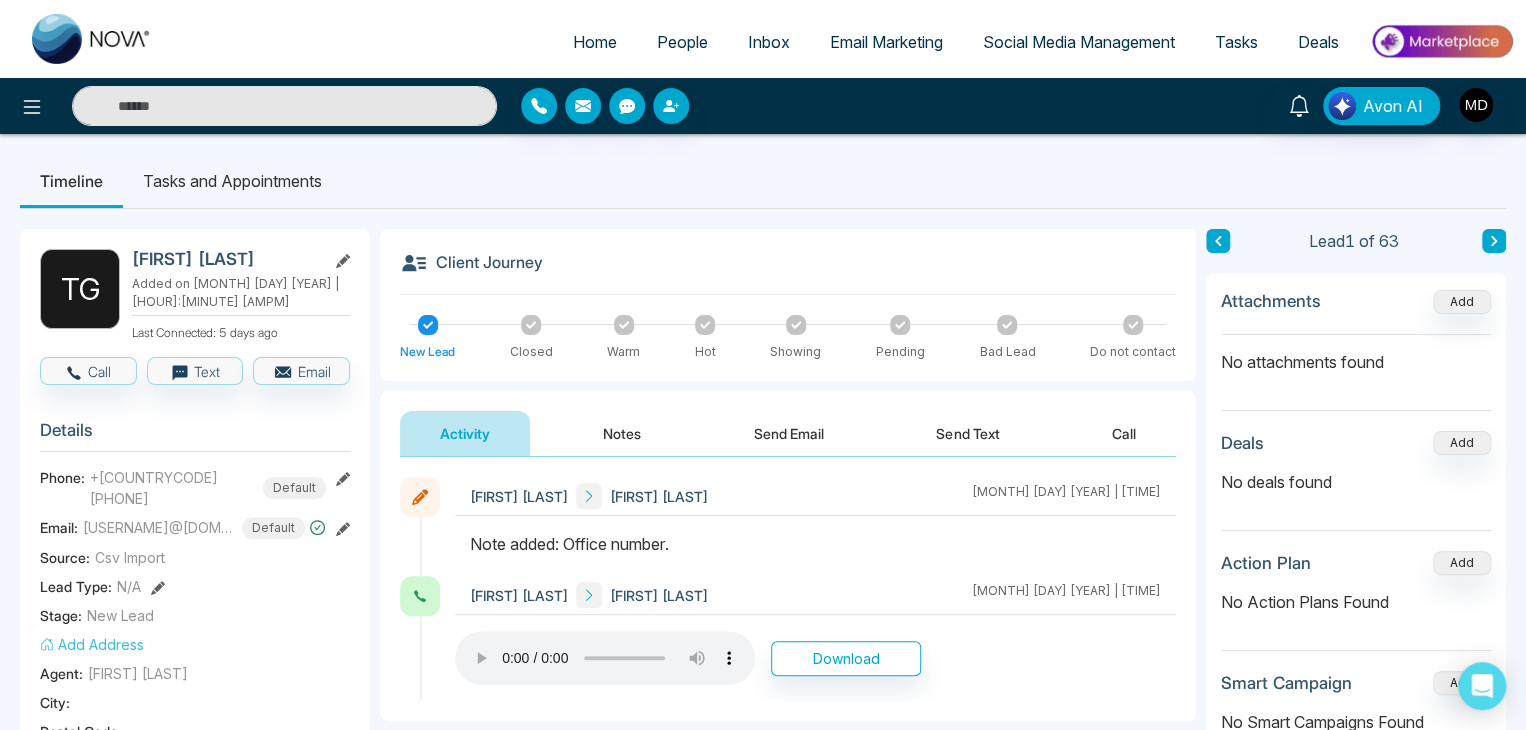 drag, startPoint x: 309, startPoint y: 257, endPoint x: 129, endPoint y: 257, distance: 180 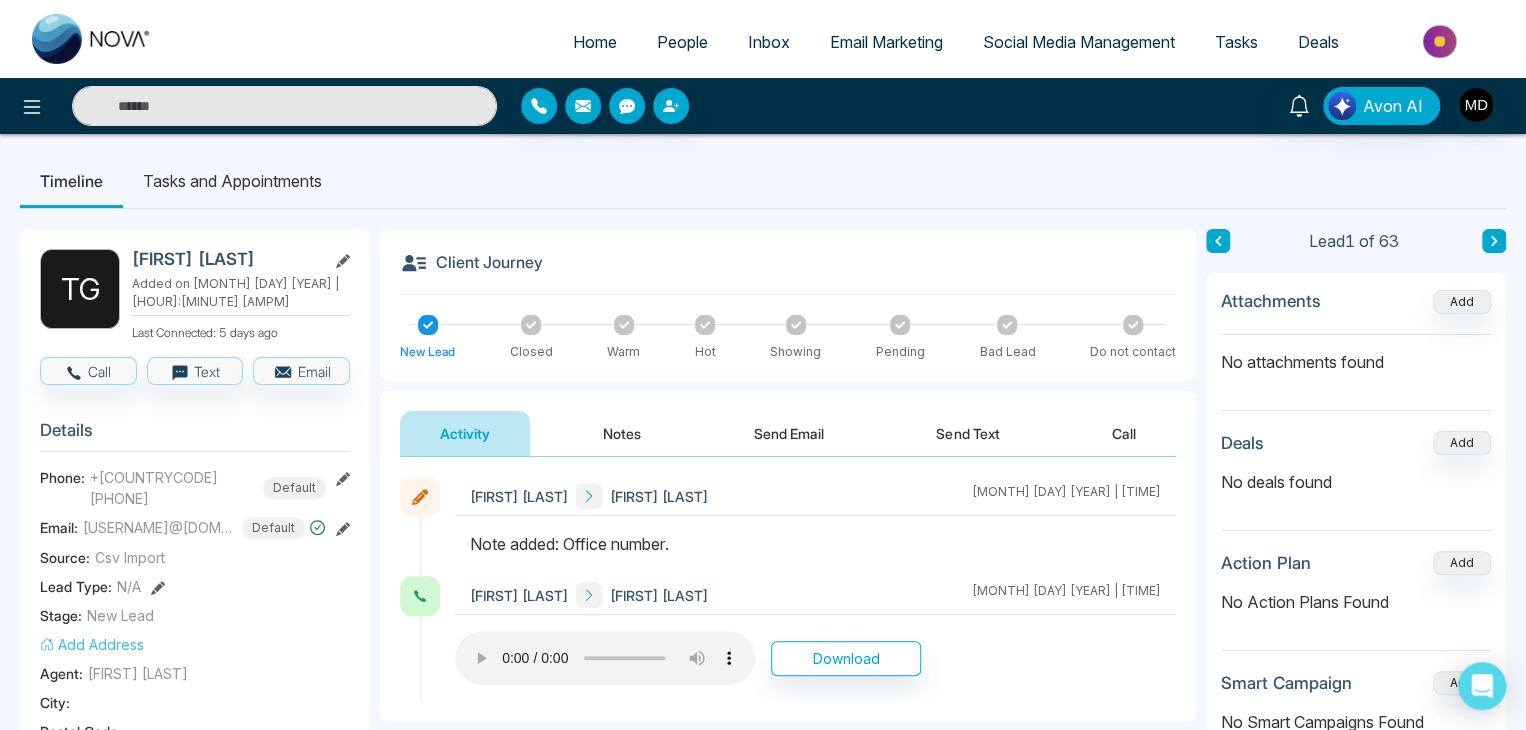 click on "T [FIRST] [FIRST] [LAST] Added on   [MONTH] [DAY] [YEAR] | [HOUR]:[HOUR] [AMPM] Last Connected:   5 days ago" at bounding box center (195, 295) 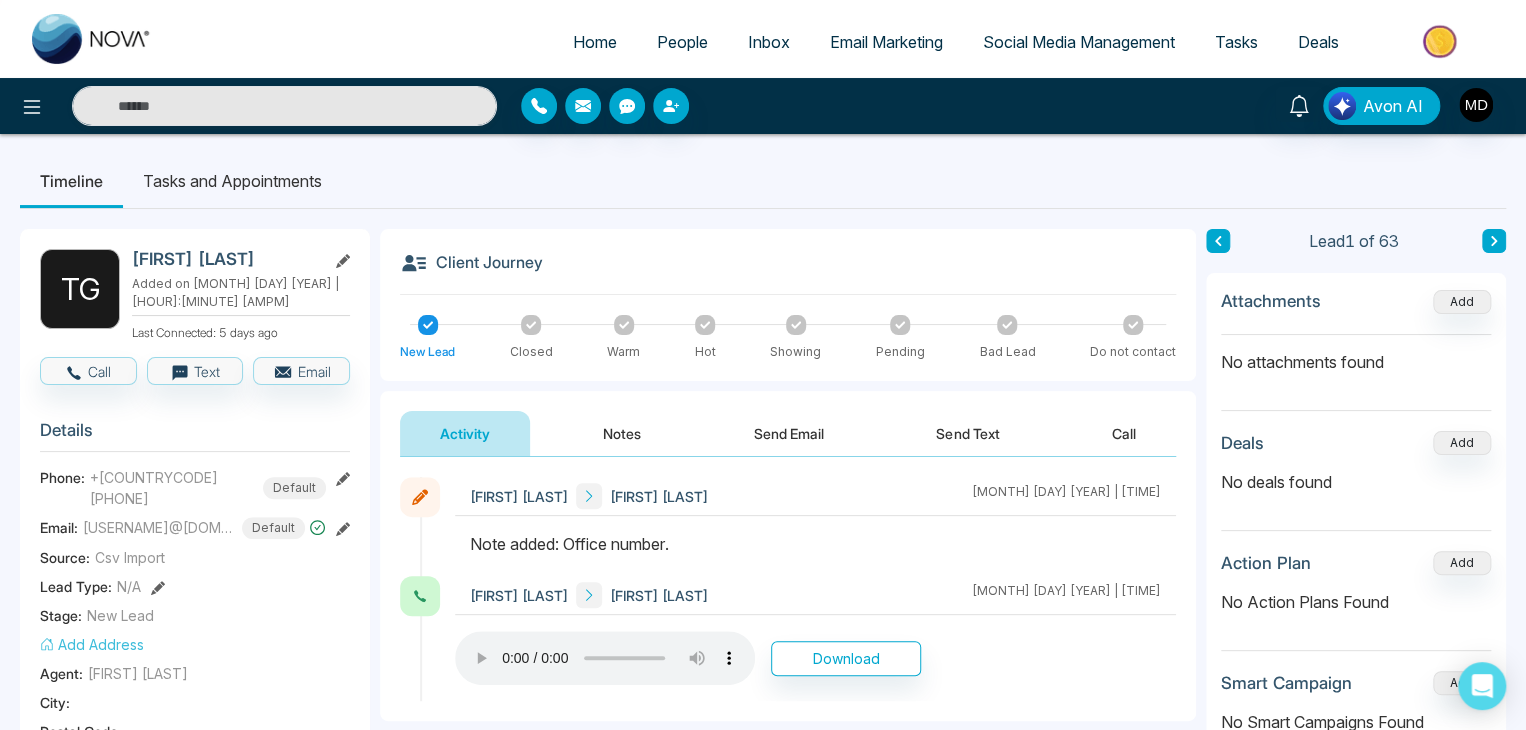 click 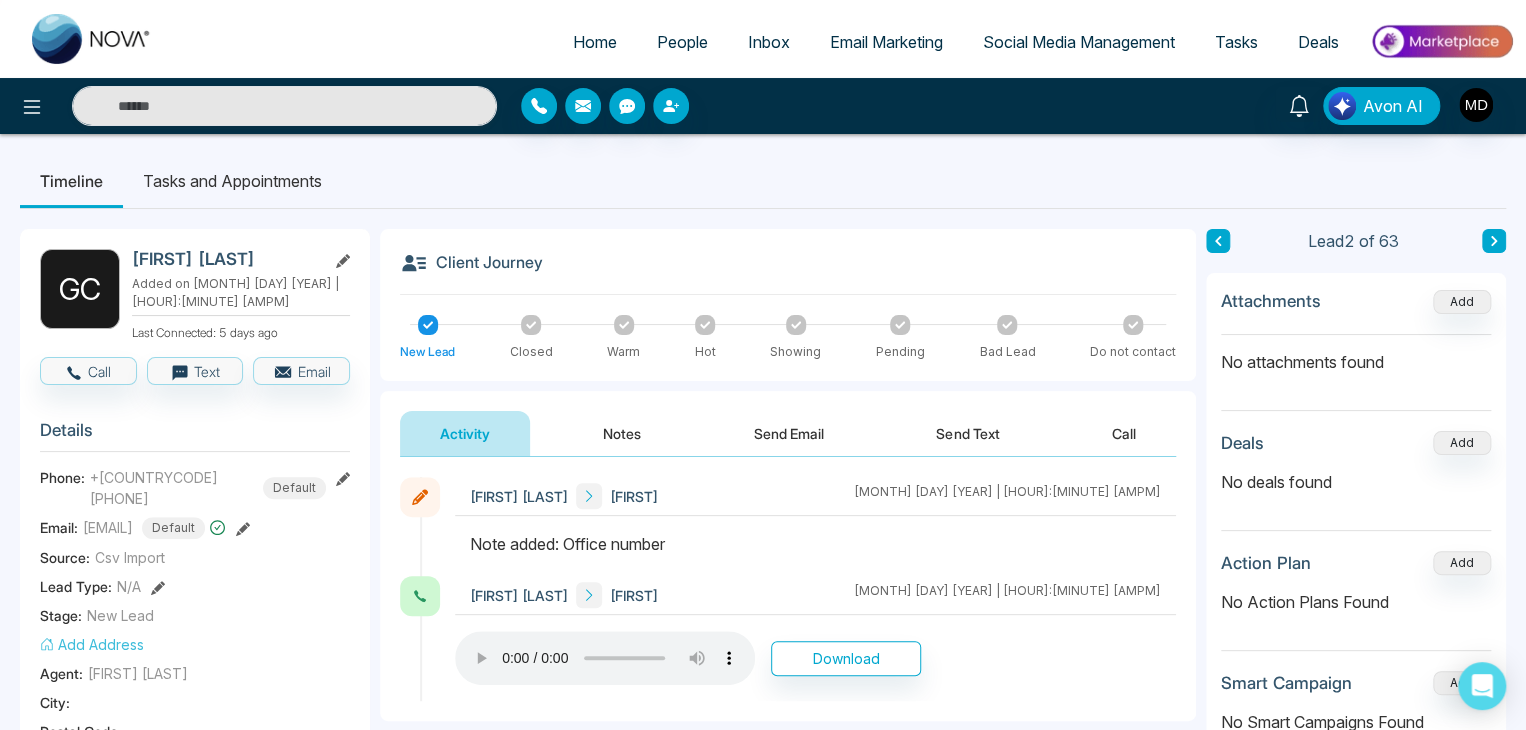 drag, startPoint x: 133, startPoint y: 256, endPoint x: 312, endPoint y: 264, distance: 179.17868 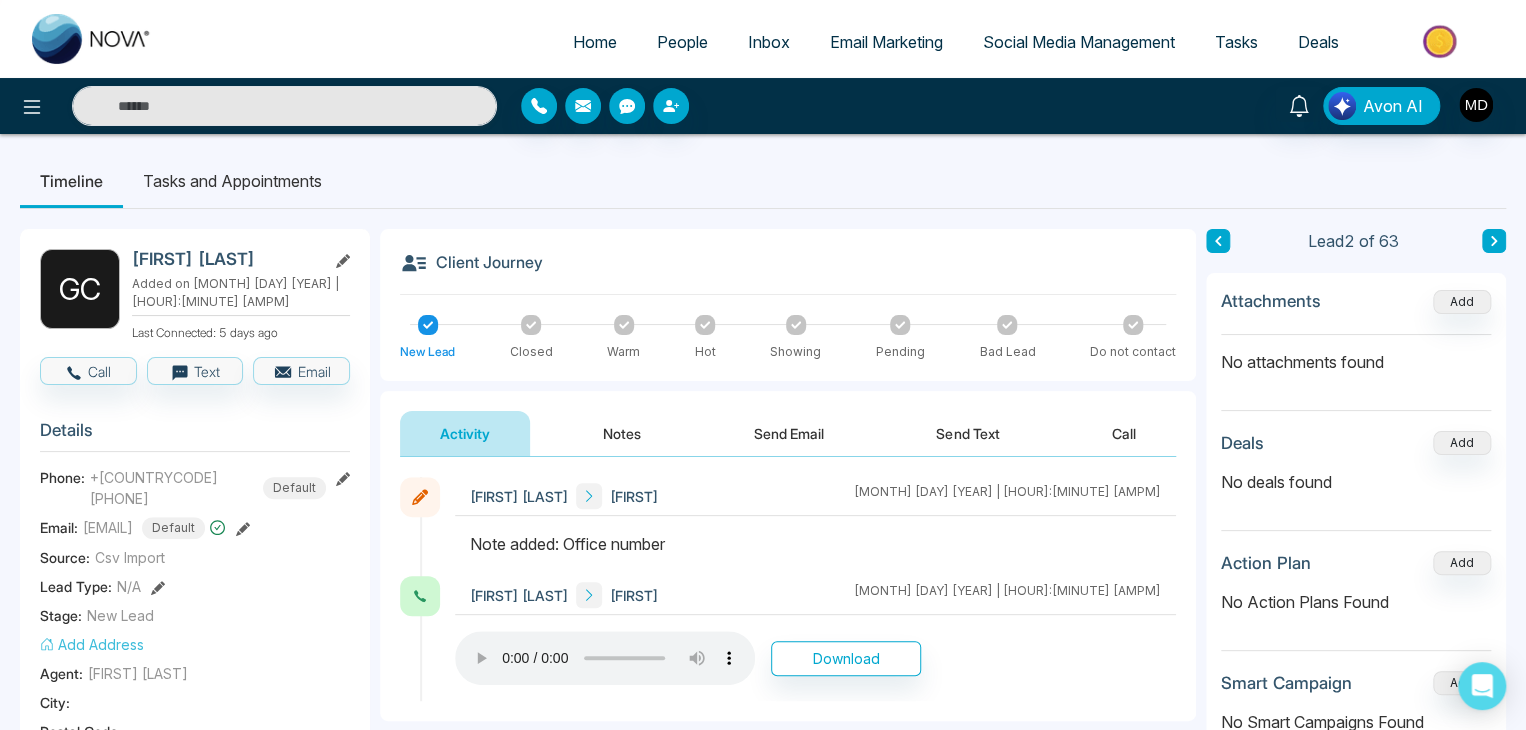 click on "[FIRST] [LAST]" at bounding box center [225, 259] 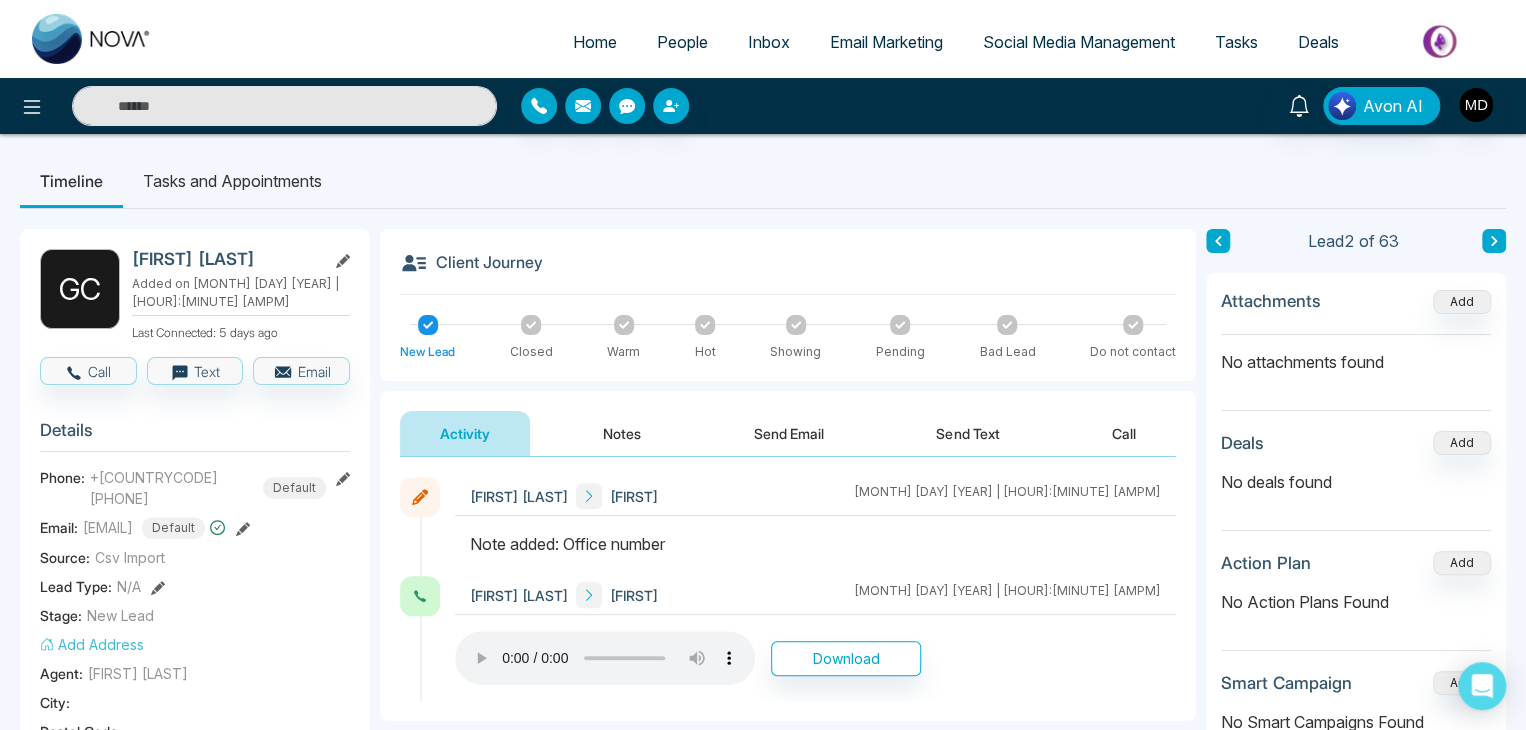 click 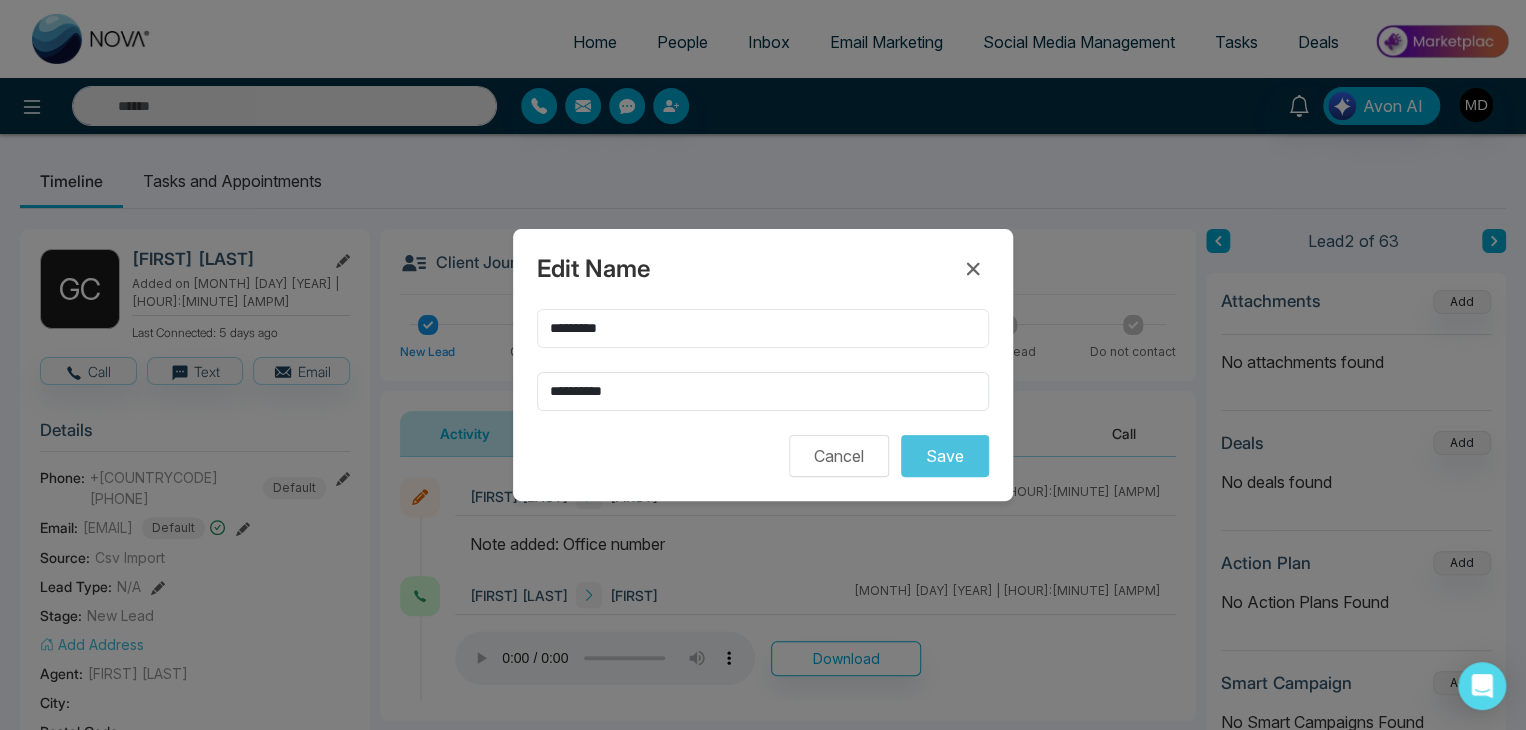 drag, startPoint x: 582, startPoint y: 327, endPoint x: 540, endPoint y: 327, distance: 42 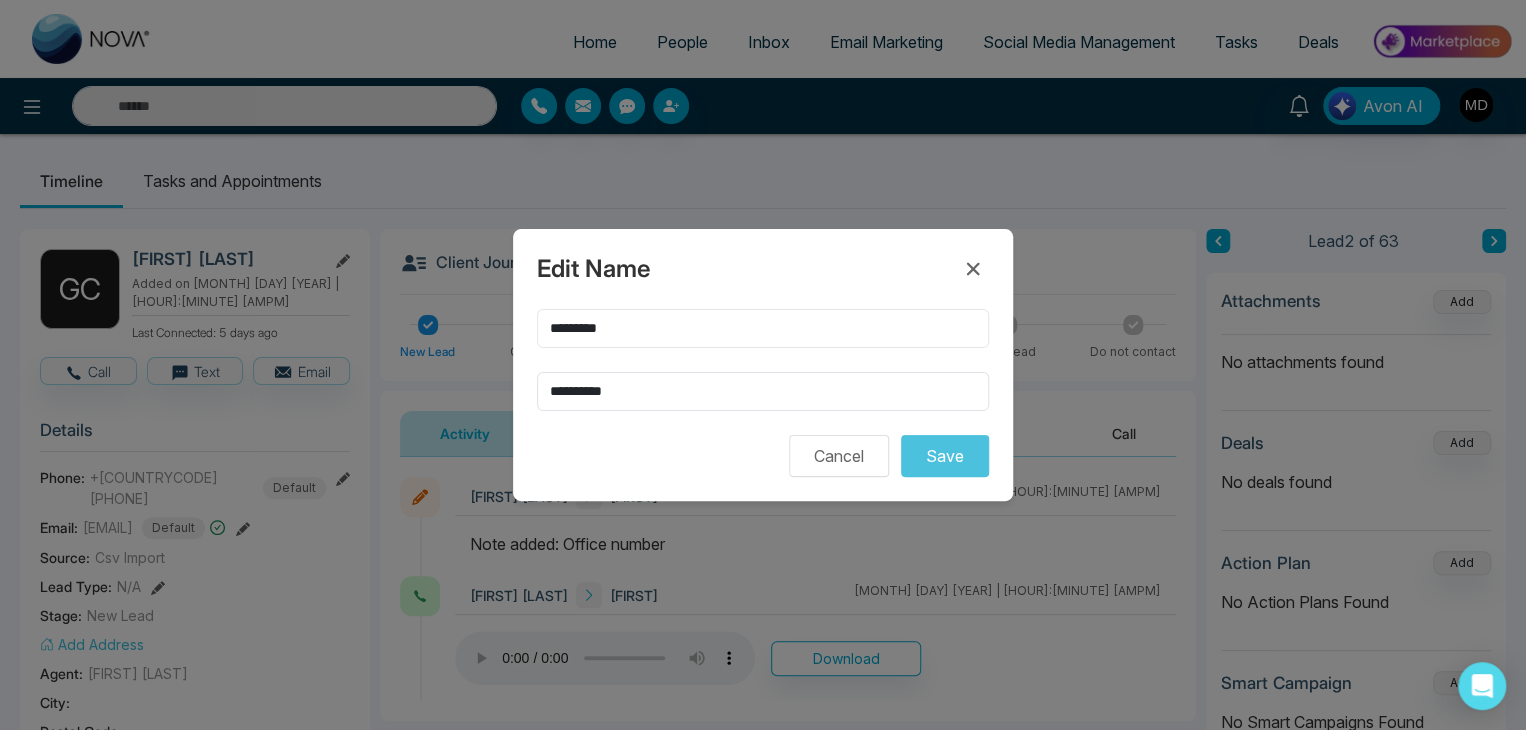 click on "*********" at bounding box center [763, 328] 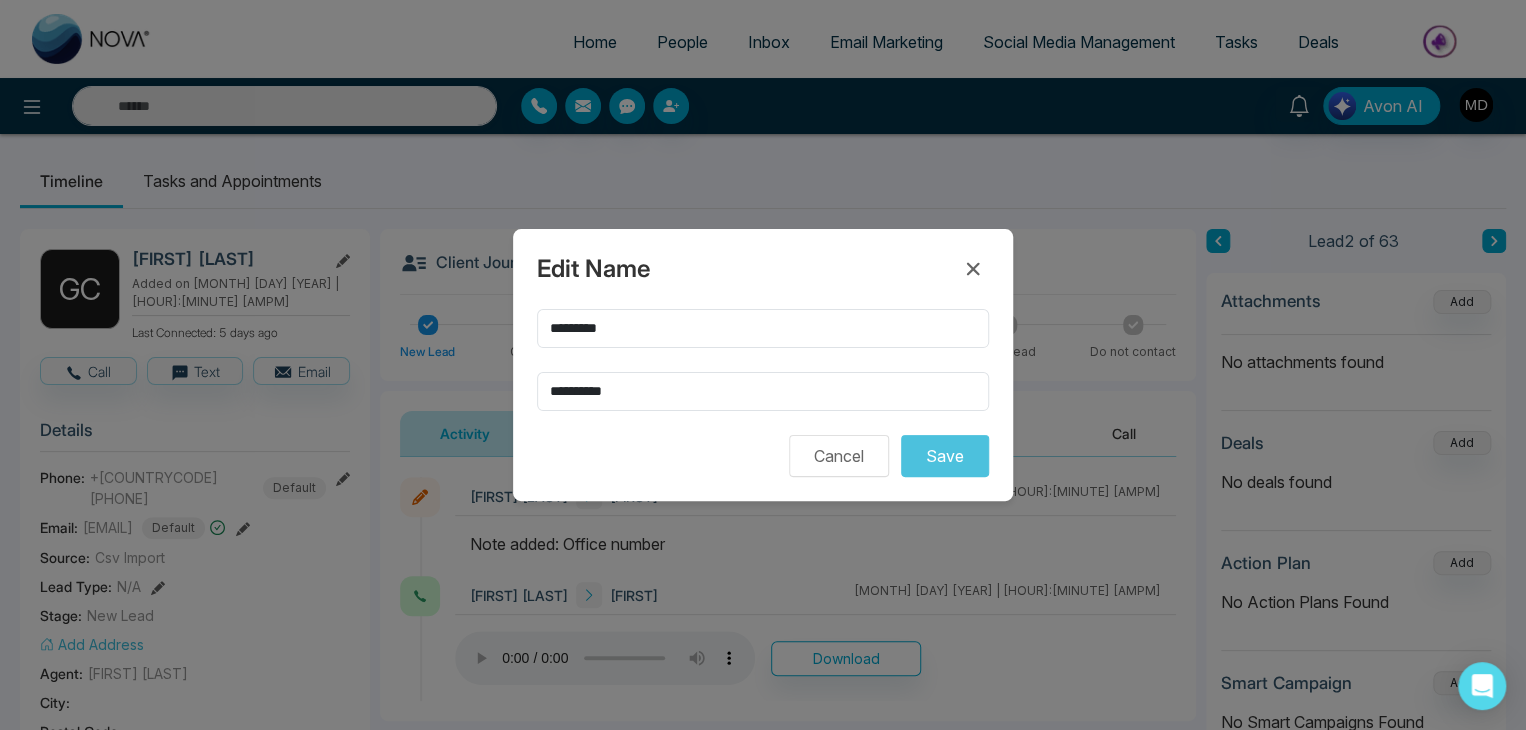 drag, startPoint x: 207, startPoint y: 406, endPoint x: 312, endPoint y: 425, distance: 106.7052 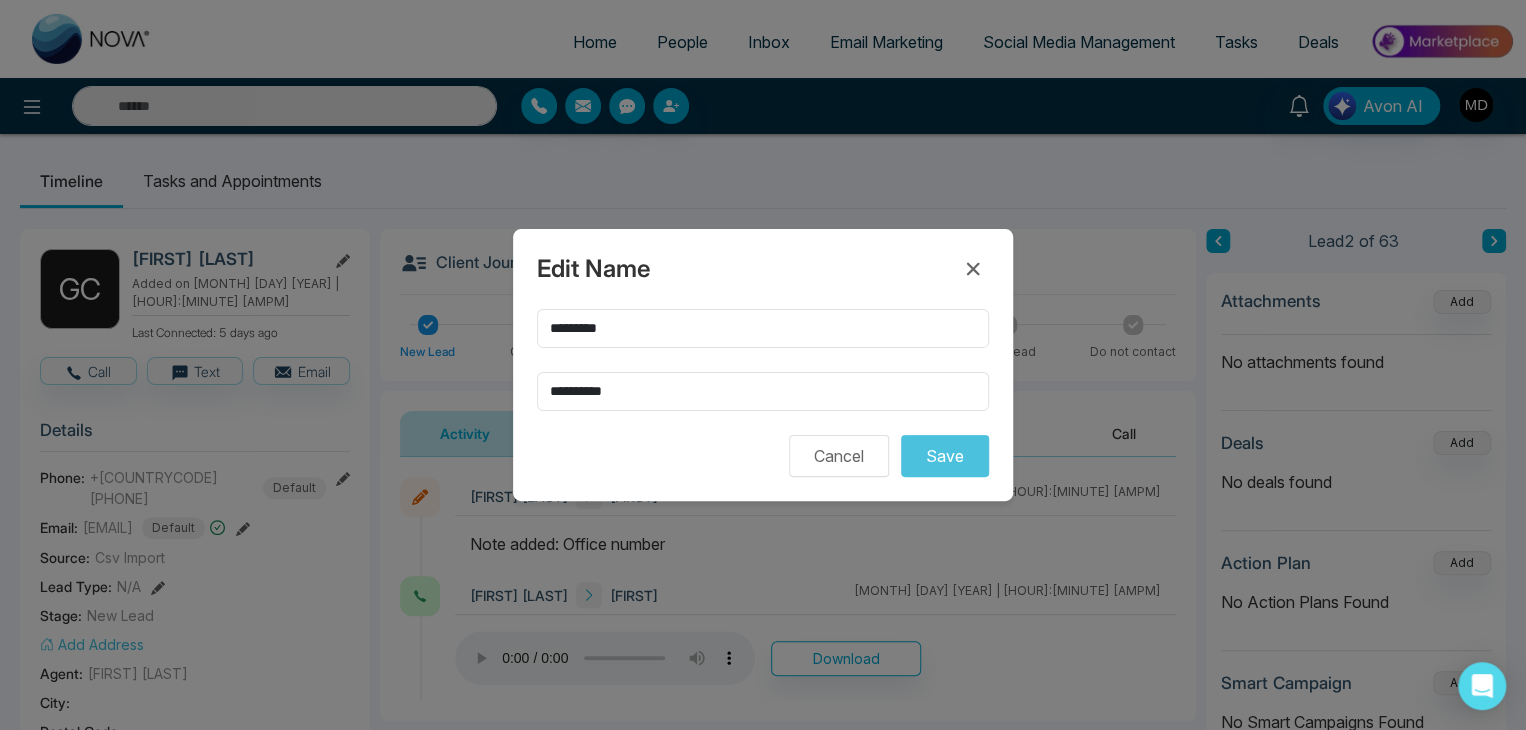 click on "Edit Name ********* [LAST] Cancel Save" at bounding box center [763, 365] 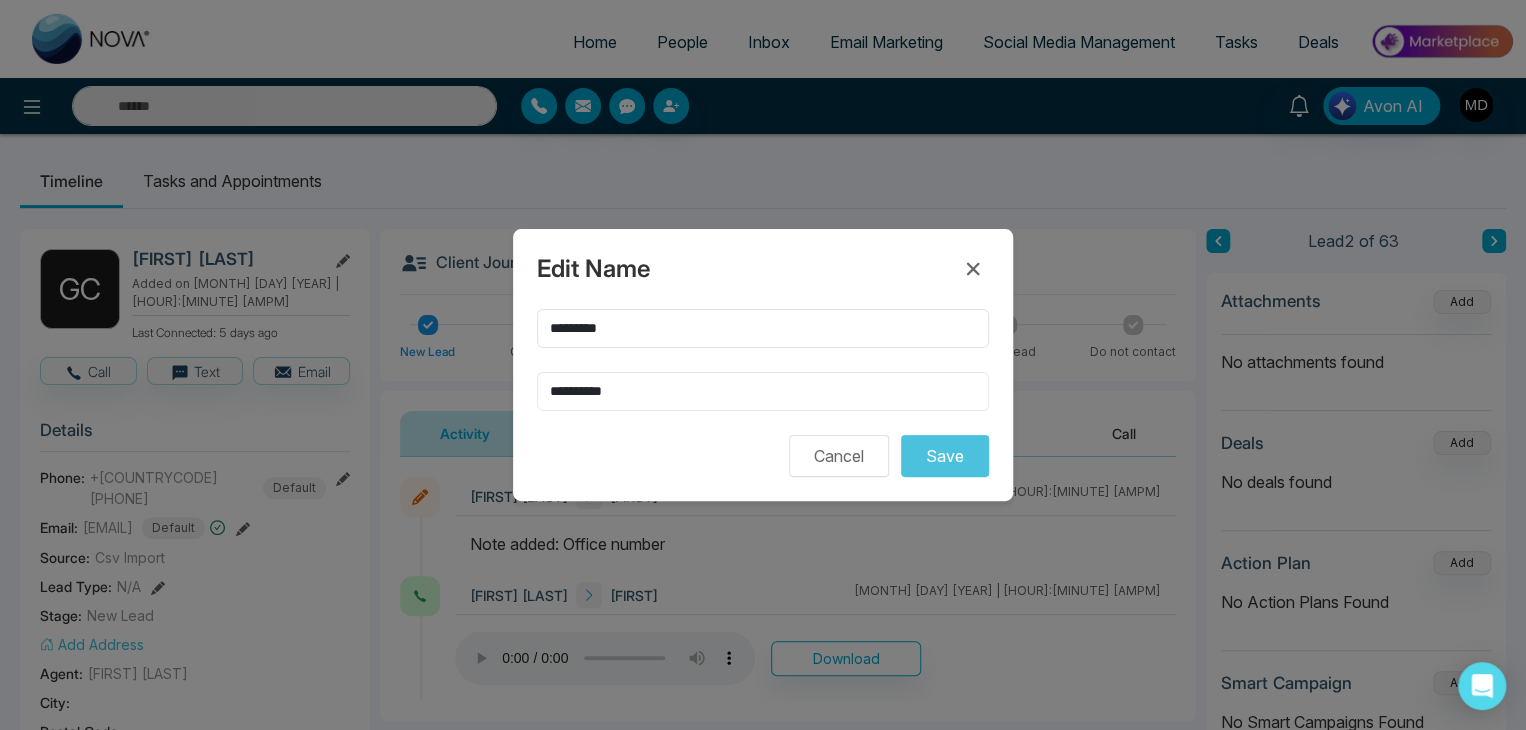 drag, startPoint x: 650, startPoint y: 392, endPoint x: 460, endPoint y: 399, distance: 190.1289 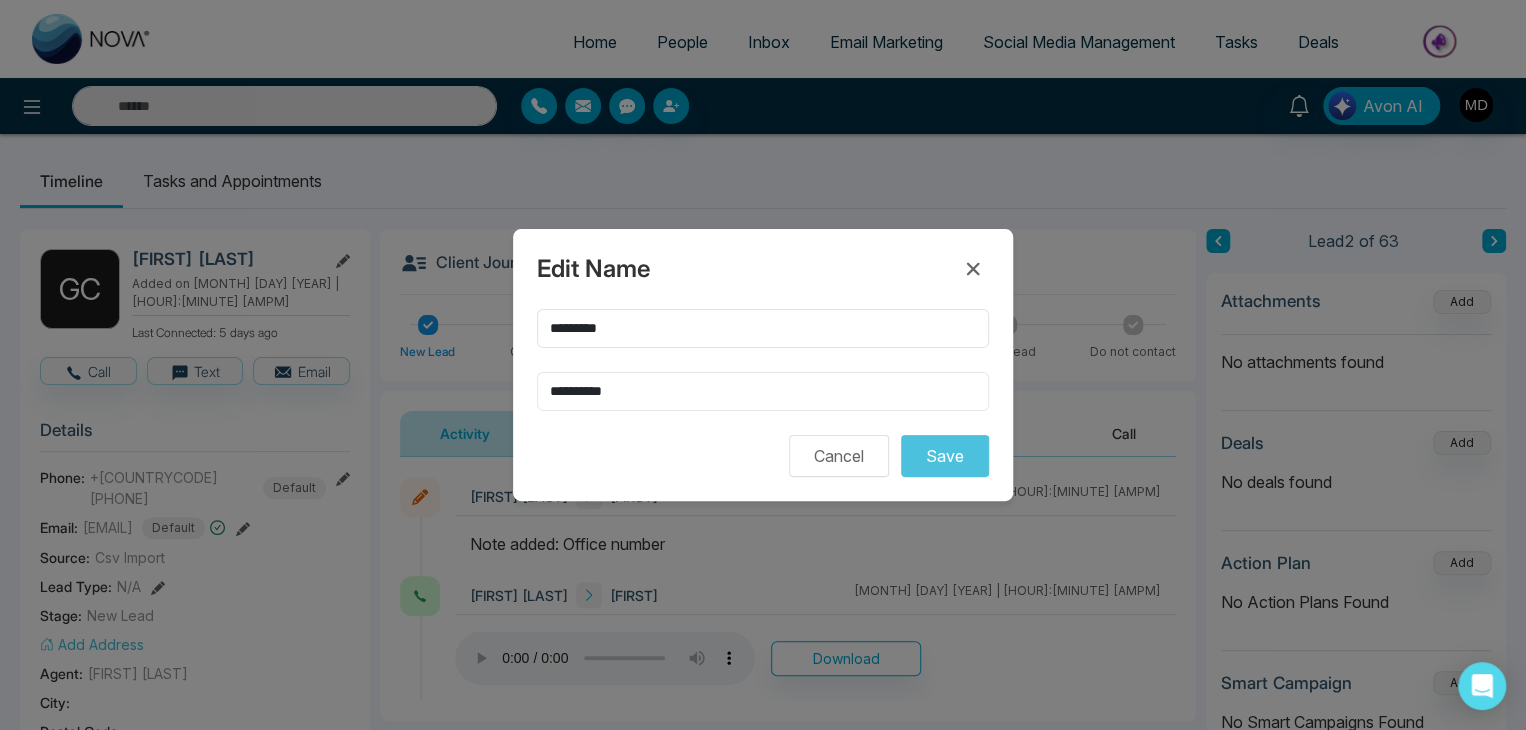 click on "Edit Name ********* [LAST] Cancel Save" at bounding box center [763, 365] 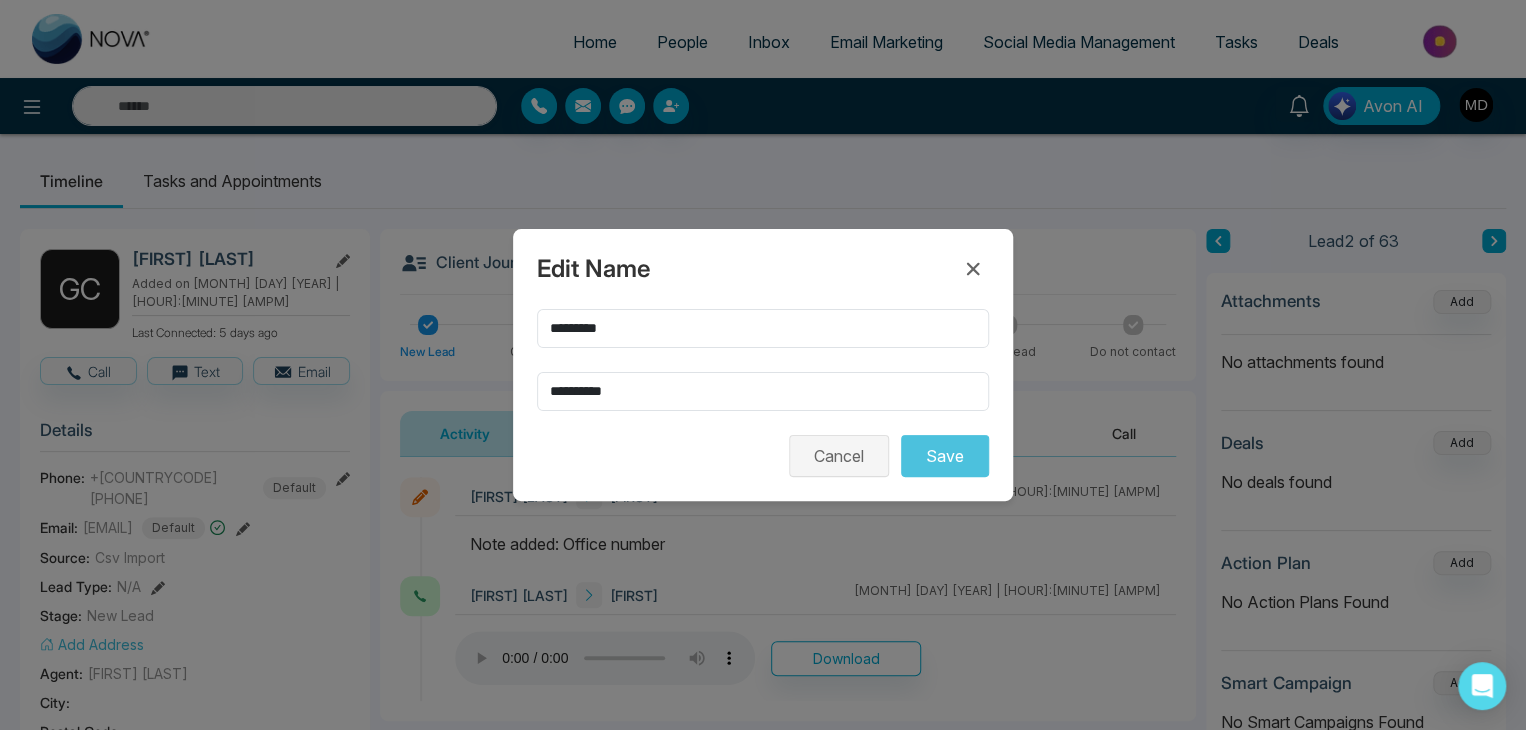 click on "Cancel" at bounding box center (839, 456) 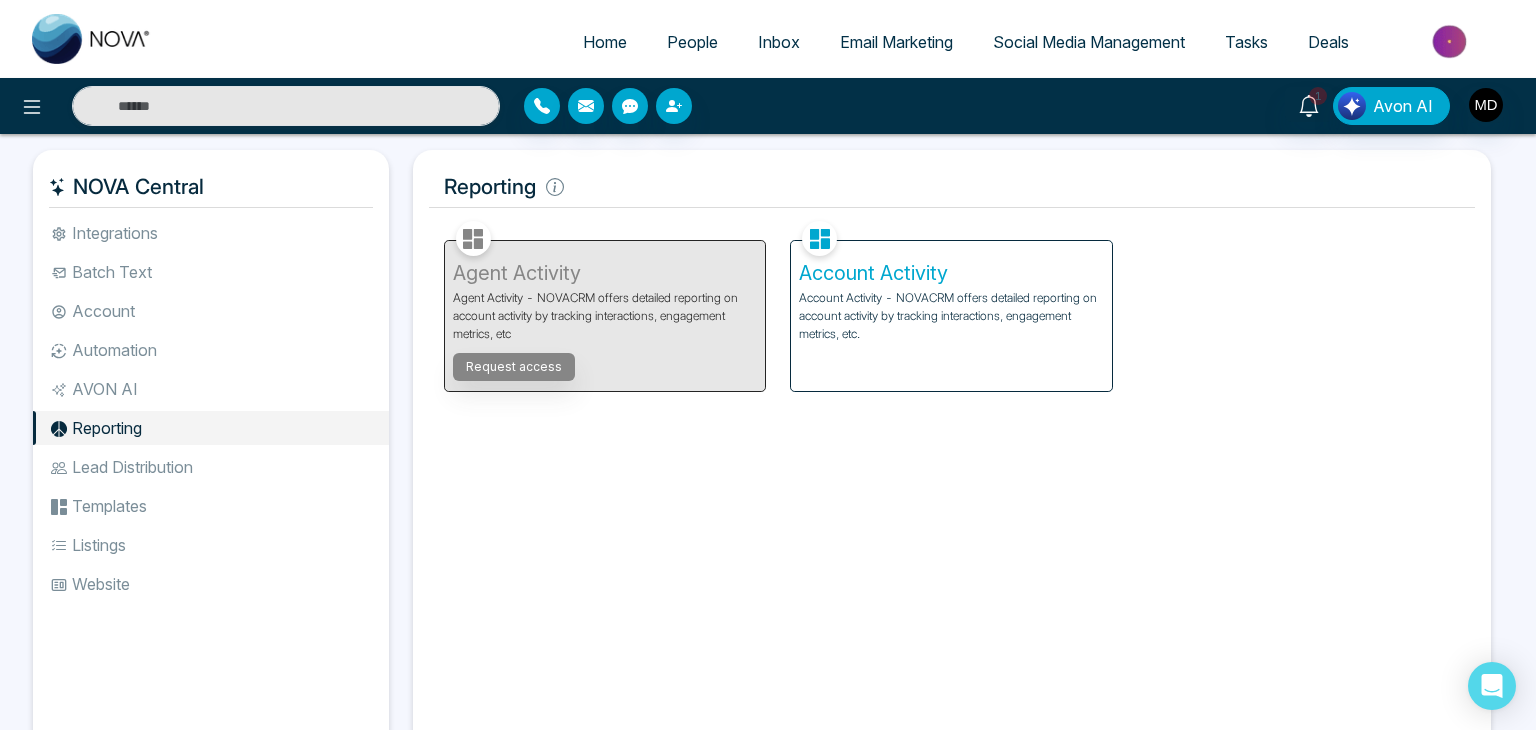 scroll, scrollTop: 0, scrollLeft: 0, axis: both 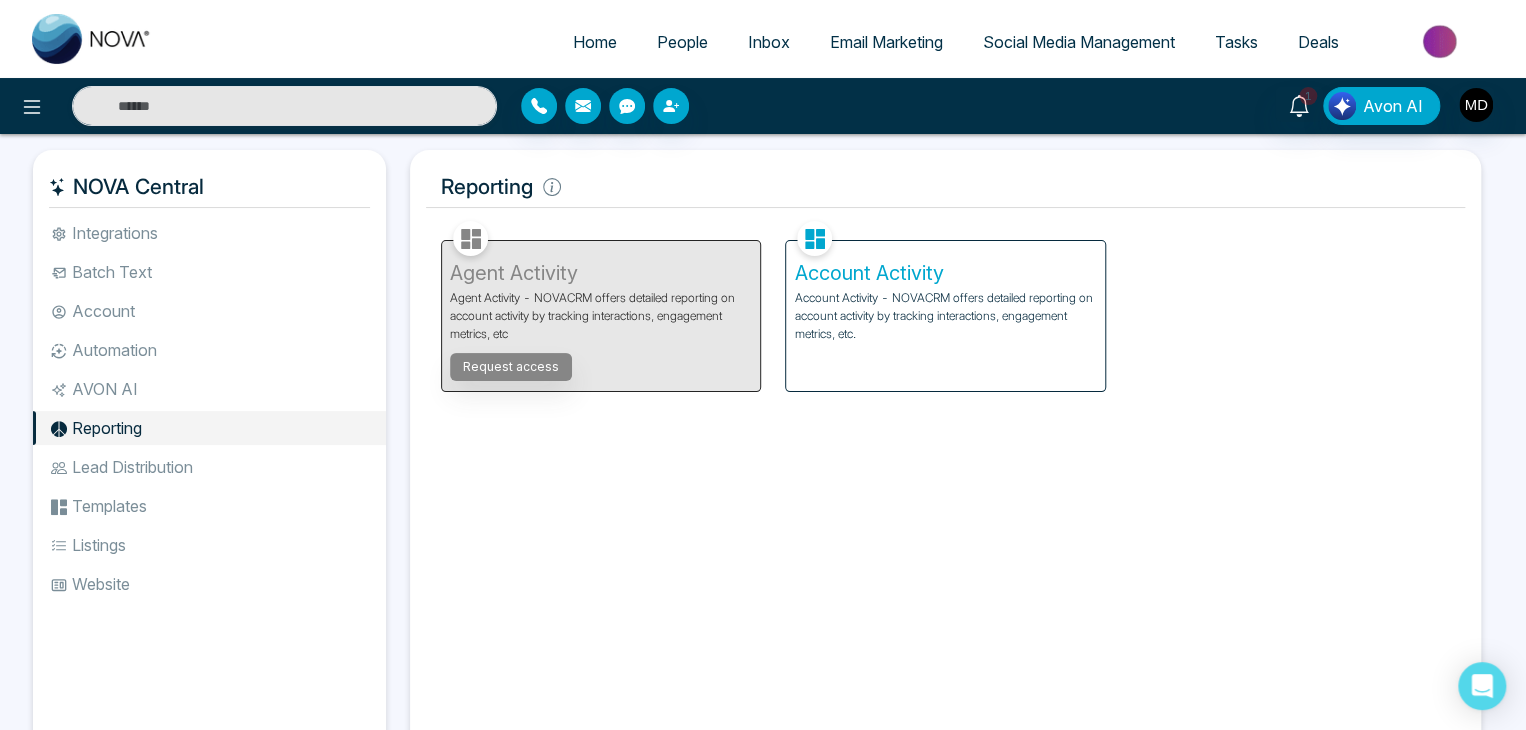 click on "Account Activity Account Activity - NOVACRM offers detailed reporting on account activity by tracking interactions, engagement metrics, etc." at bounding box center (945, 316) 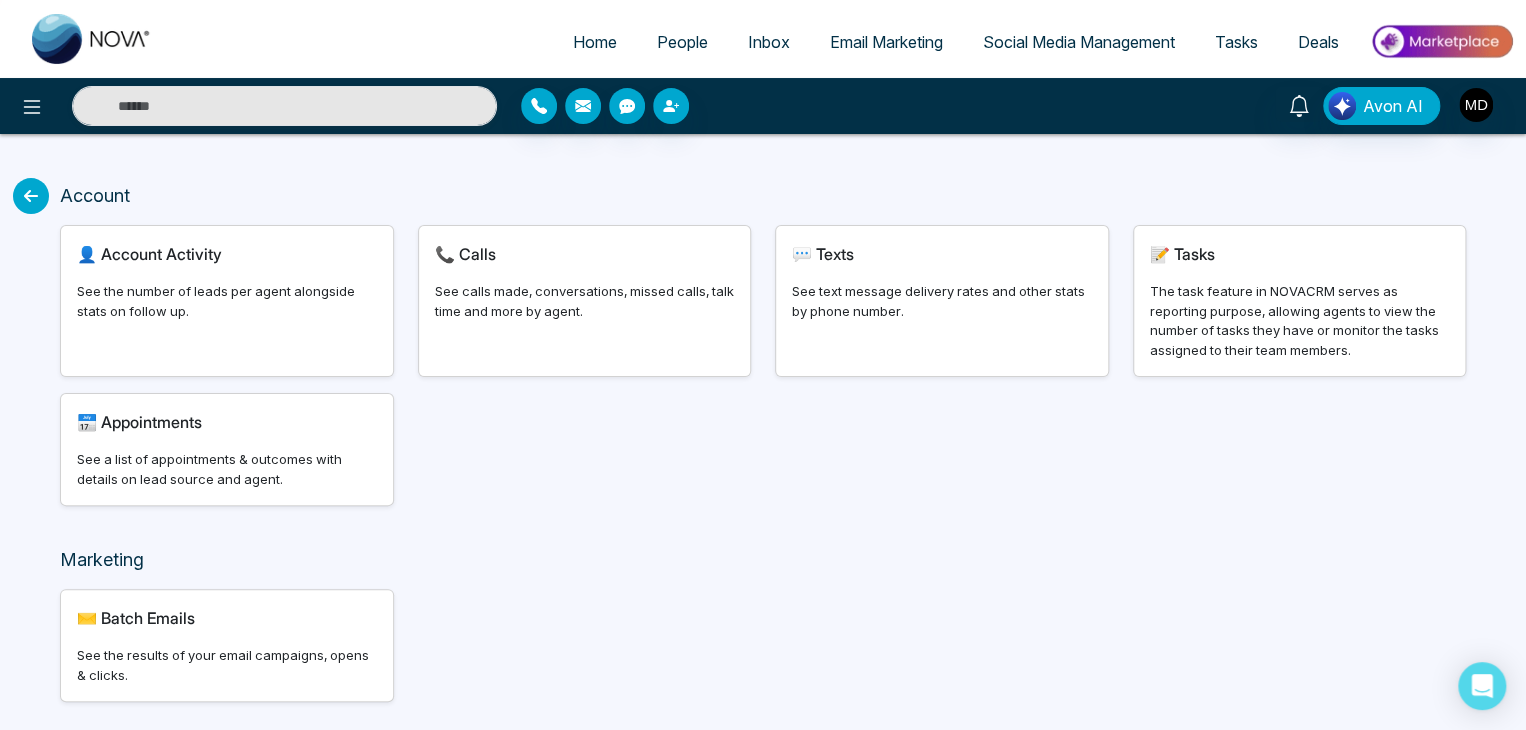 click on "See calls made, conversations, missed calls, talk time and more by agent." at bounding box center (585, 301) 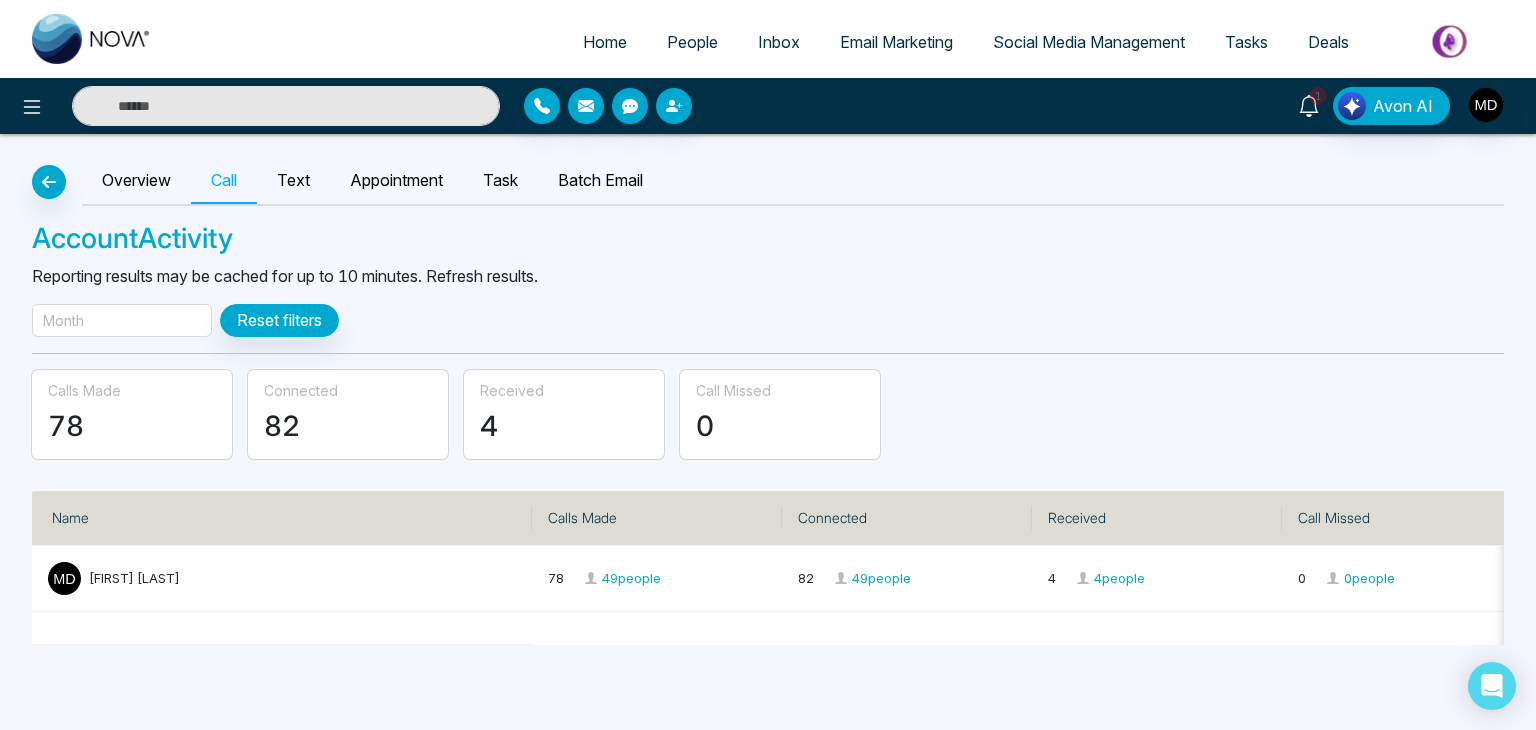click 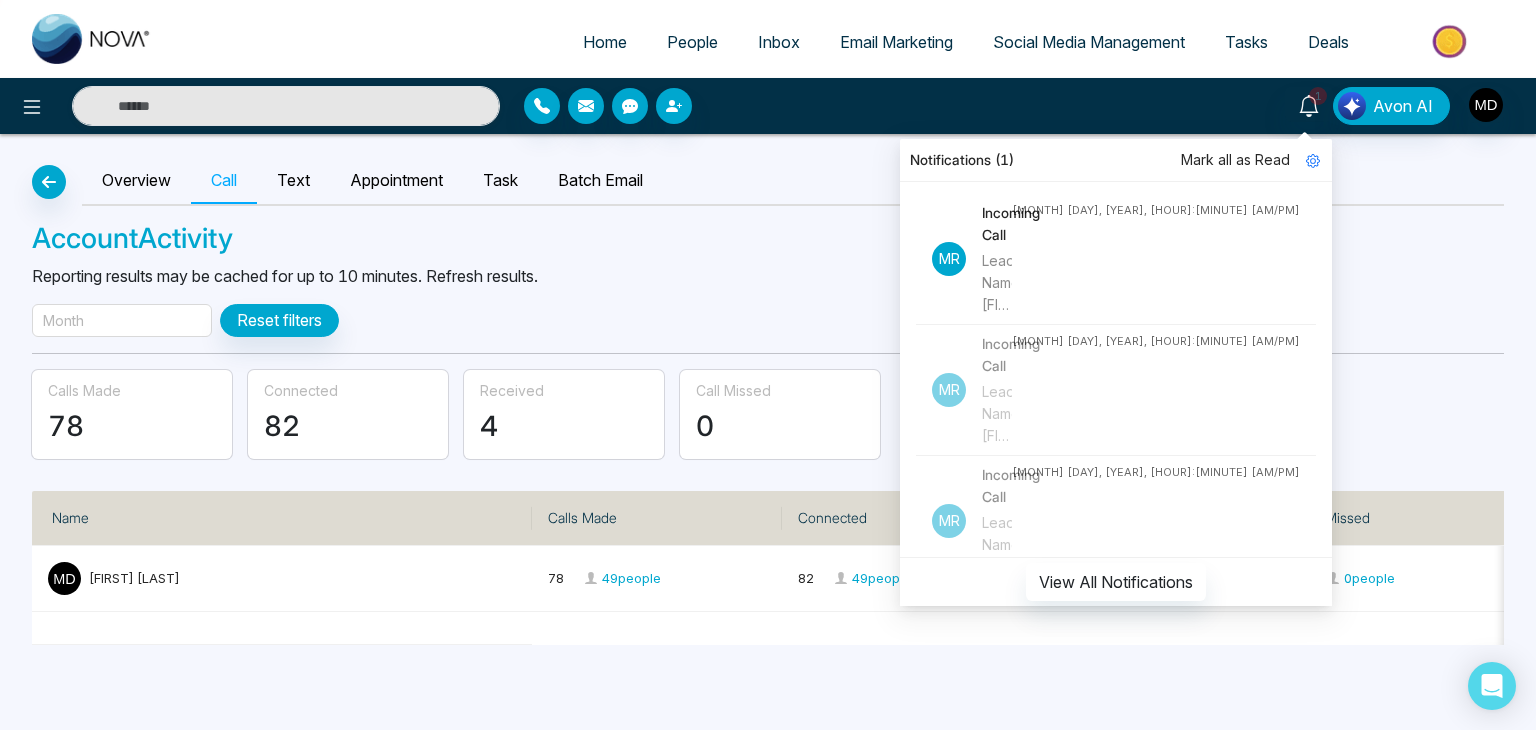 click on "Mark all as Read" at bounding box center (1235, 160) 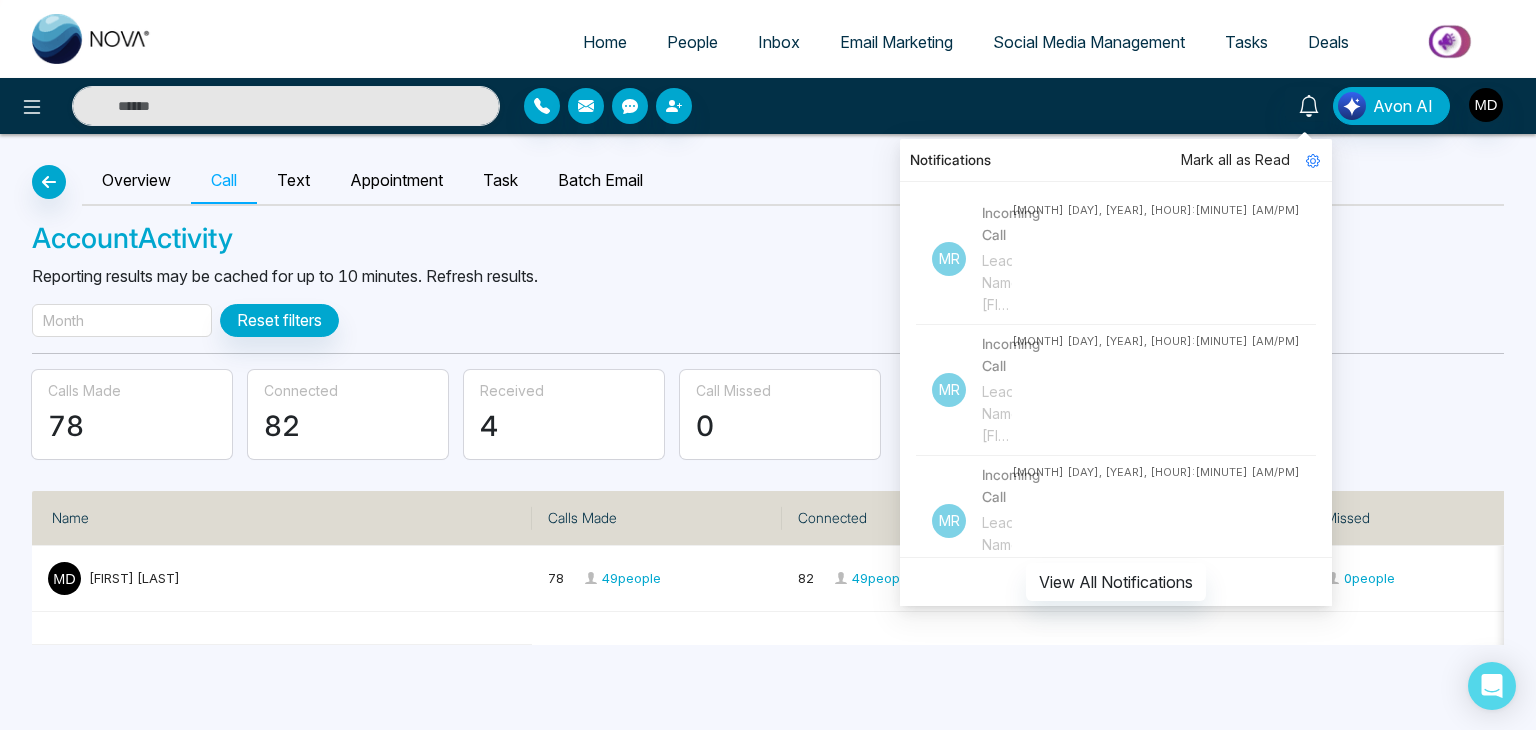 click on "Month" at bounding box center (122, 320) 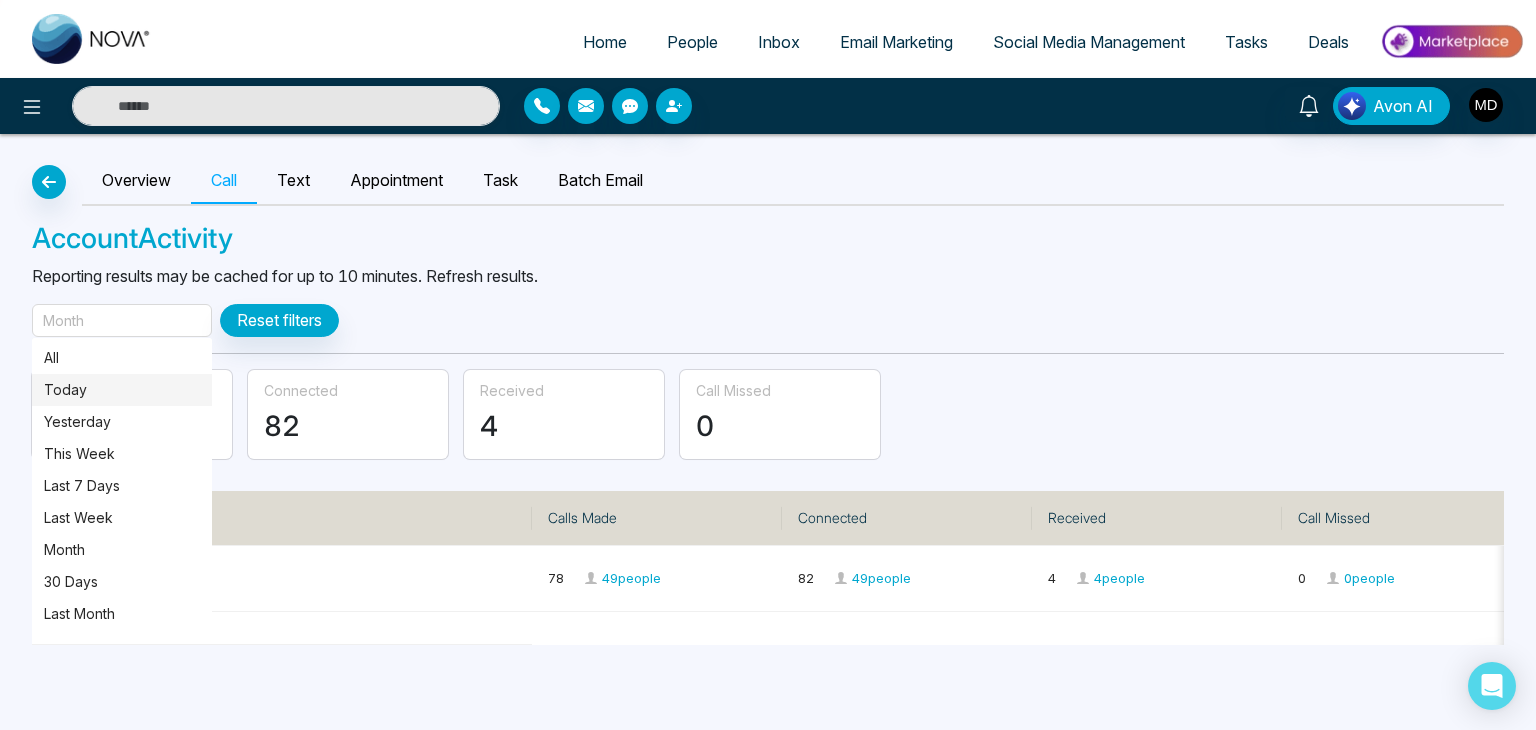 click on "Today" at bounding box center (122, 390) 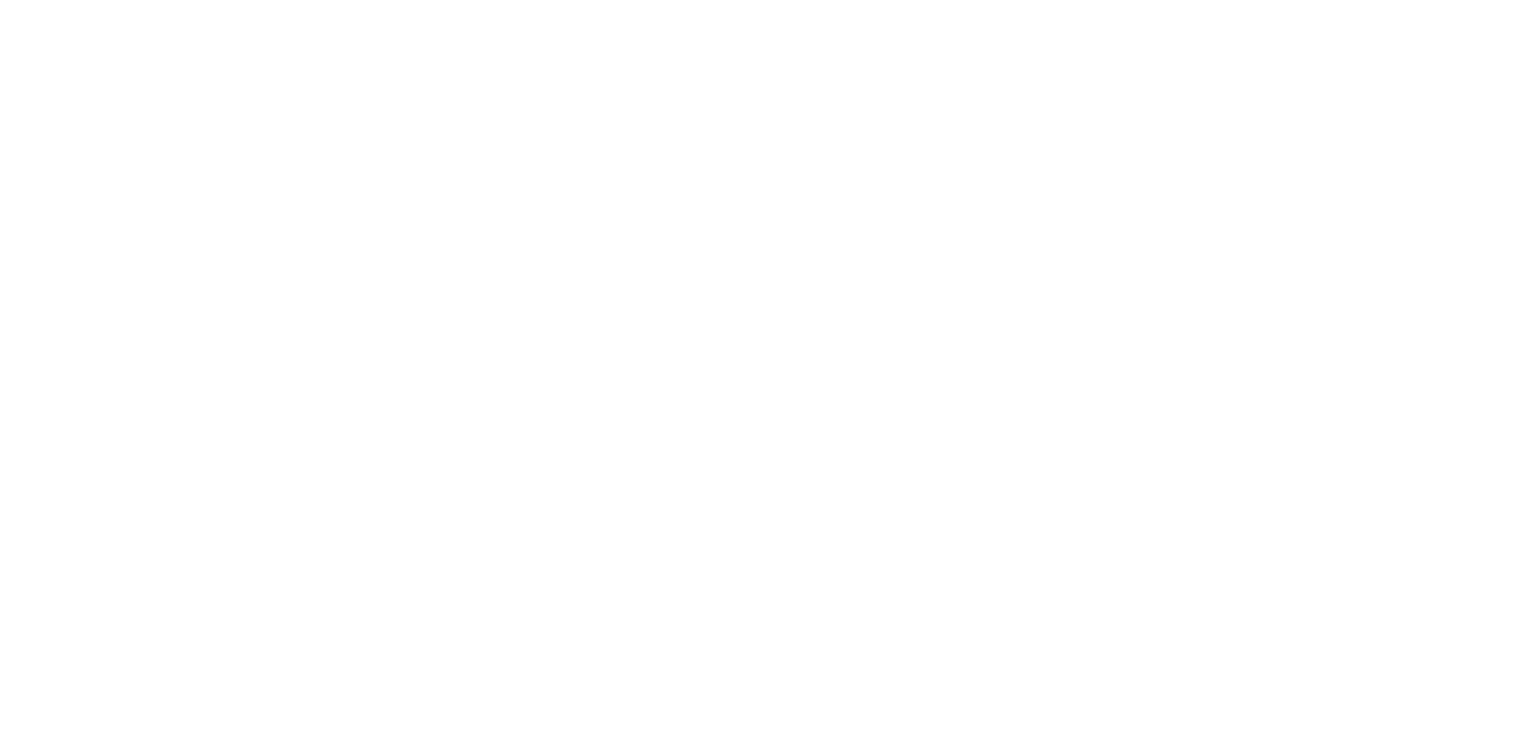 scroll, scrollTop: 0, scrollLeft: 0, axis: both 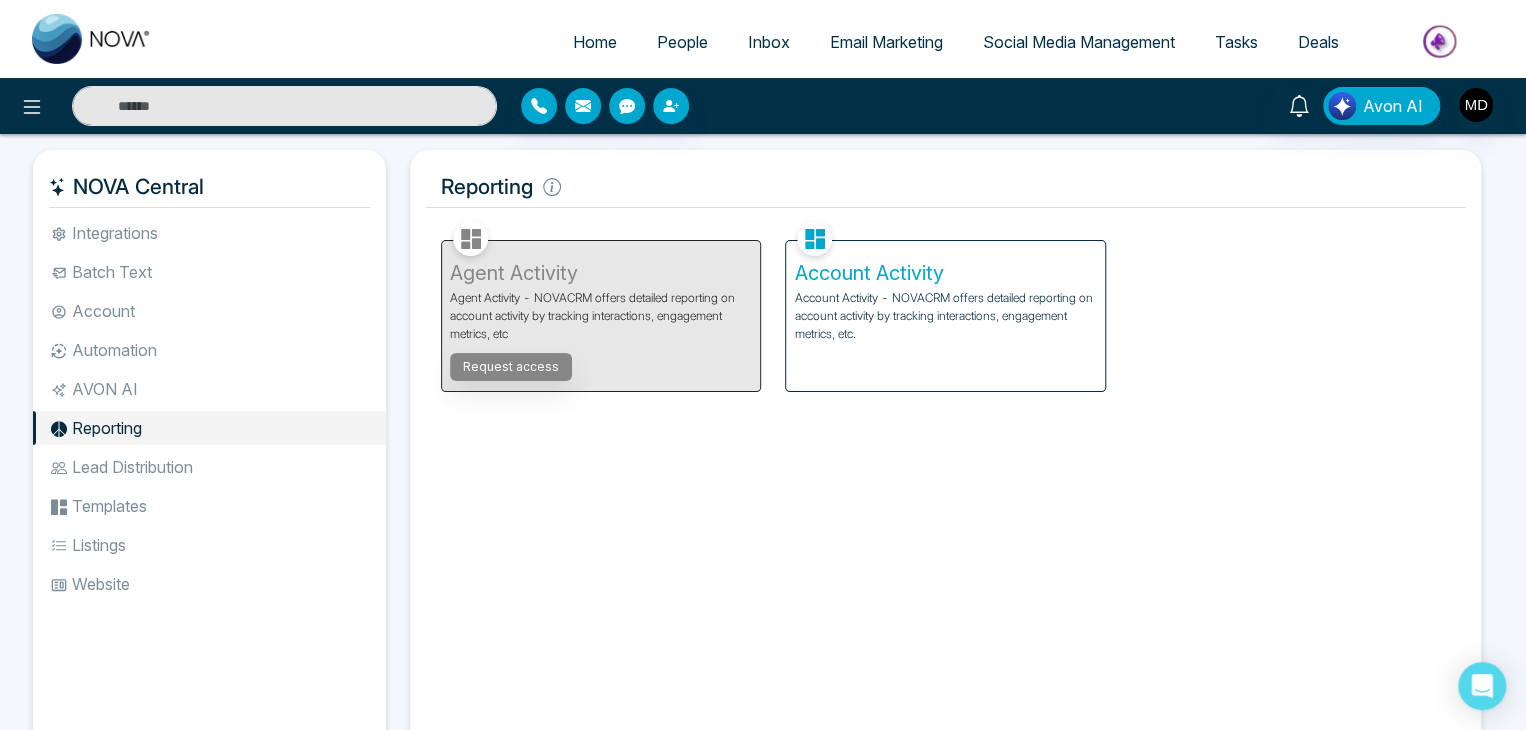 click on "Account Activity - NOVACRM offers detailed reporting on account activity by tracking interactions, engagement metrics, etc." at bounding box center (945, 316) 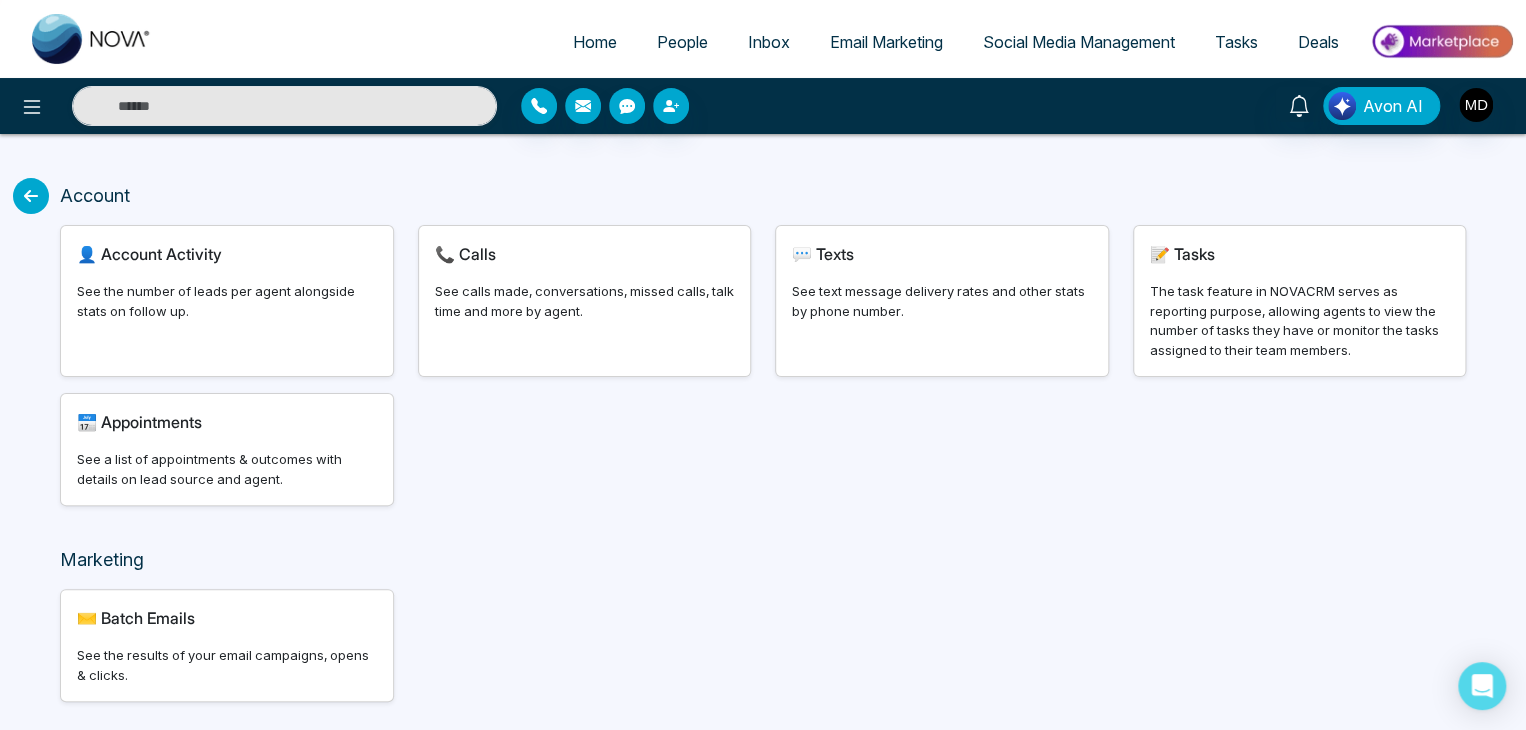 click on "📞 Calls See calls made, conversations, missed calls, talk time and more by agent." at bounding box center (585, 301) 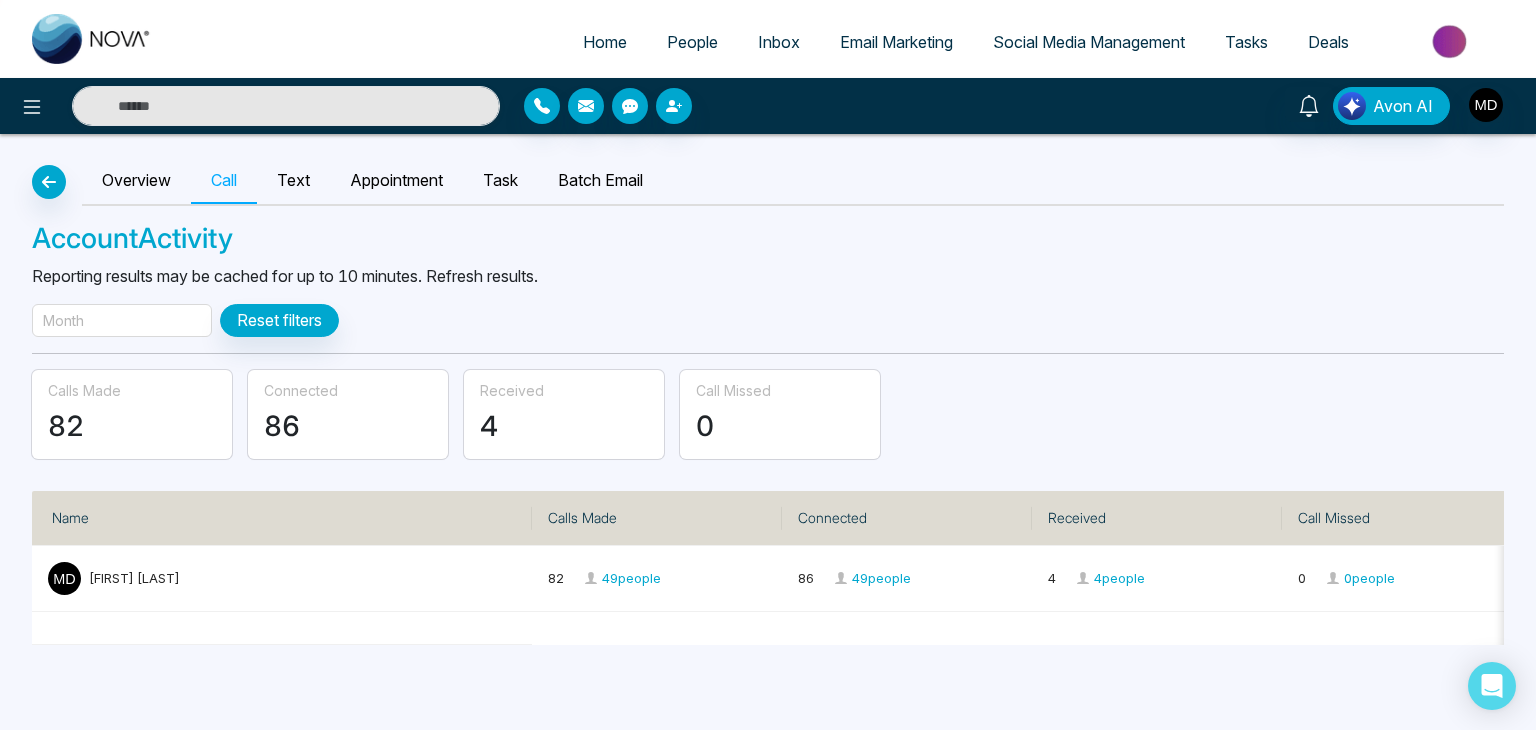 click on "Month" at bounding box center (122, 320) 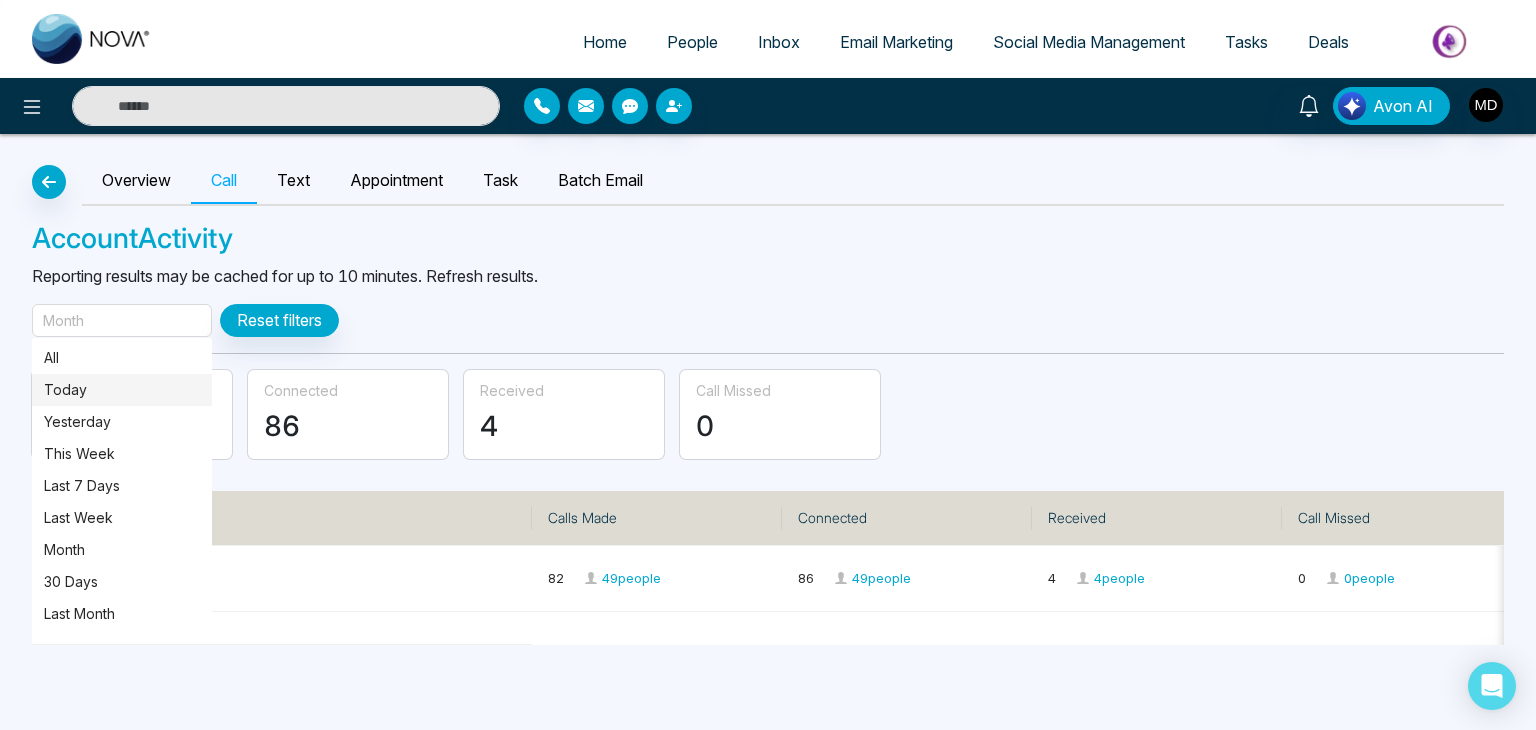 click on "Today" at bounding box center [122, 390] 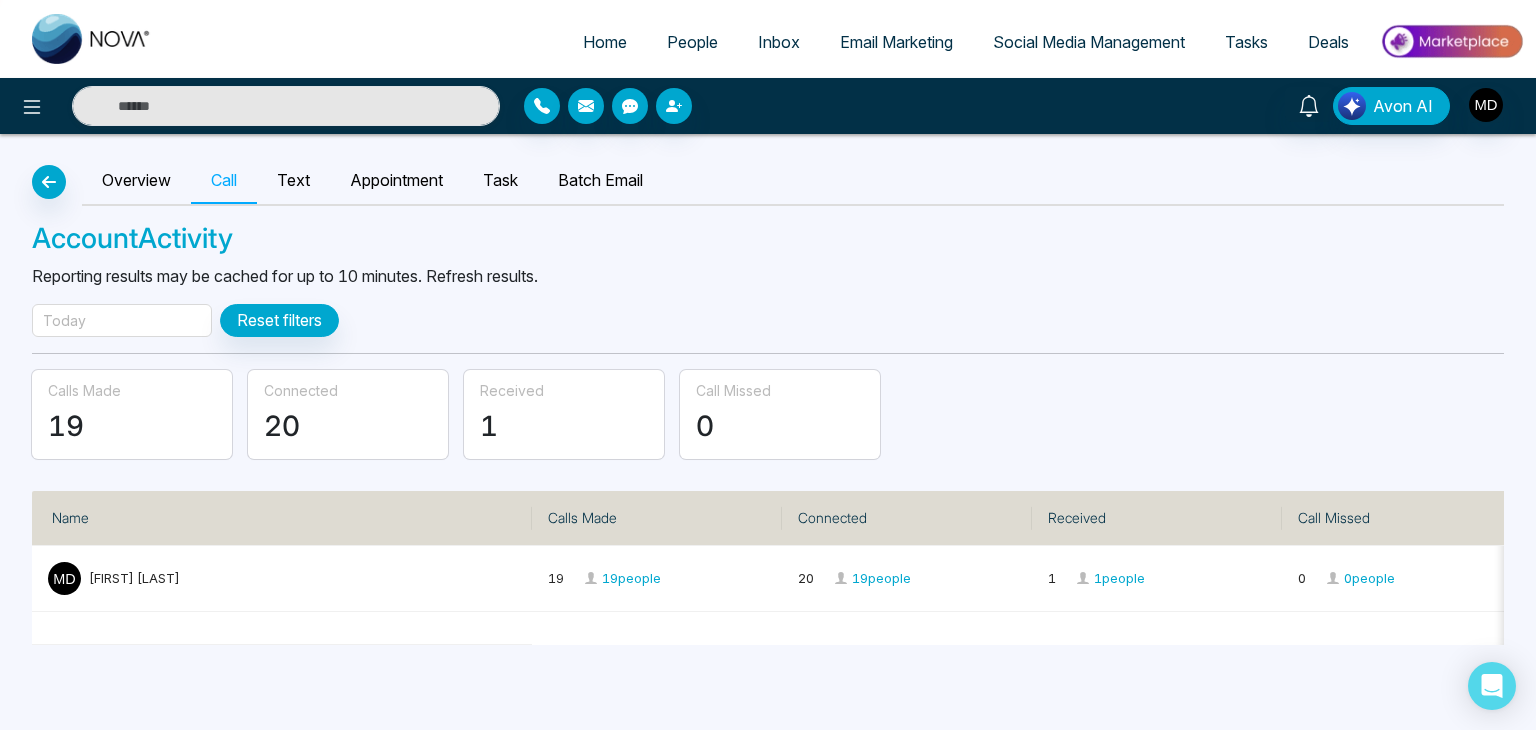 click on "Overview Call Text Appointment Task Batch Email Account  Activity   Reporting results may be cached for up to 10 minutes. Refresh results. Today Reset filters Calls Made 19 Connected 20 Received 1 Call Missed 0 Name Calls Made Connected Received Call Missed           [FIRST] [LAST] 19     19  people   20     19  people   1     1  people   0     0  people" at bounding box center [768, 389] 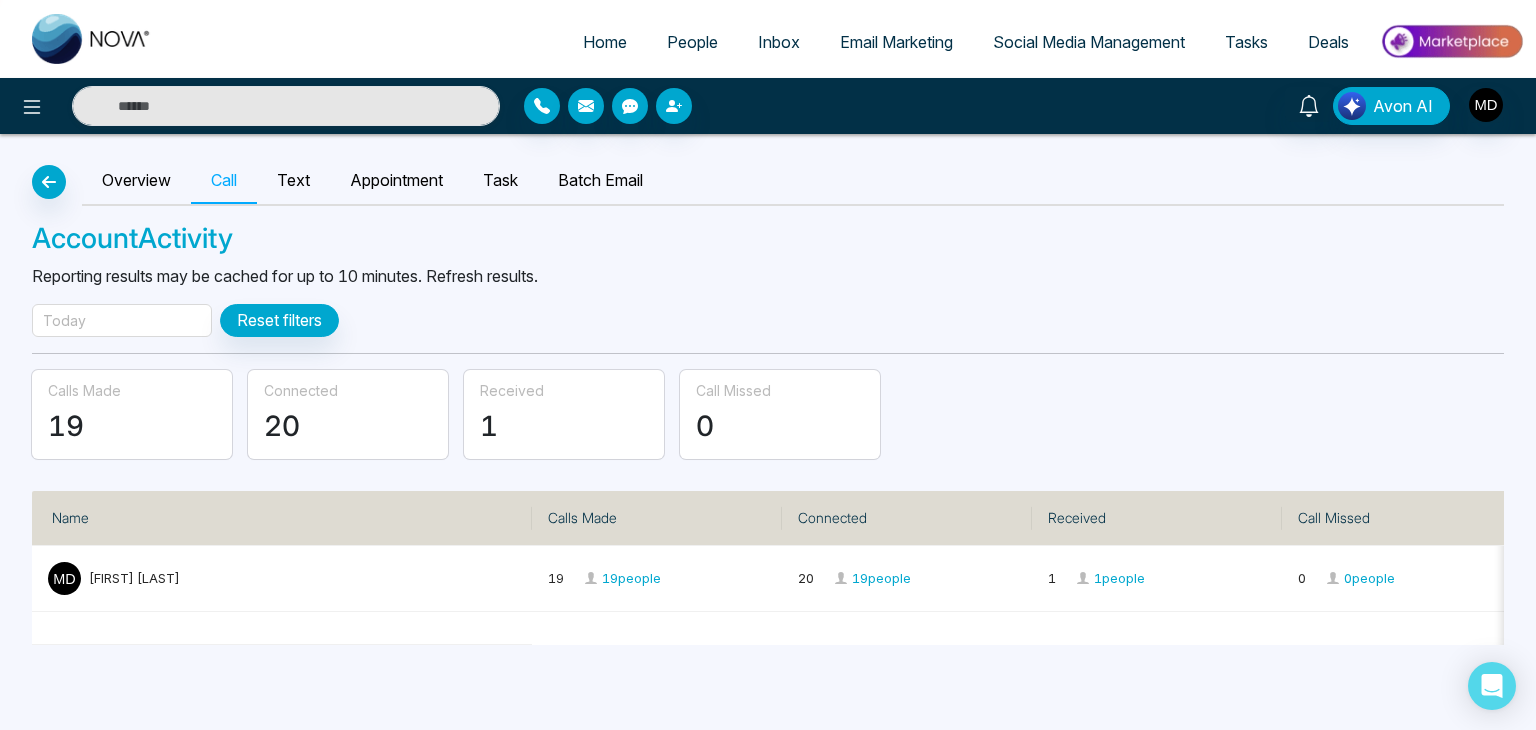 click on "Overview Call Text Appointment Task Batch Email Account  Activity   Reporting results may be cached for up to 10 minutes. Refresh results. Today Reset filters Calls Made 19 Connected 20 Received 1 Call Missed 0 Name Calls Made Connected Received Call Missed           [FIRST] [LAST] 19     19  people   20     19  people   1     1  people   0     0  people" at bounding box center (768, 389) 